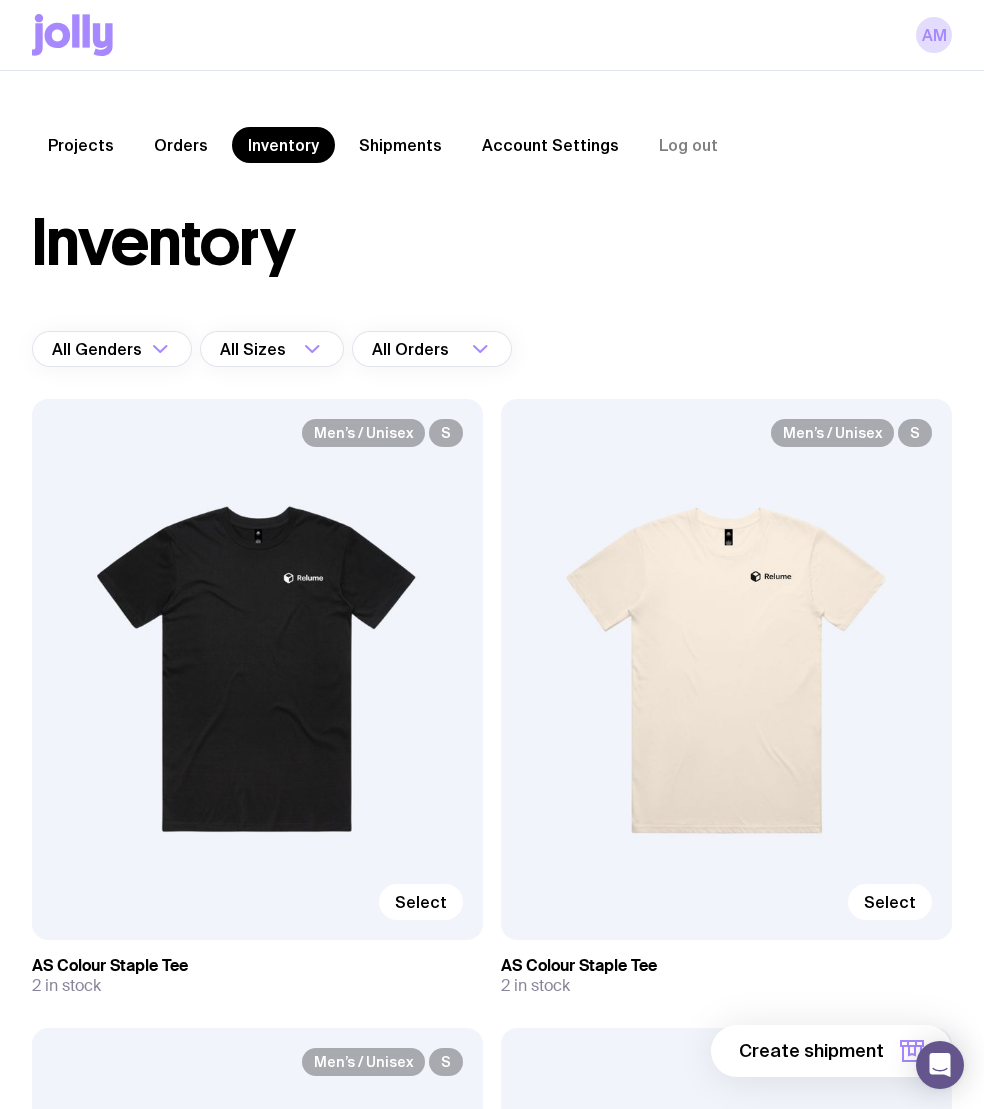 scroll, scrollTop: 6741, scrollLeft: 0, axis: vertical 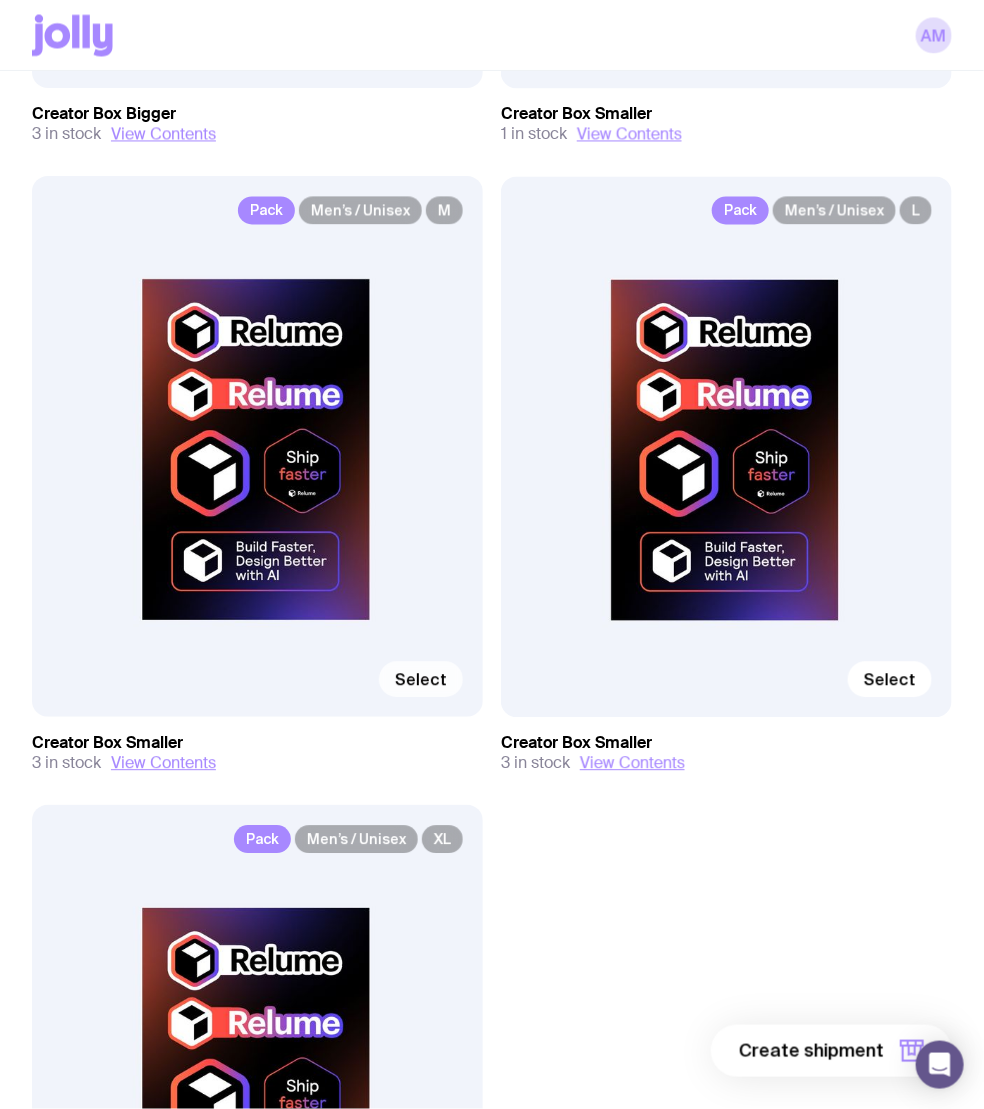 click on "Select" at bounding box center (421, 679) 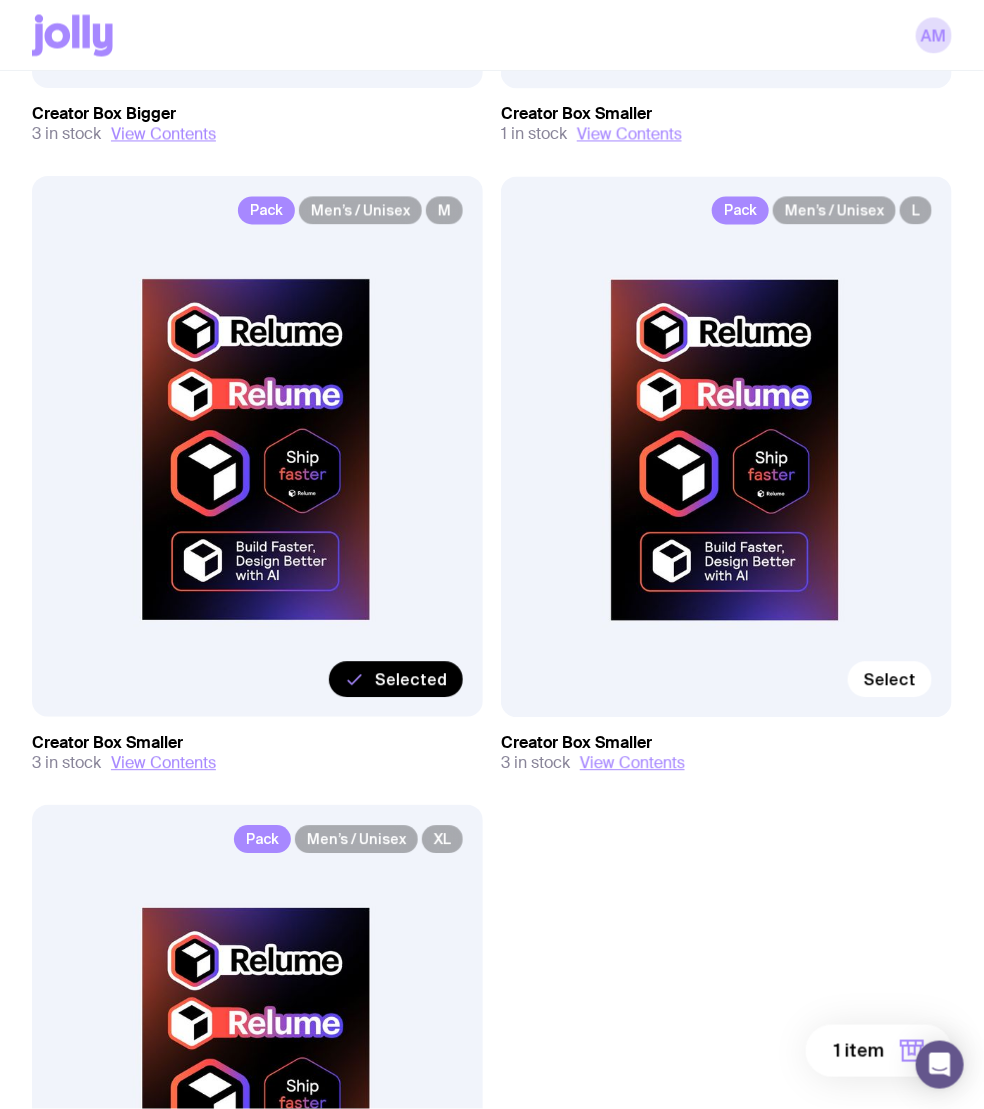 click on "1 item" 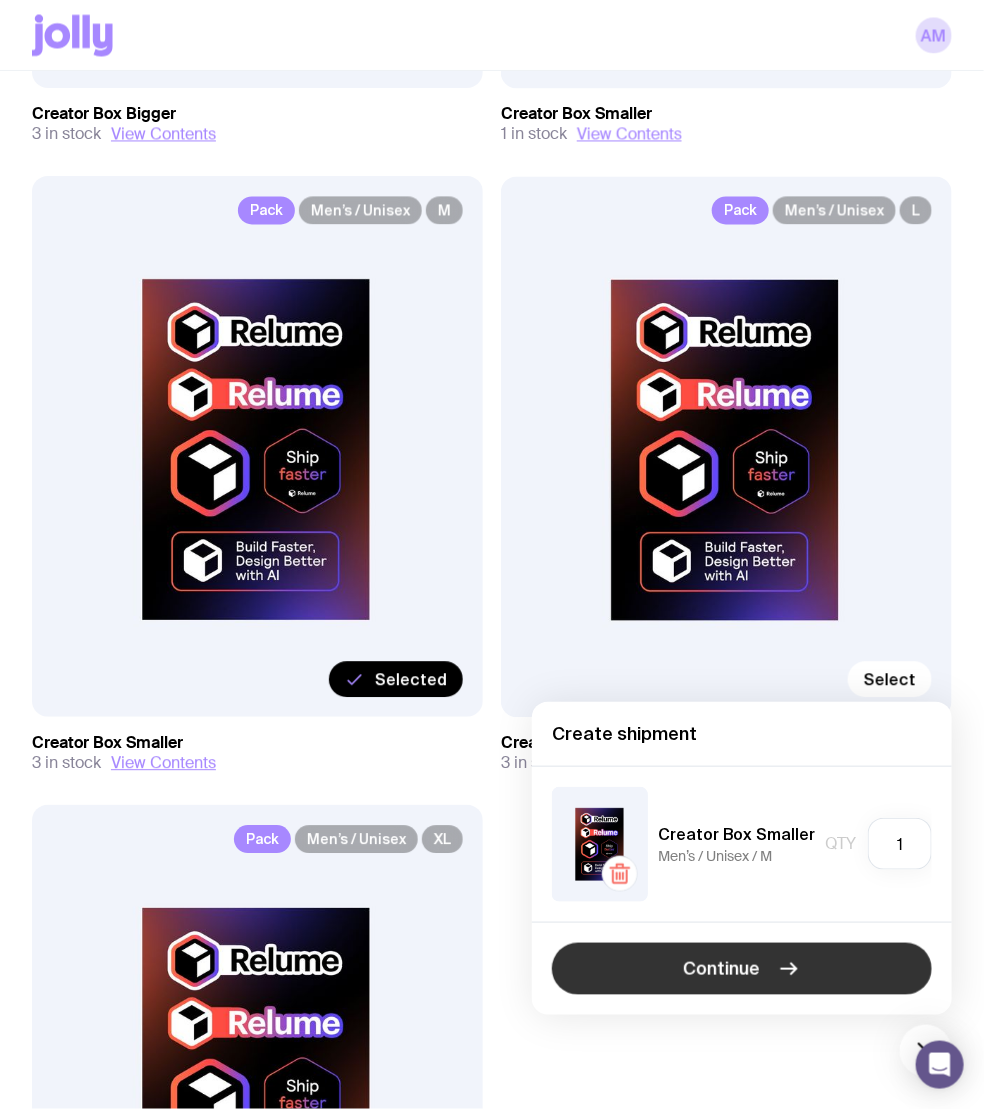 click on "Continue" at bounding box center (742, 969) 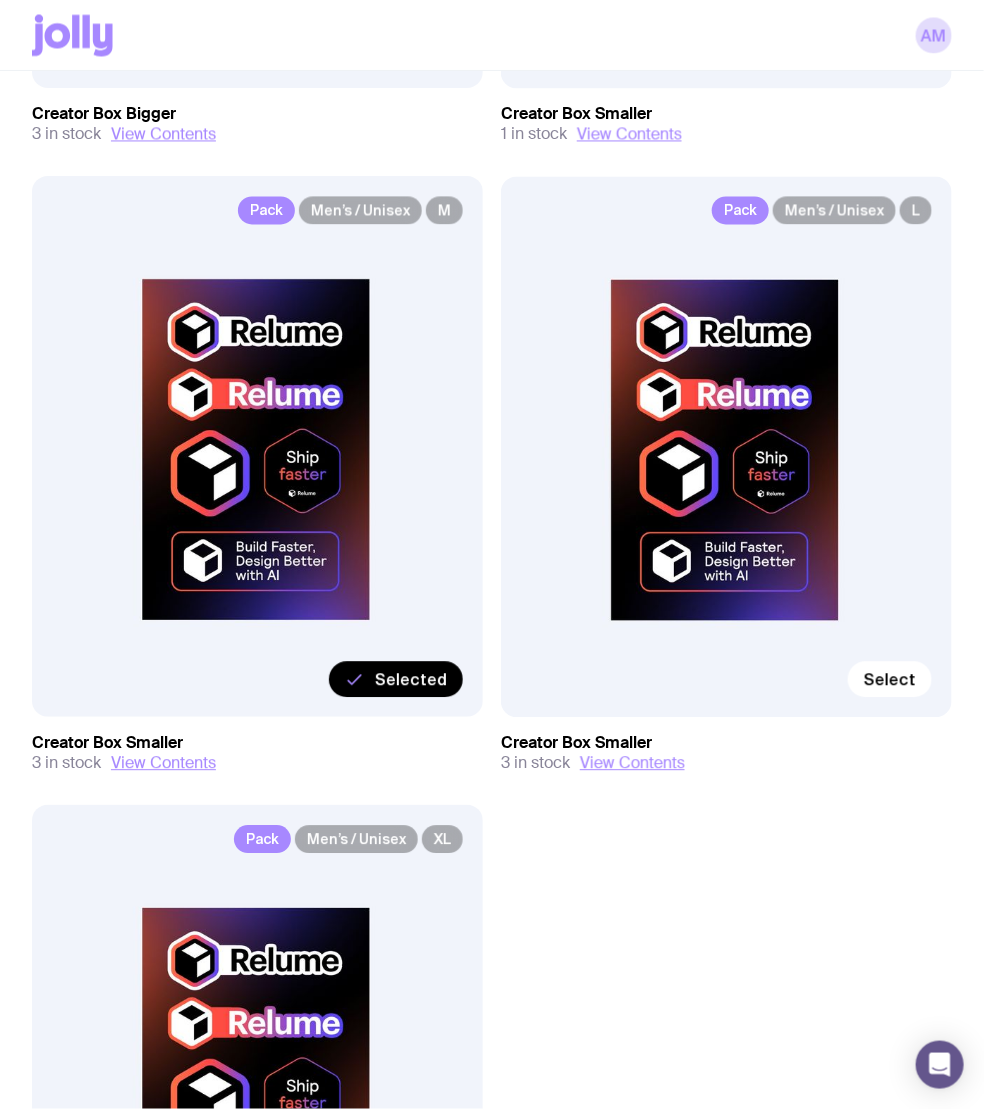 scroll, scrollTop: 0, scrollLeft: 0, axis: both 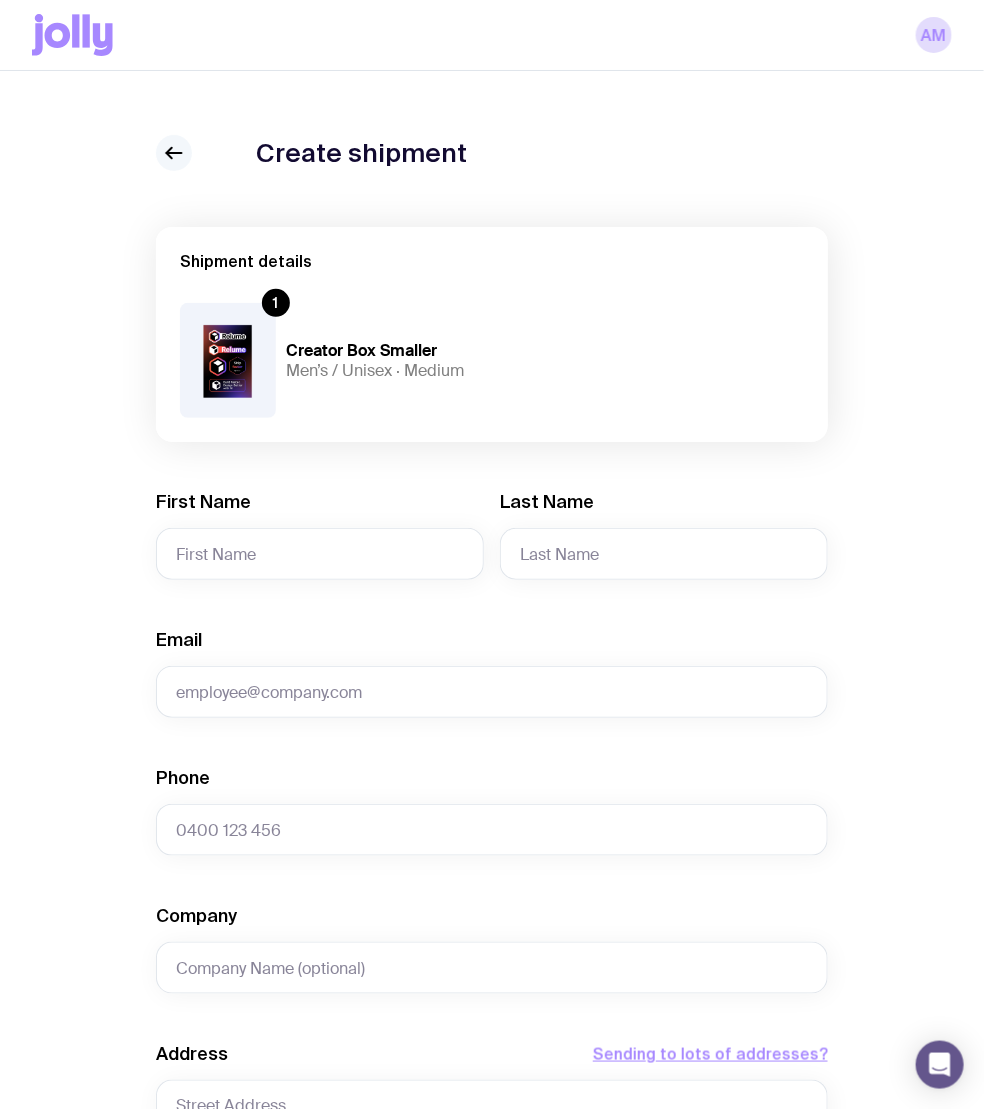 click 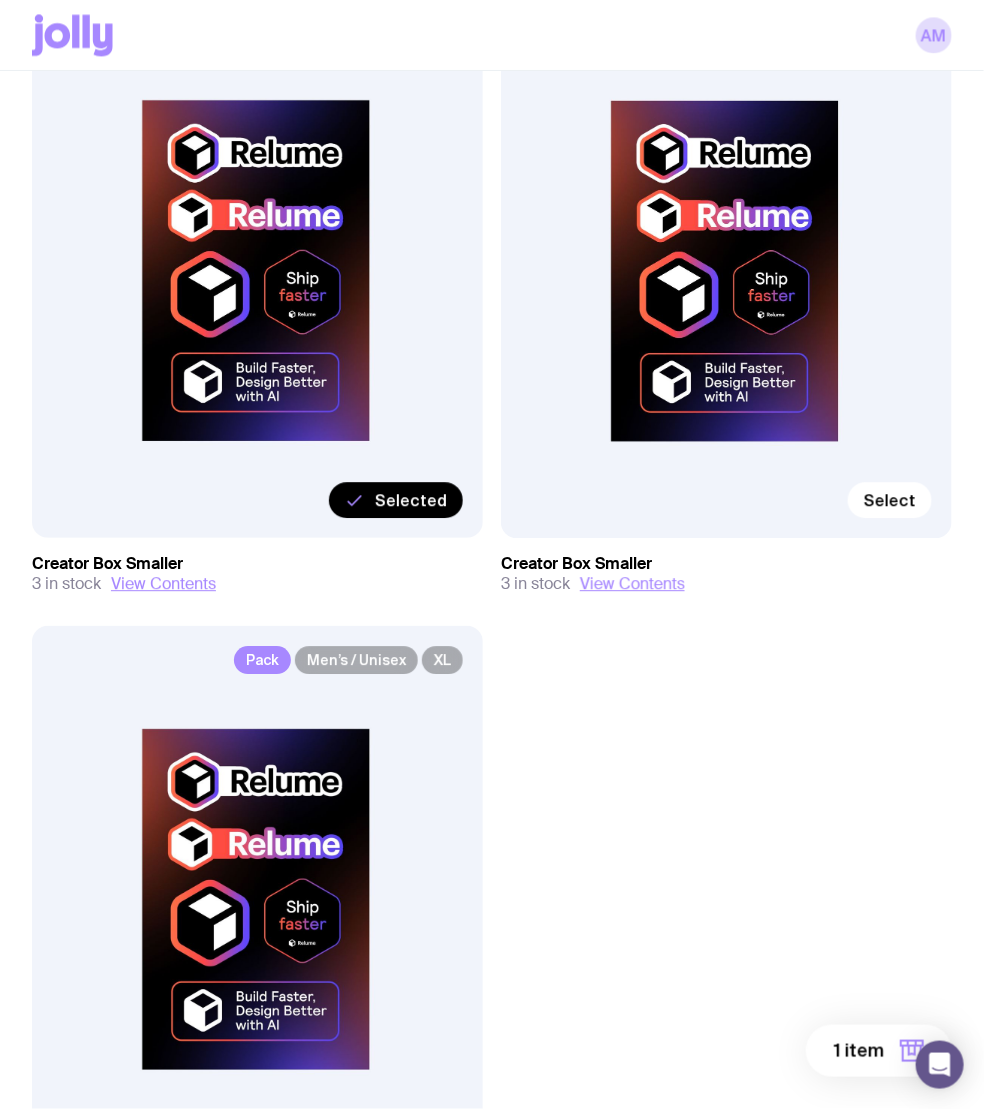 scroll, scrollTop: 7939, scrollLeft: 0, axis: vertical 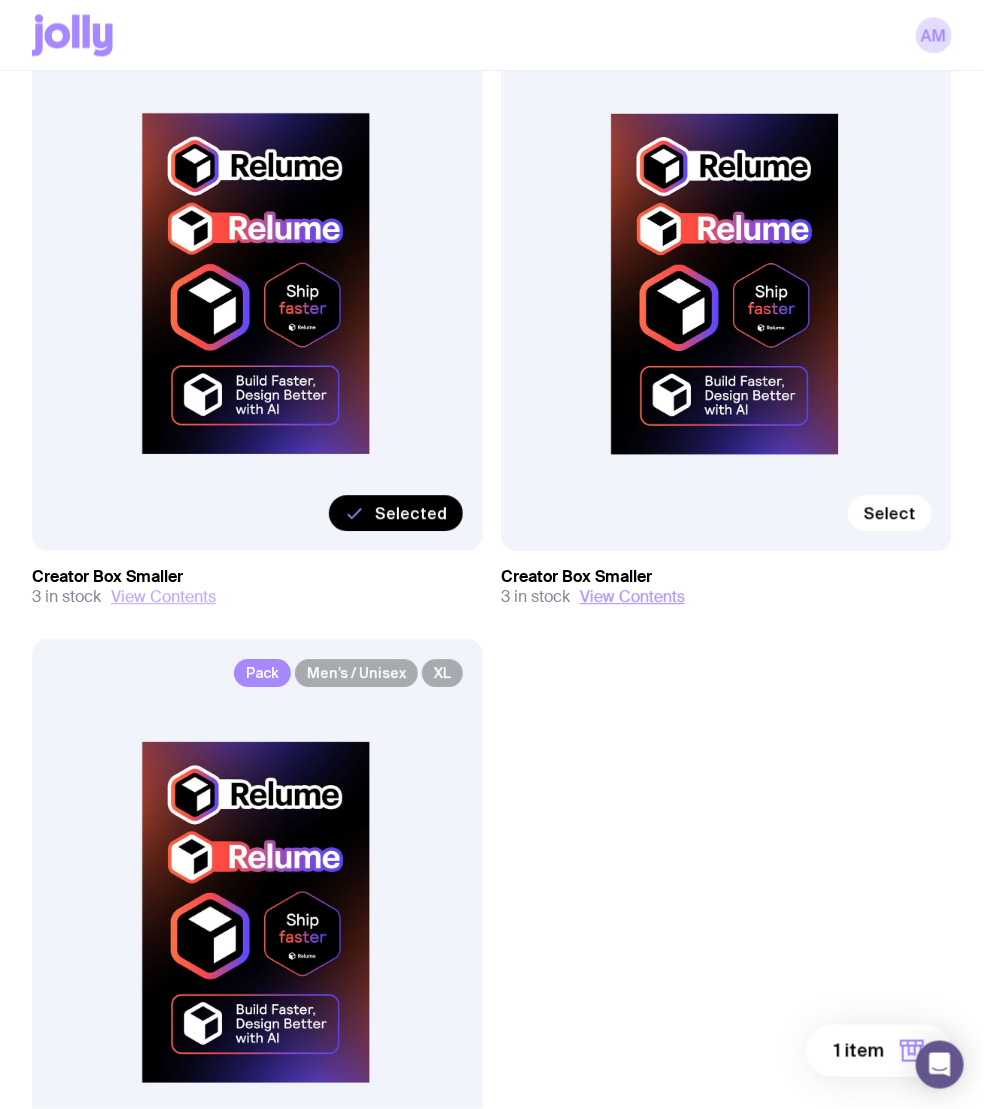 click on "View Contents" at bounding box center [163, 597] 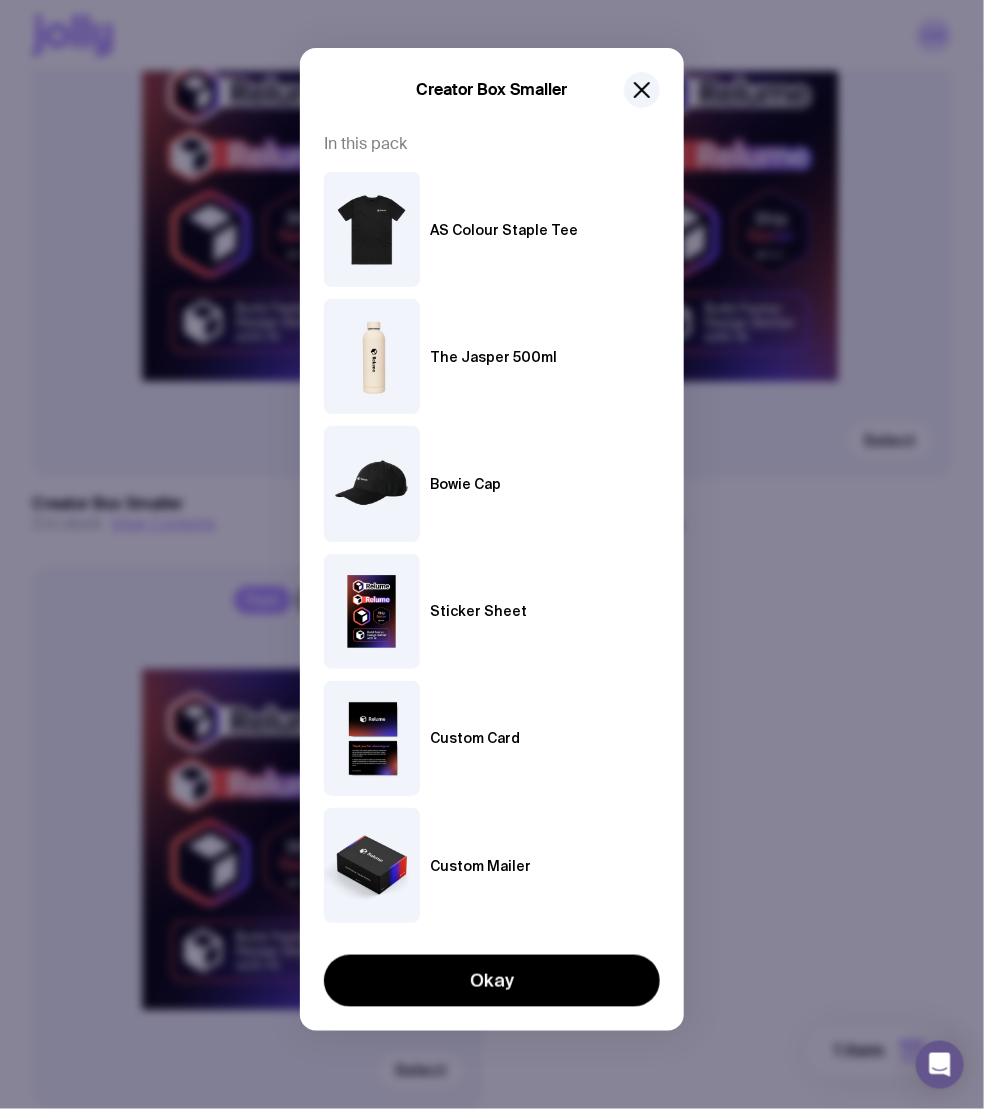 scroll, scrollTop: 7969, scrollLeft: 0, axis: vertical 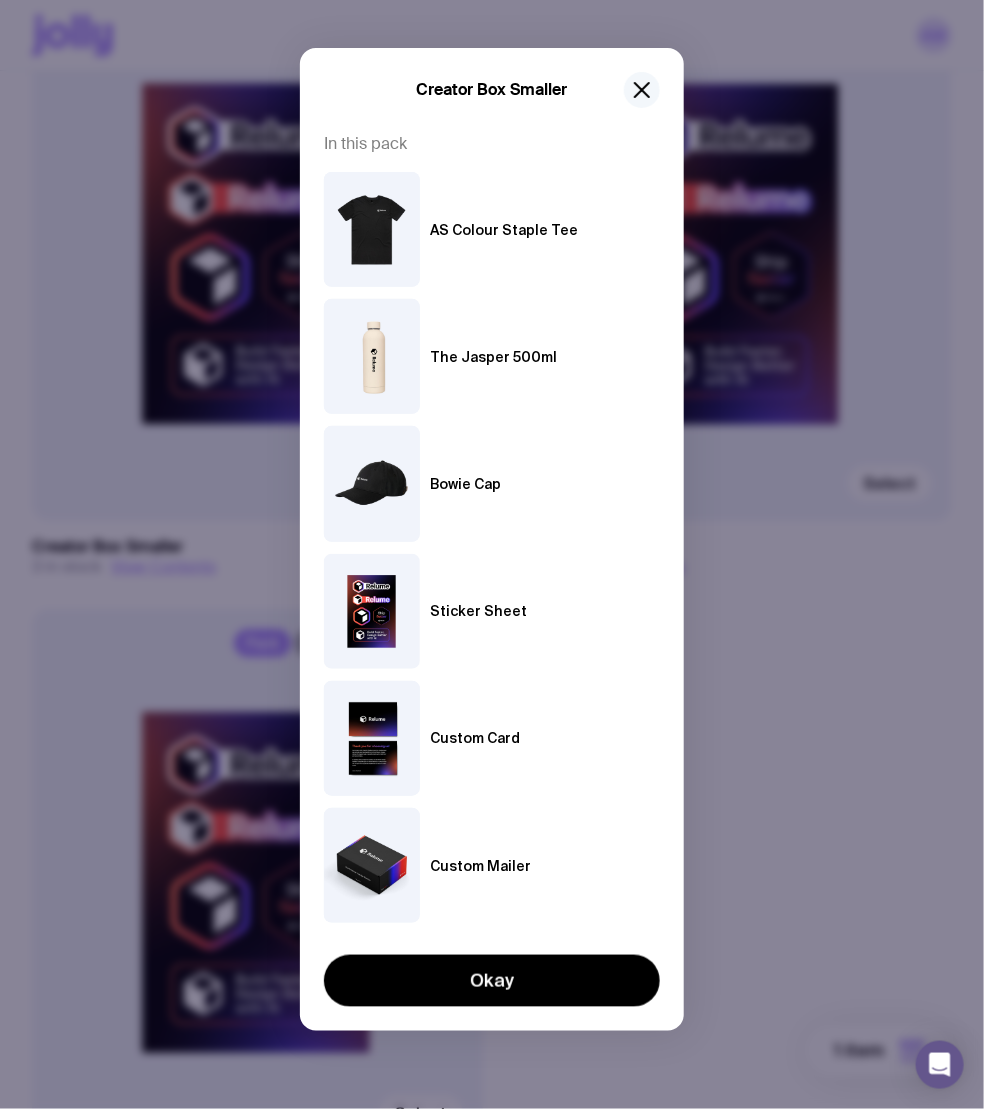 click 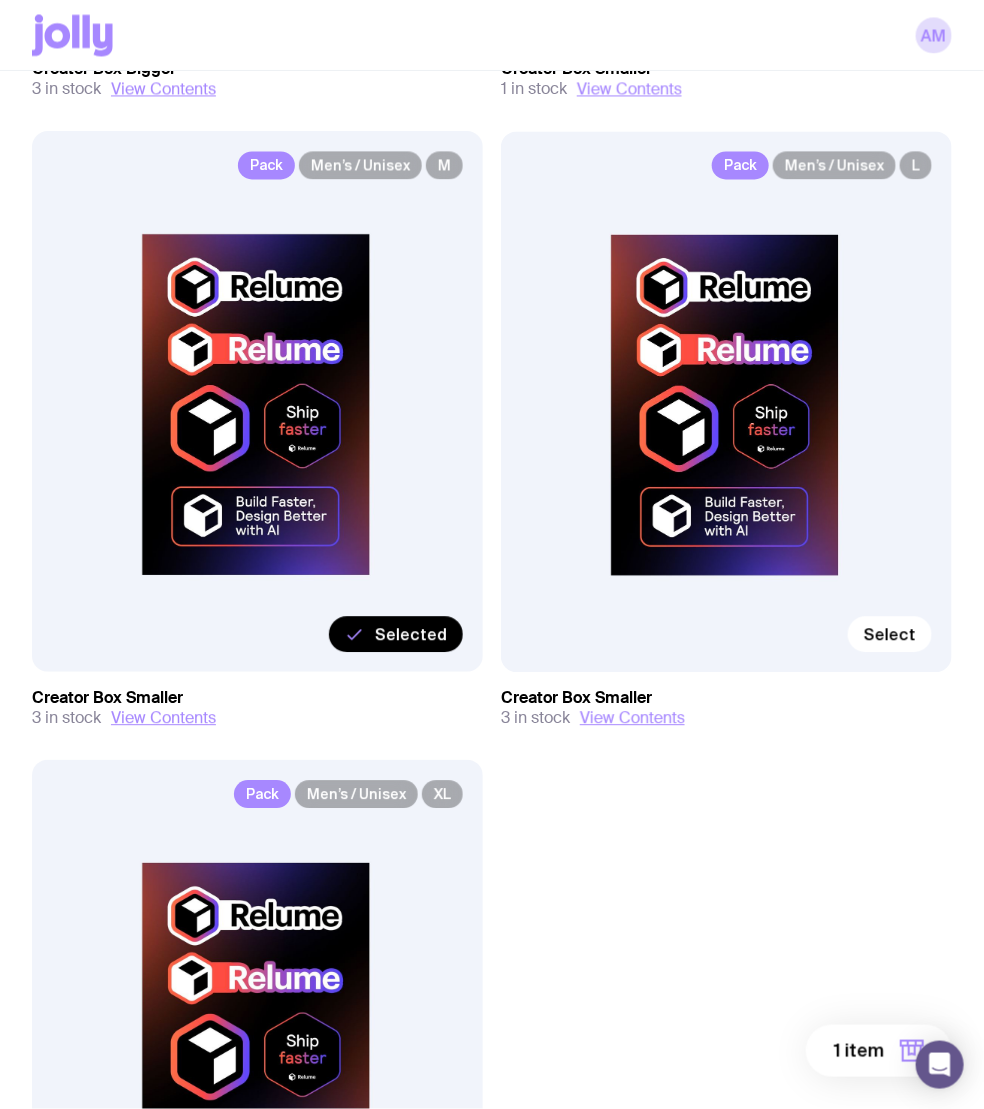 scroll, scrollTop: 7810, scrollLeft: 0, axis: vertical 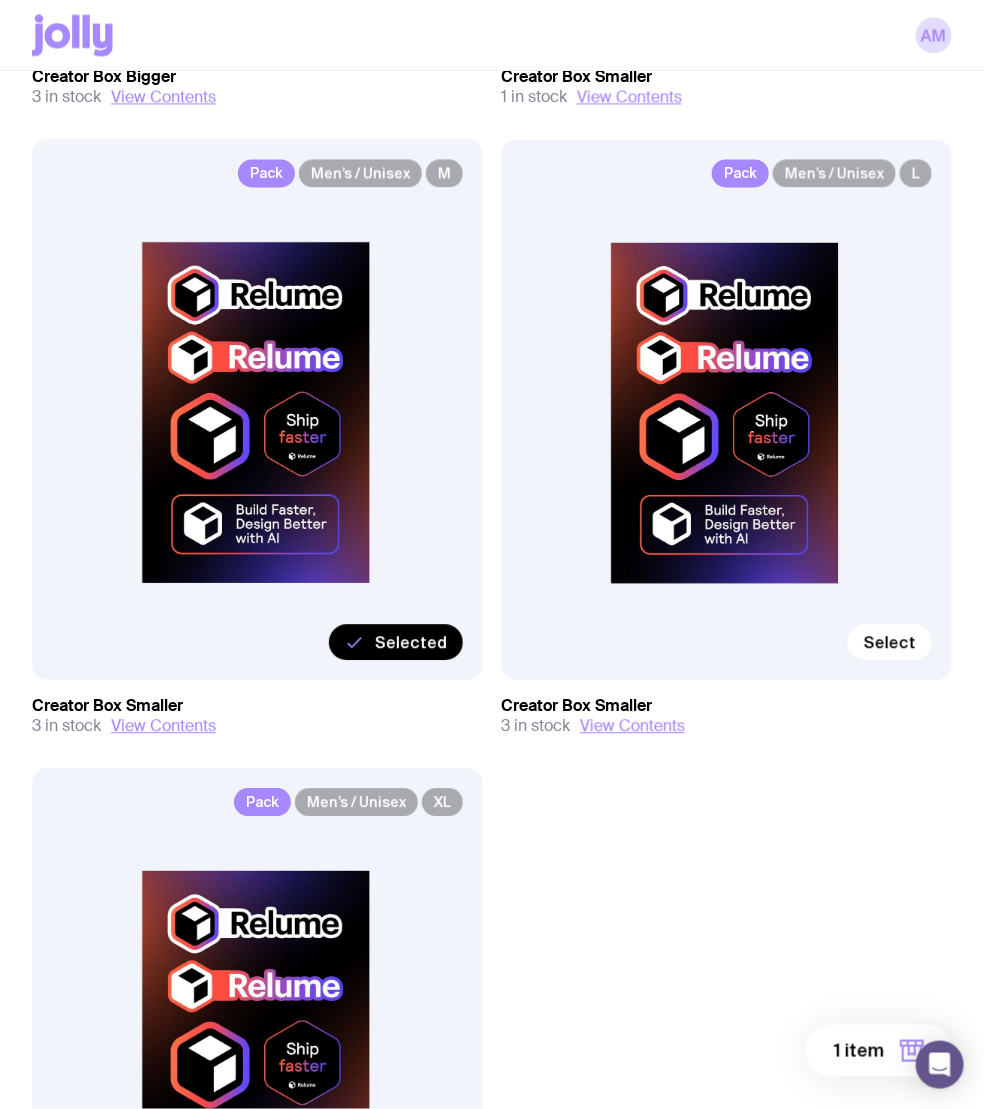 click on "1 item" 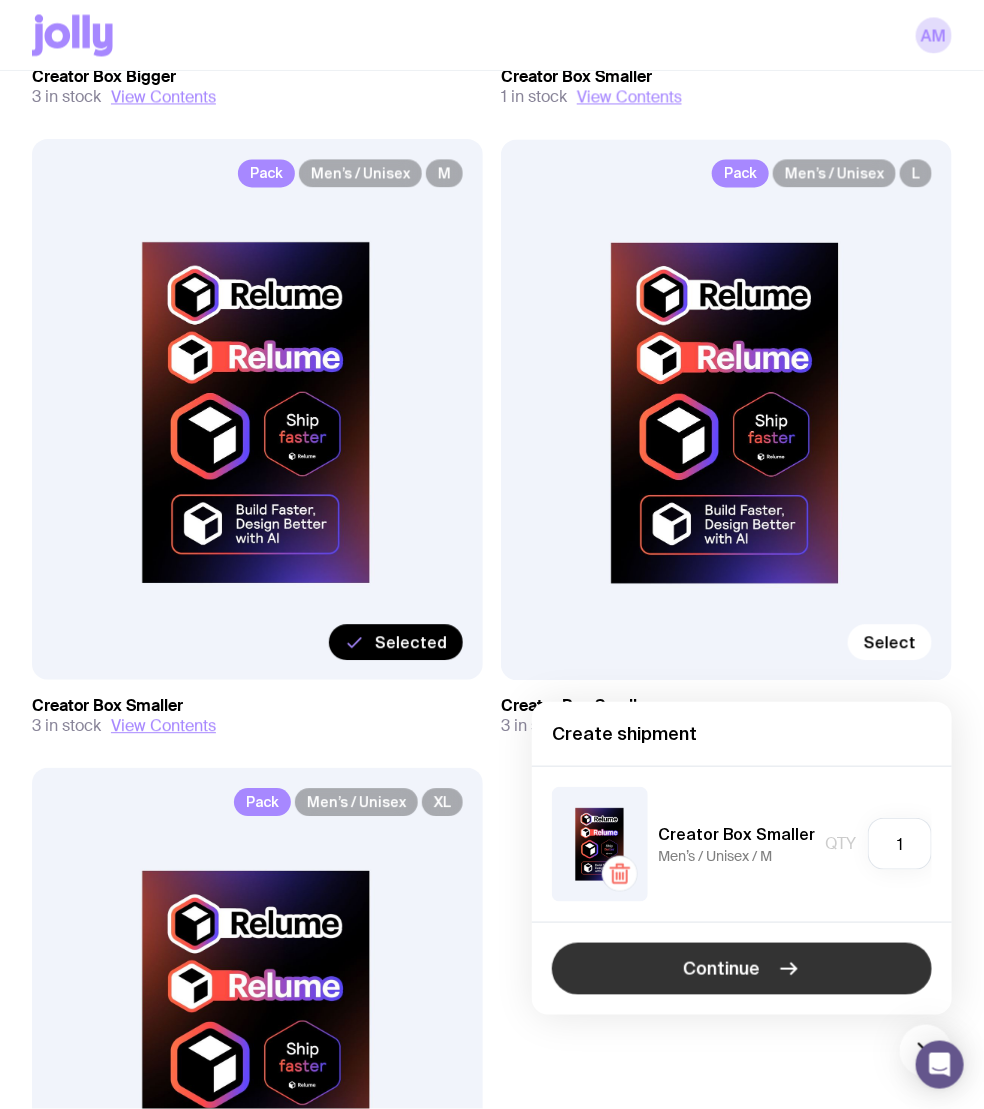 click on "Continue" 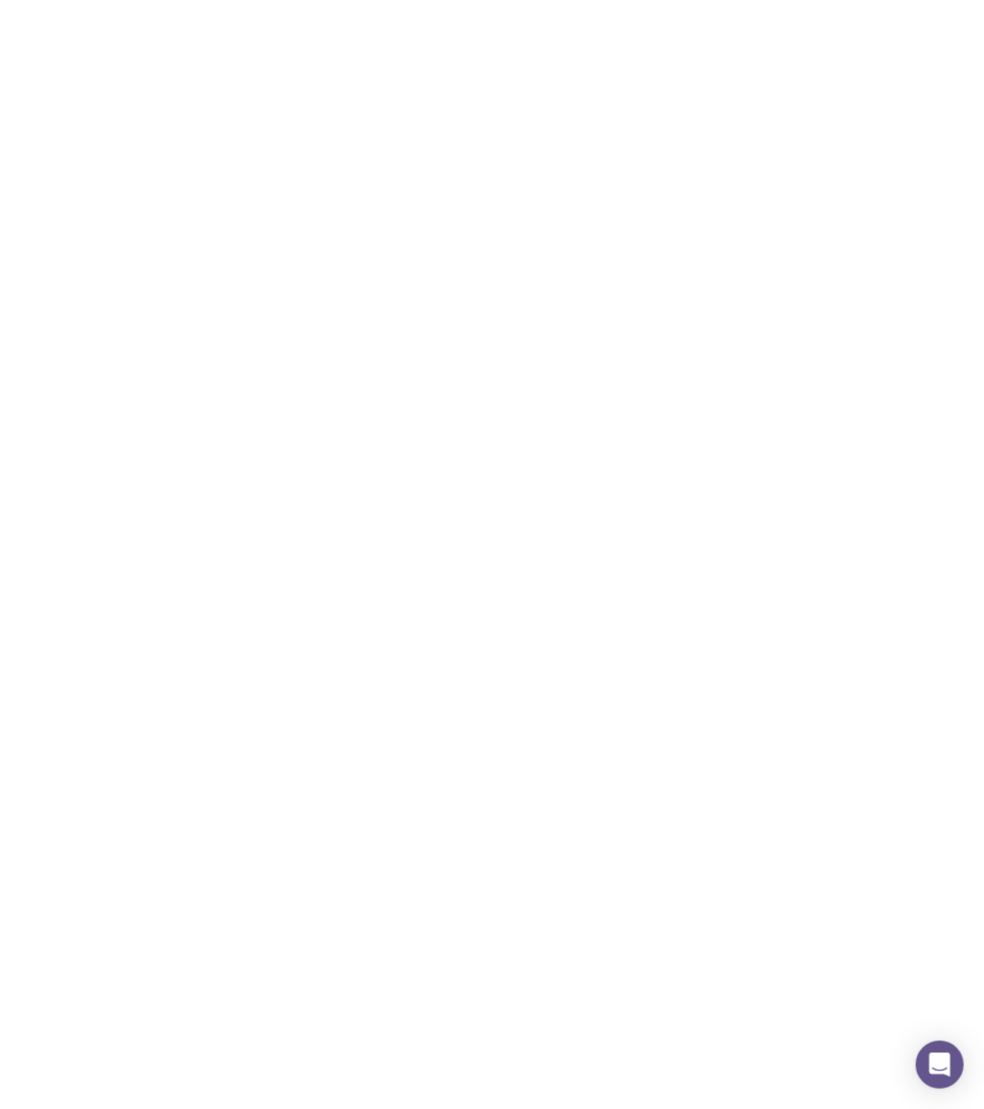 scroll, scrollTop: 0, scrollLeft: 0, axis: both 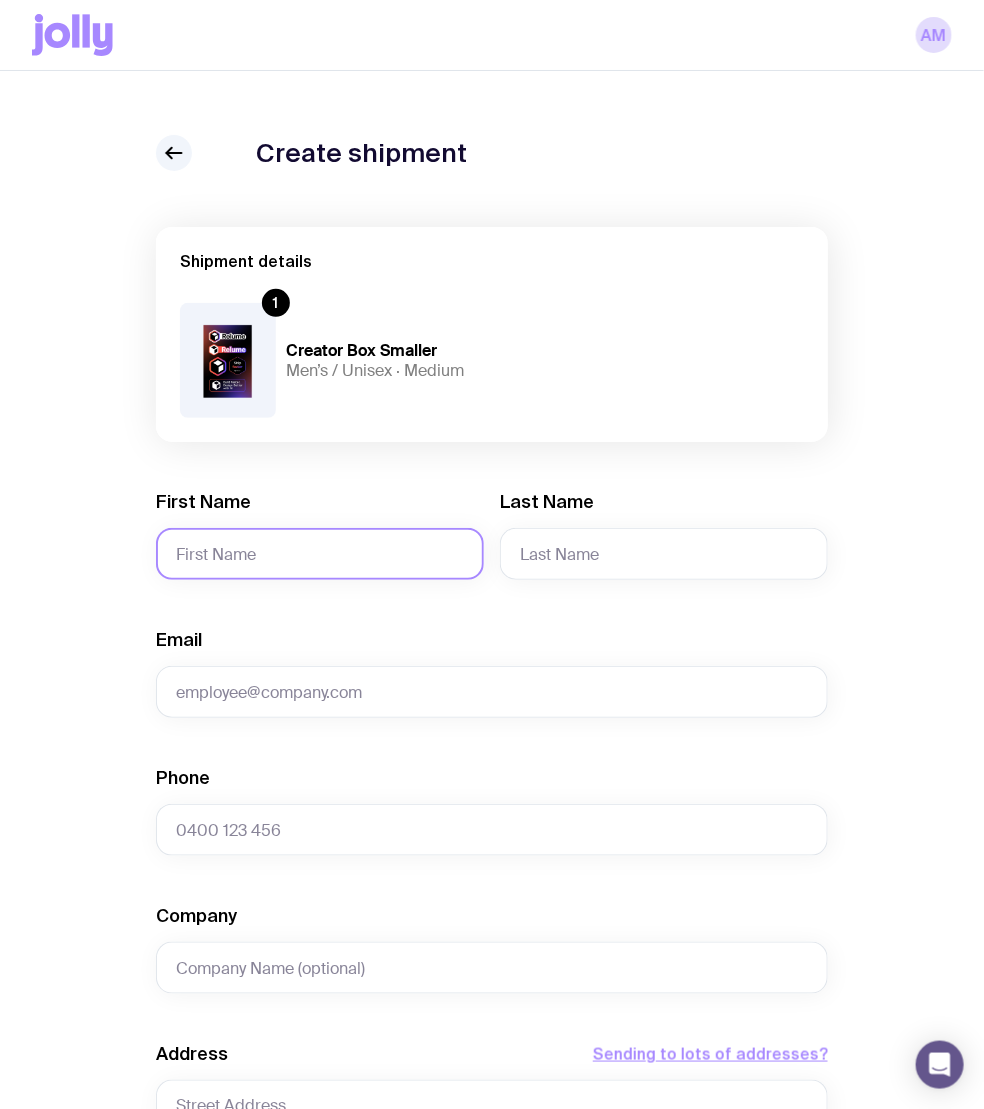 click on "First Name" 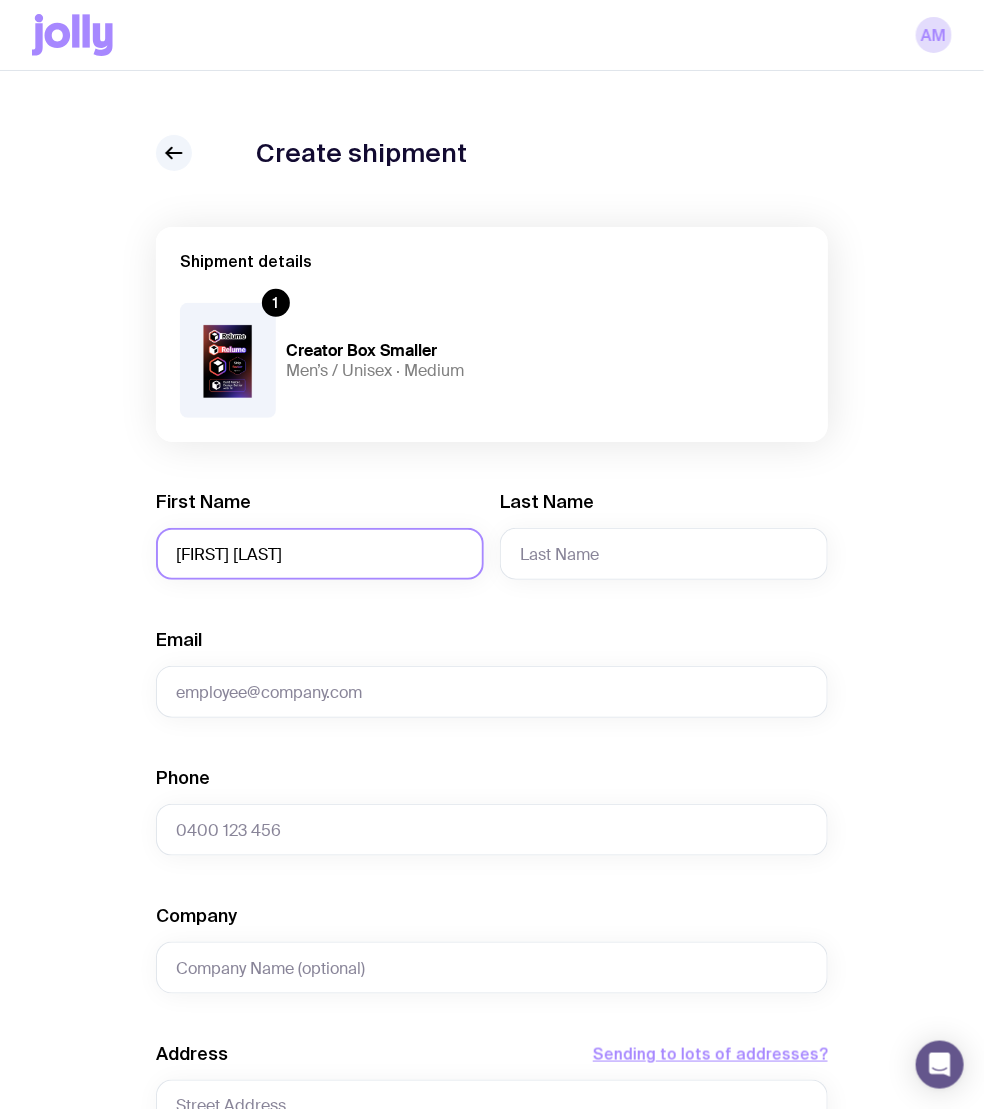 type on "[FIRST] [LAST]" 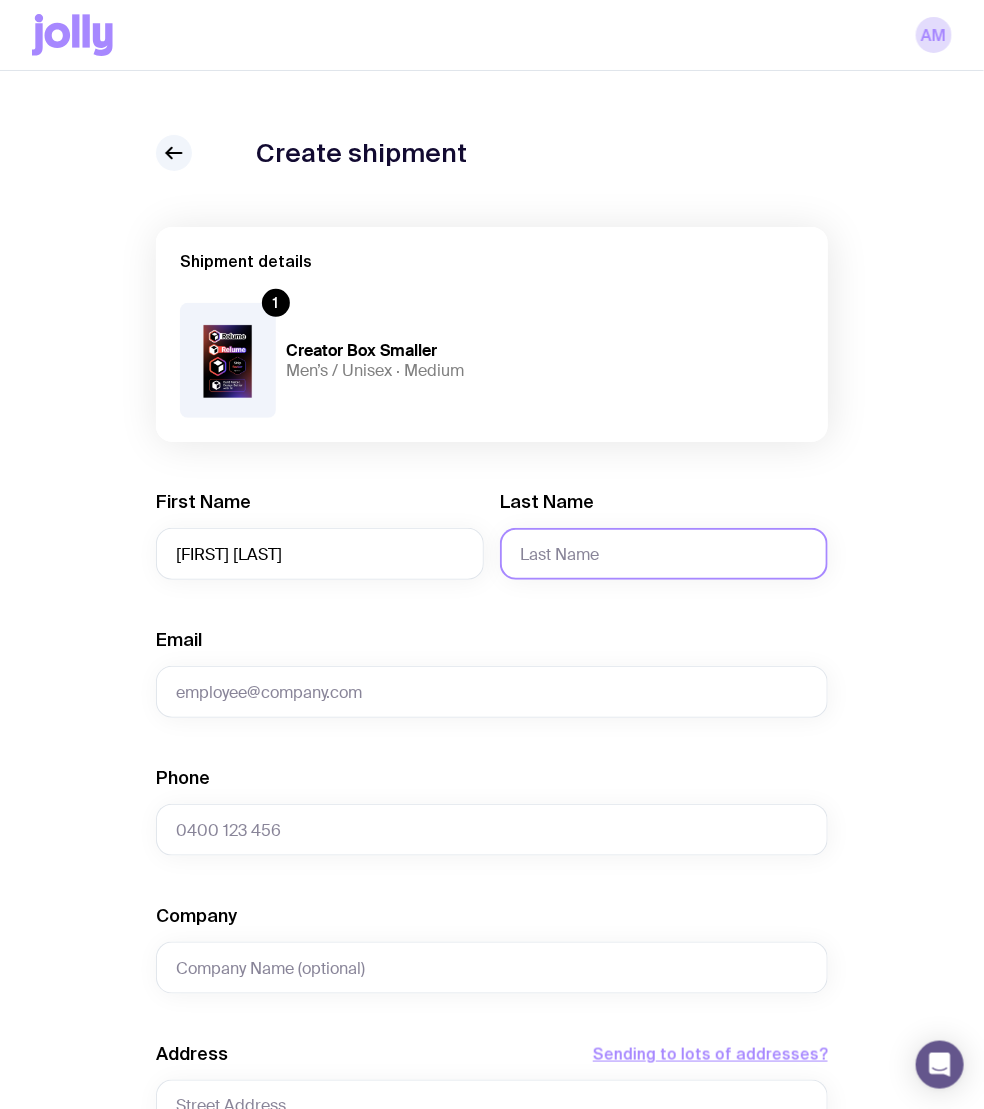 click on "Last Name" 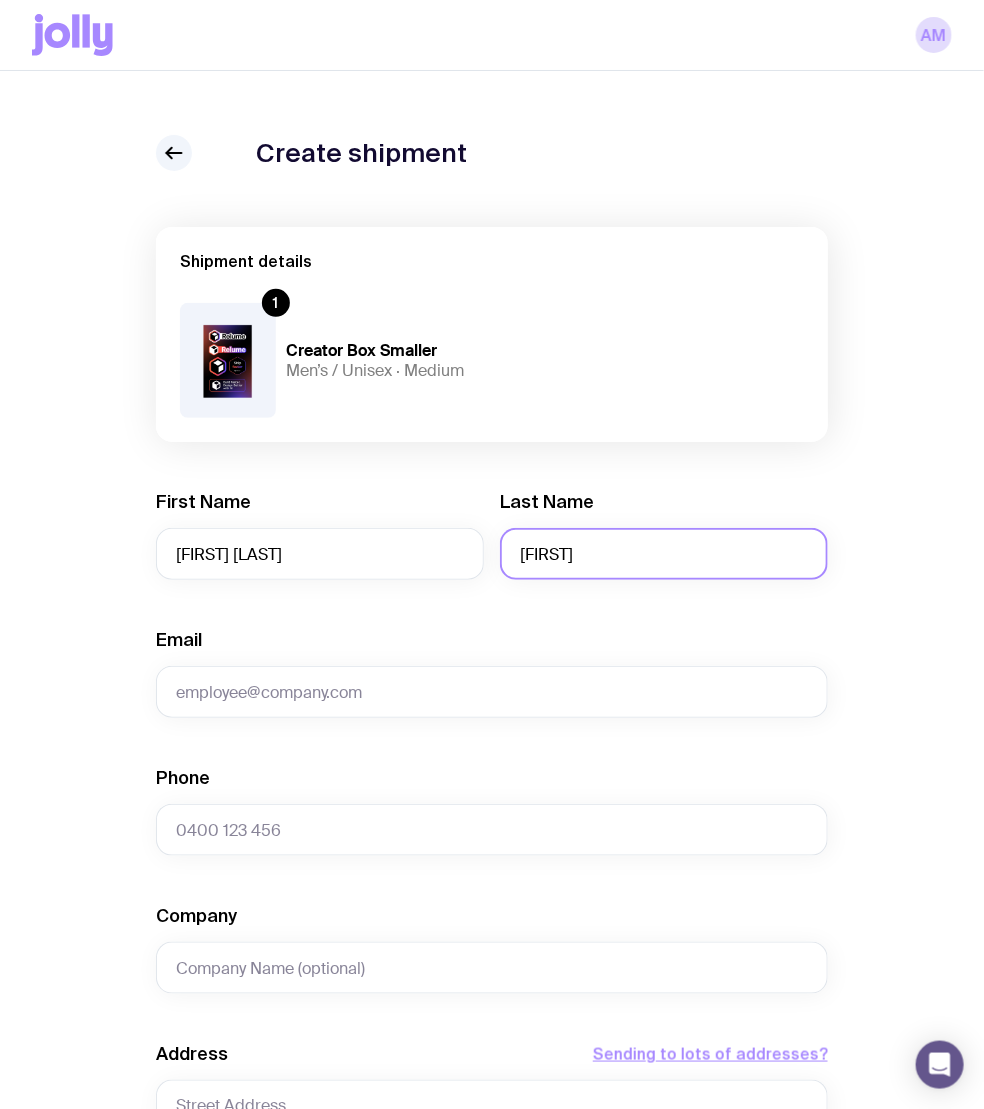 type on "[FIRST]" 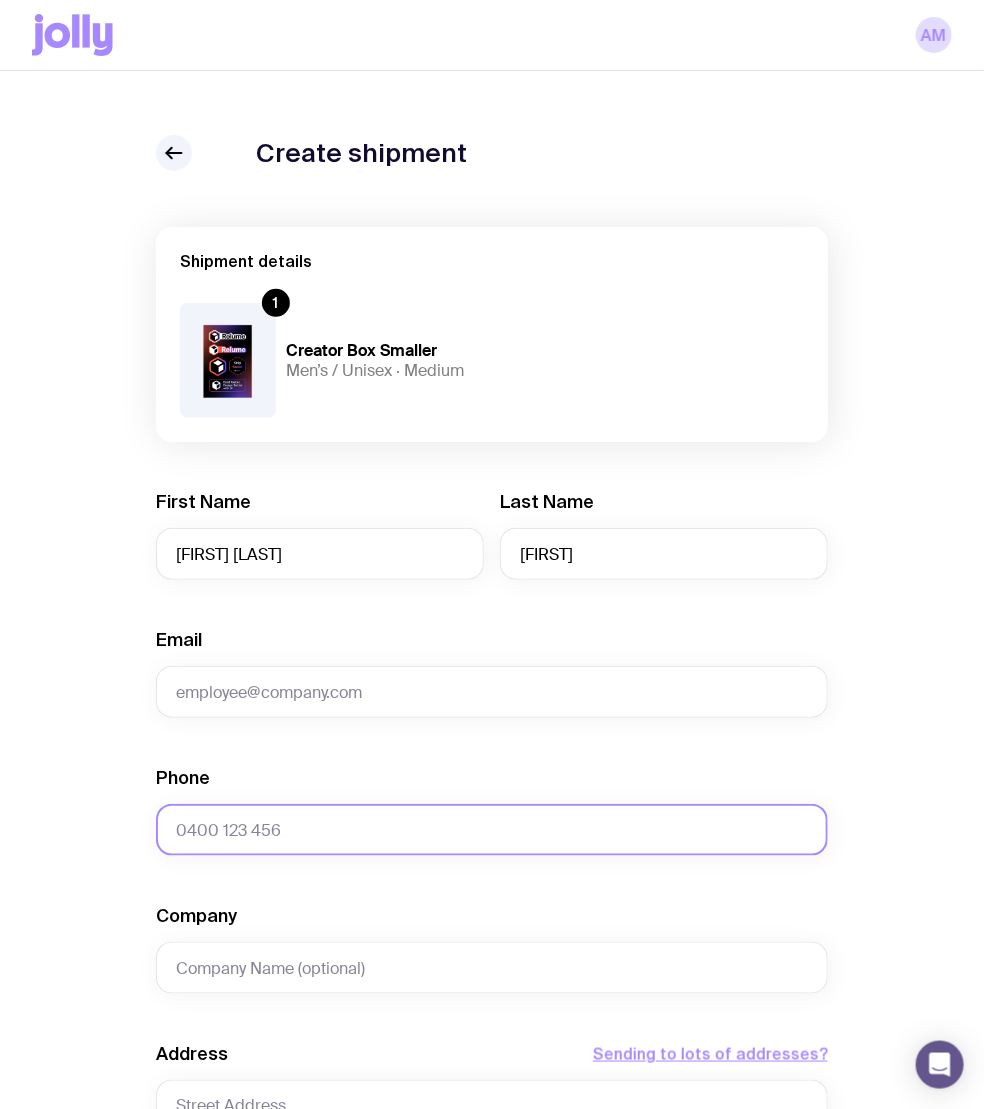 click on "Phone" 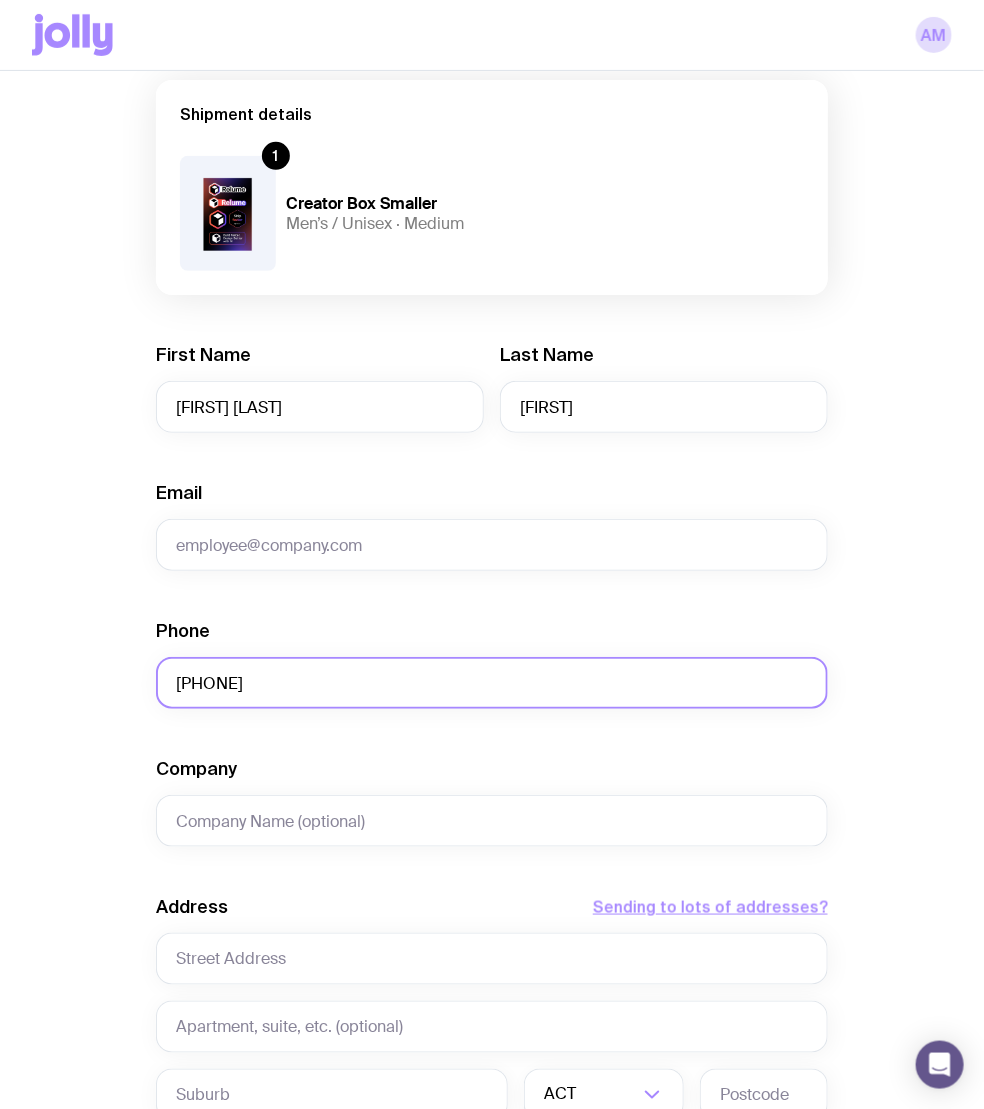 scroll, scrollTop: 242, scrollLeft: 0, axis: vertical 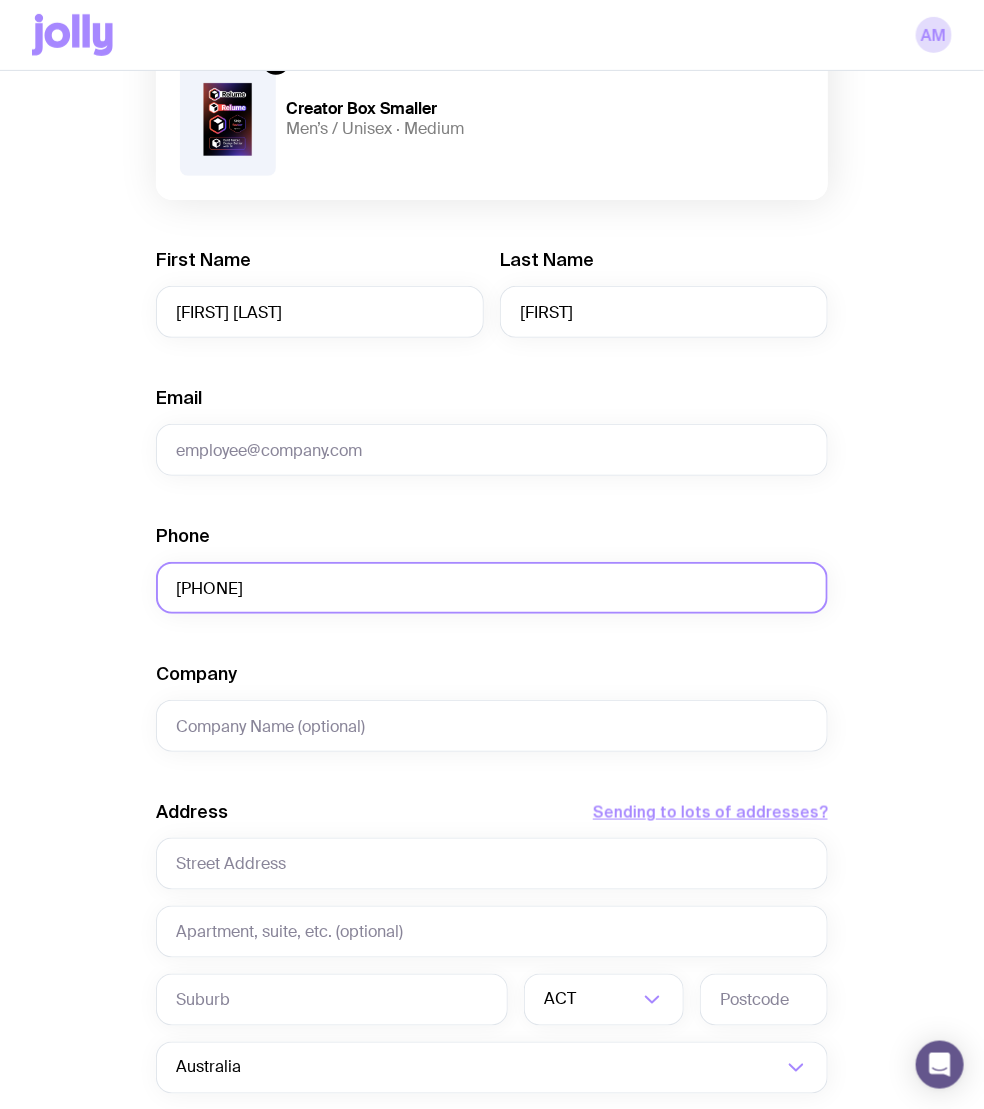 type on "[PHONE]" 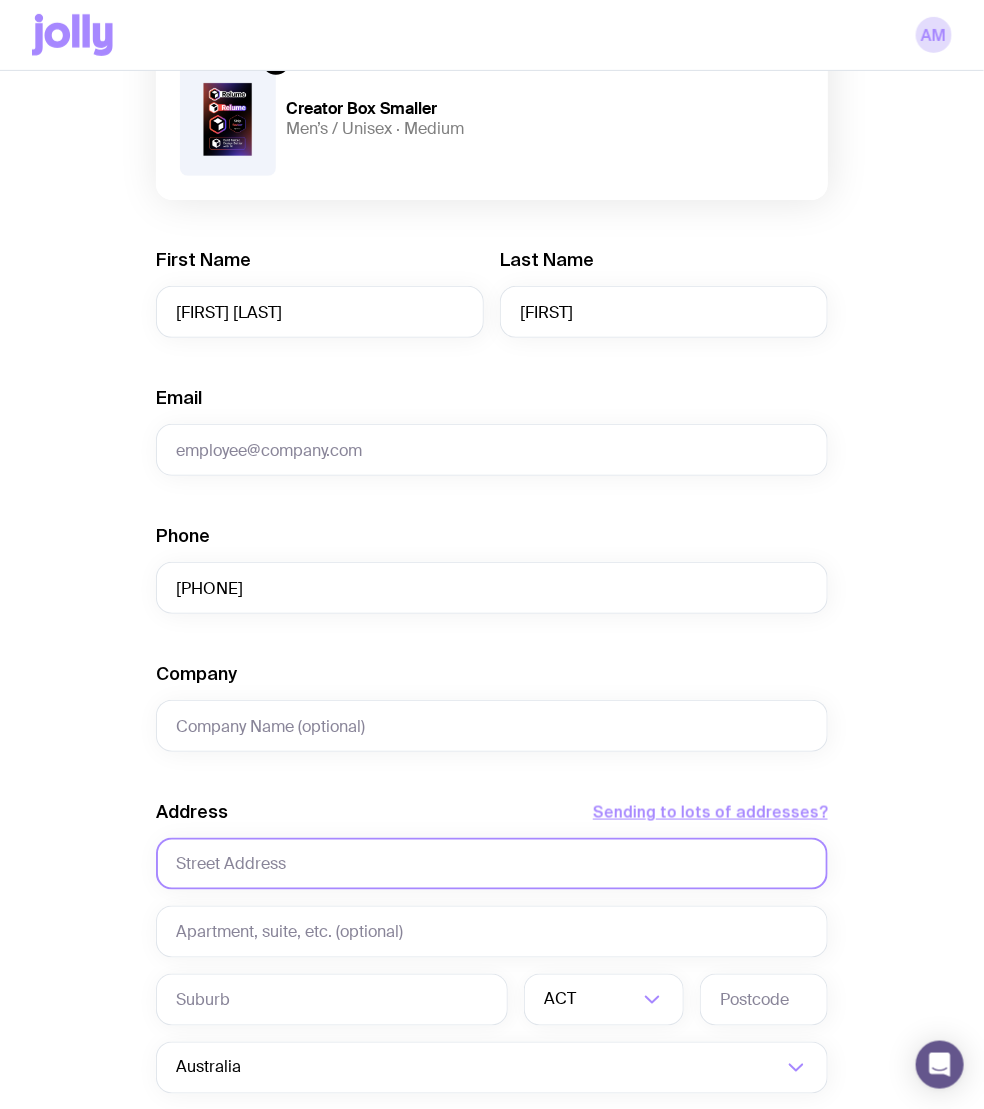 click 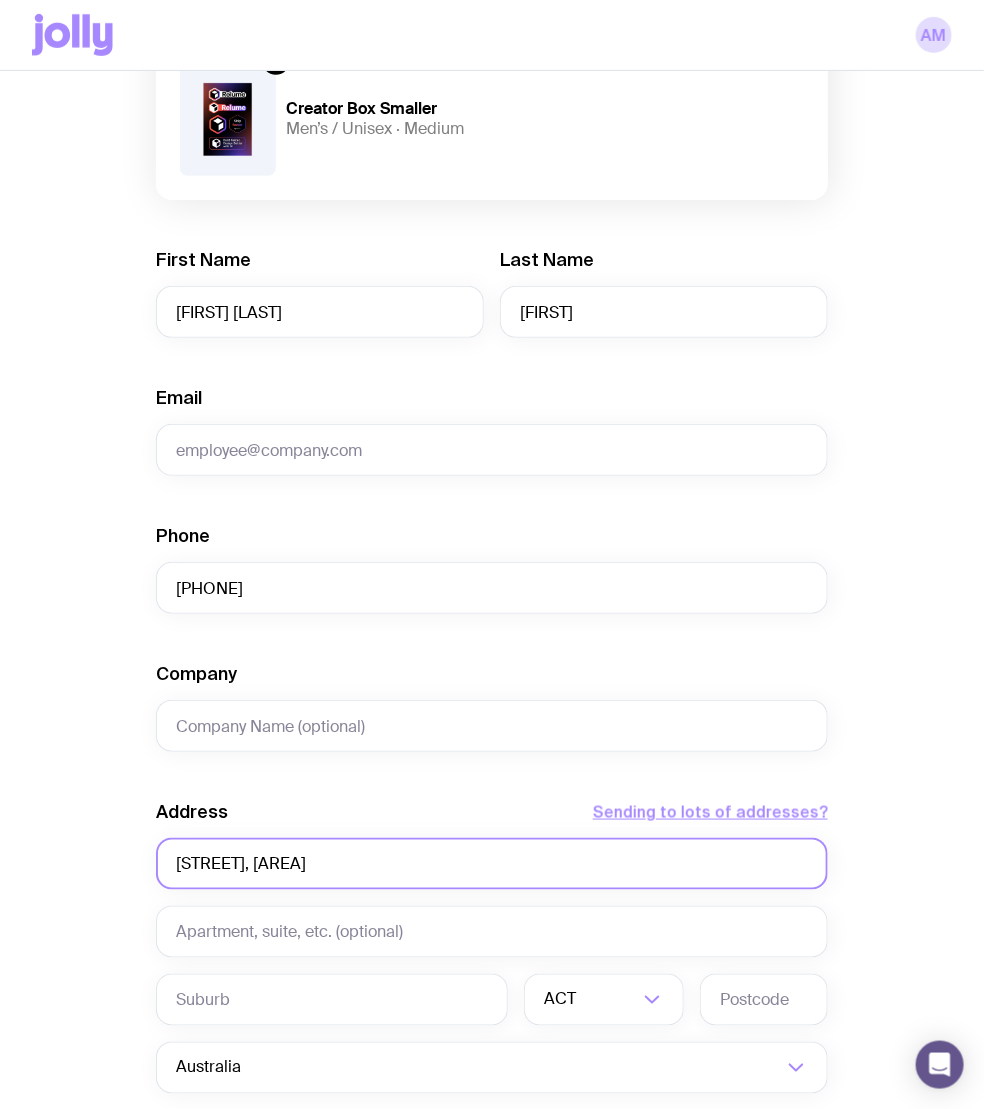 type on "[STREET], [AREA]" 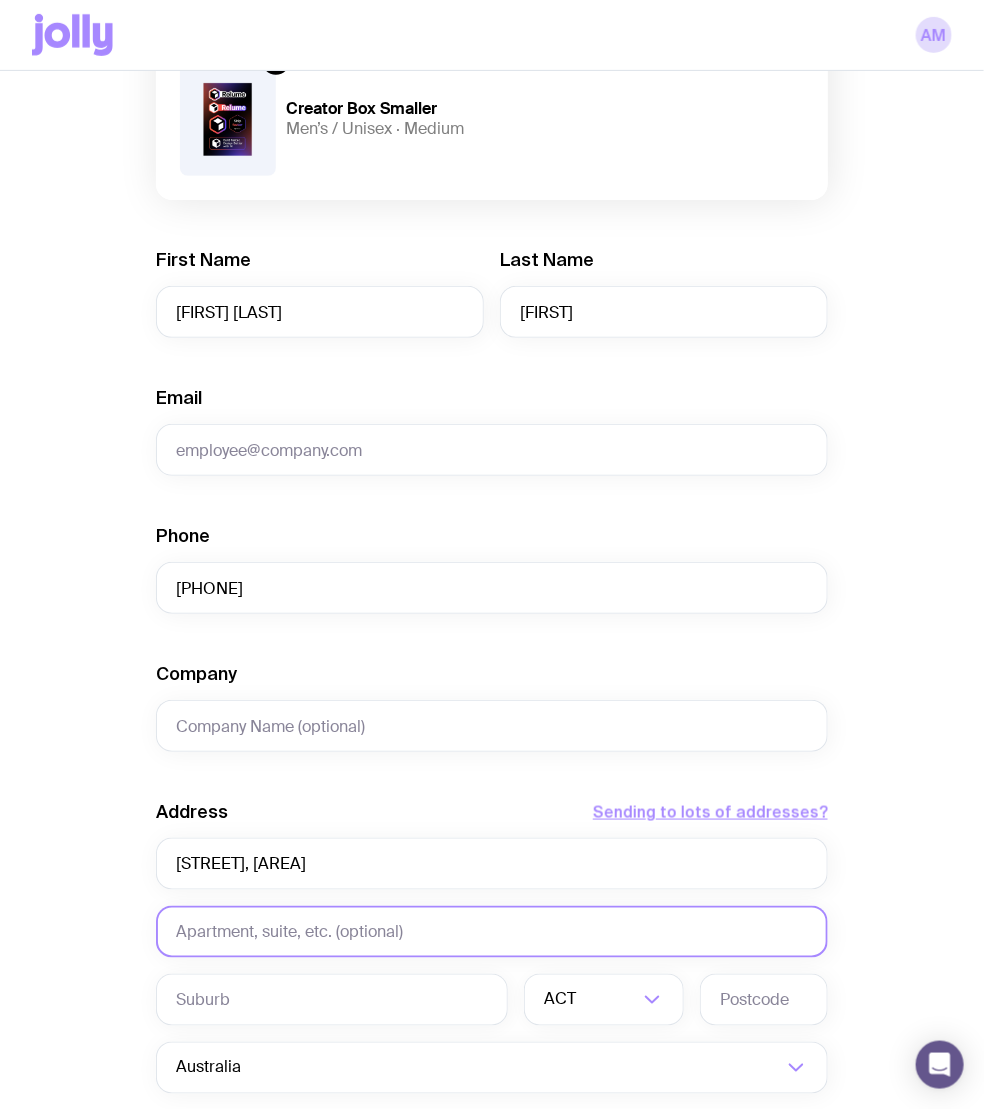 click 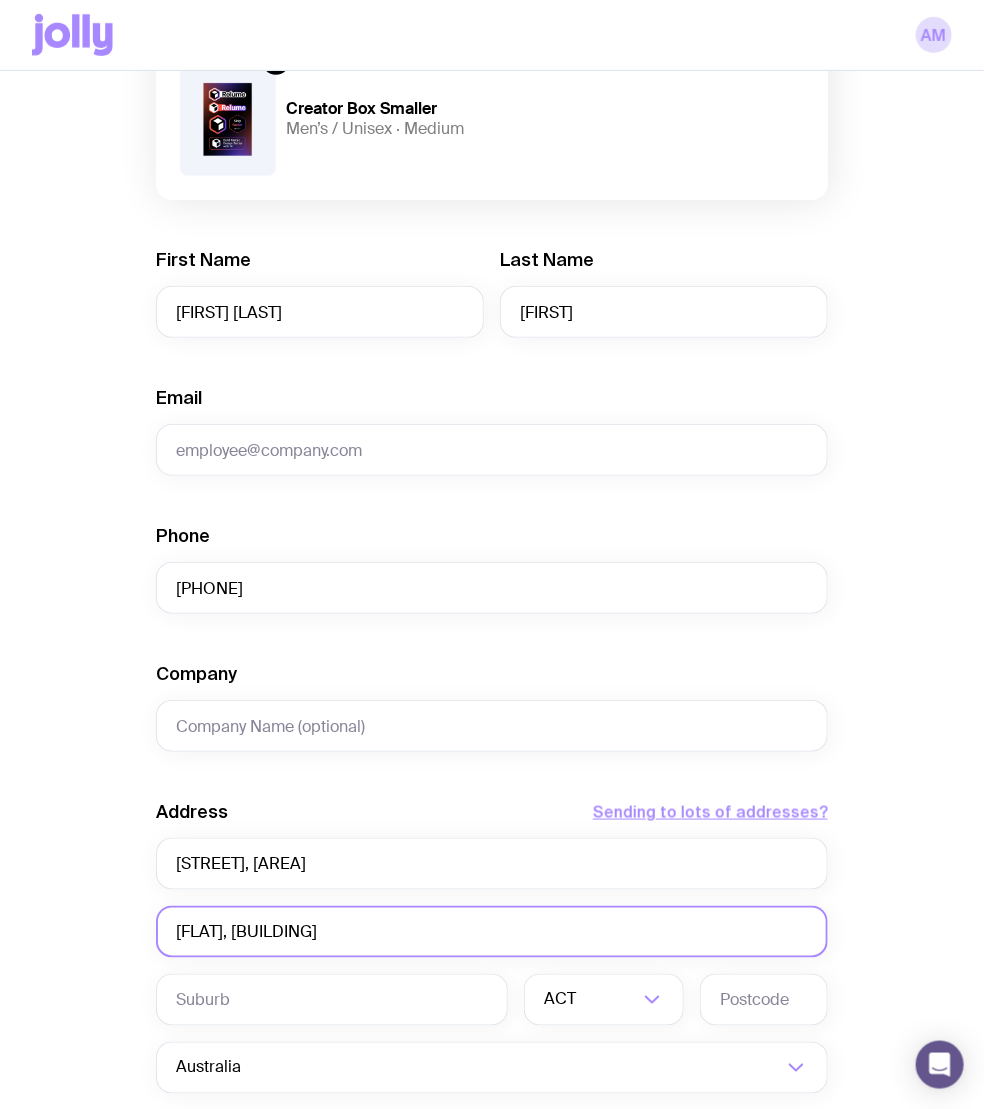 type on "[FLAT], [BUILDING]" 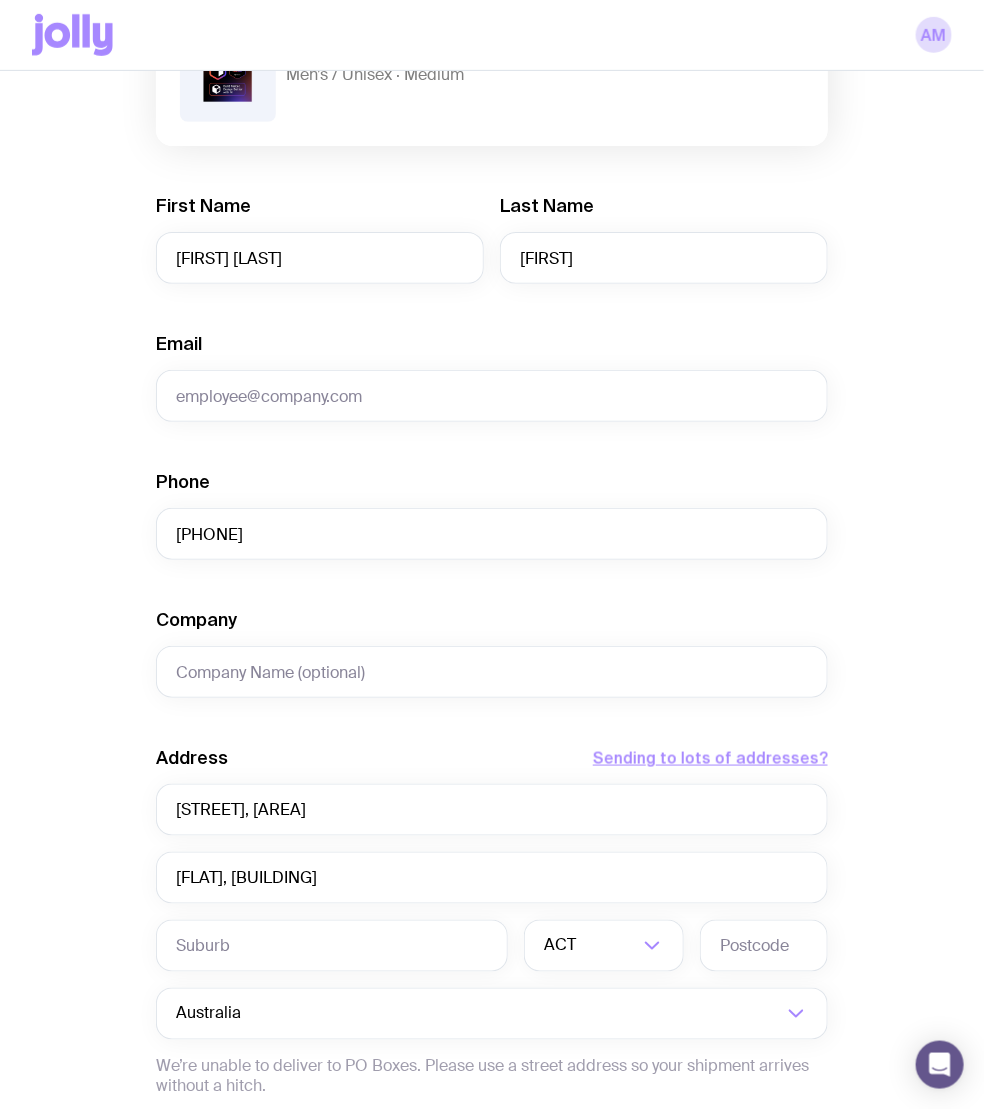 scroll, scrollTop: 340, scrollLeft: 0, axis: vertical 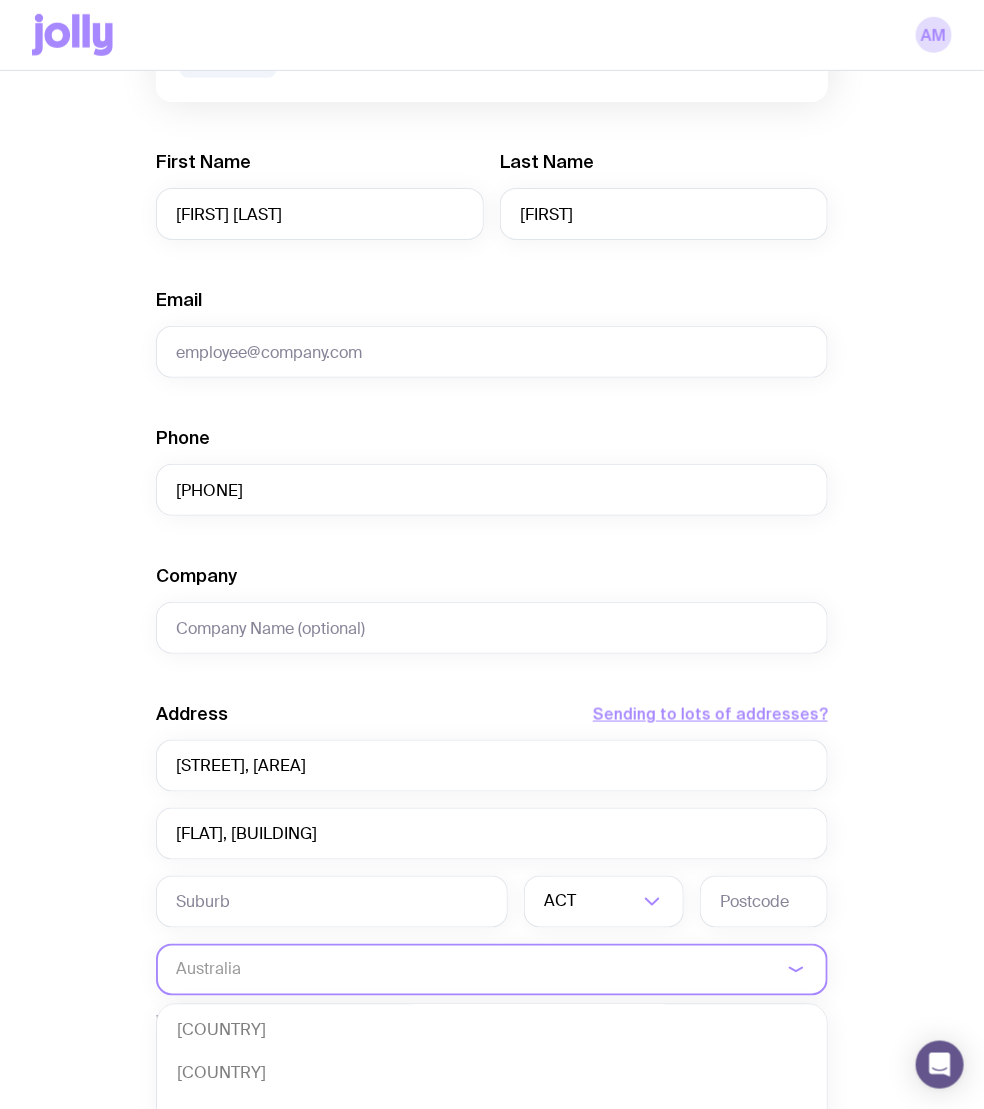 click on "Australia" at bounding box center [470, 970] 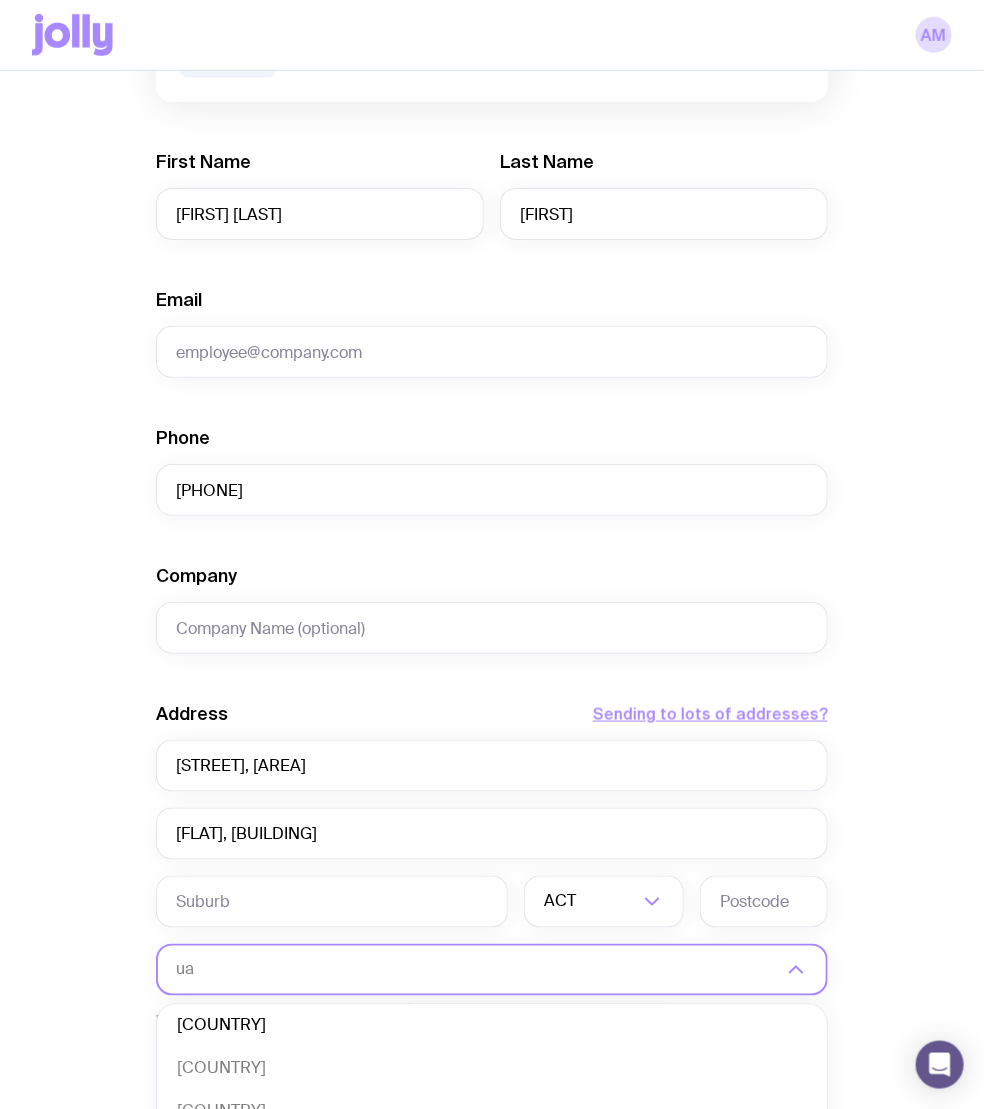 scroll, scrollTop: 0, scrollLeft: 0, axis: both 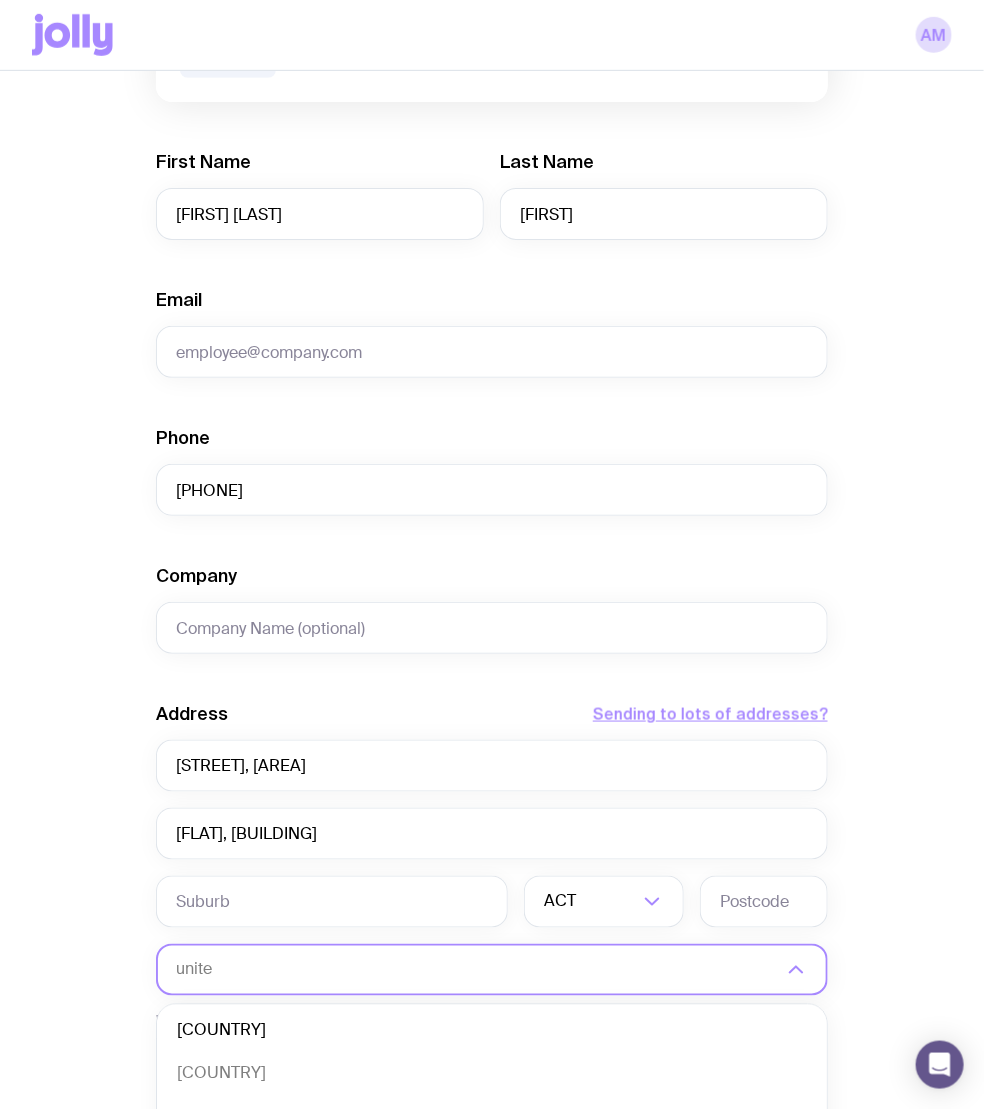 click on "[COUNTRY]" 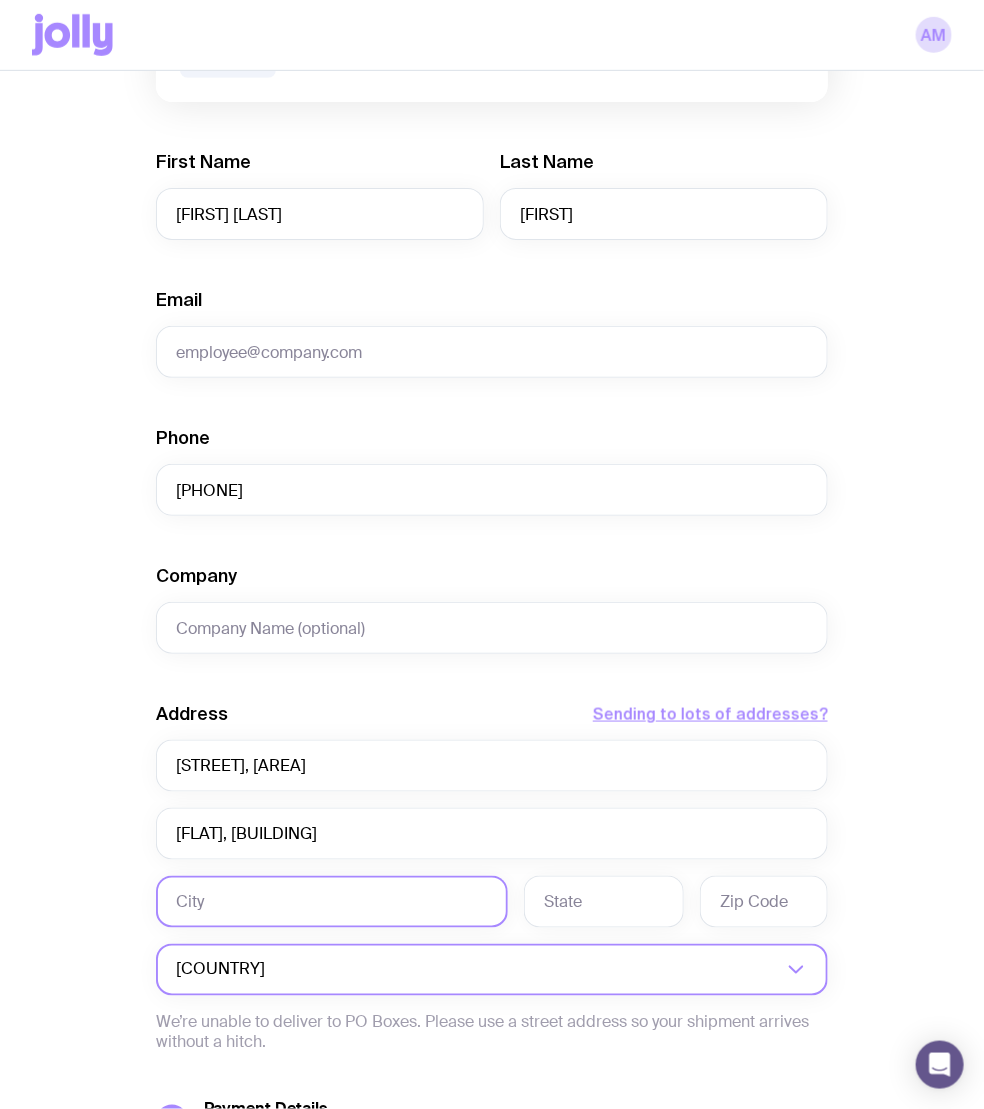 click 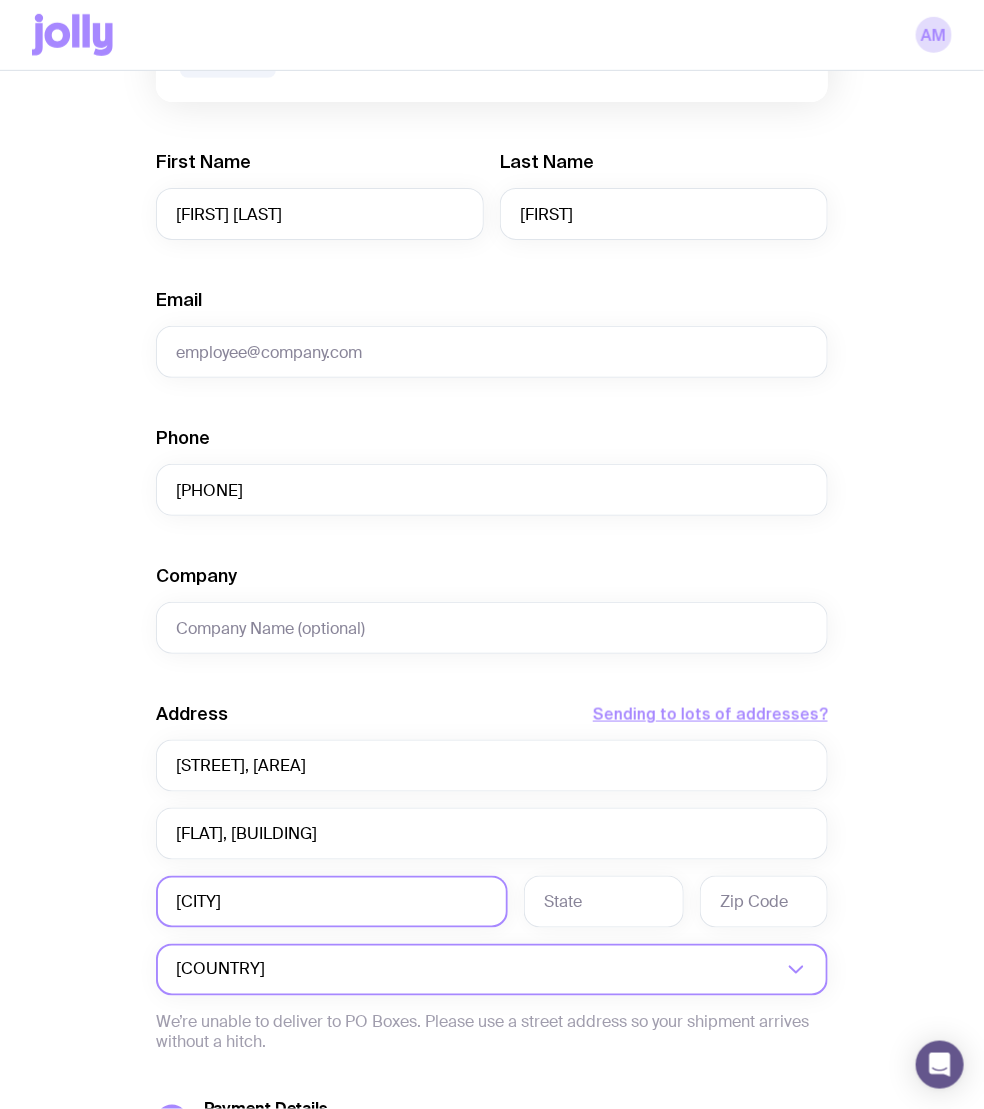 type on "[CITY]" 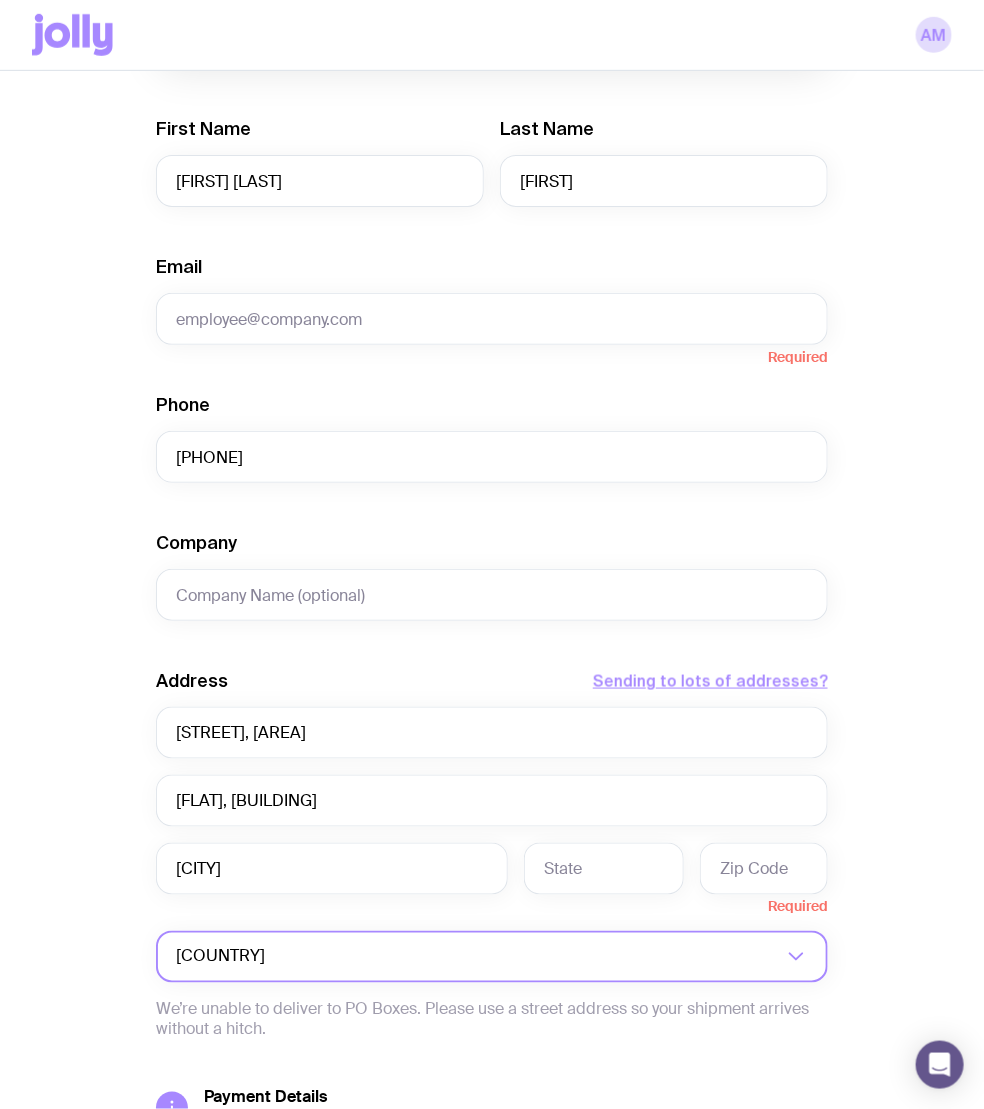 scroll, scrollTop: 377, scrollLeft: 0, axis: vertical 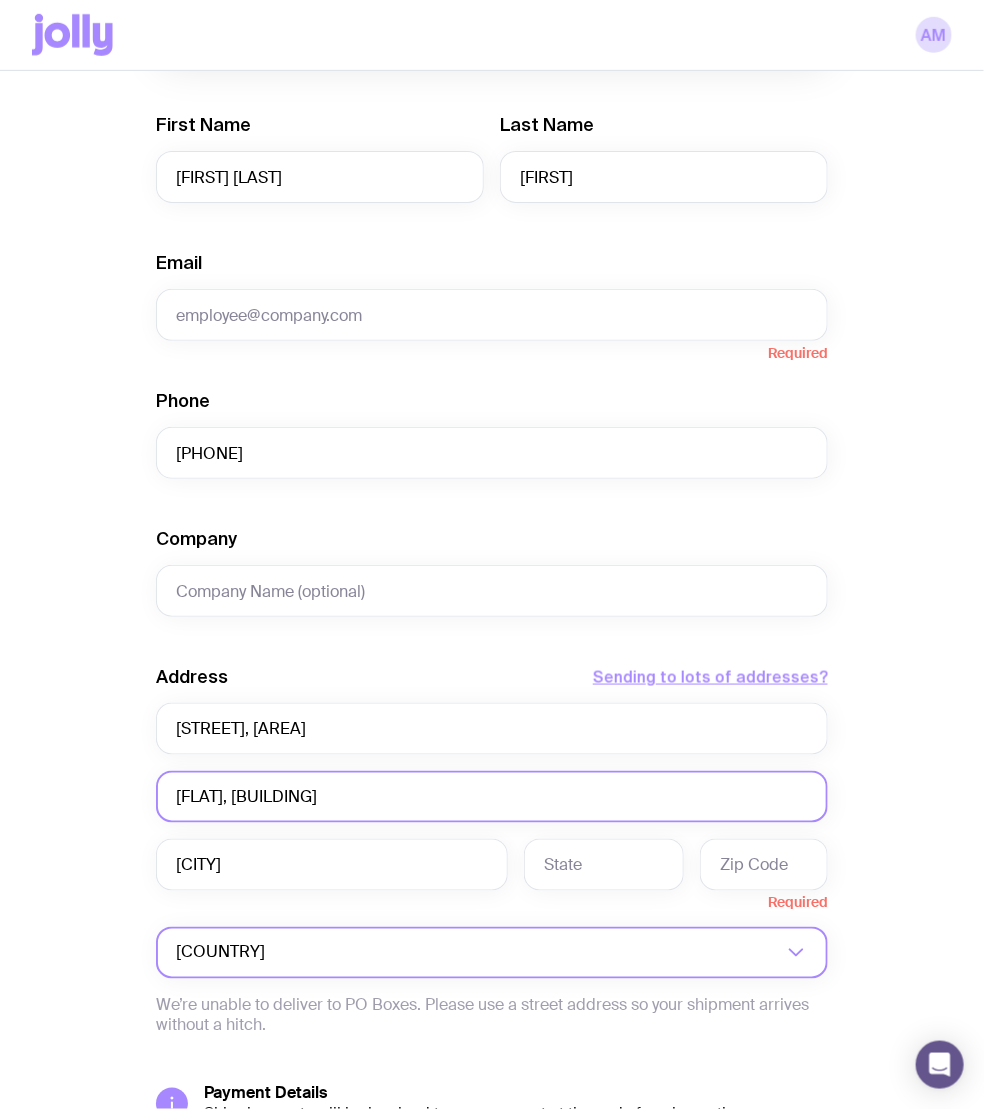 drag, startPoint x: 499, startPoint y: 790, endPoint x: 121, endPoint y: 788, distance: 378.00528 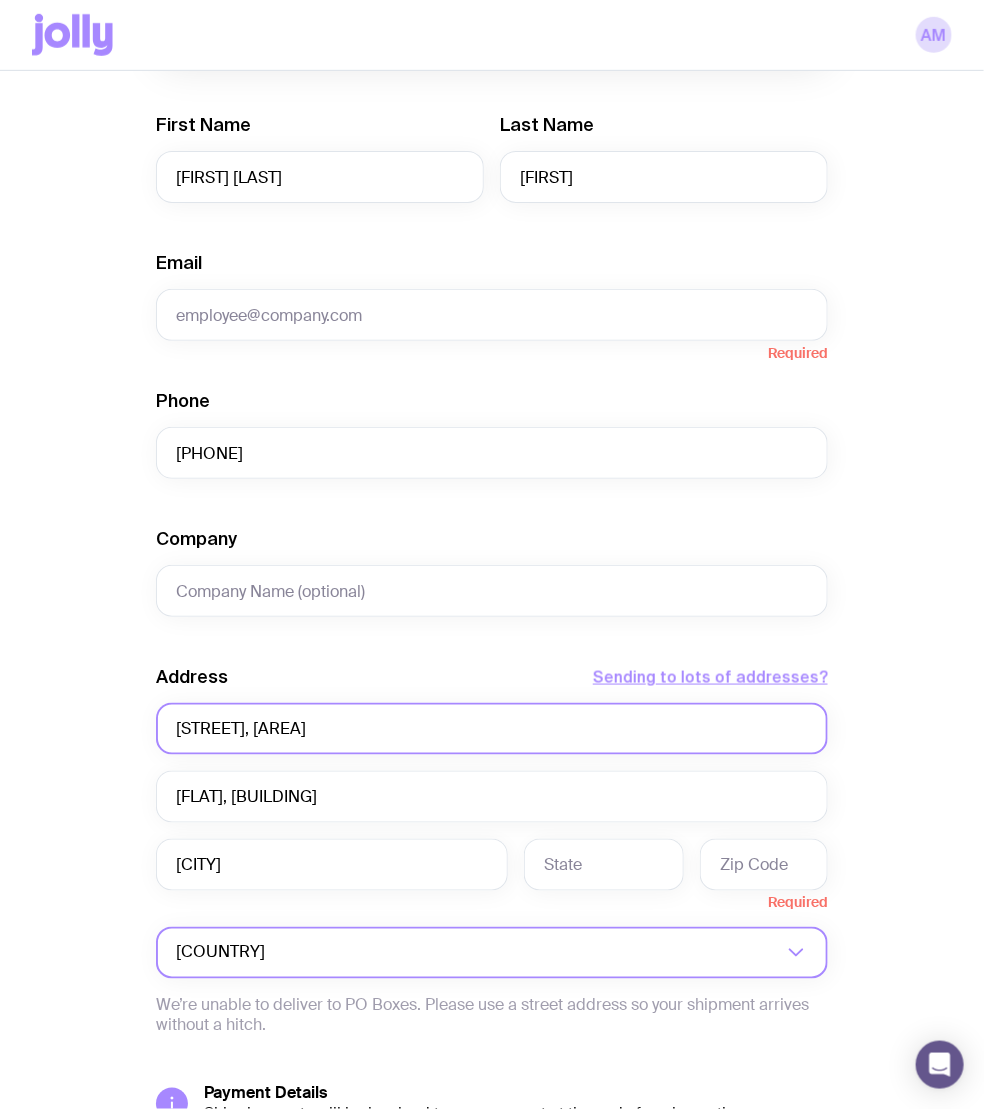 click on "[STREET], [AREA]" 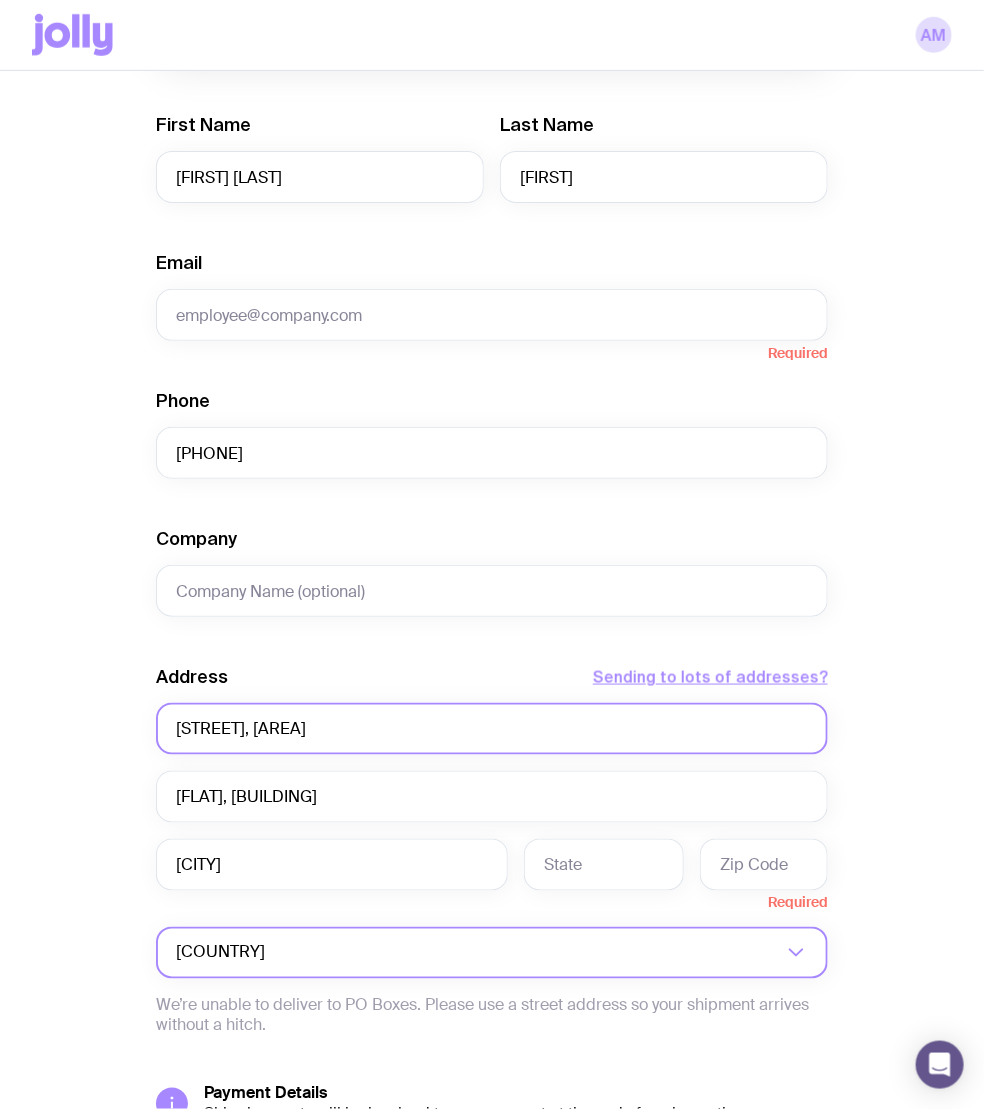 type on "[STREET], [AREA]" 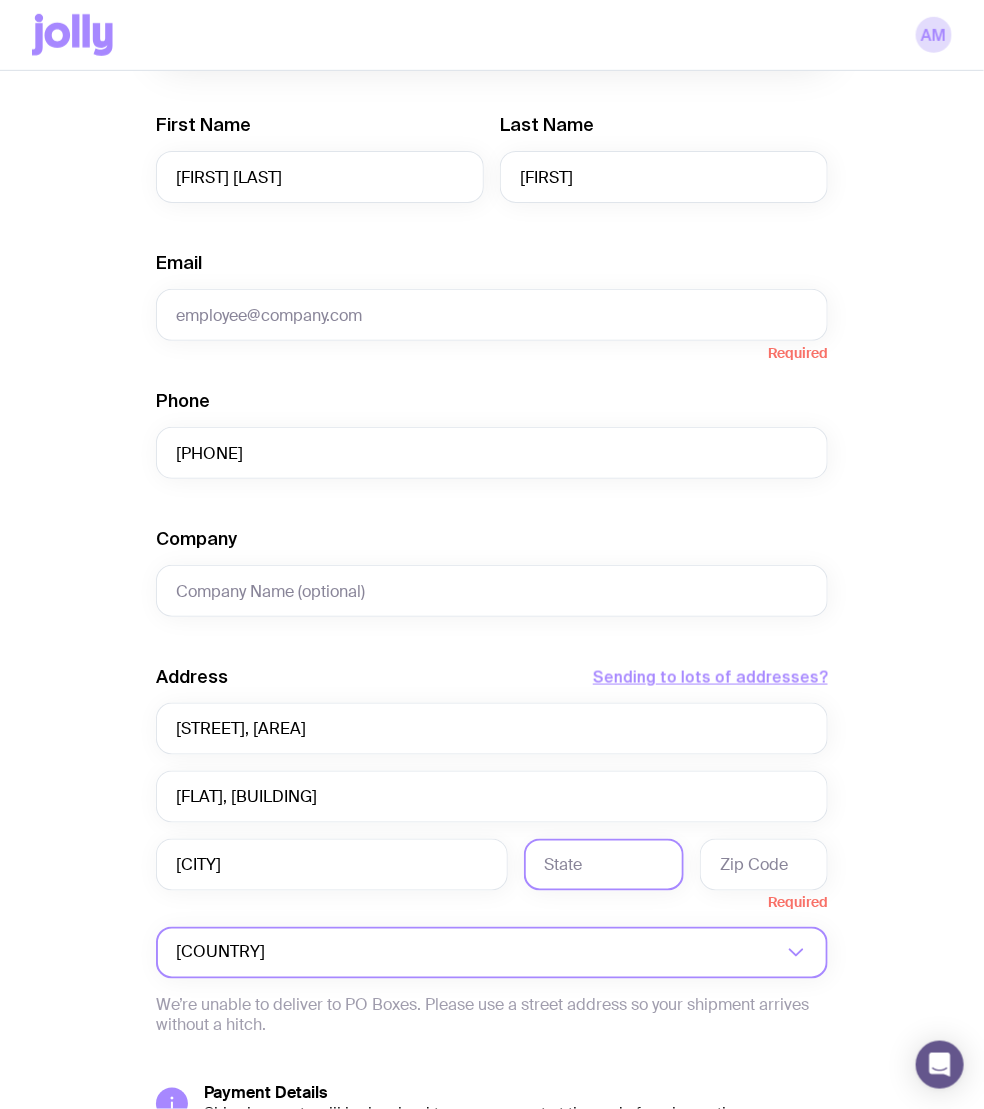 click 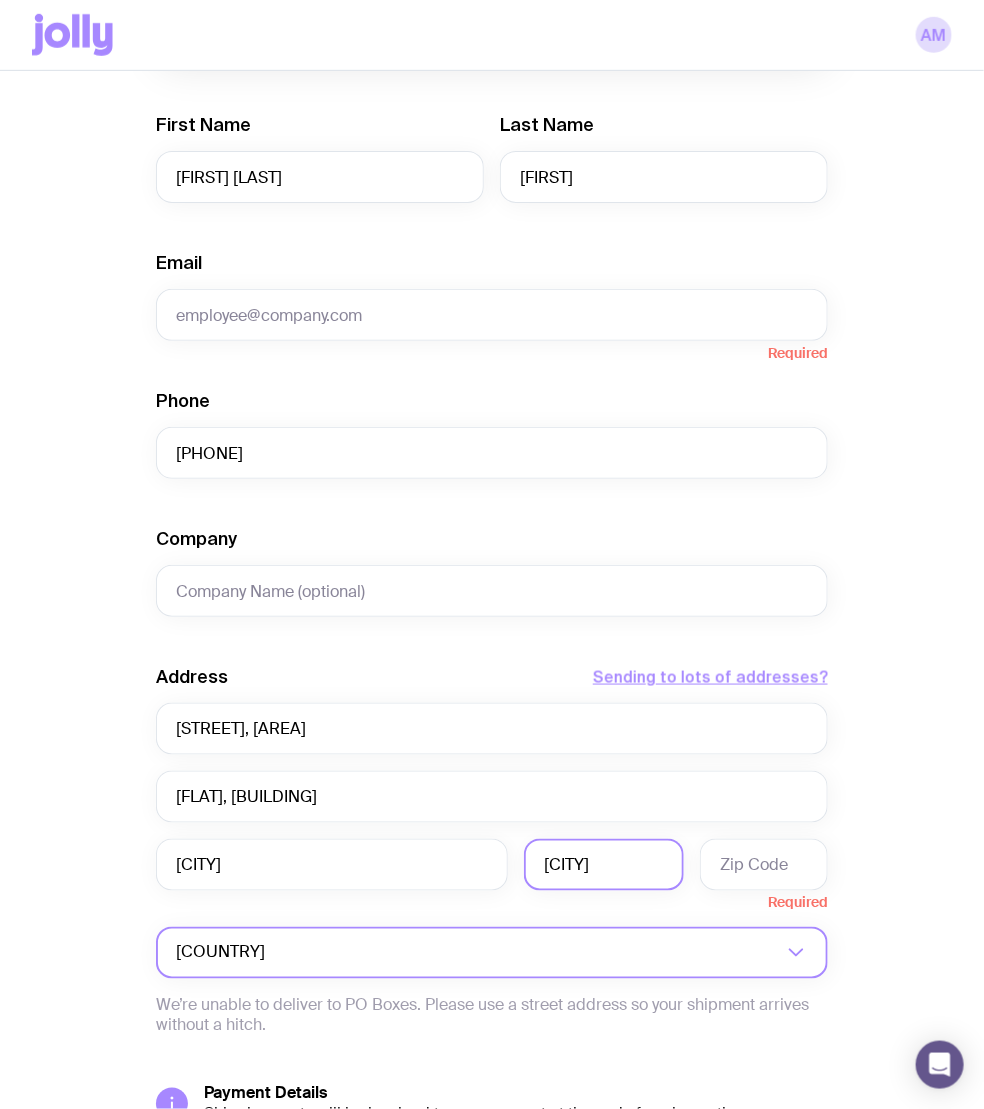 type on "[CITY]" 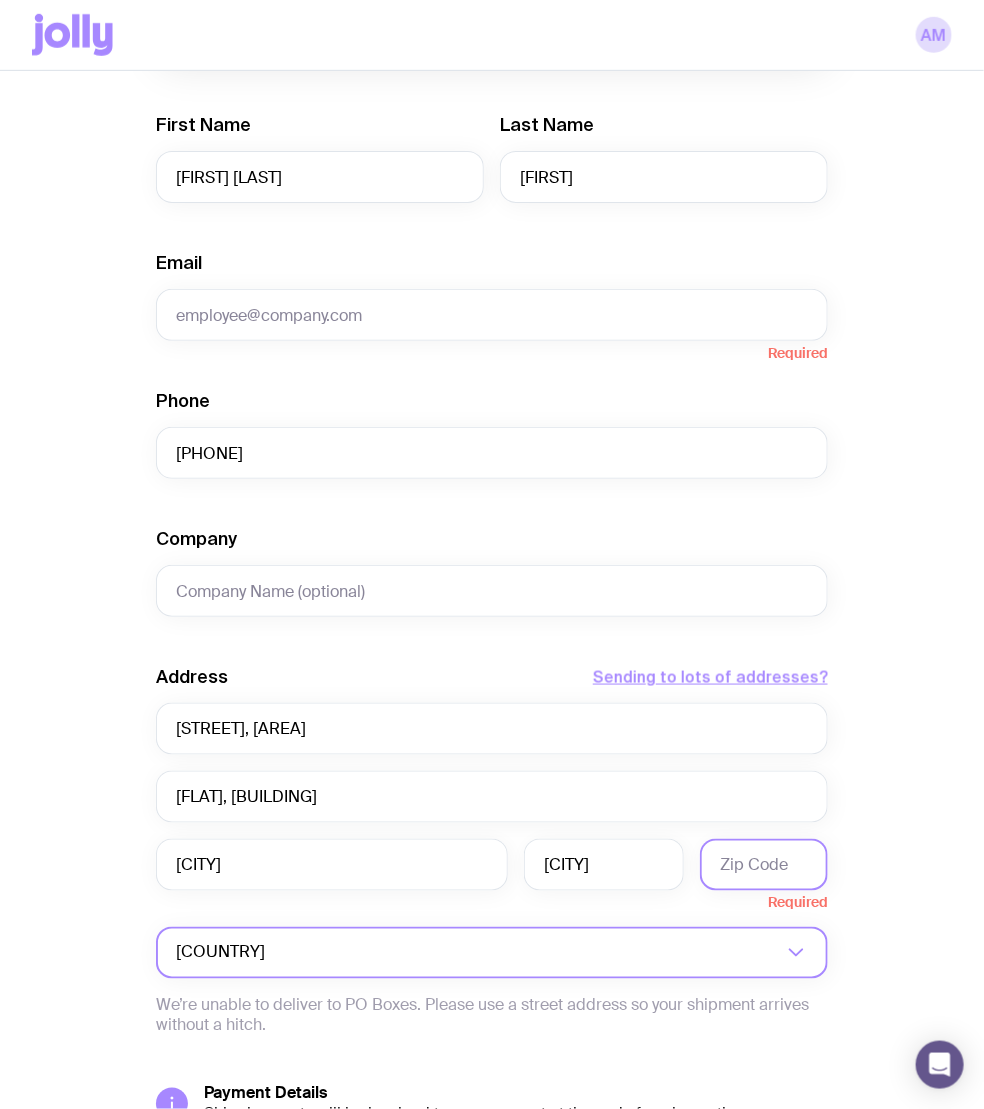 click 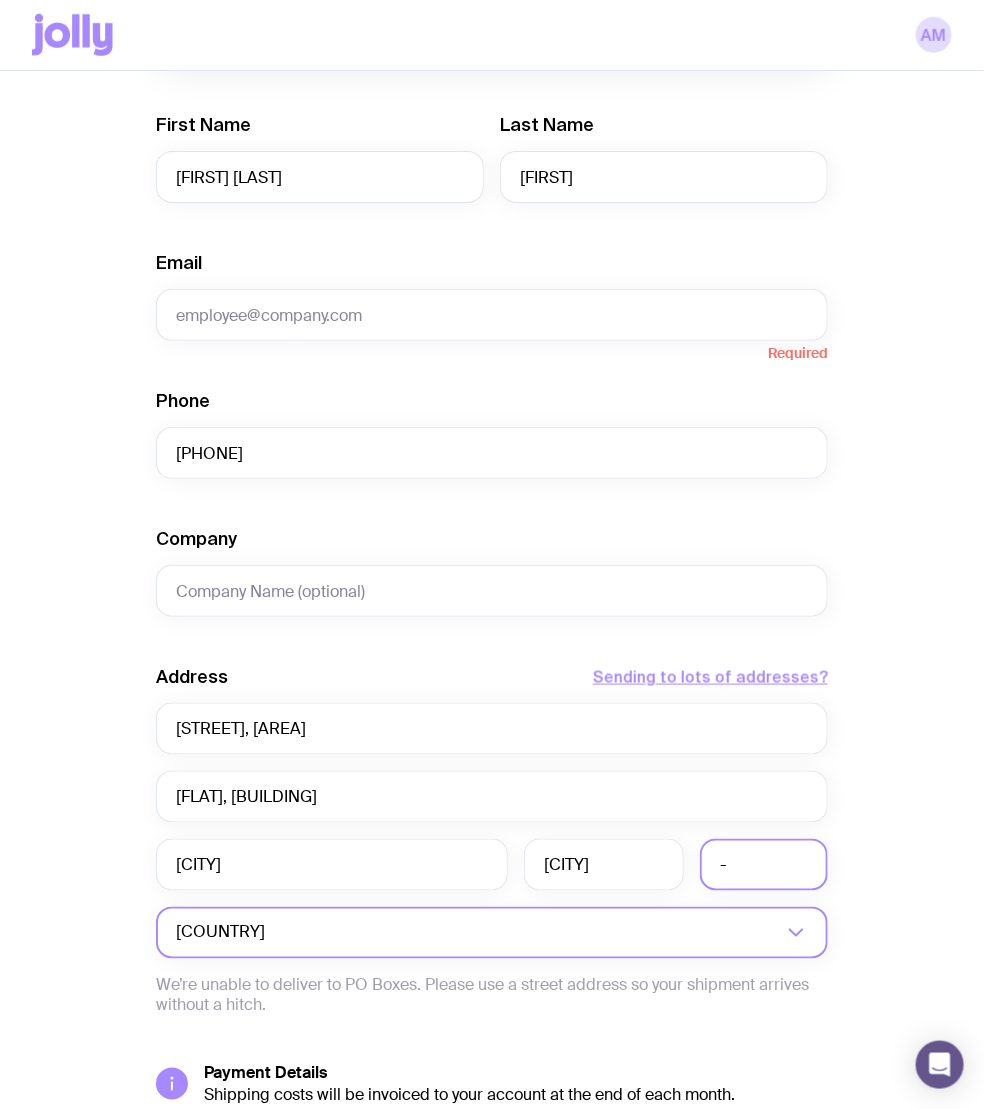 type on "-" 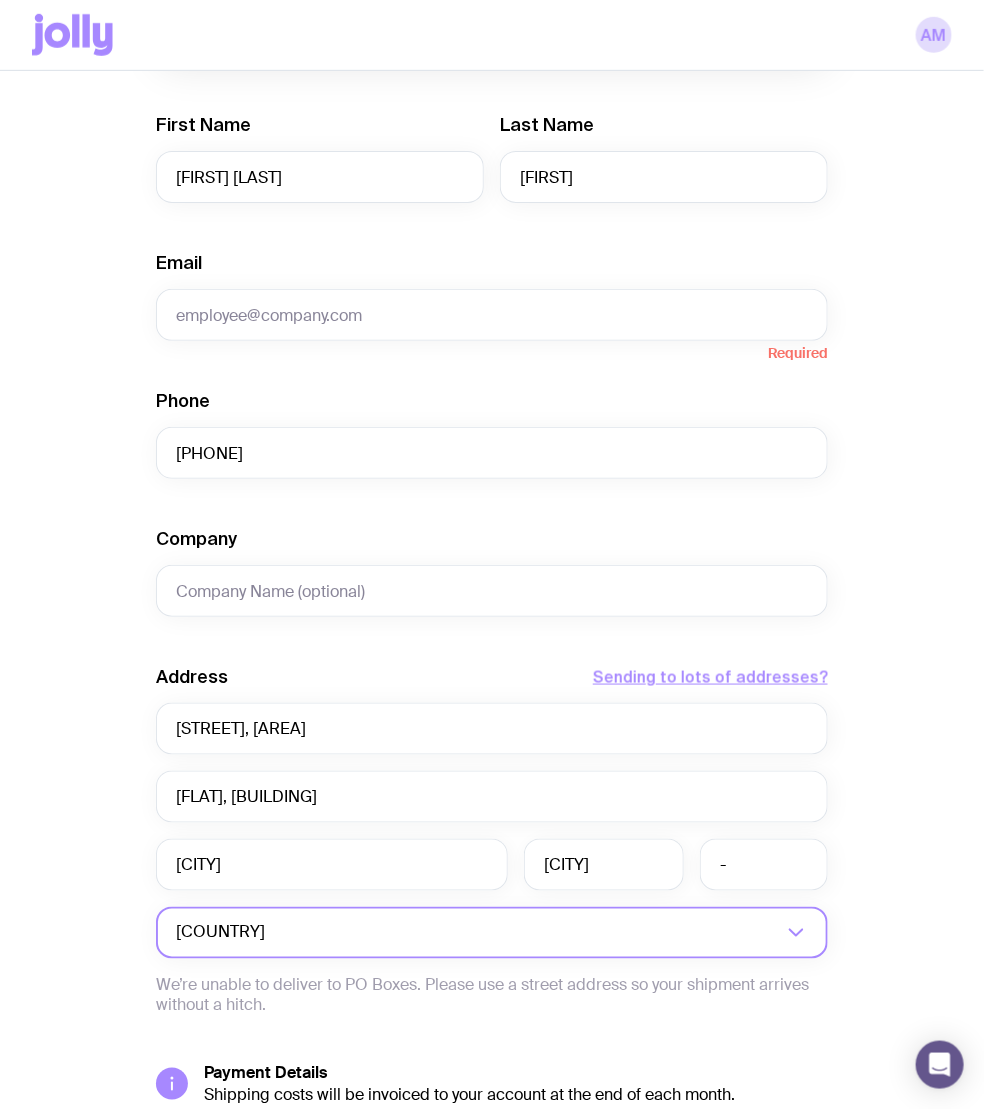 click on "First Name [FIRST] Last Name [LAST] Email [EMAIL] Phone [PHONE] Company Address  Sending to lots of addresses?  [STREET], [DISTRICT] [FLAT], [BUILDING] [CITY] [CITY] - [COUNTRY] Loading...  We’re unable to deliver to PO Boxes. Please use a street address so your shipment arrives without a hitch.  Payment Details  Shipping costs will be invoiced to your account at the end of each month.  Create shipment  Cancel" 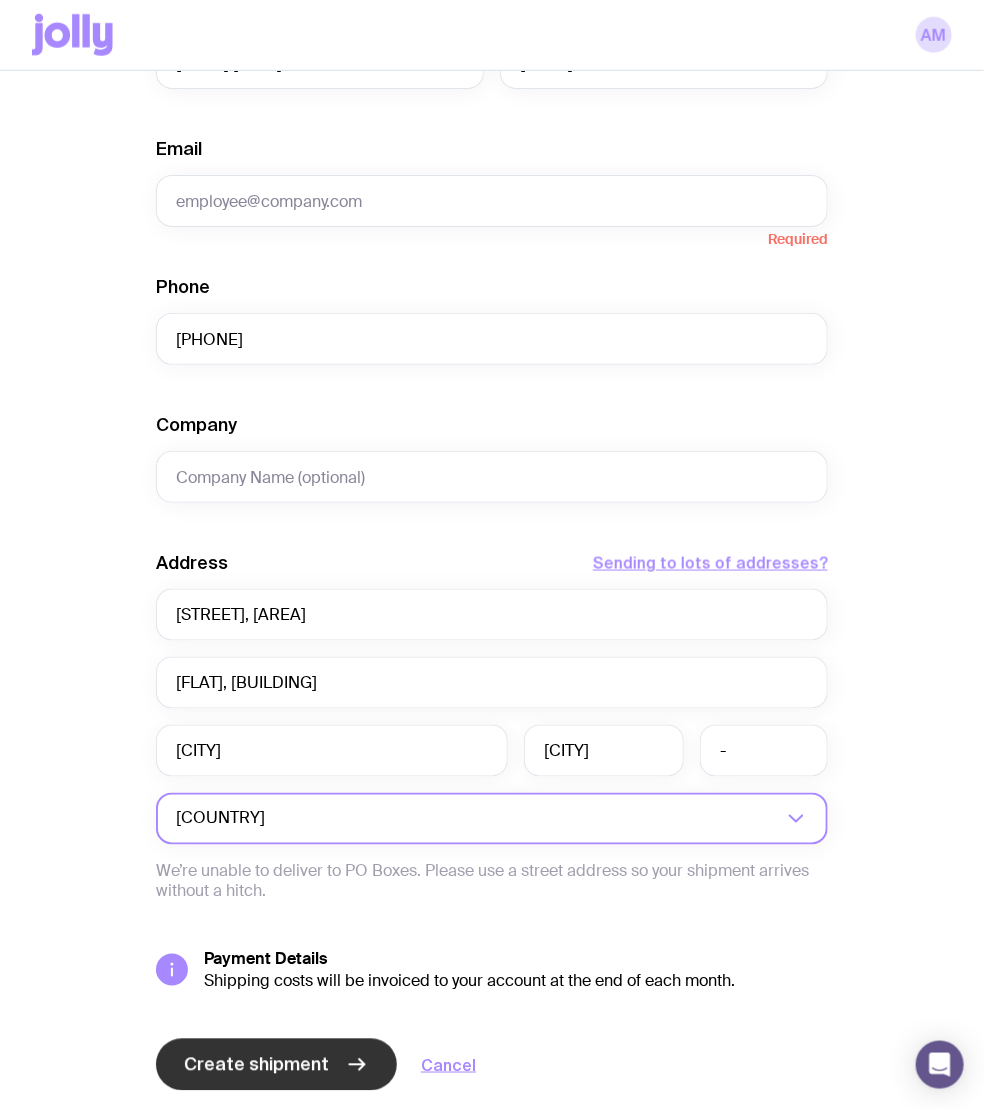 scroll, scrollTop: 552, scrollLeft: 0, axis: vertical 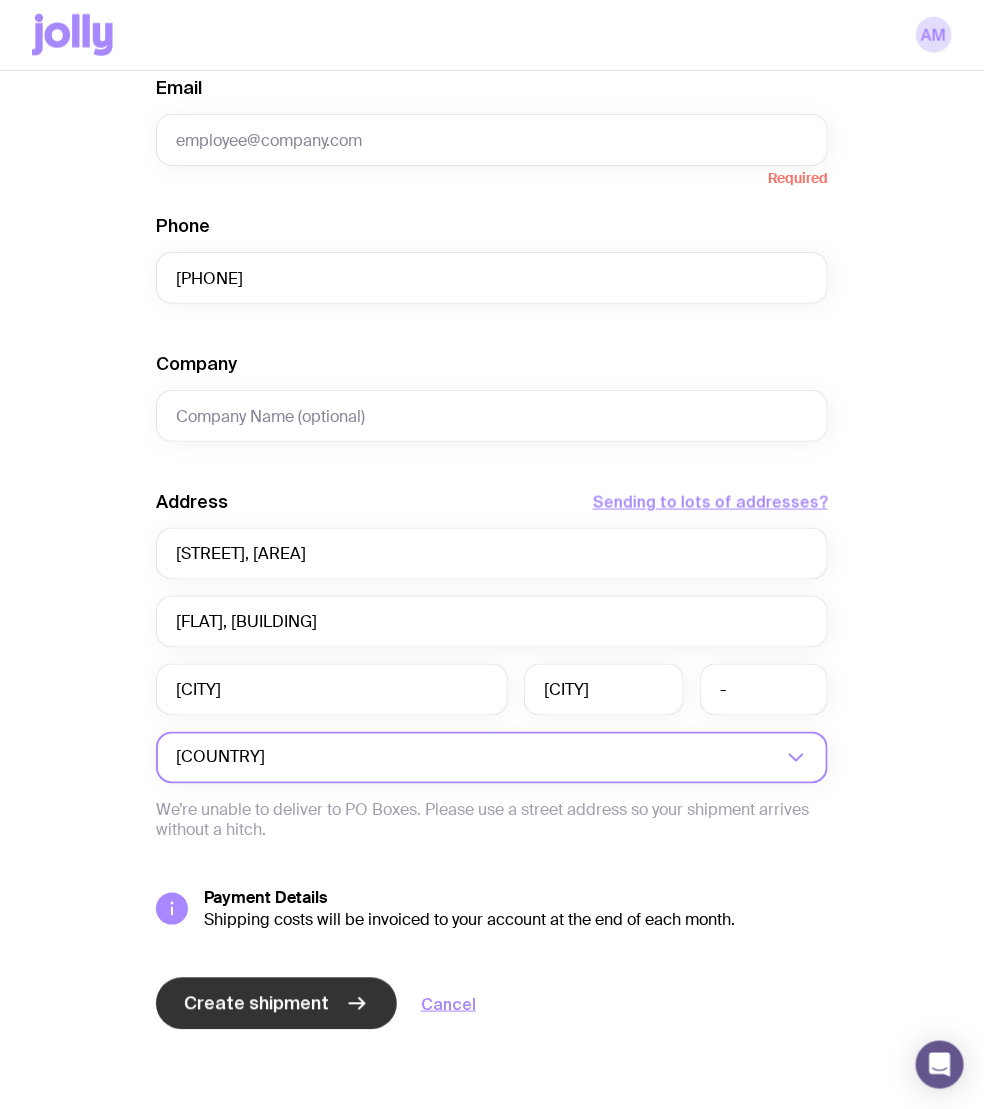 click on "Create shipment" 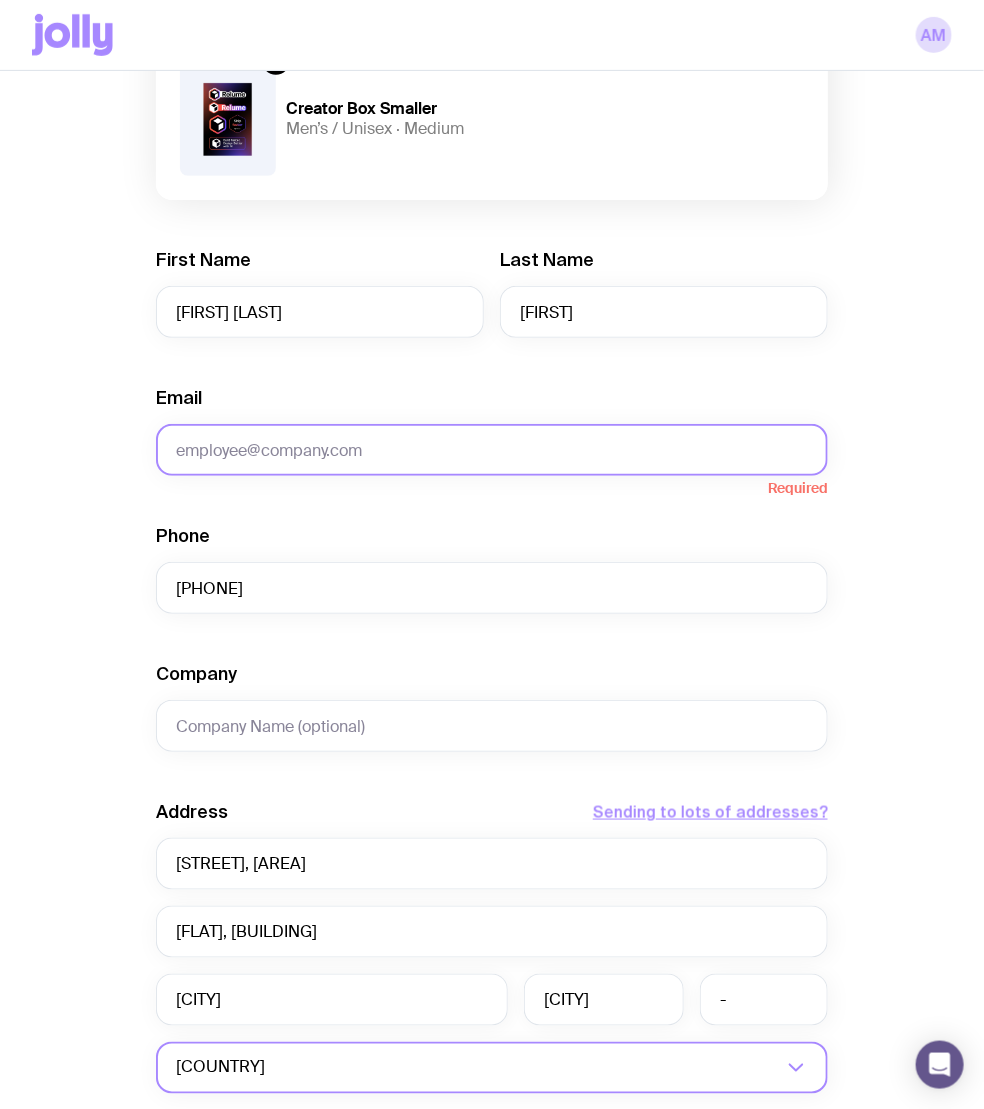 scroll, scrollTop: 183, scrollLeft: 0, axis: vertical 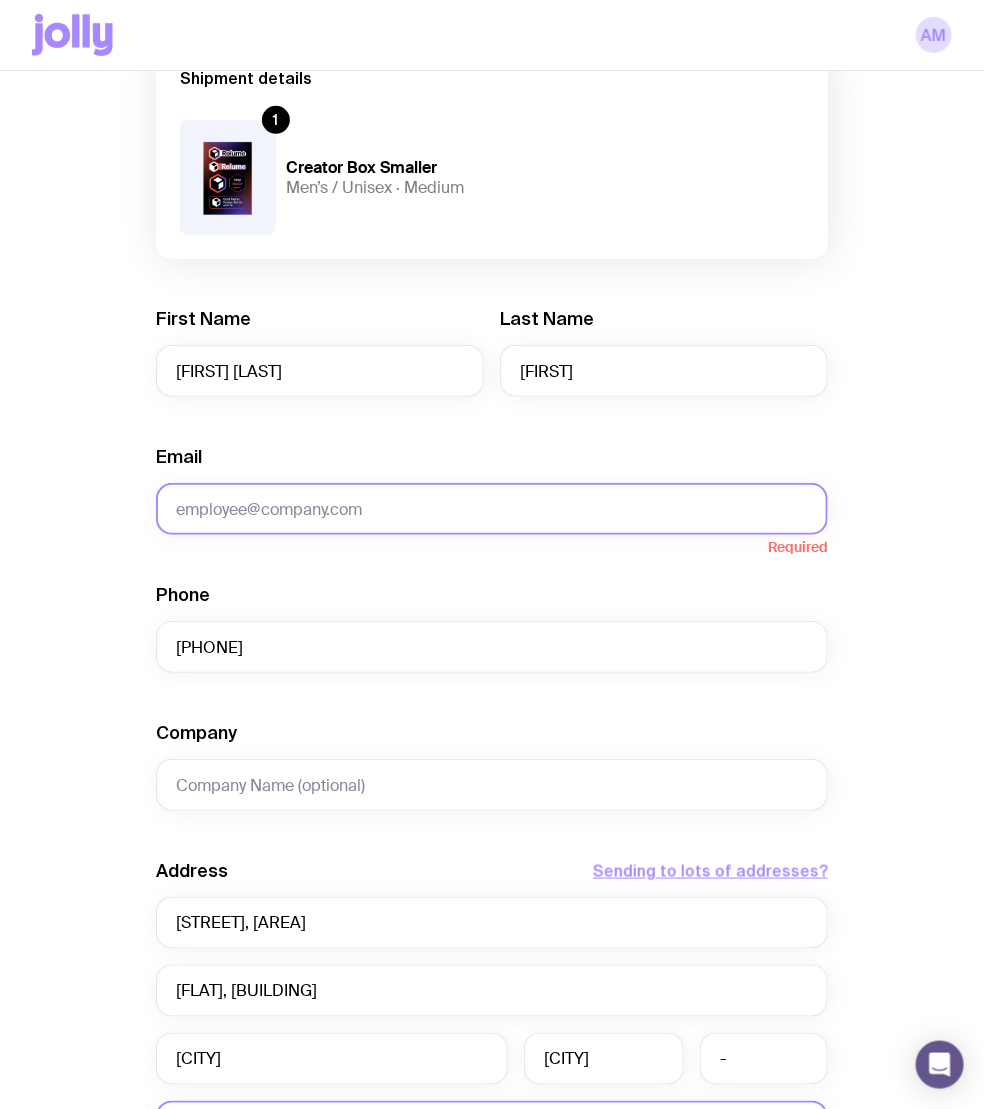paste on "[DOMAIN]@[DOMAIN].com" 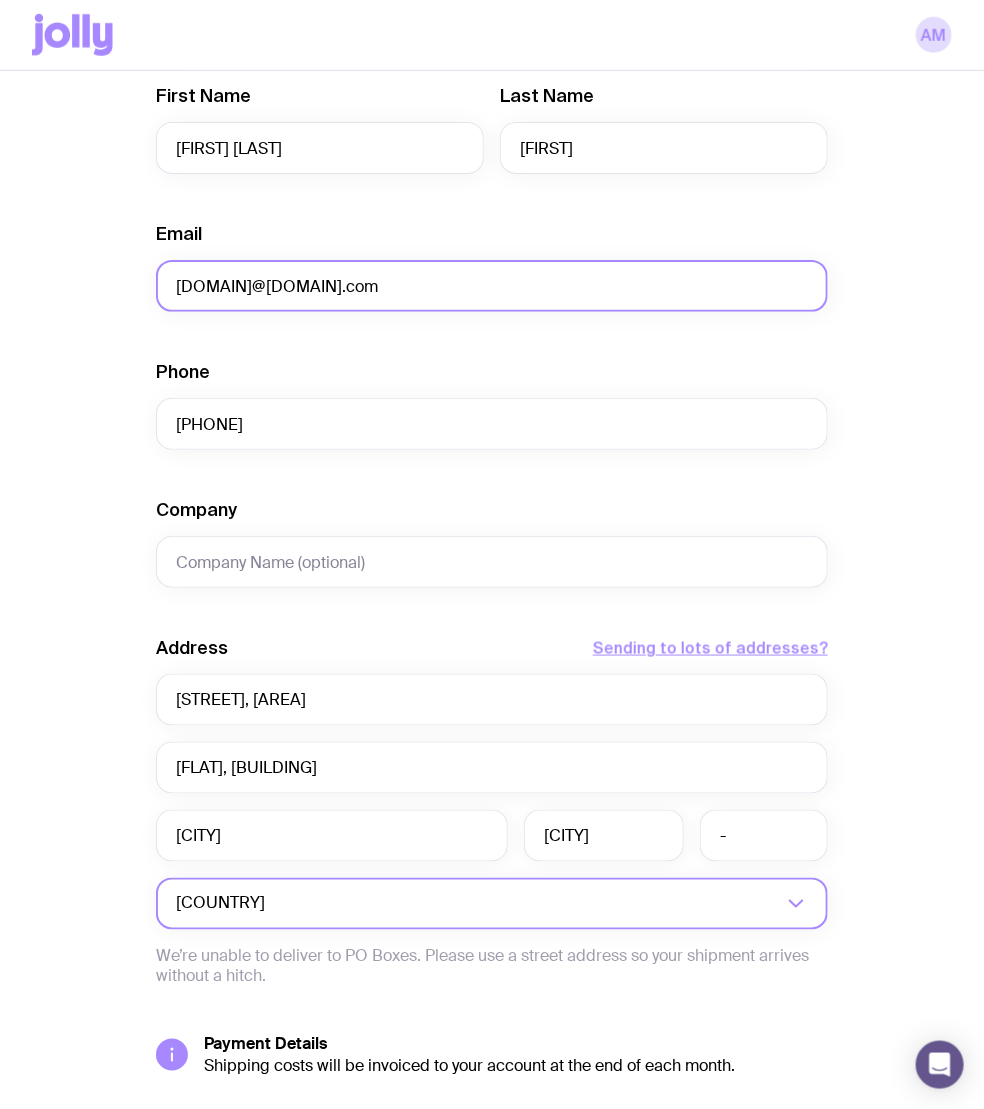scroll, scrollTop: 552, scrollLeft: 0, axis: vertical 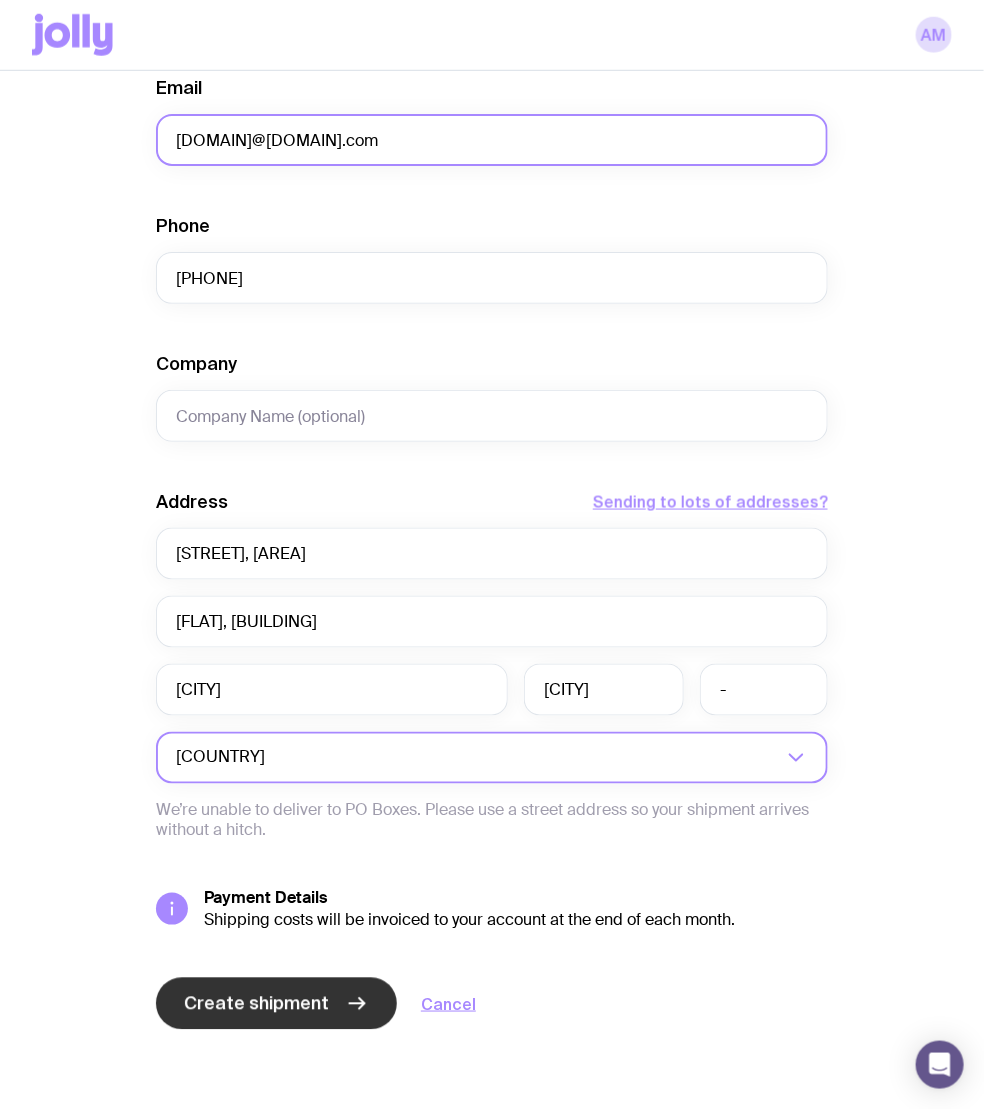 type on "[DOMAIN]@[DOMAIN].com" 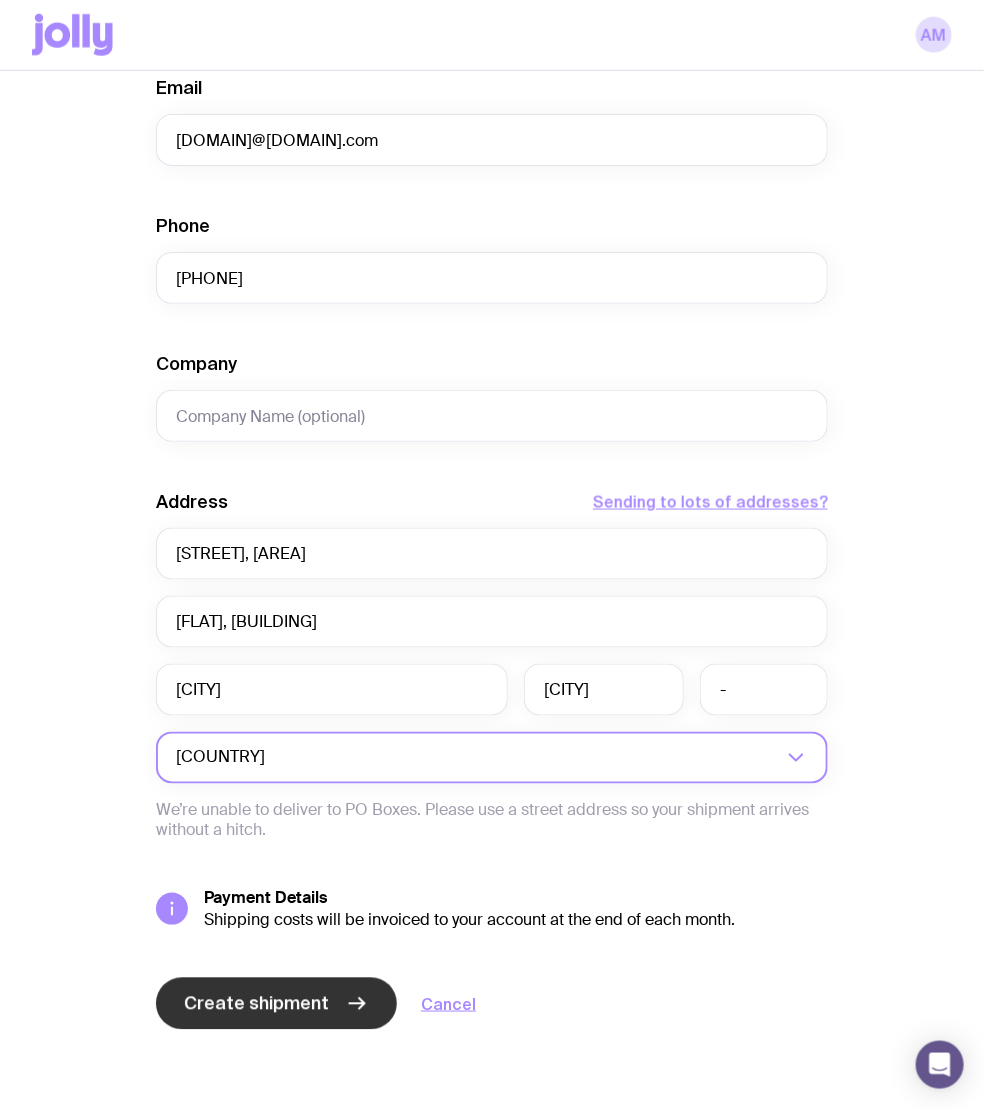 click on "Create shipment" at bounding box center [276, 1004] 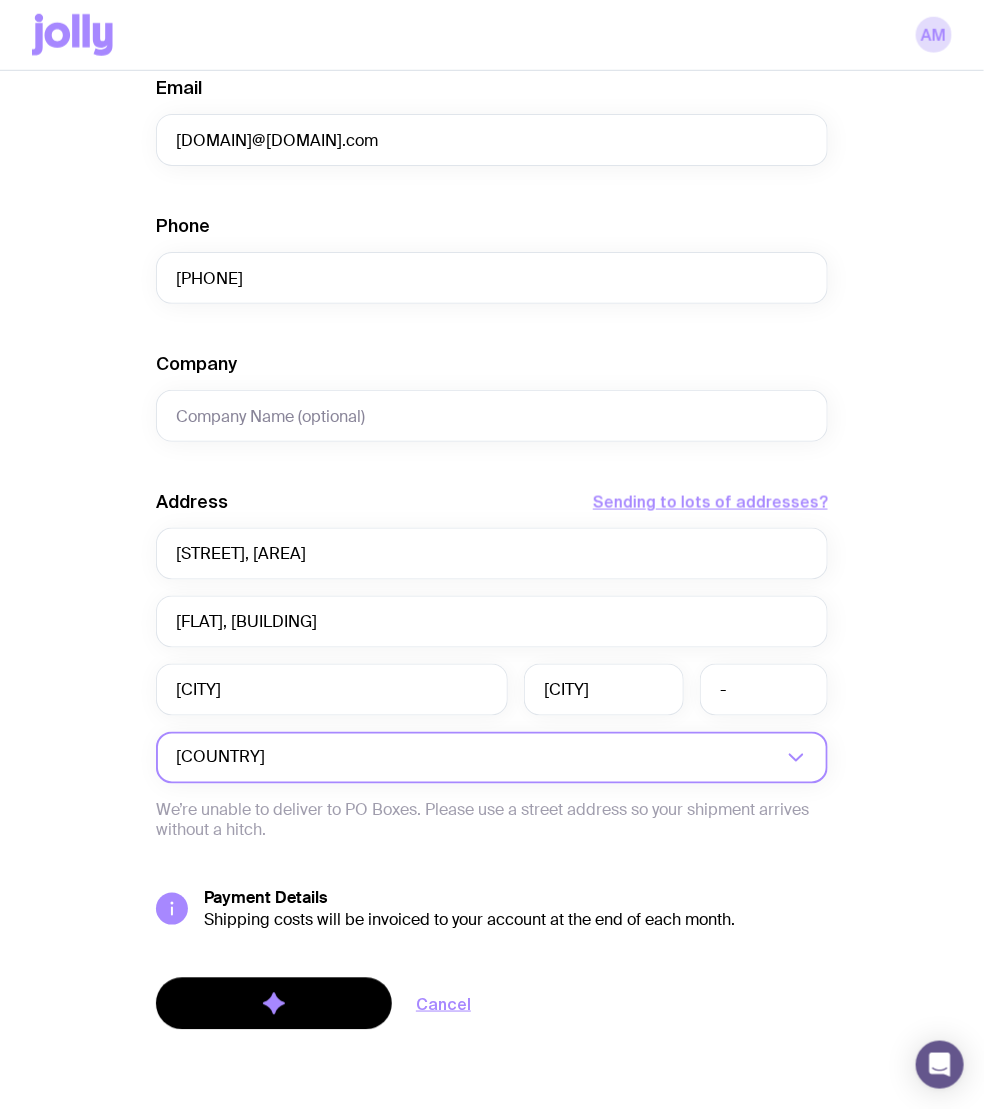 scroll, scrollTop: 0, scrollLeft: 0, axis: both 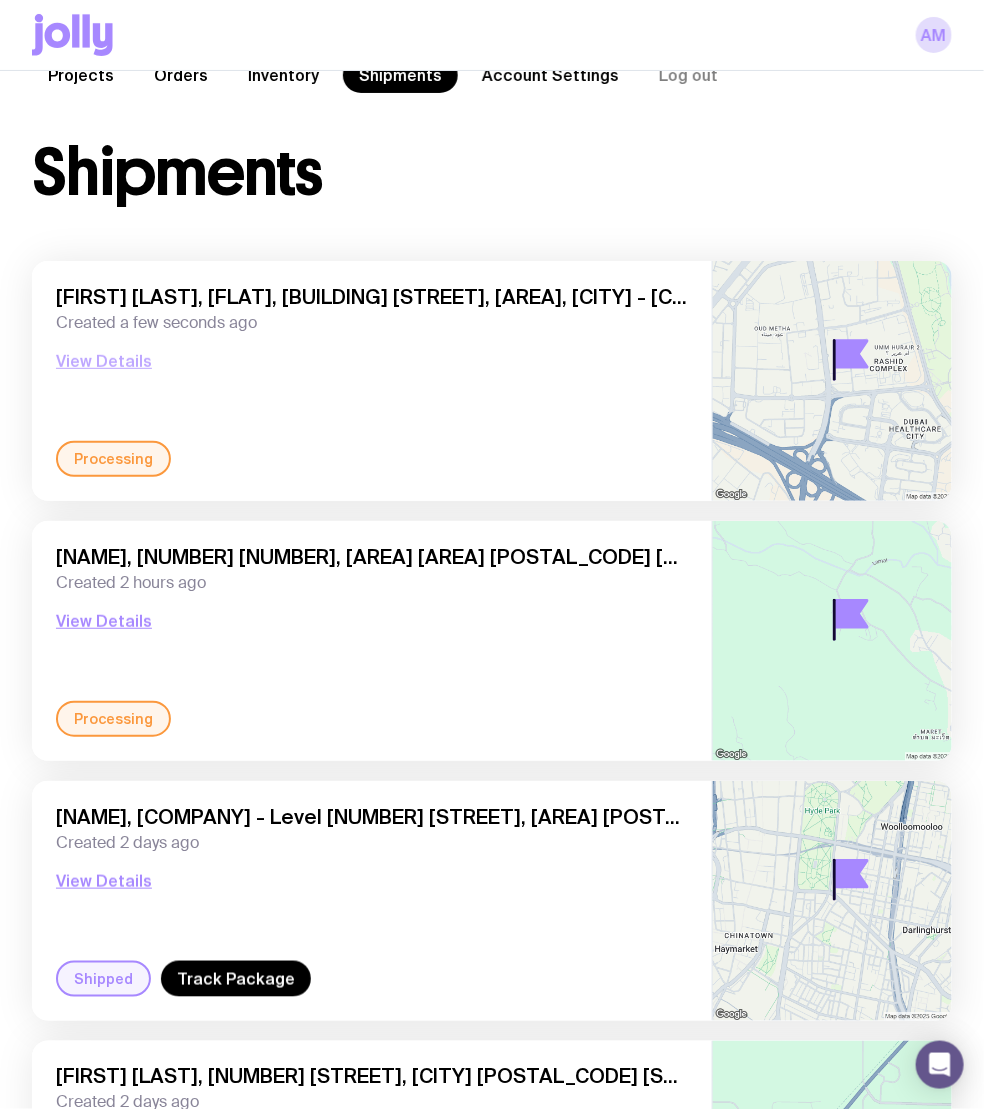 click on "View Details" at bounding box center [104, 361] 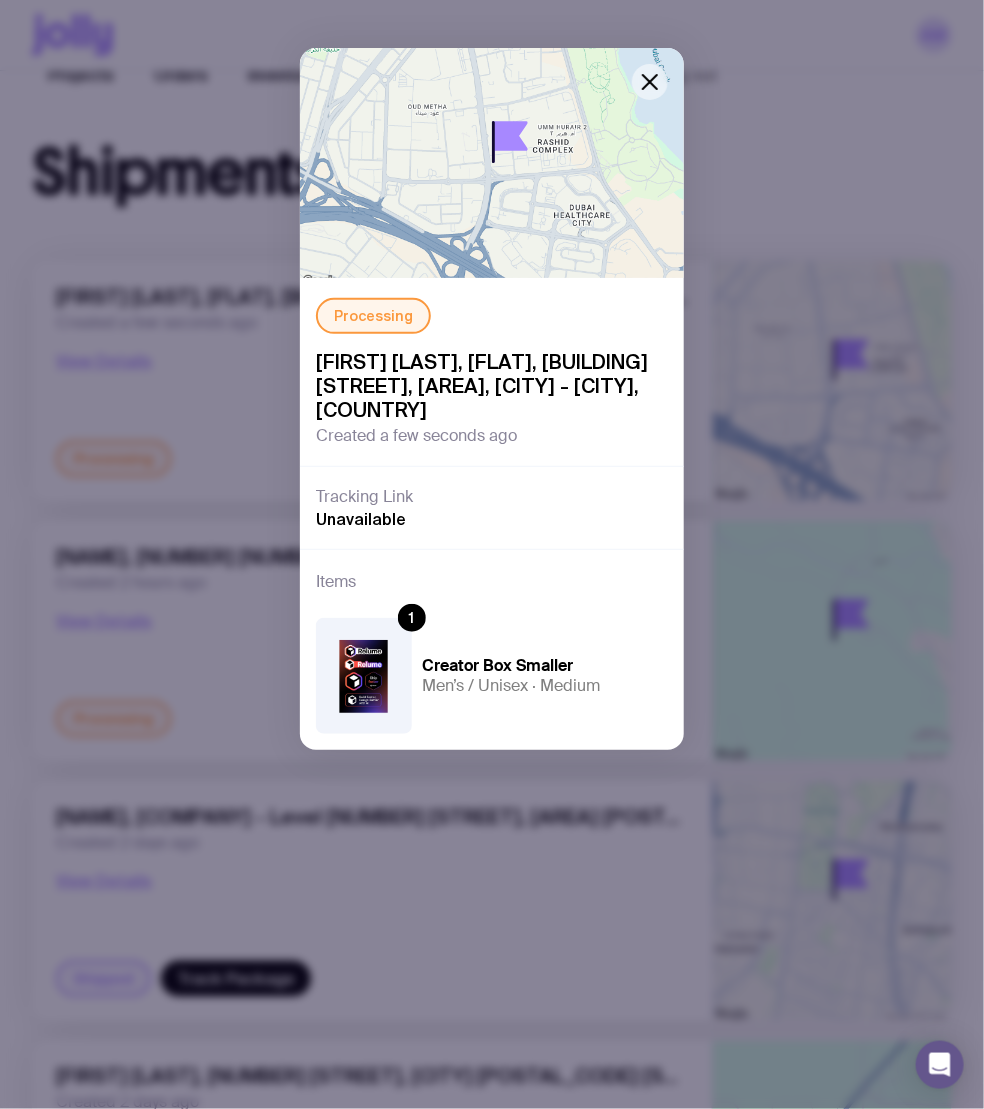 click 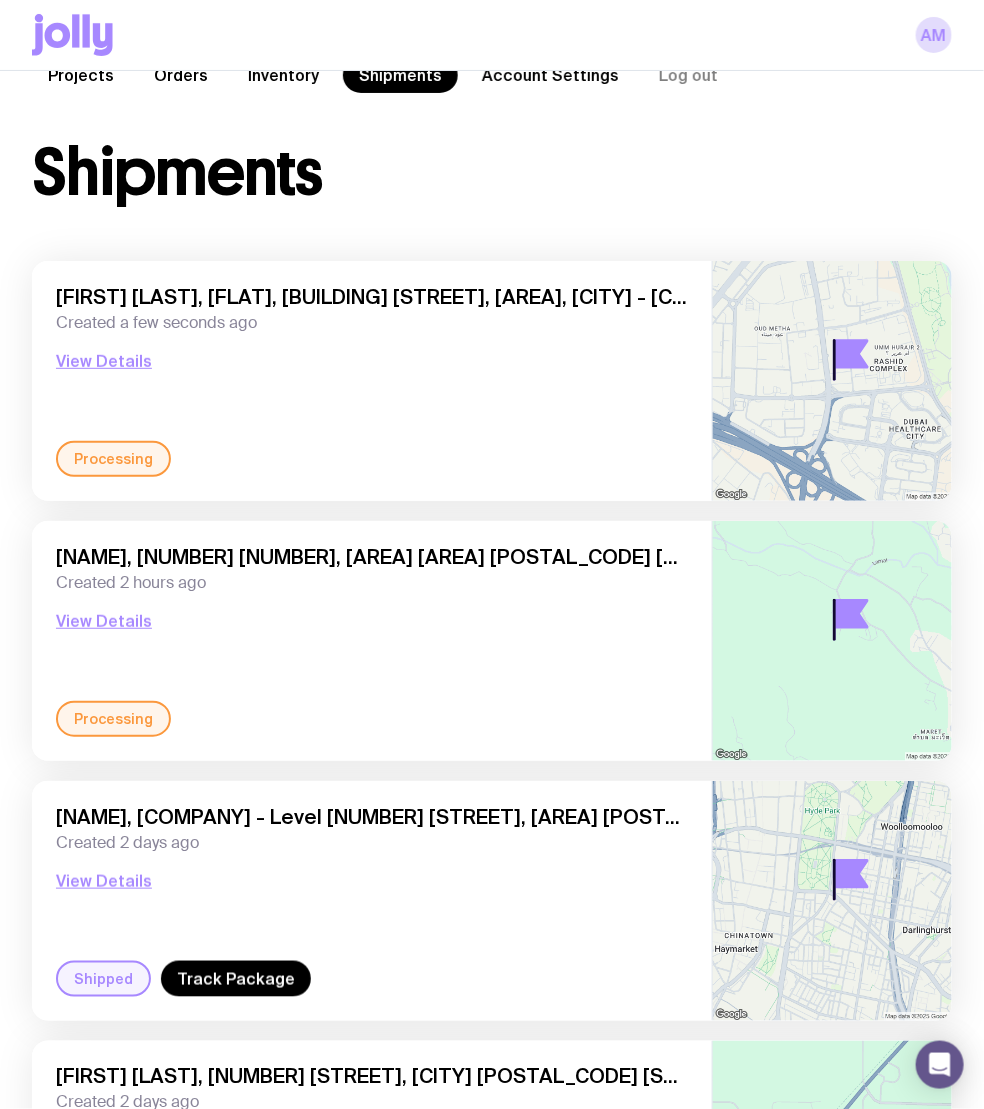 scroll, scrollTop: 0, scrollLeft: 0, axis: both 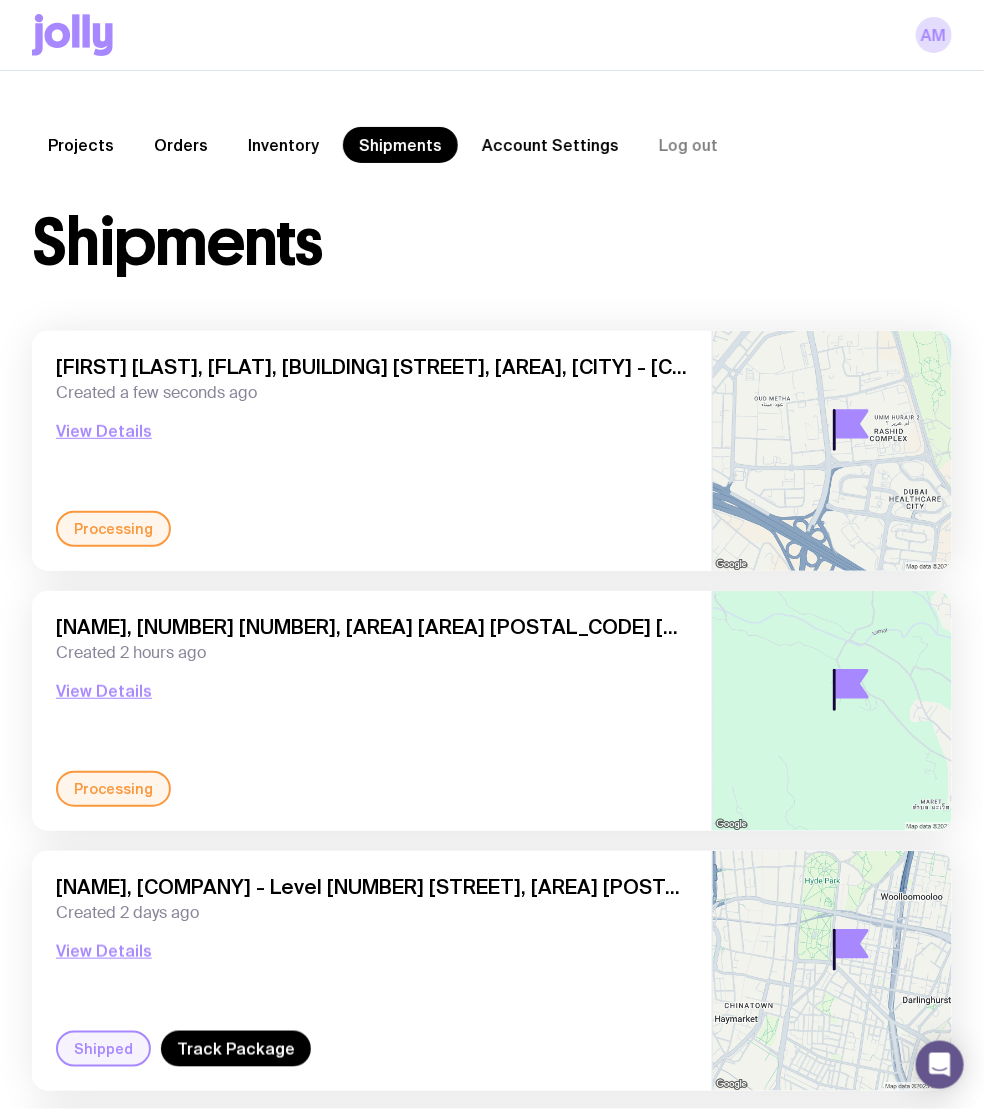 click on "Inventory" 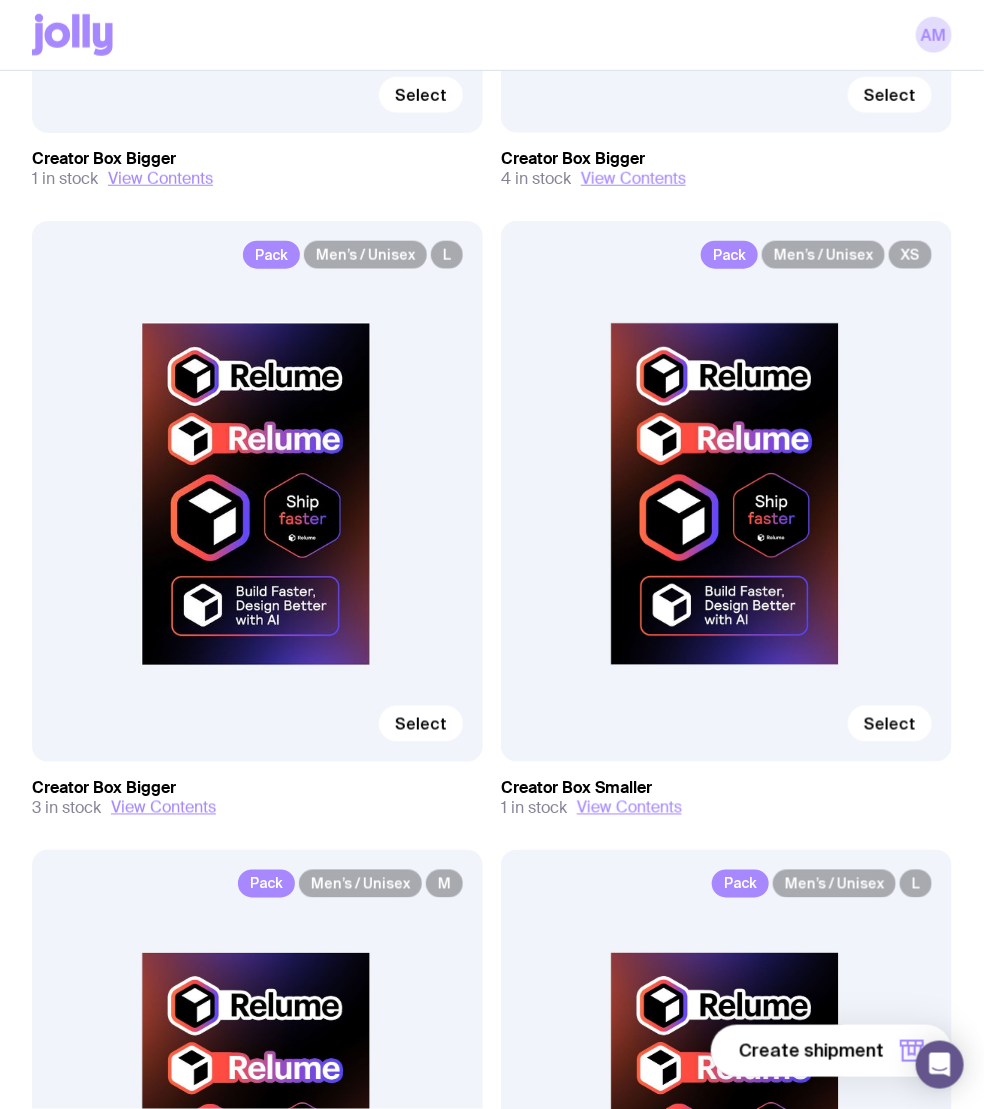 scroll, scrollTop: 7098, scrollLeft: 0, axis: vertical 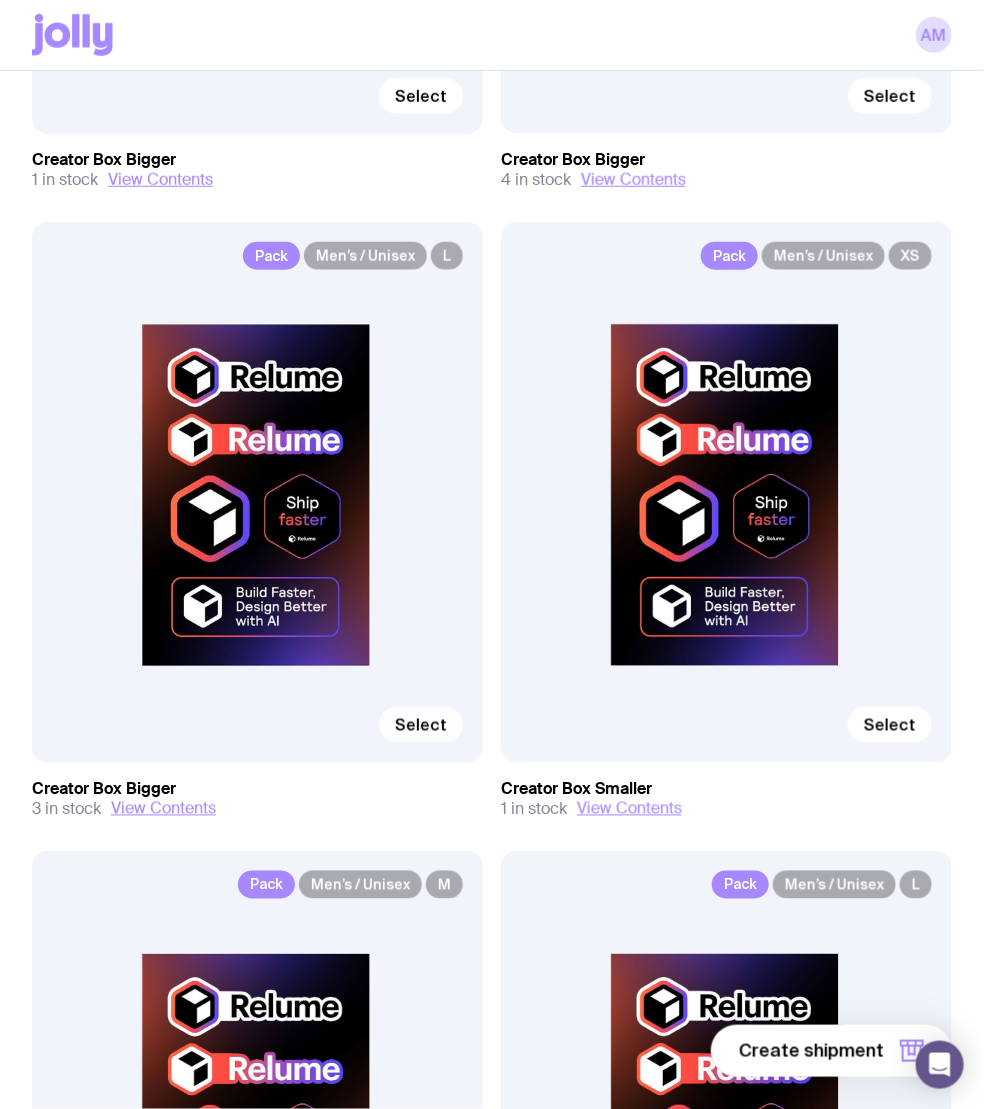 click on "Select" at bounding box center (421, 725) 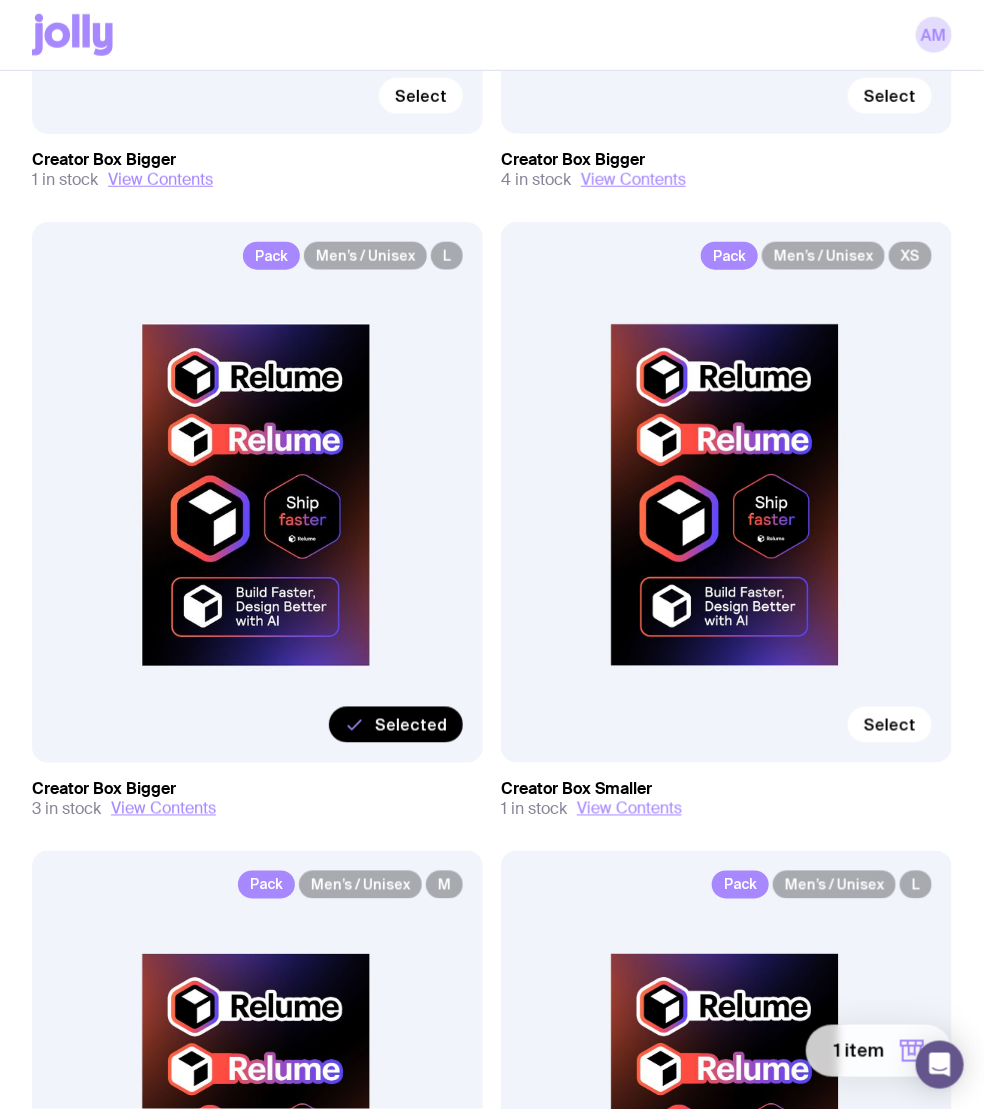 click on "1 item" 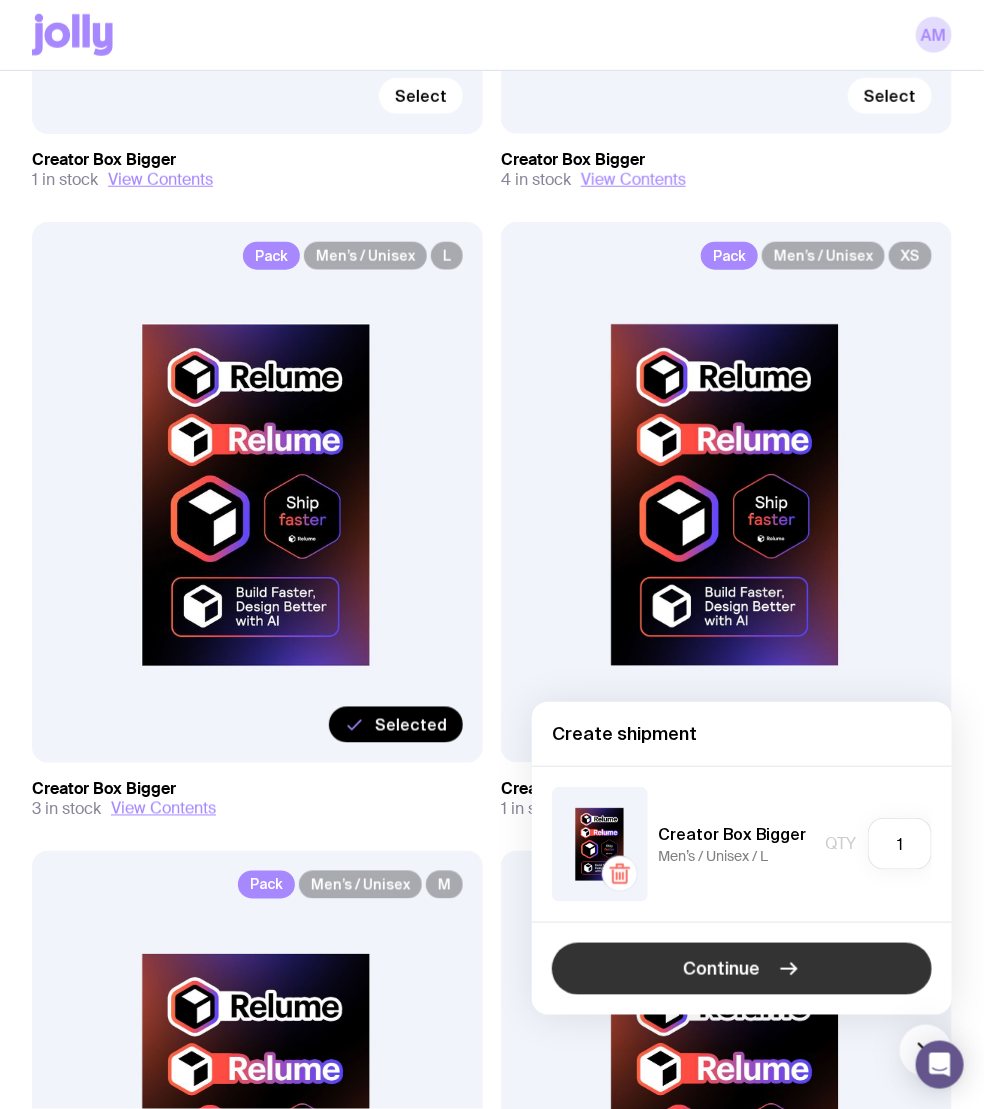 click on "Continue" at bounding box center (742, 969) 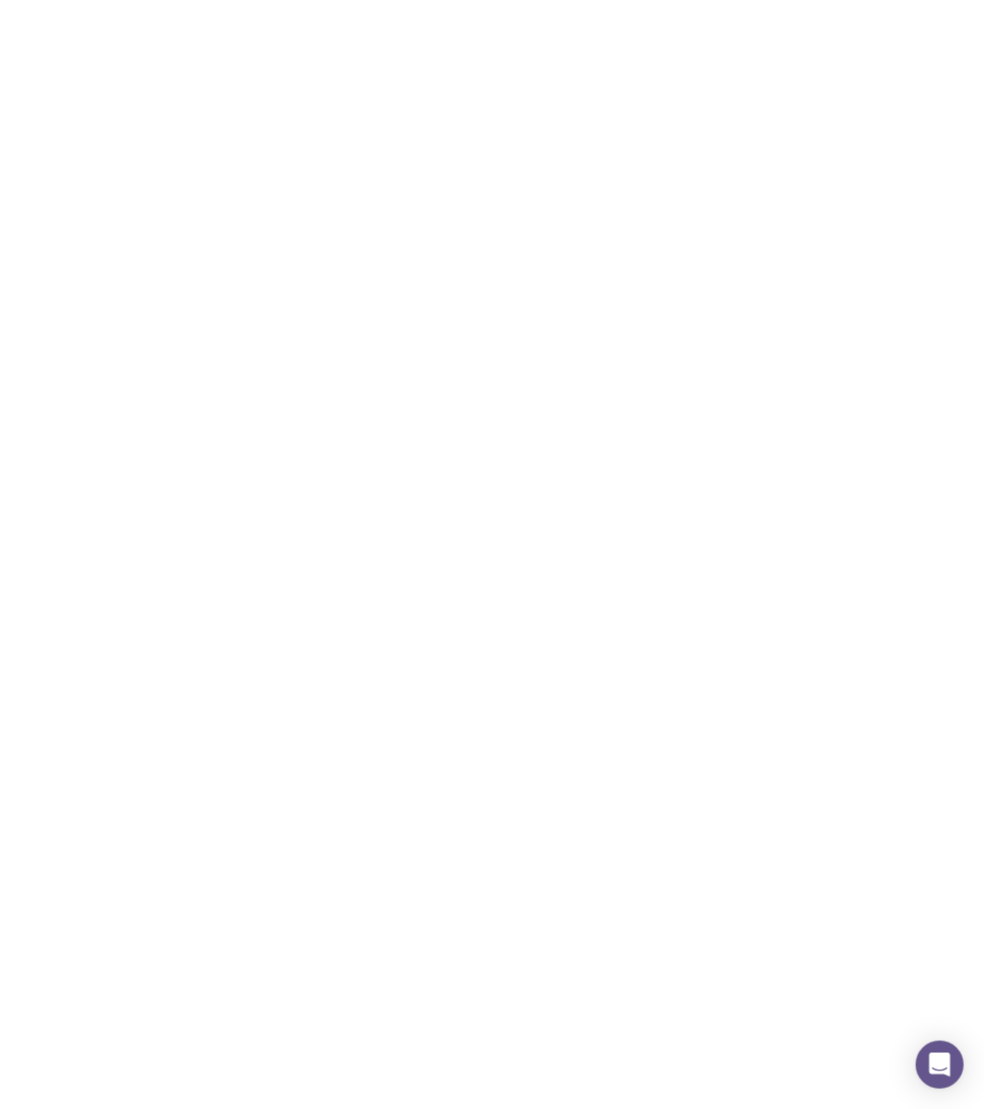 scroll, scrollTop: 0, scrollLeft: 0, axis: both 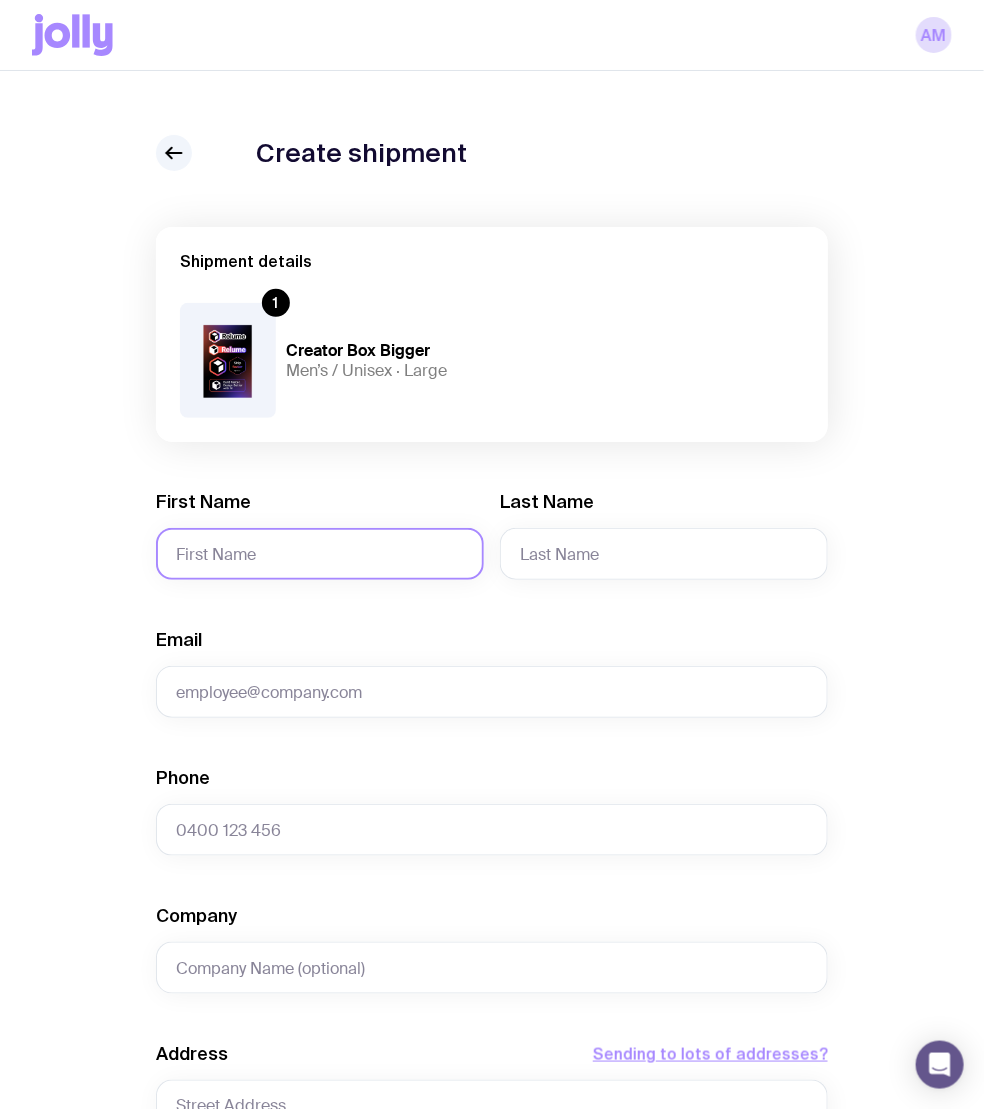 click on "First Name" 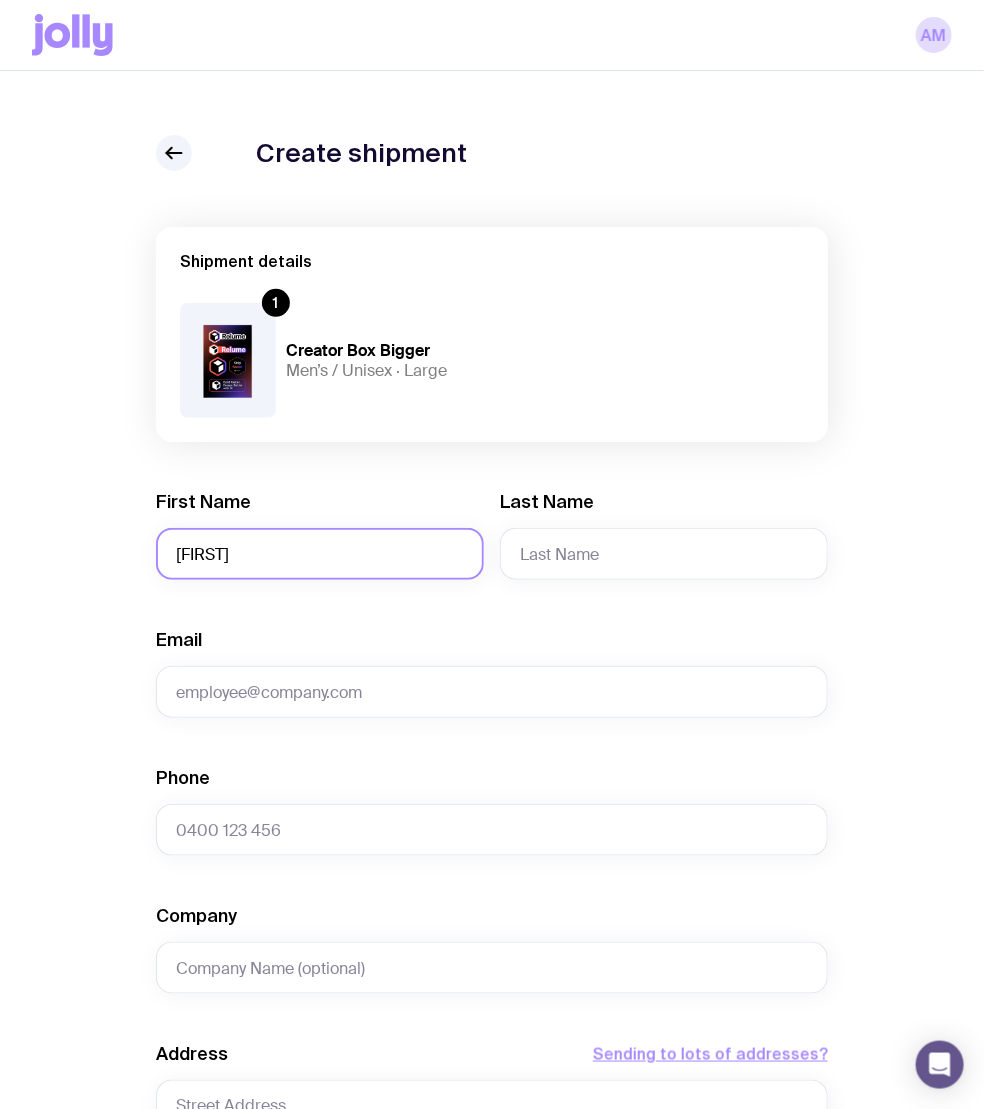 type on "[FIRST]" 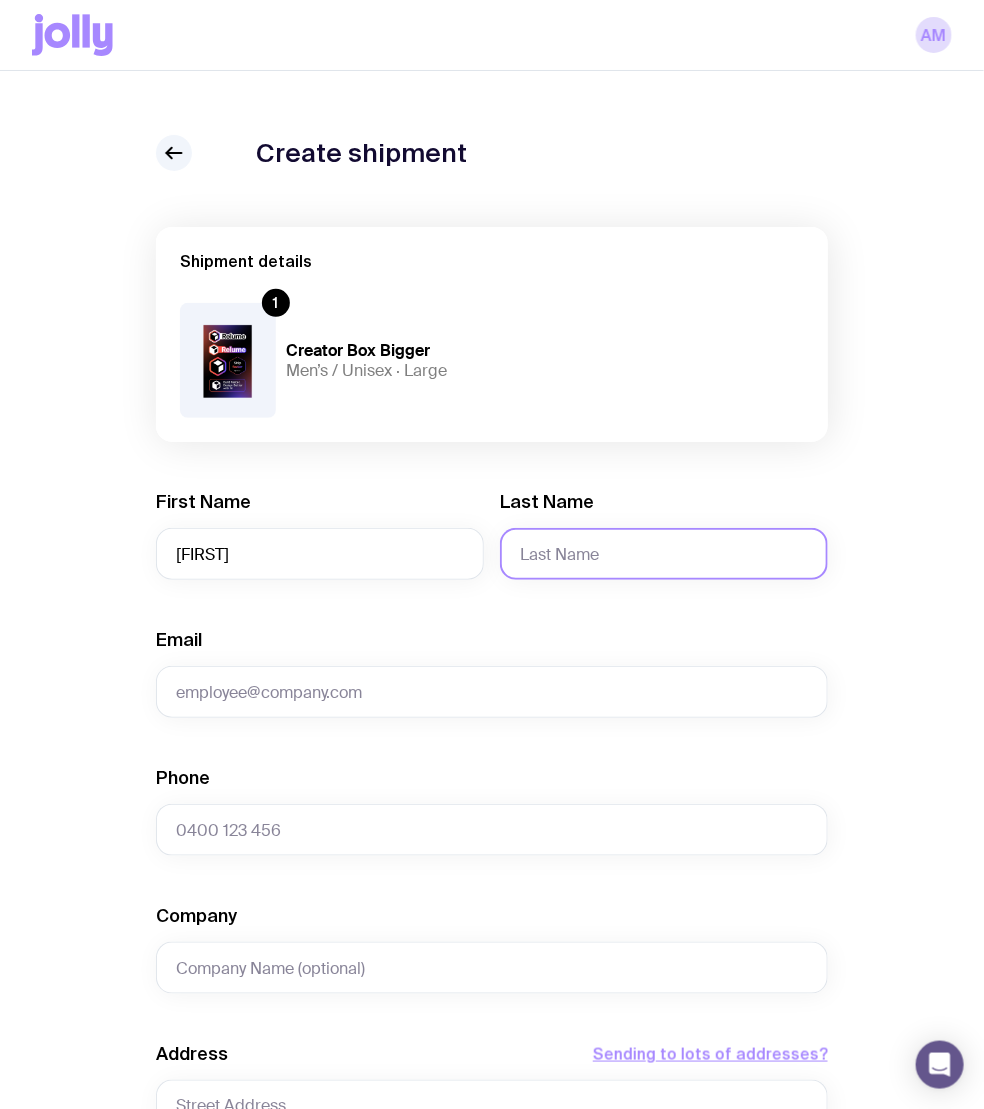 click on "Last Name" 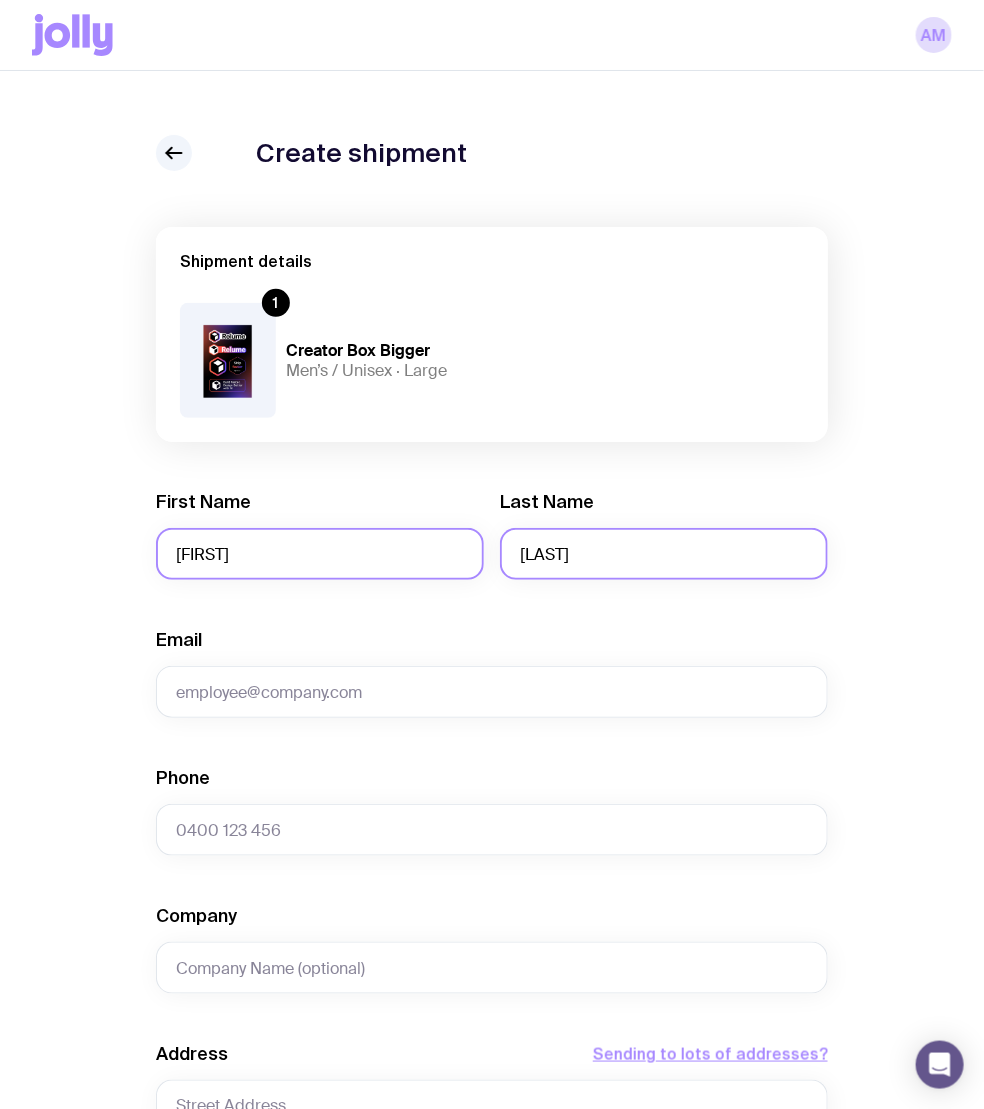 type on "[LAST]" 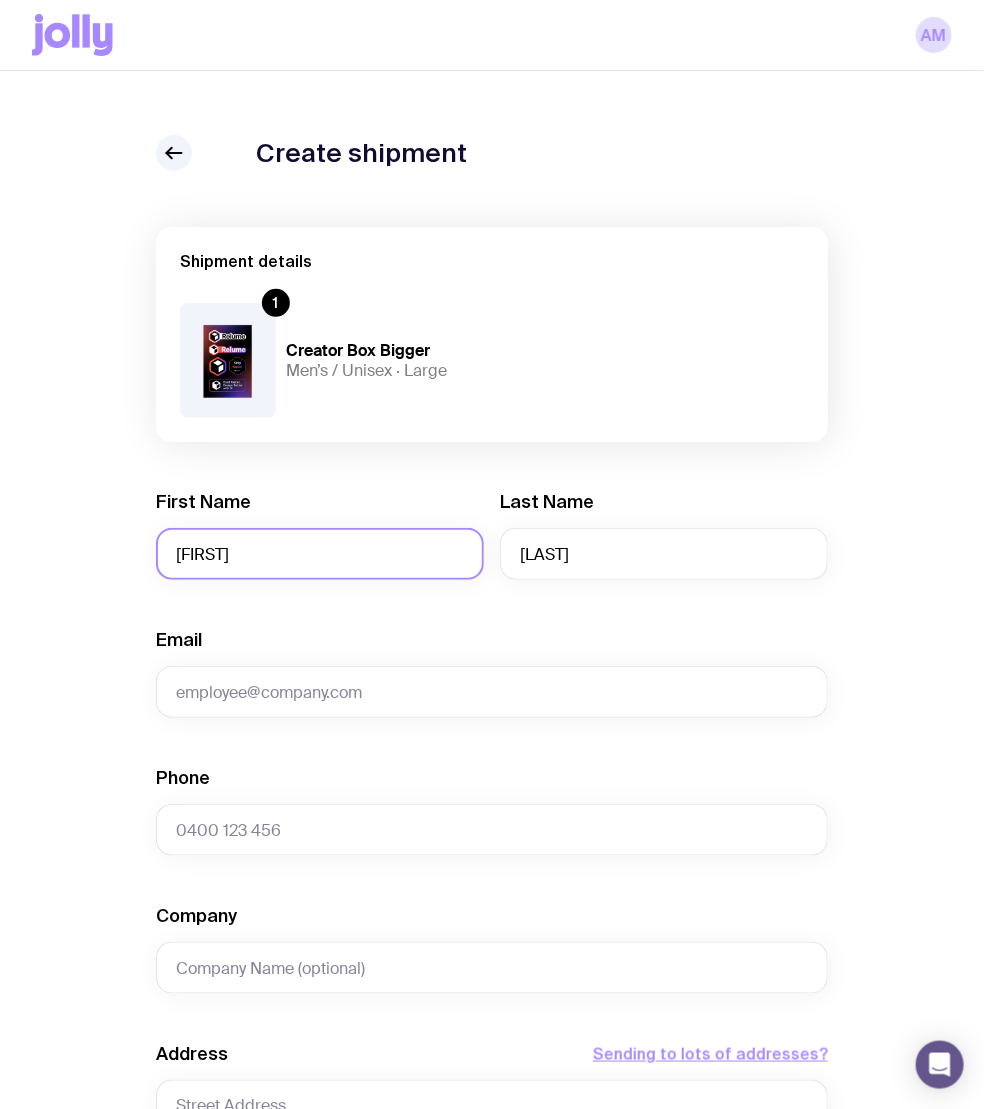 click on "[FIRST]" 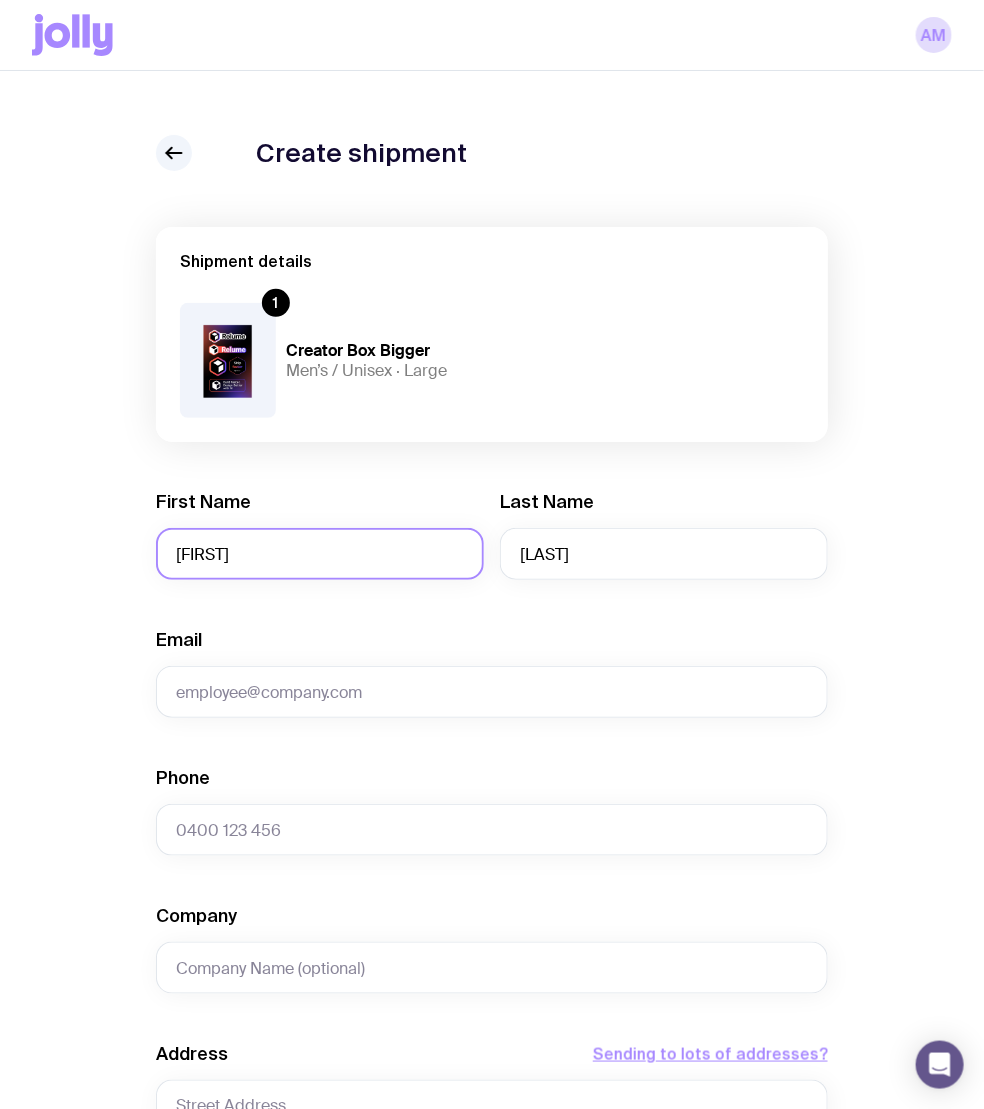 type on "[FIRST]" 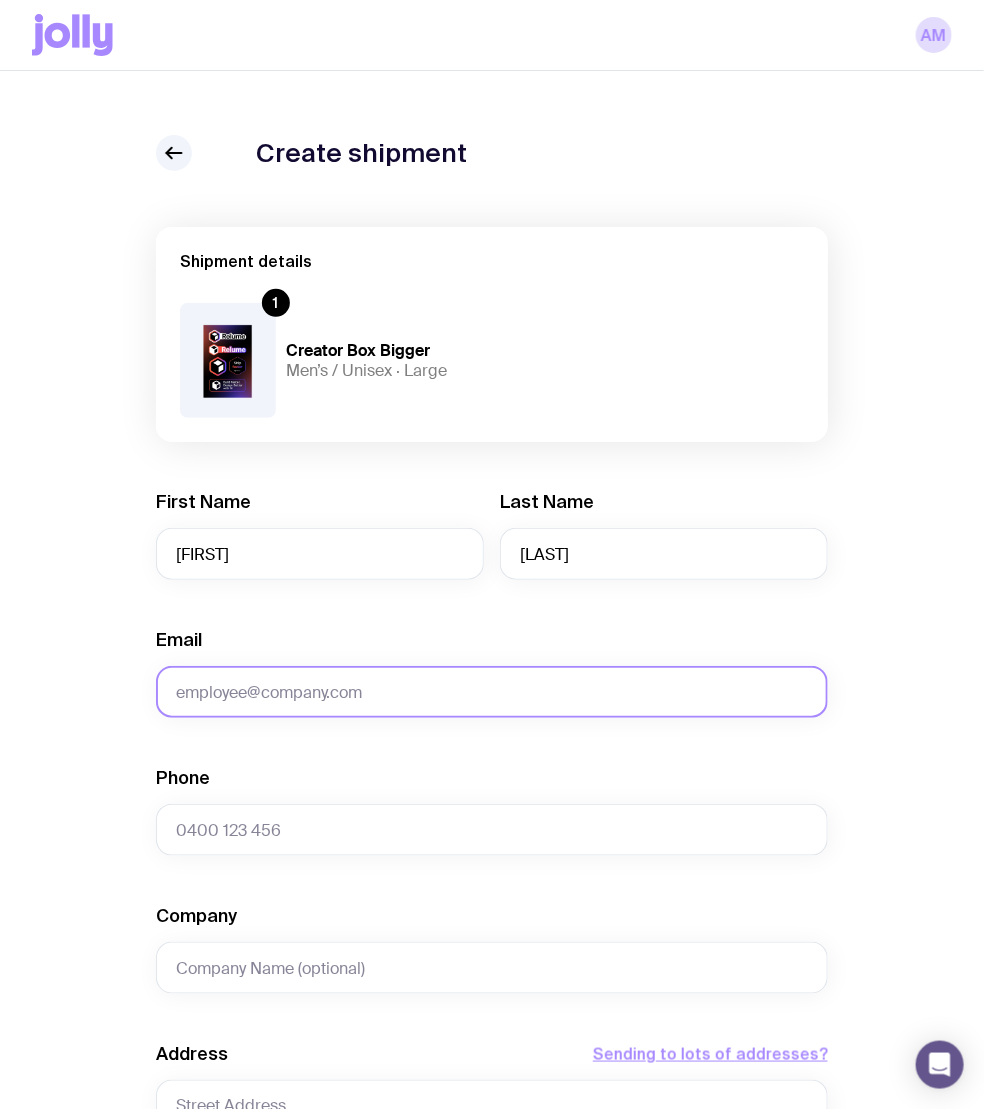 click on "Email" 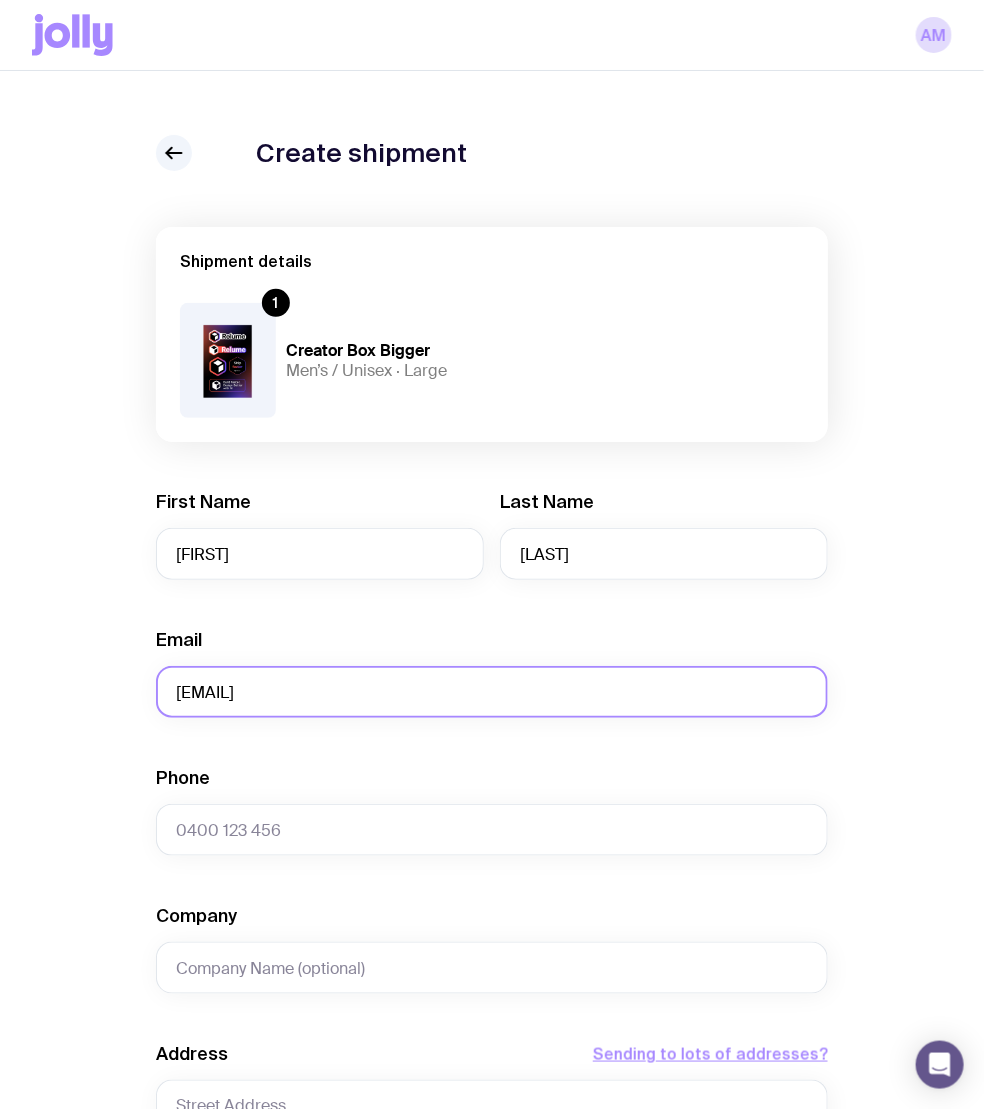 type on "[EMAIL]" 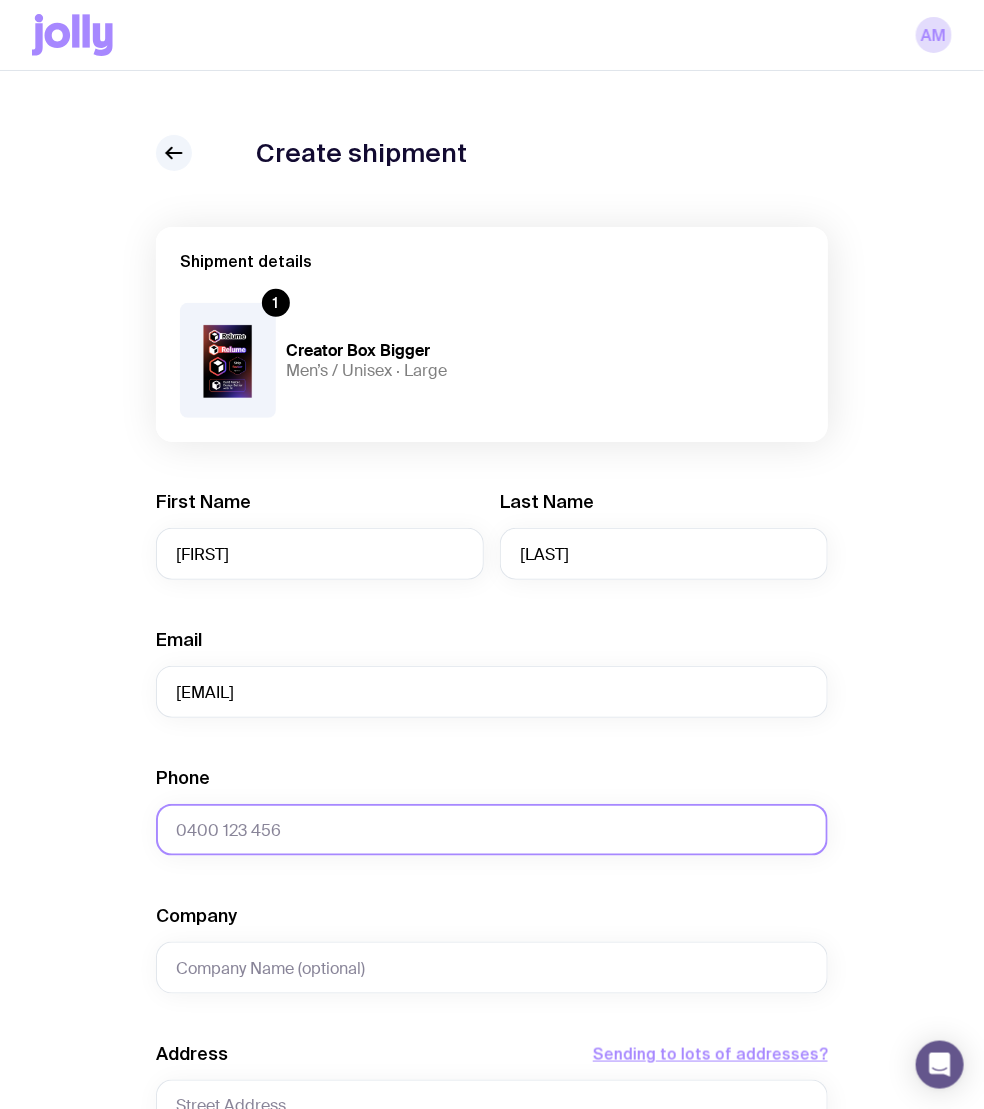 click on "Phone" 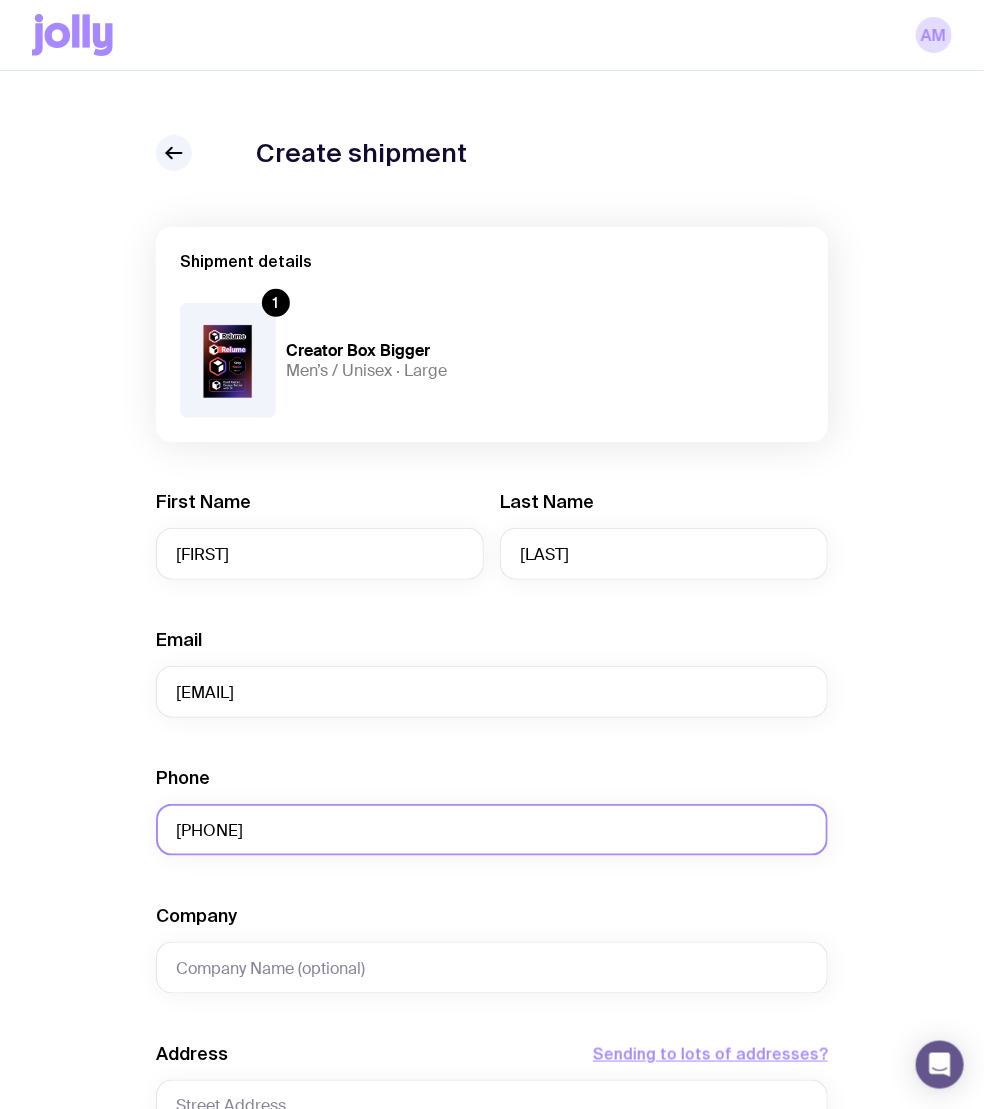 type on "[PHONE]" 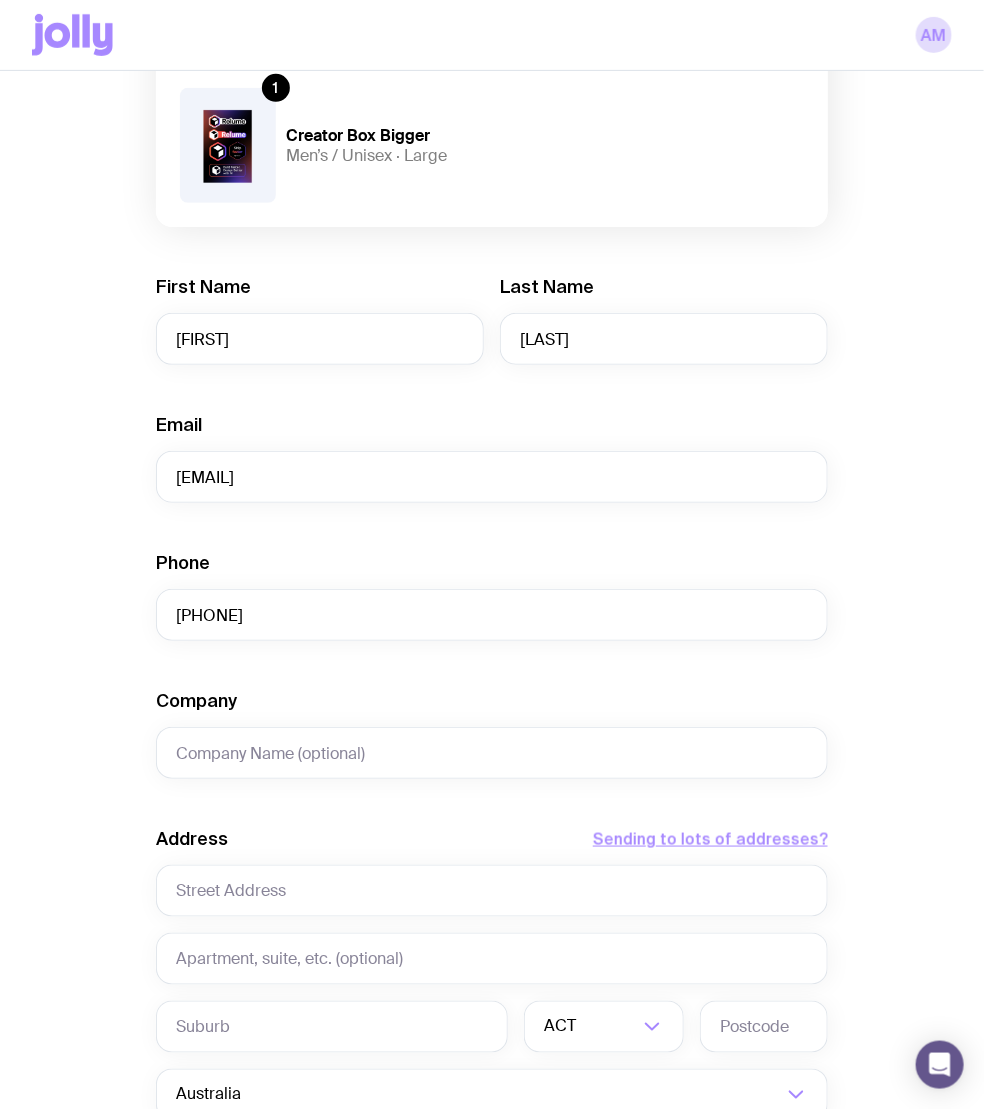 scroll, scrollTop: 236, scrollLeft: 0, axis: vertical 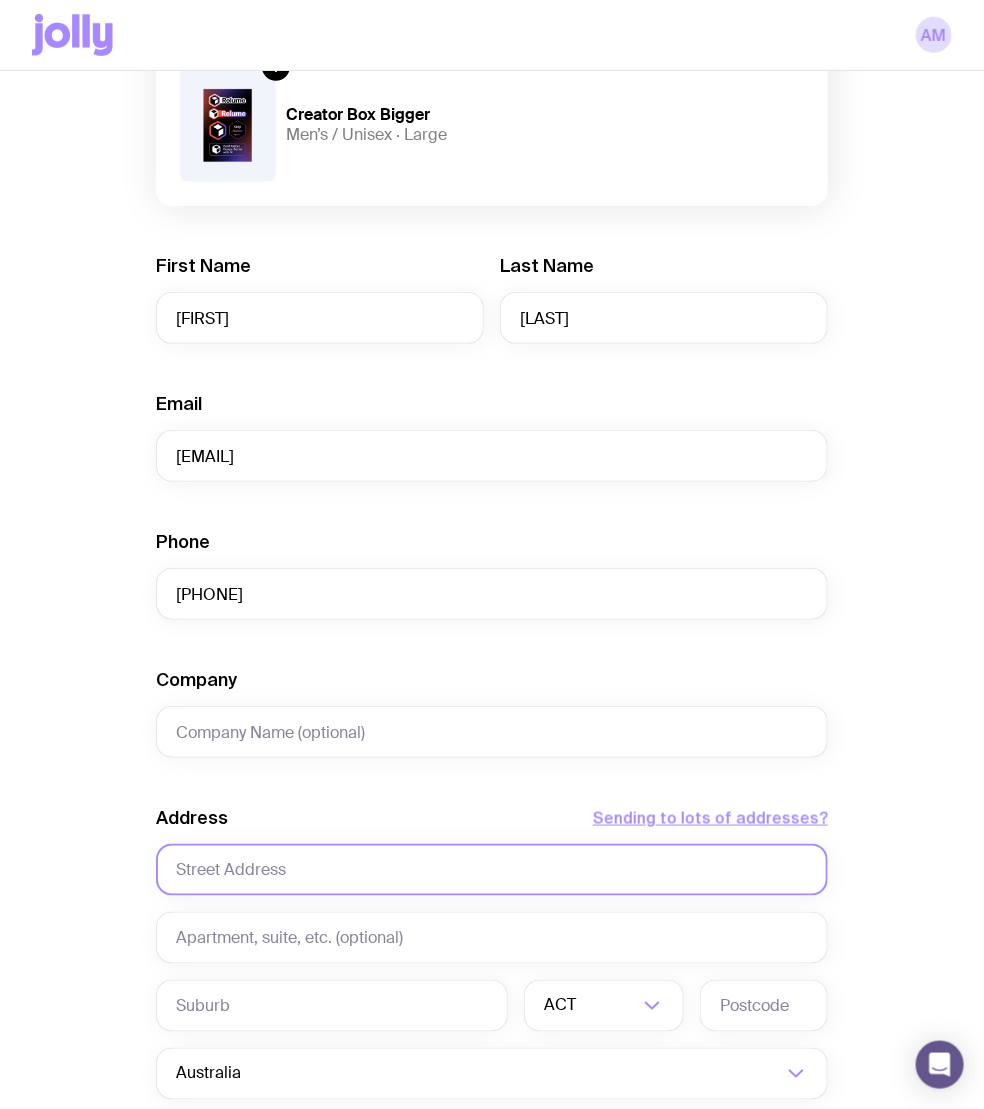 click 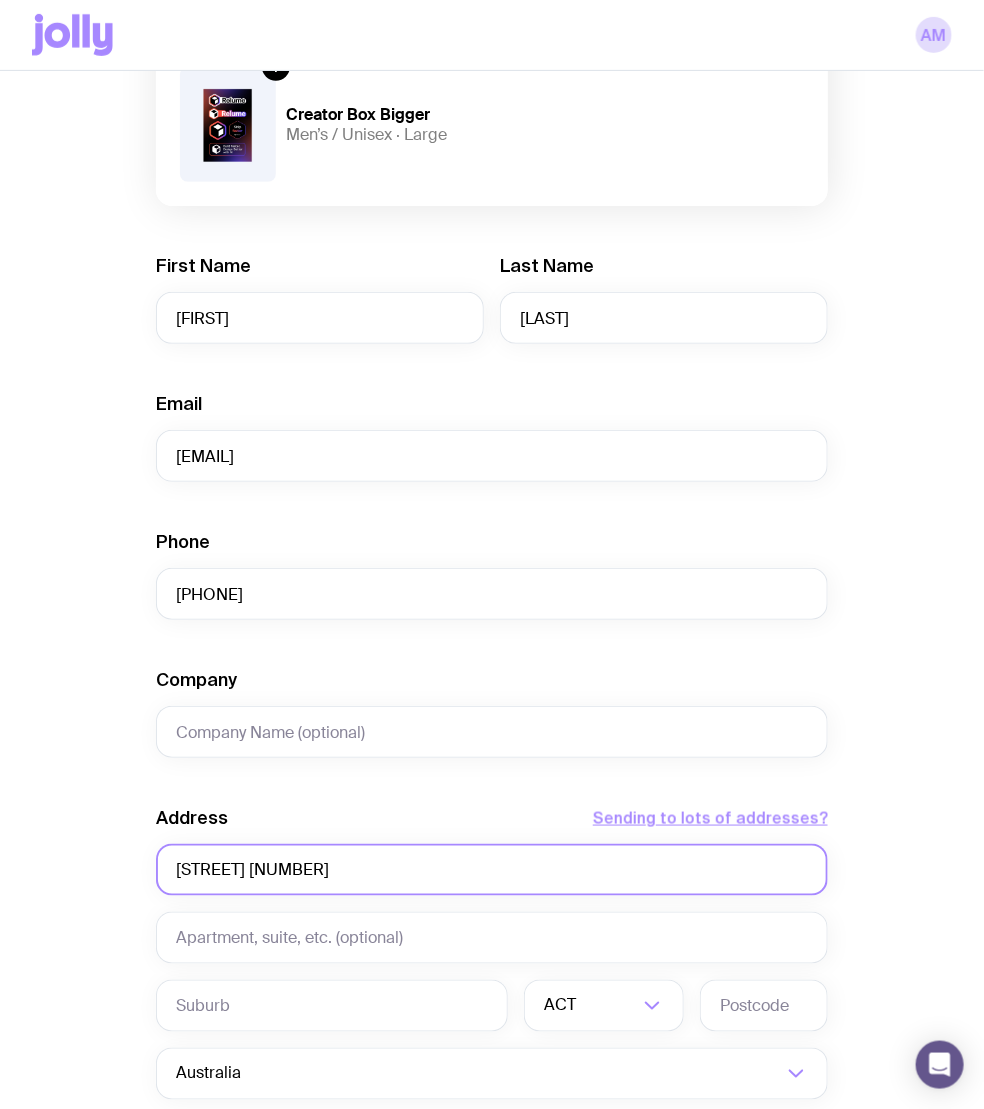 type on "[STREET] [NUMBER]" 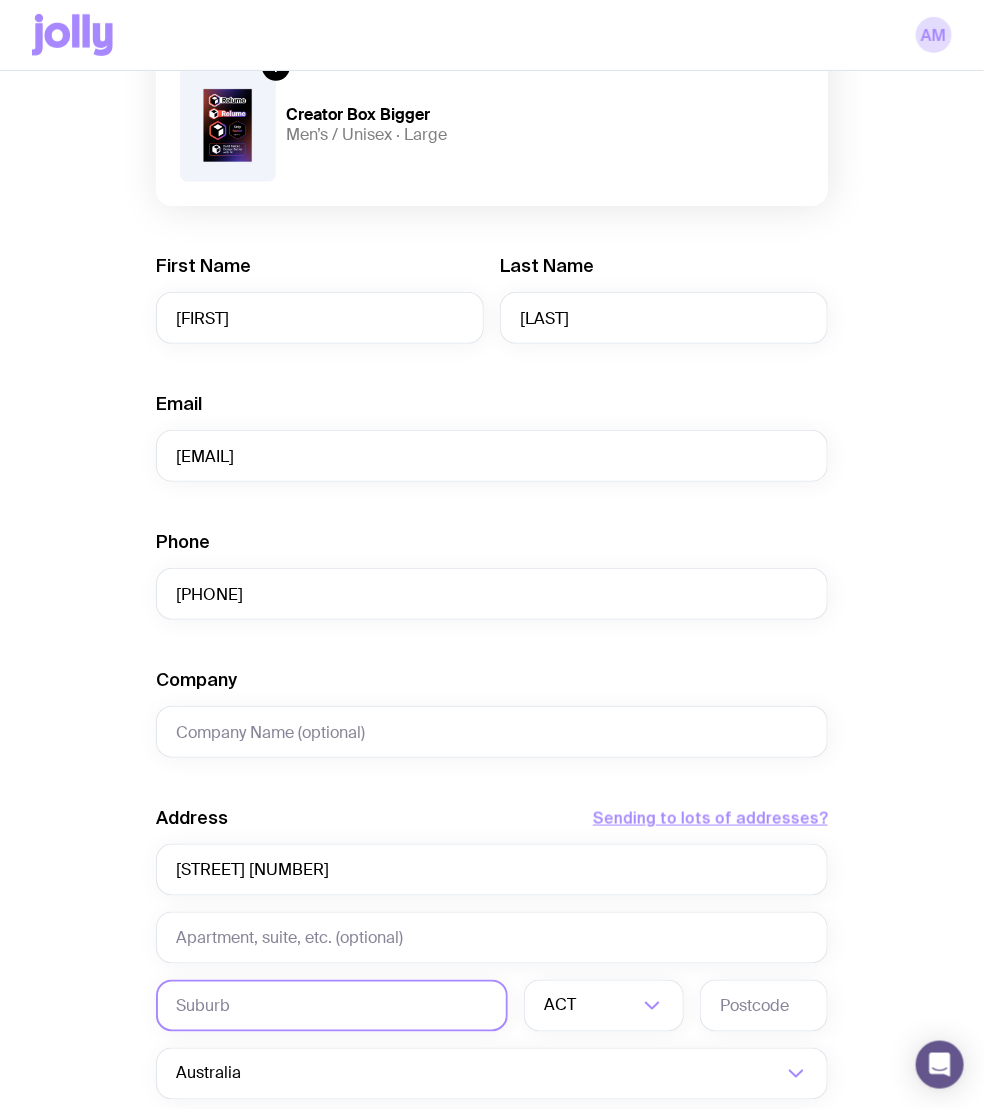 click 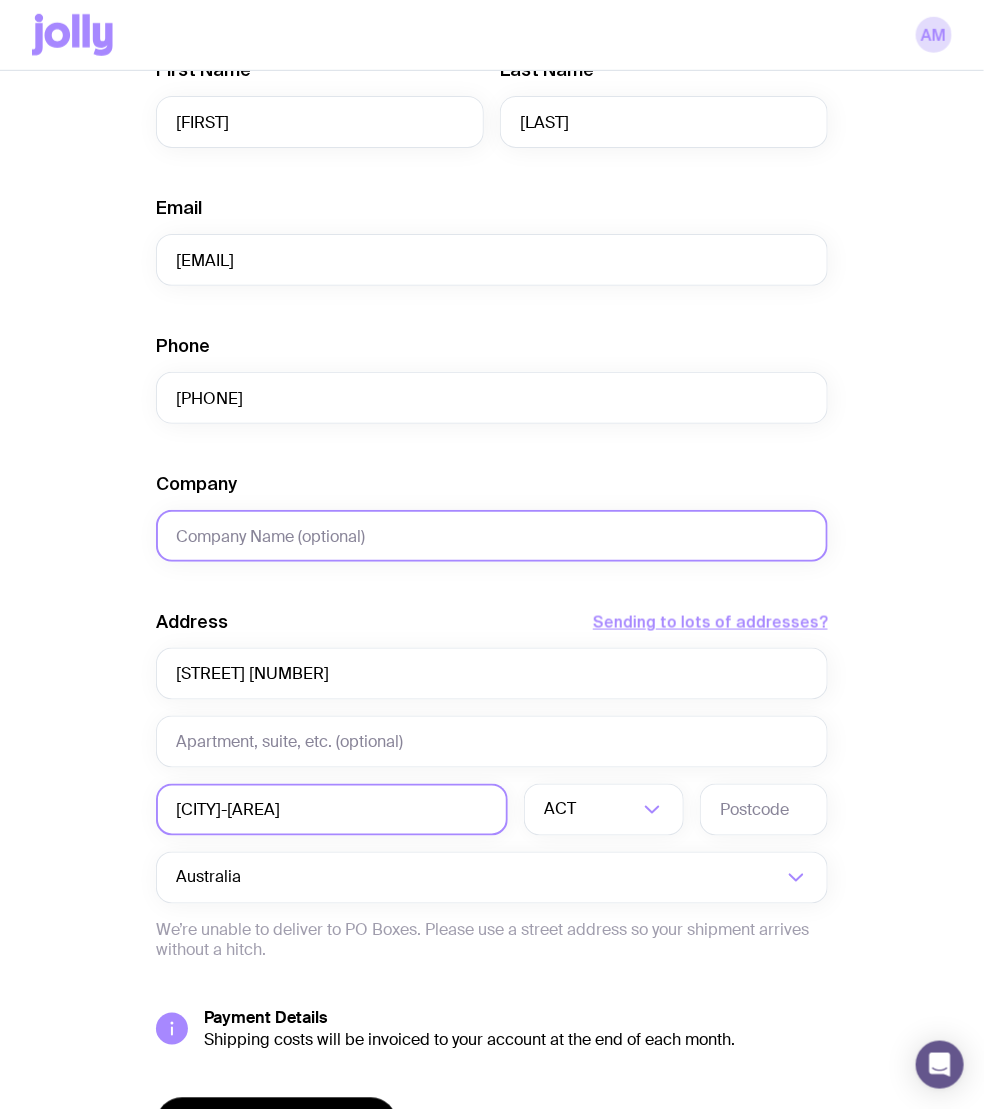 scroll, scrollTop: 516, scrollLeft: 0, axis: vertical 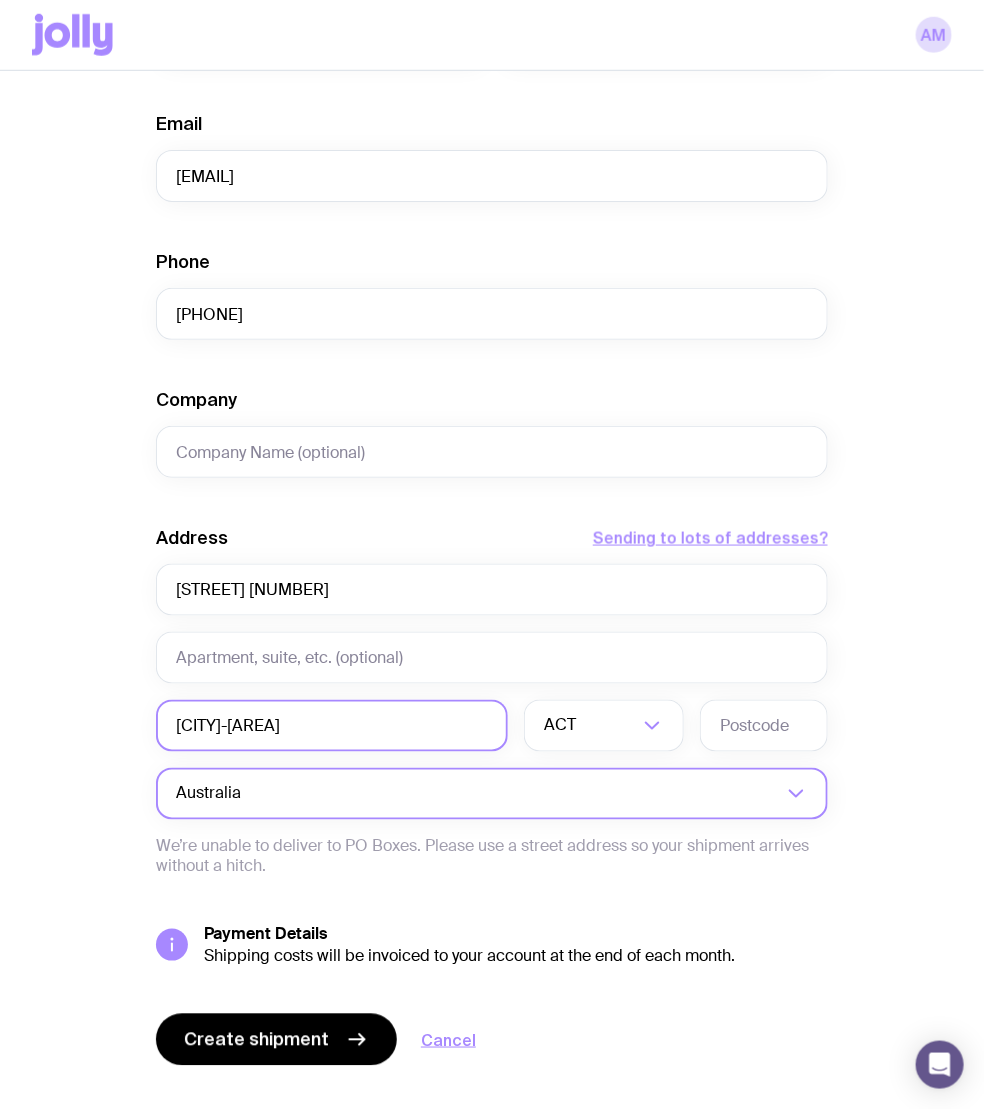 type on "[CITY]-[AREA]" 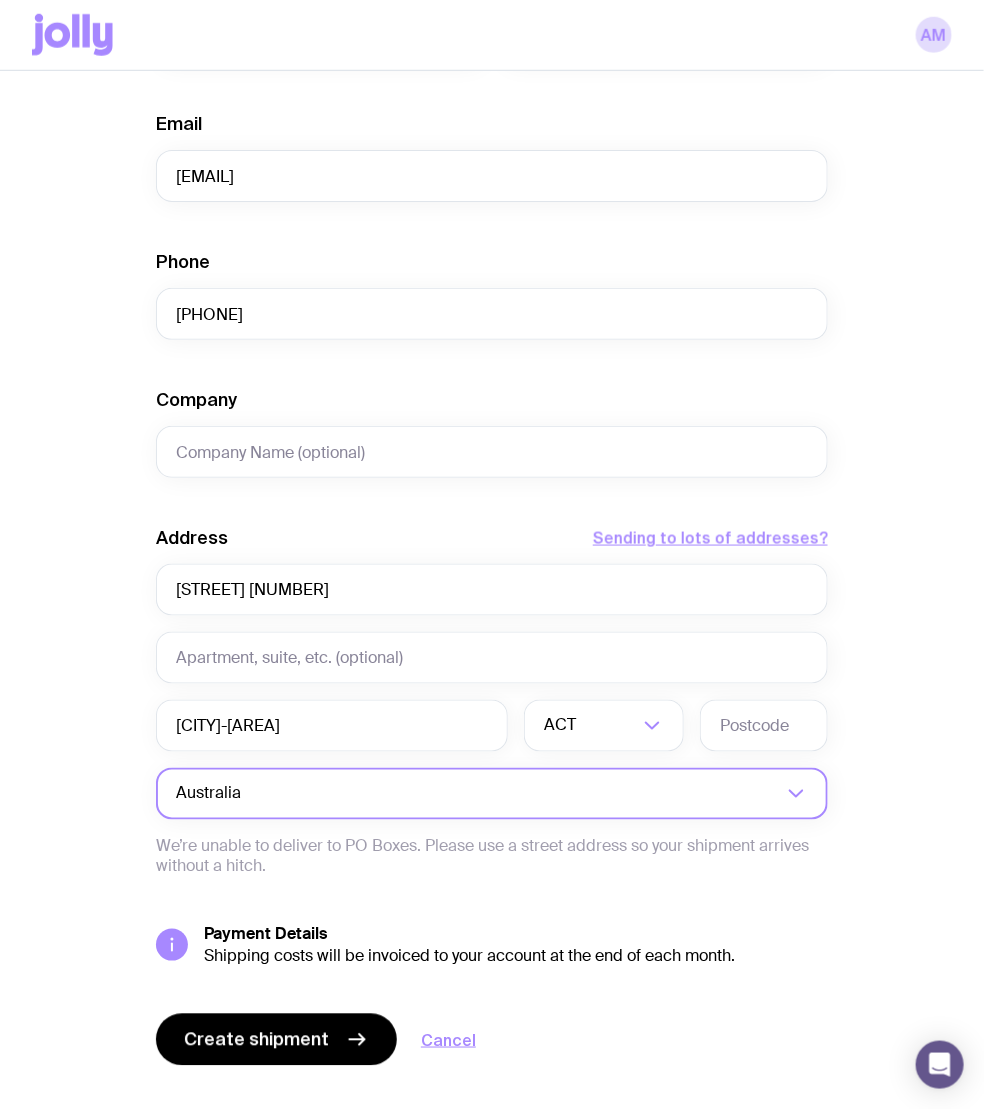 click 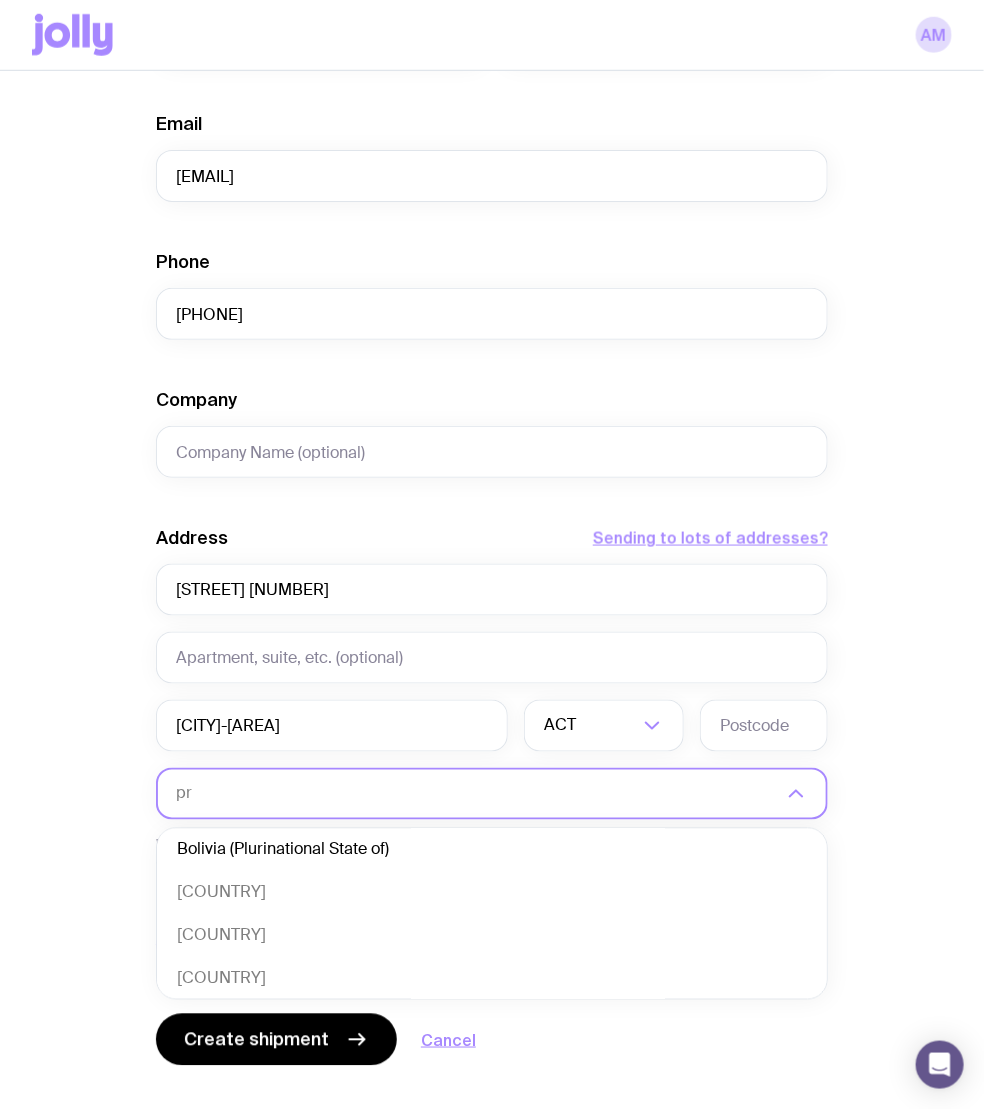 scroll, scrollTop: 0, scrollLeft: 0, axis: both 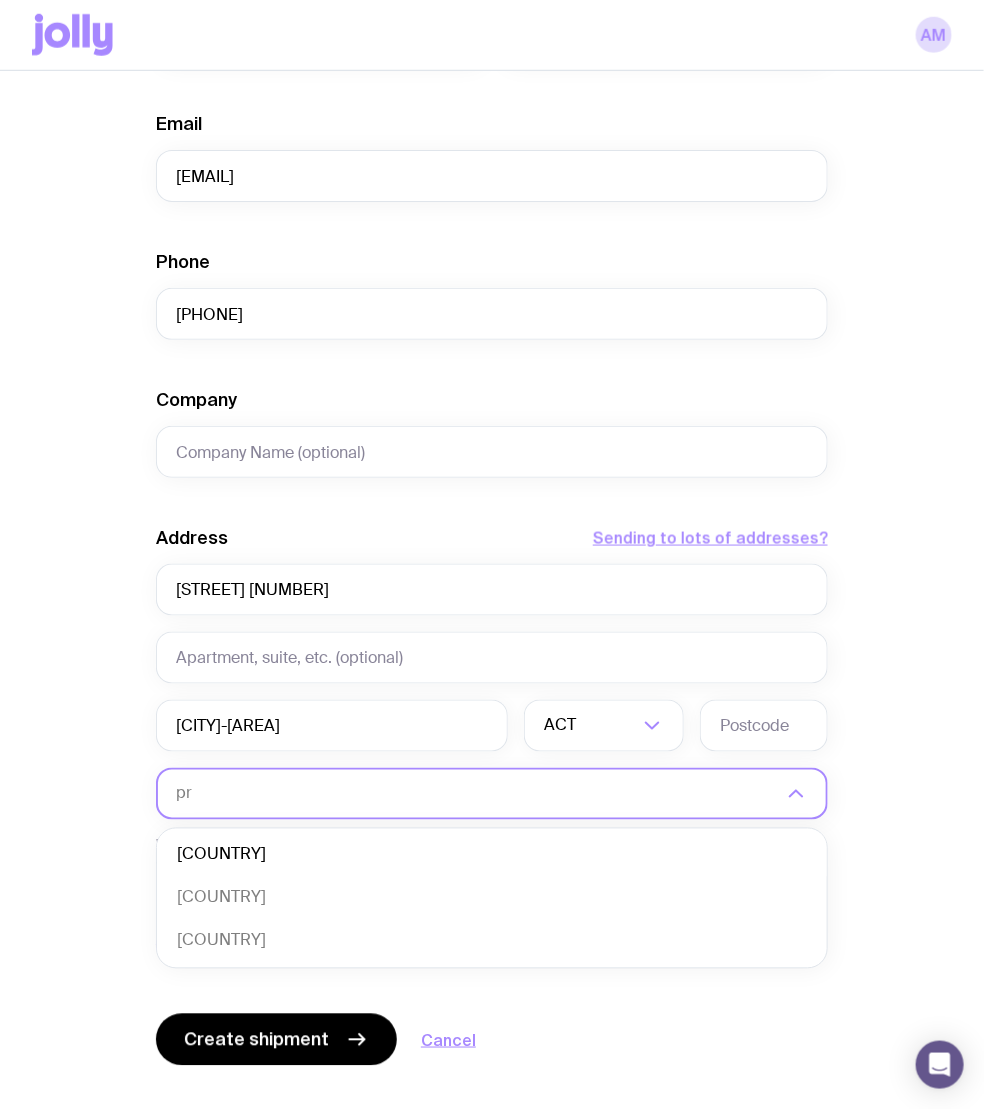type on "p" 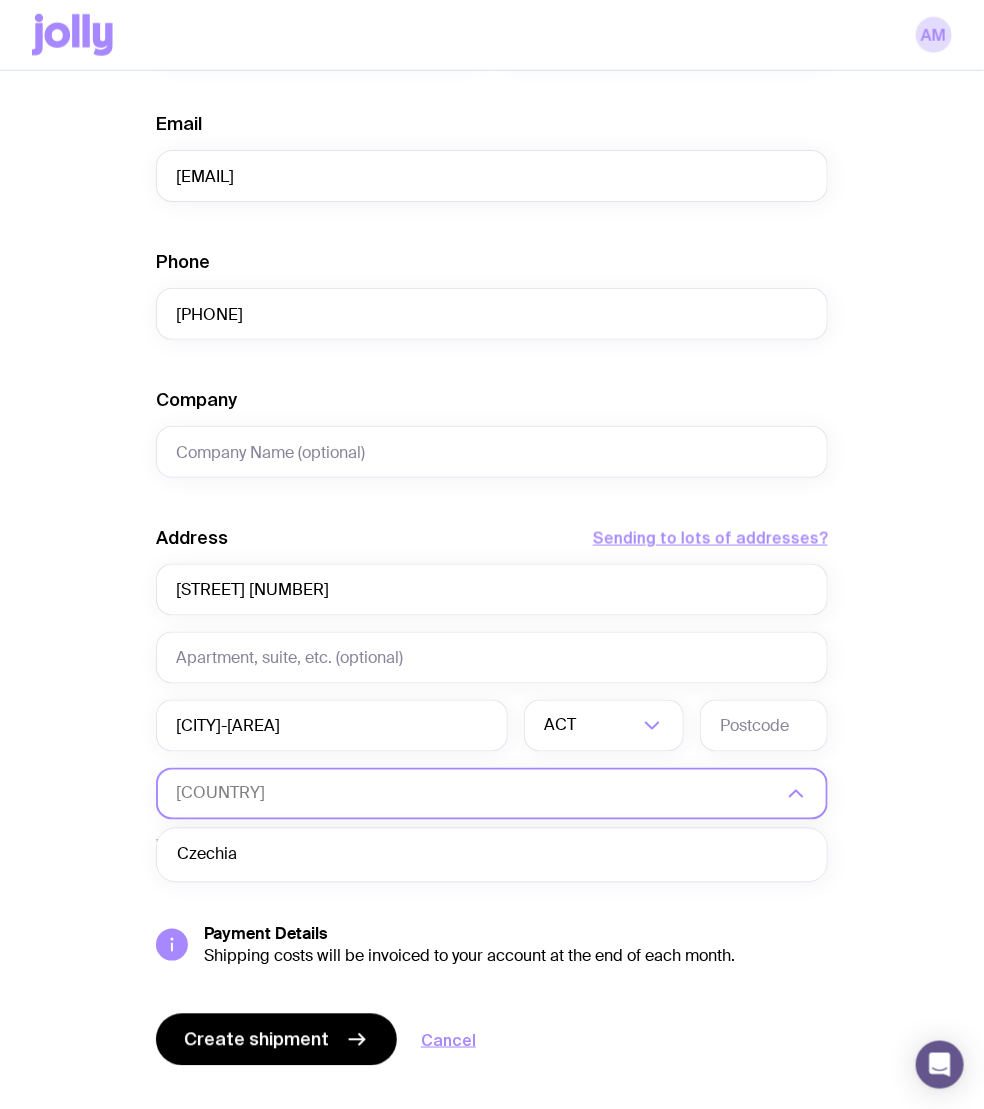 click on "Czechia" 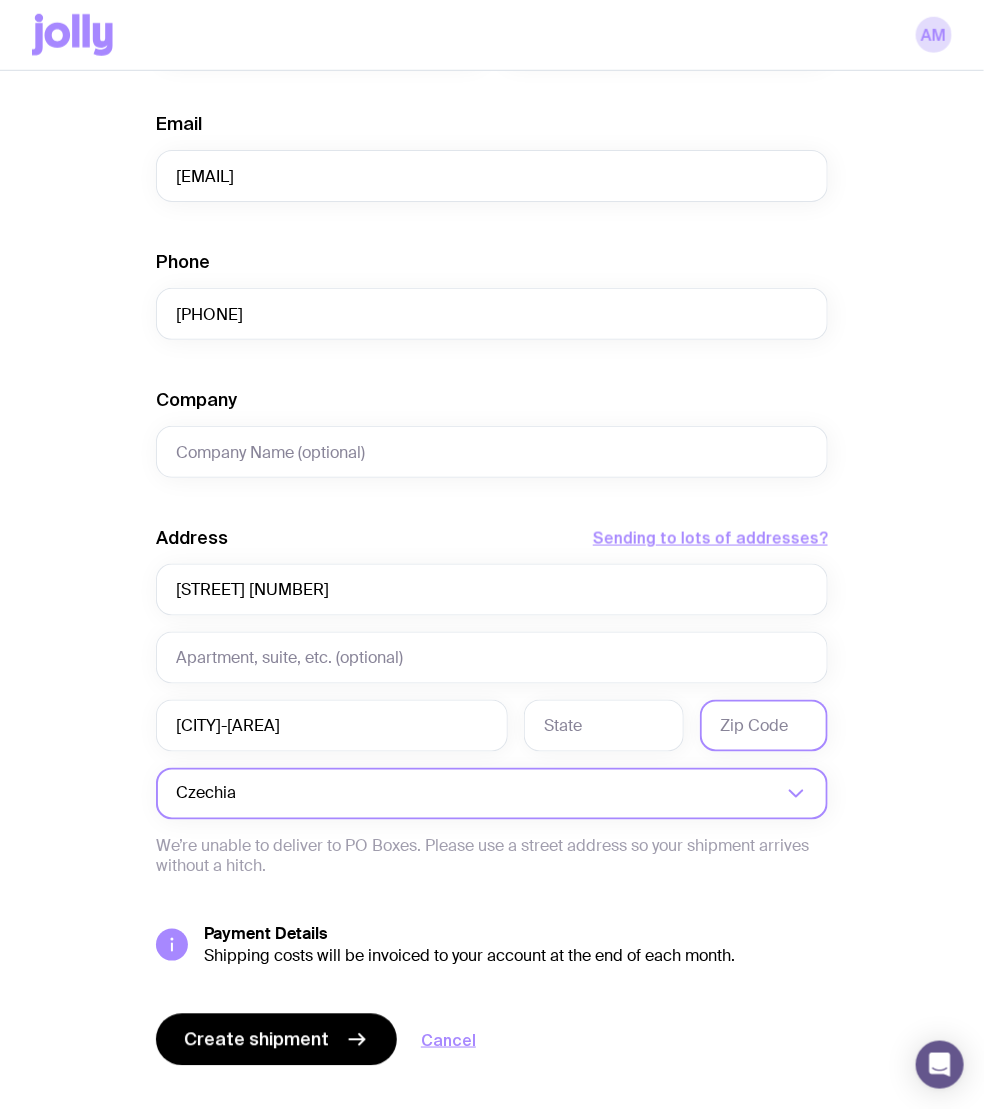 click 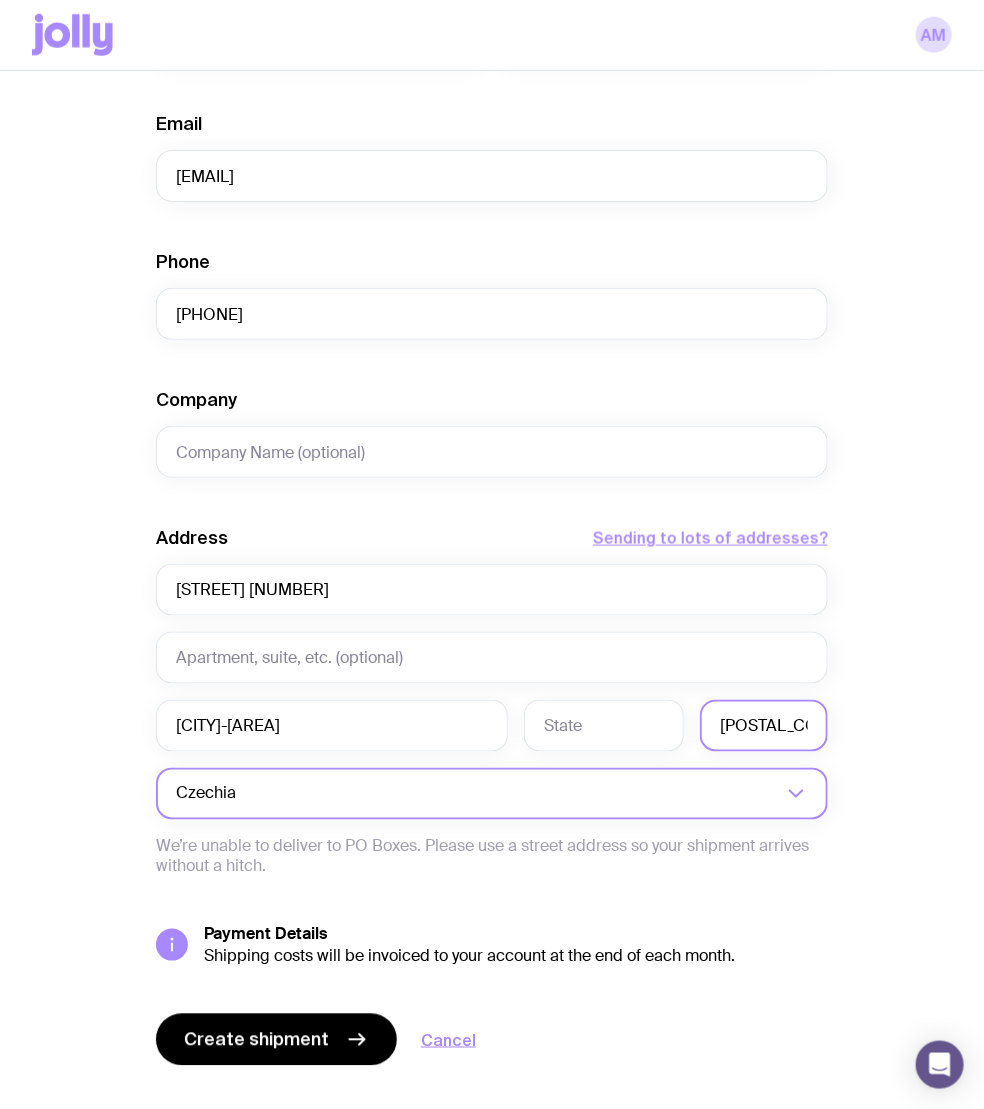 type on "[POSTAL_CODE]" 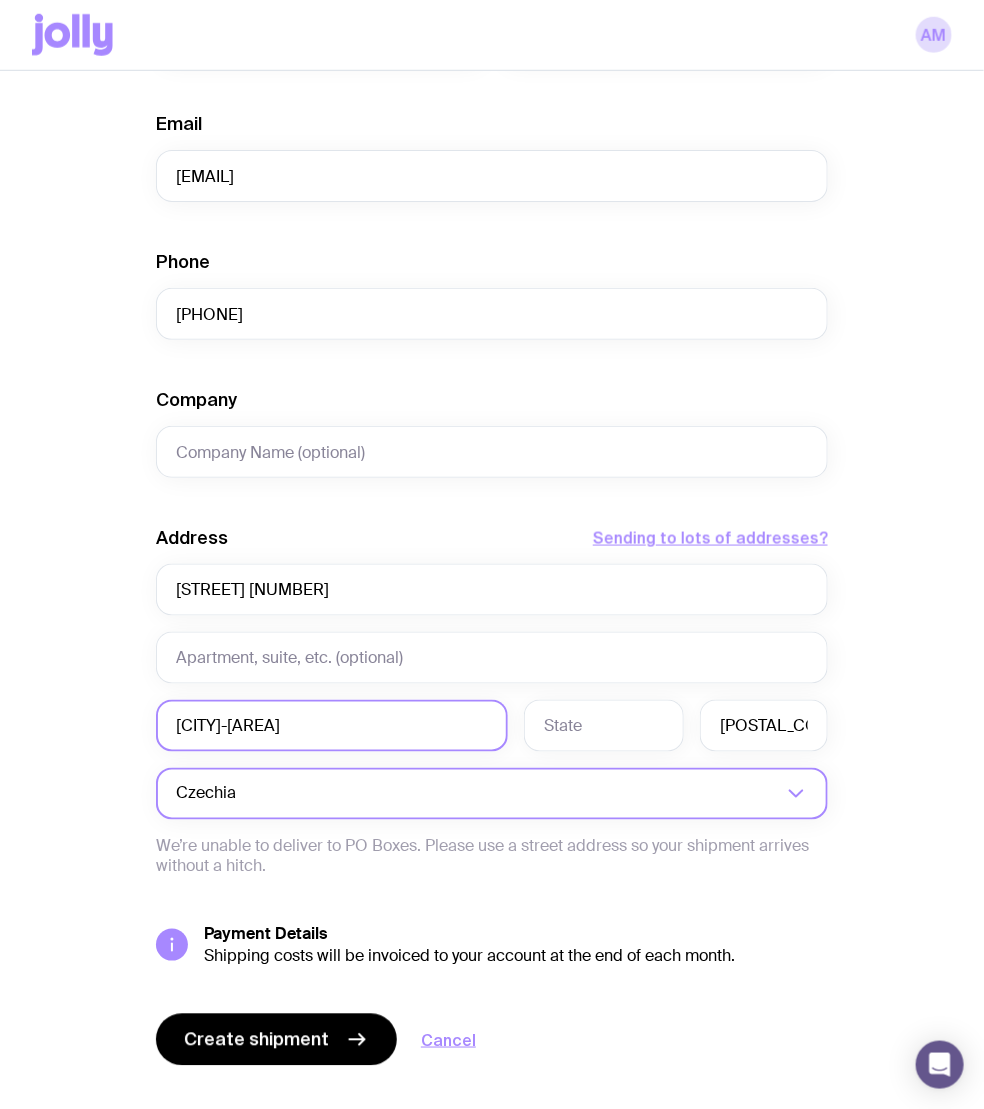 drag, startPoint x: 338, startPoint y: 724, endPoint x: 75, endPoint y: 721, distance: 263.01712 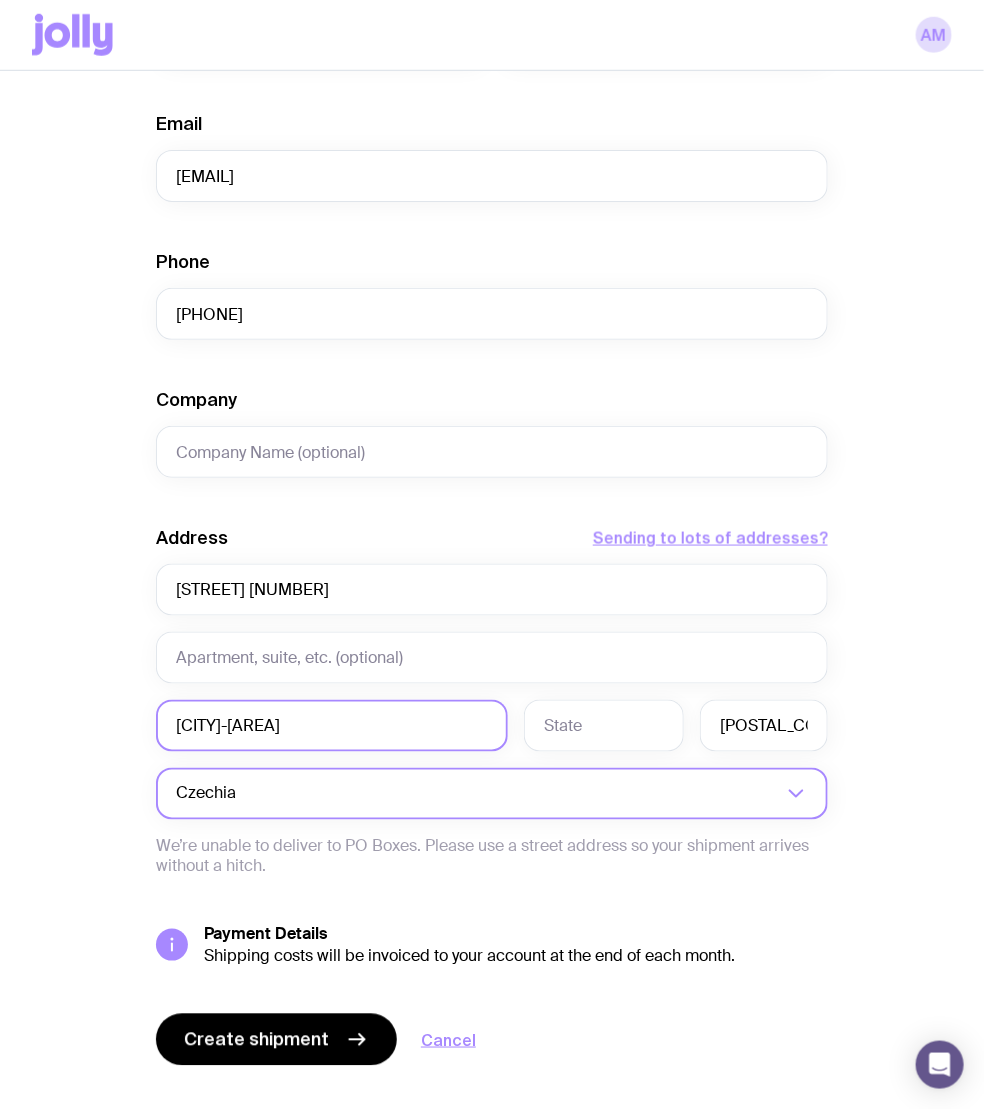 click on "First Name [FIRST] Last Name [LAST] Email [EMAIL] Phone [PHONE] Company Address  Sending to lots of addresses?  [STREET] [CITY] [POSTAL_CODE] [COUNTRY] Loading...  We’re unable to deliver to PO Boxes. Please use a street address so your shipment arrives without a hitch.  Payment Details  Shipping costs will be invoiced to your account at the end of each month.  Create shipment  Cancel" 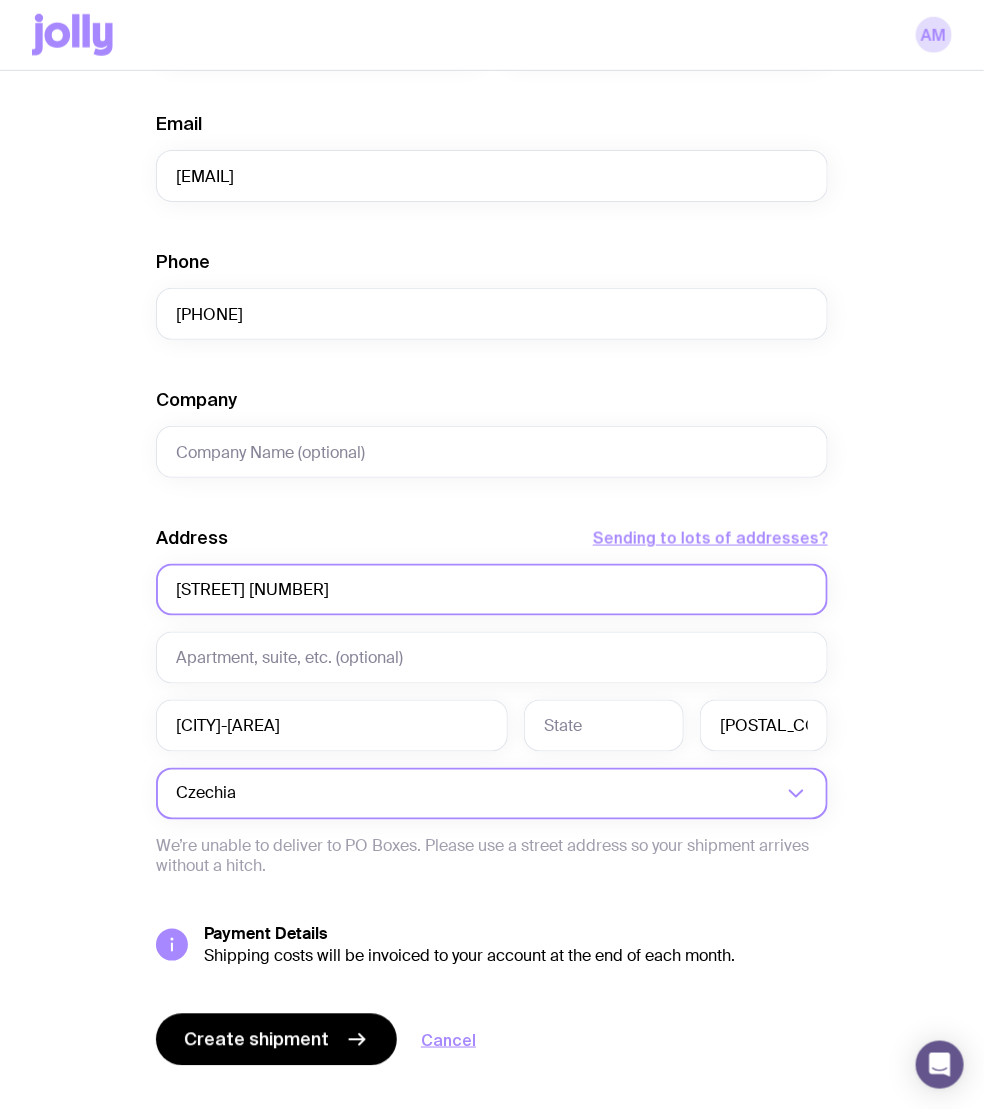 drag, startPoint x: 349, startPoint y: 590, endPoint x: 44, endPoint y: 590, distance: 305 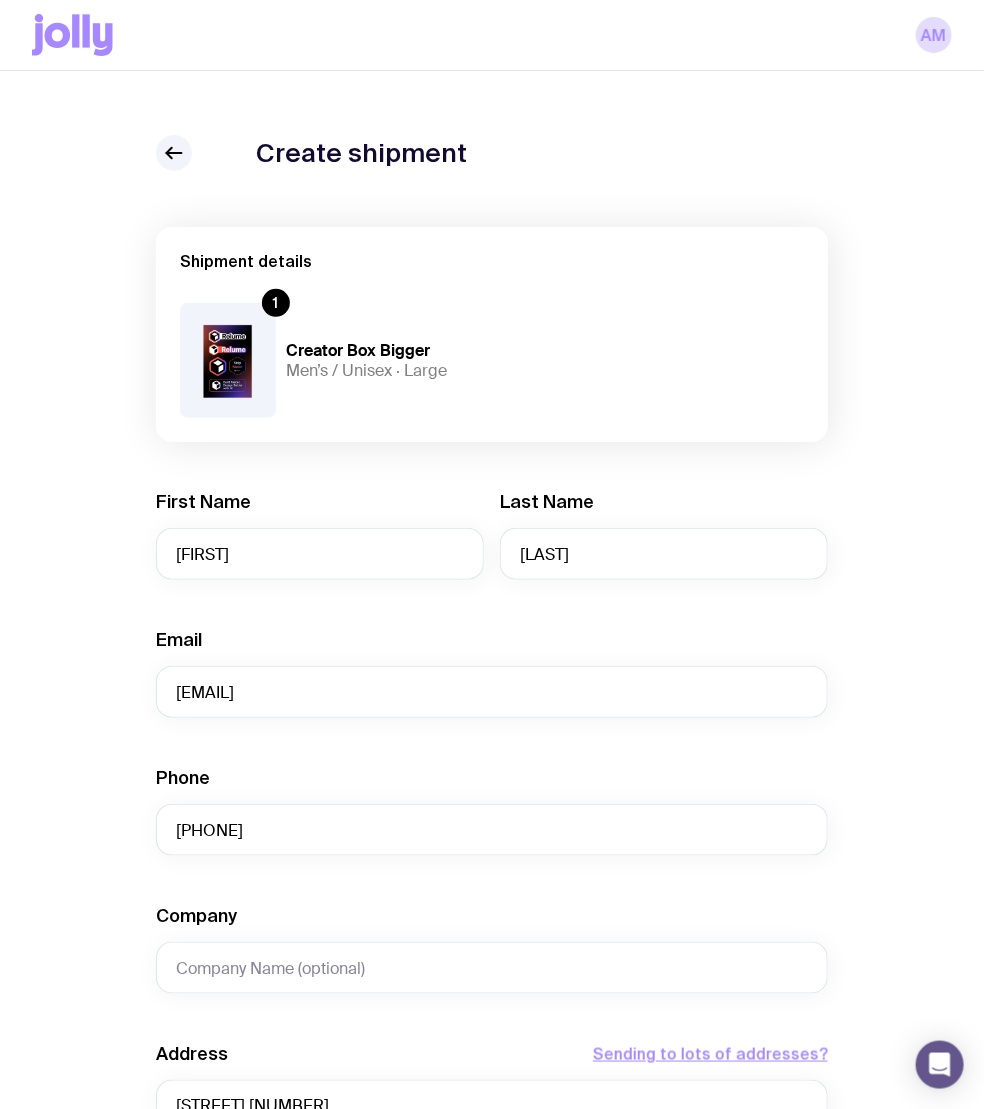 scroll, scrollTop: 552, scrollLeft: 0, axis: vertical 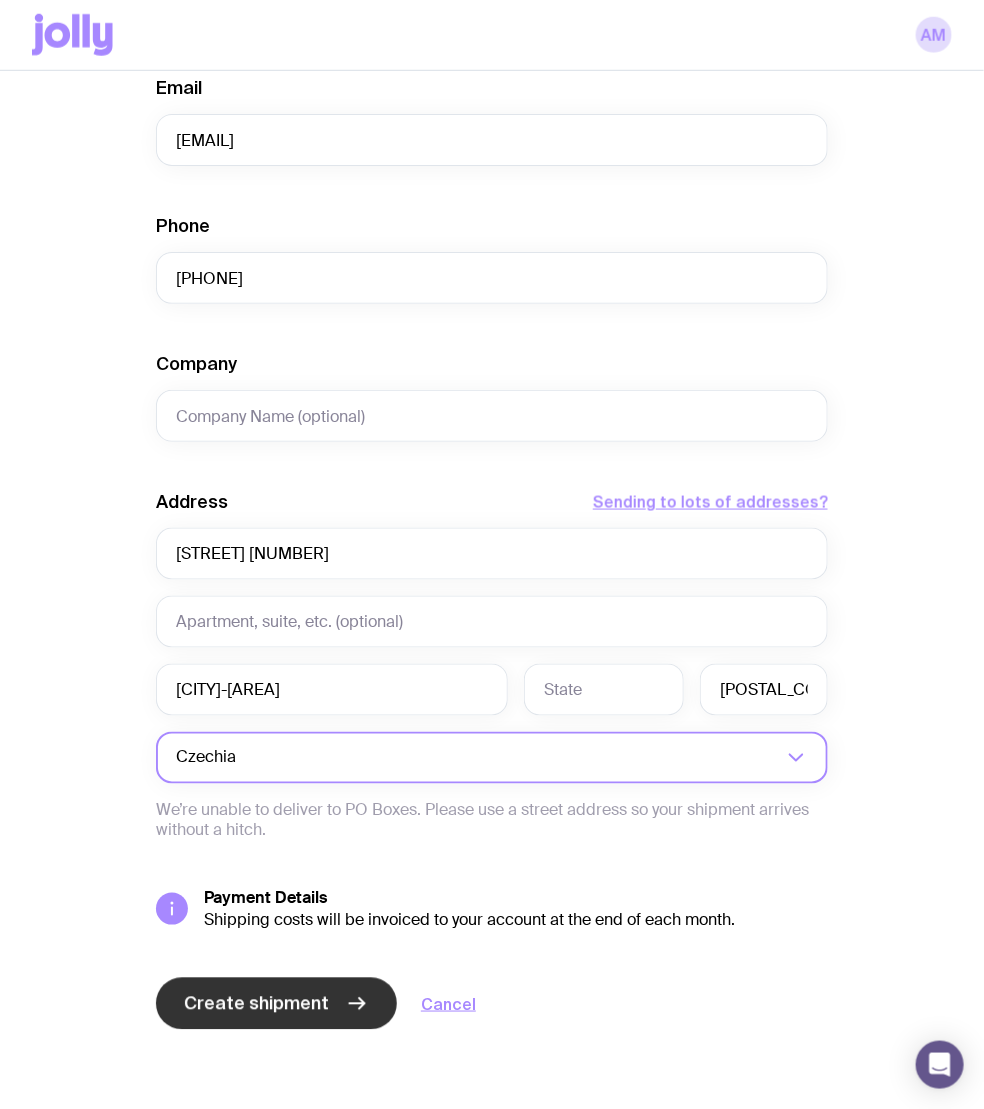 click on "Create shipment" 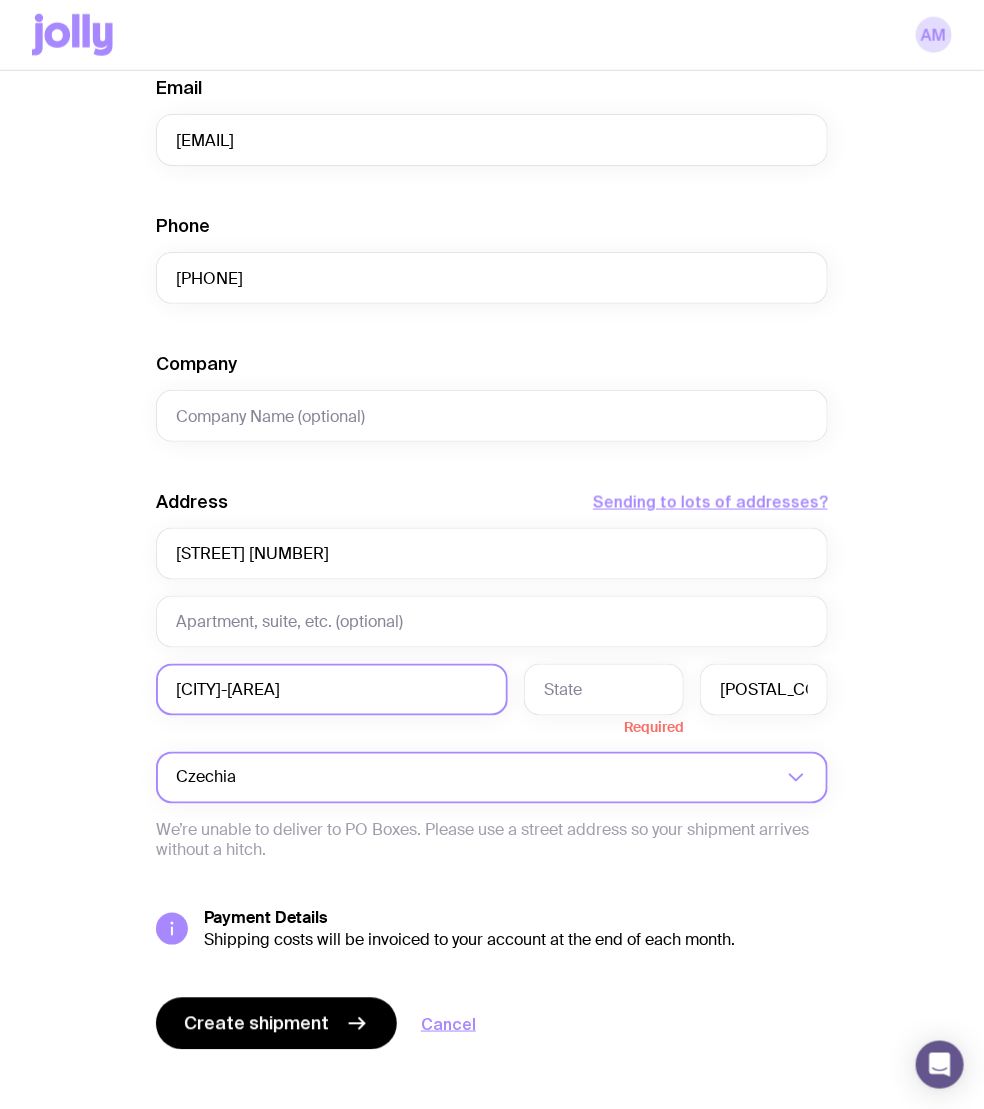 click on "[CITY]-[AREA]" 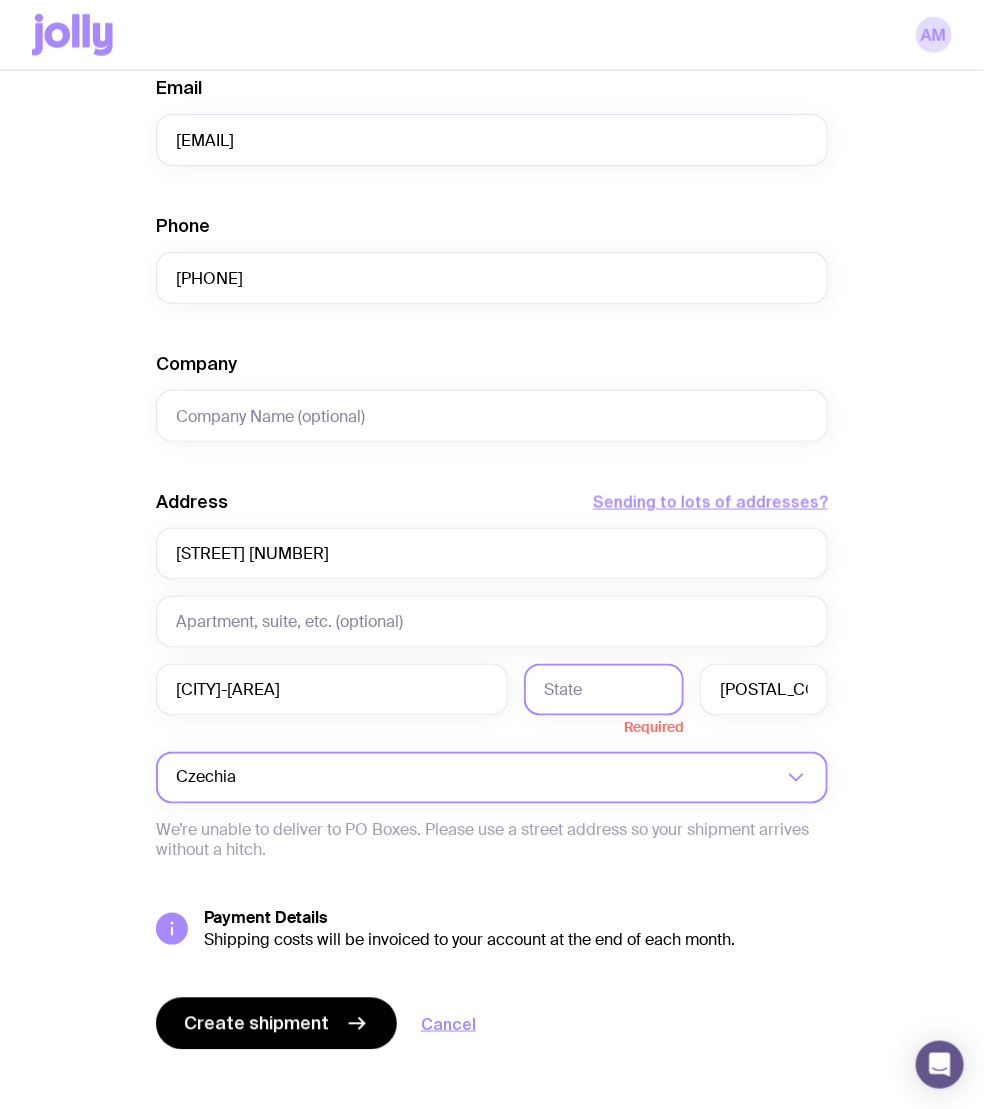click 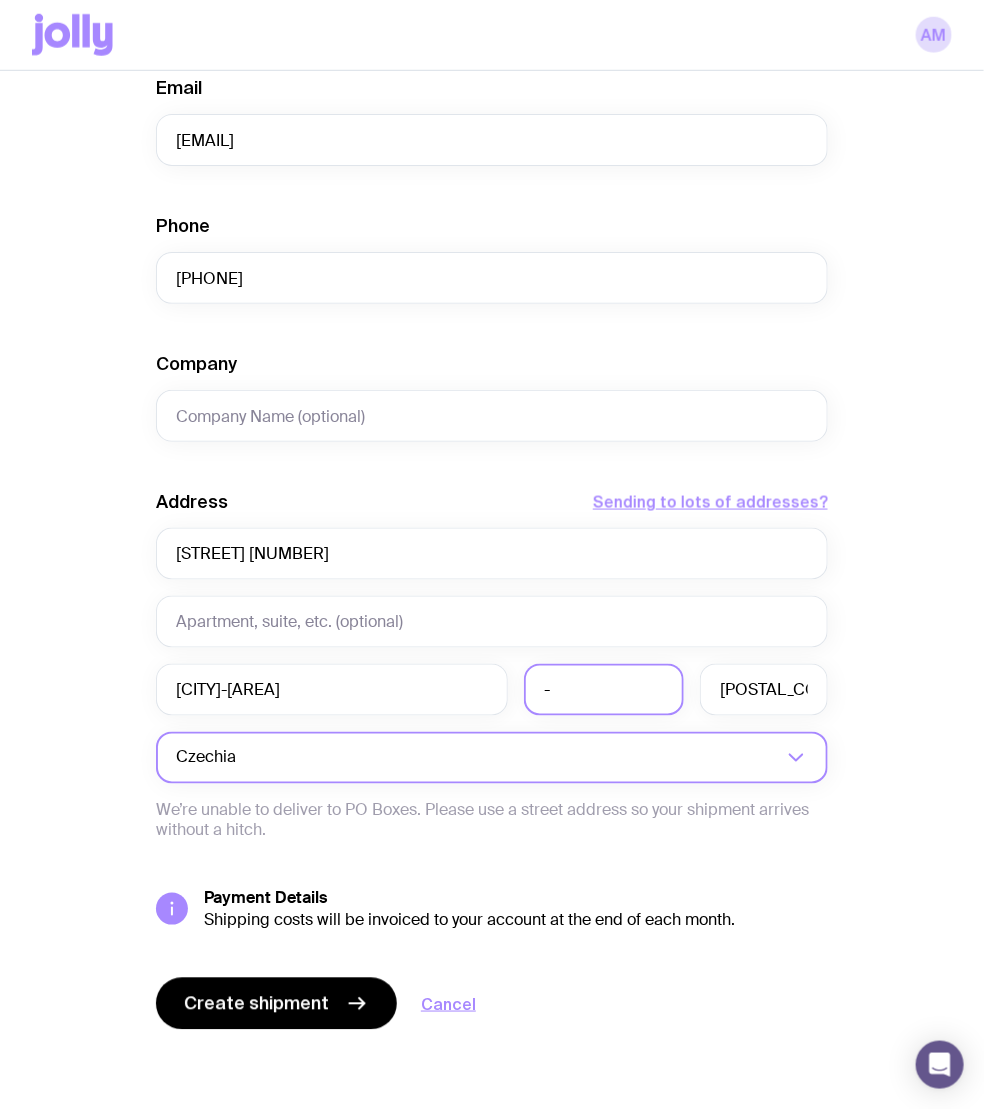type on "-" 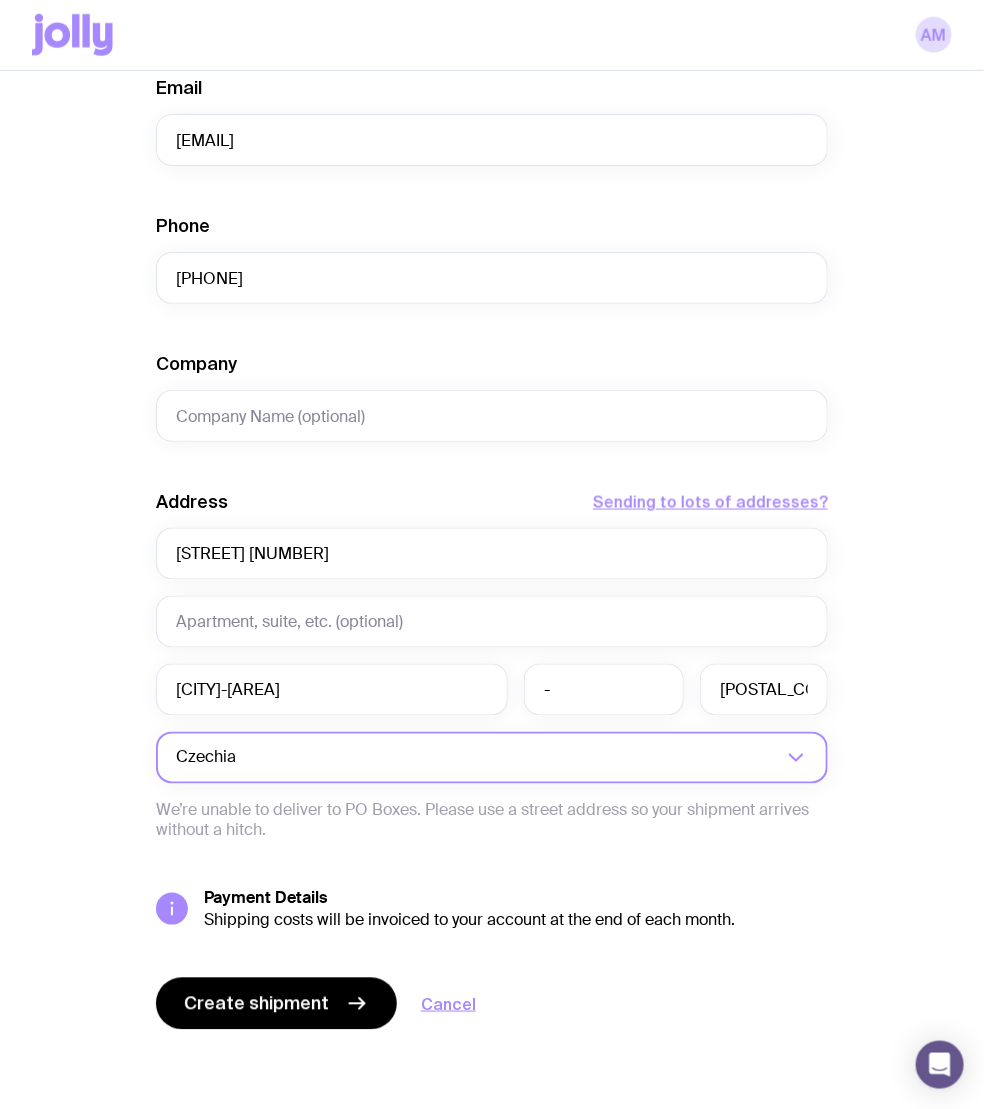 click on "First Name [FIRST] Last Name [LAST] Email [EMAIL] Phone [PHONE] Company Address  Sending to lots of addresses?  [STREET] [CITY] - [POSTAL_CODE] [COUNTRY] Loading...  We’re unable to deliver to PO Boxes. Please use a street address so your shipment arrives without a hitch.  Payment Details  Shipping costs will be invoiced to your account at the end of each month.  Create shipment  Cancel" 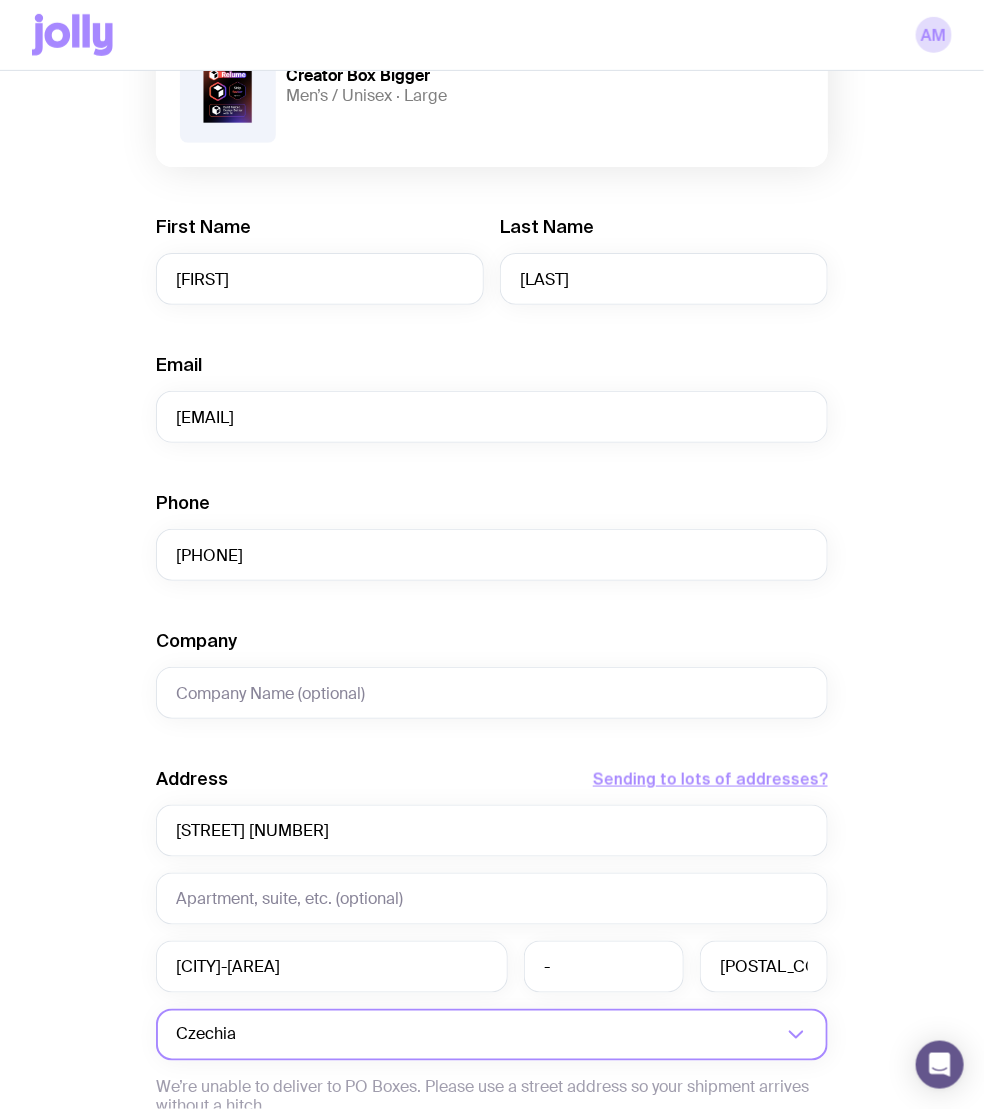 scroll, scrollTop: 552, scrollLeft: 0, axis: vertical 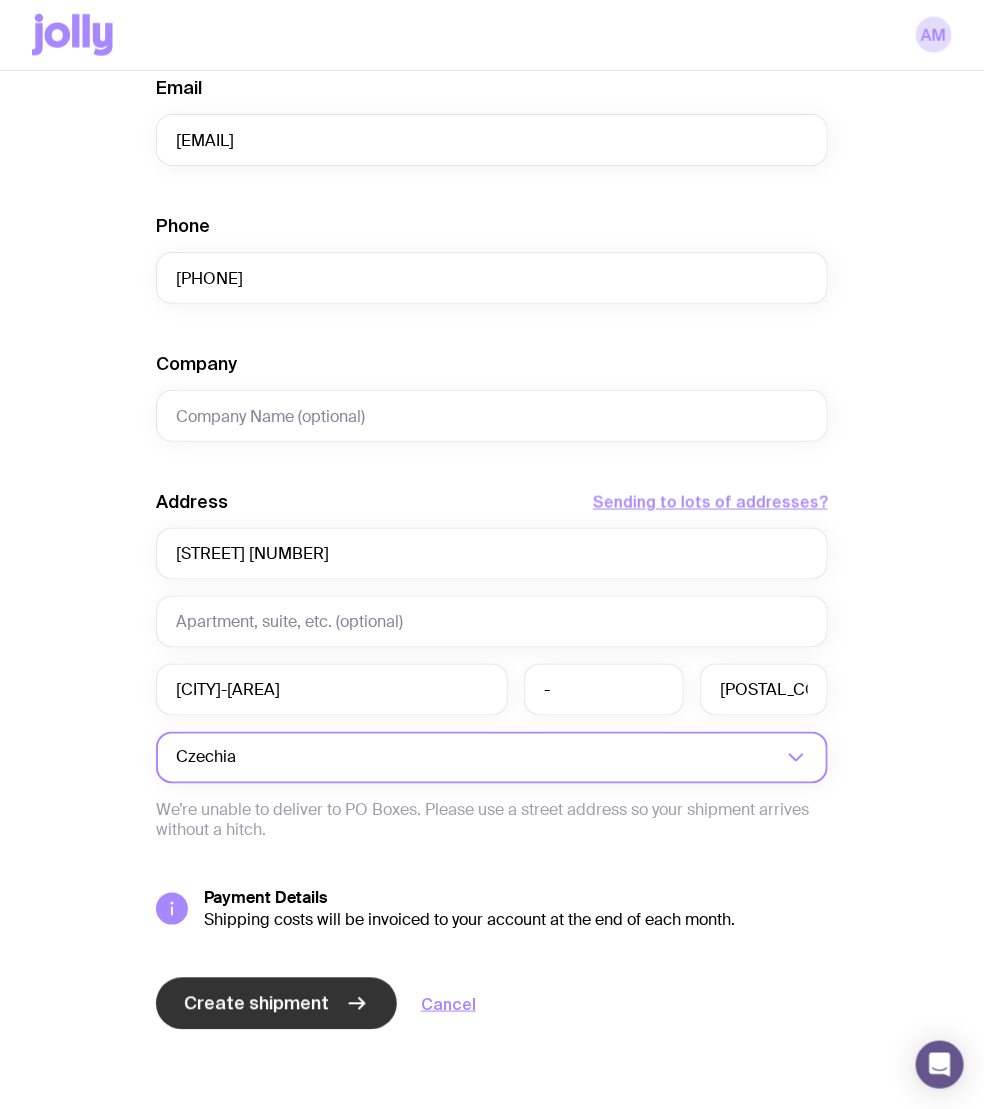 click on "Create shipment" at bounding box center [276, 1004] 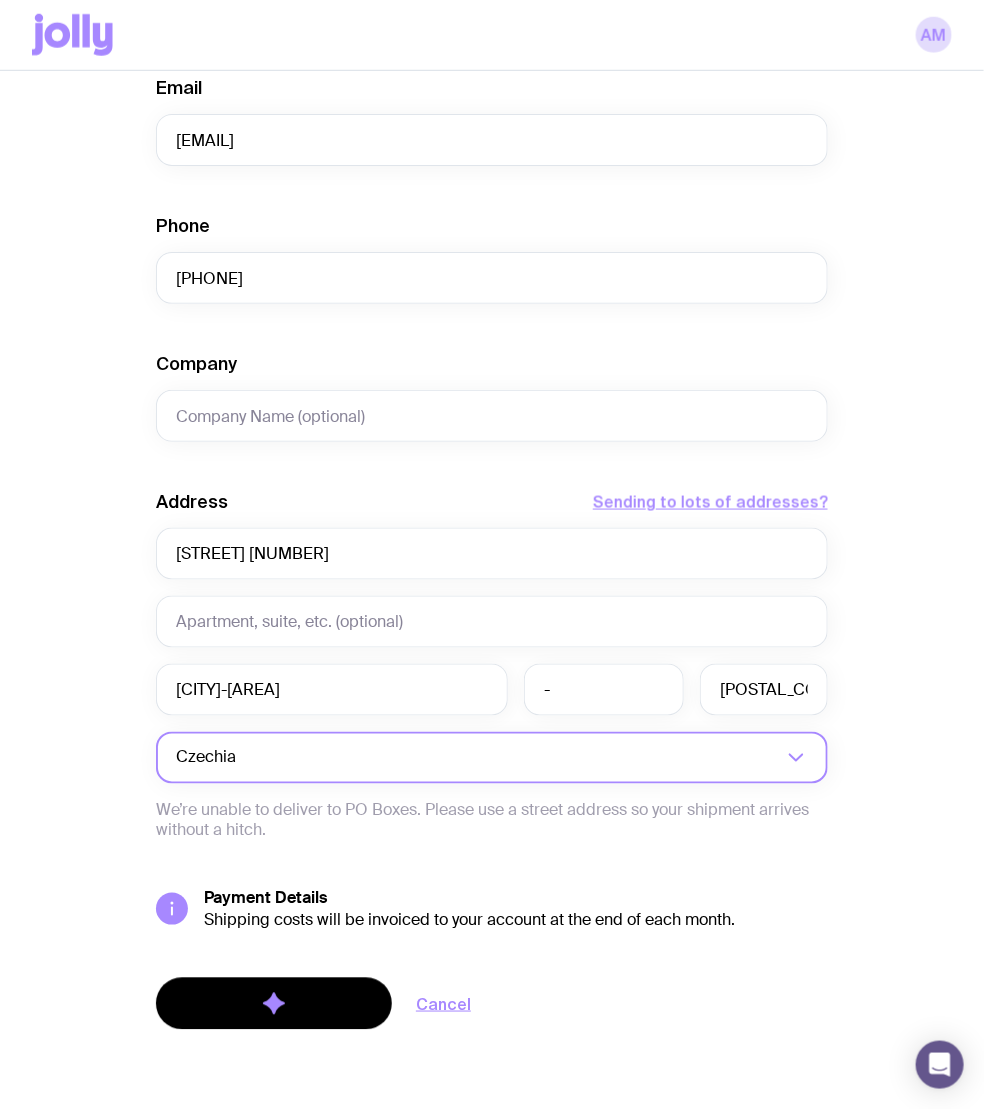scroll, scrollTop: 0, scrollLeft: 0, axis: both 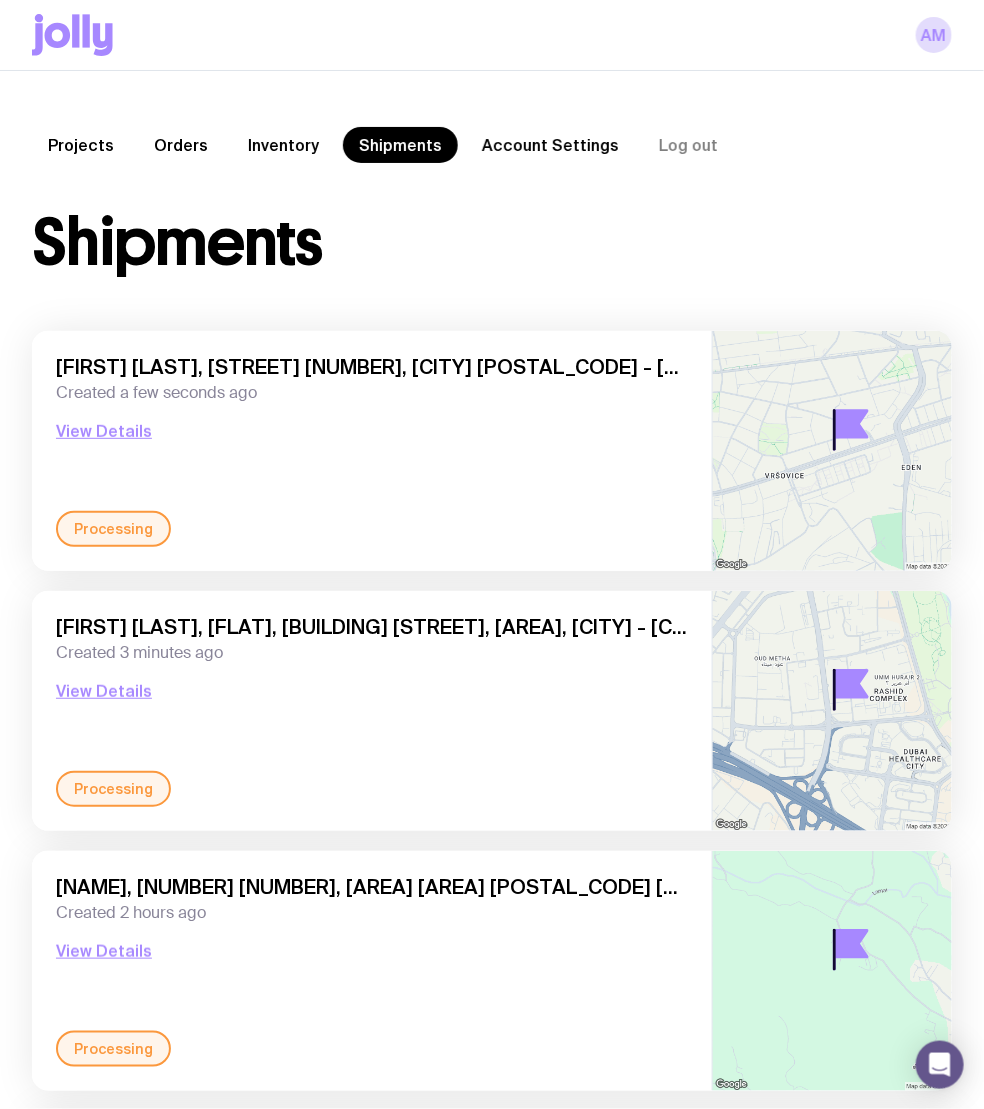 click on "Inventory" 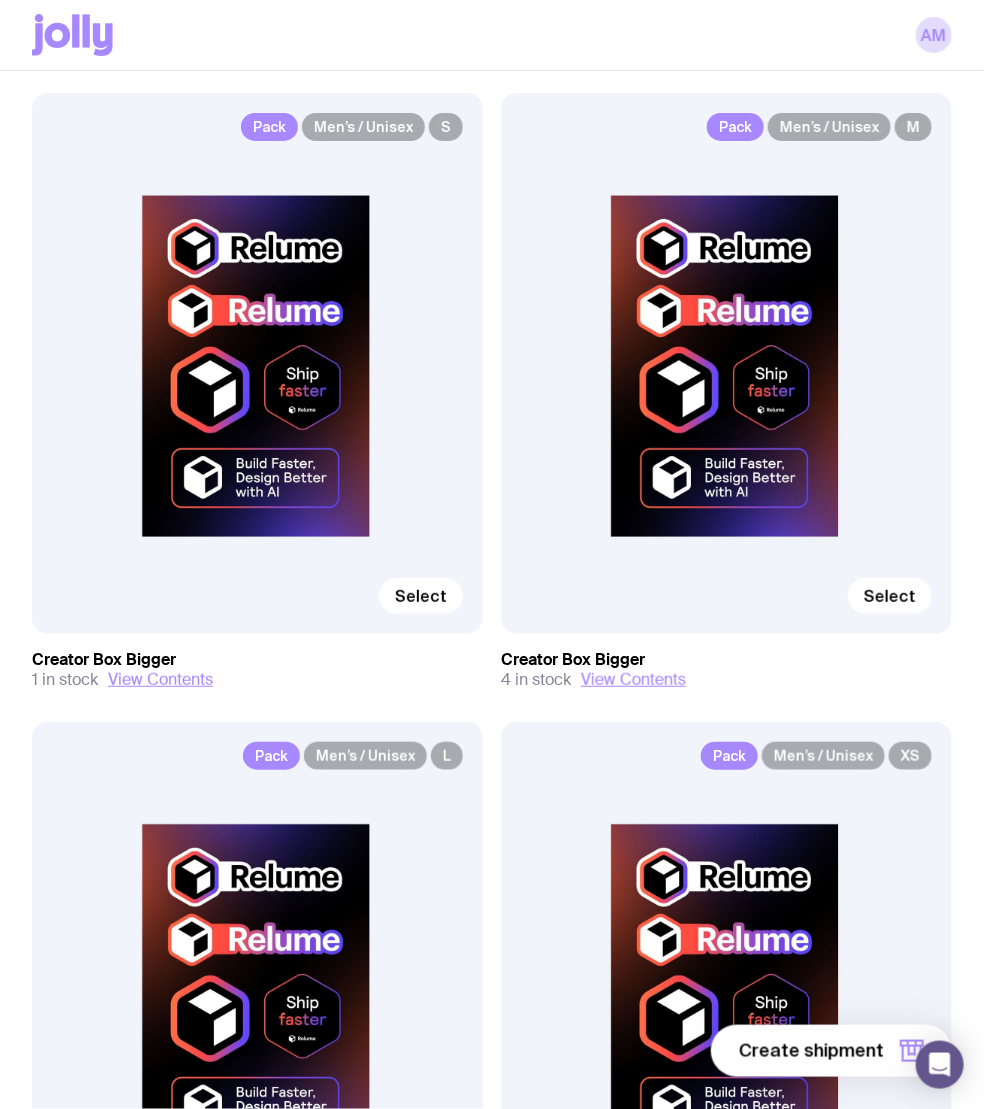 scroll, scrollTop: 6595, scrollLeft: 0, axis: vertical 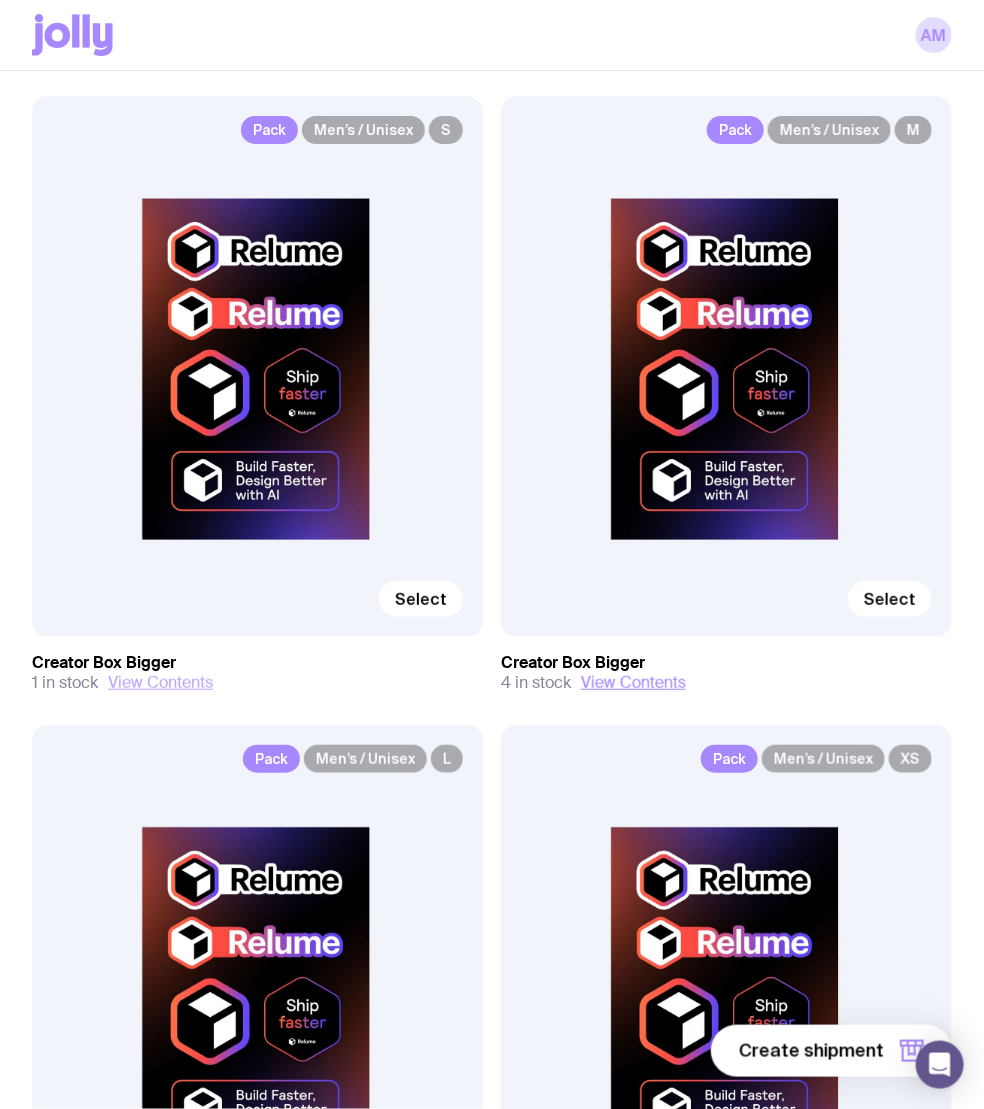 click on "View Contents" at bounding box center (160, 683) 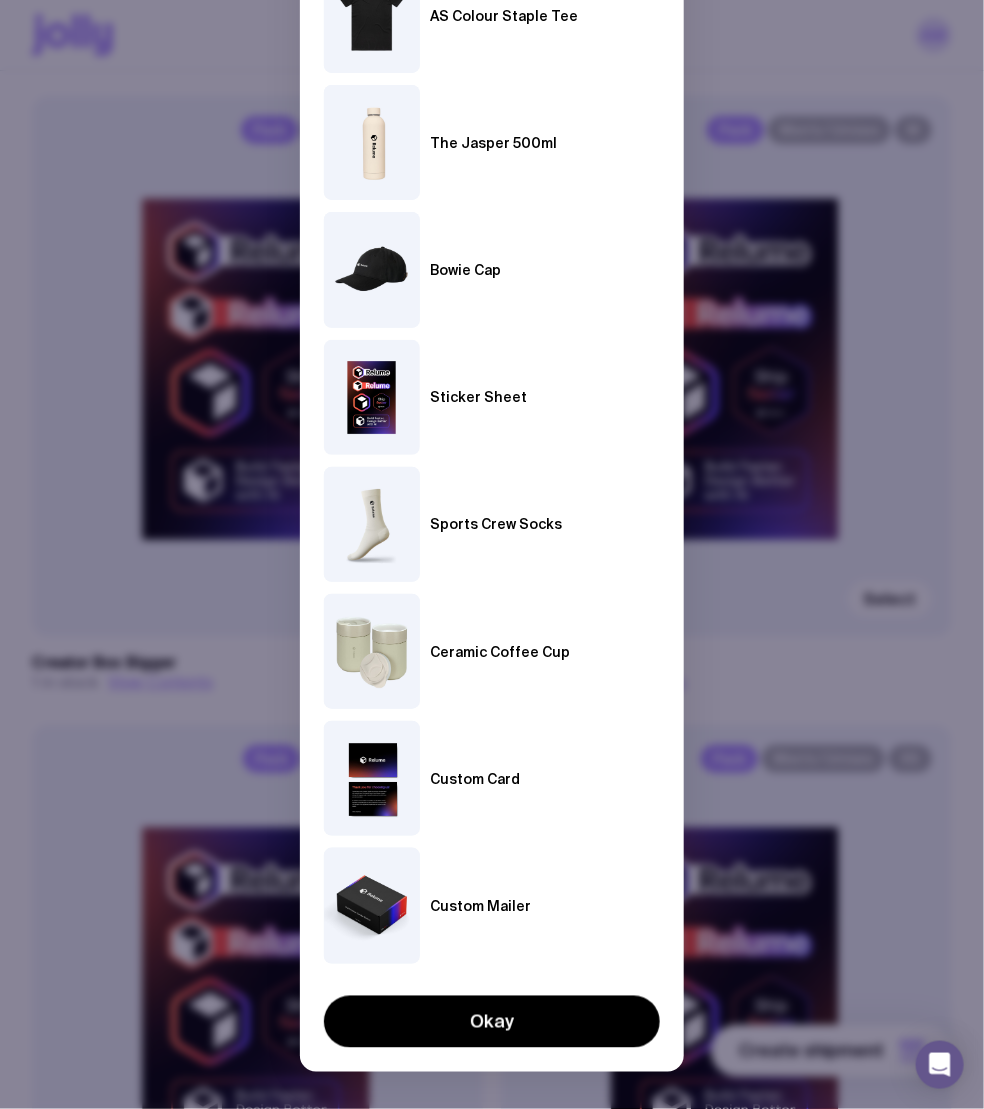 scroll, scrollTop: 224, scrollLeft: 0, axis: vertical 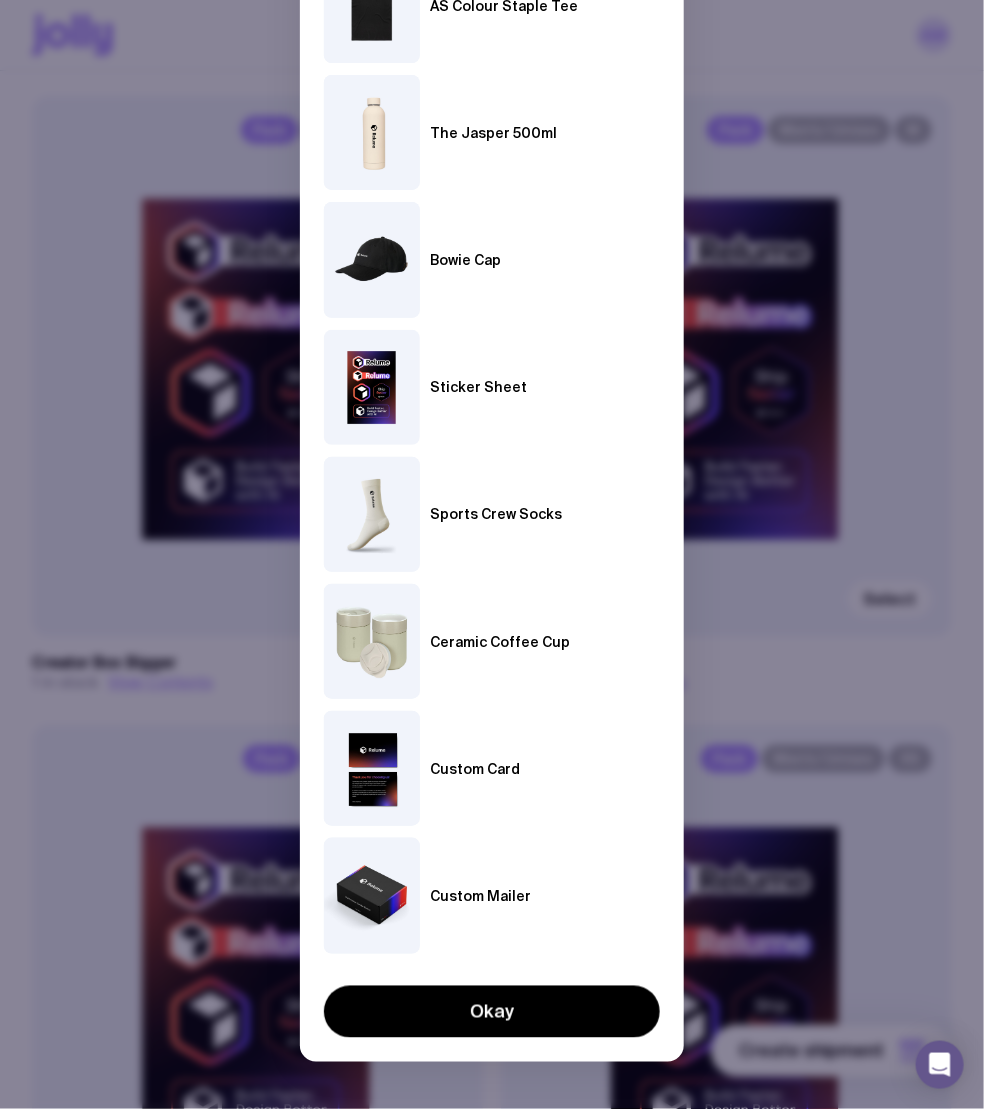 click on "Creator Box Bigger In this pack AS Colour Staple Tee  The Jasper 500ml Bowie Cap Sticker Sheet Sports Crew Socks Ceramic Coffee Cup Custom Card Custom Mailer Okay" 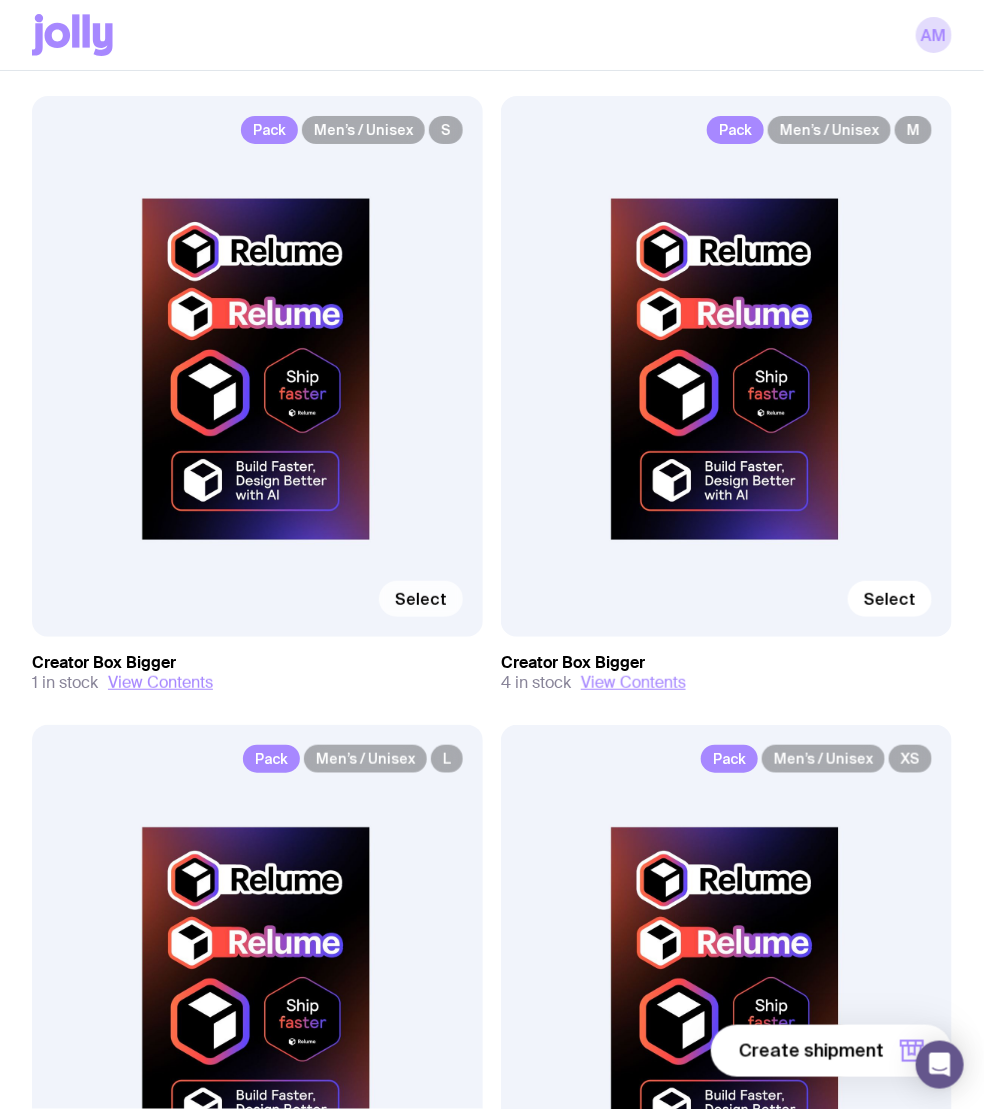 click on "Select" 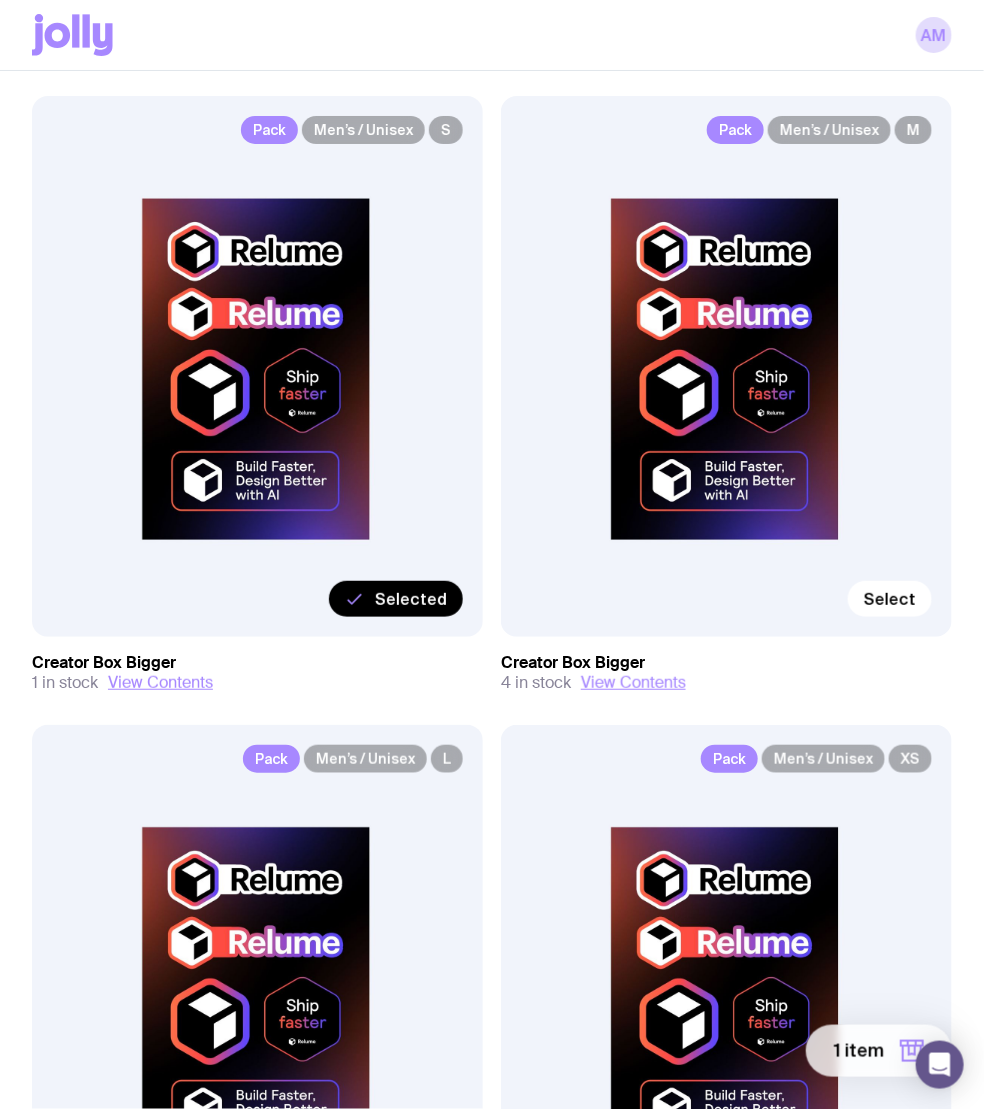 click on "1 item" at bounding box center (879, 1051) 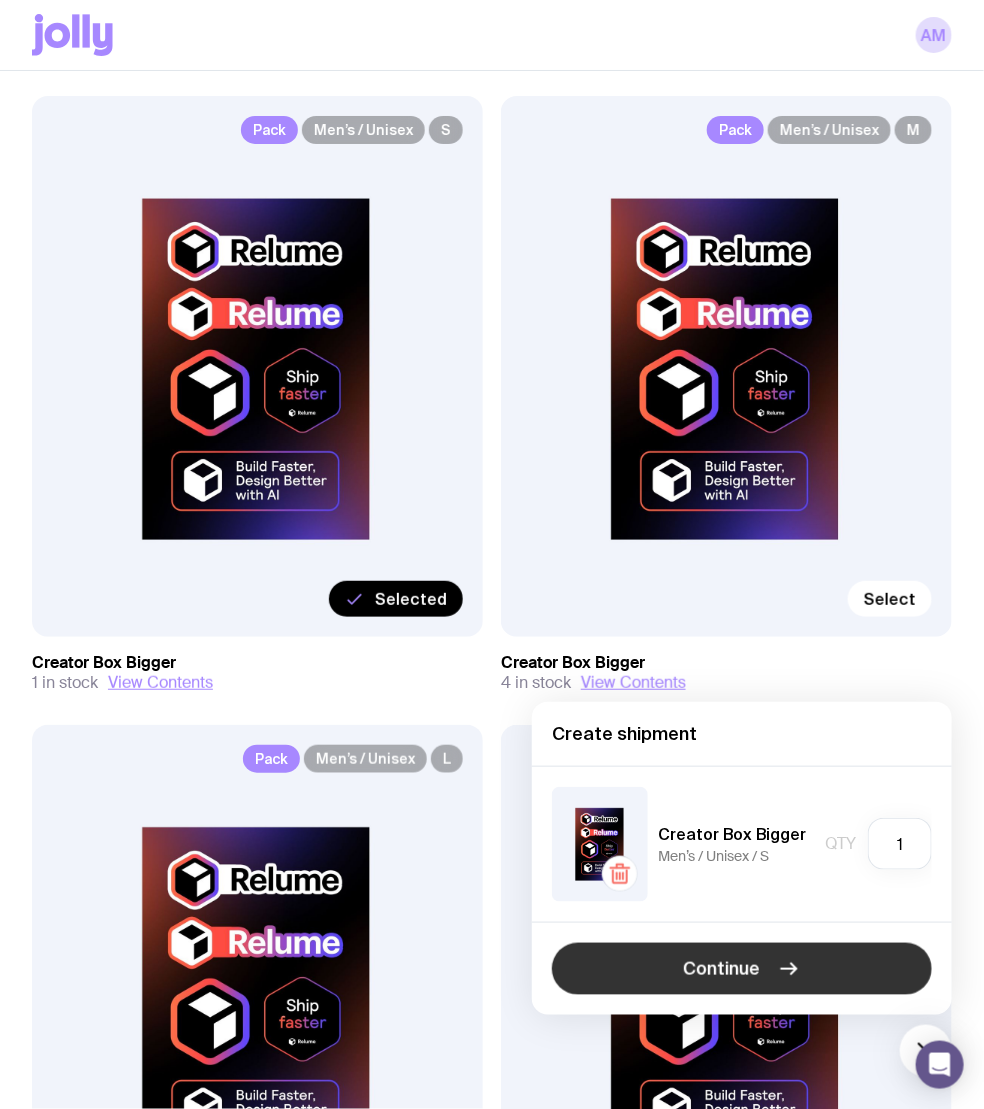 click on "Continue" at bounding box center [742, 969] 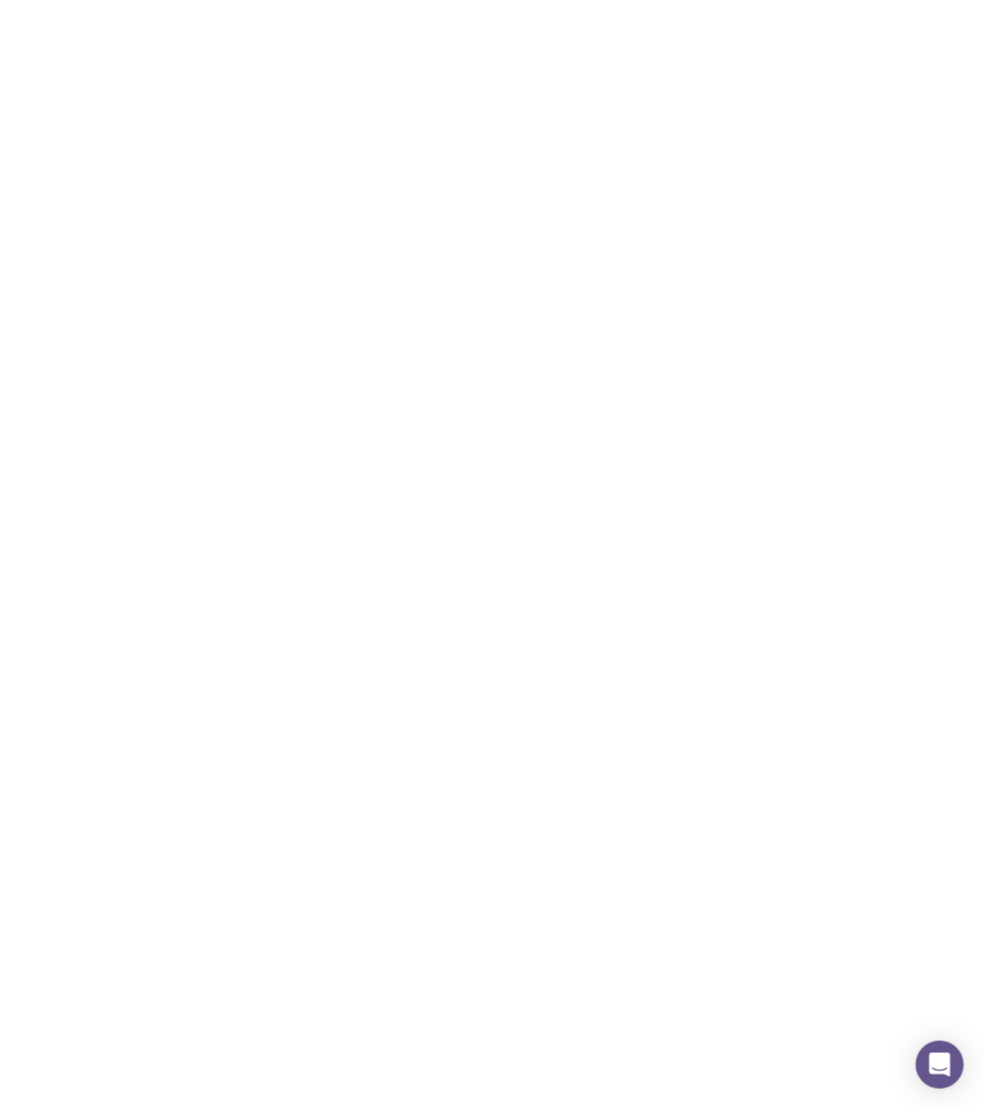 scroll, scrollTop: 0, scrollLeft: 0, axis: both 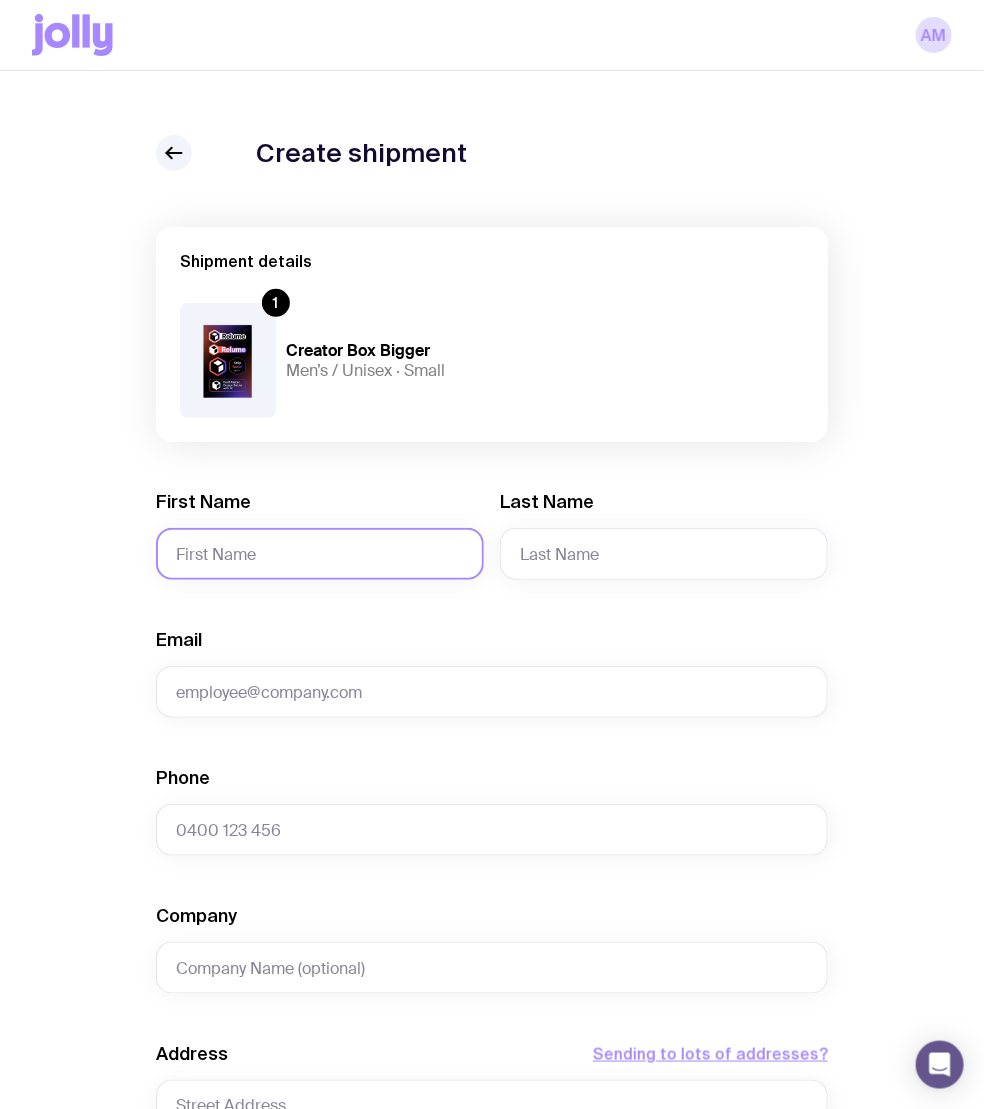 click on "First Name" 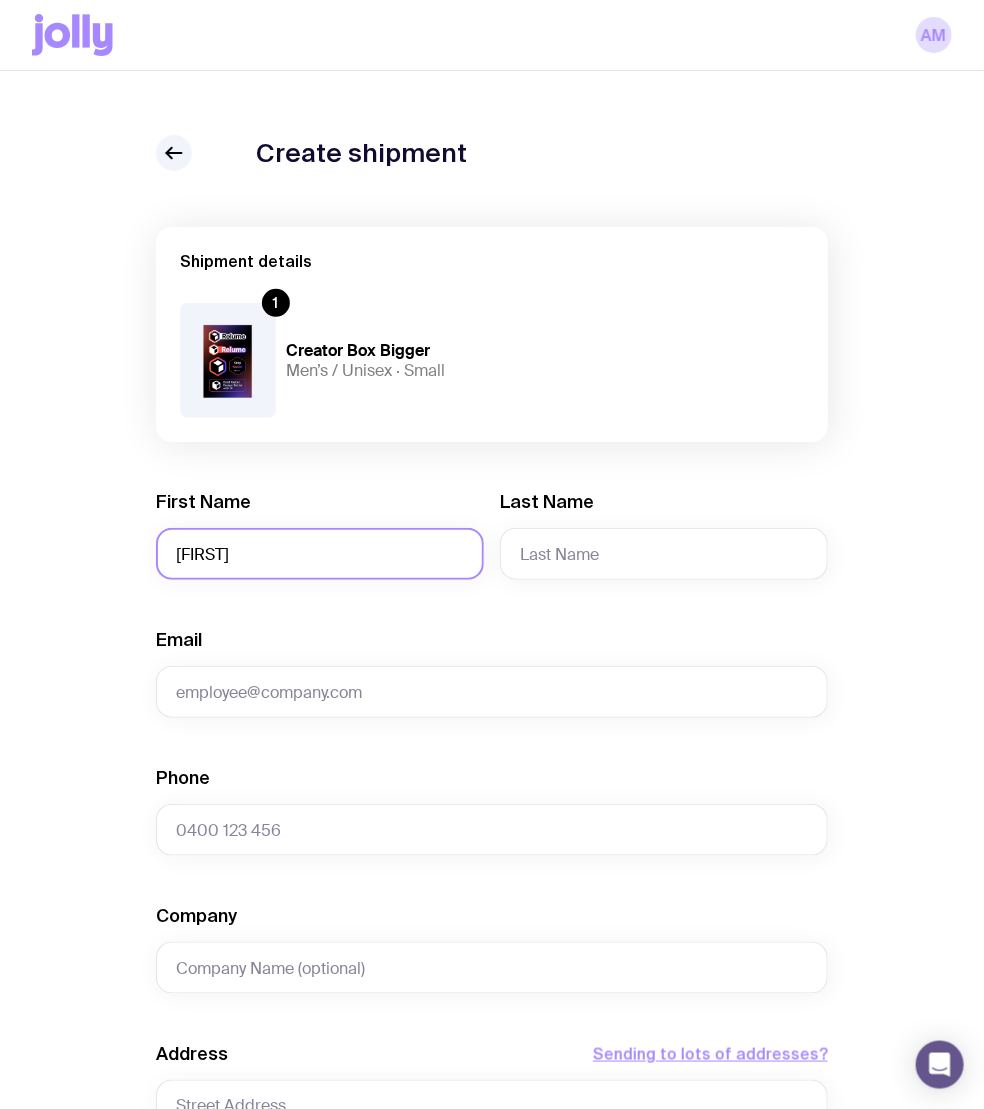 type on "[FIRST]" 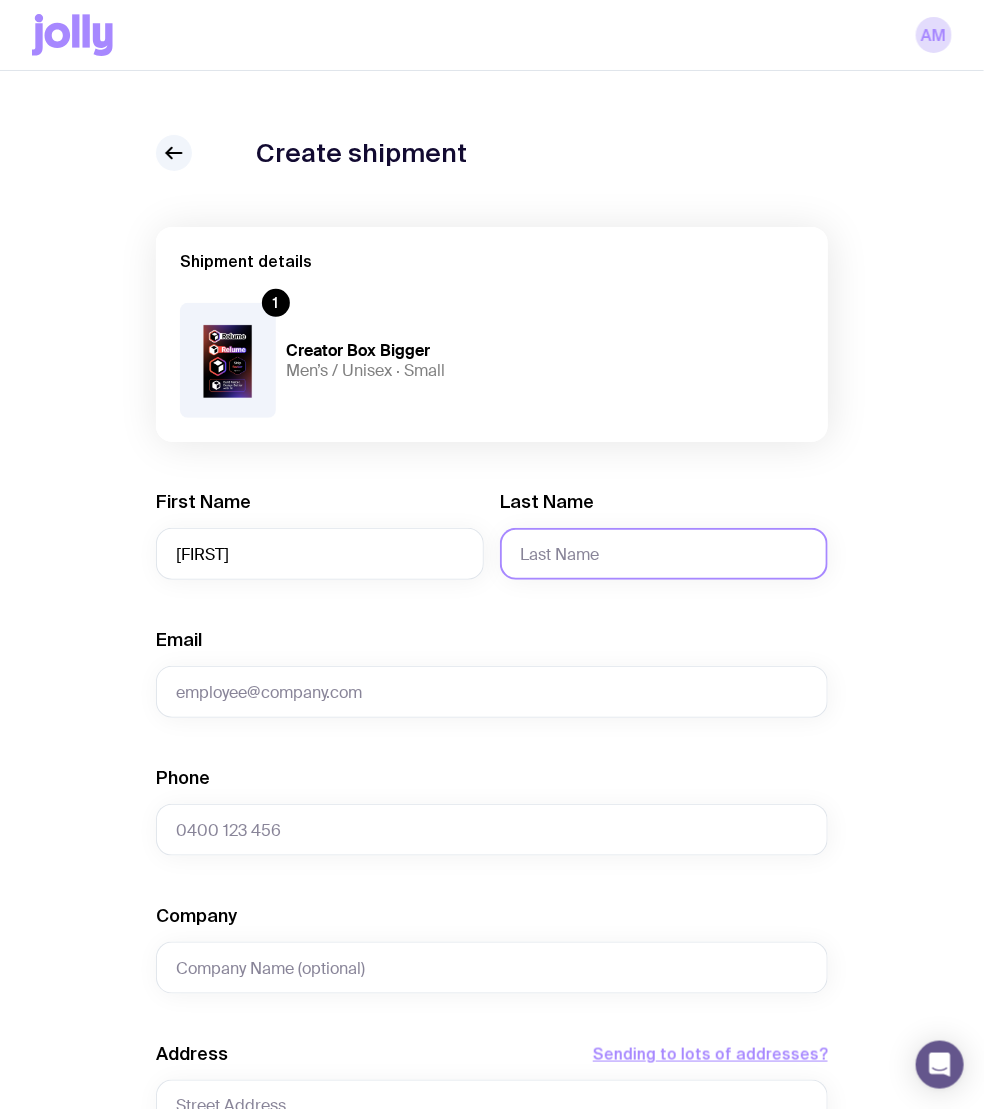 click on "Last Name" 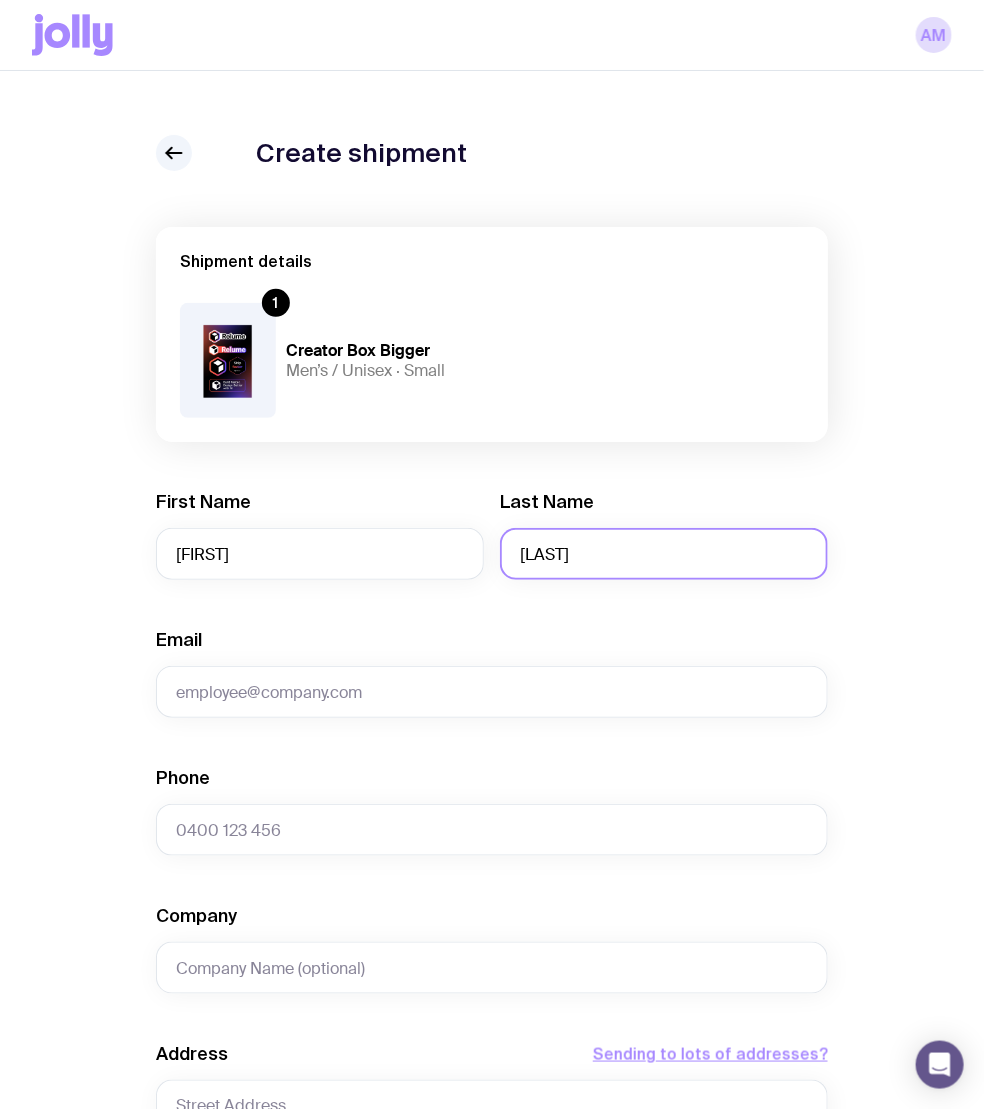 type on "[LAST]" 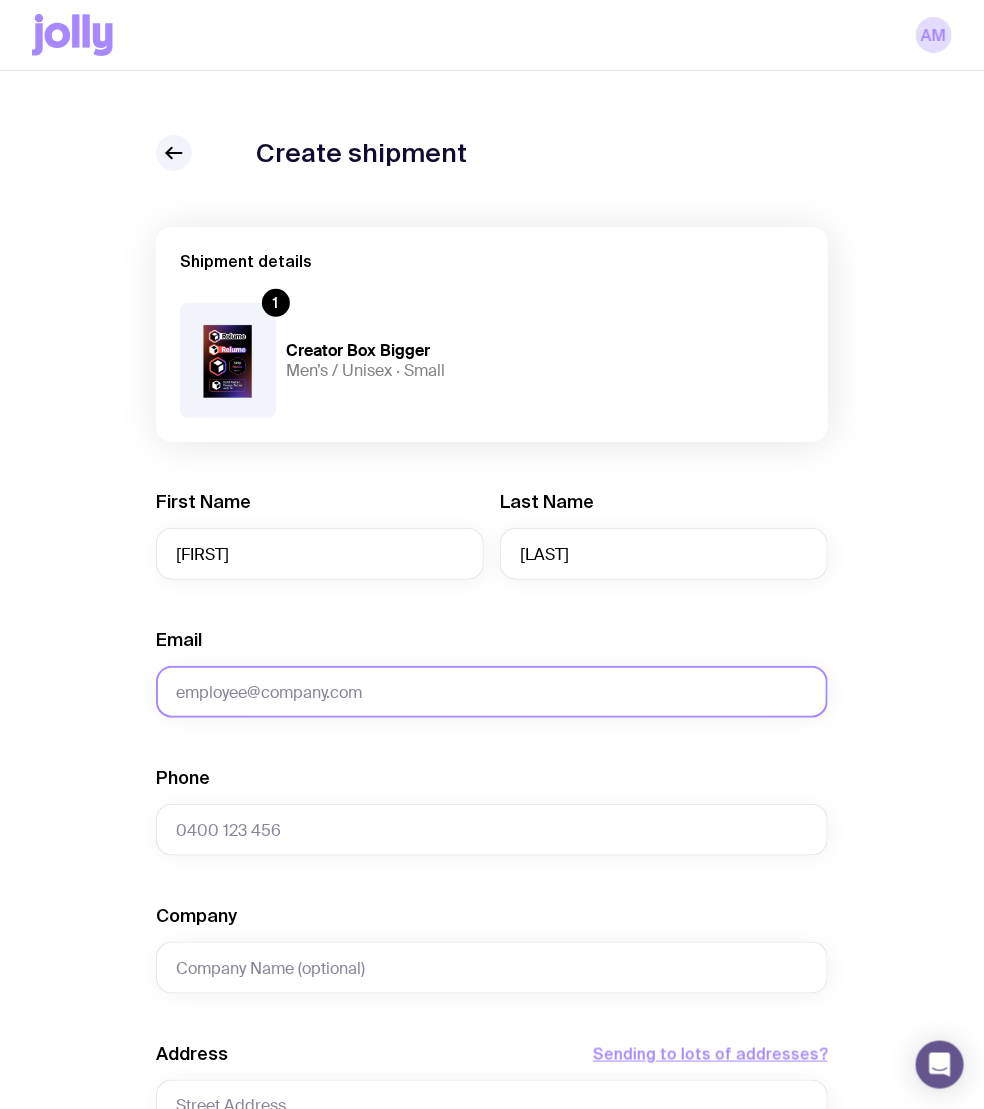 click on "Email" 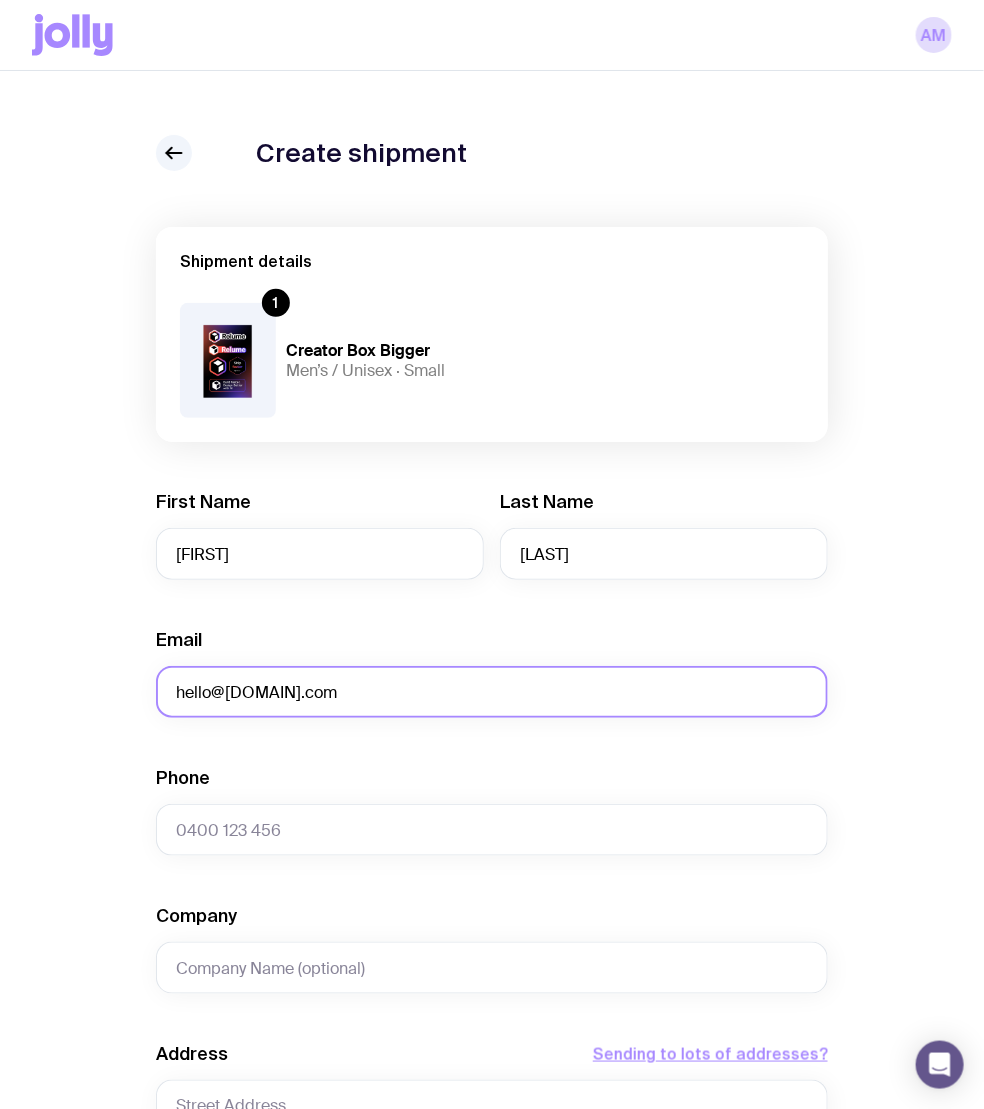 type on "hello@[DOMAIN].com" 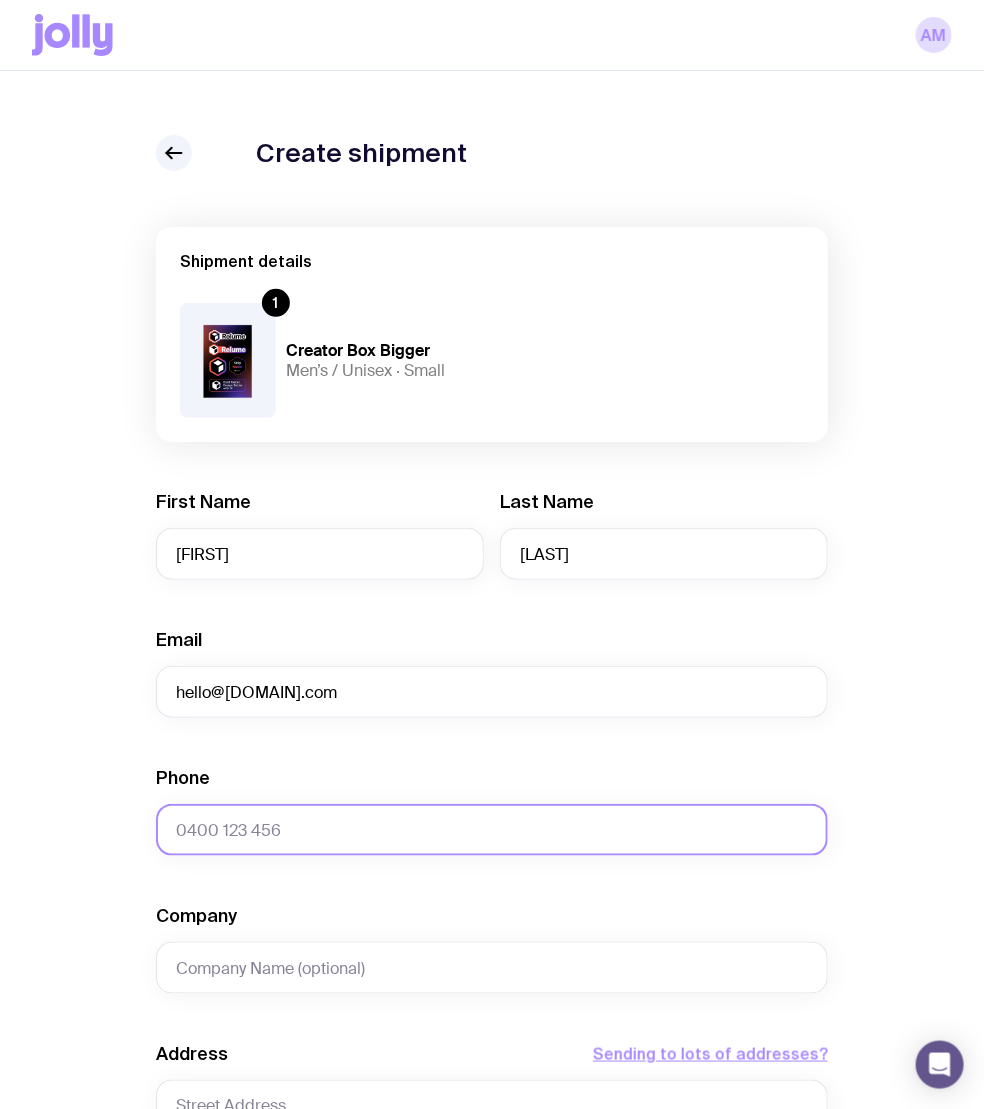 click on "Phone" 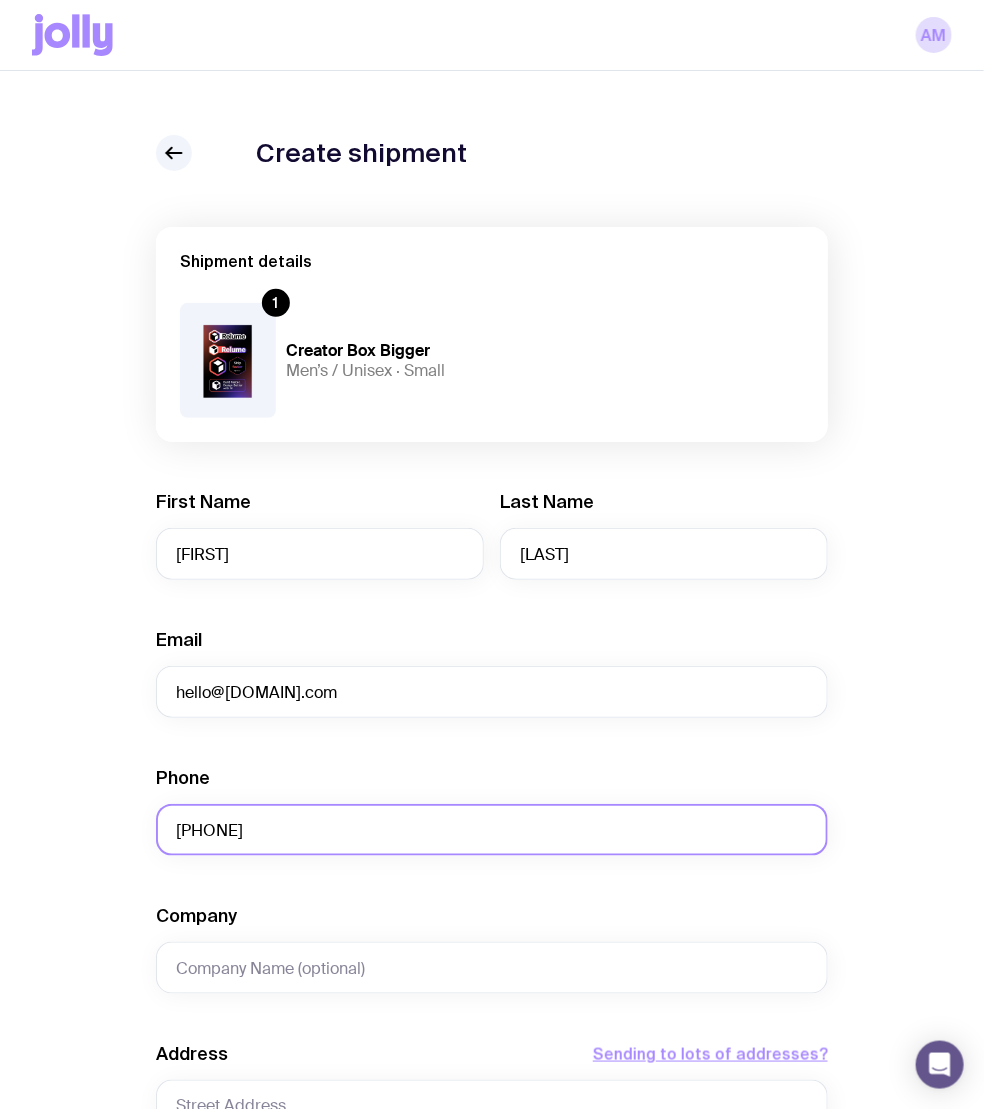 type on "[PHONE]" 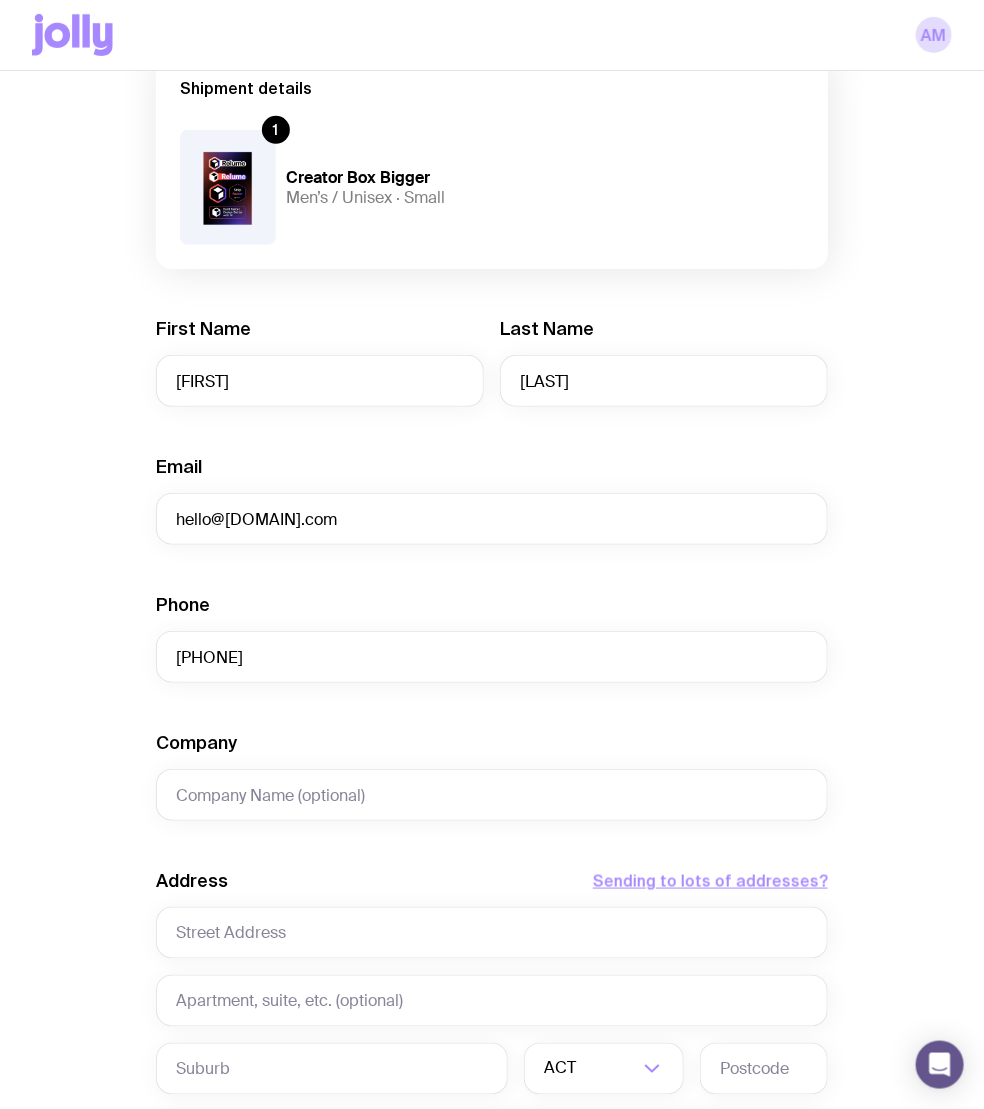 scroll, scrollTop: 191, scrollLeft: 0, axis: vertical 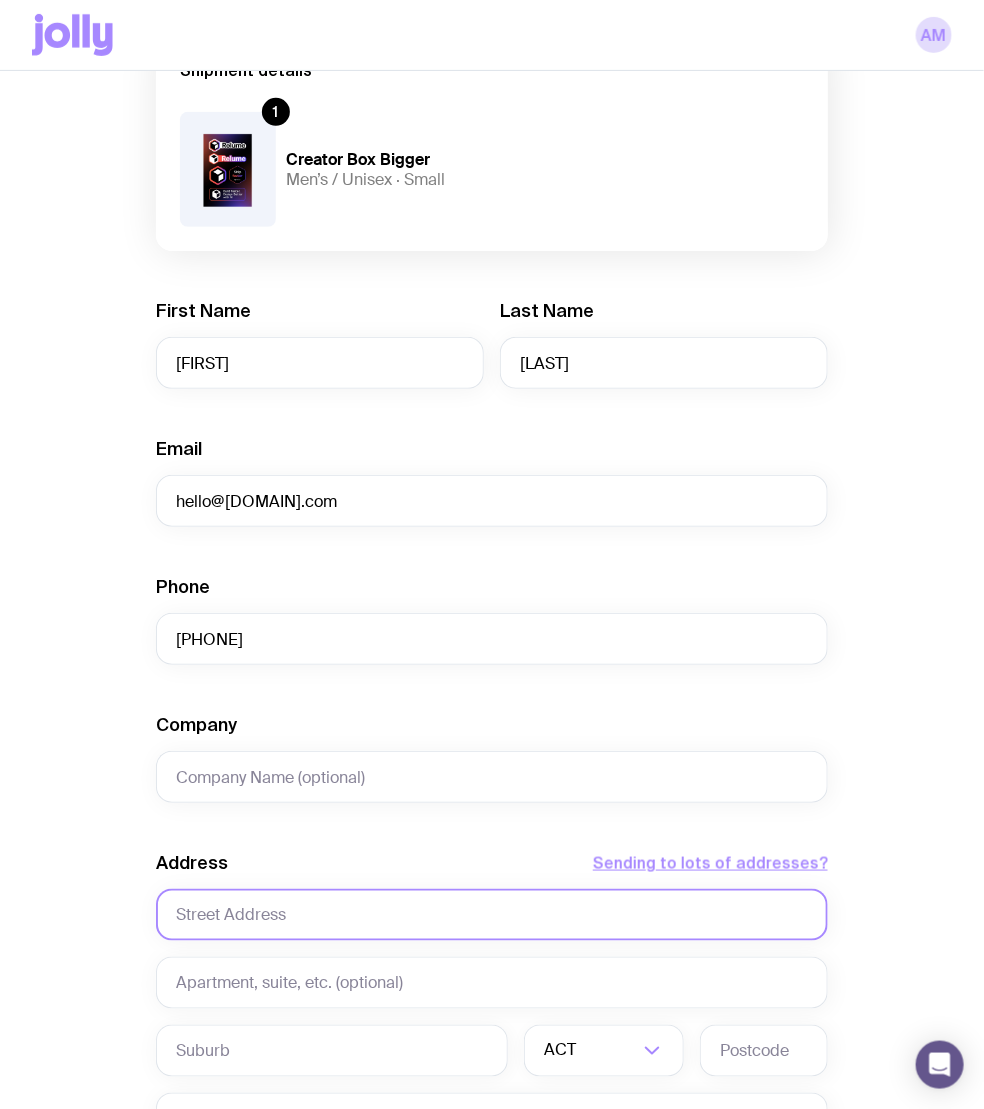 click 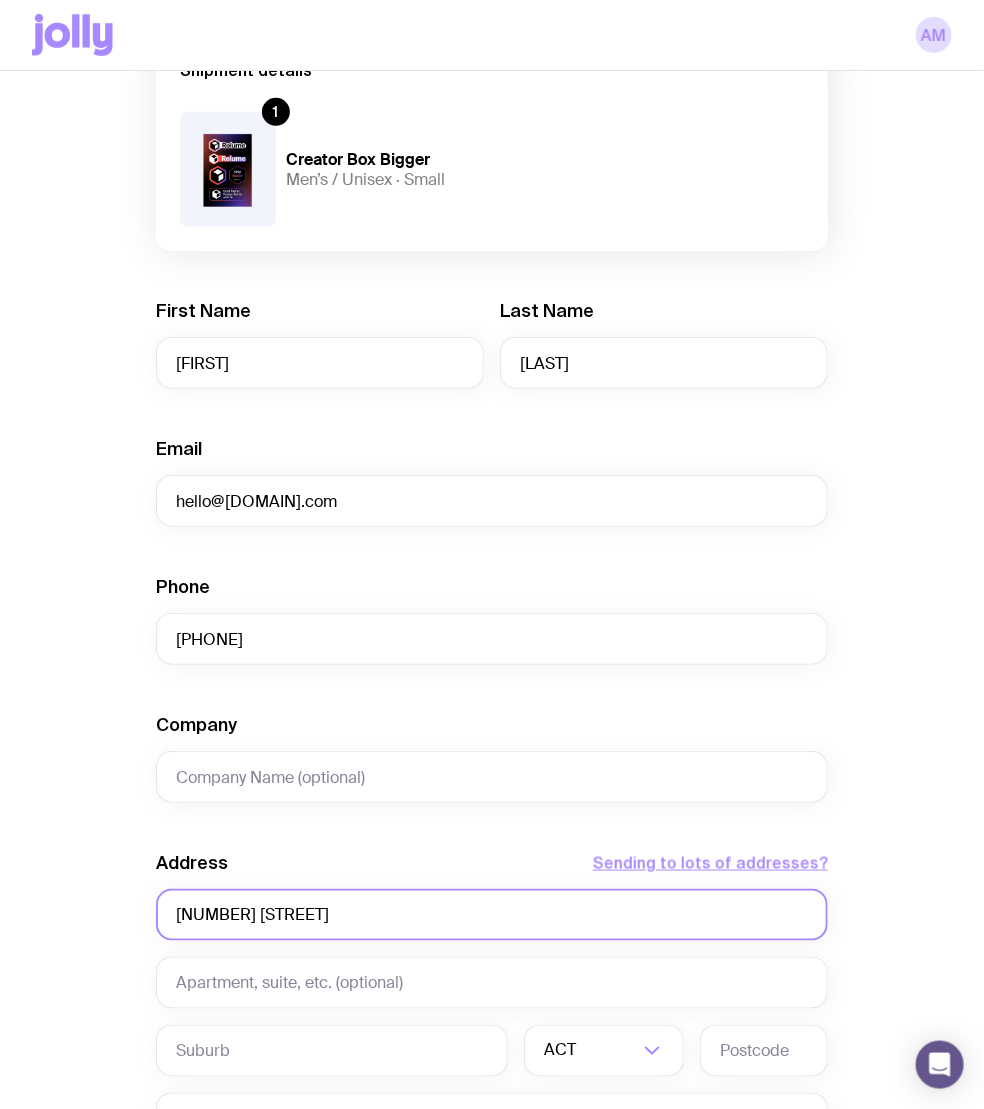type on "[NUMBER] [STREET]" 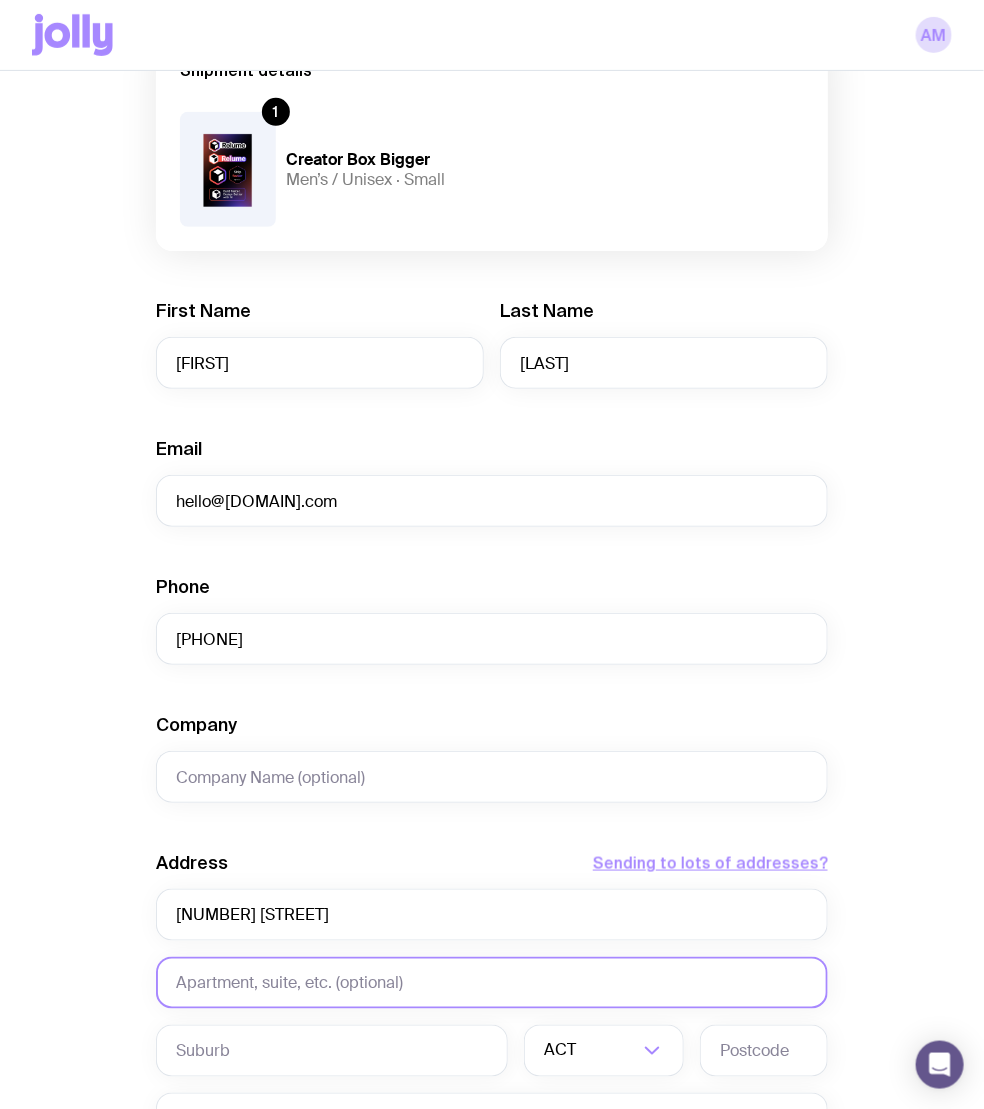 click 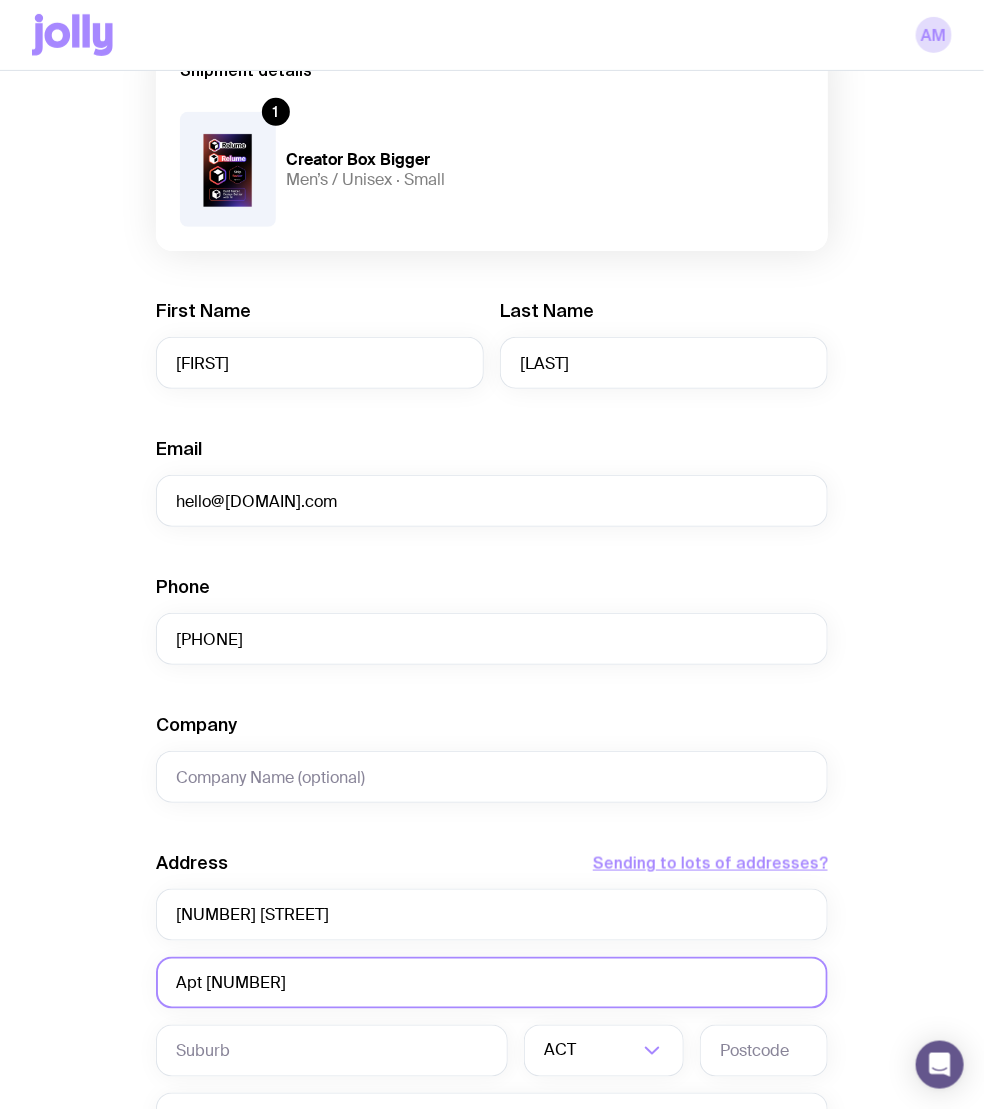 type on "Apt [NUMBER]" 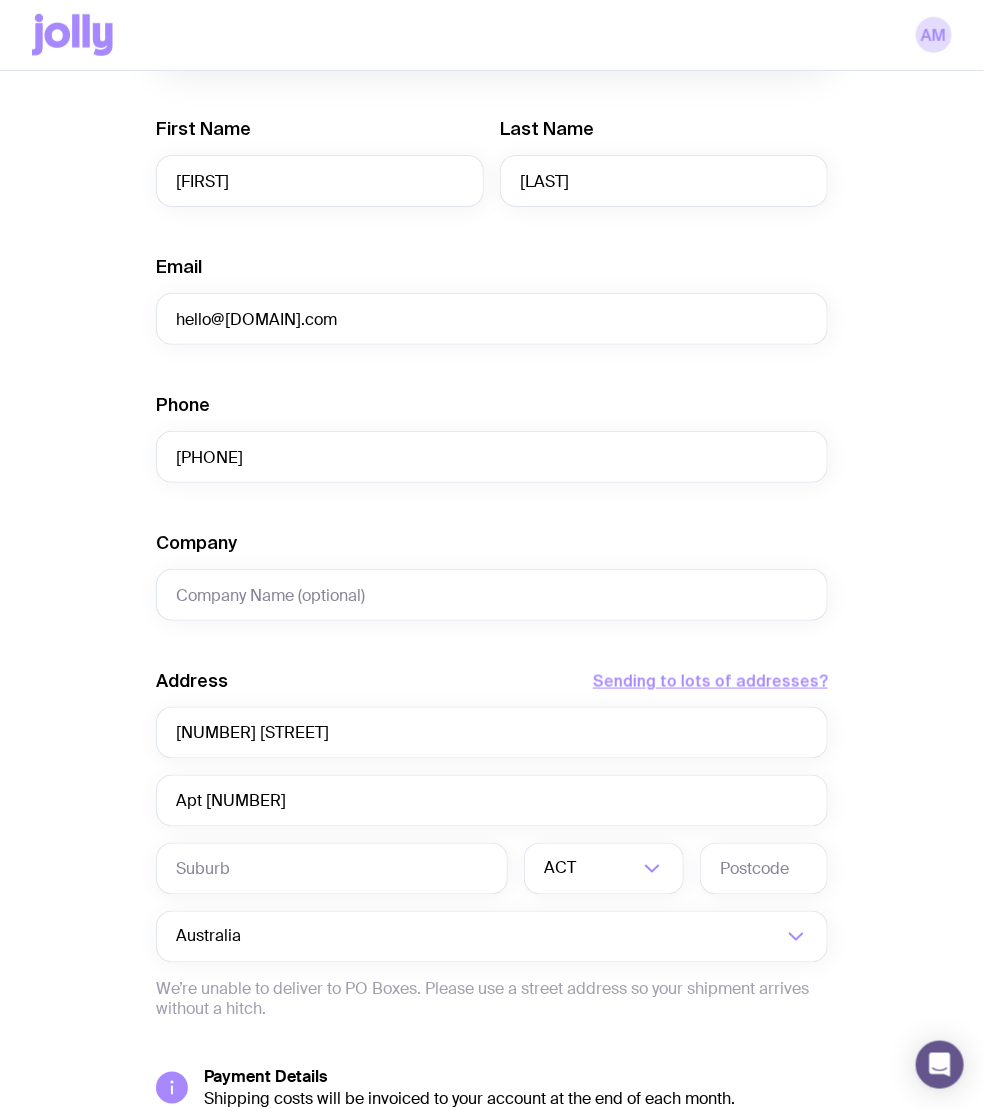 scroll, scrollTop: 431, scrollLeft: 0, axis: vertical 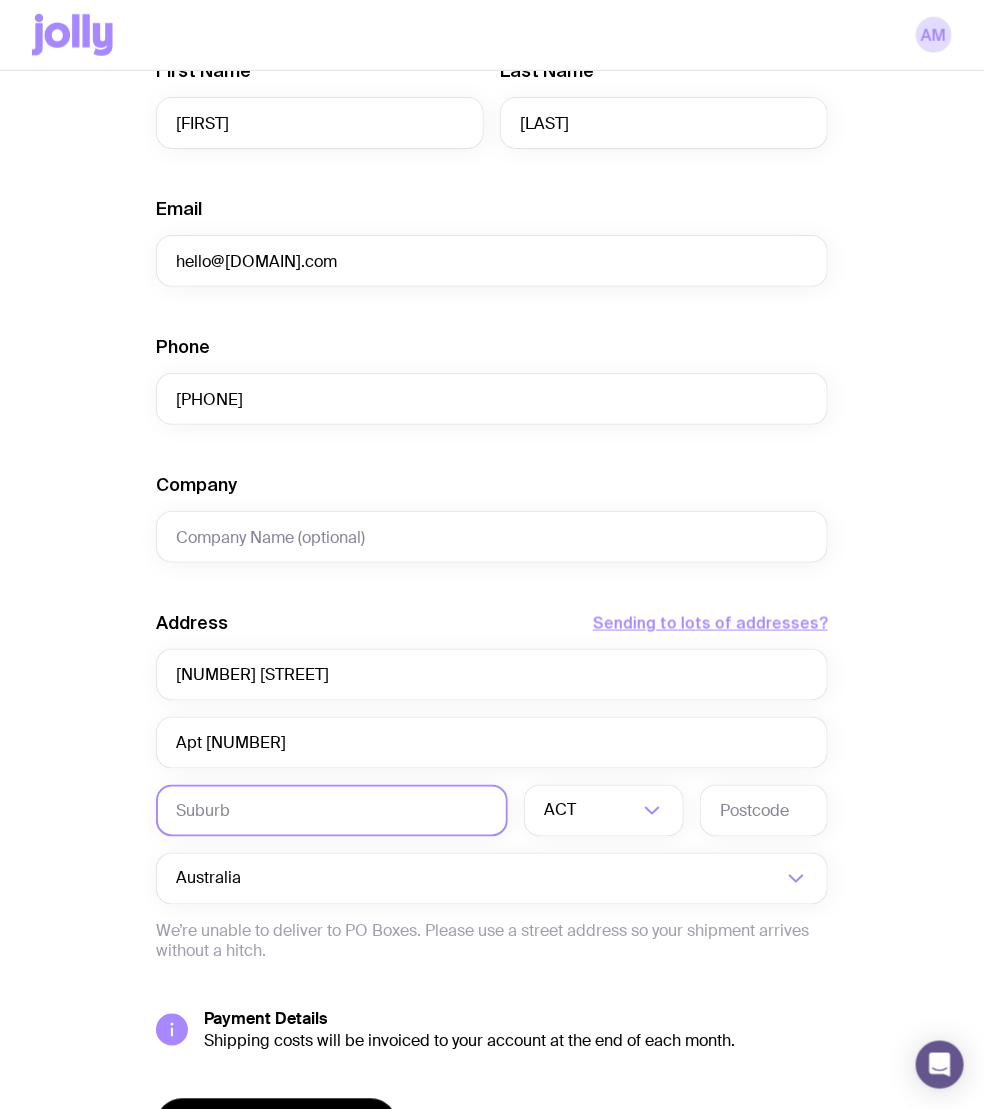 click 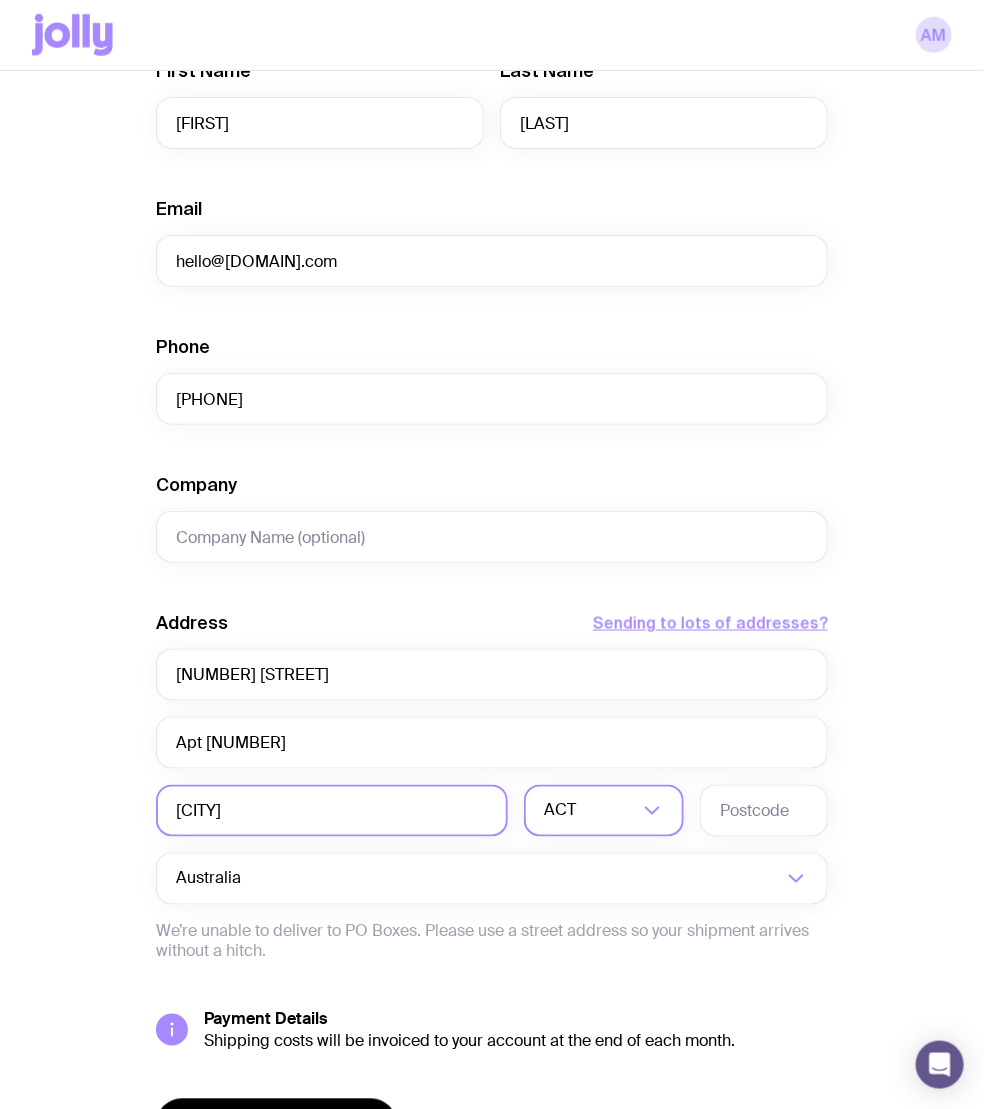 type on "[CITY]" 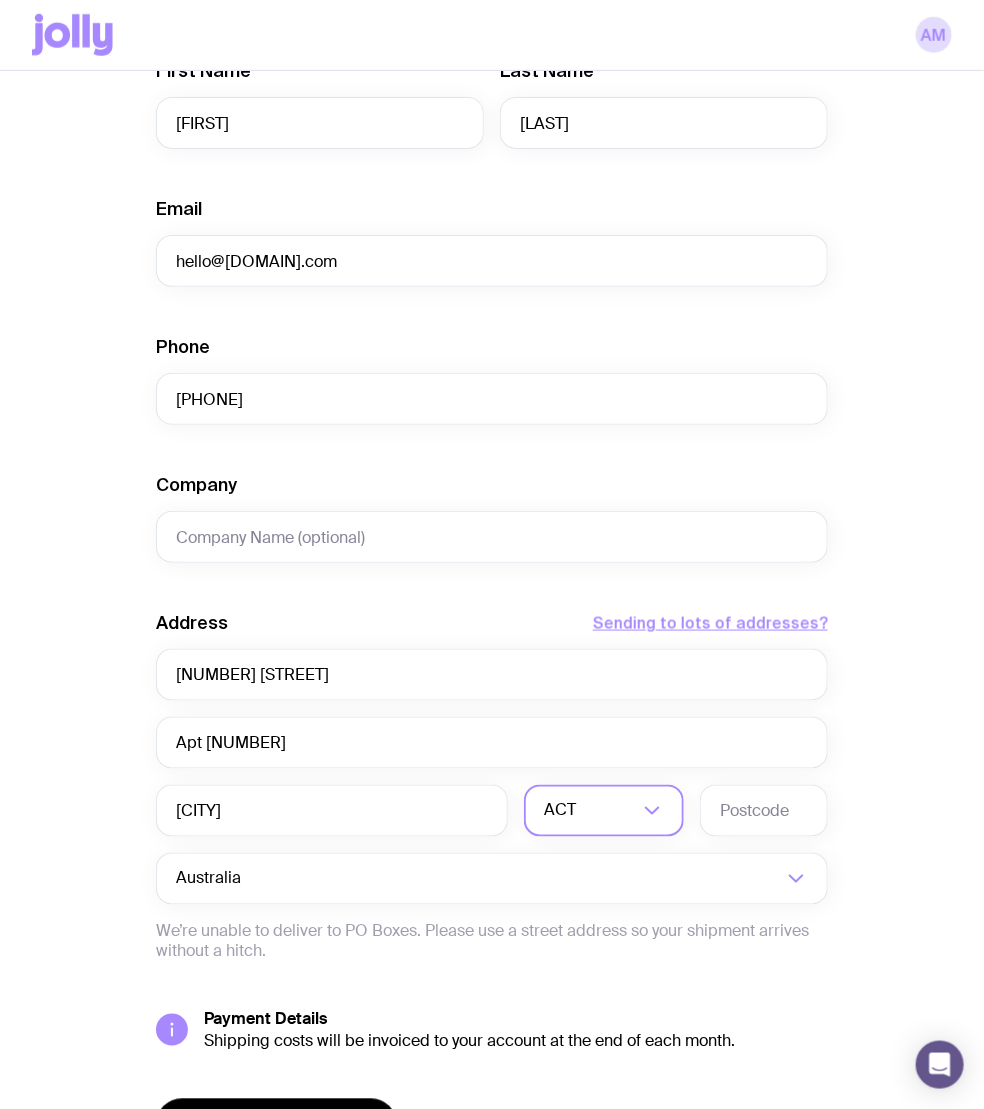 click on "ACT" at bounding box center [582, 811] 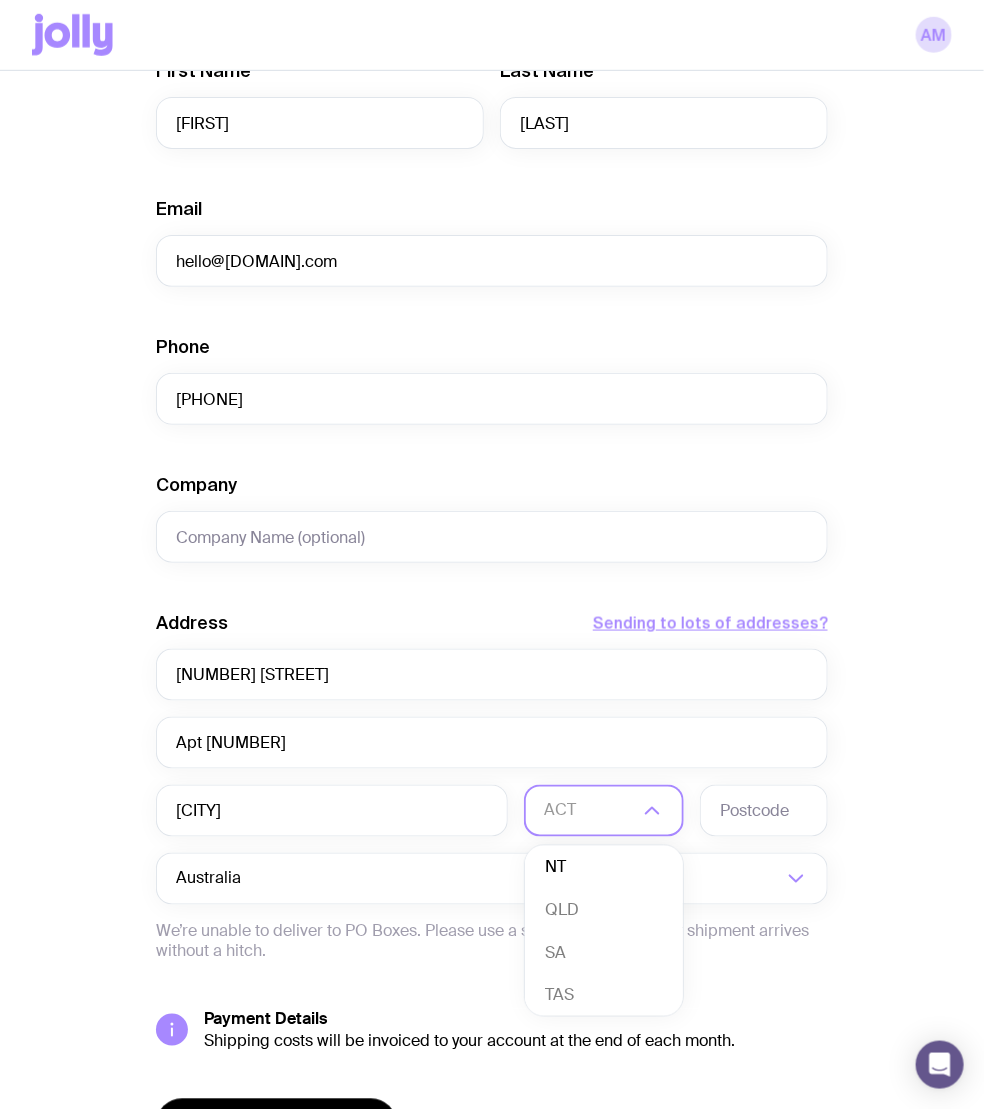 scroll, scrollTop: 181, scrollLeft: 0, axis: vertical 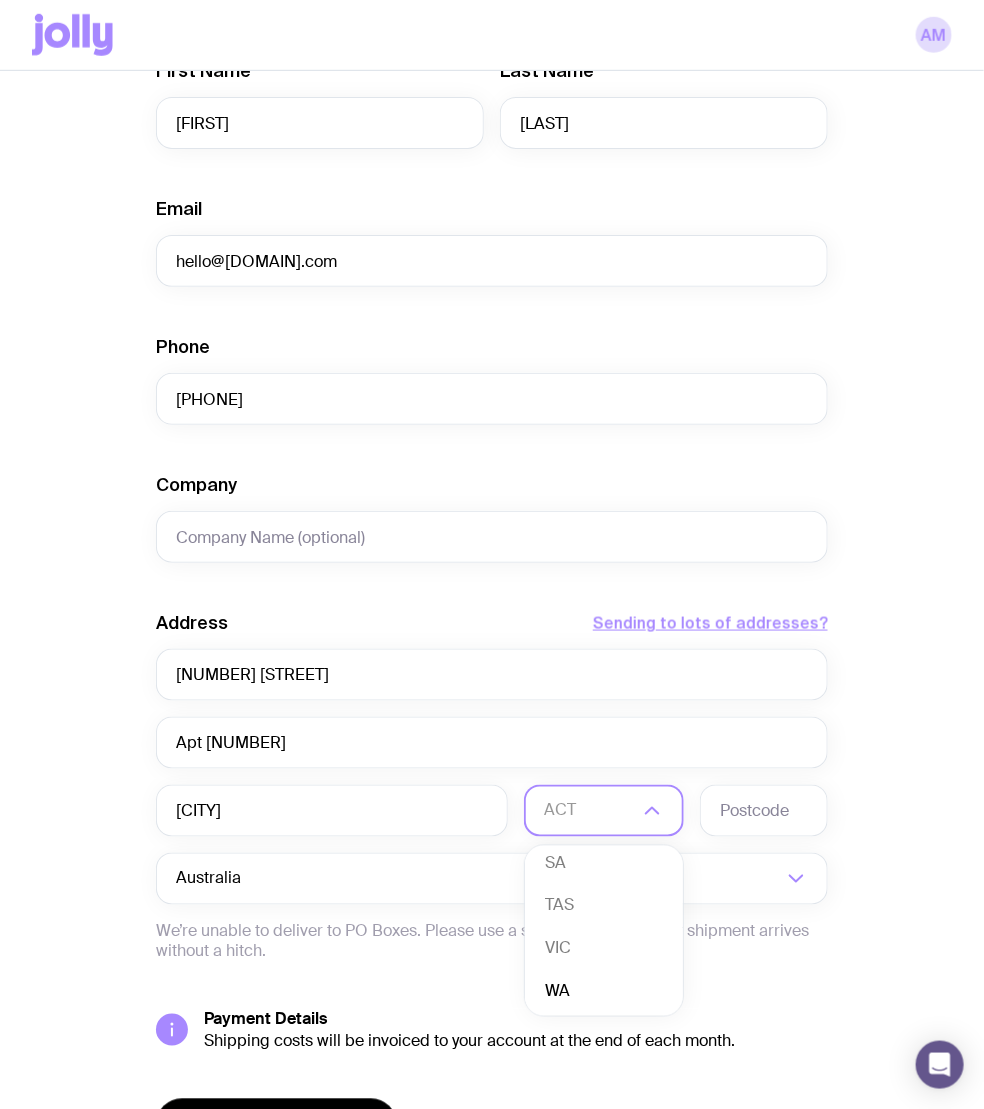 click on "WA" 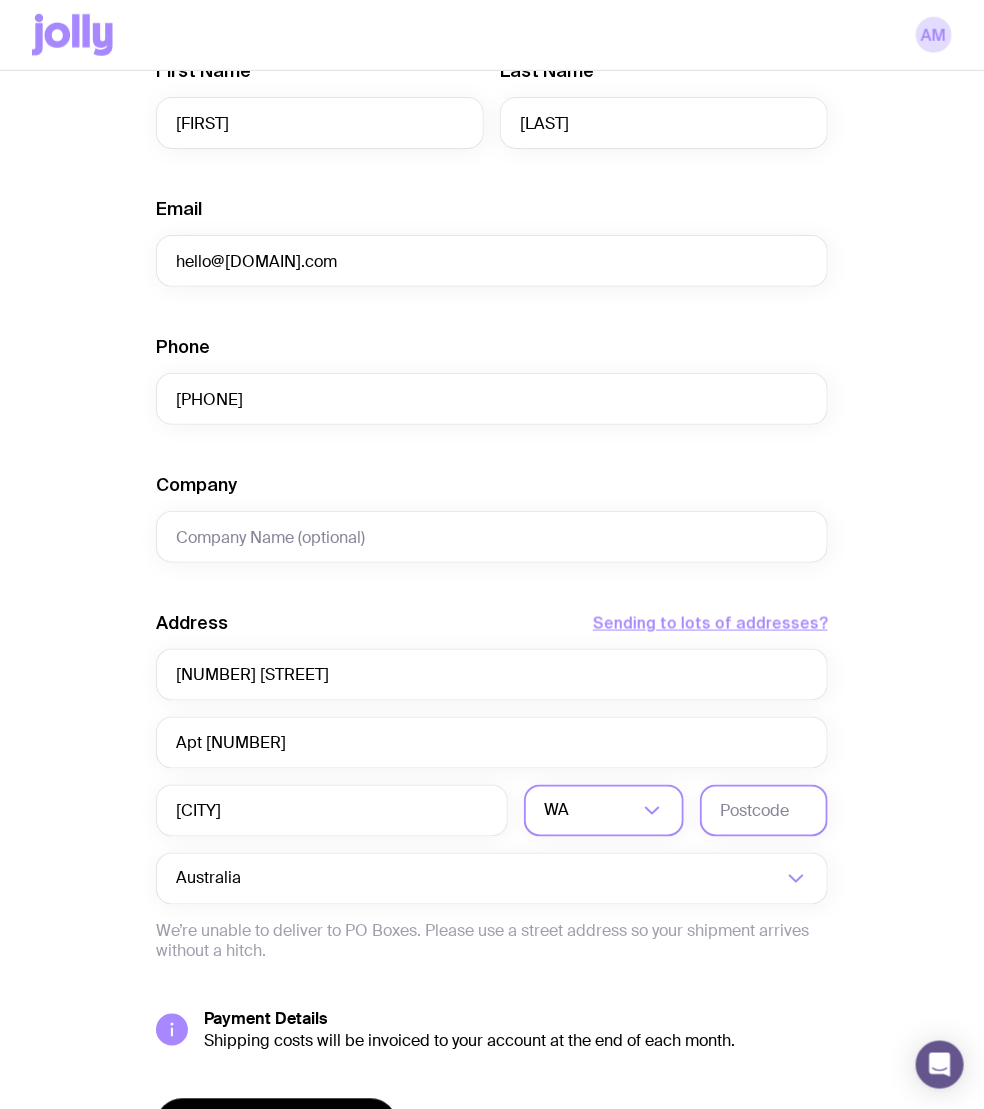 click 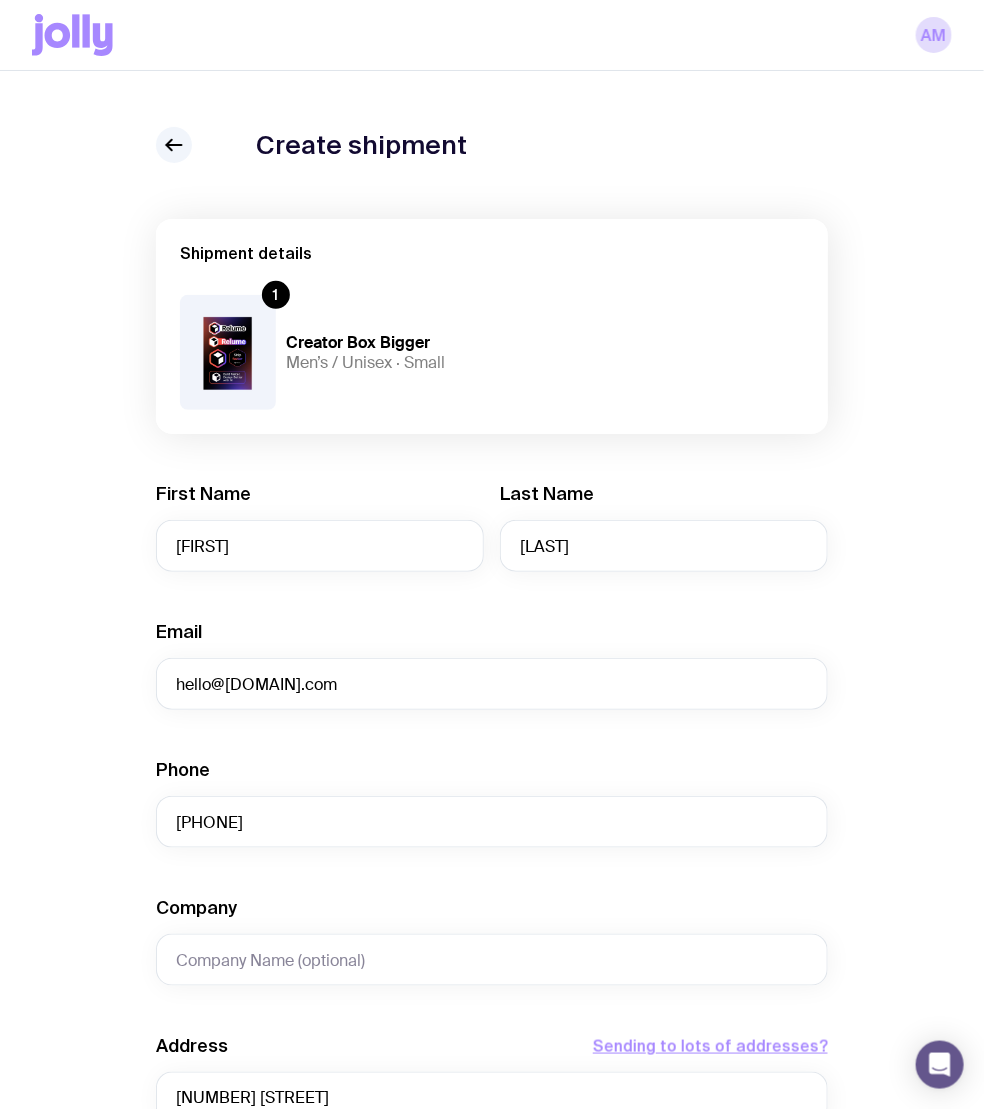 scroll, scrollTop: 0, scrollLeft: 0, axis: both 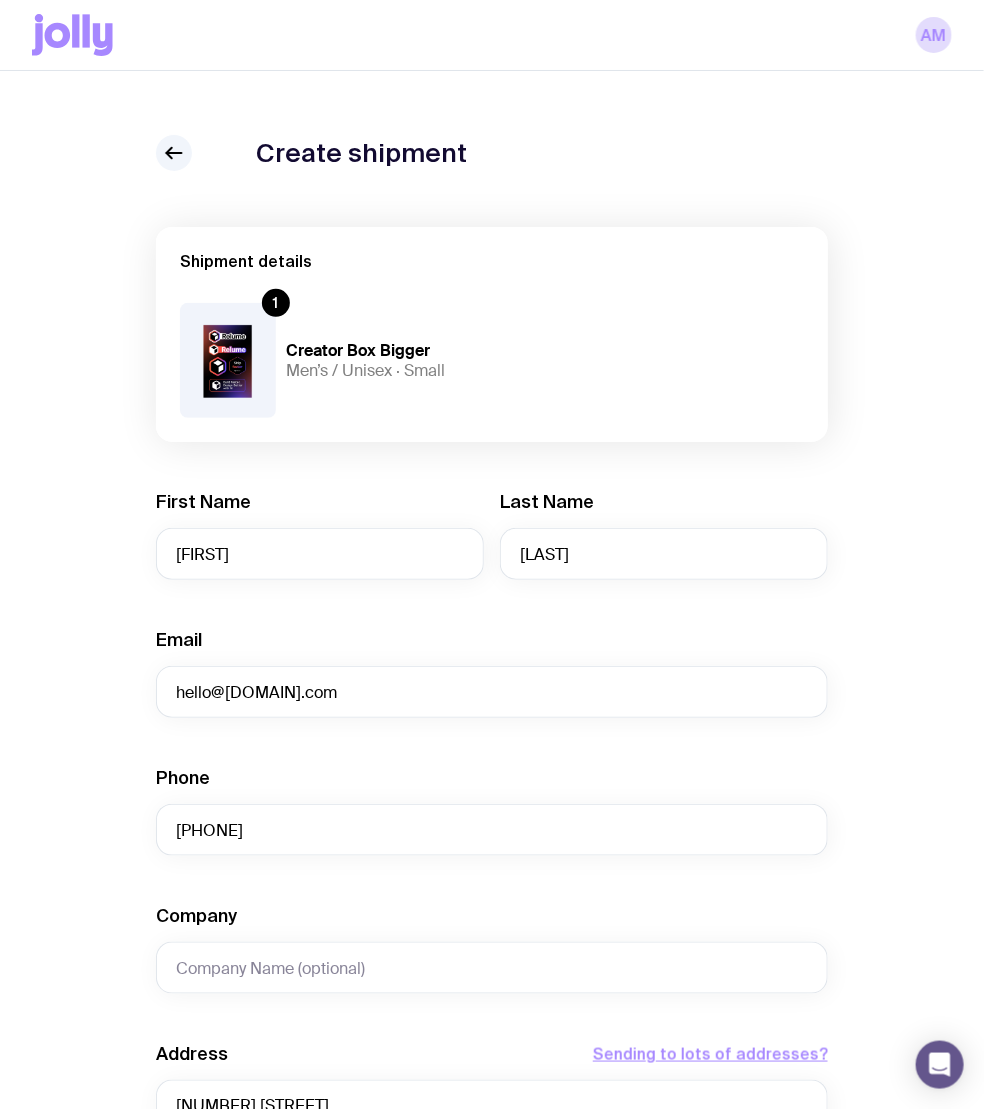 type on "6000" 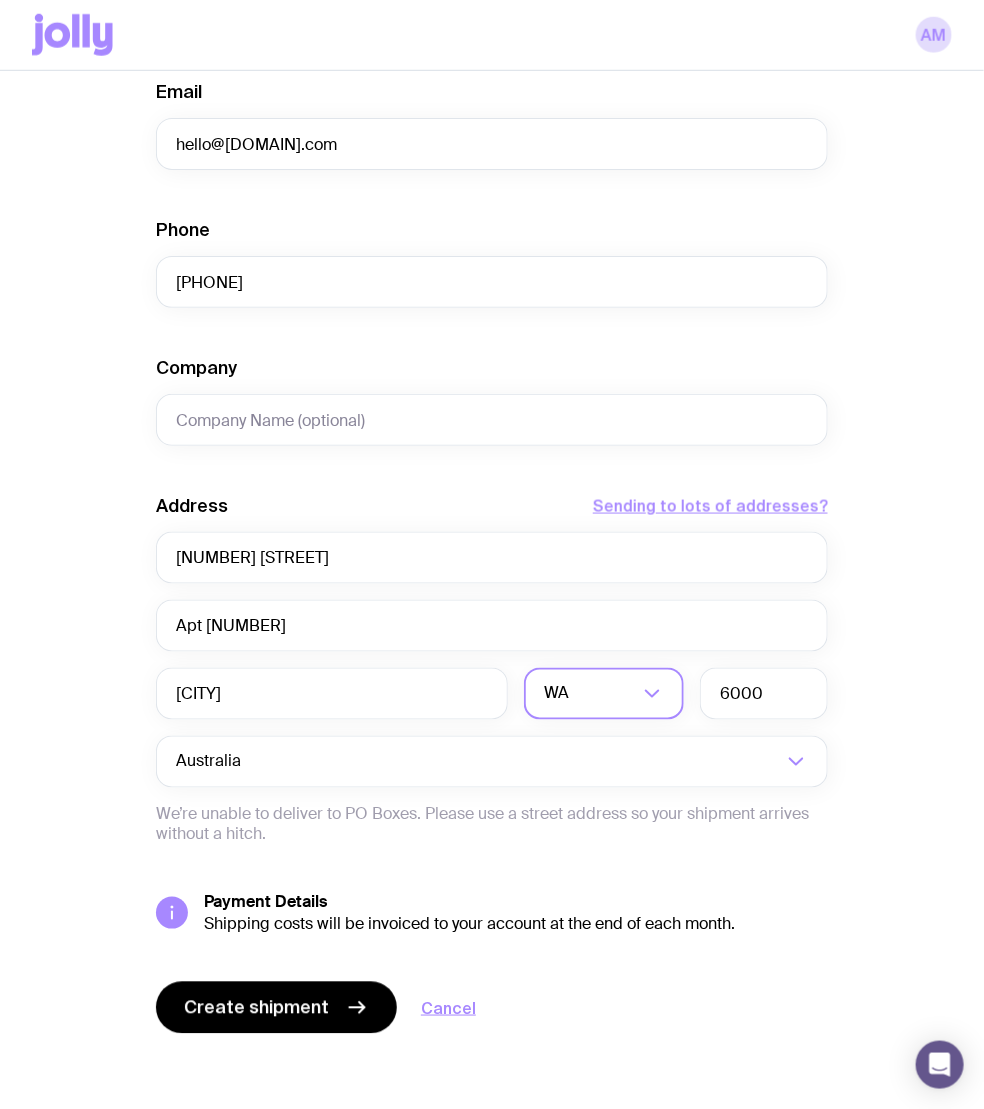 scroll, scrollTop: 552, scrollLeft: 0, axis: vertical 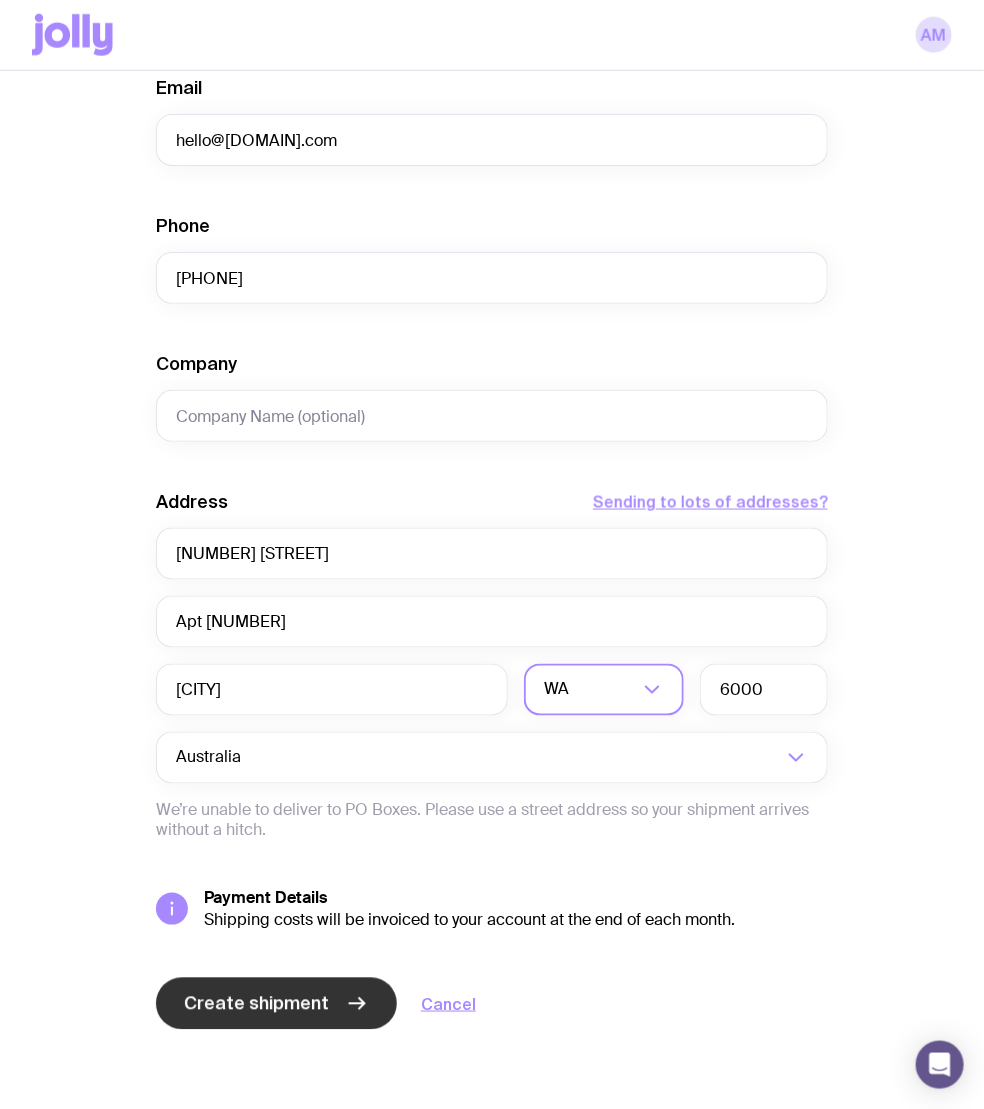 click on "Create shipment" 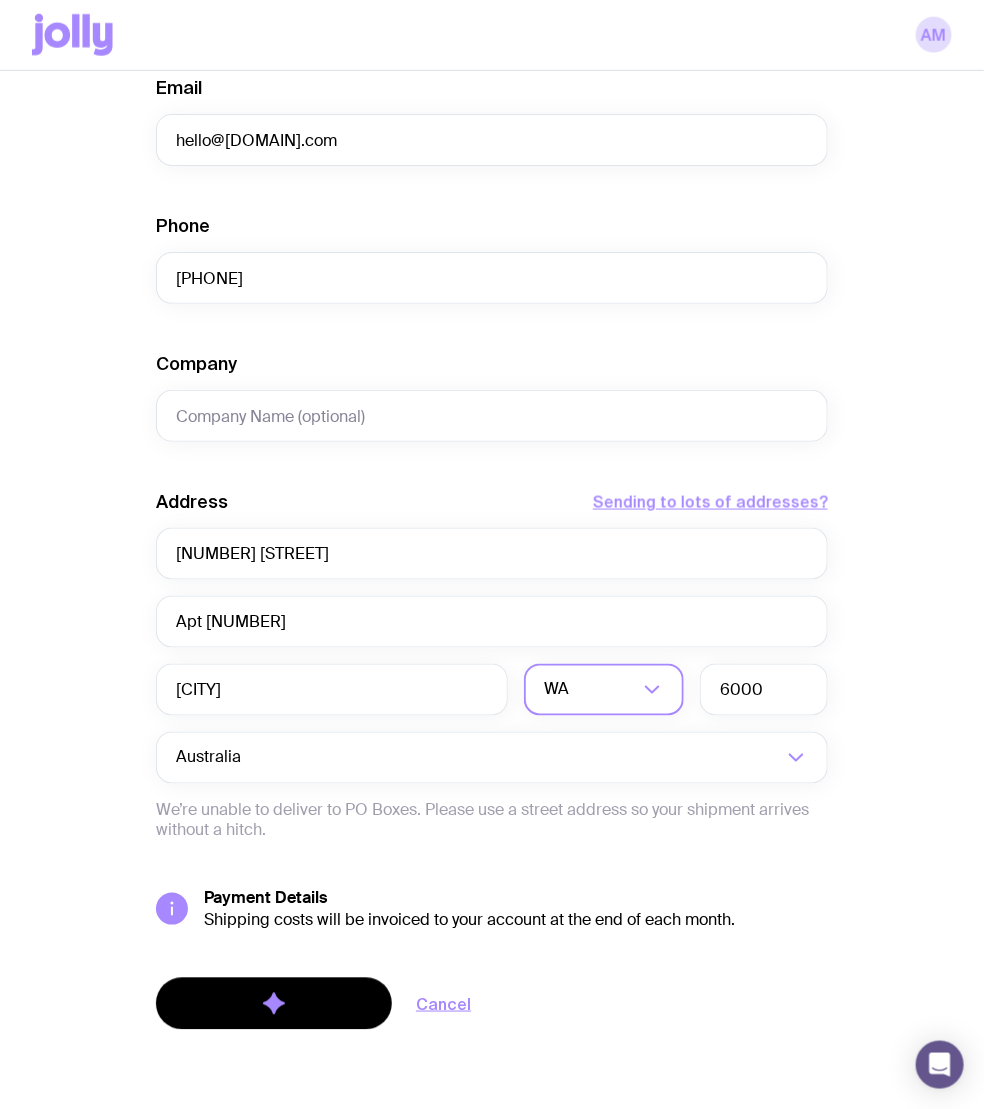 scroll, scrollTop: 0, scrollLeft: 0, axis: both 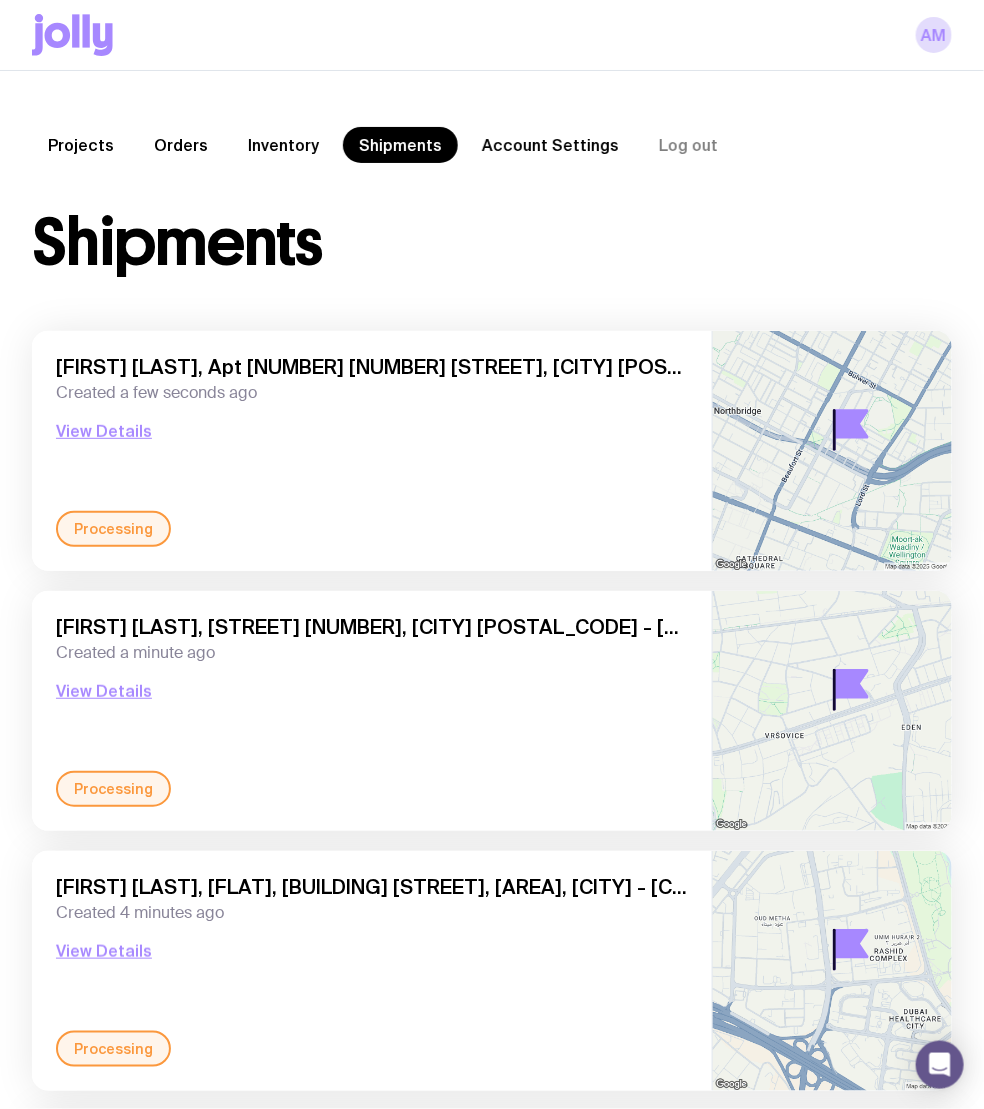 click on "Inventory" 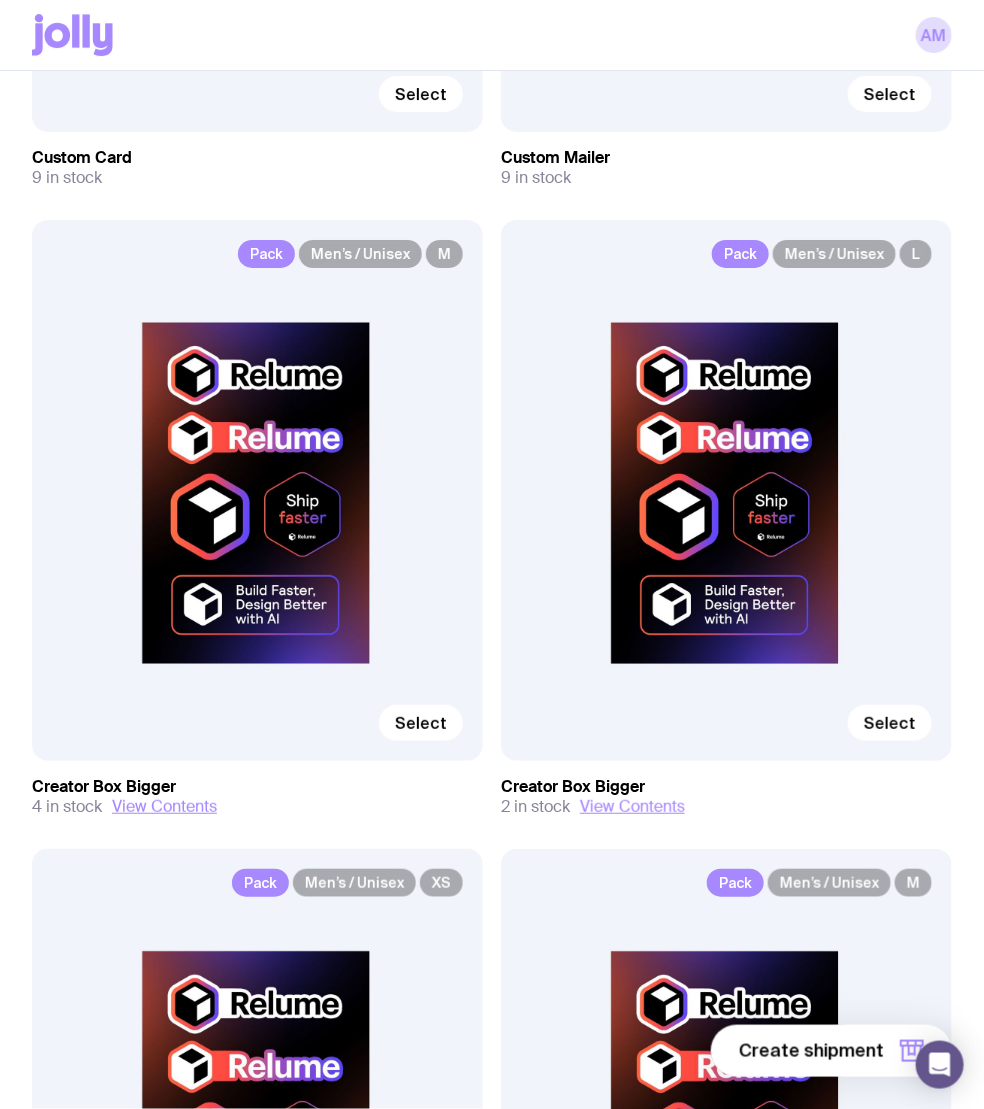 scroll, scrollTop: 6451, scrollLeft: 0, axis: vertical 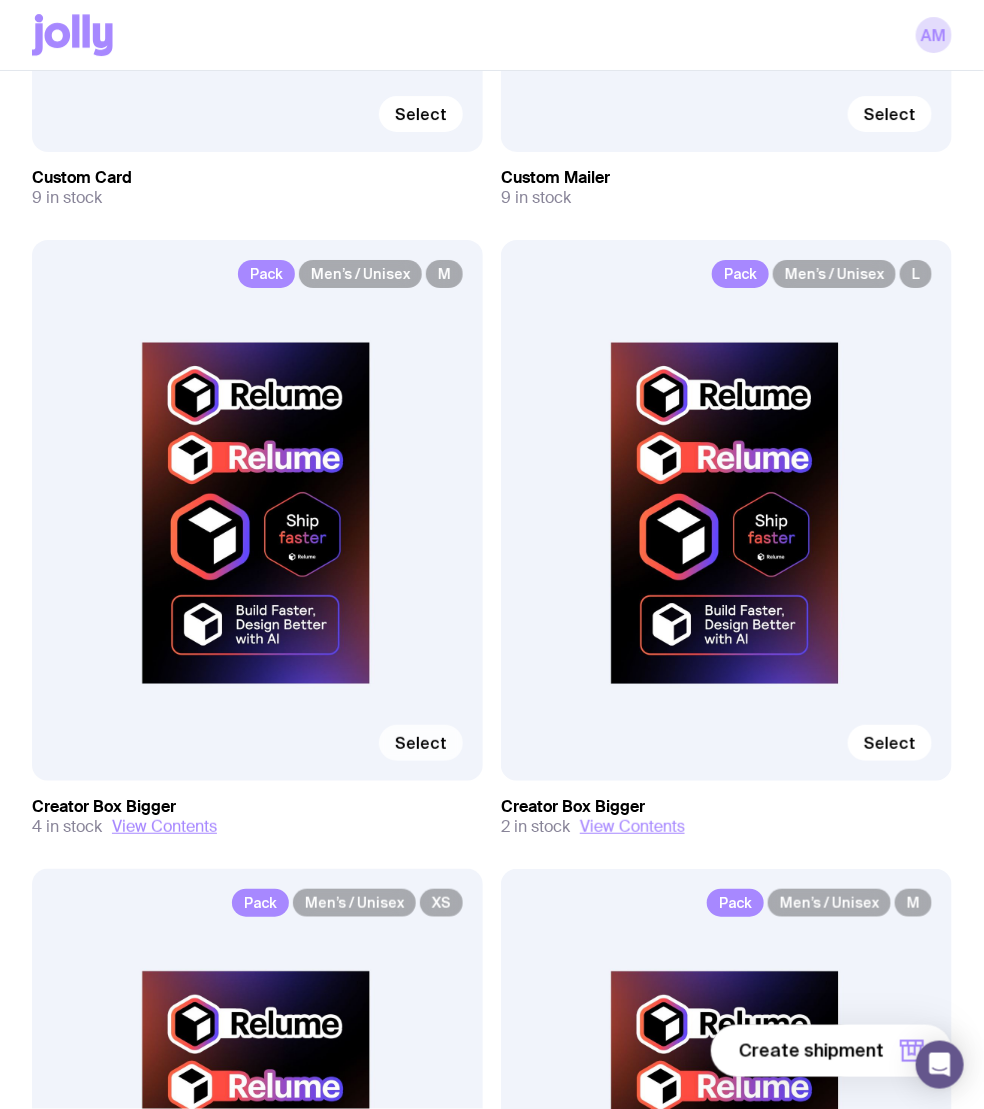 click on "Select" at bounding box center (421, 743) 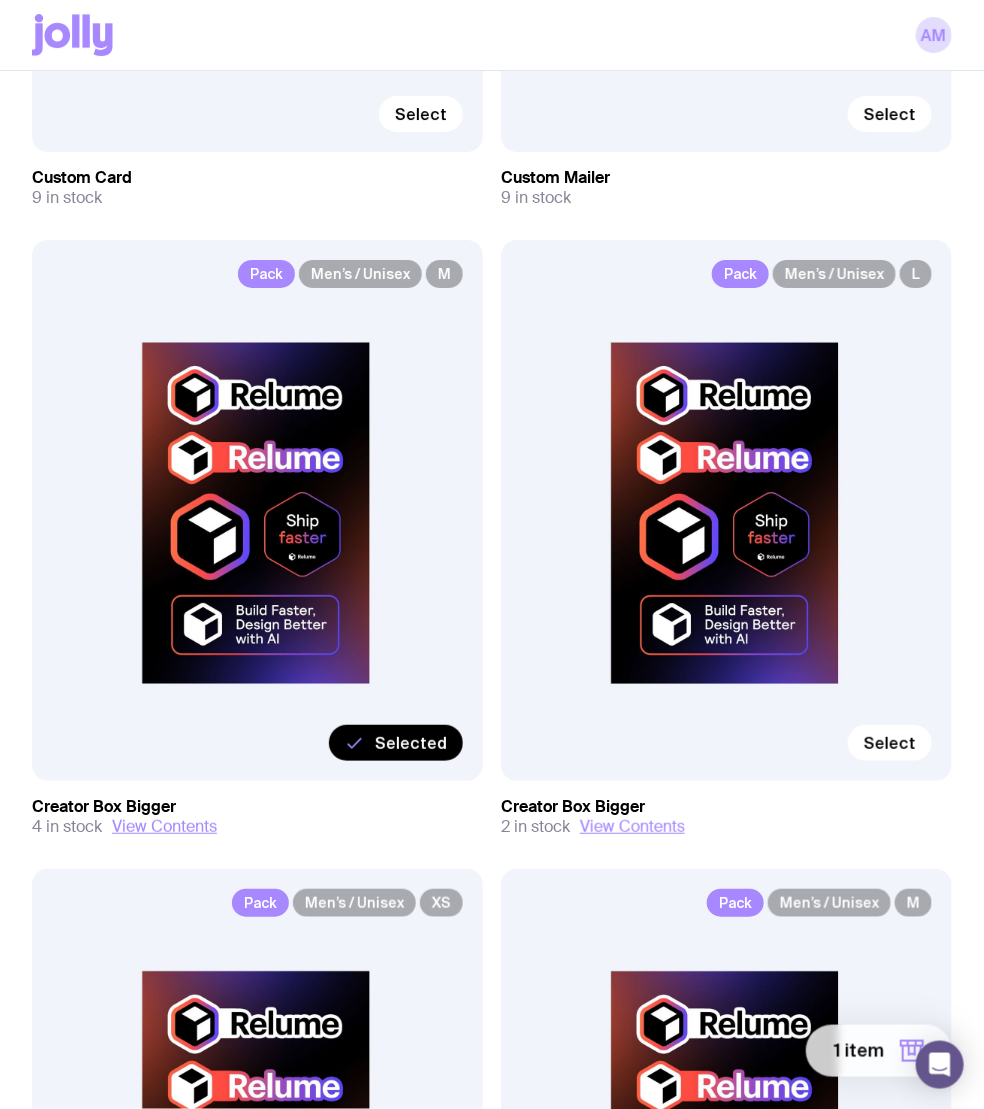 click on "1 item" 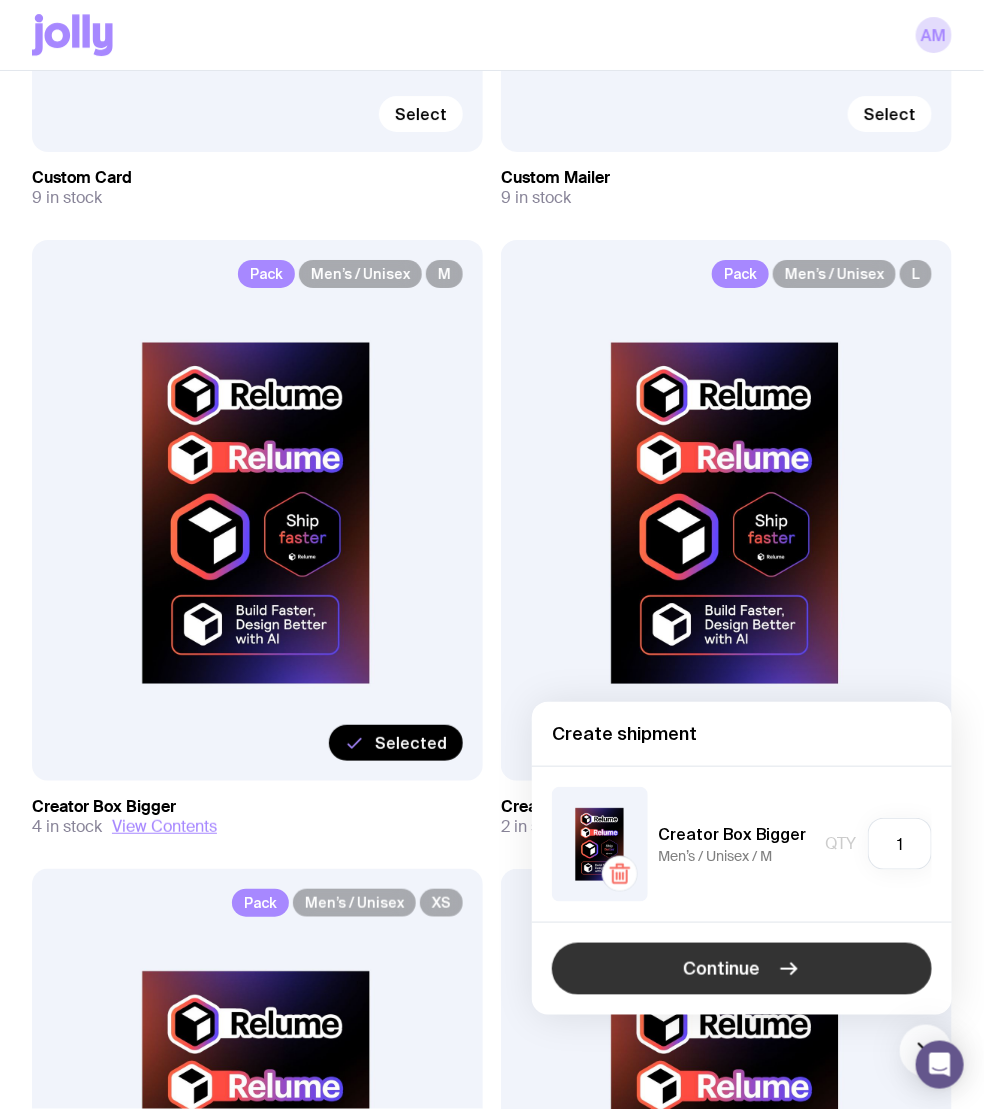 click on "Continue" 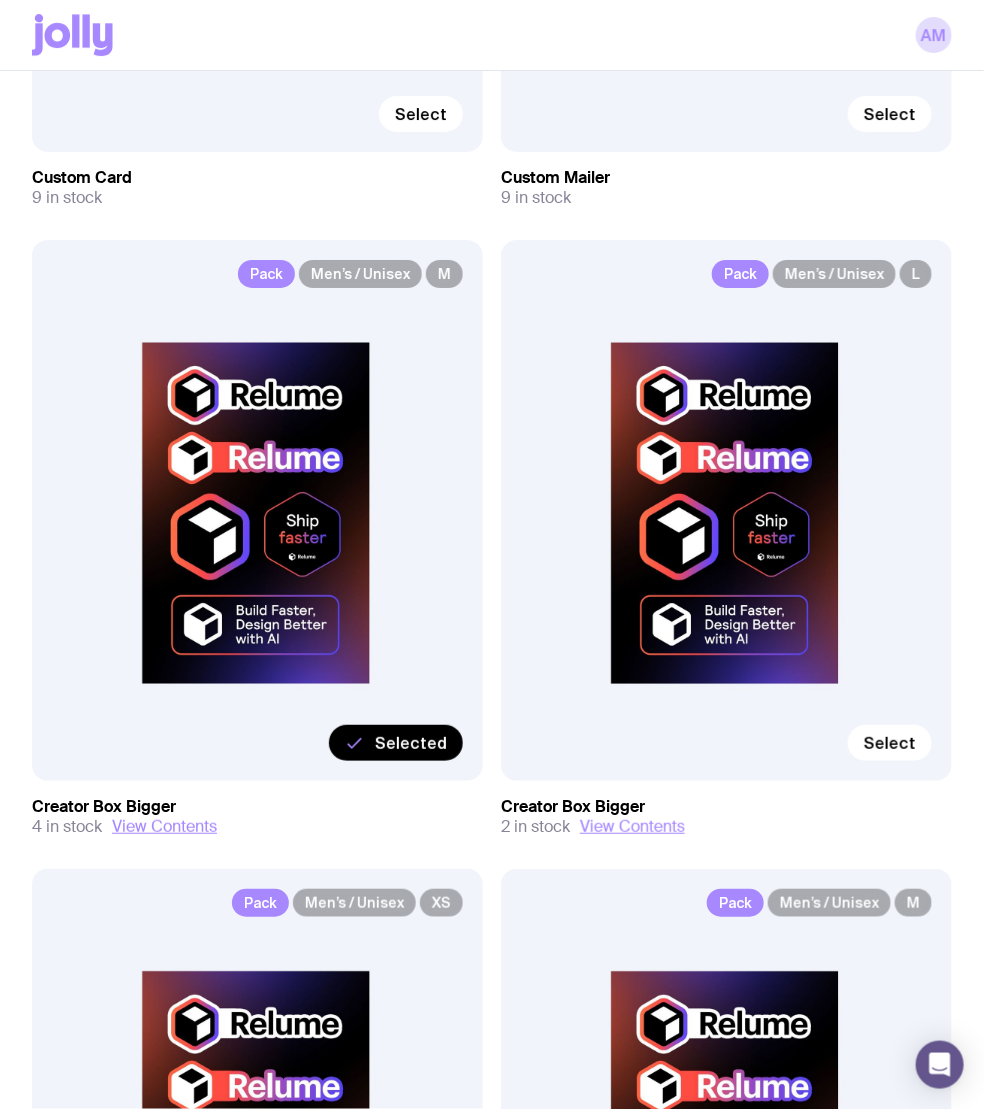 scroll, scrollTop: 0, scrollLeft: 0, axis: both 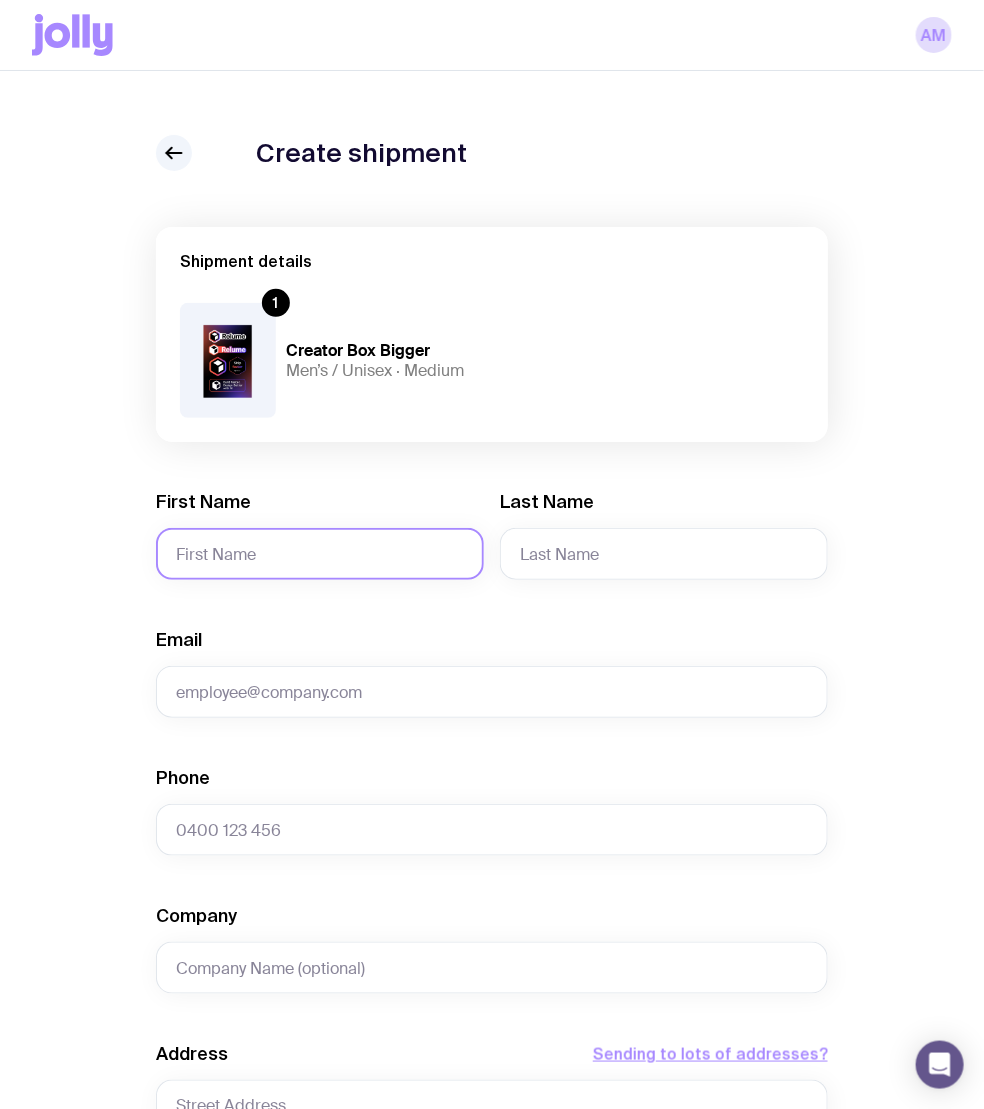 click on "First Name" 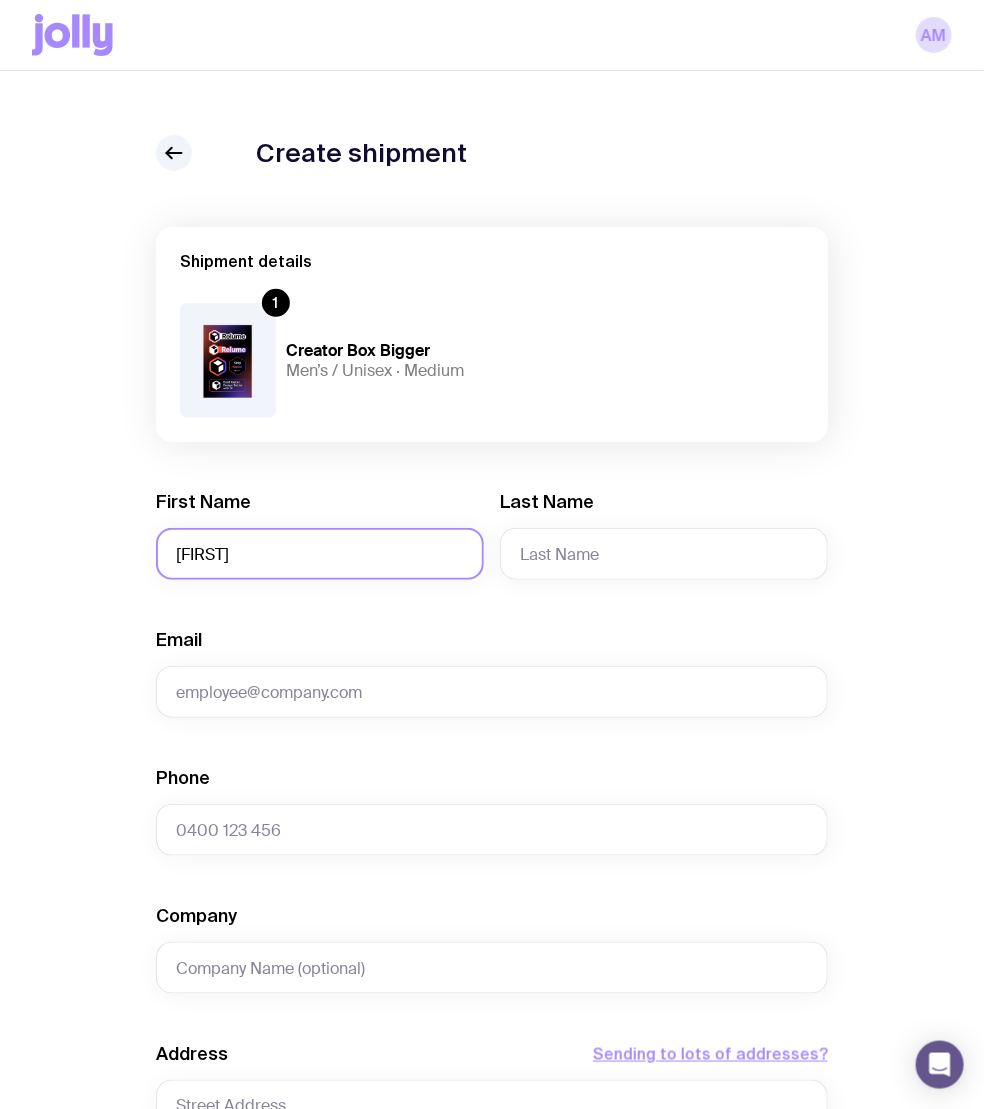 type on "[FIRST]" 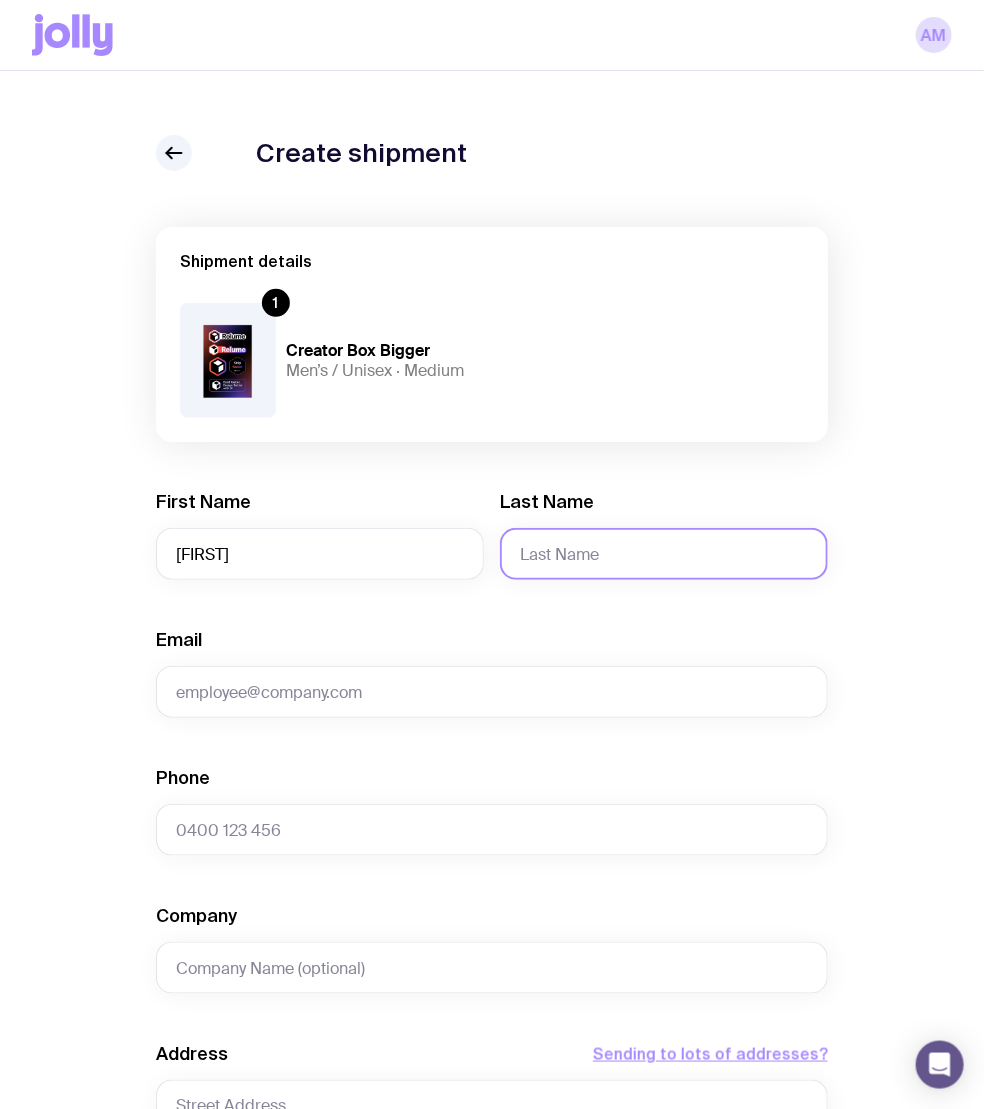 click on "Last Name" 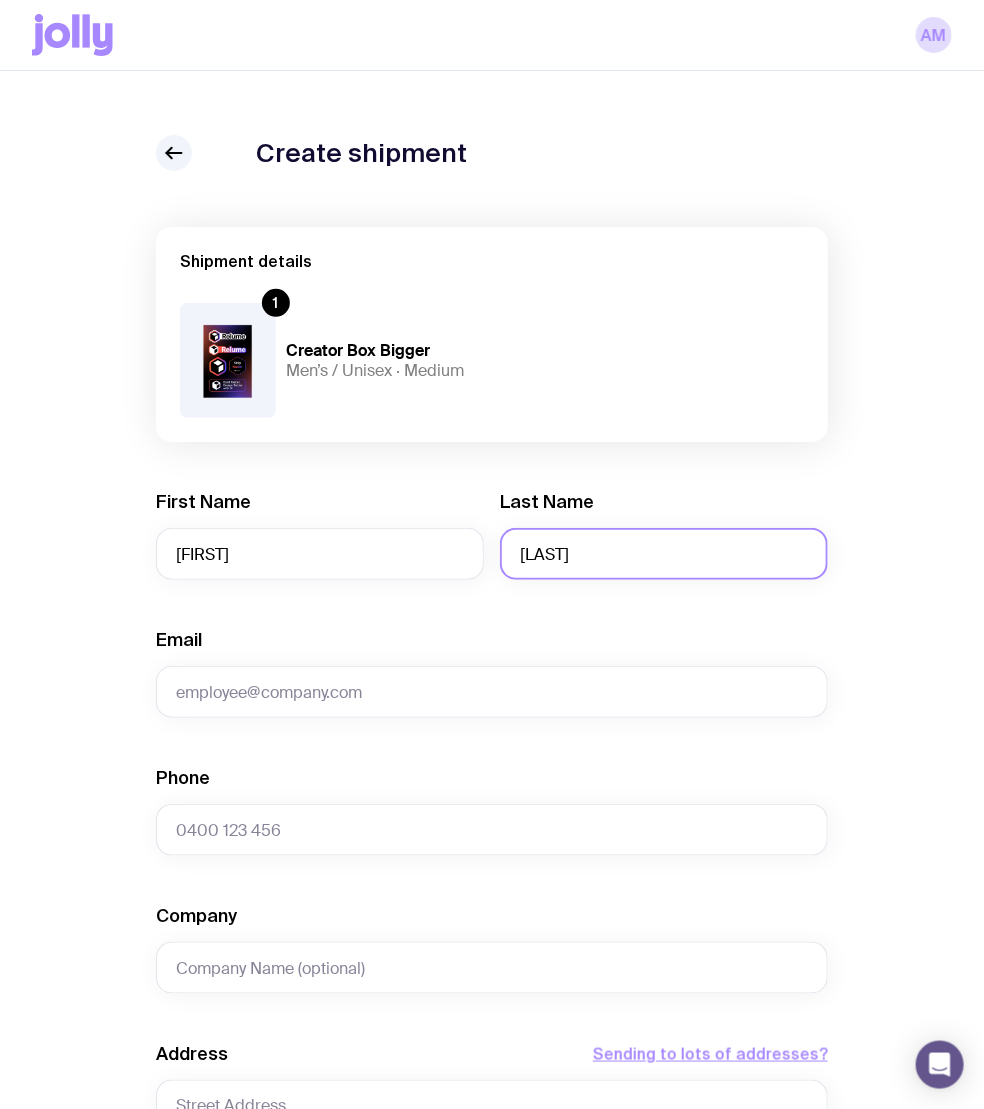 type on "[LAST]" 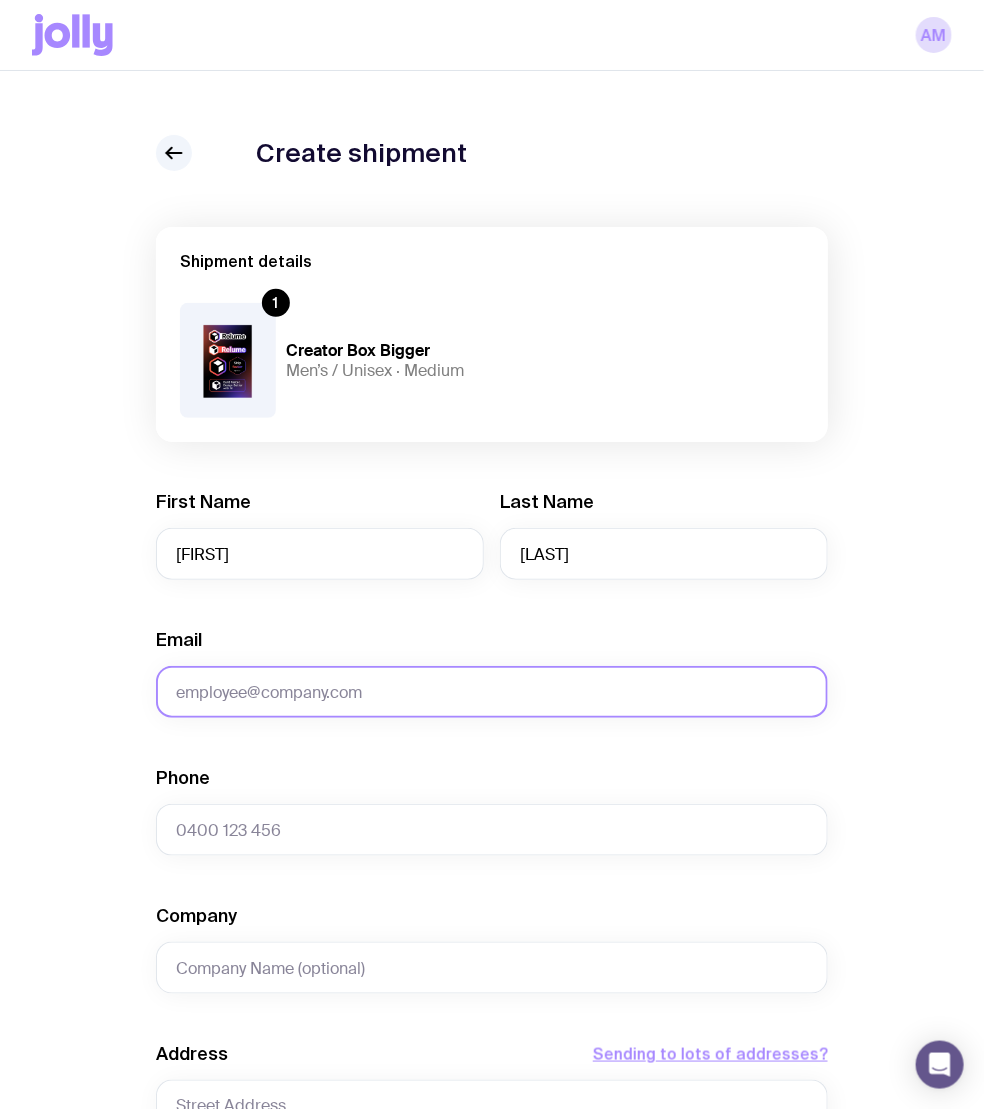 click on "Email" 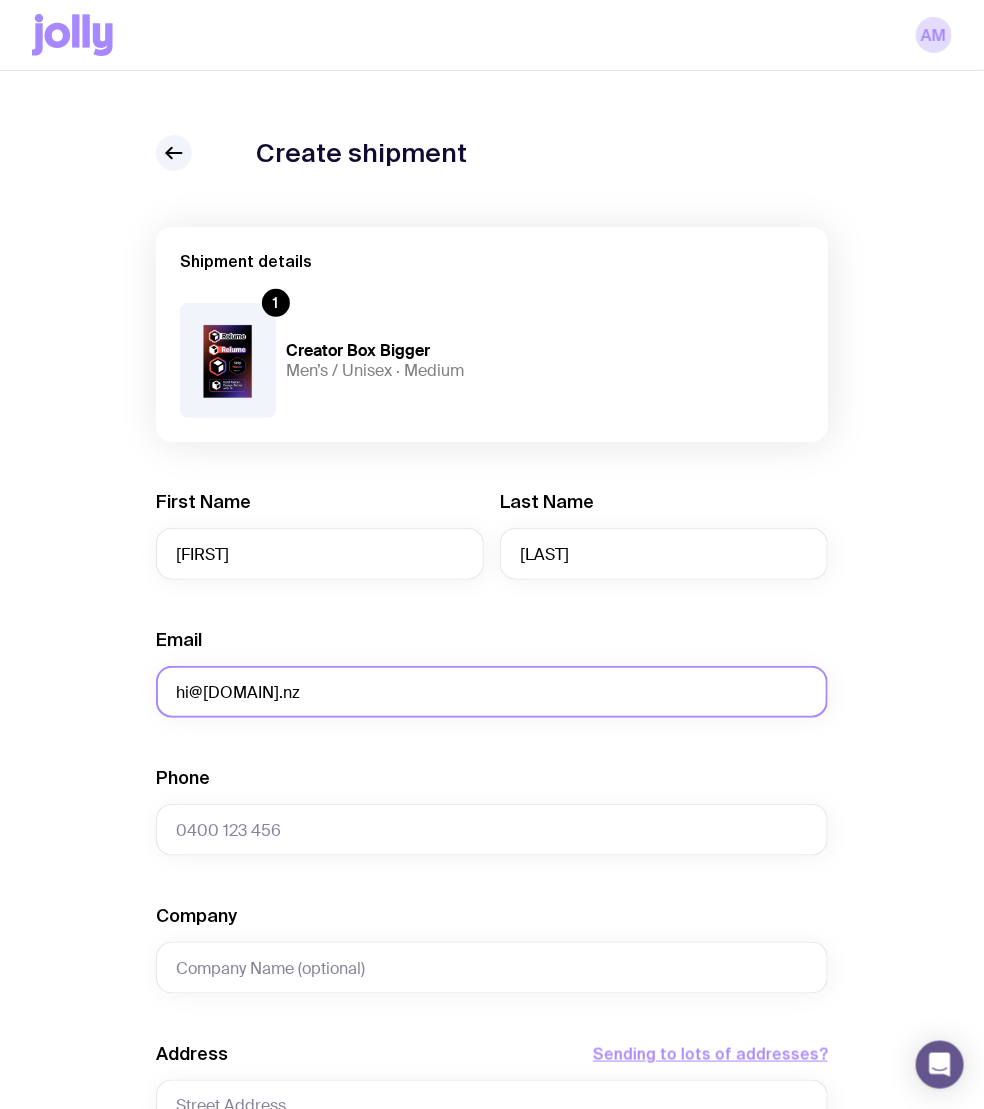 type on "hi@[DOMAIN].nz" 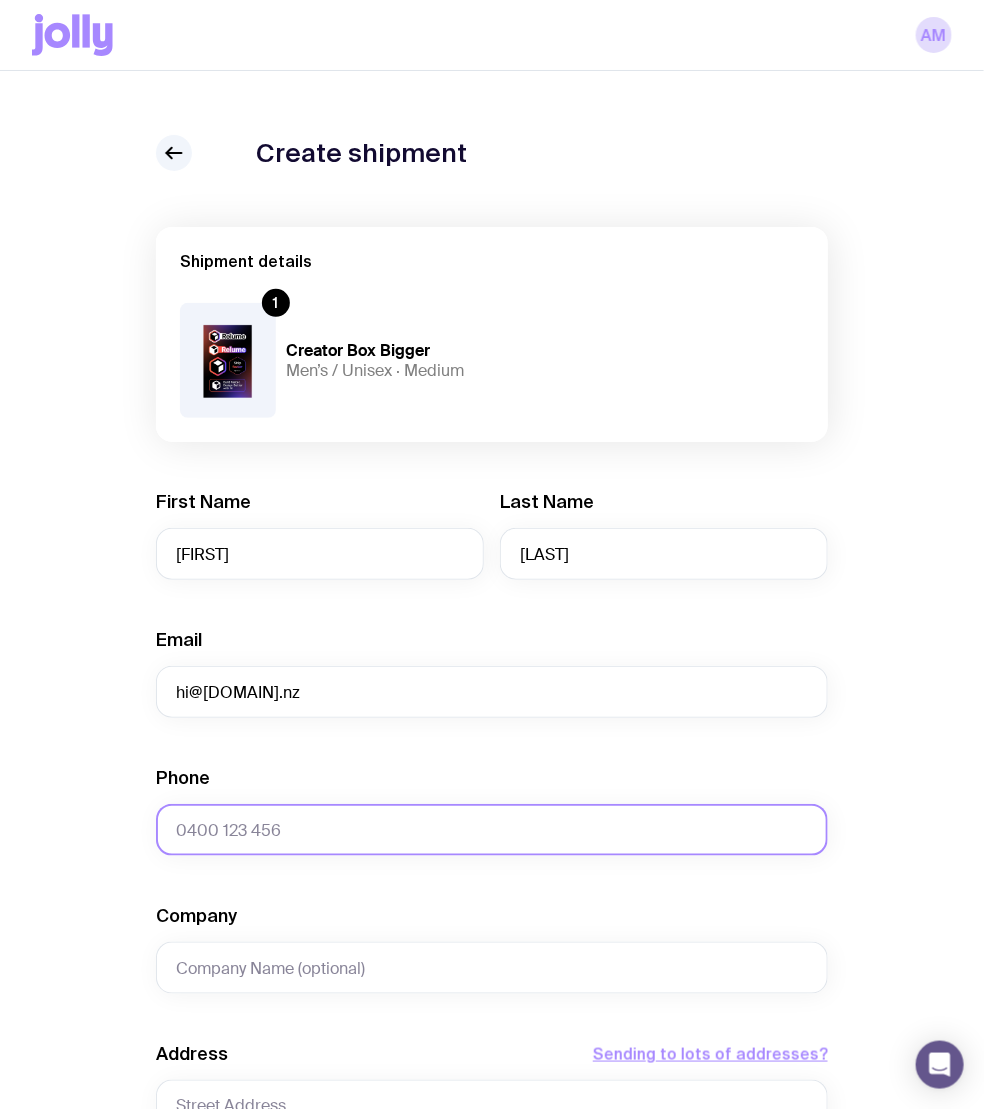 click on "Phone" 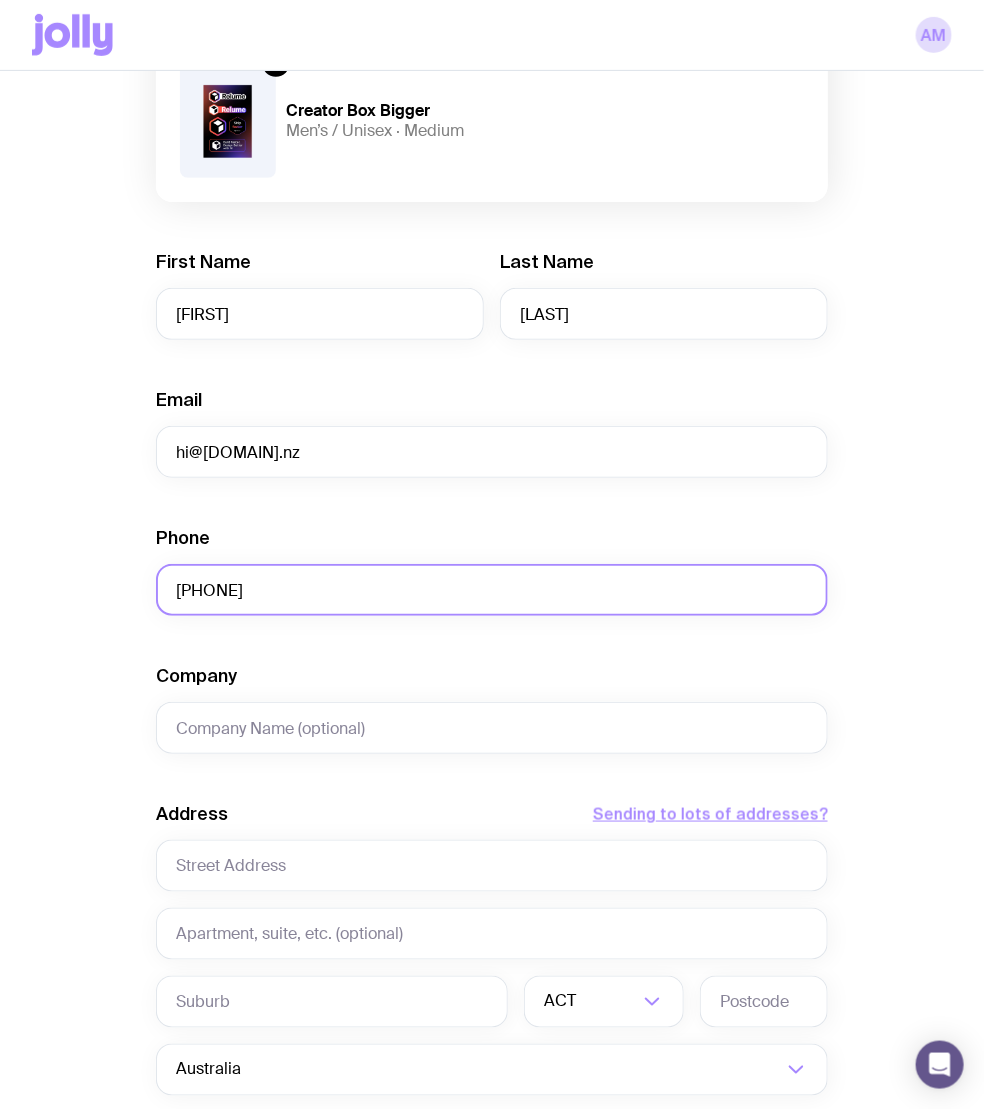 scroll, scrollTop: 312, scrollLeft: 0, axis: vertical 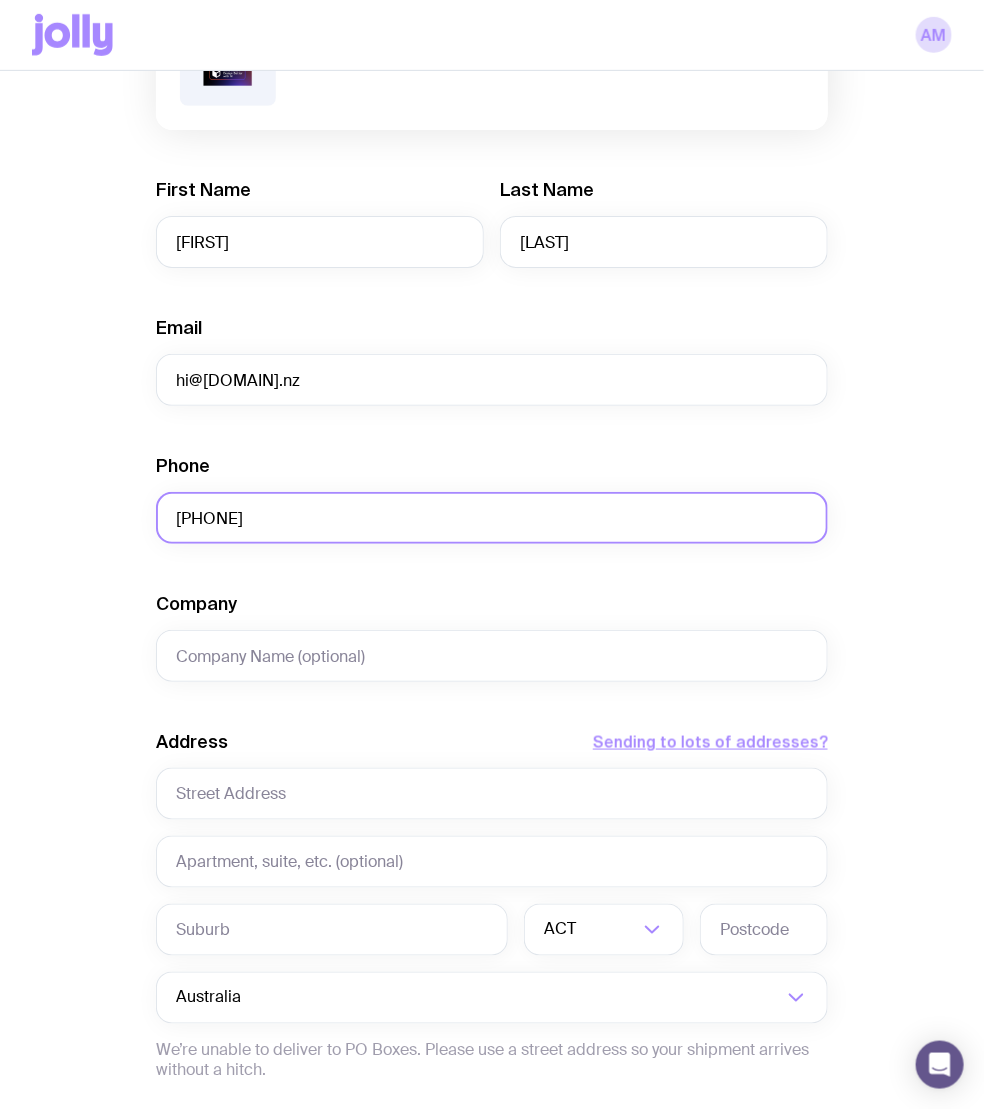 type on "[PHONE]" 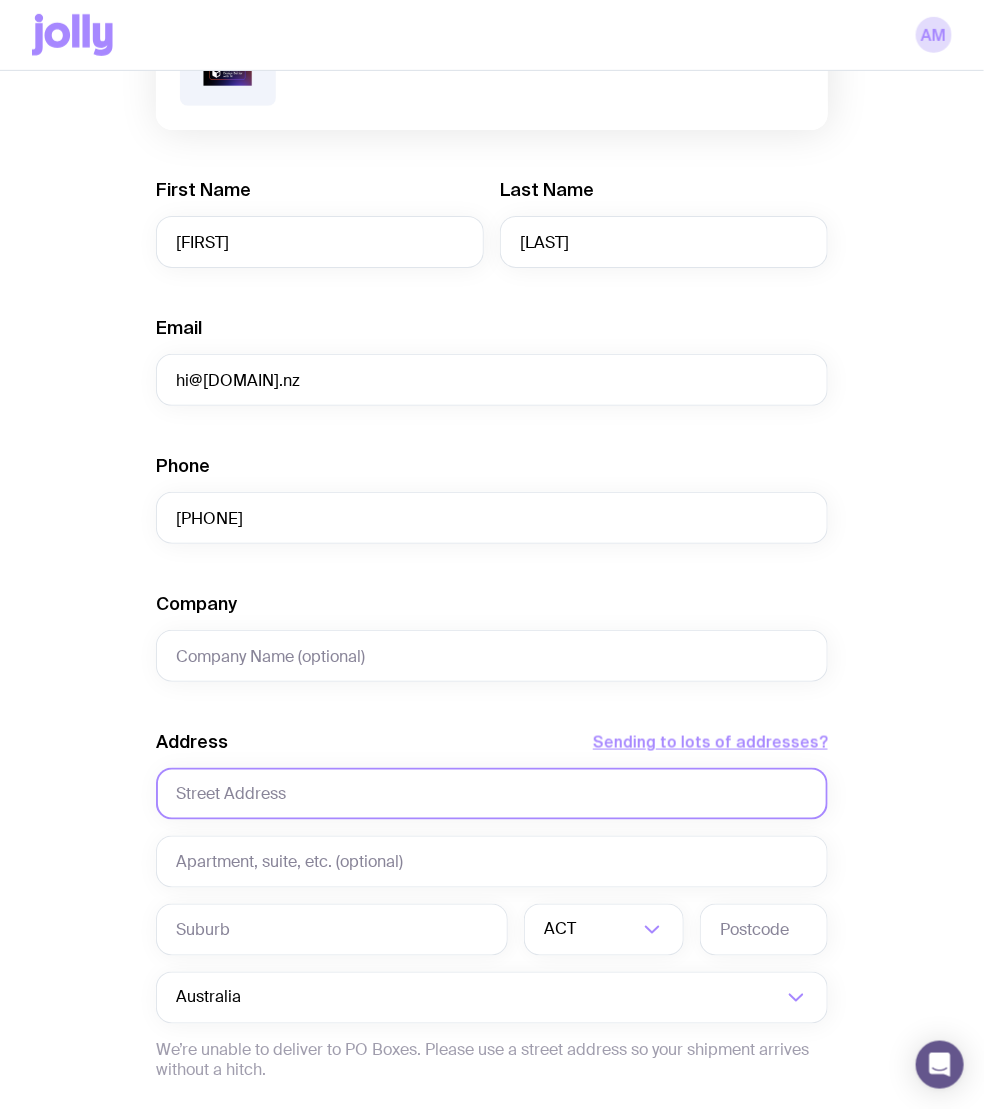 click 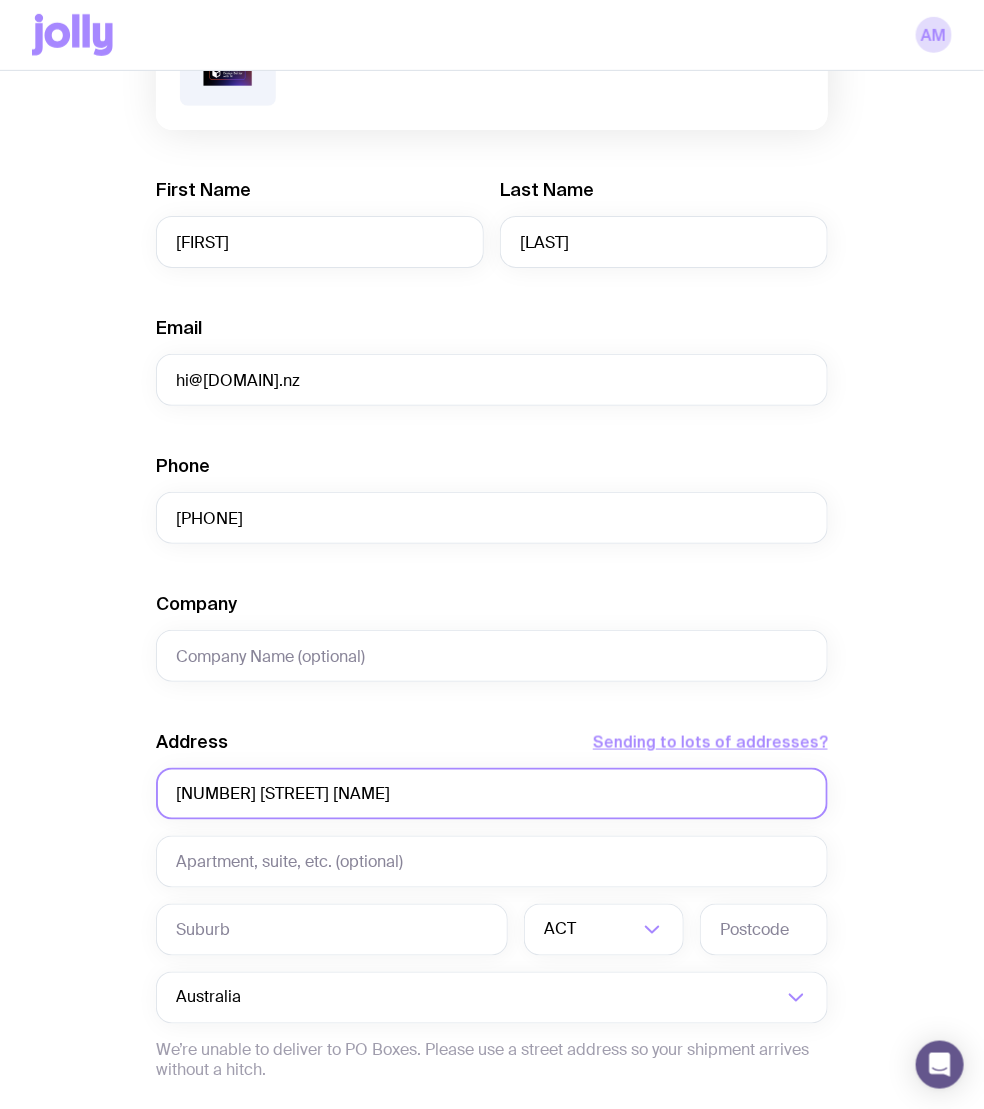 type on "[NUMBER] [STREET] [NAME]" 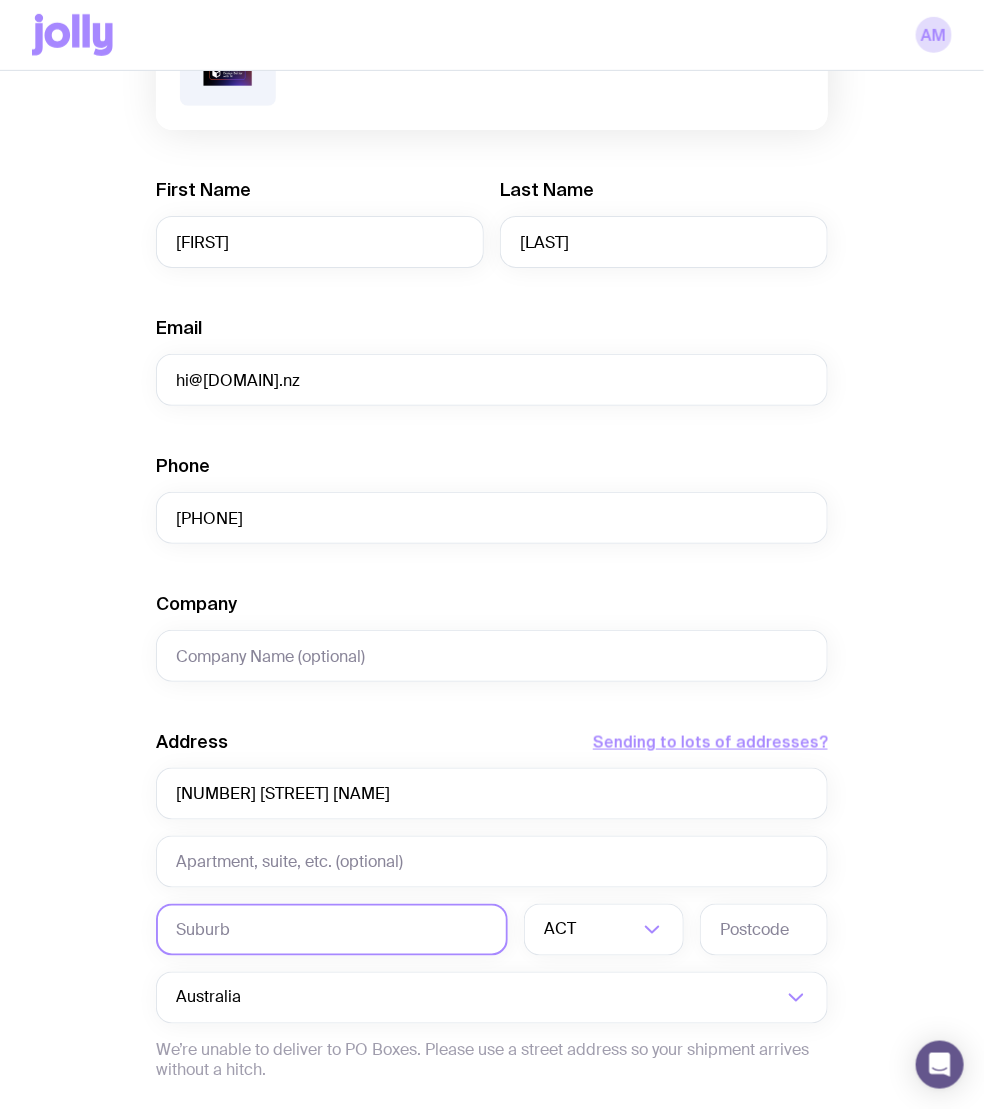 click 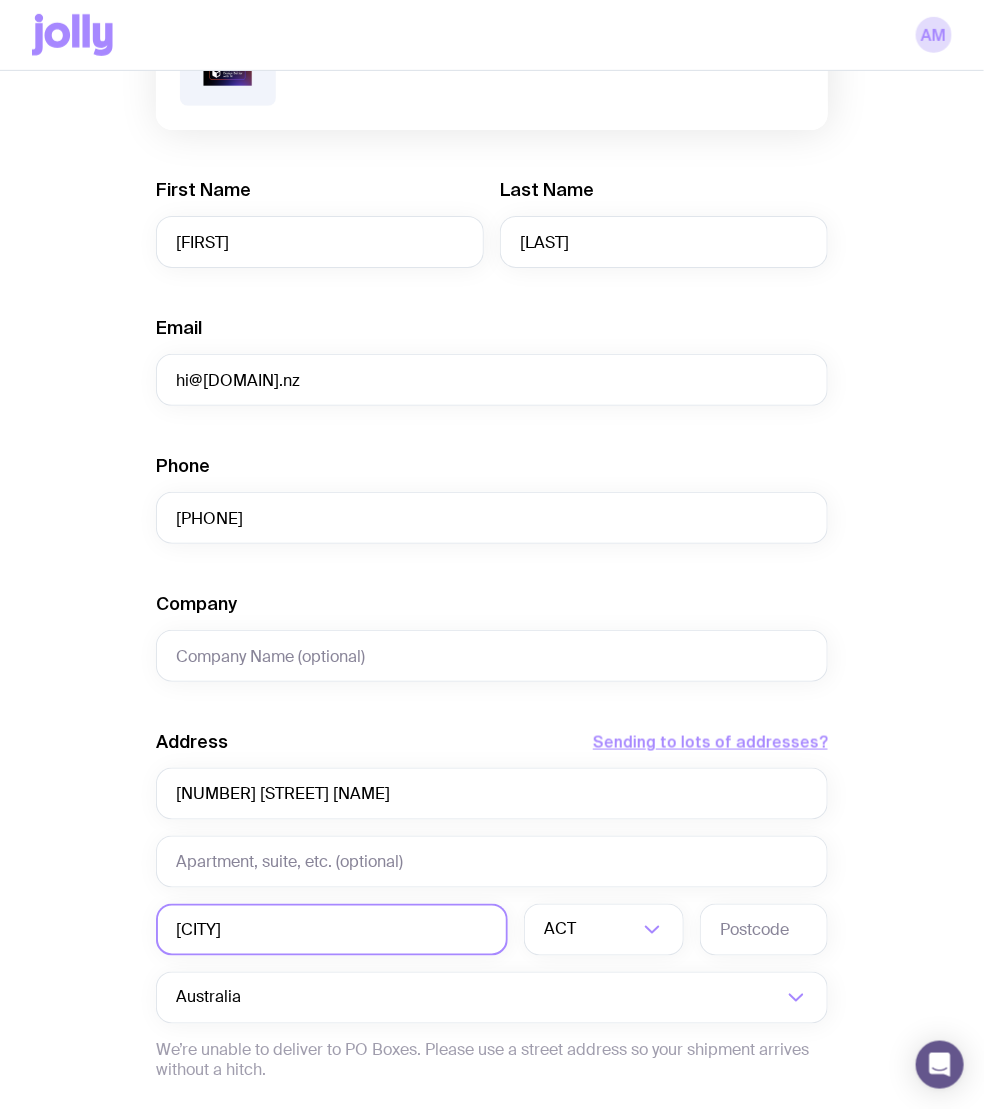 type on "[CITY]" 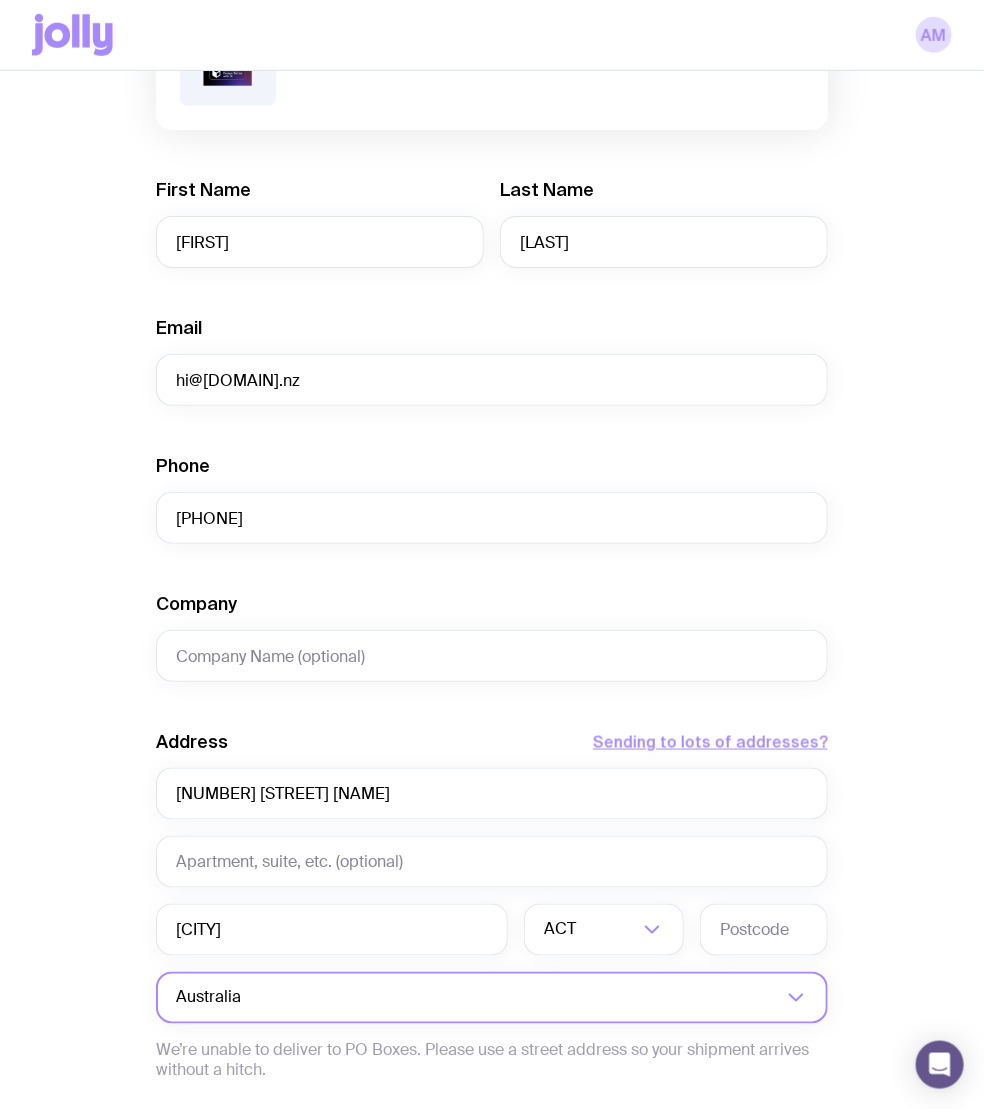 click on "Australia" at bounding box center (470, 998) 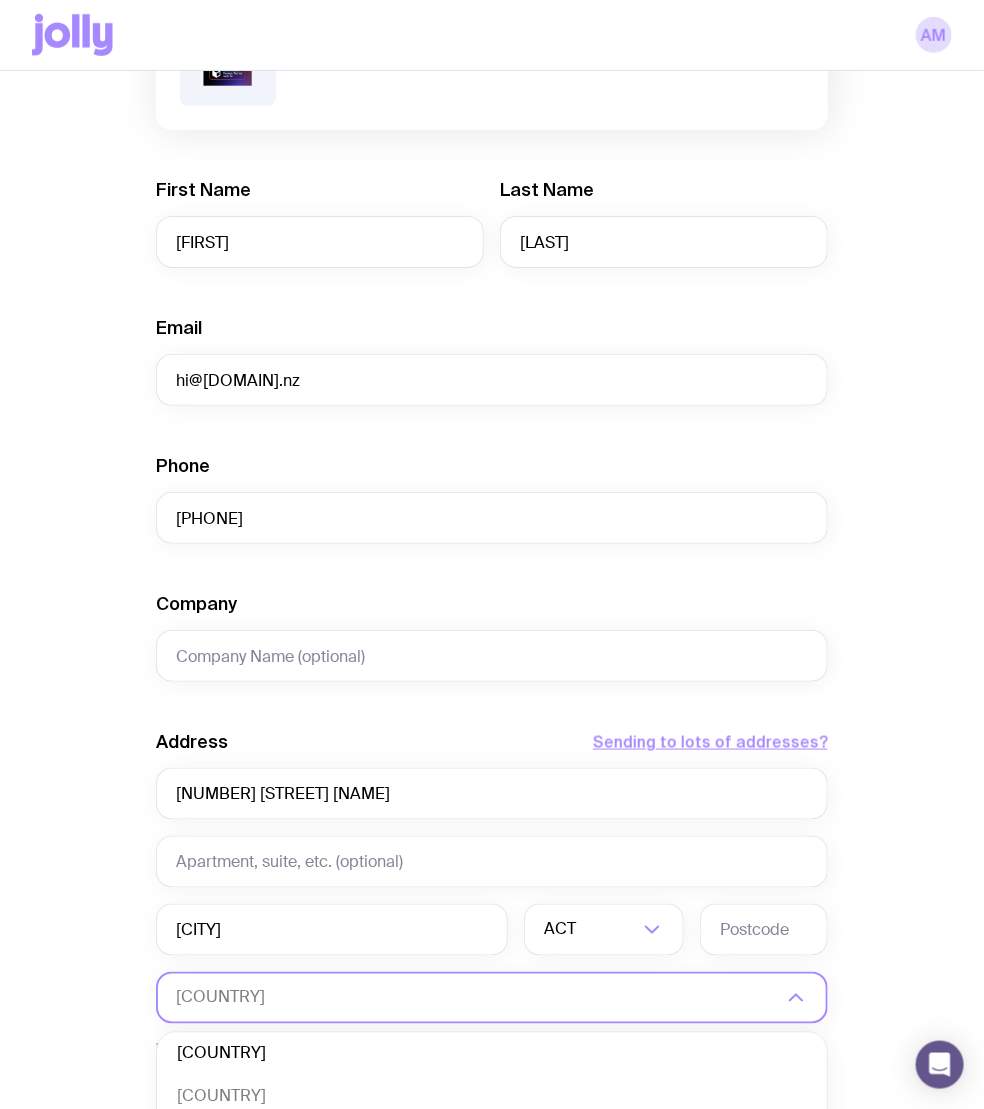 scroll, scrollTop: 0, scrollLeft: 0, axis: both 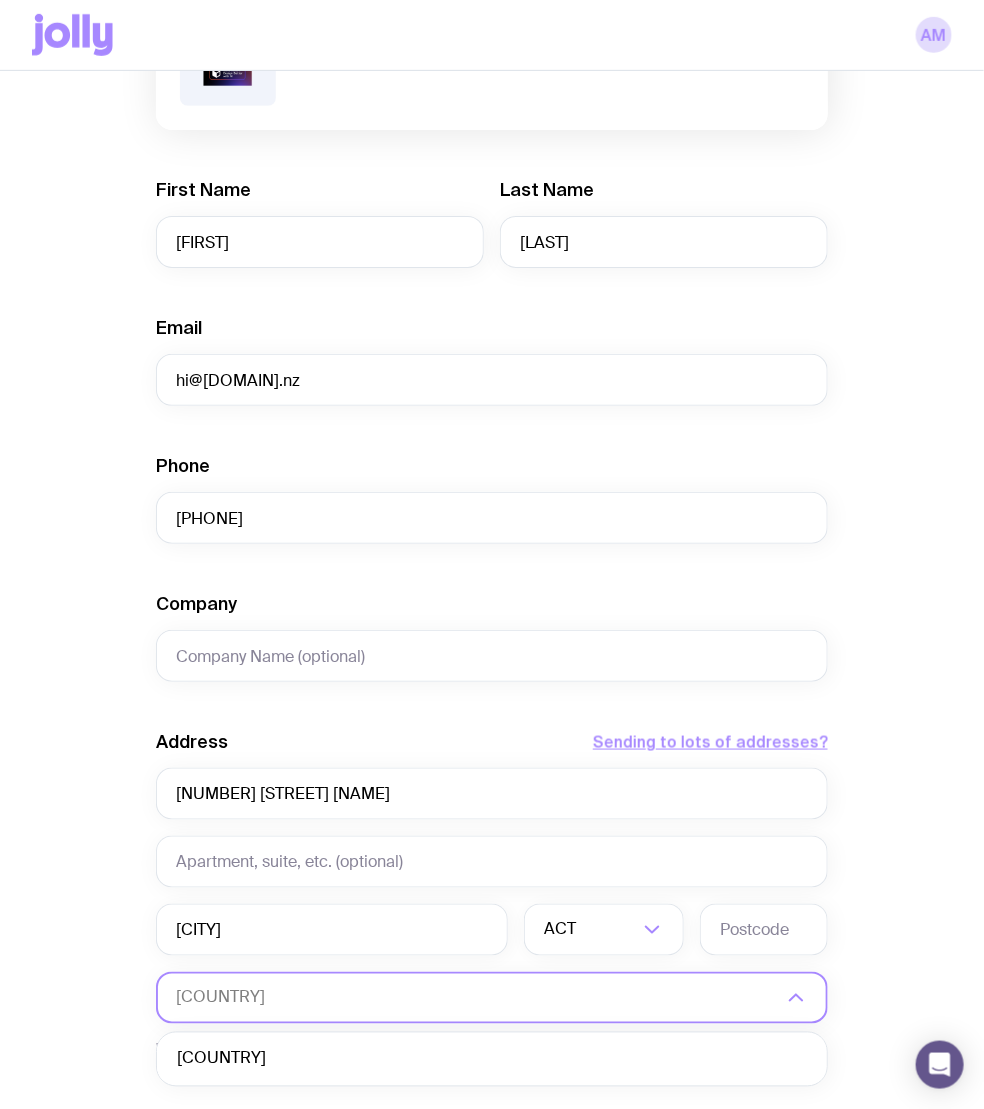 click on "[COUNTRY]" 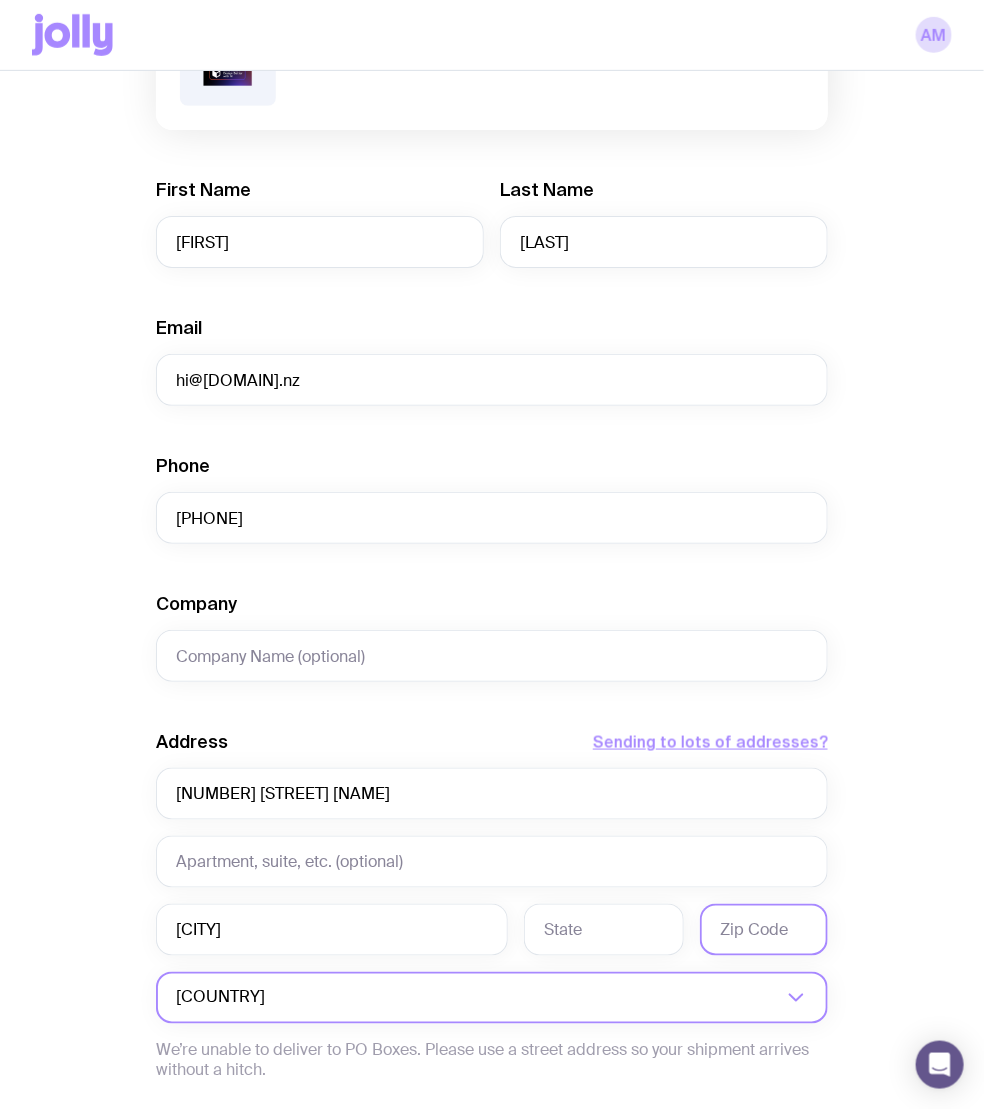 click 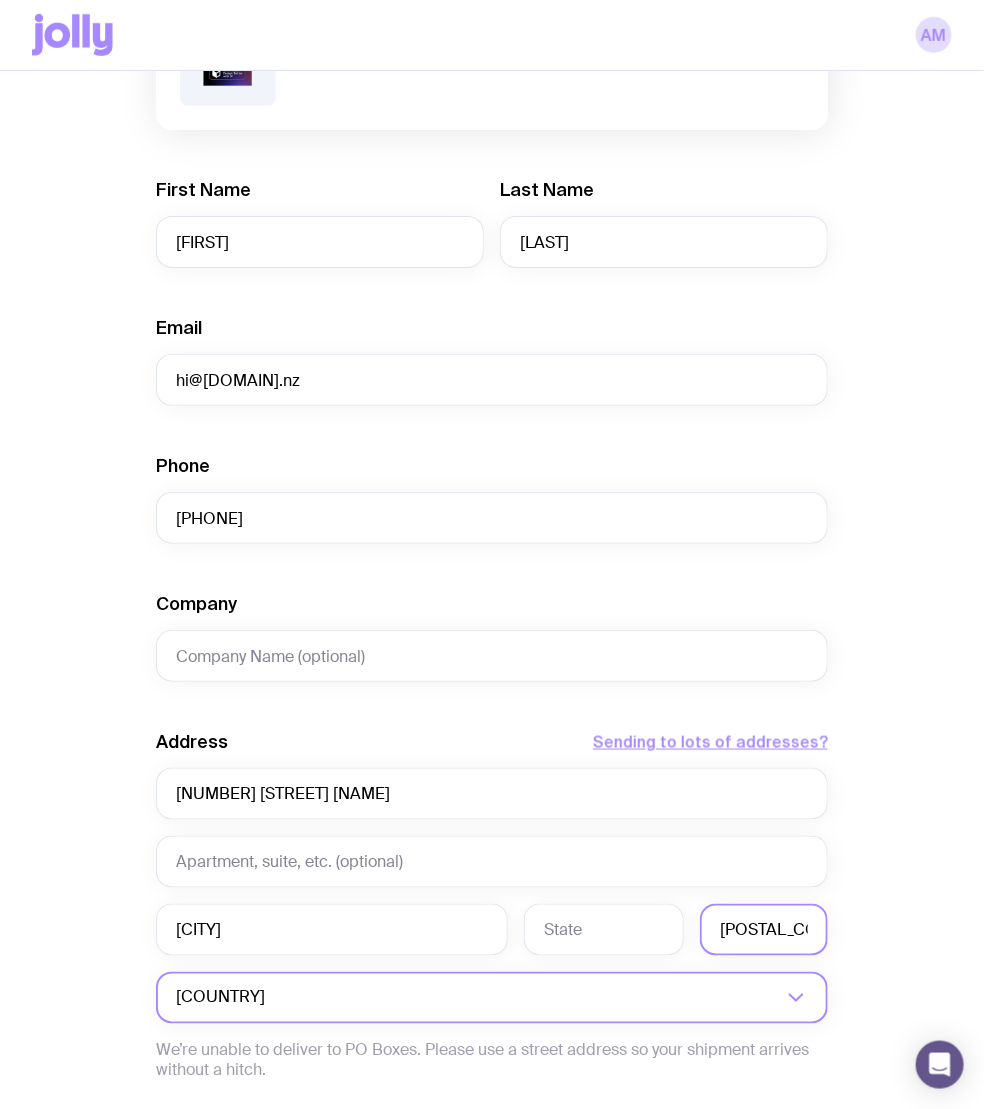 type on "[POSTAL_CODE]" 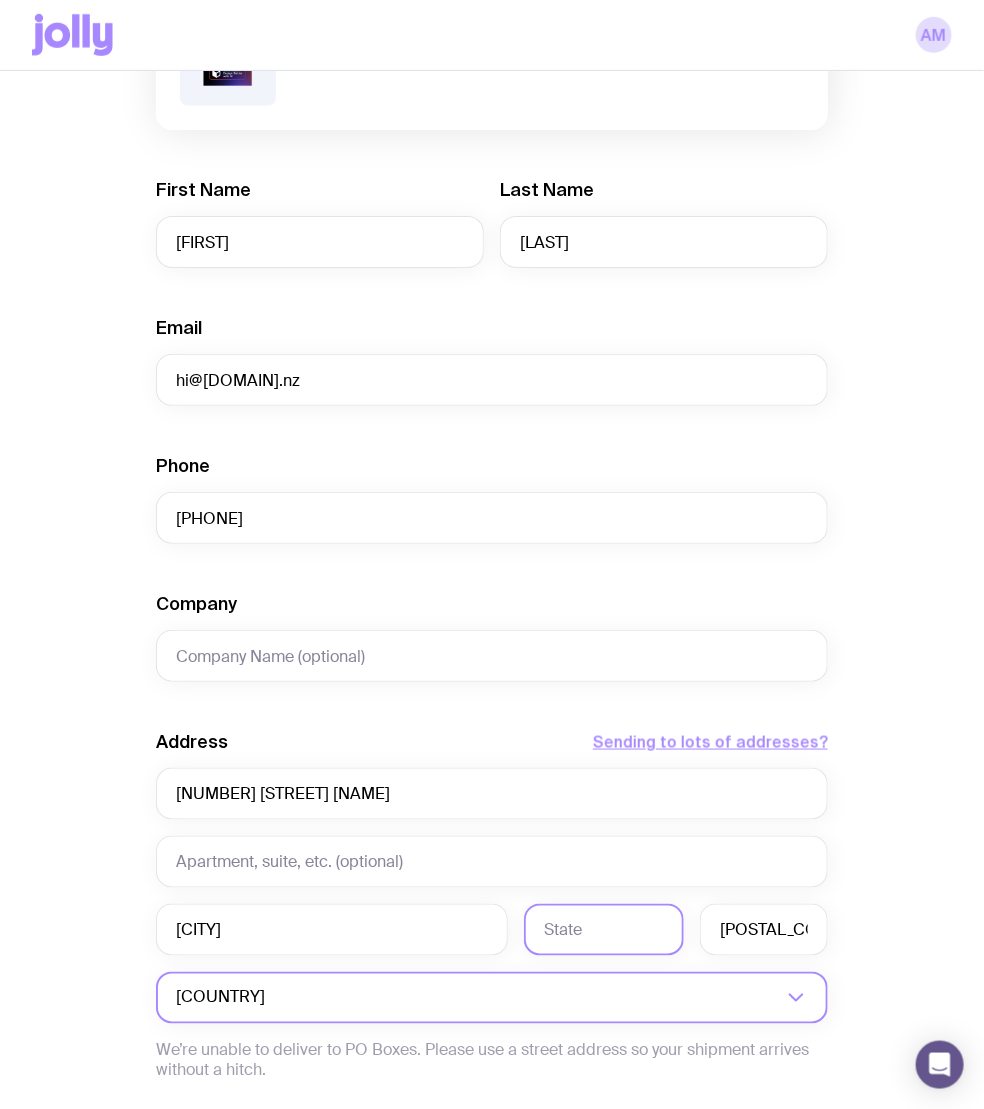 click 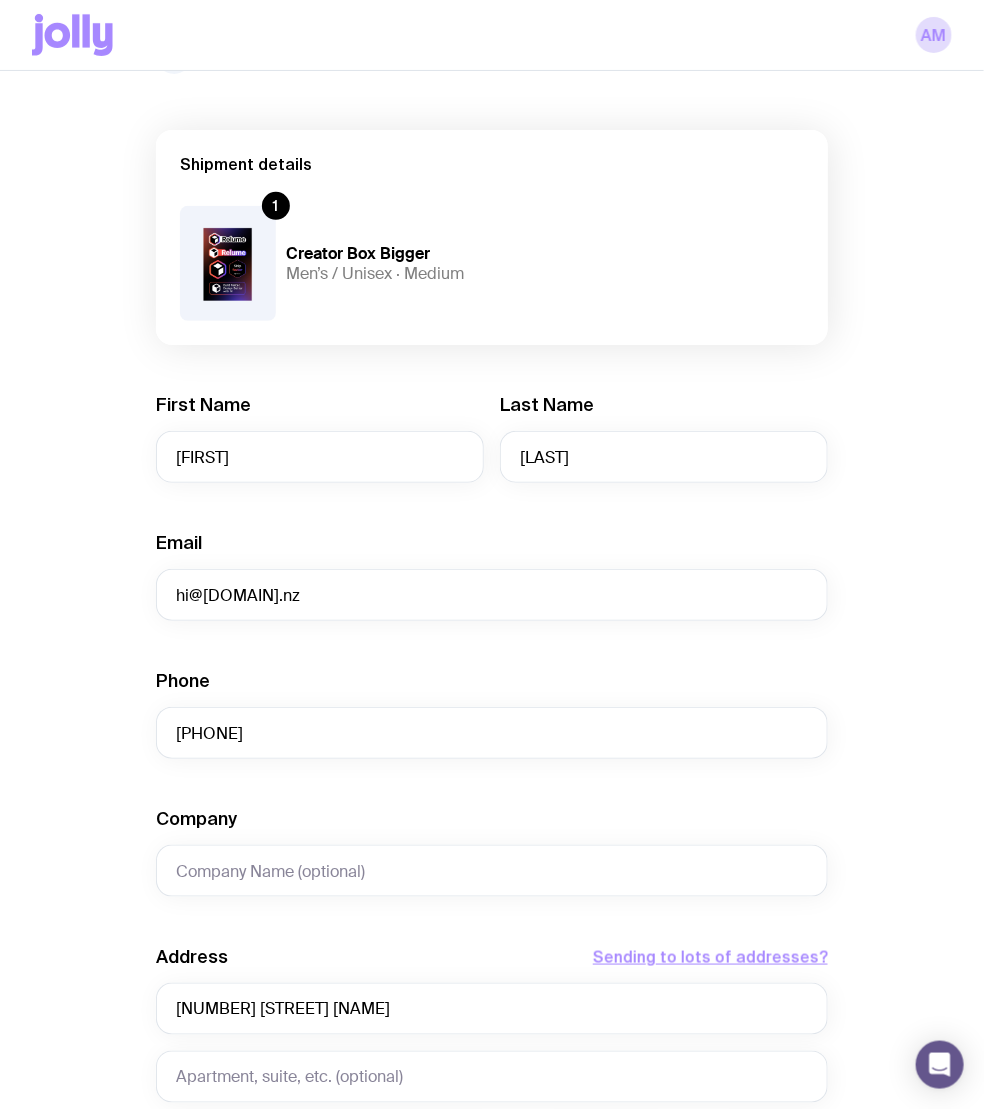 scroll, scrollTop: 95, scrollLeft: 0, axis: vertical 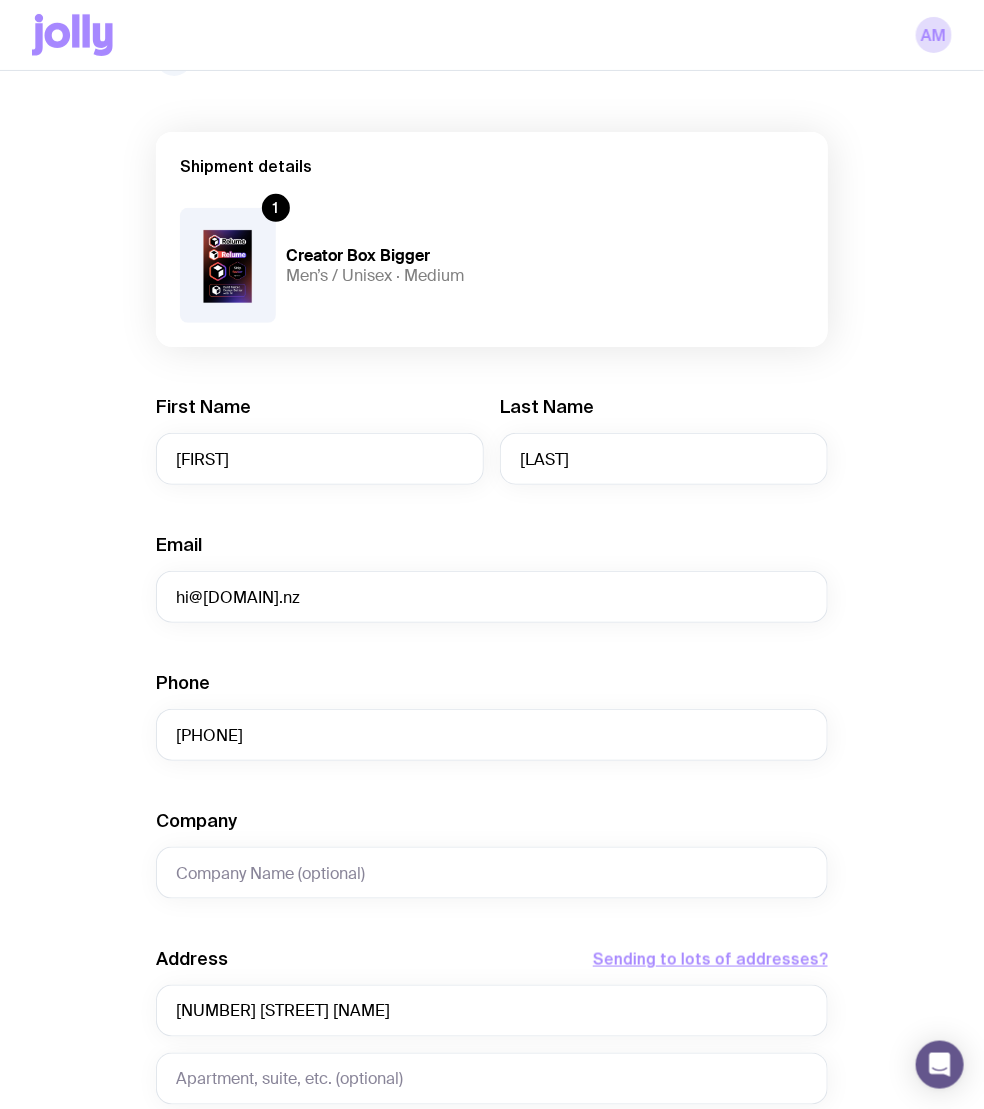 type on "[STATE]" 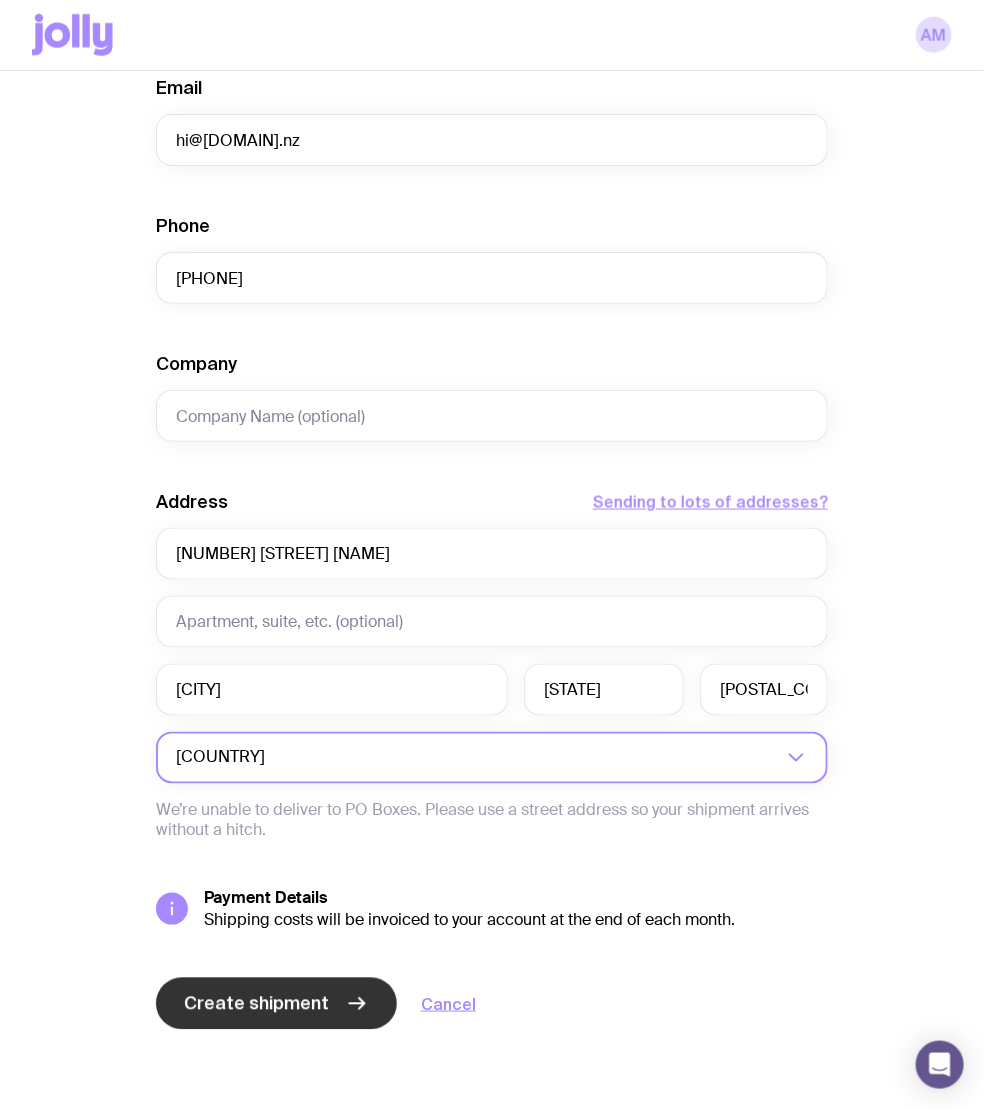 click on "Create shipment" at bounding box center (276, 1004) 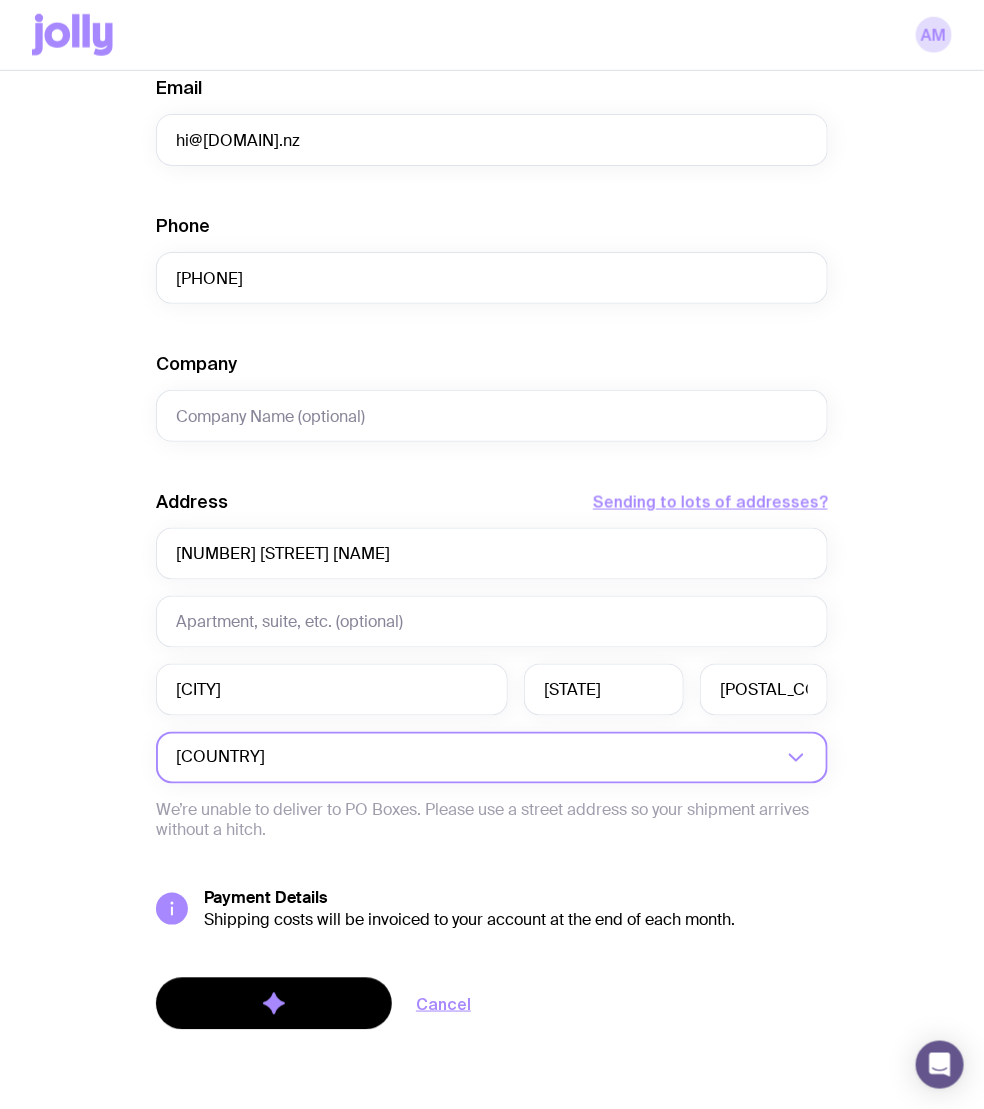 scroll, scrollTop: 0, scrollLeft: 0, axis: both 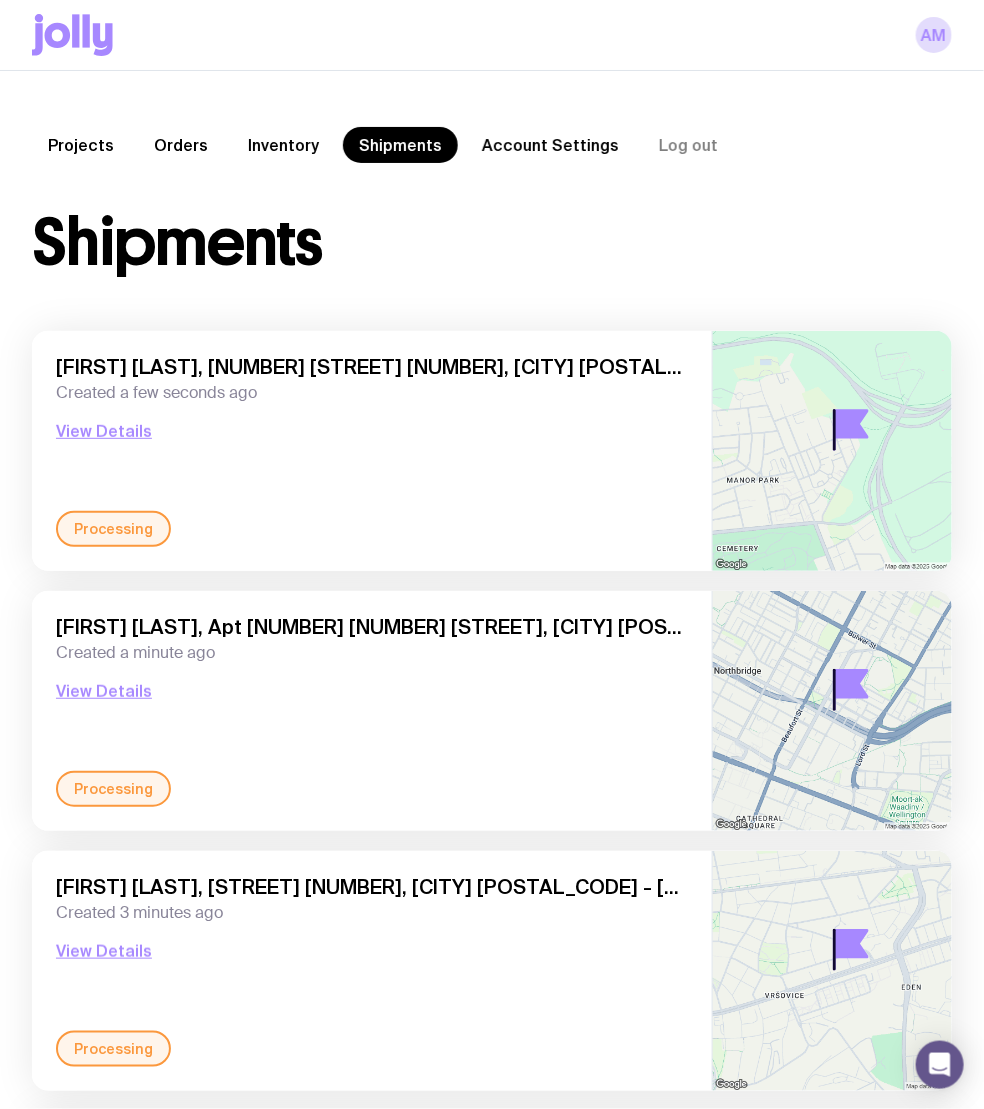 click on "Inventory" 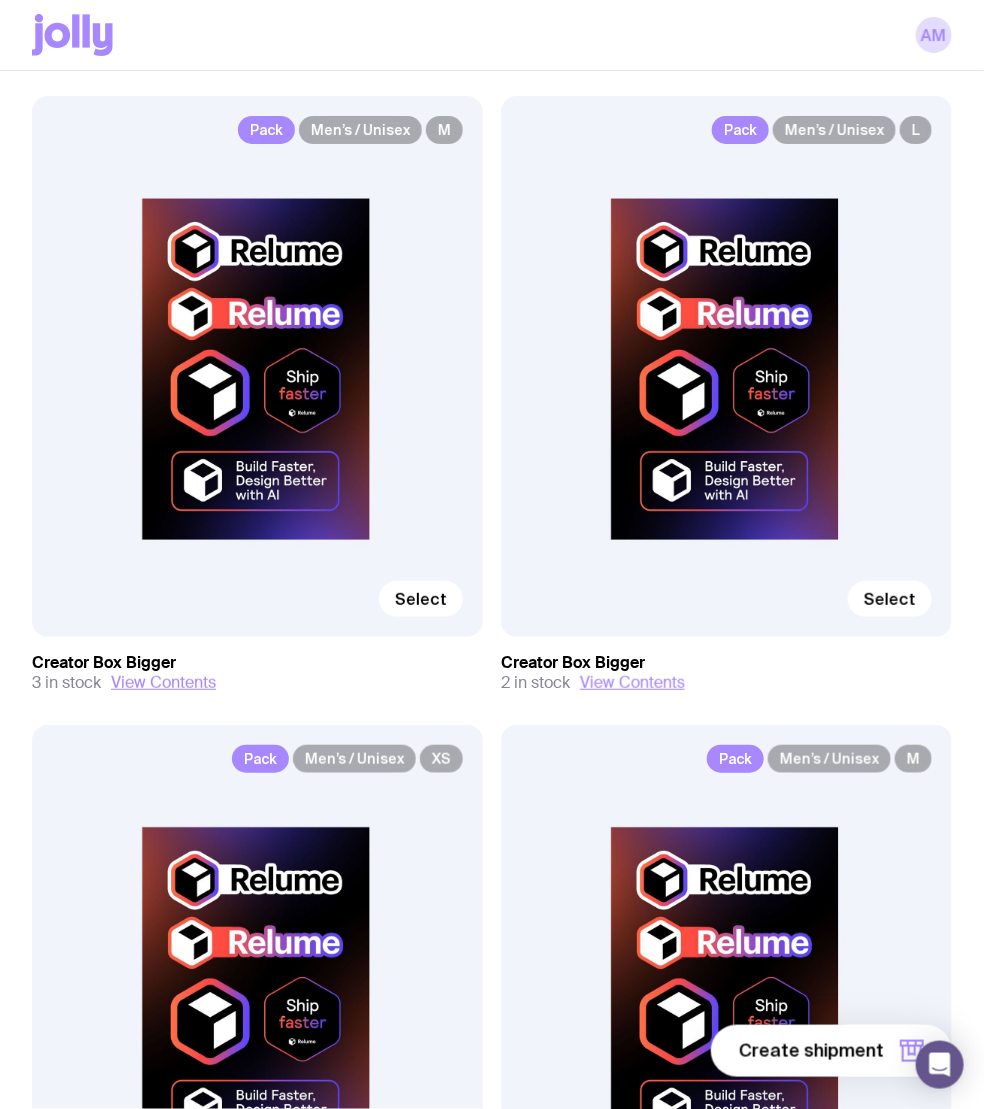 scroll, scrollTop: 6590, scrollLeft: 0, axis: vertical 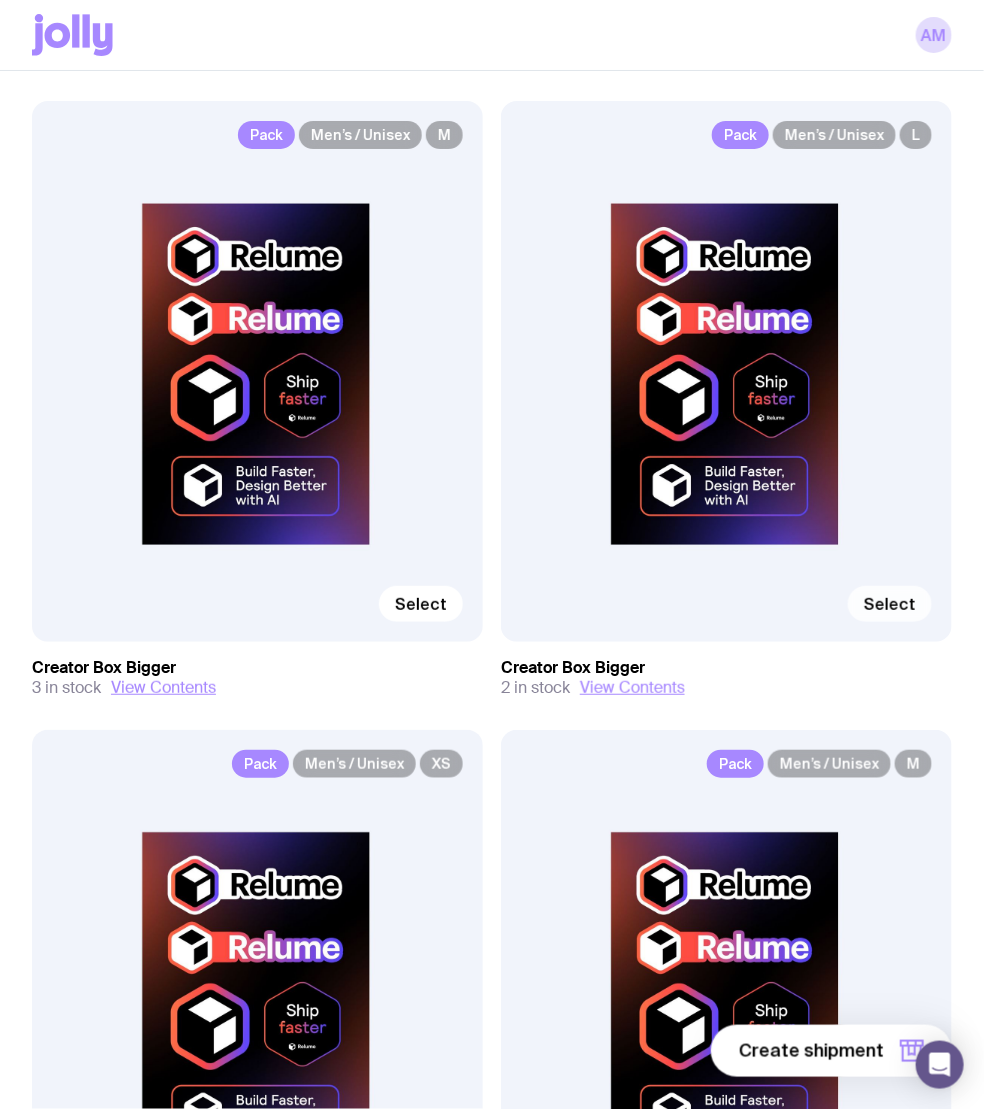 click on "Select" at bounding box center [890, 604] 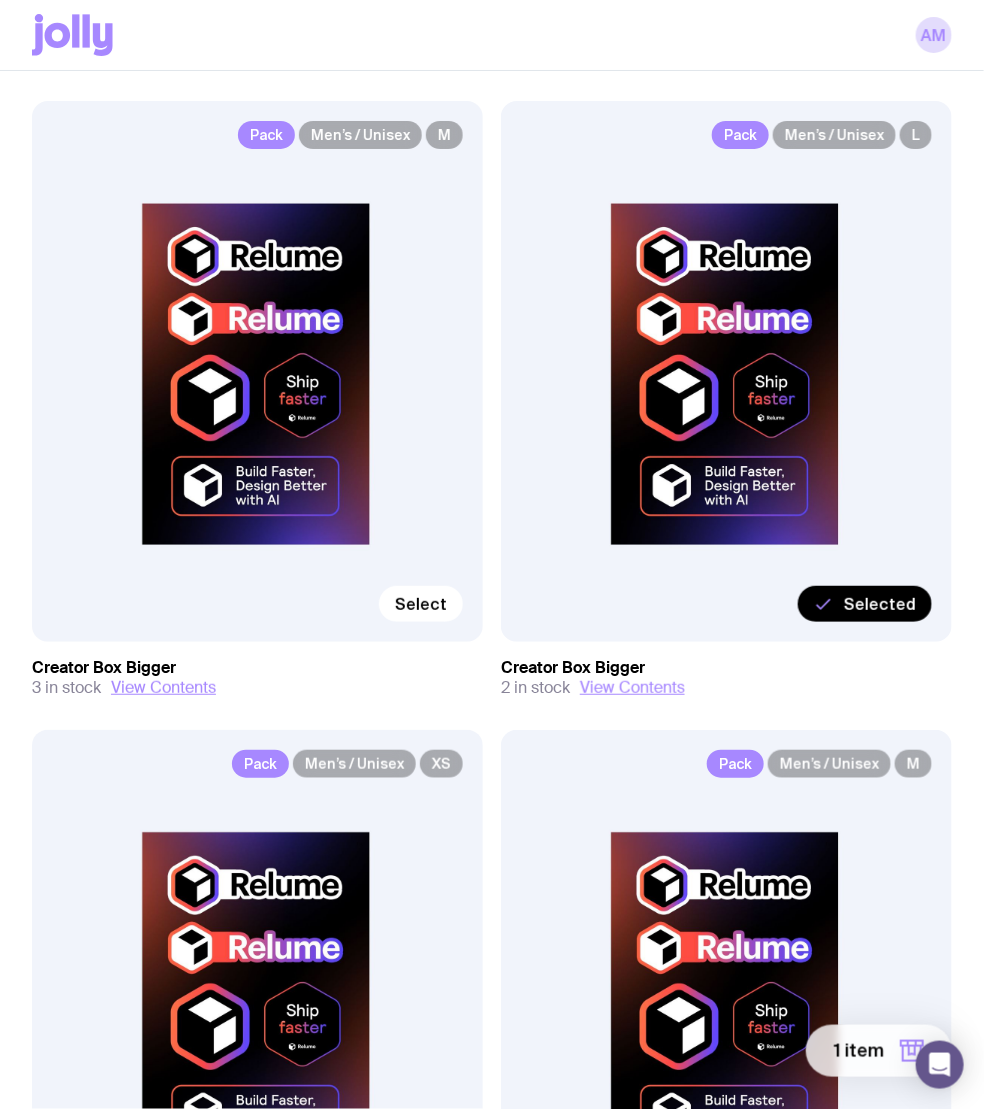 click on "1 item" 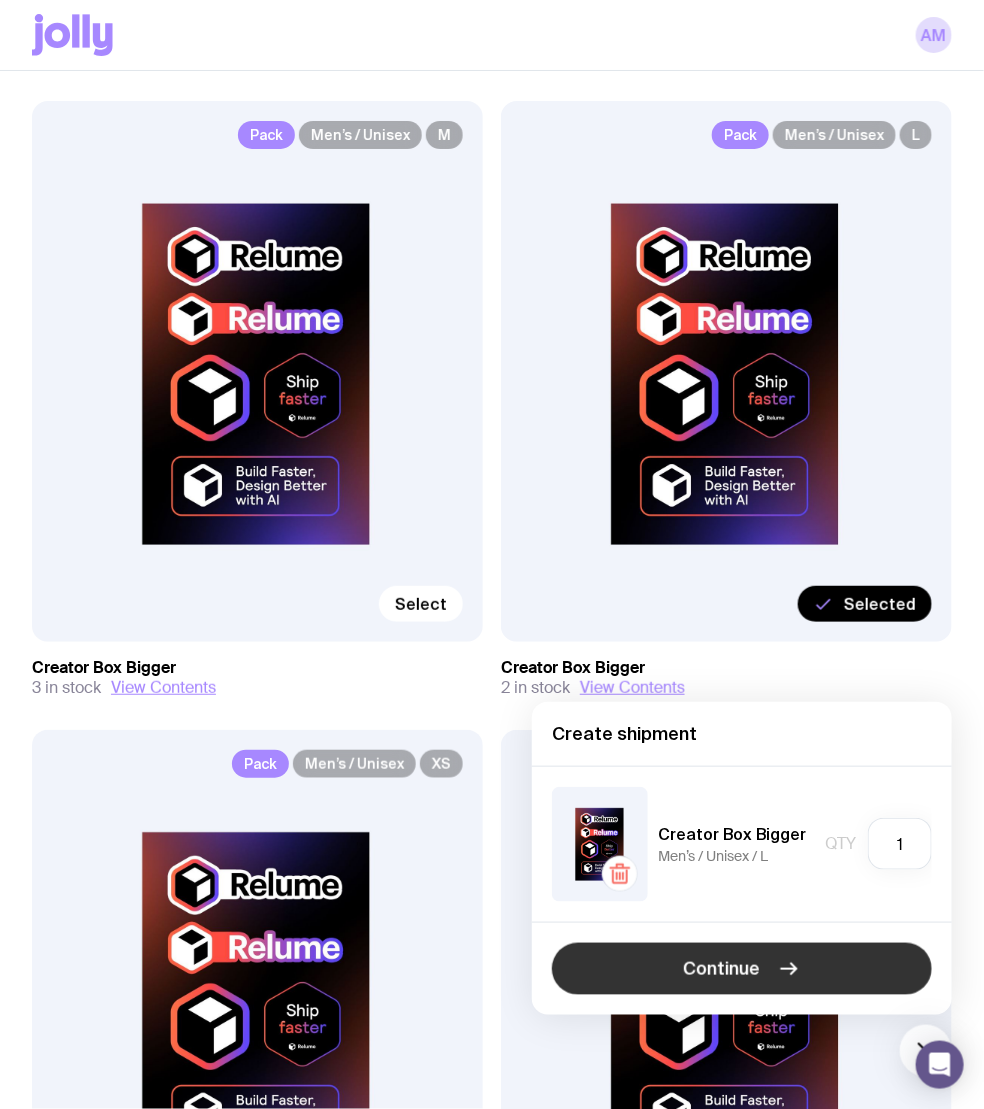 click on "Continue" at bounding box center [742, 969] 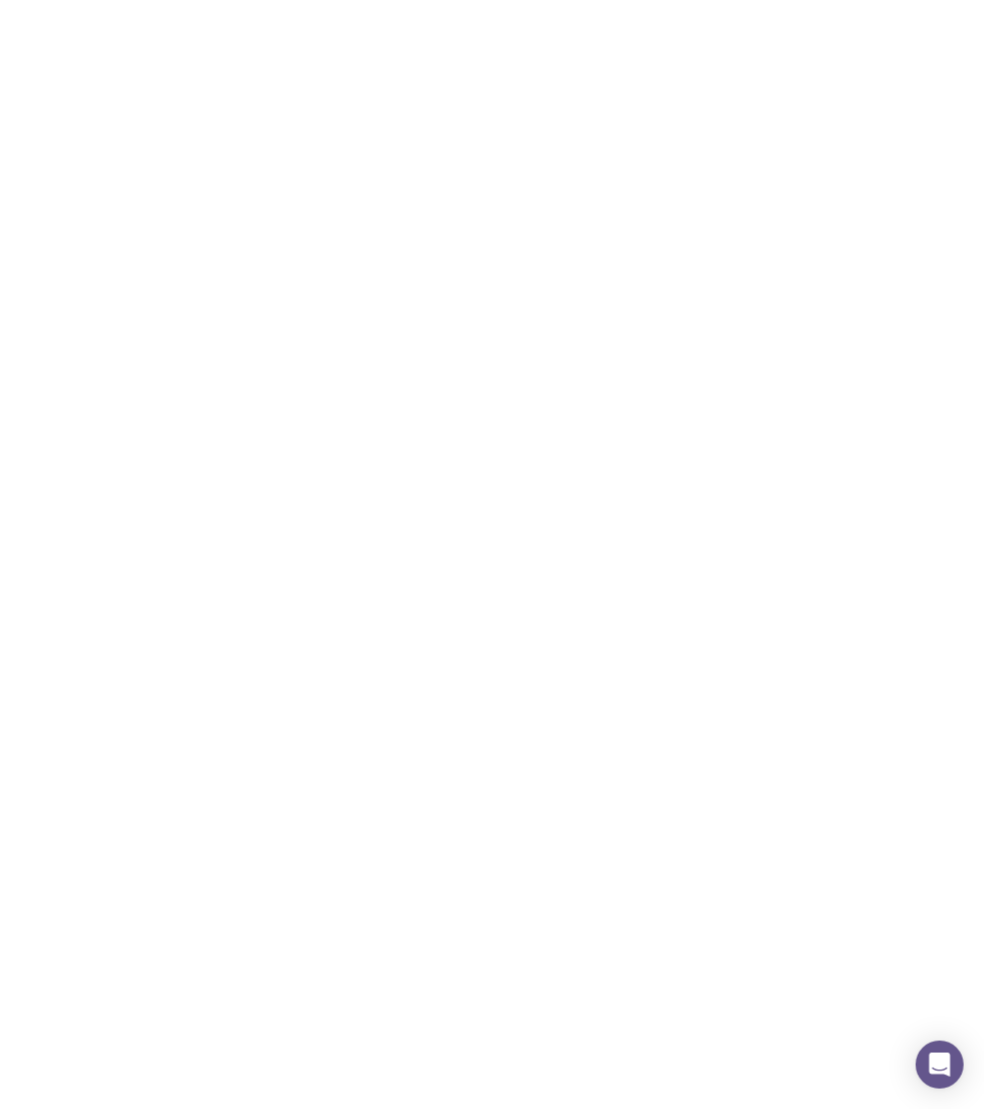 scroll, scrollTop: 0, scrollLeft: 0, axis: both 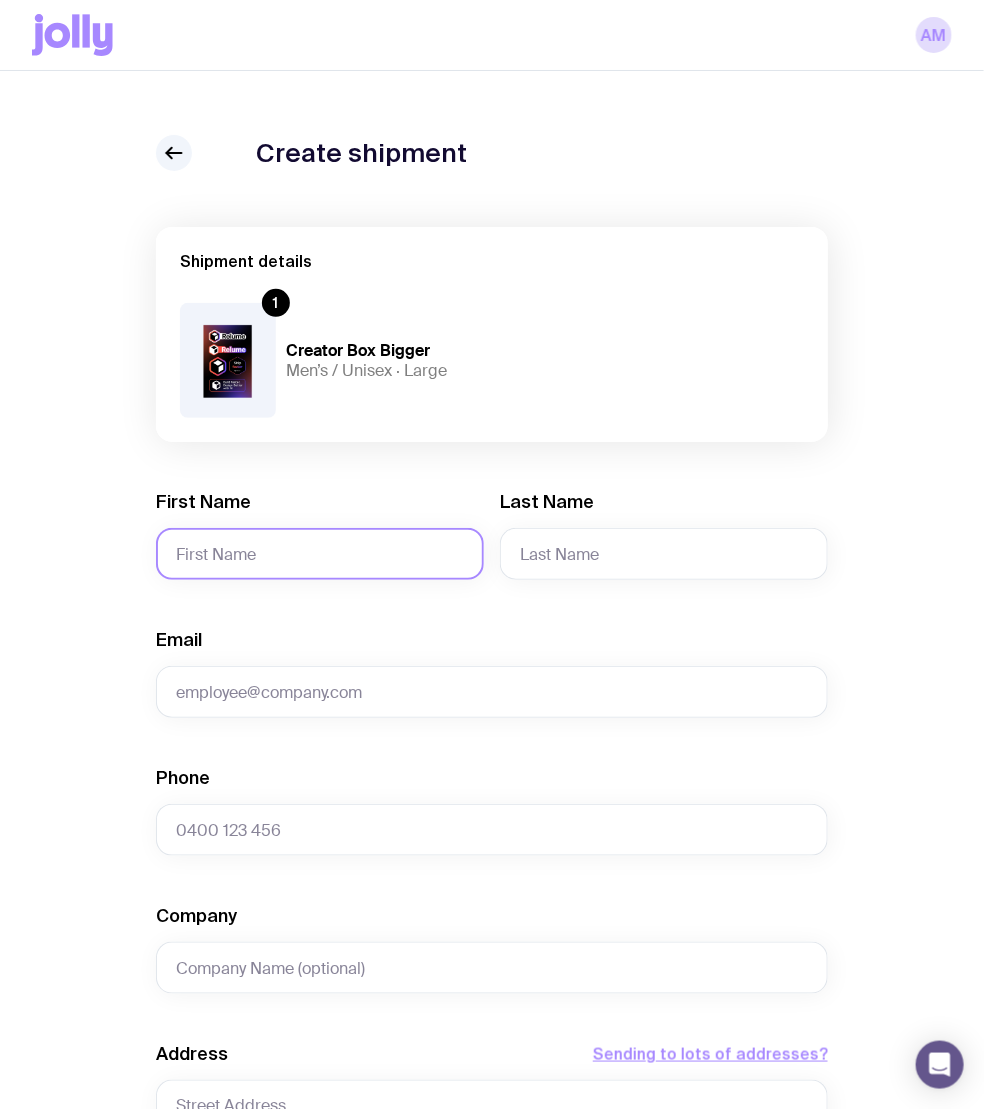click on "First Name" 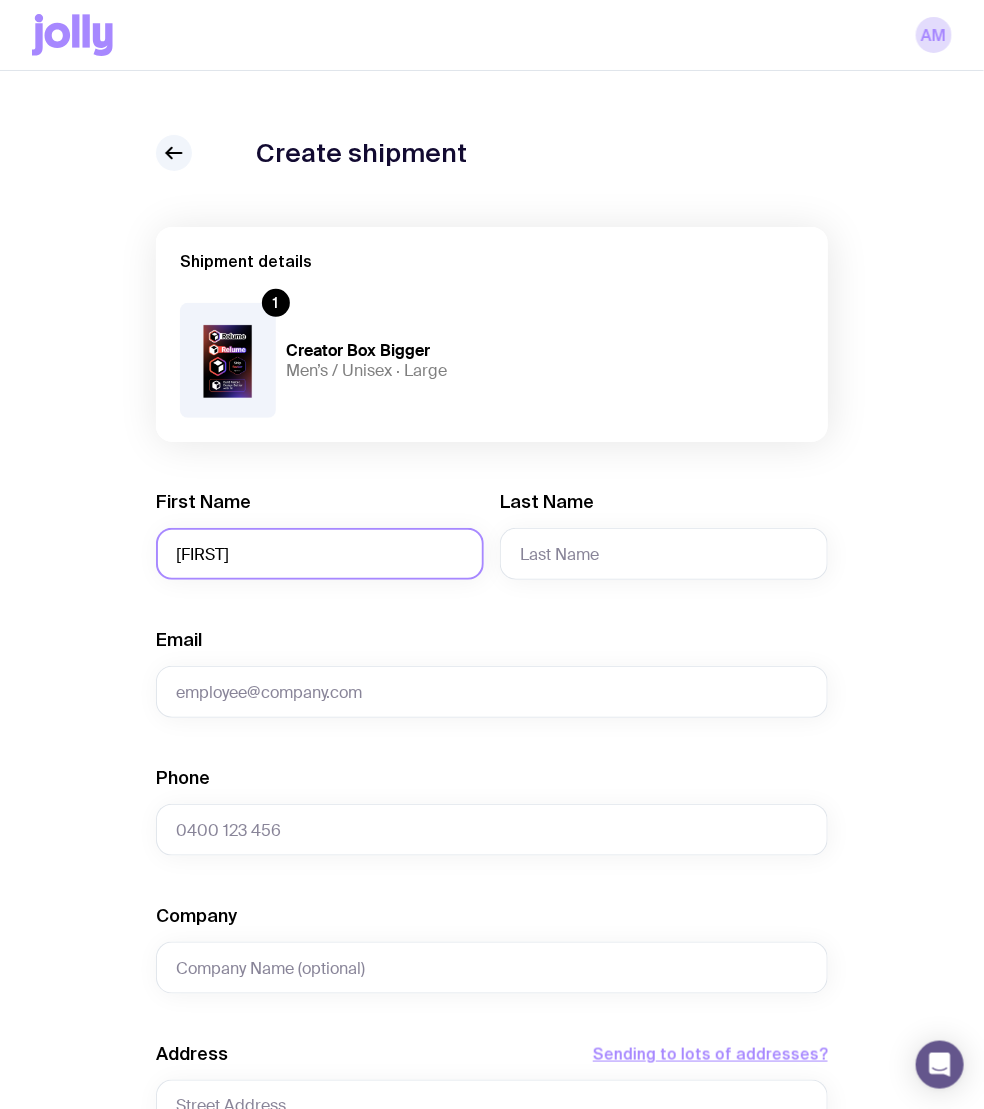type on "[FIRST]" 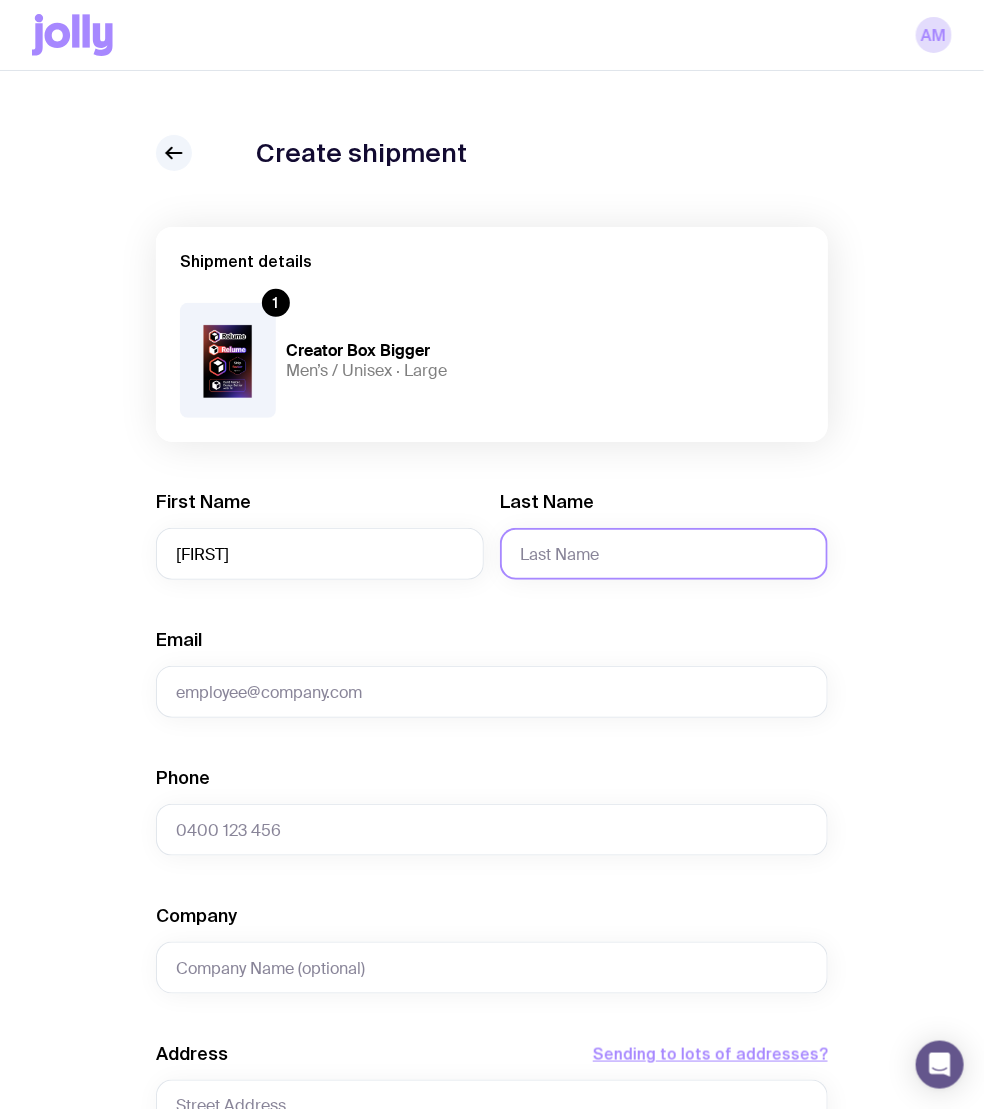 click on "Last Name" 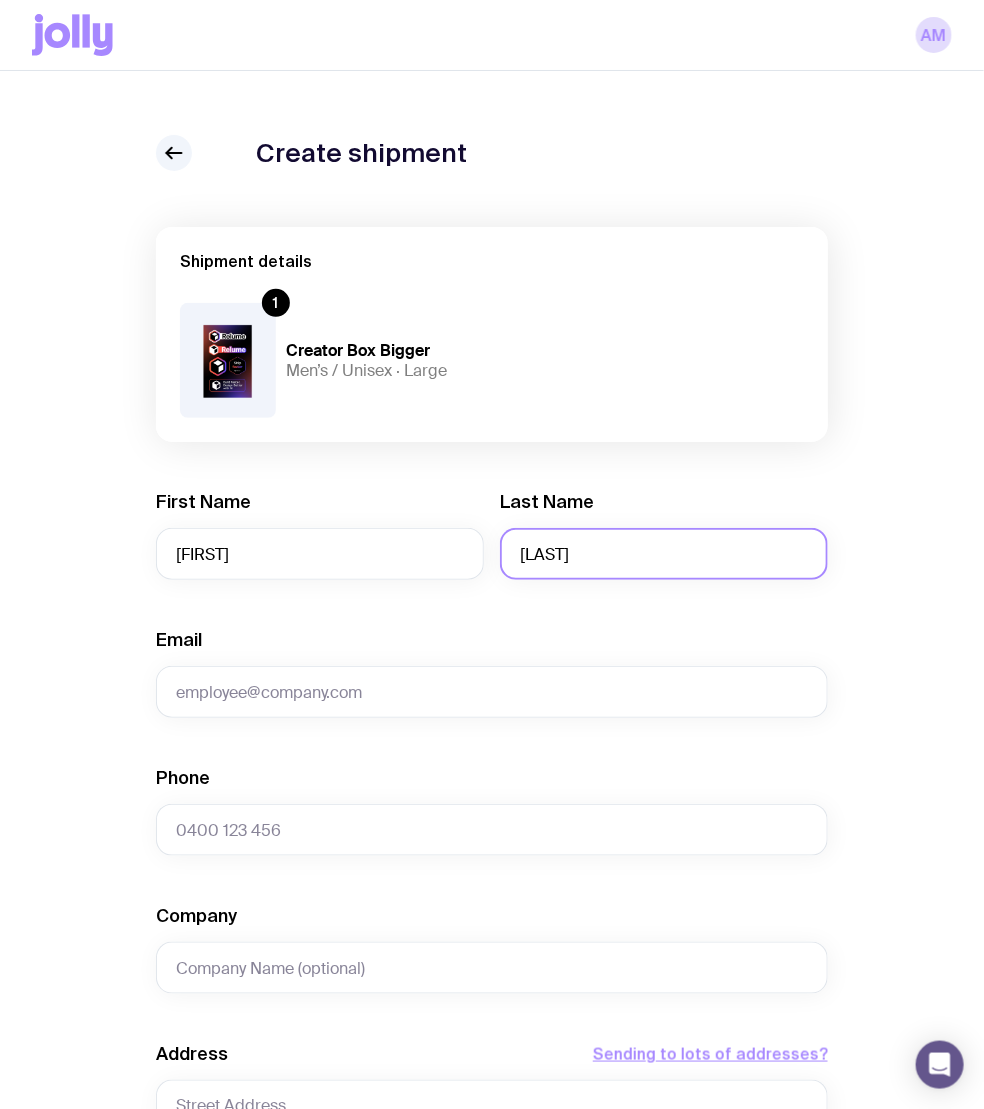 type on "[LAST]" 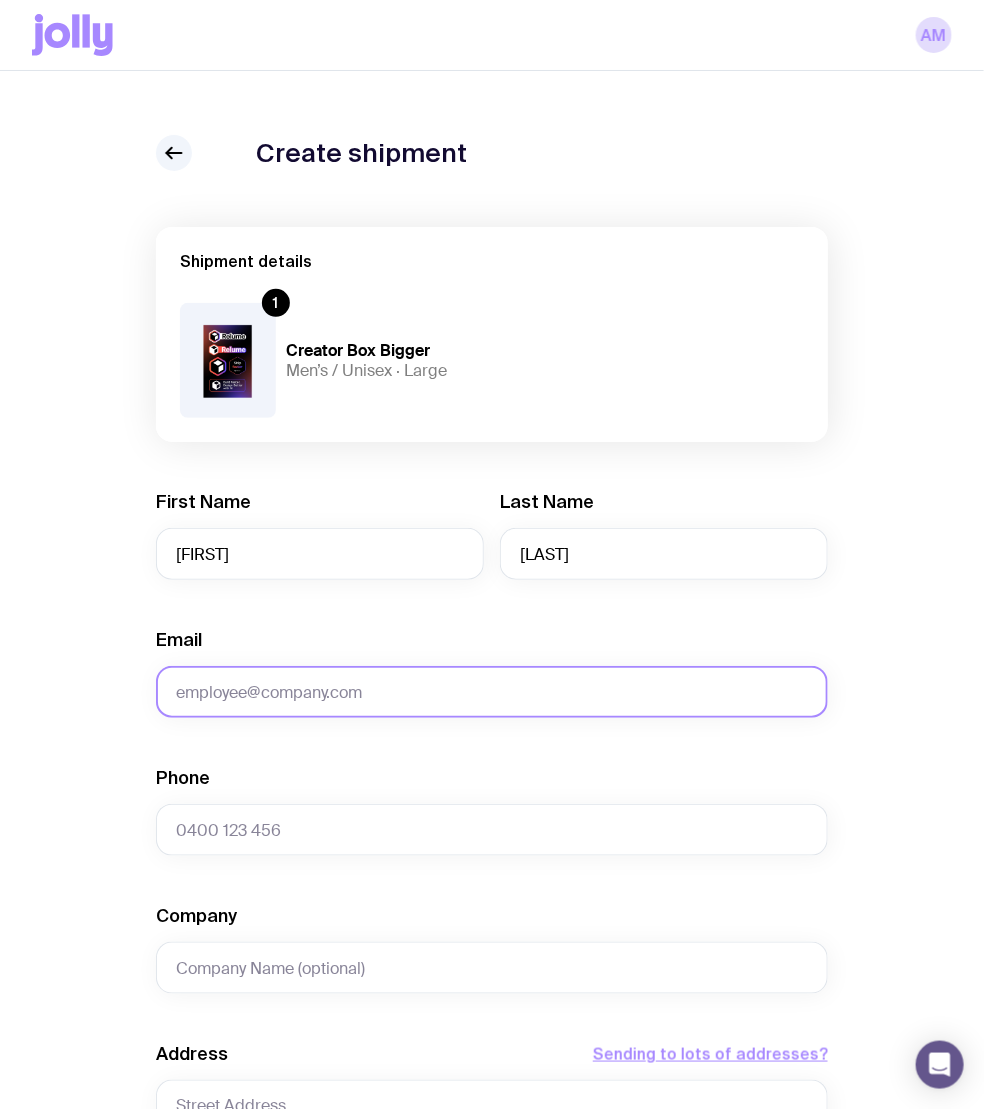 click on "Email" 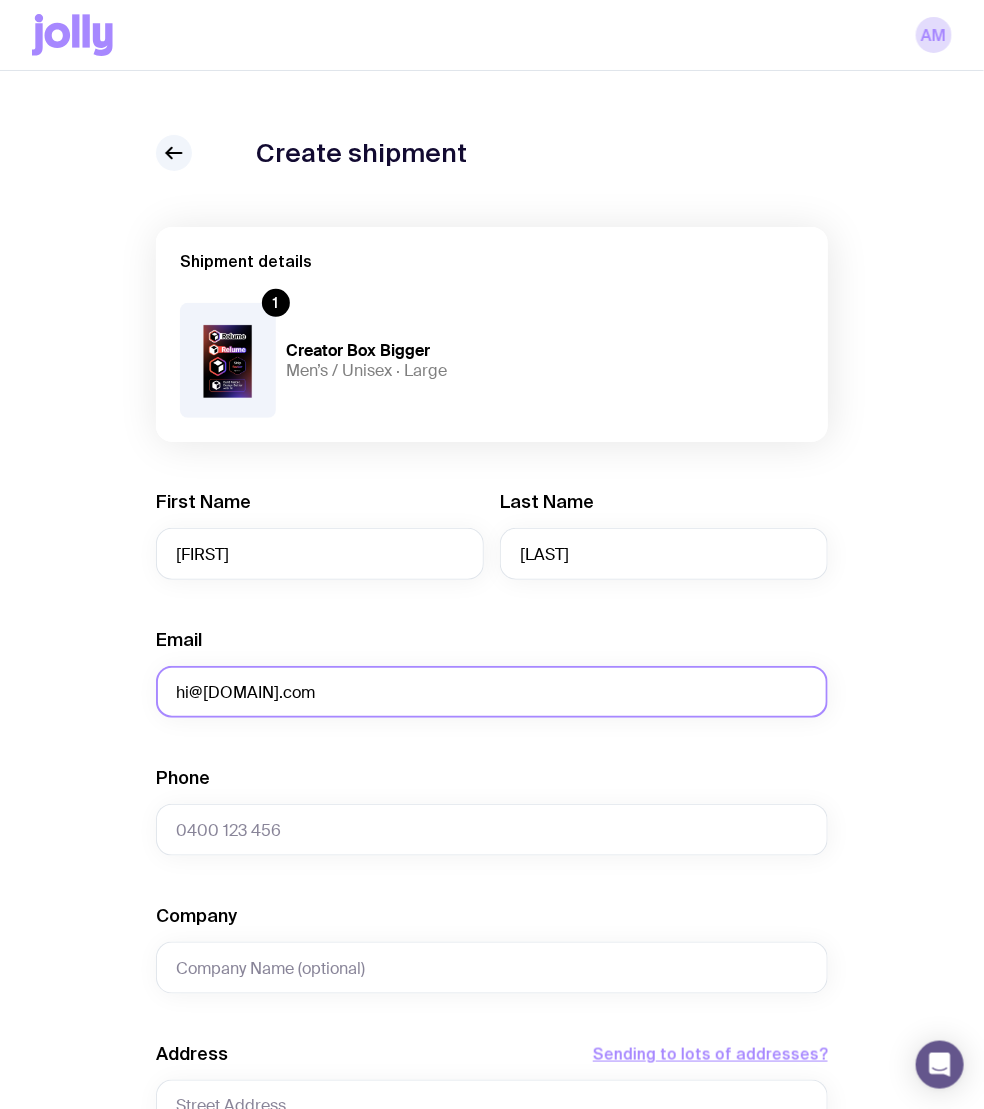 type on "hi@[DOMAIN].com" 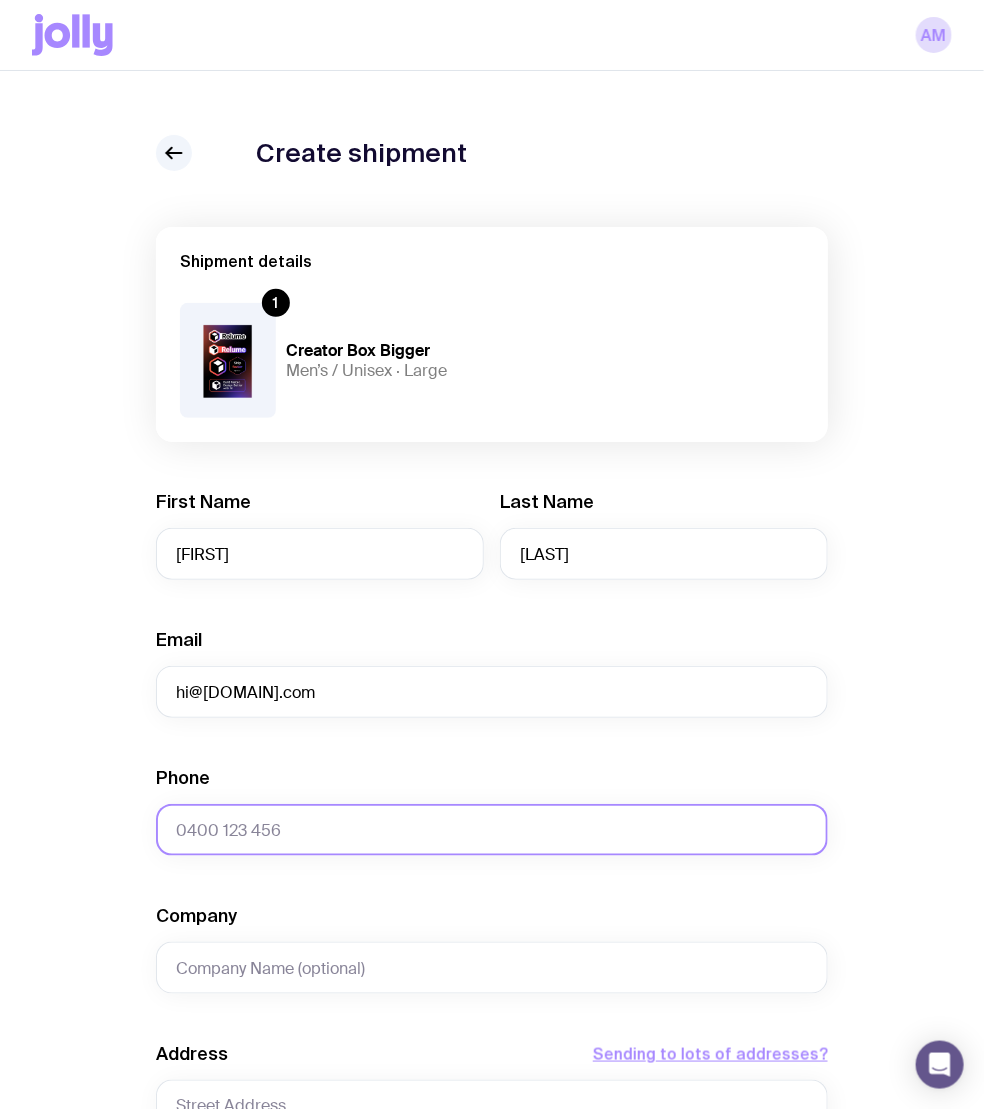 click on "Phone" 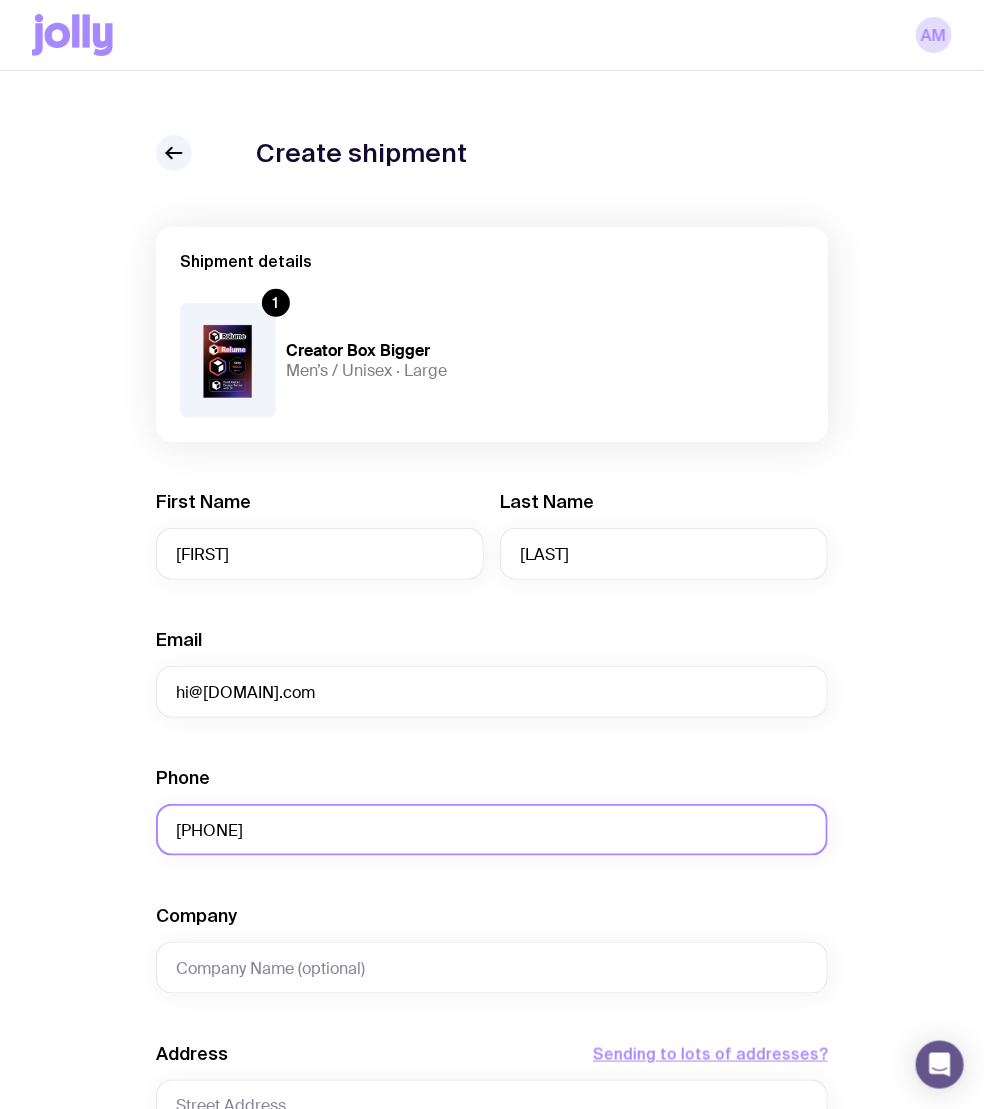 type on "[PHONE]" 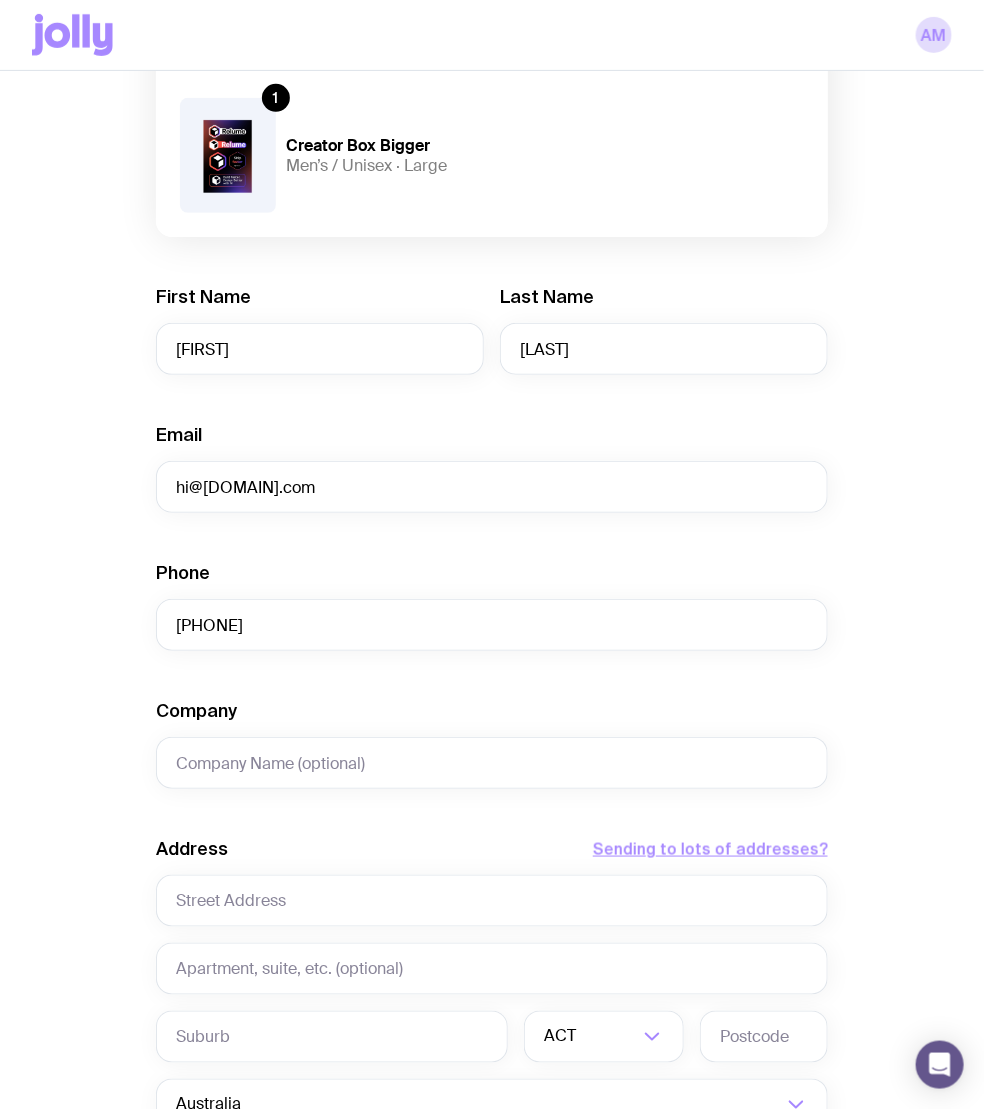scroll, scrollTop: 342, scrollLeft: 0, axis: vertical 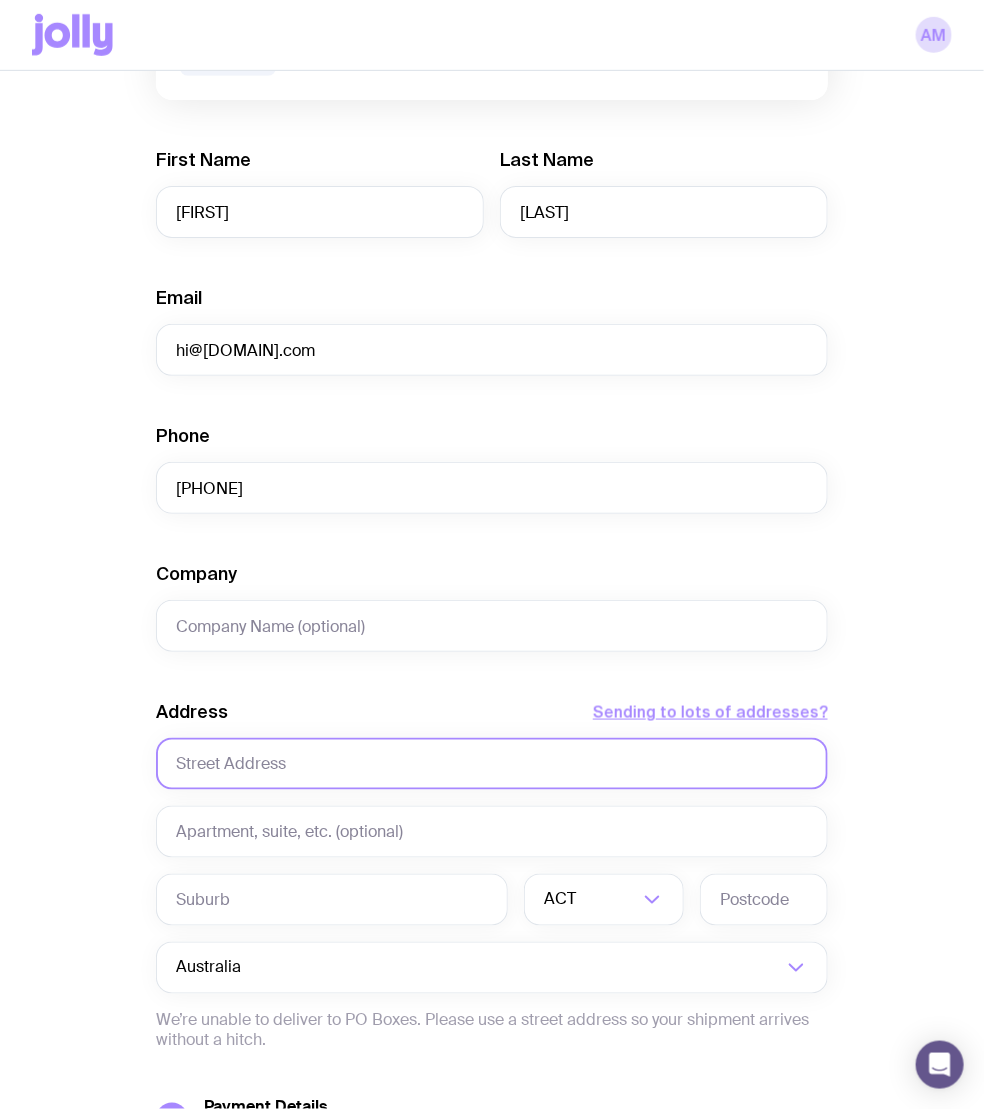 click 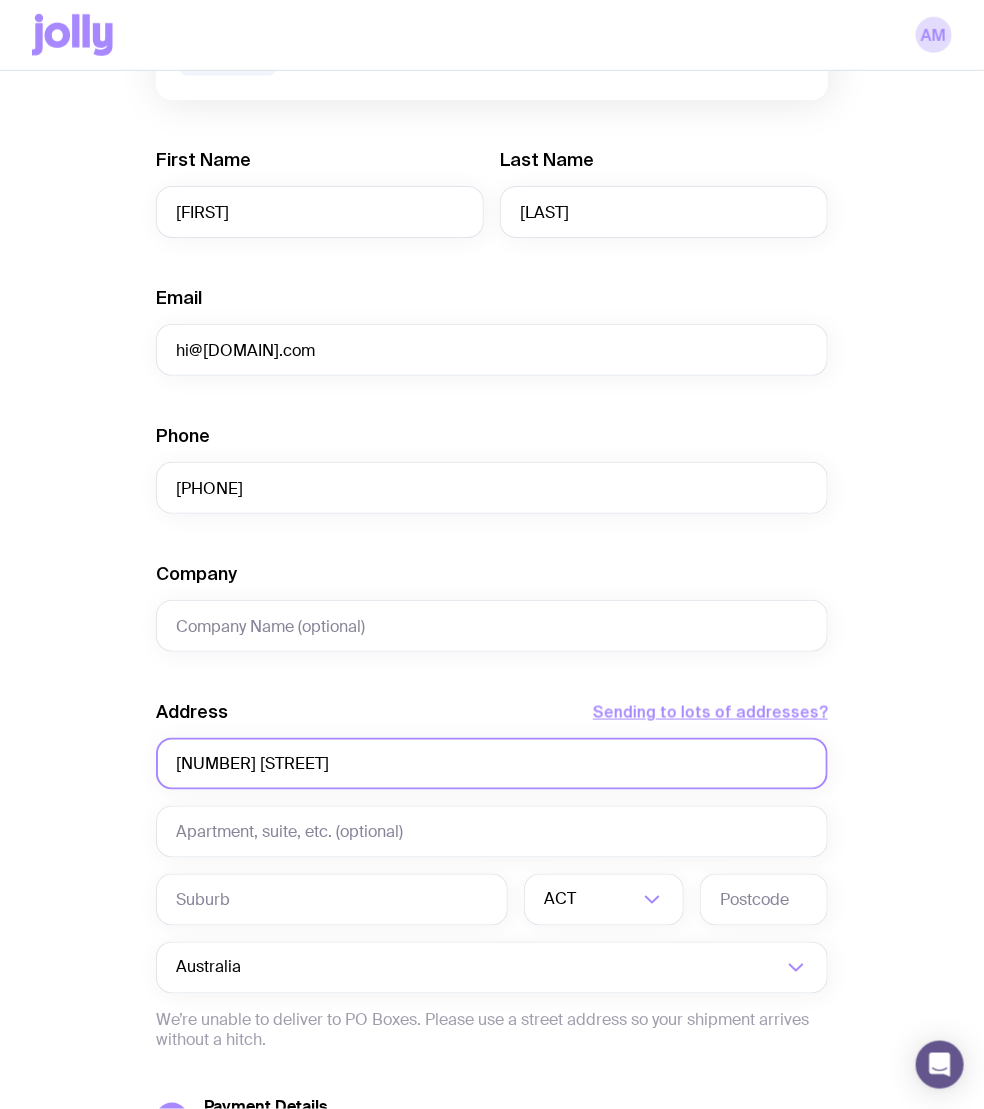 type on "[NUMBER] [STREET]" 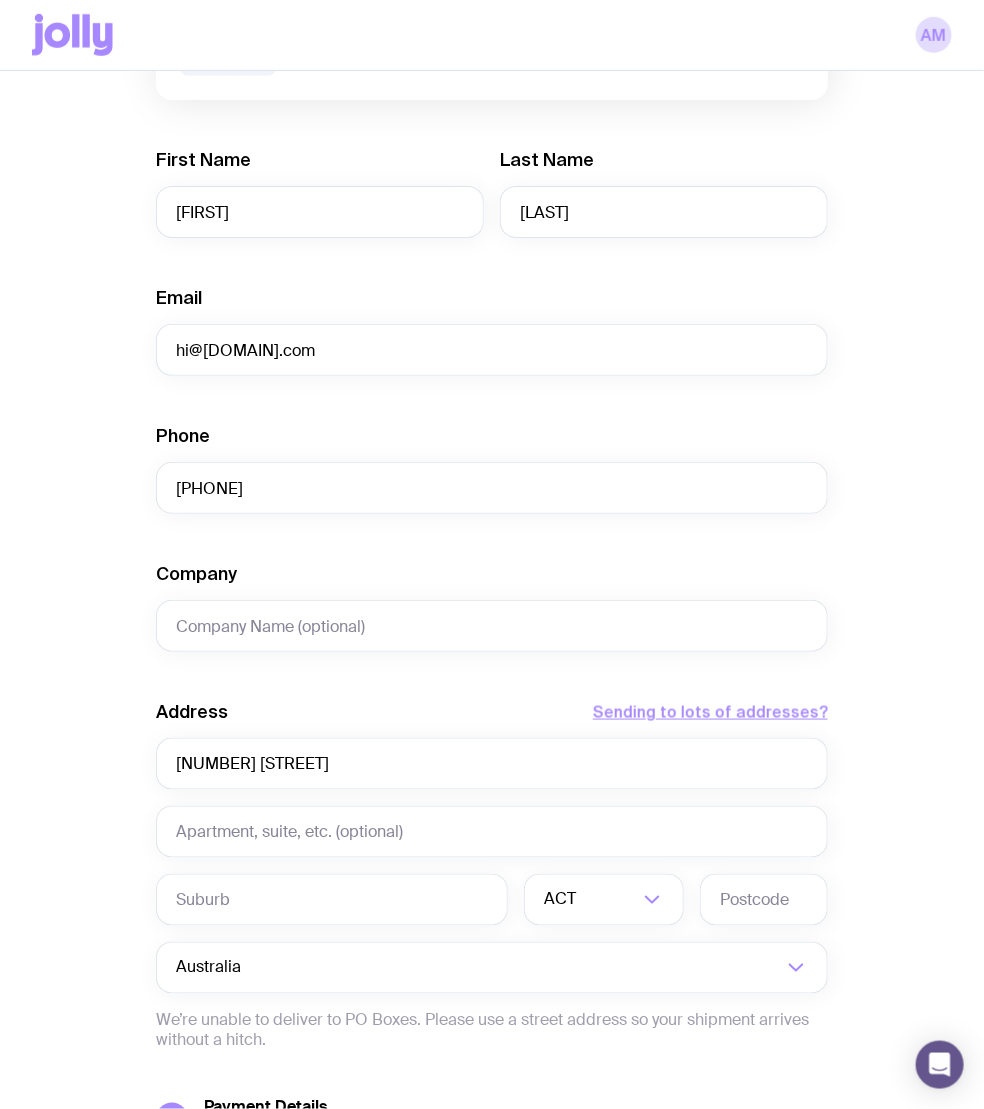 scroll, scrollTop: 382, scrollLeft: 0, axis: vertical 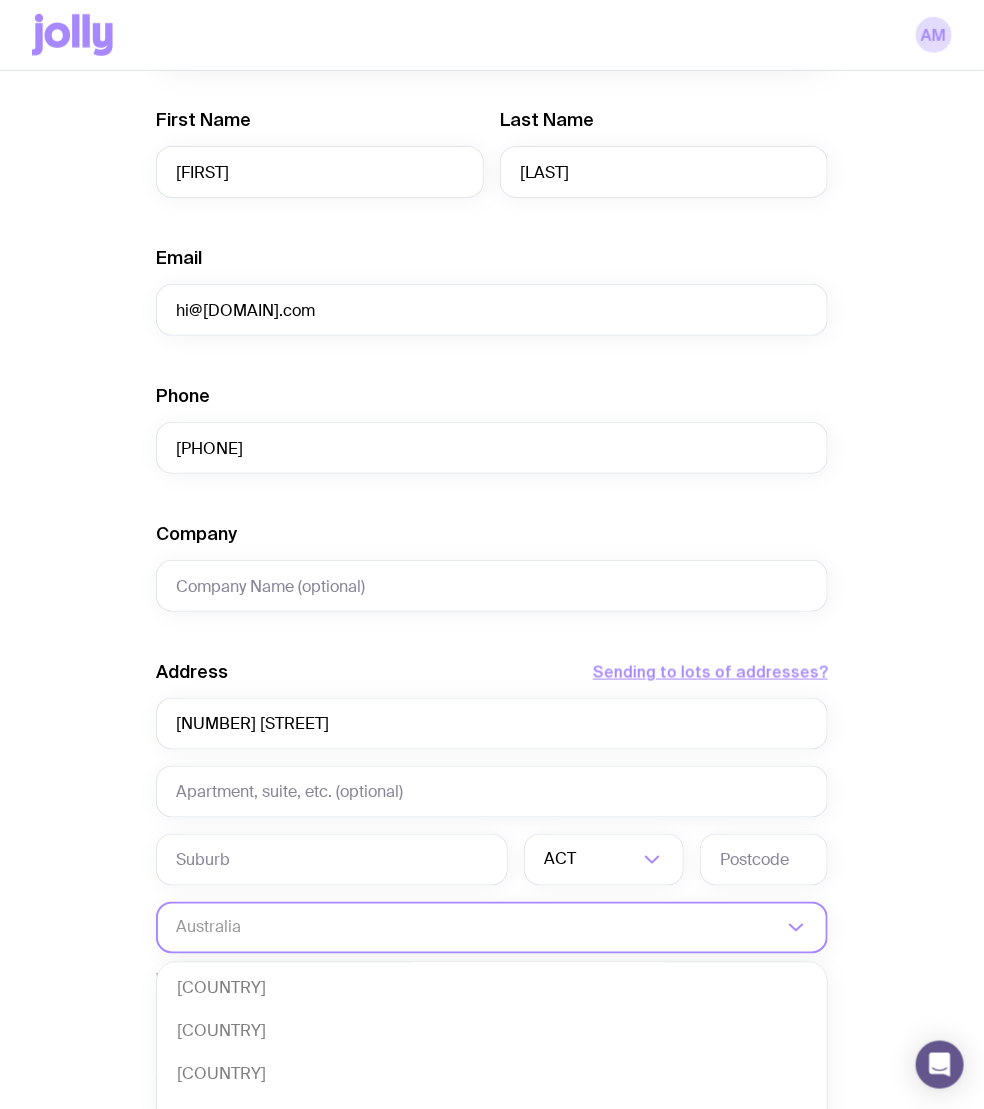 click 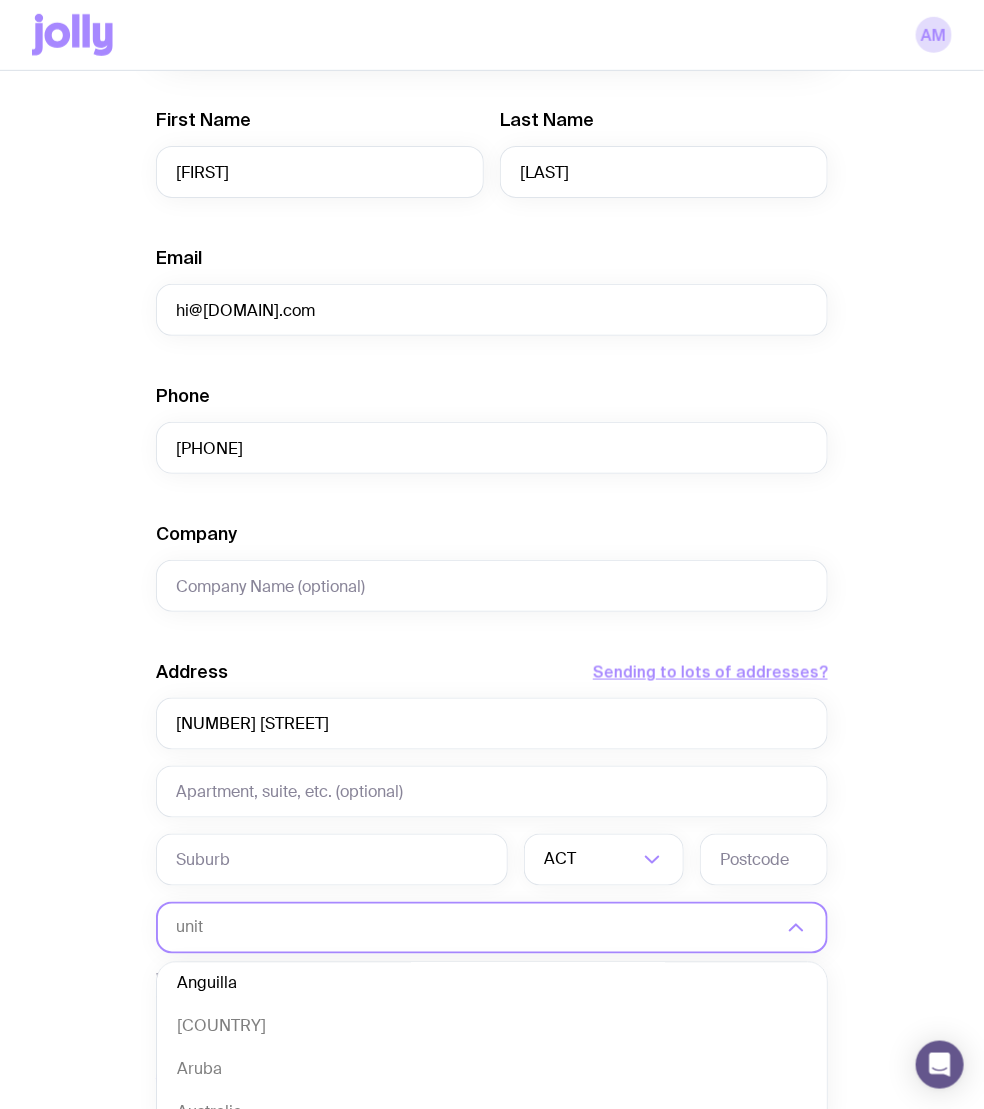 scroll, scrollTop: 0, scrollLeft: 0, axis: both 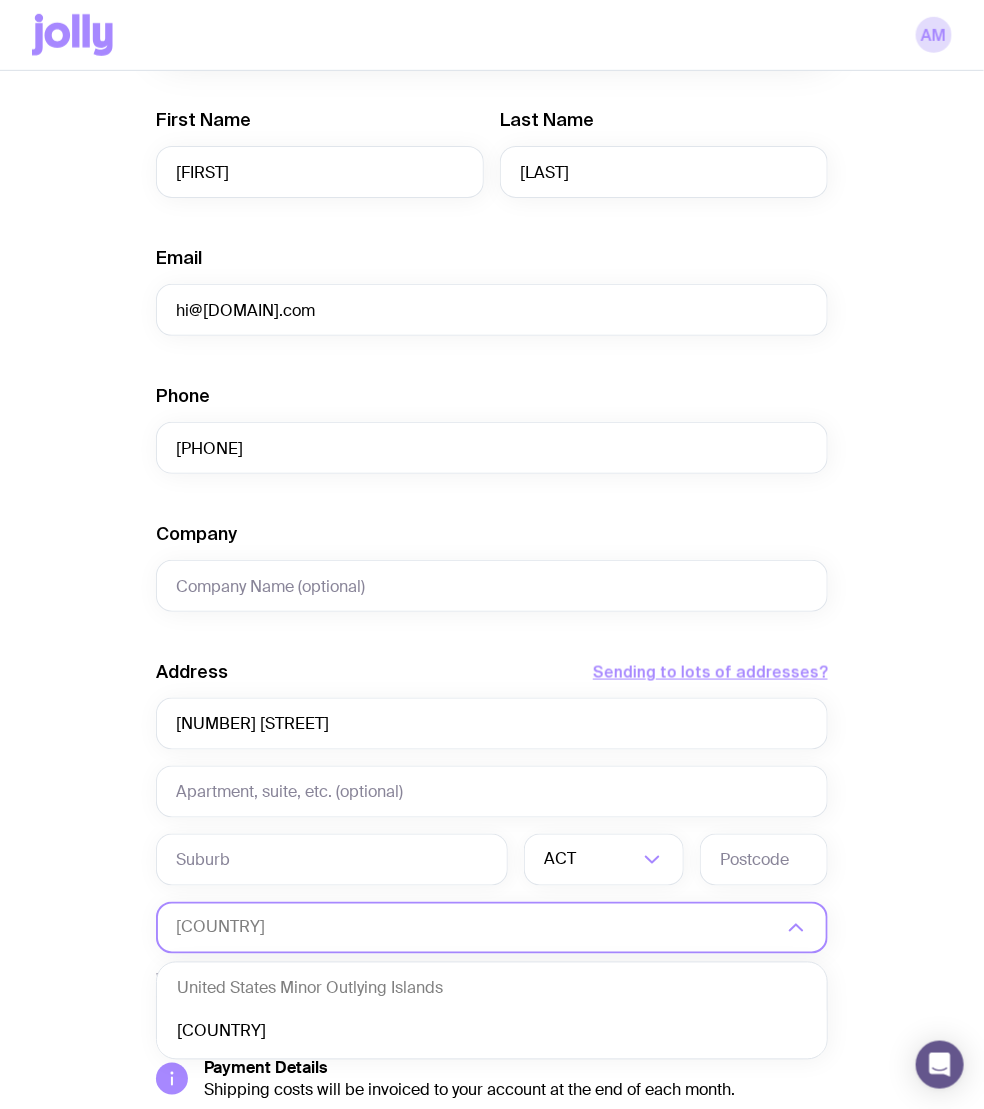 click on "[COUNTRY]" 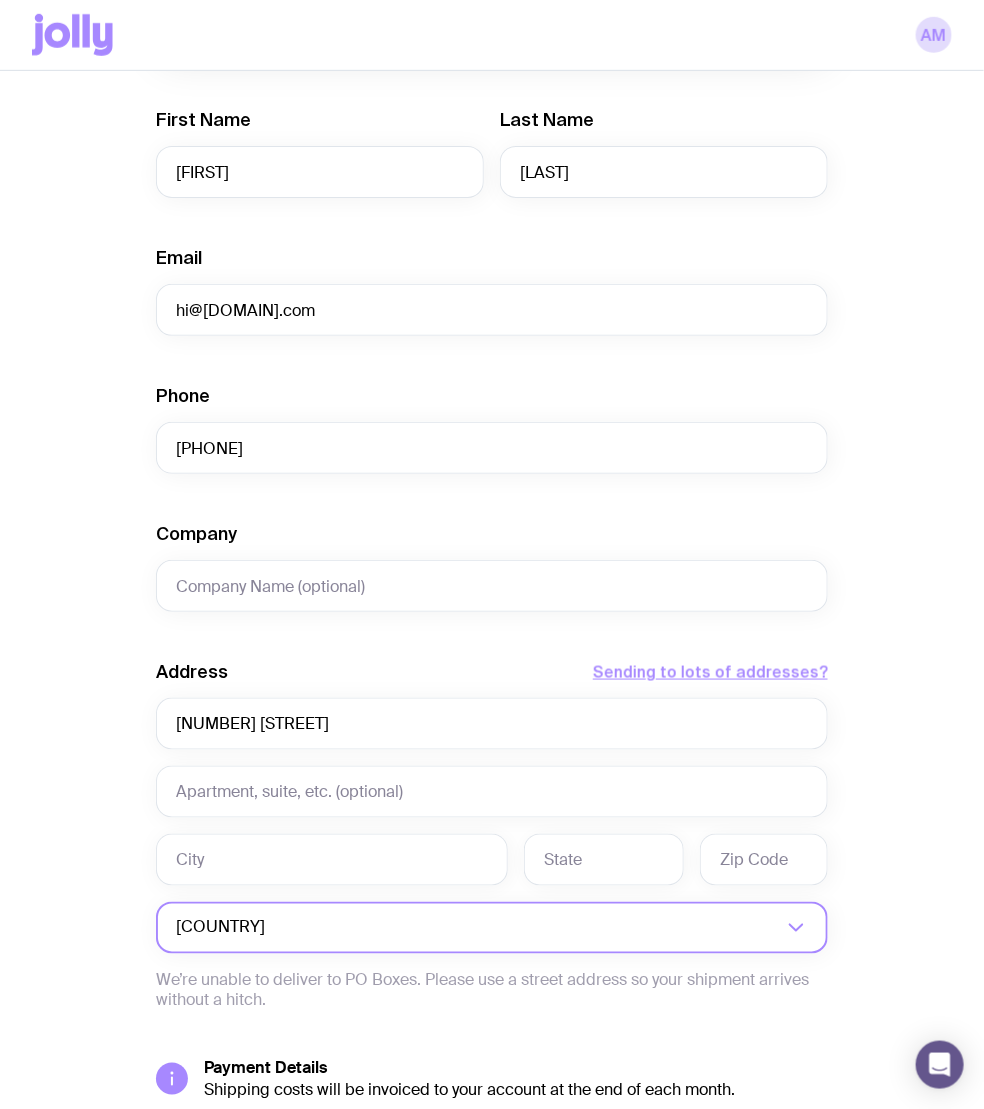 click on "Address  Sending to lots of addresses?  [NUMBER] [STREET] [COUNTRY] Loading...  We’re unable to deliver to PO Boxes. Please use a street address so your shipment arrives without a hitch." at bounding box center (492, 835) 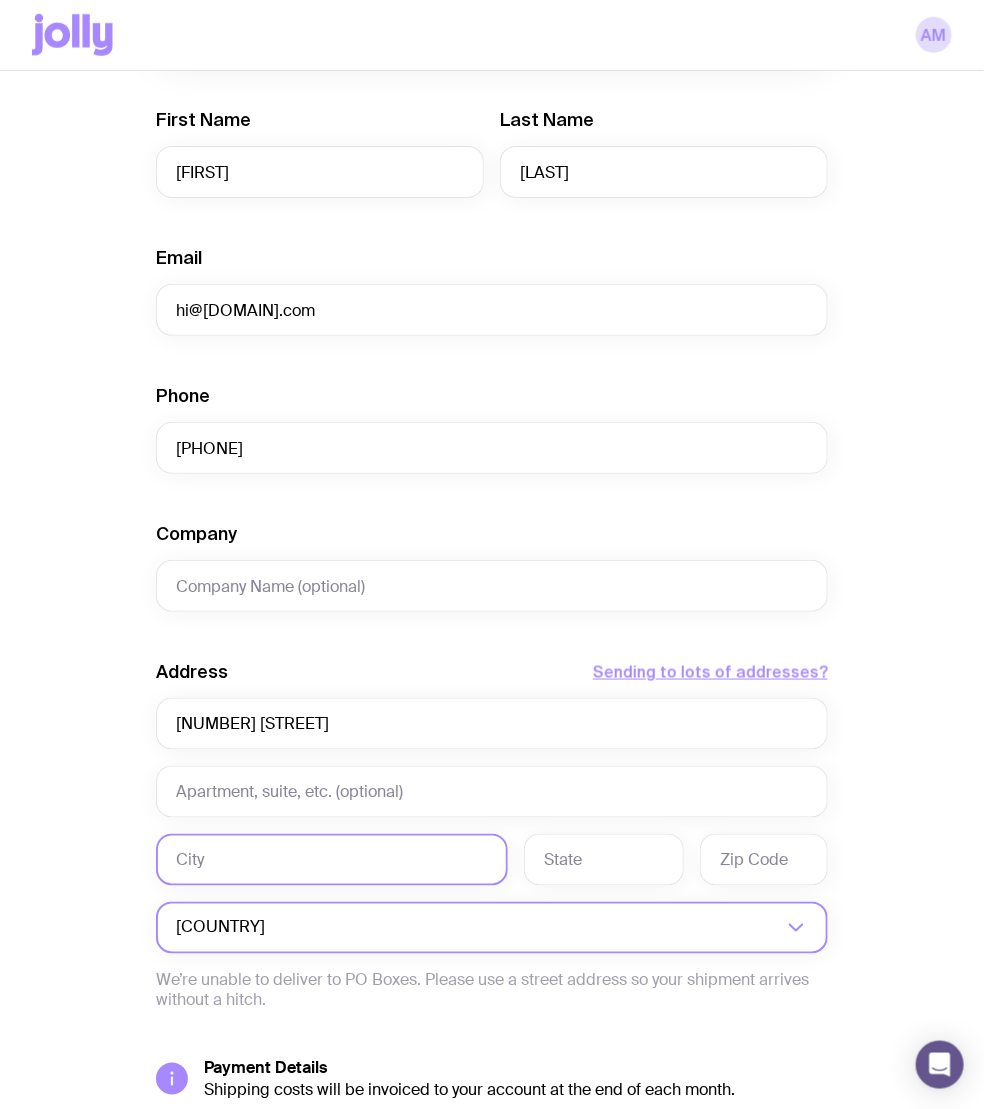 click 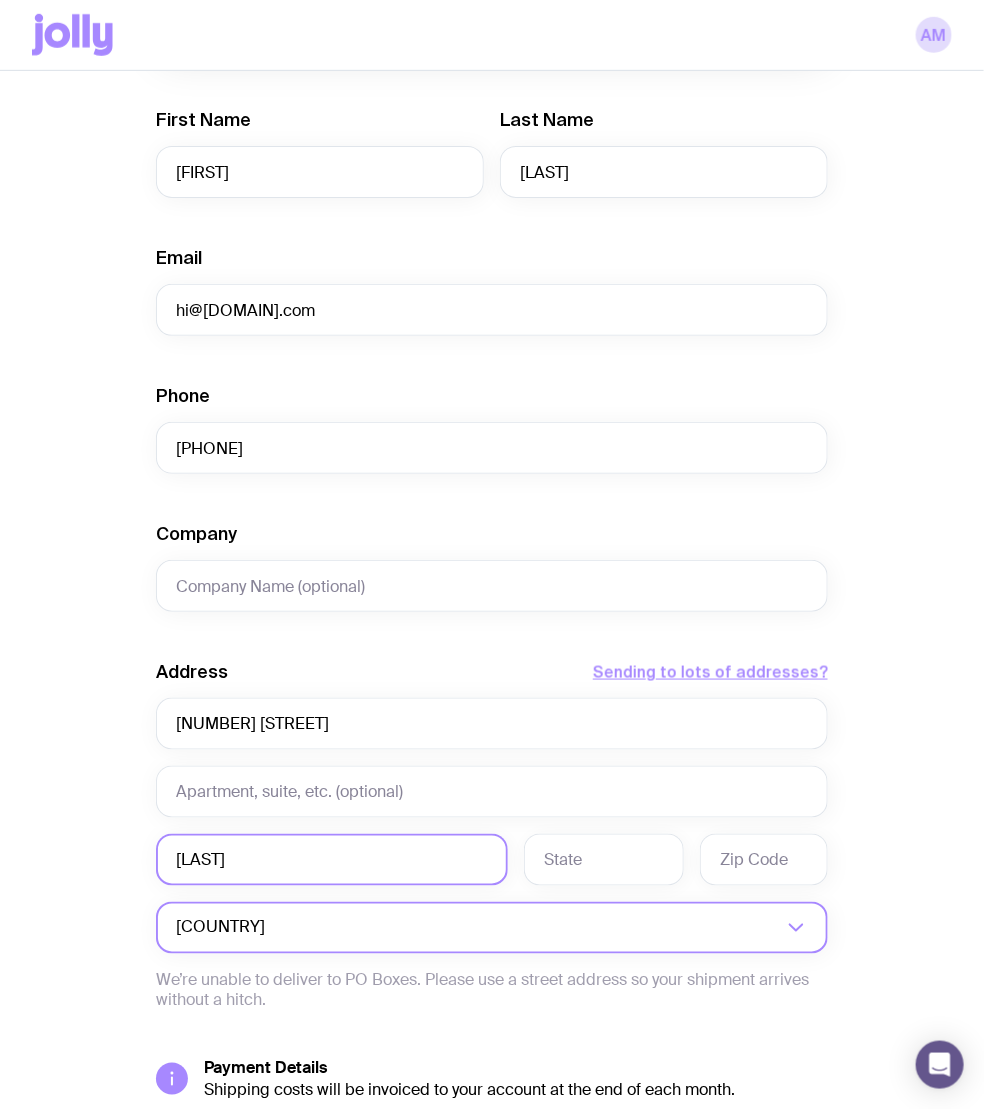 type on "[LAST]" 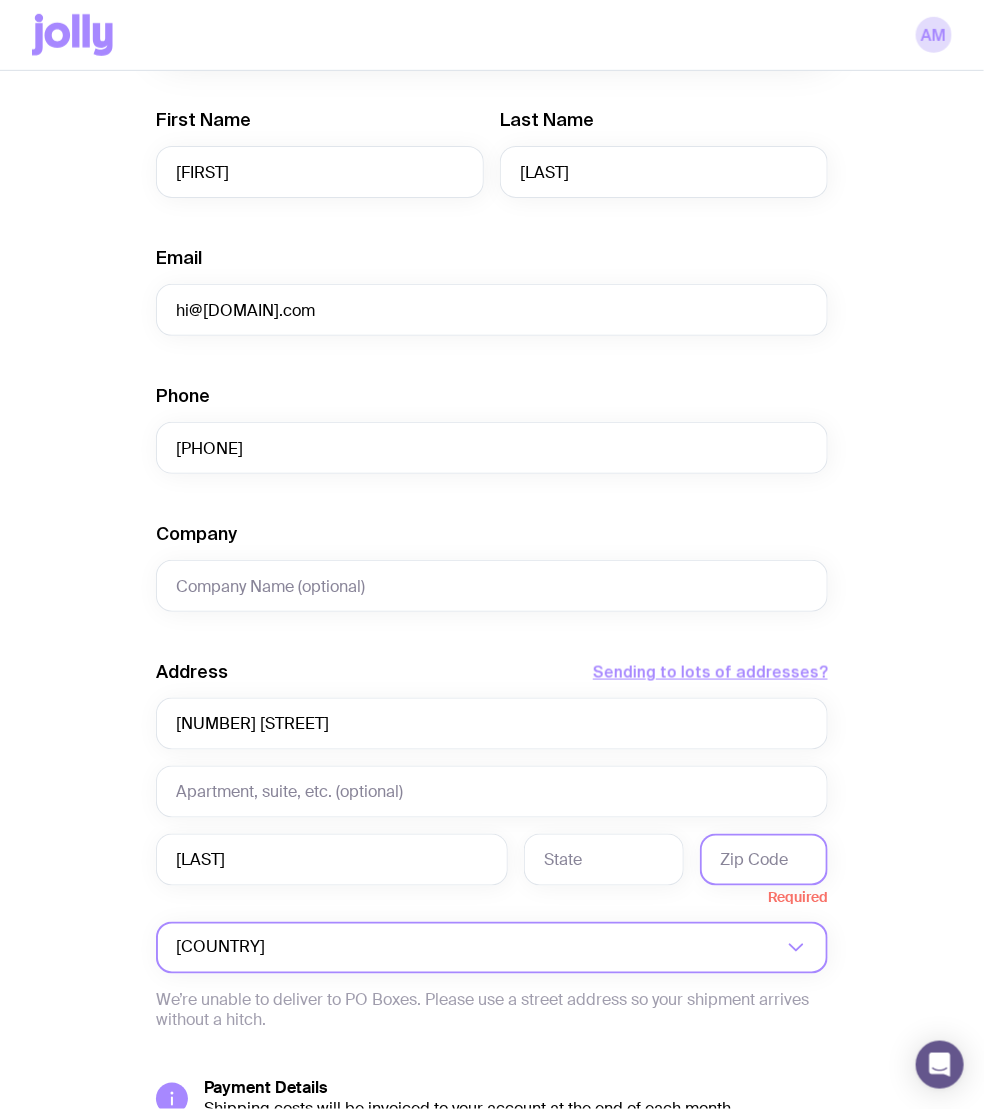click 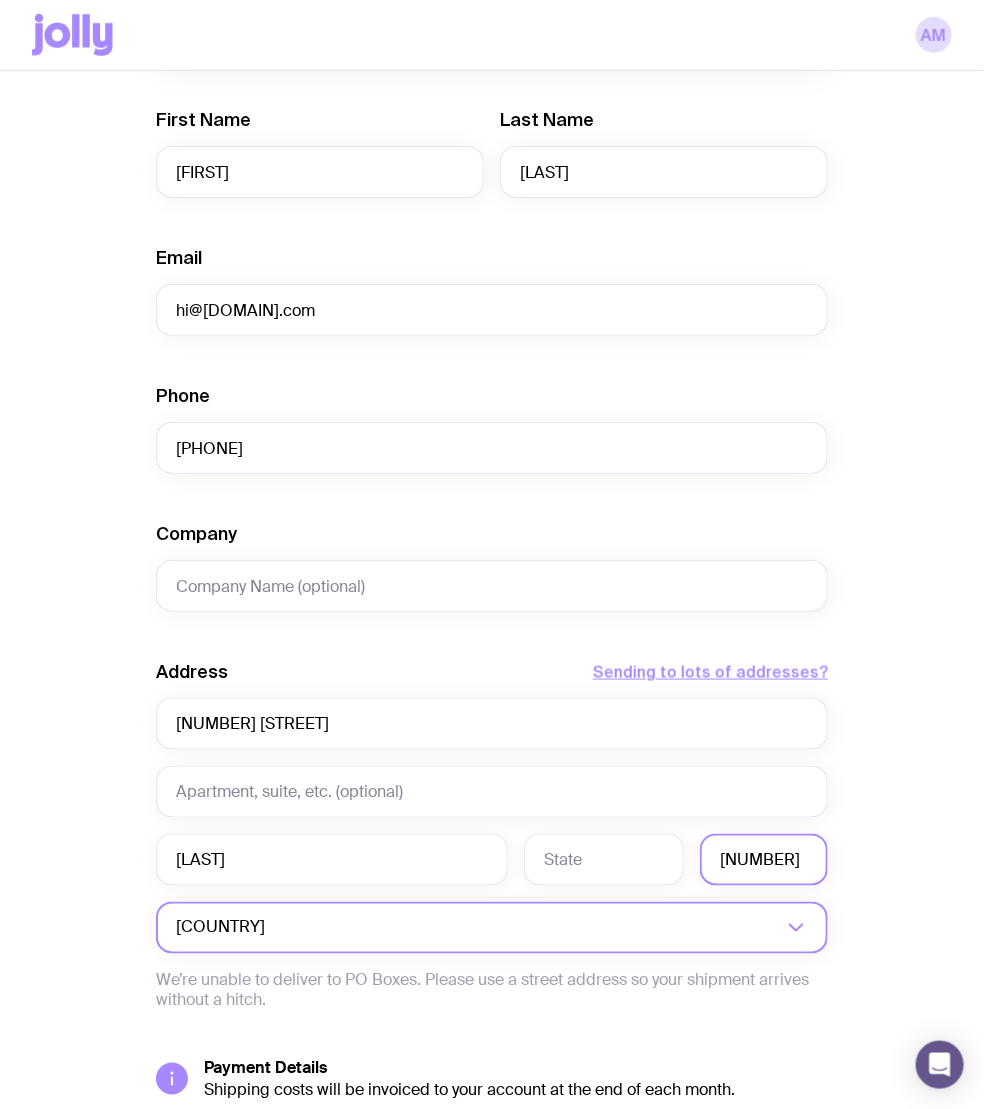 type on "[NUMBER]" 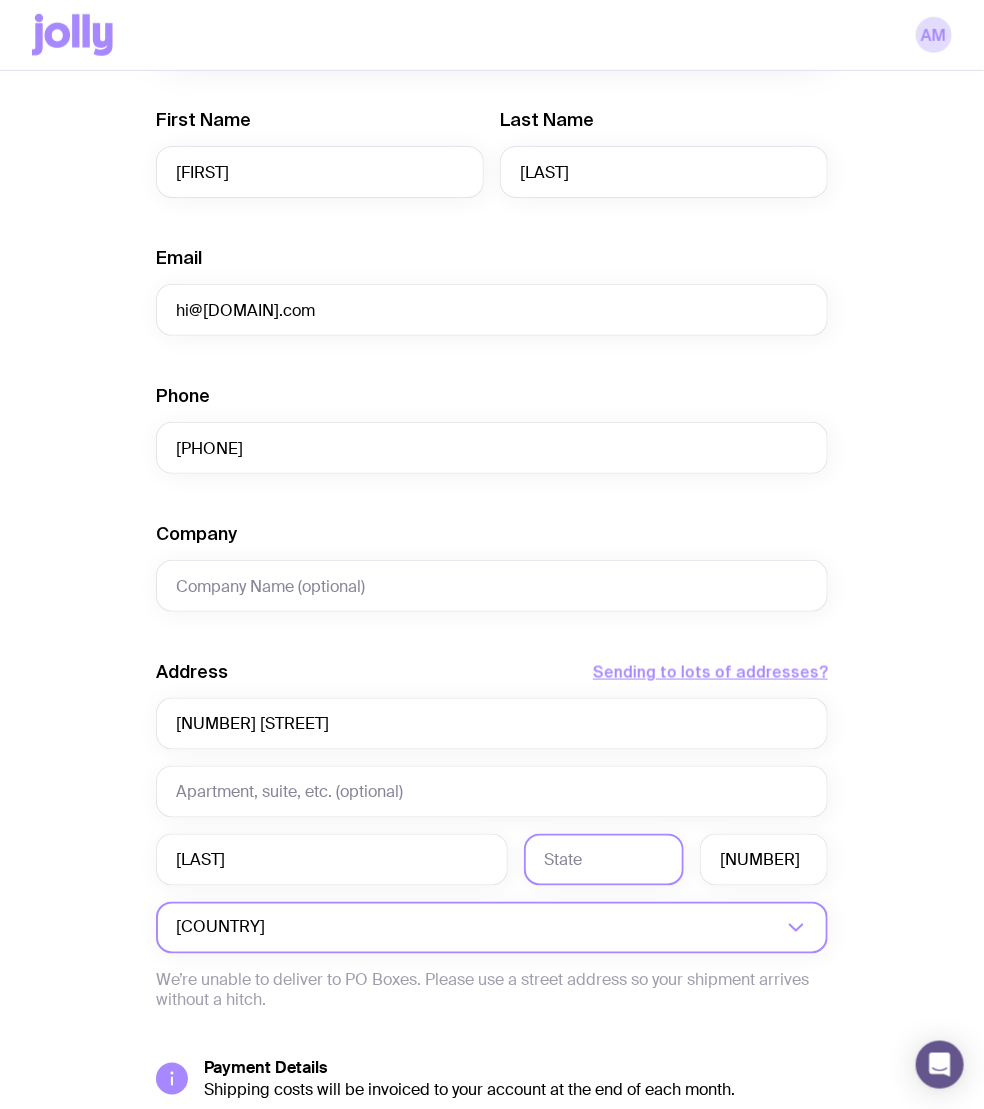 click 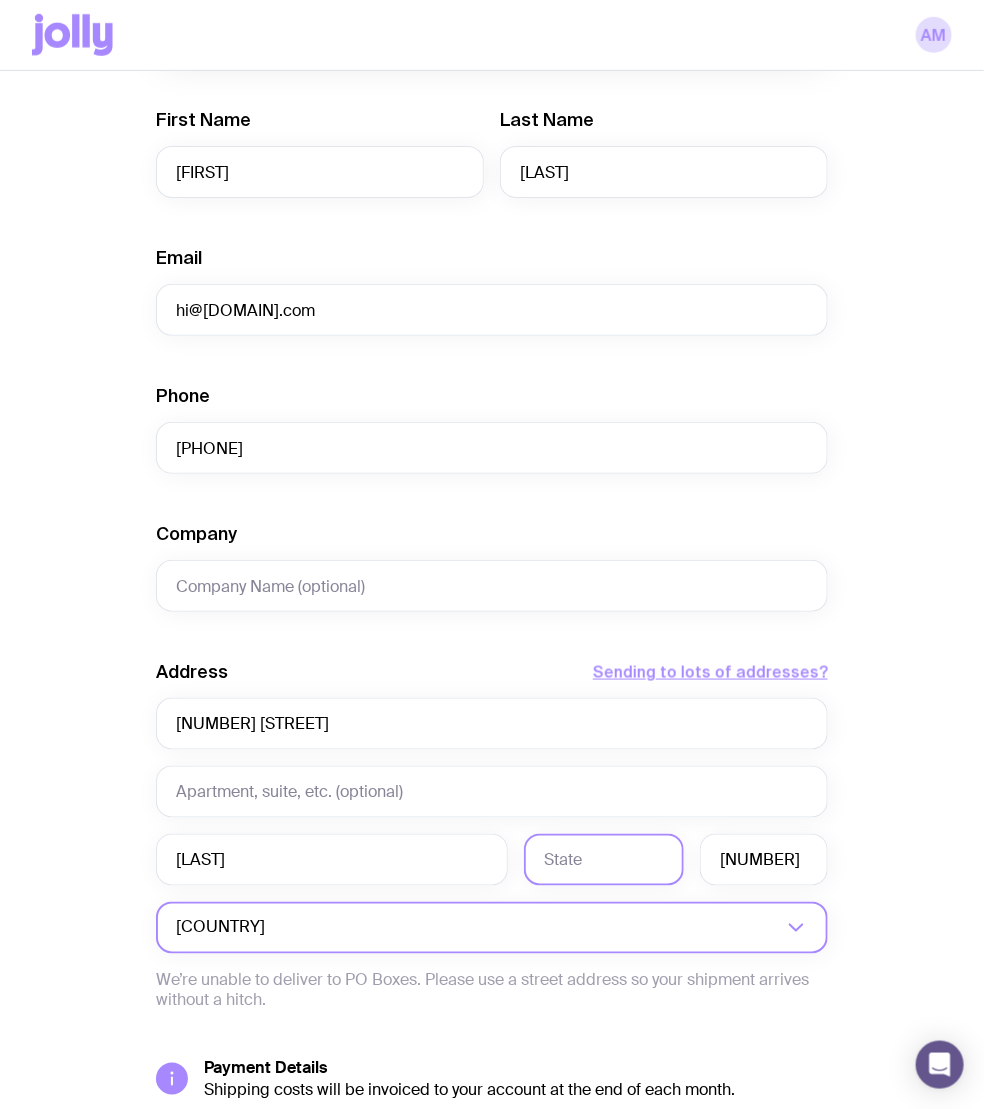 paste on "[STATE]" 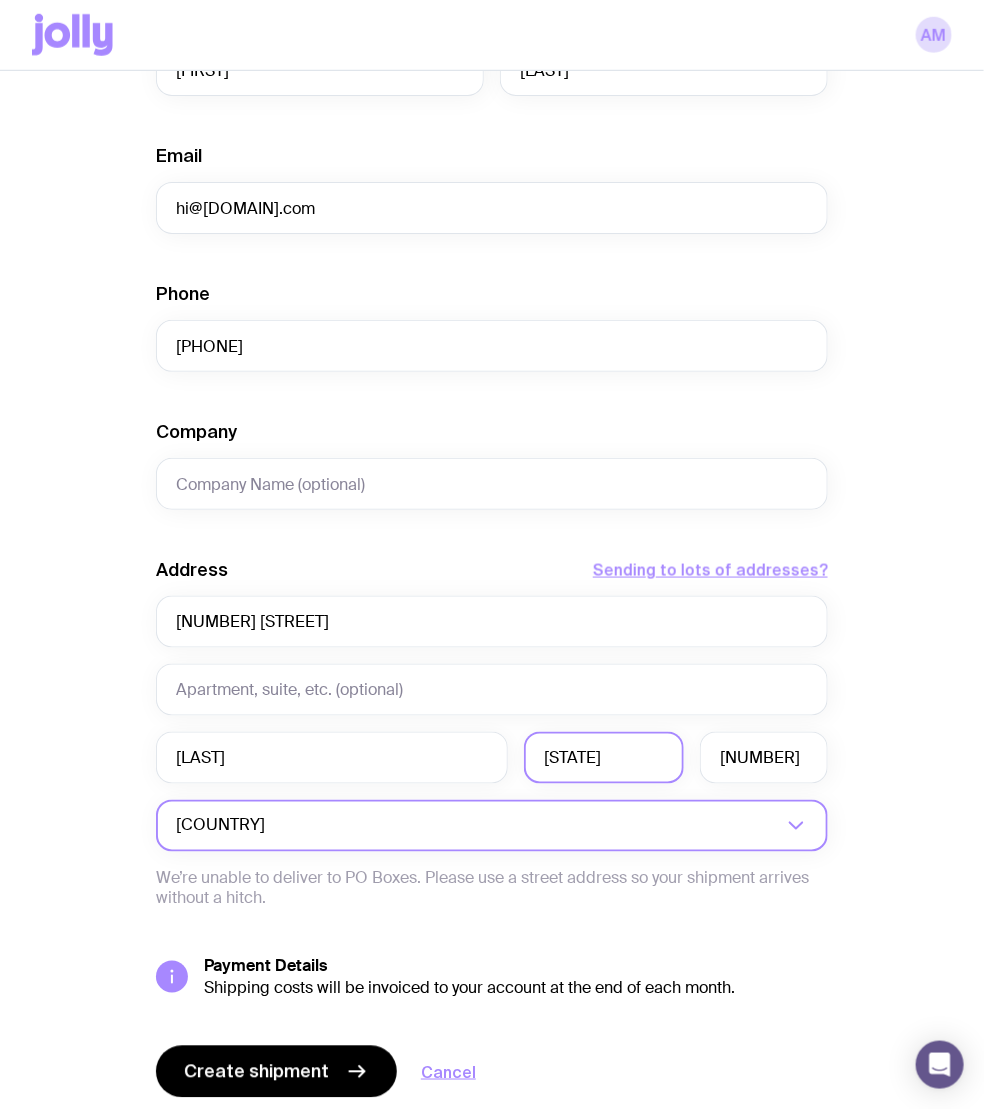 scroll, scrollTop: 552, scrollLeft: 0, axis: vertical 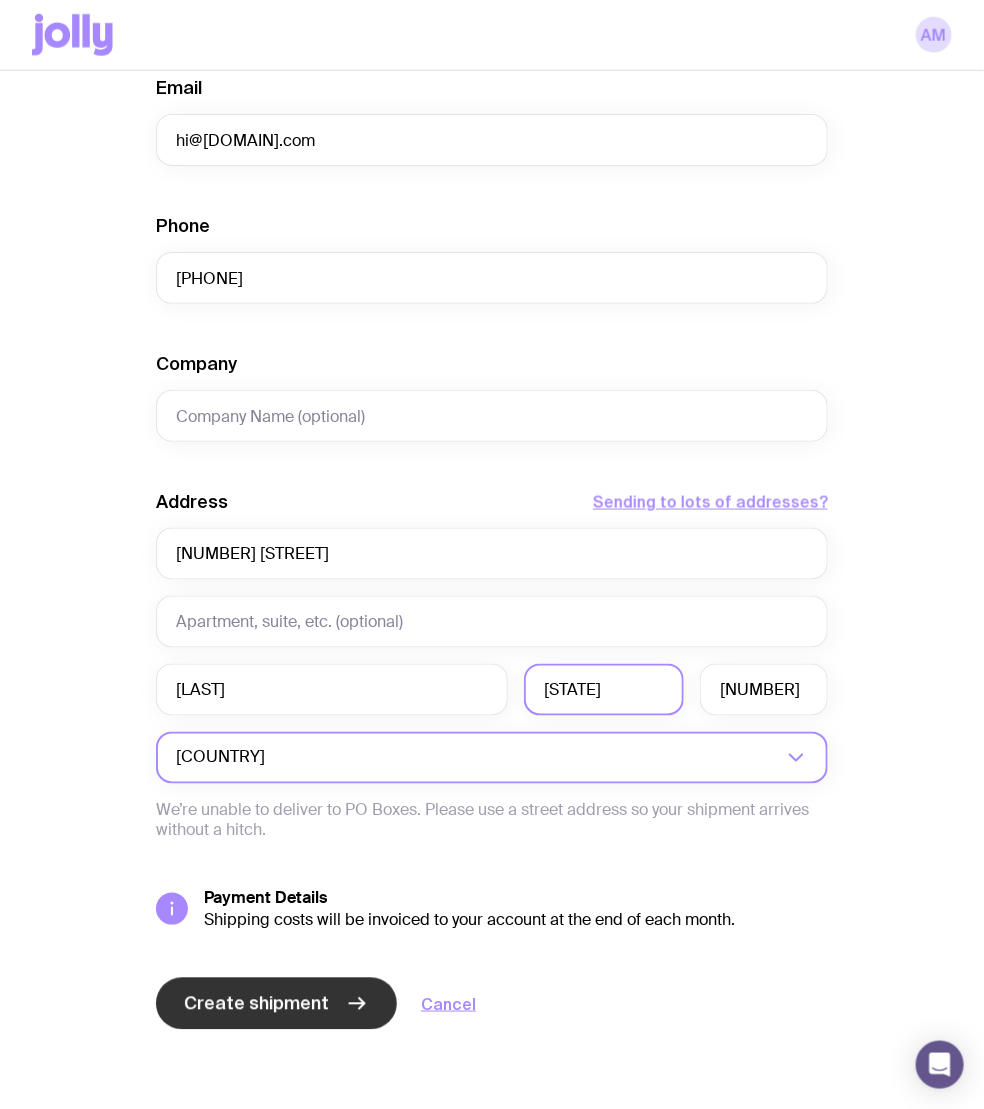 type on "[STATE]" 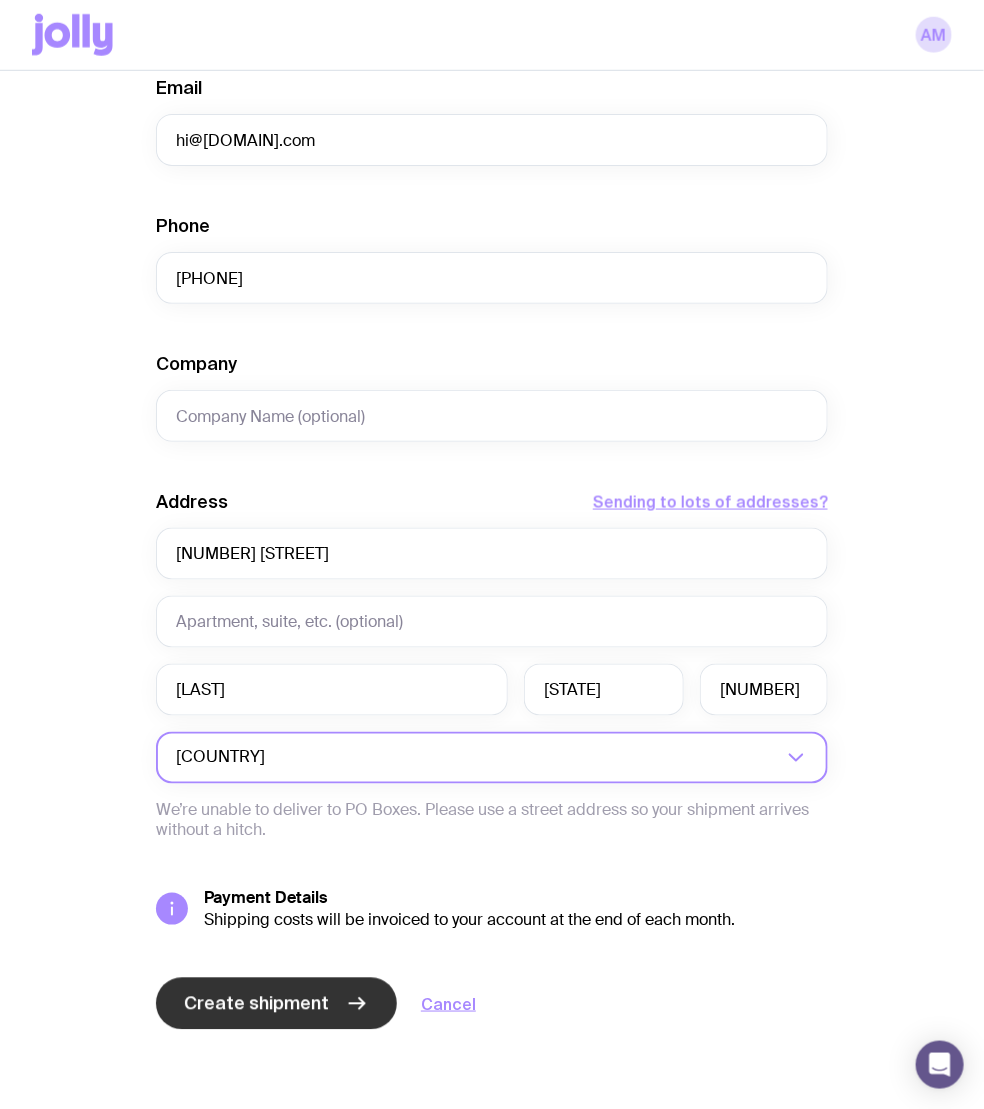 click on "Create shipment" at bounding box center [276, 1004] 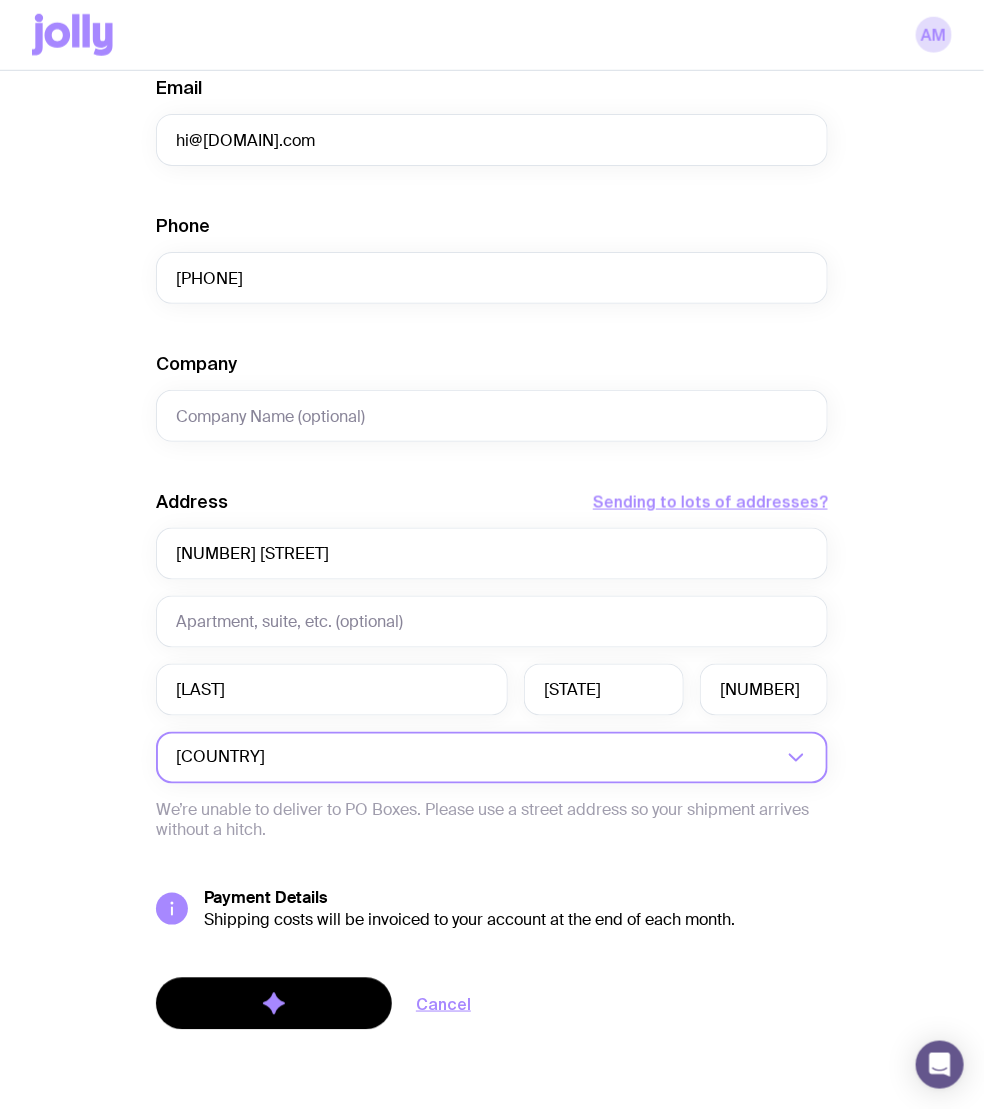 scroll, scrollTop: 0, scrollLeft: 0, axis: both 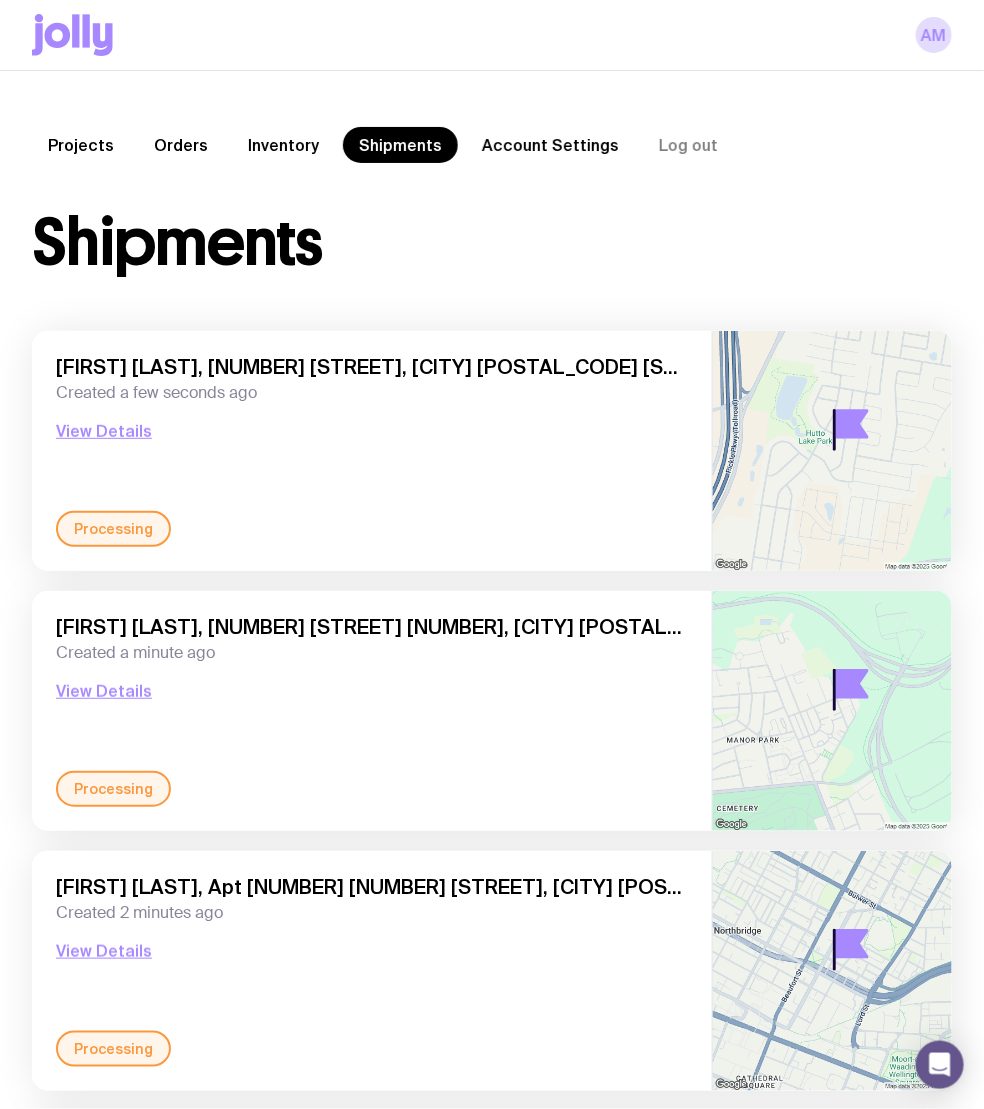 click on "Inventory" 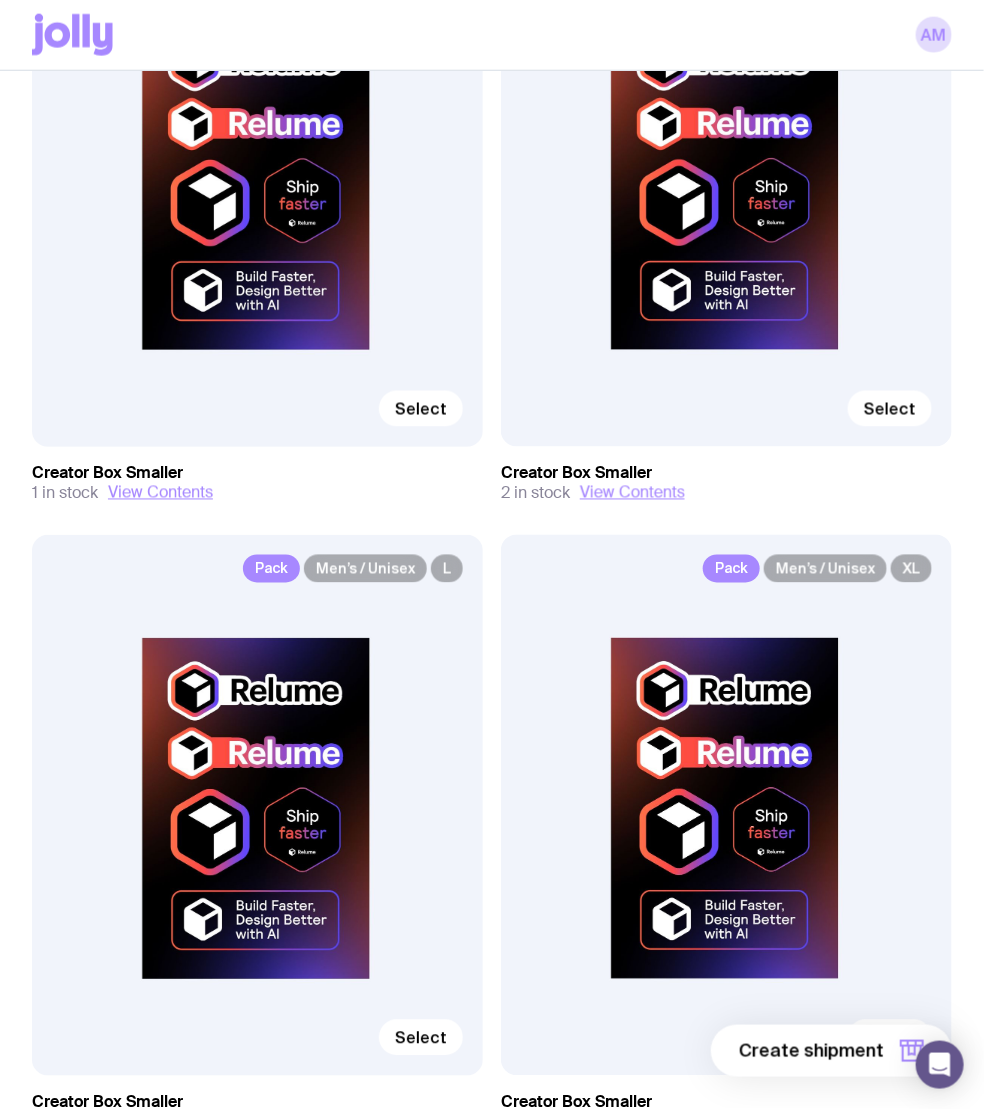 scroll, scrollTop: 7576, scrollLeft: 0, axis: vertical 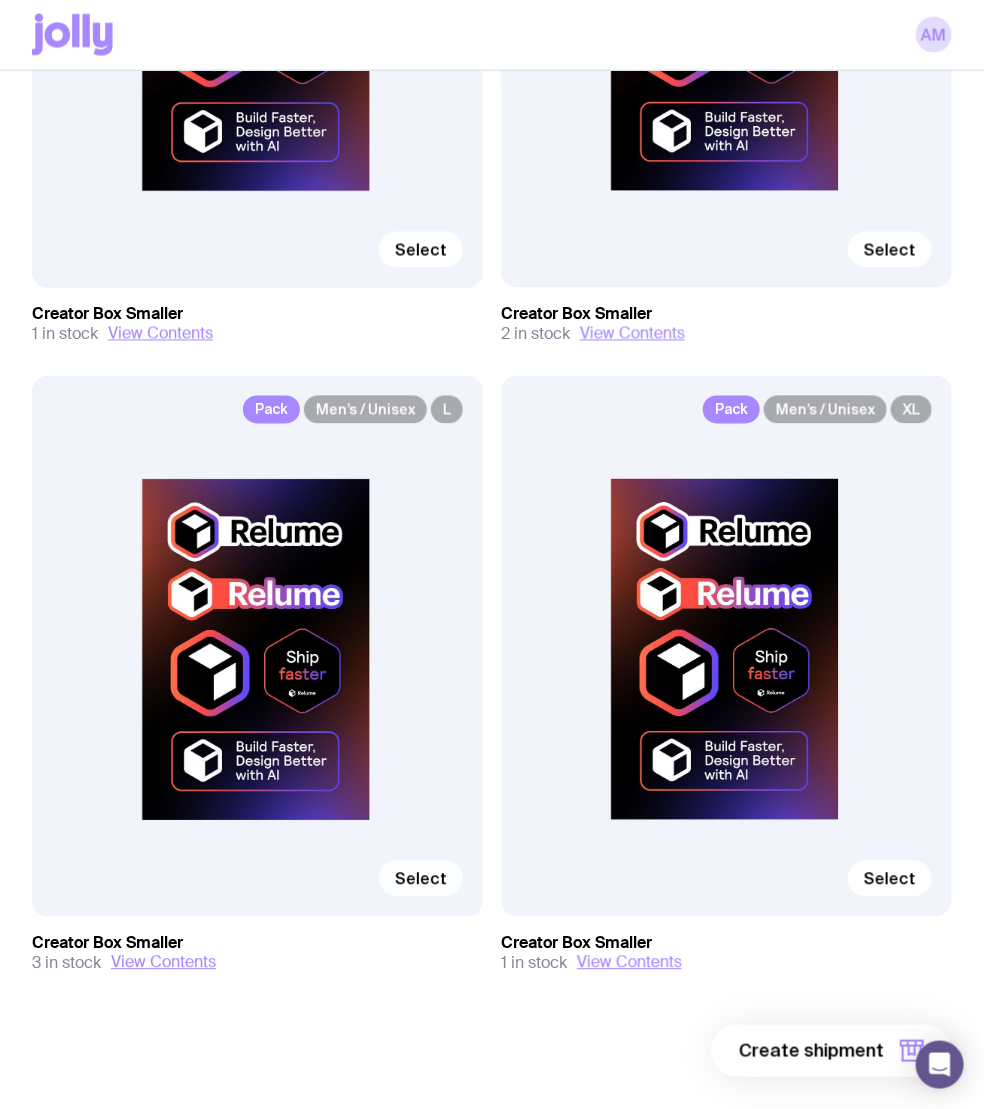 click on "Select" at bounding box center (421, 879) 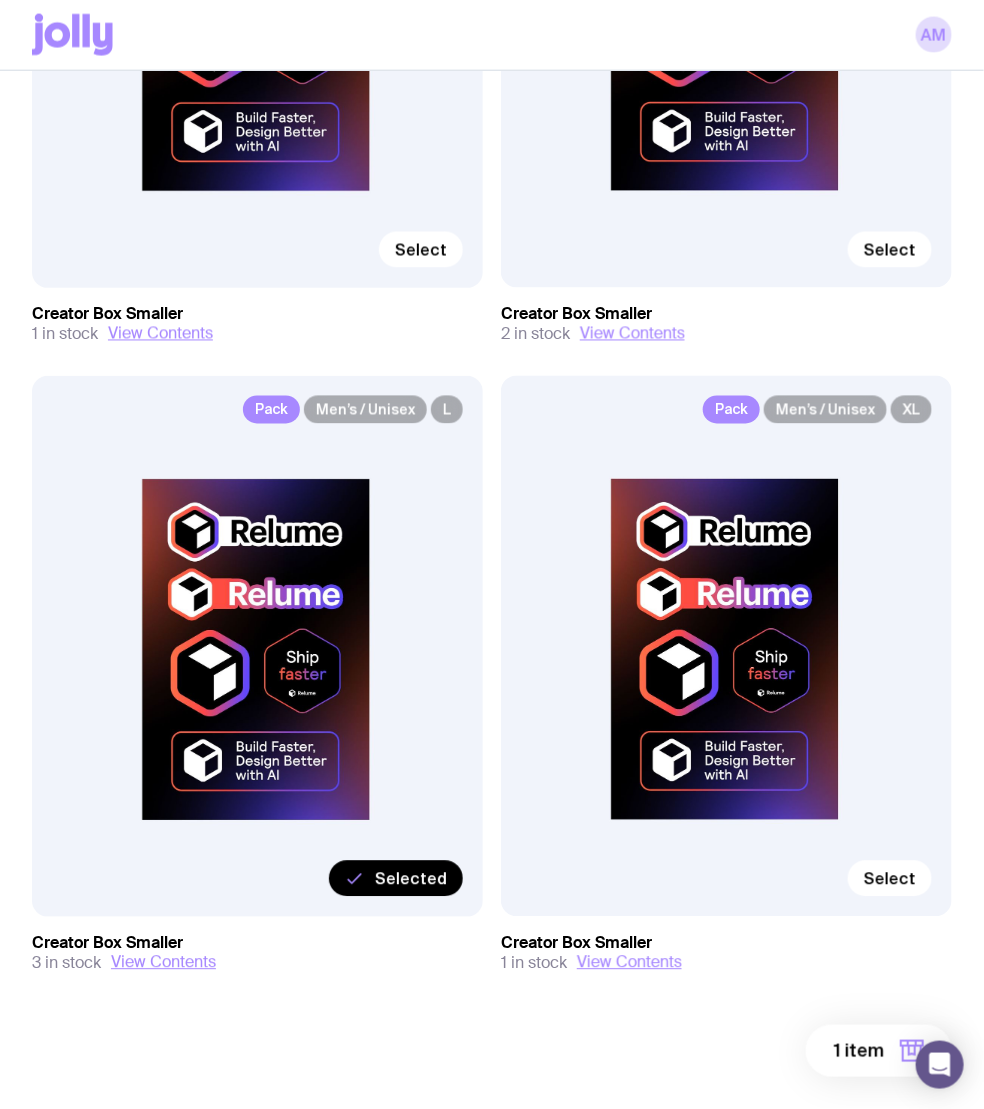 click on "1 item" 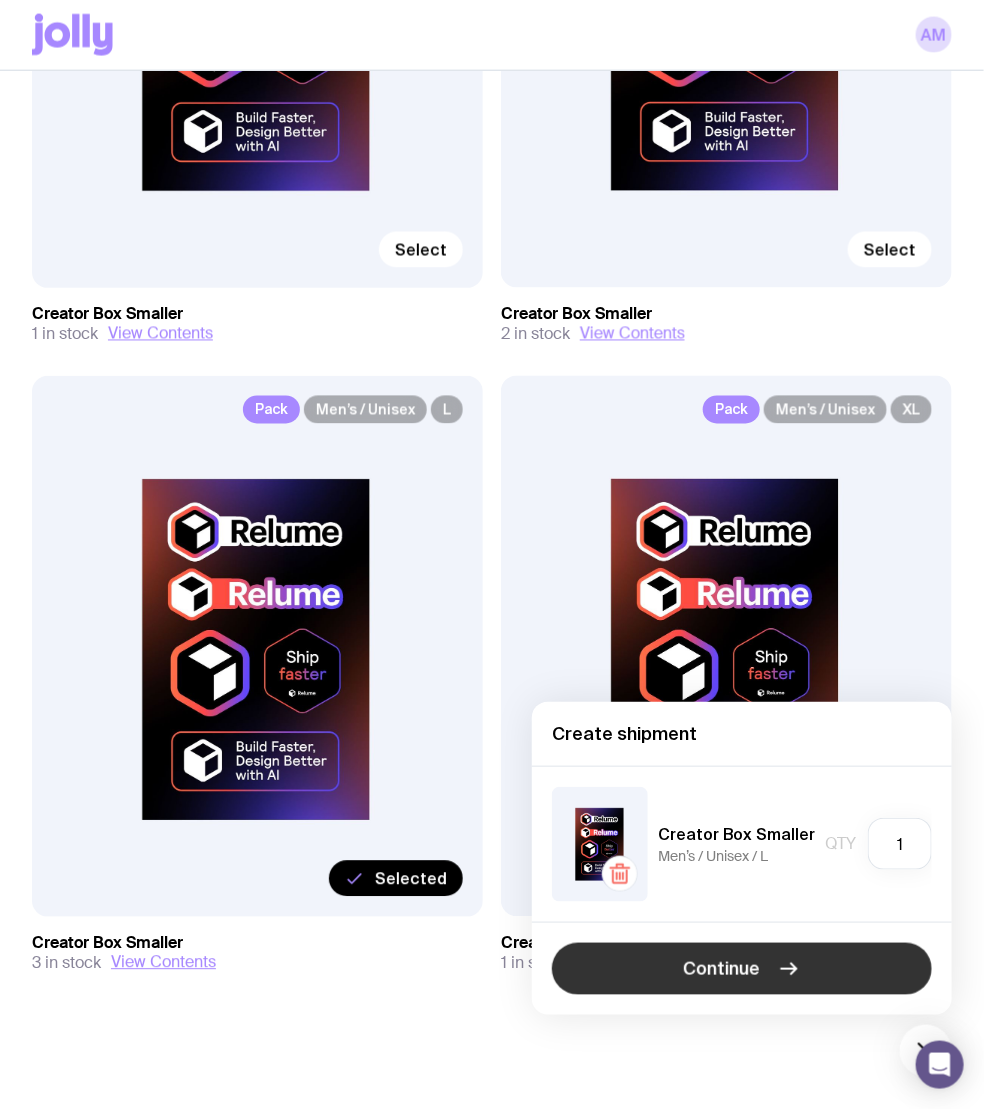 click on "Continue" 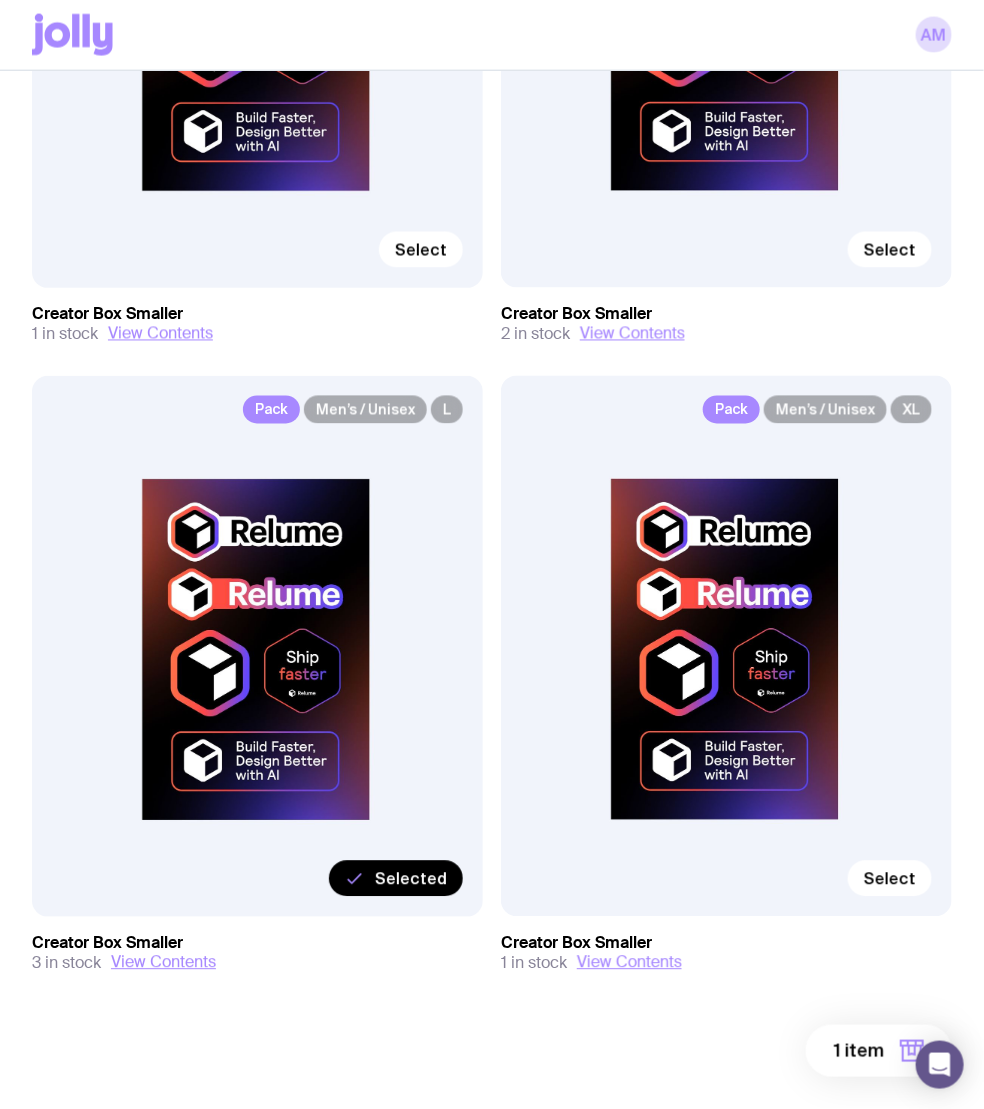 scroll, scrollTop: 0, scrollLeft: 0, axis: both 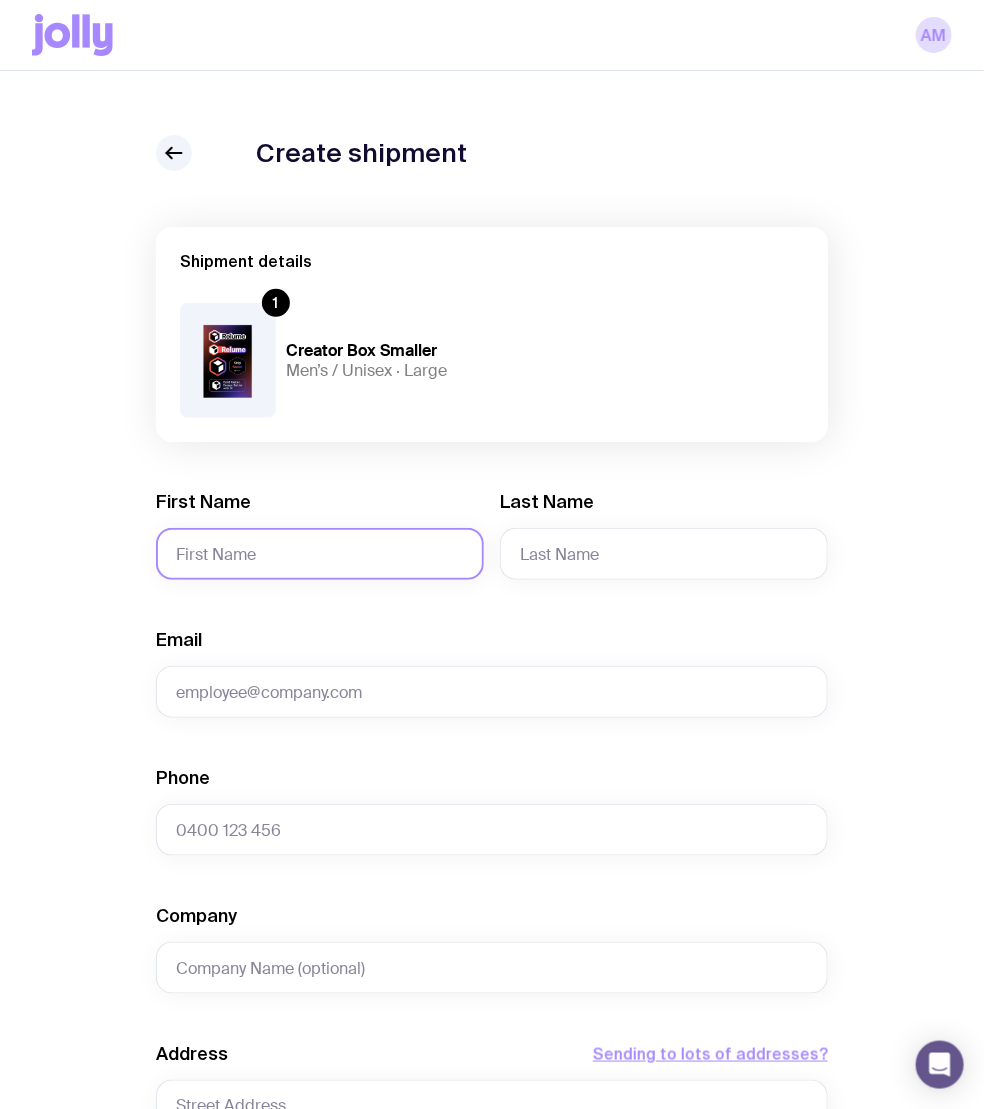 click on "First Name" 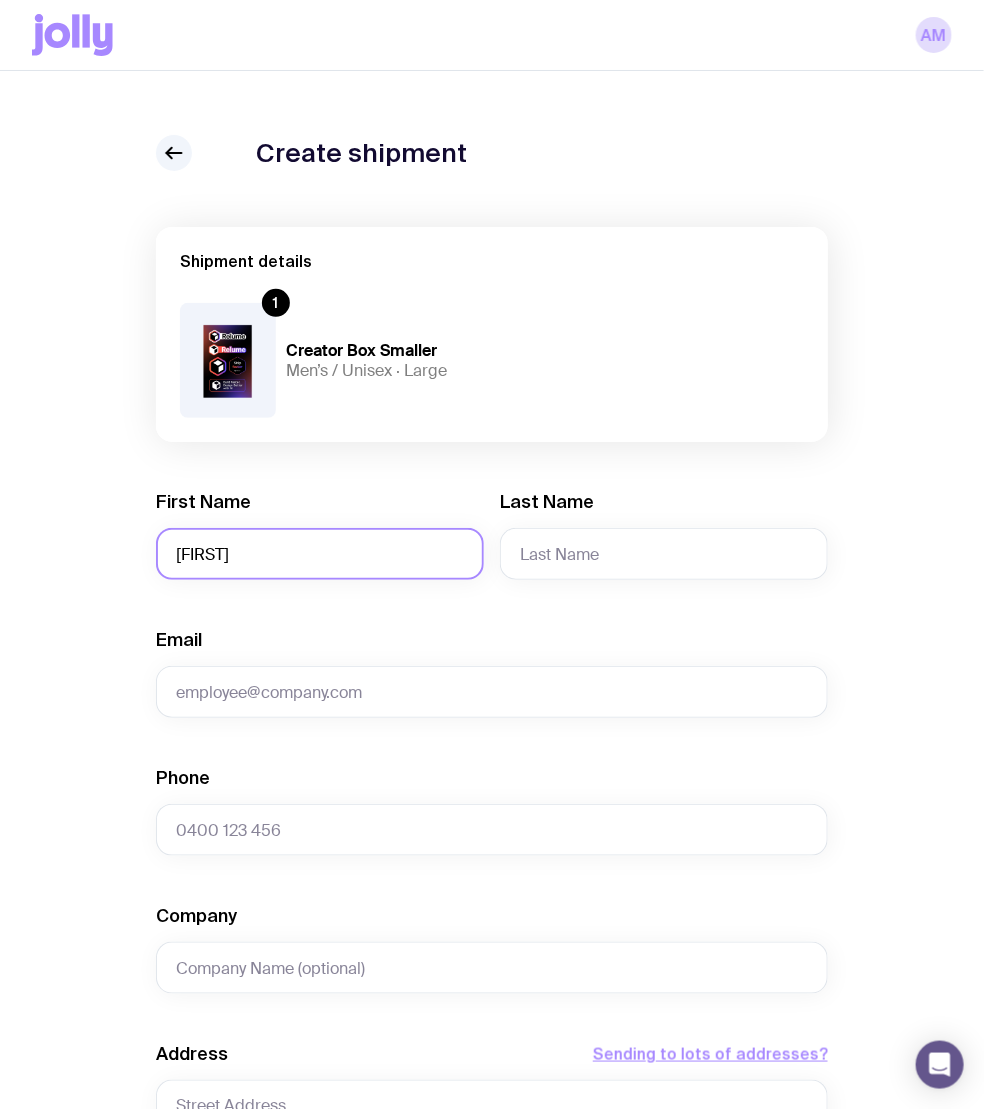 type on "[FIRST]" 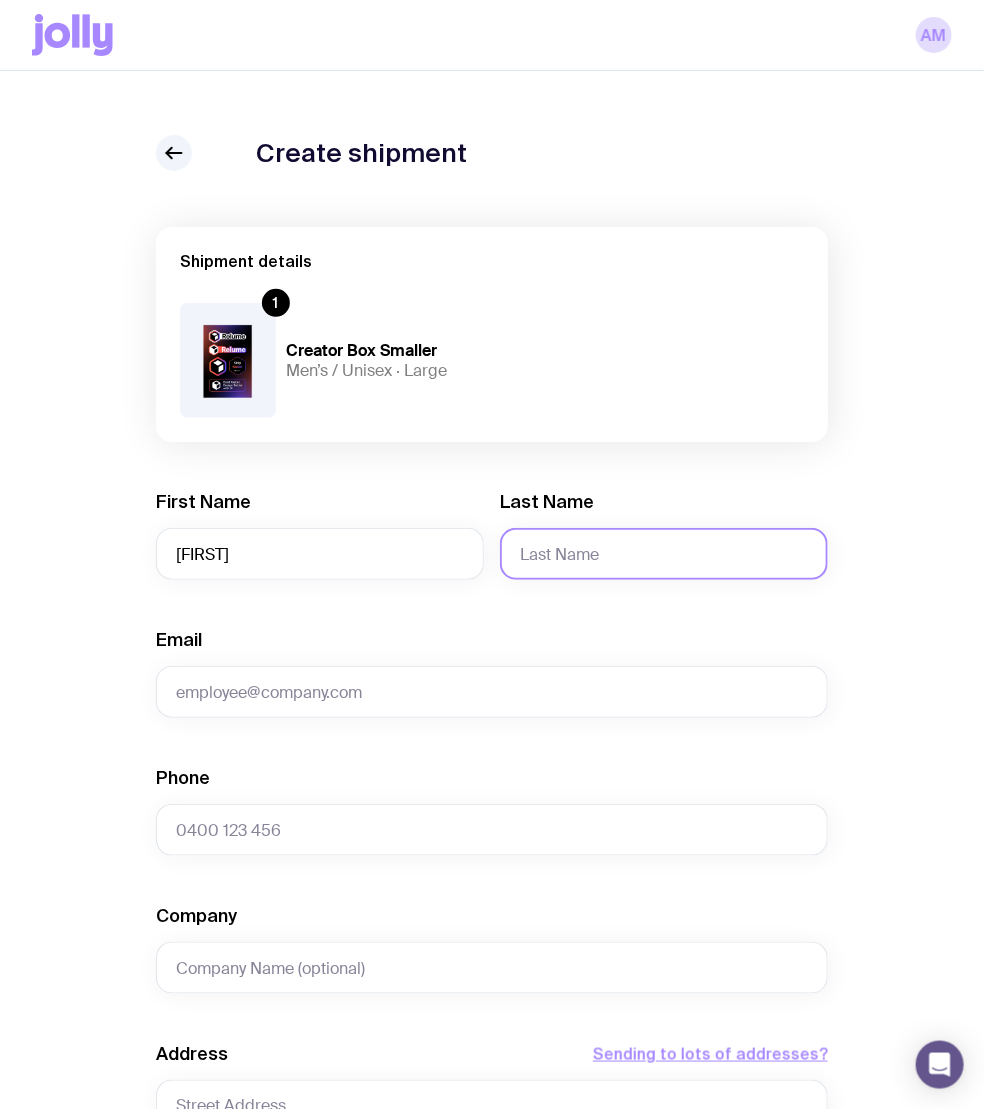 click on "Last Name" 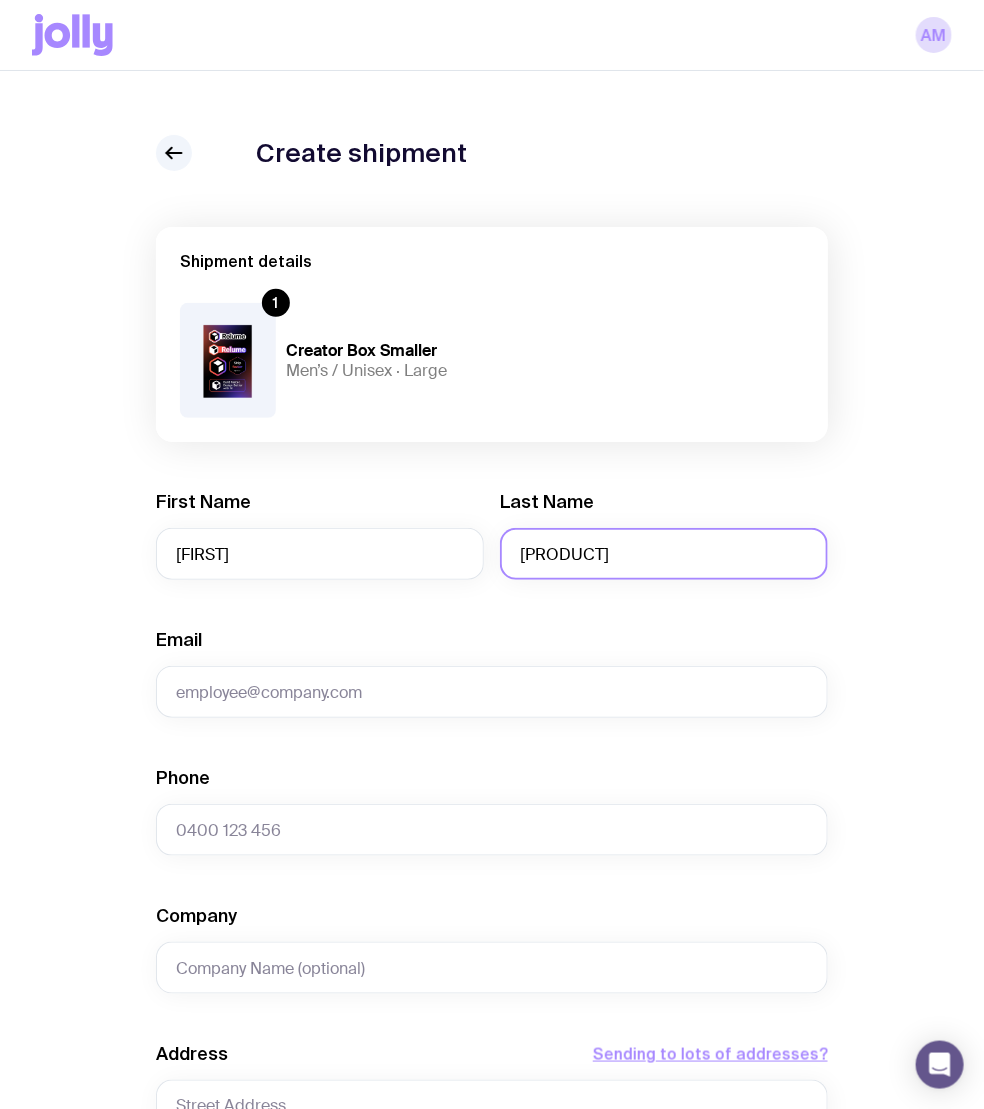 type on "[PRODUCT]" 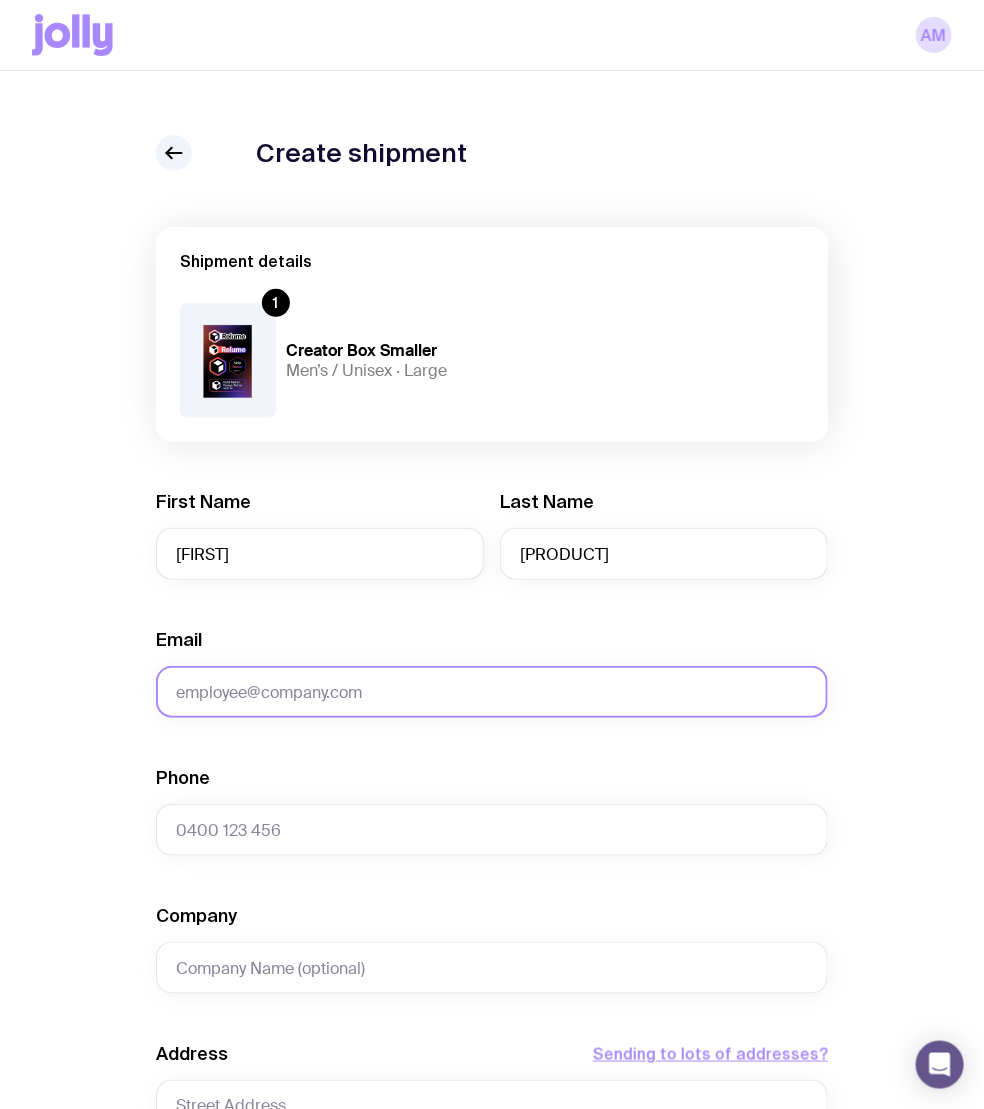 click on "Email" 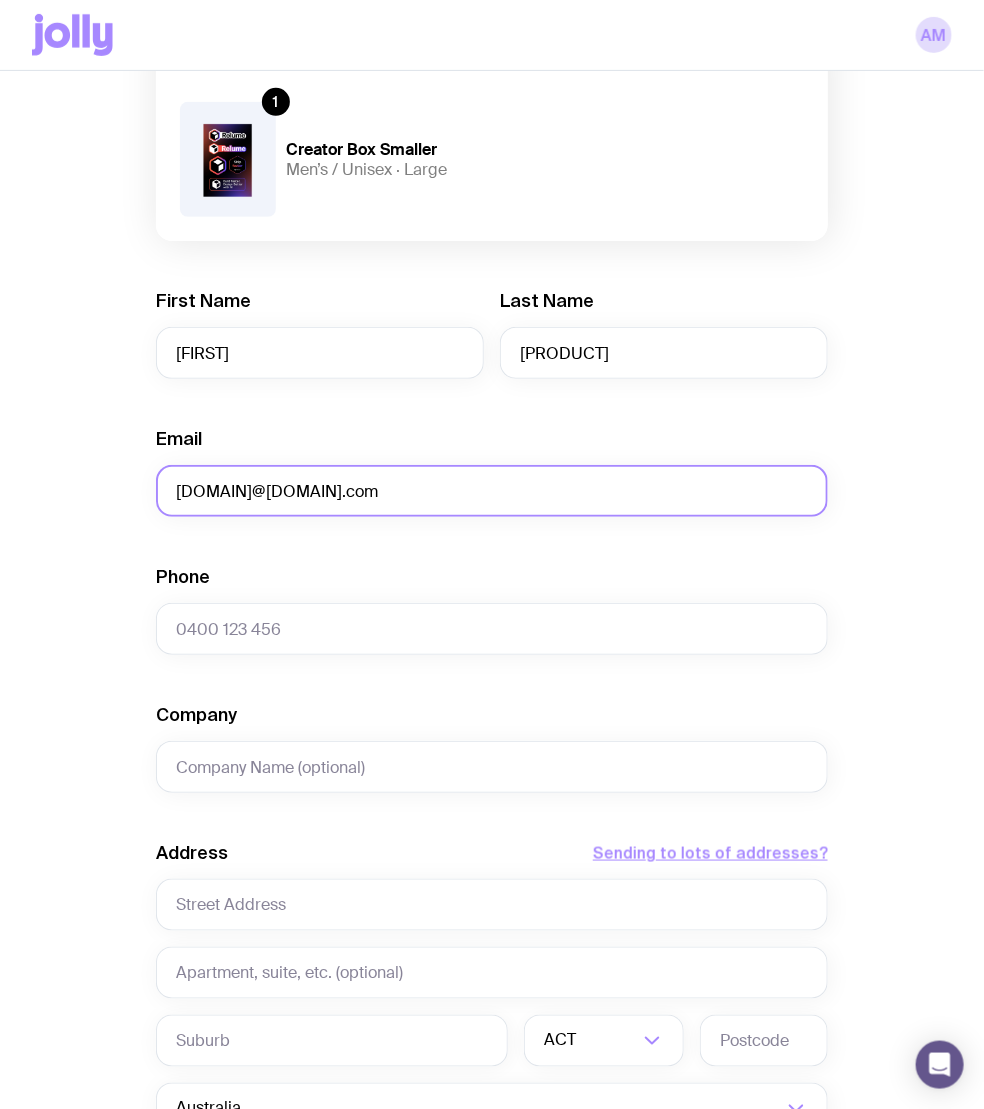 scroll, scrollTop: 321, scrollLeft: 0, axis: vertical 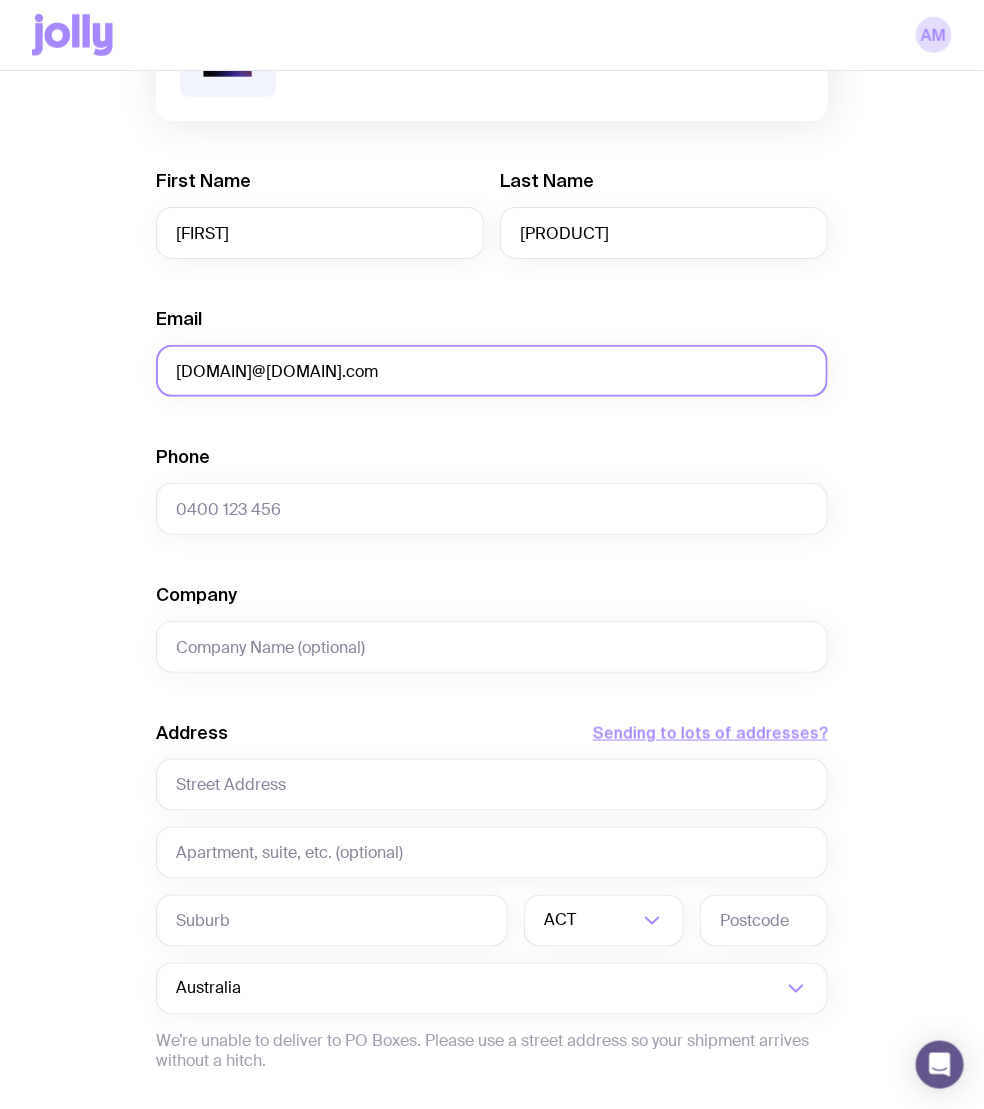 type on "[DOMAIN]@[DOMAIN].com" 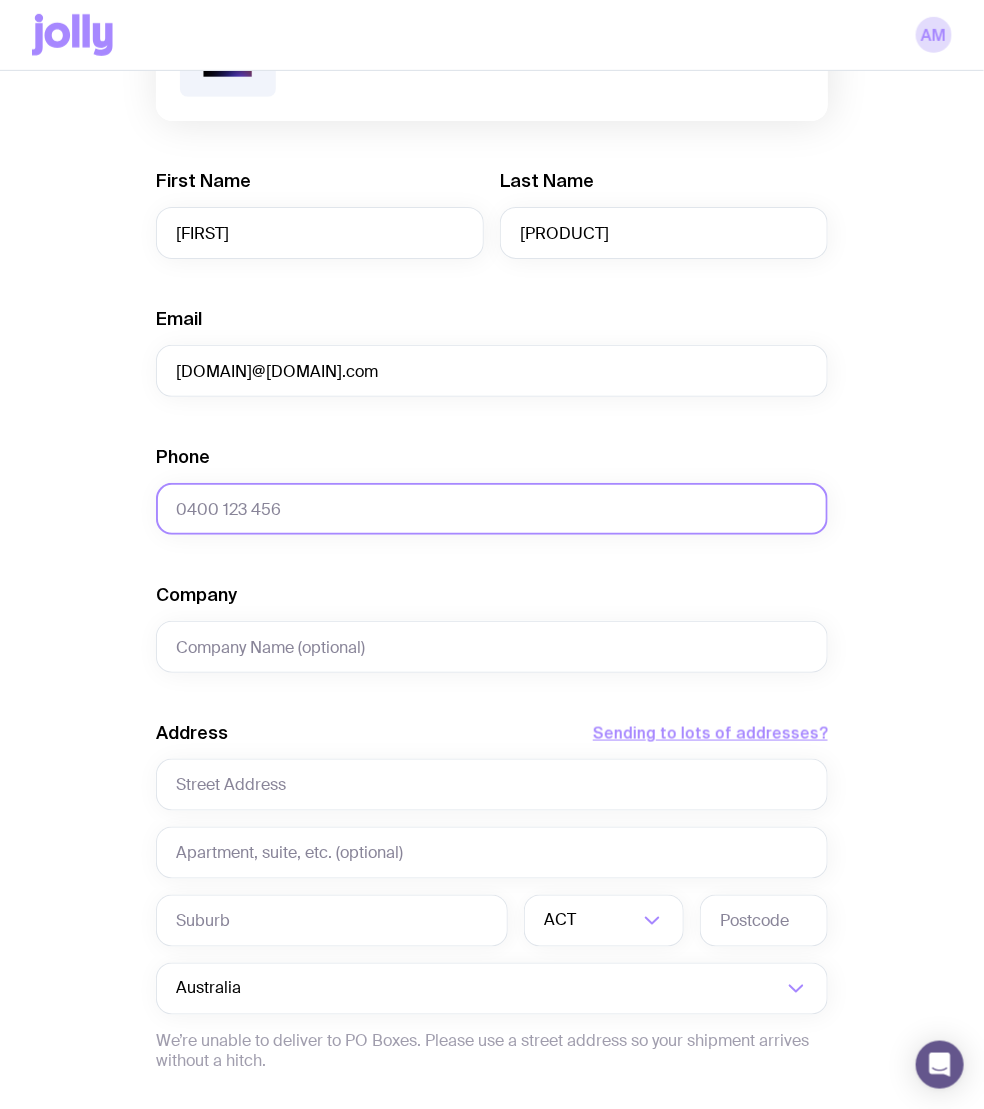 click on "Phone" 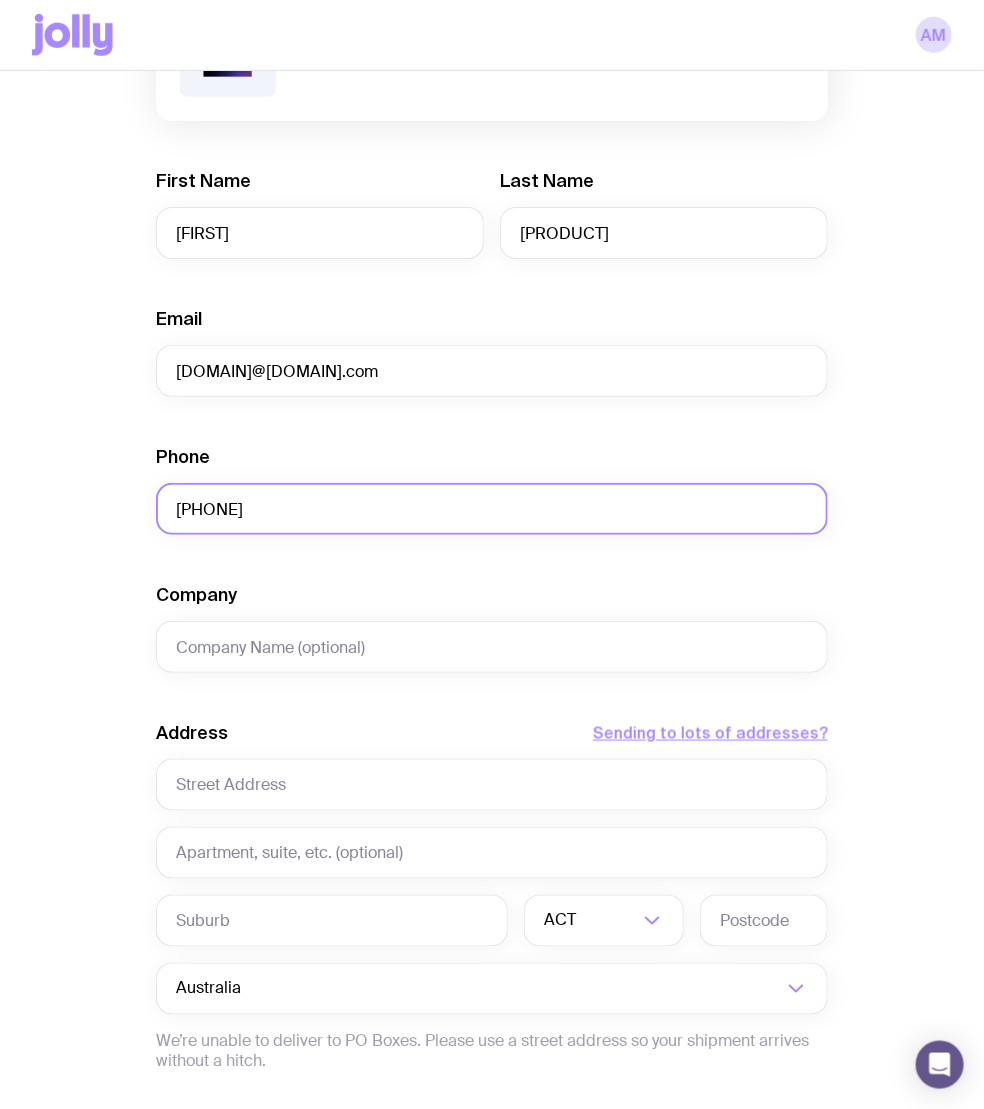type on "[PHONE]" 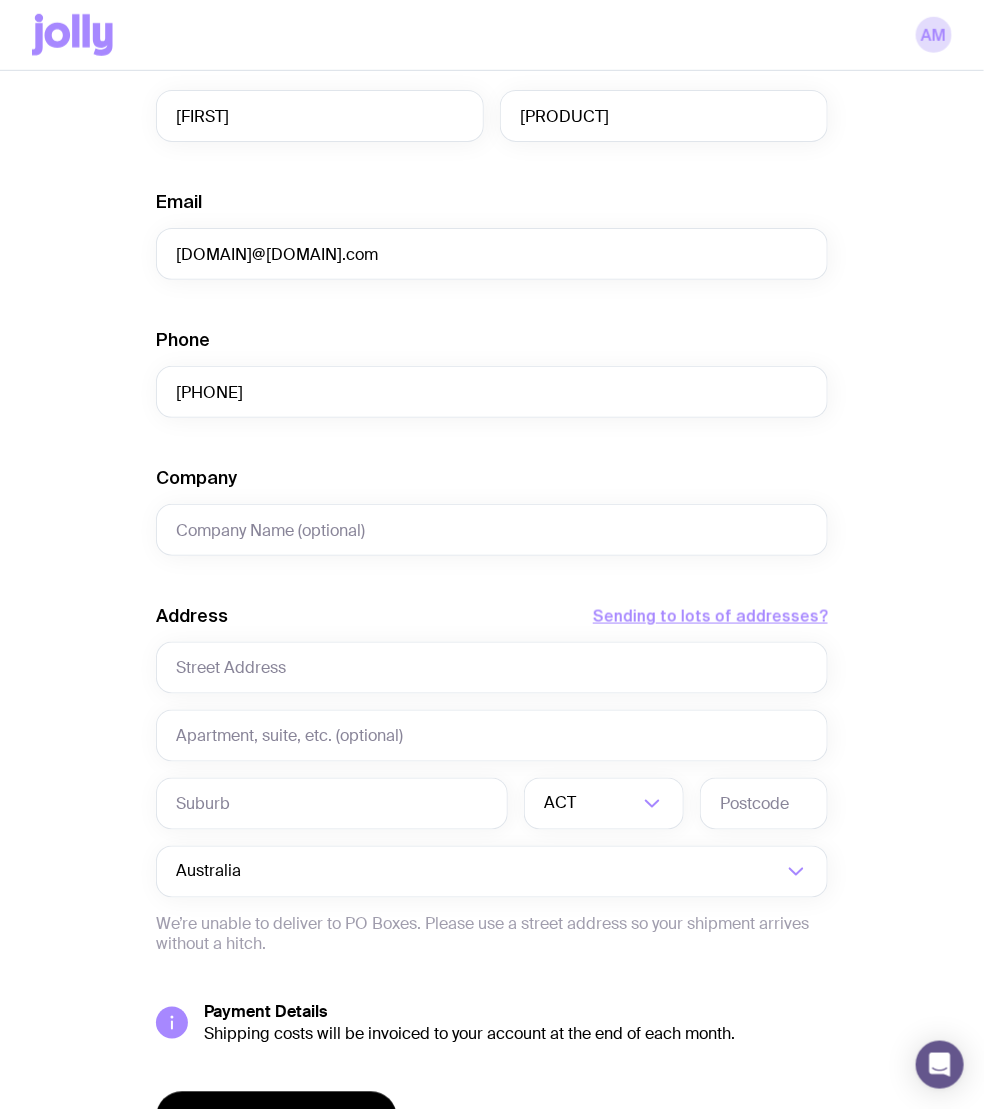 scroll, scrollTop: 437, scrollLeft: 0, axis: vertical 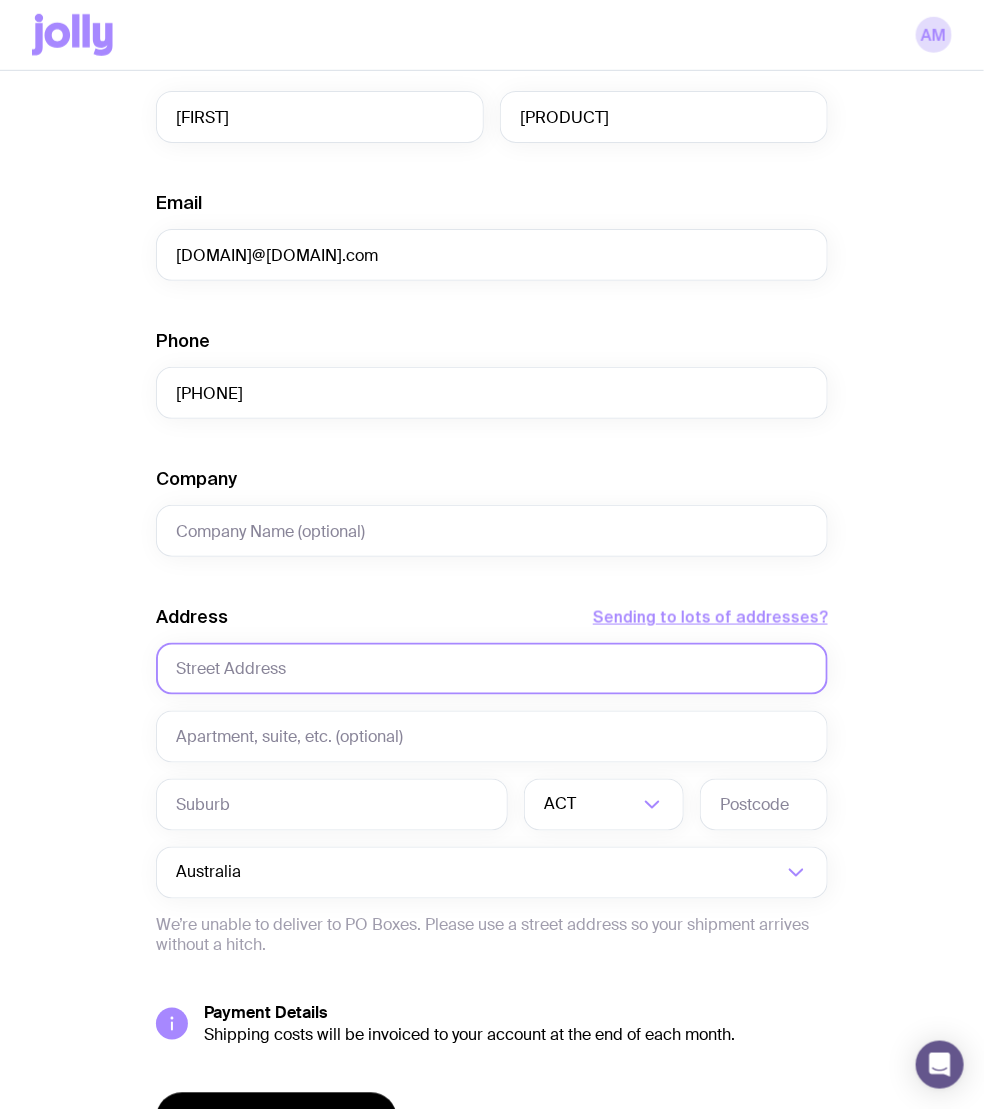 click 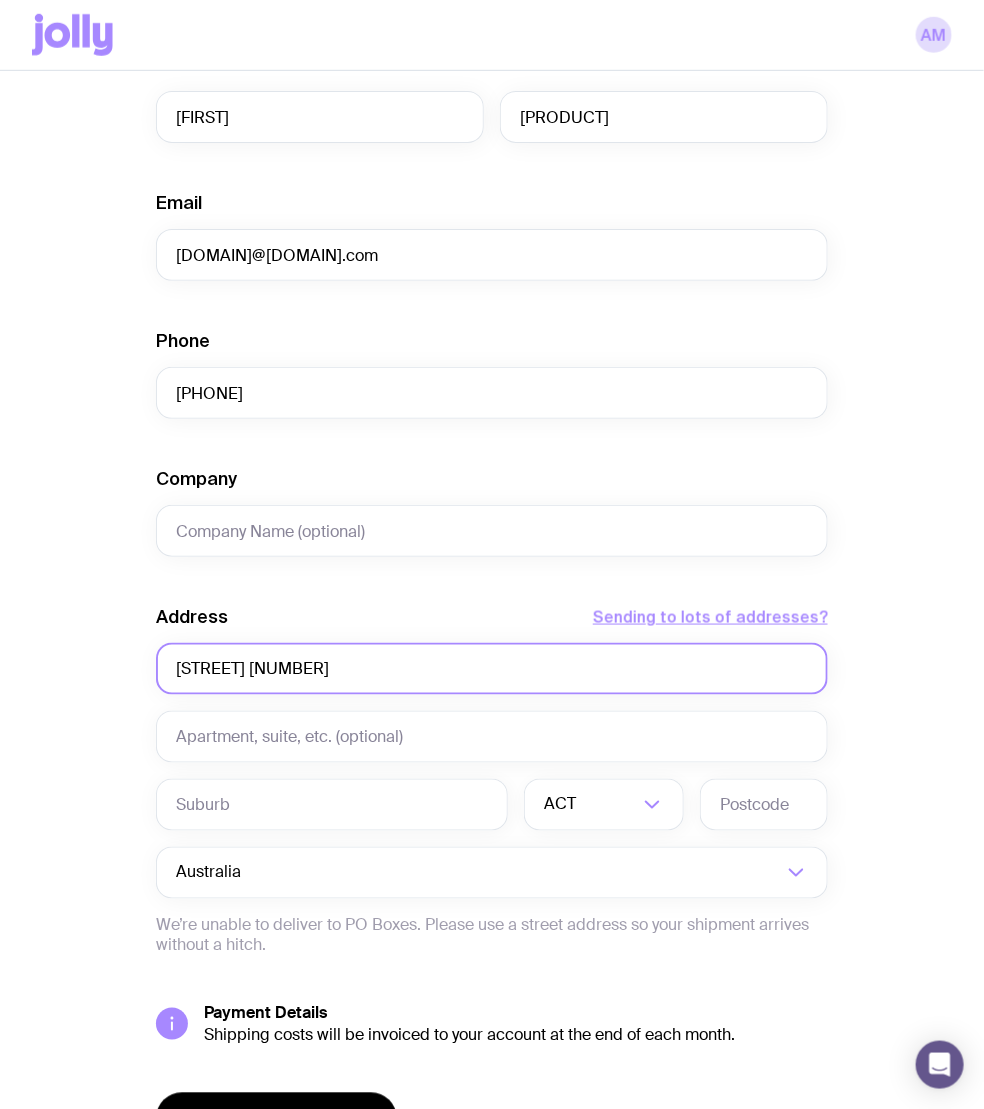 type on "[STREET] [NUMBER]" 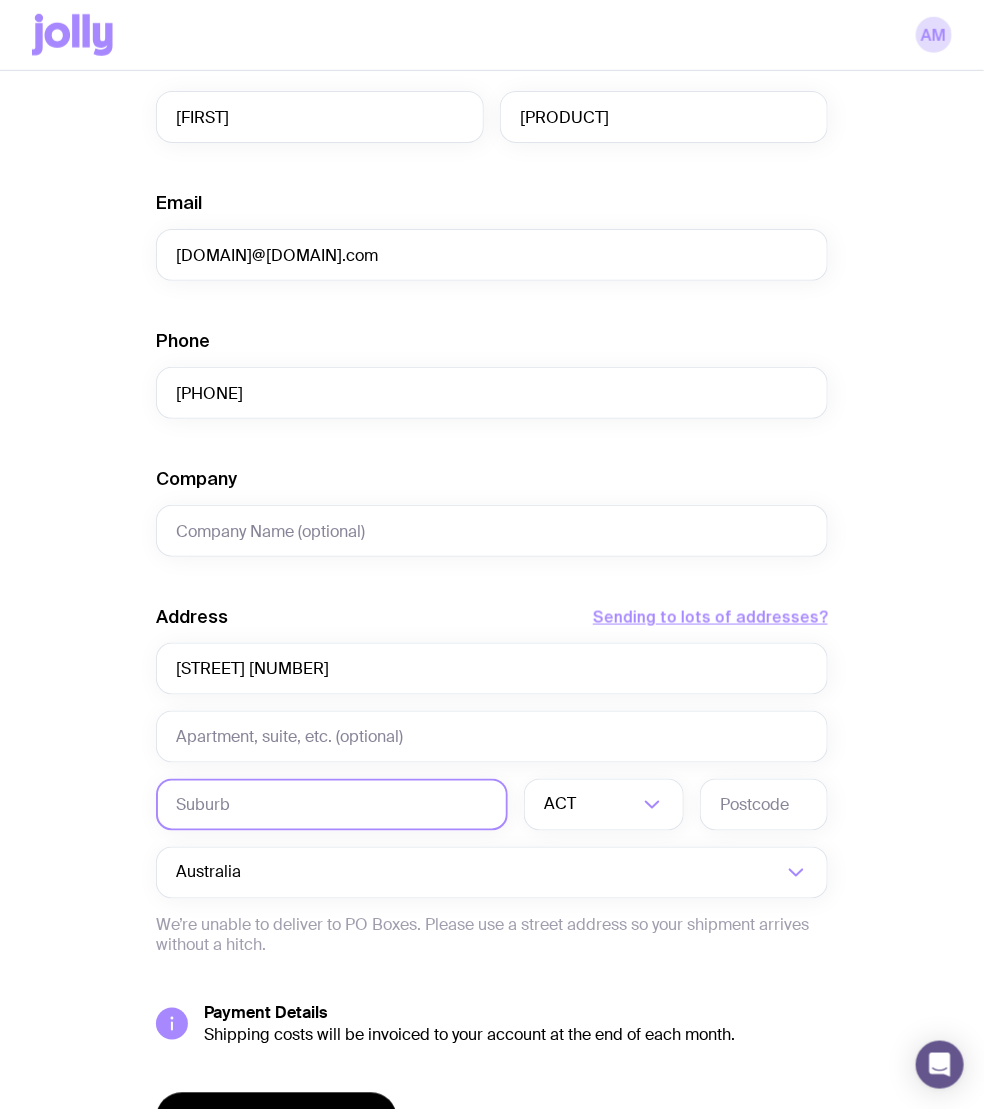 click 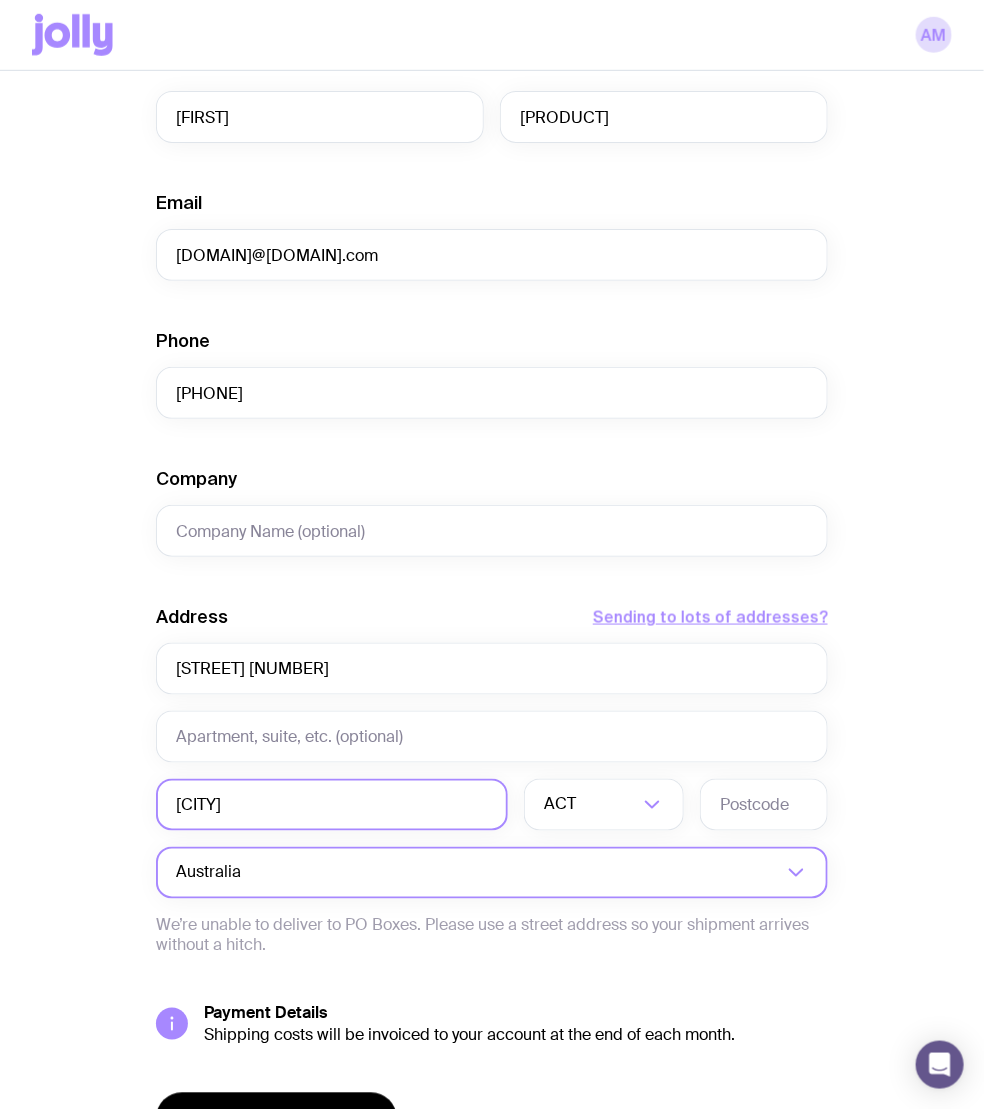 type on "[CITY]" 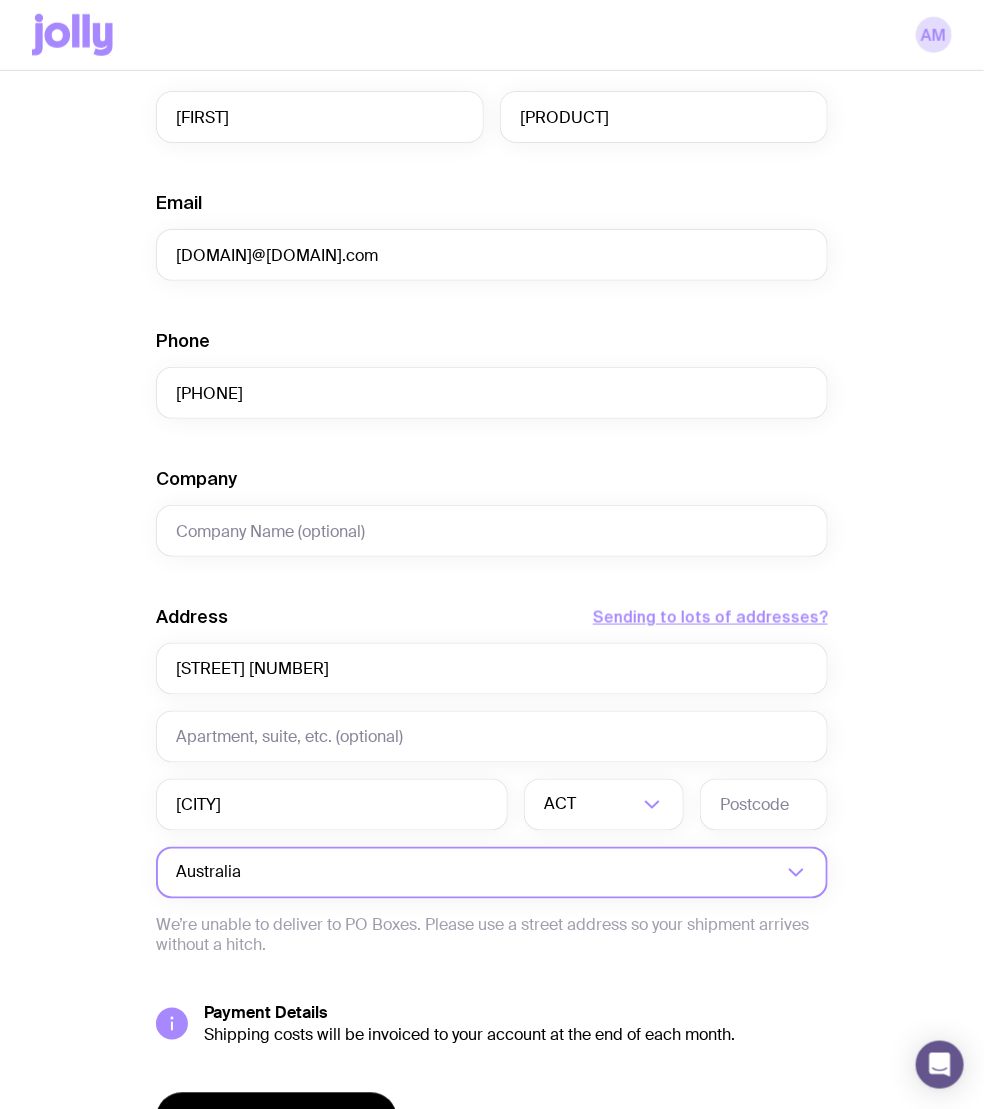 click 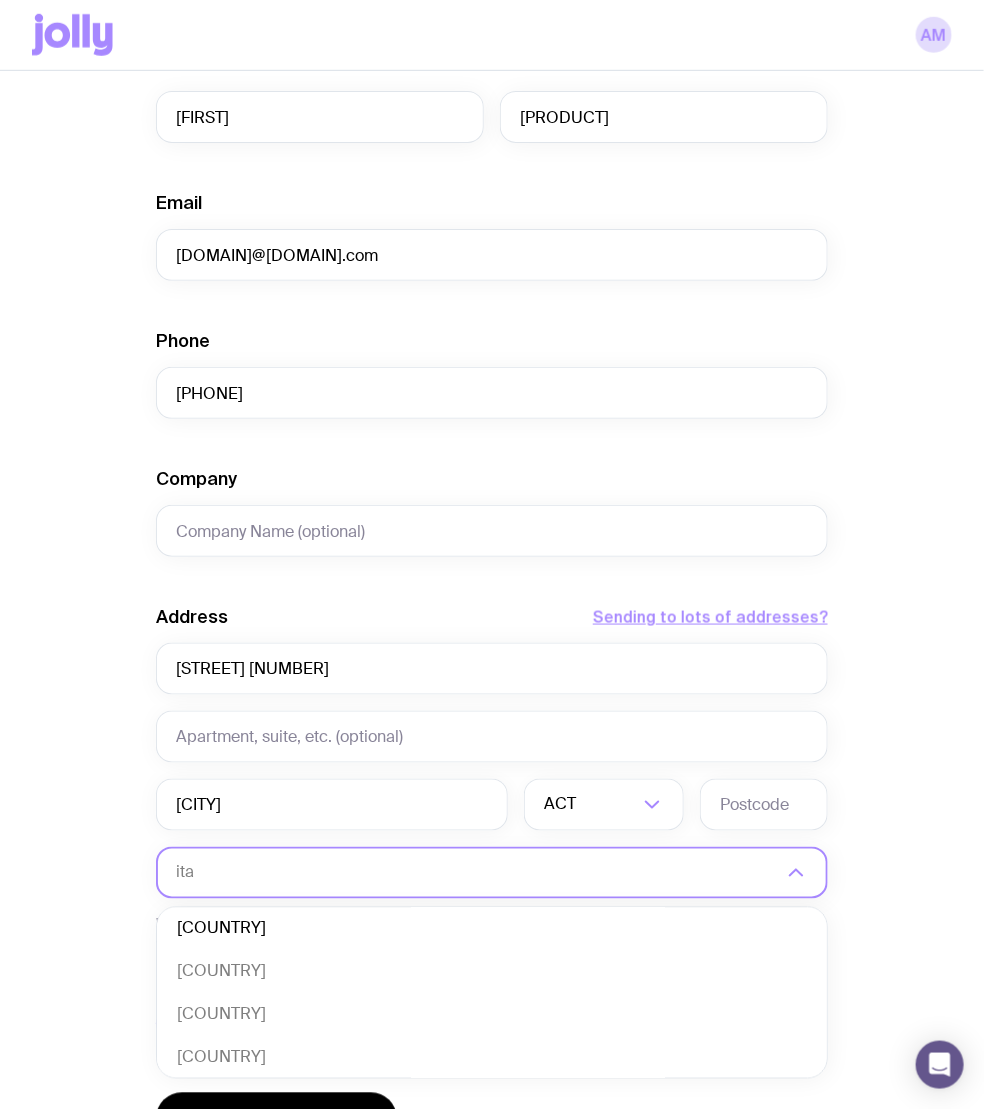 scroll, scrollTop: 0, scrollLeft: 0, axis: both 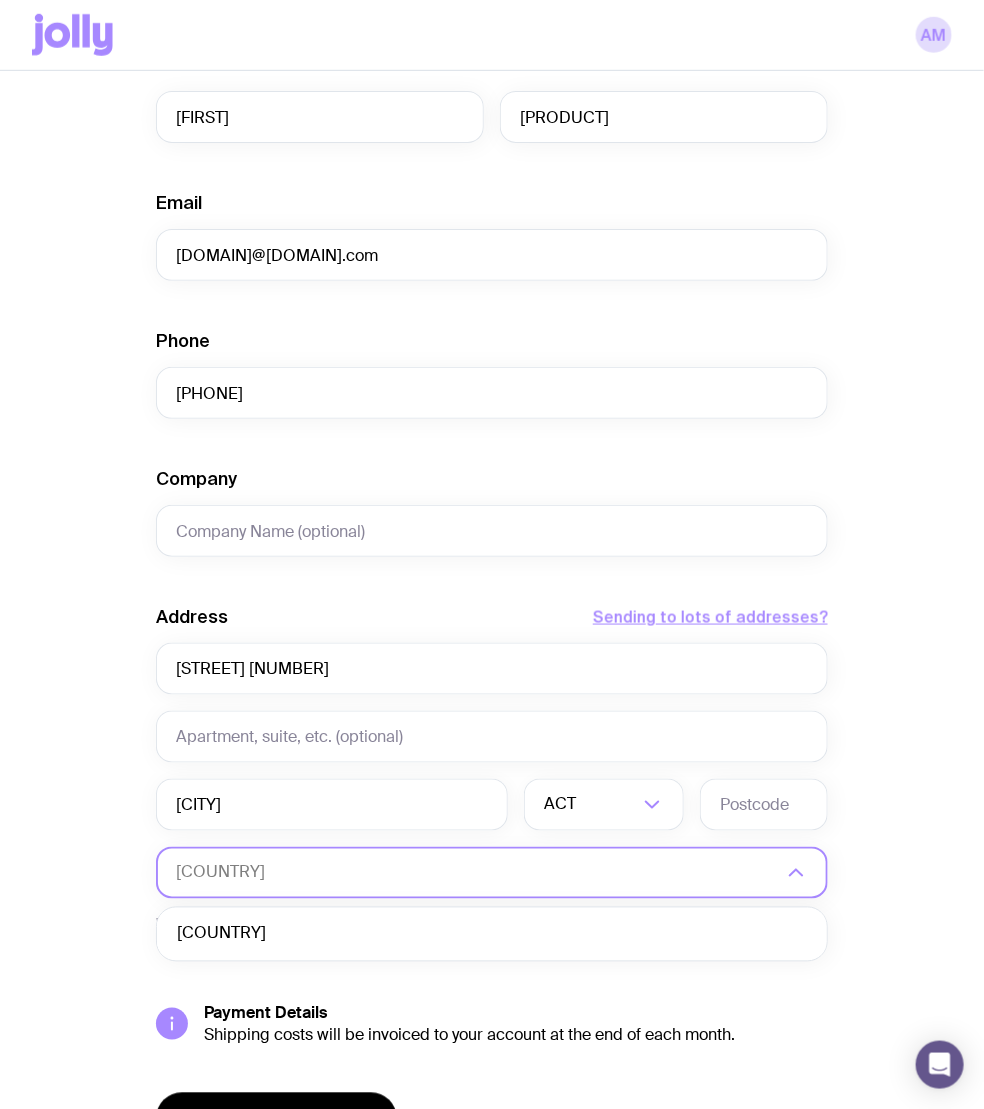 click on "[COUNTRY]" 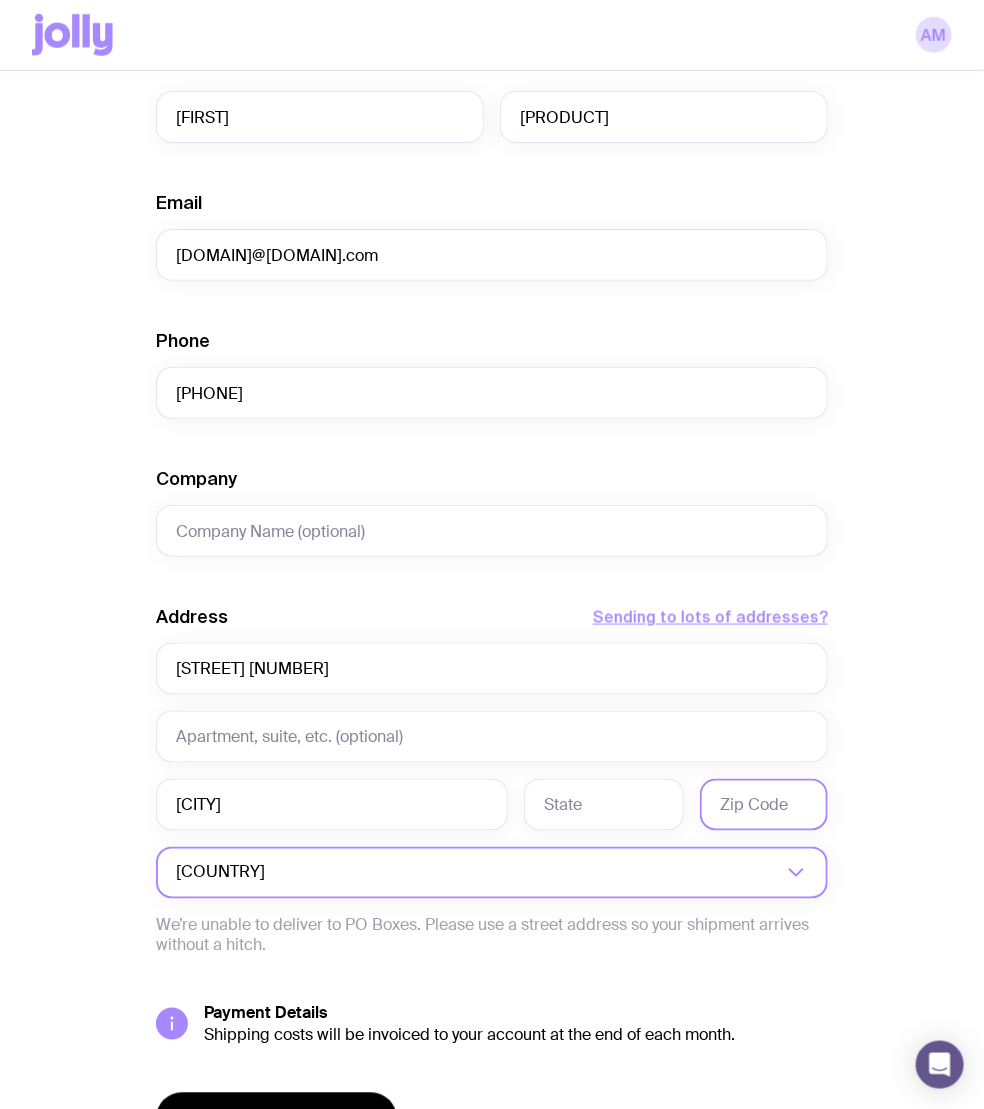 click 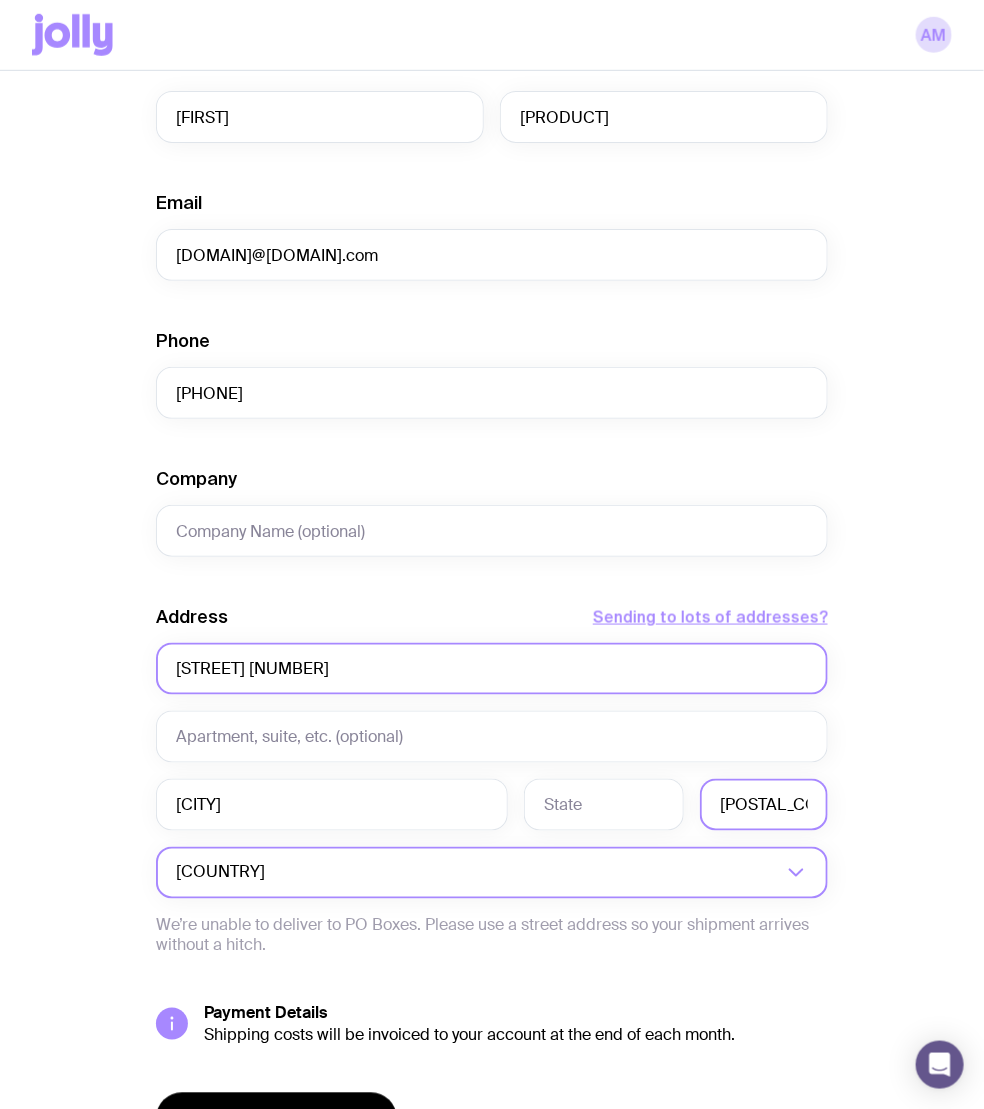 type on "[POSTAL_CODE]" 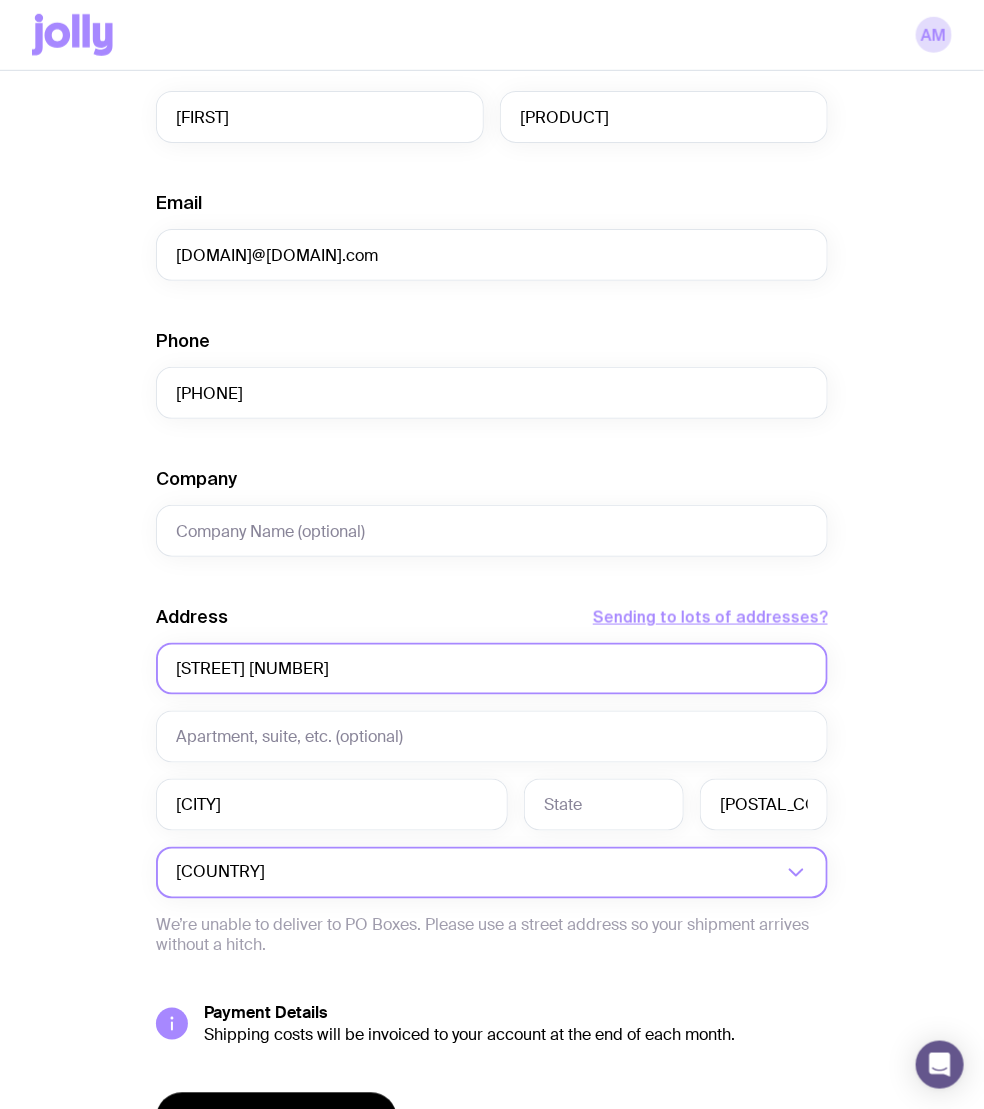 click on "[STREET] [NUMBER]" 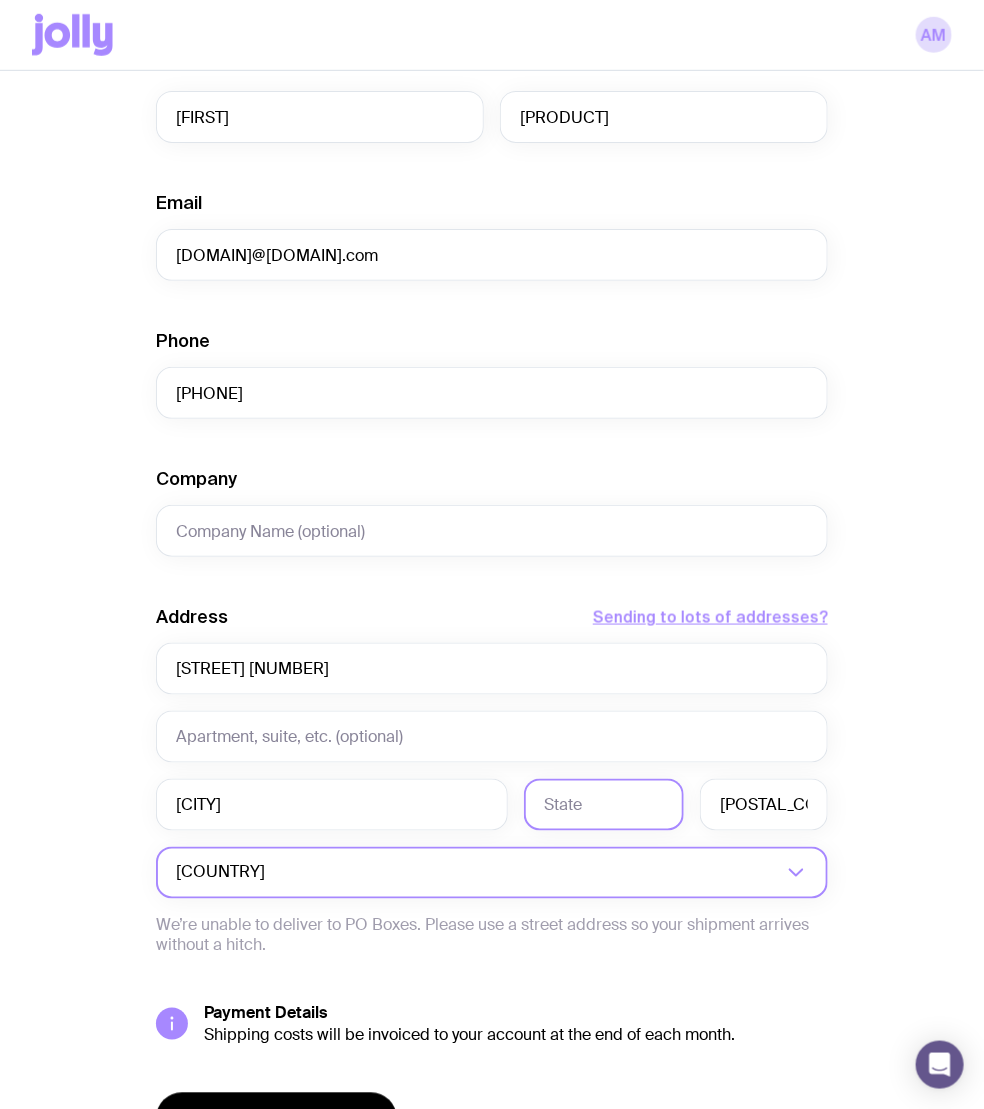 click 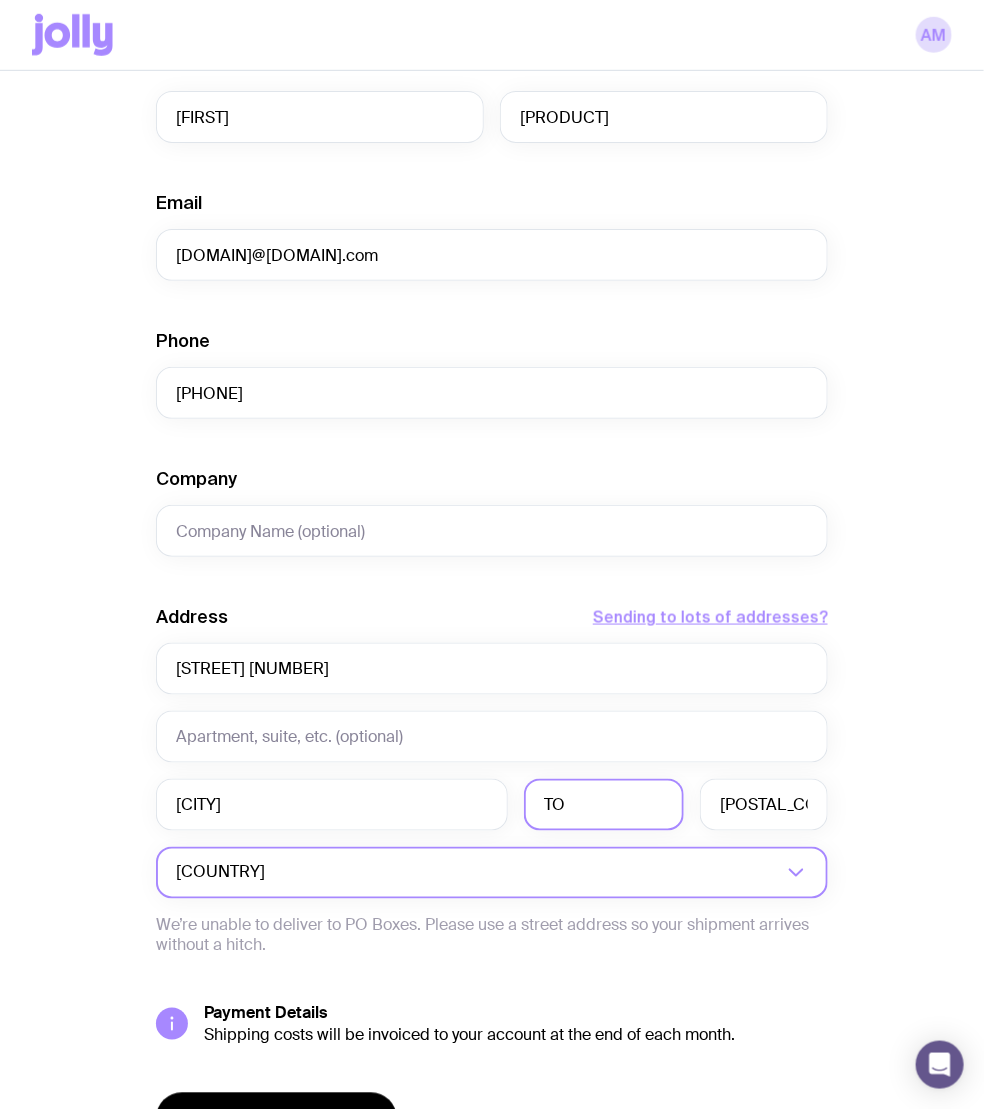 type on "TO" 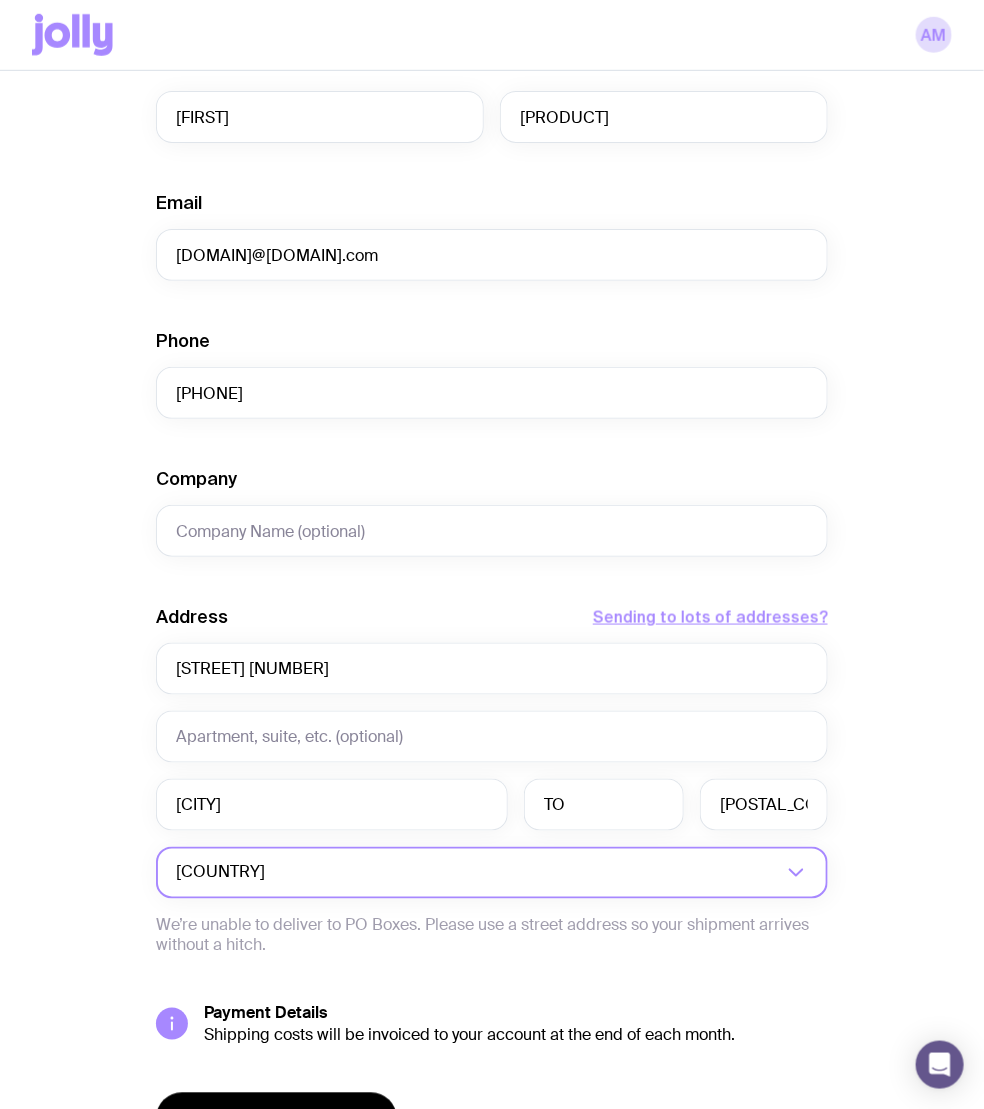 click on "Create shipment Shipment details 1 Creator Box Smaller Men’s / Unisex · Large First Name [FIRST] Last Name [LAST] Email [EMAIL] Phone [PHONE] Company Address  Sending to lots of addresses?  [STREET] [NUMBER] [CITY] [POSTAL_CODE] [STATE], [COUNTRY] Loading...  We’re unable to deliver to PO Boxes. Please use a street address so your shipment arrives without a hitch.  Payment Details  Shipping costs will be invoiced to your account at the end of each month.  Create shipment  Cancel" 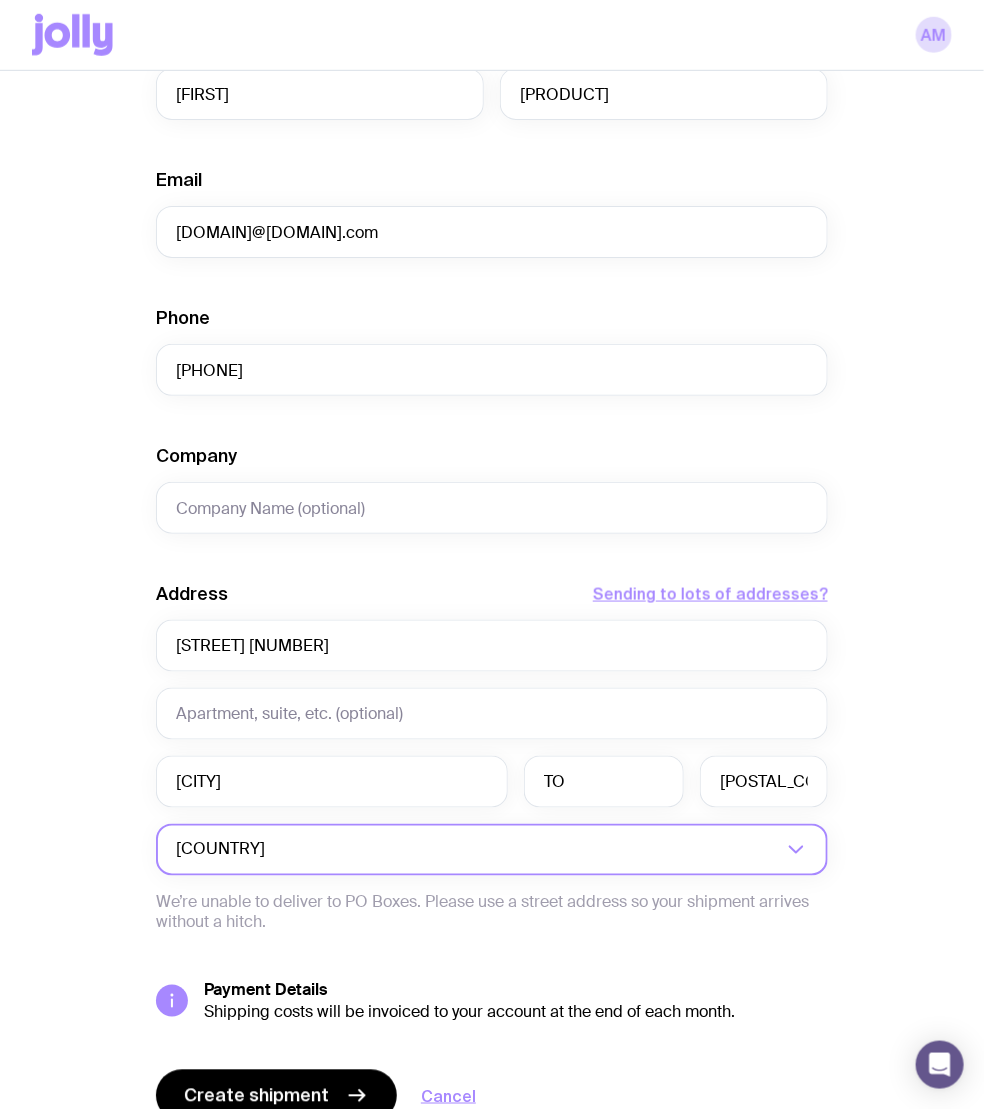 scroll, scrollTop: 552, scrollLeft: 0, axis: vertical 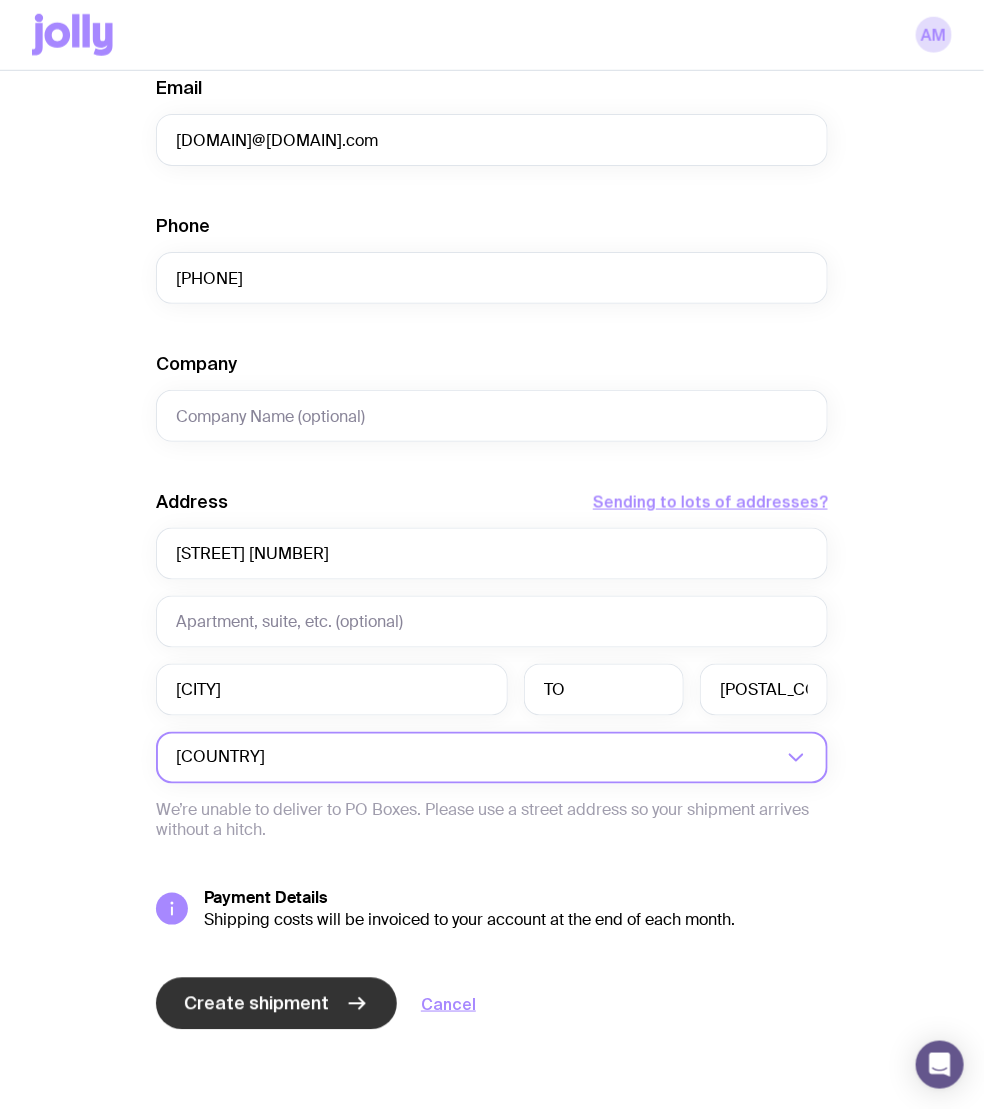 click on "Create shipment" 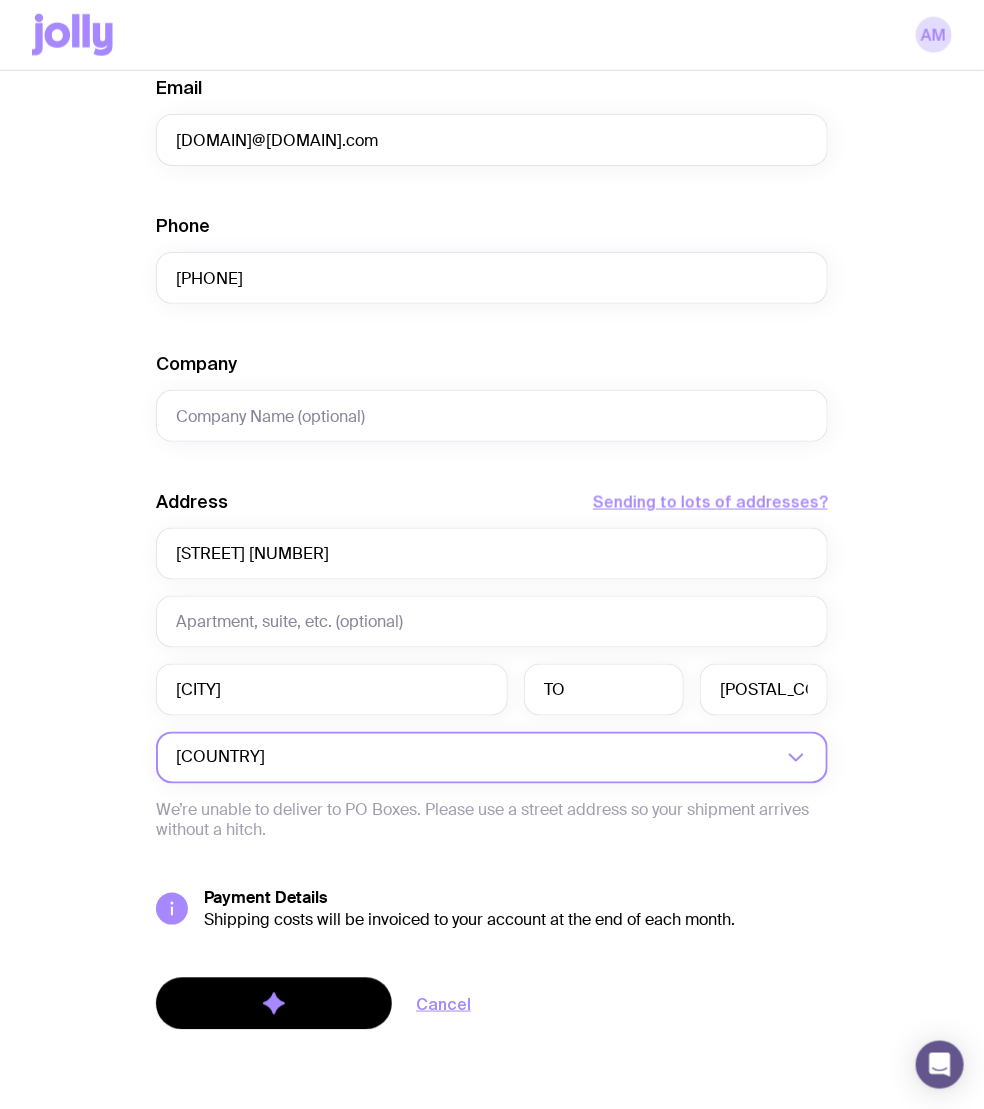 scroll, scrollTop: 0, scrollLeft: 0, axis: both 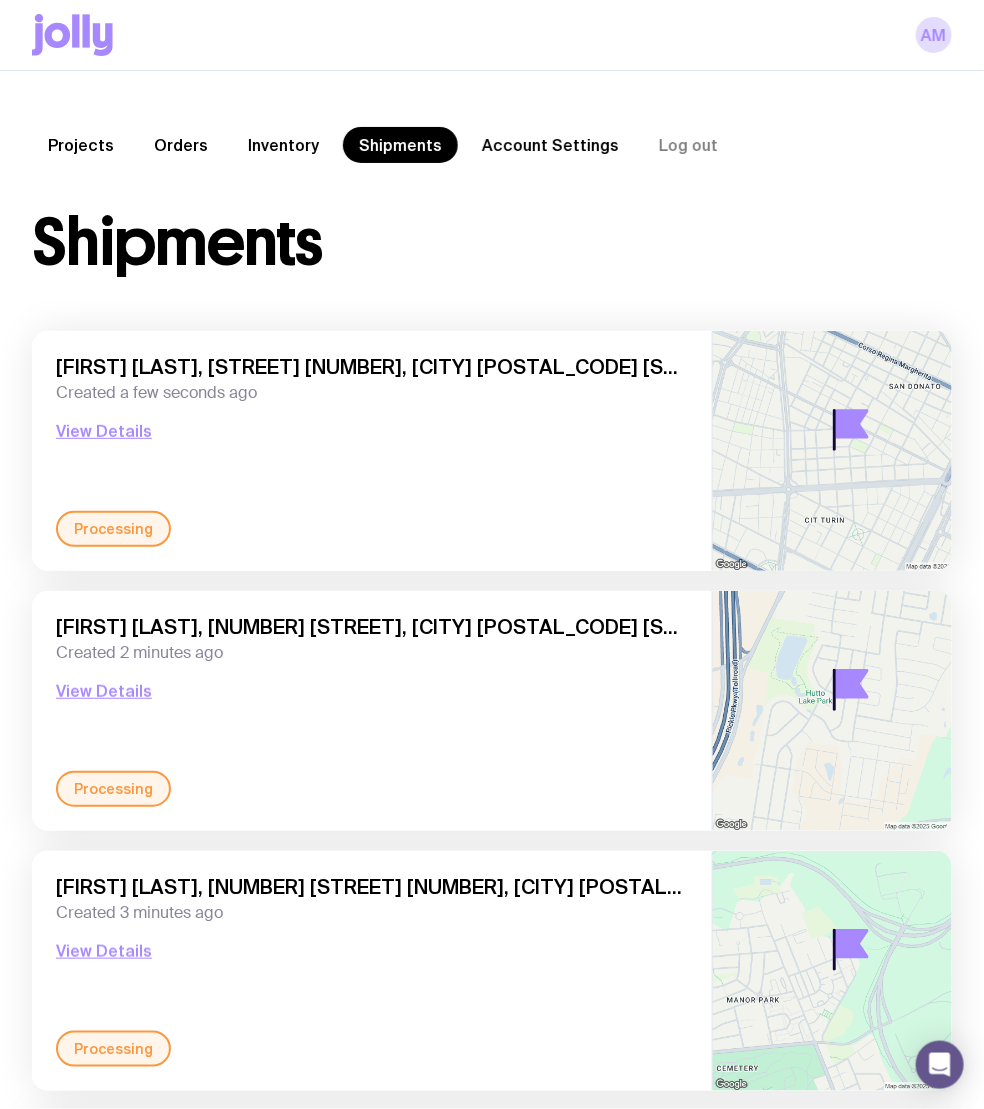 click on "Inventory" 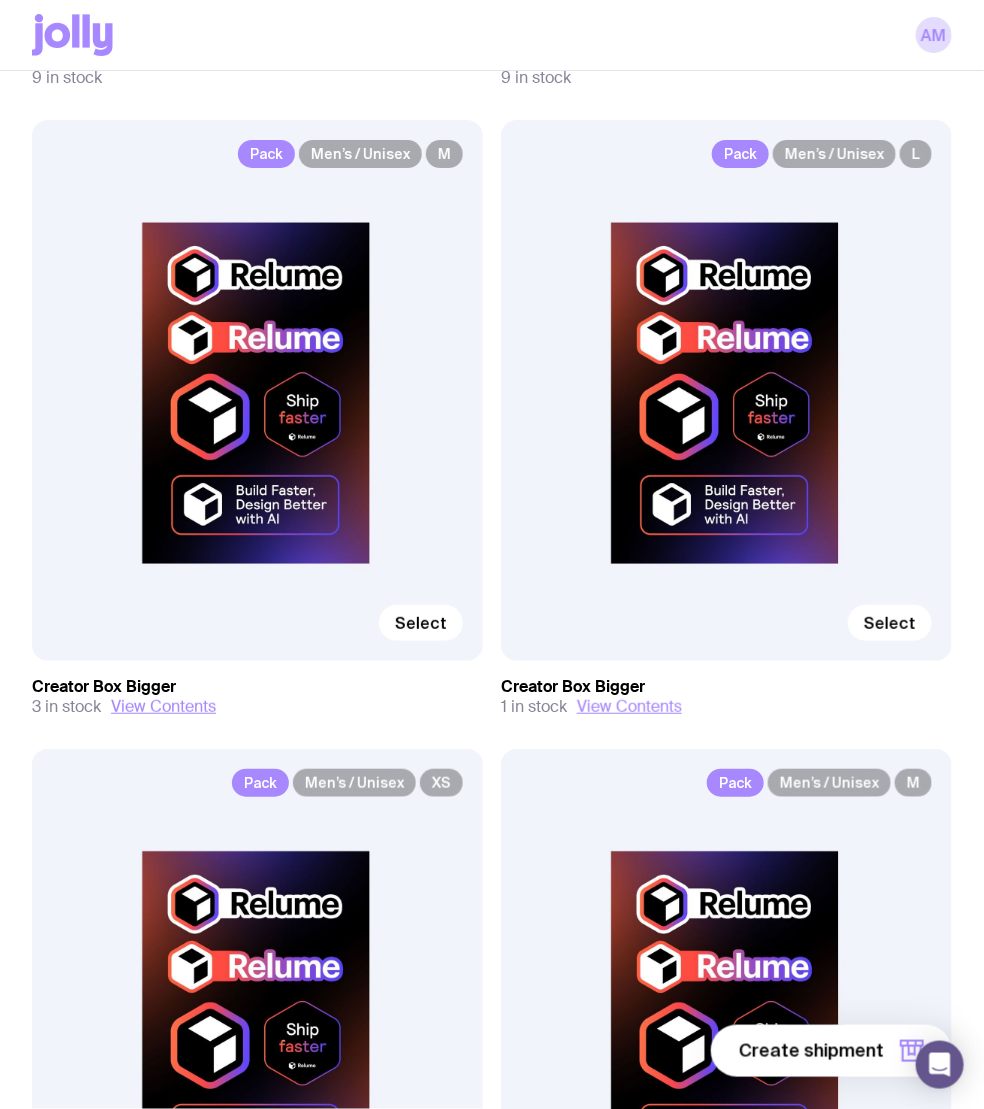 scroll, scrollTop: 6567, scrollLeft: 0, axis: vertical 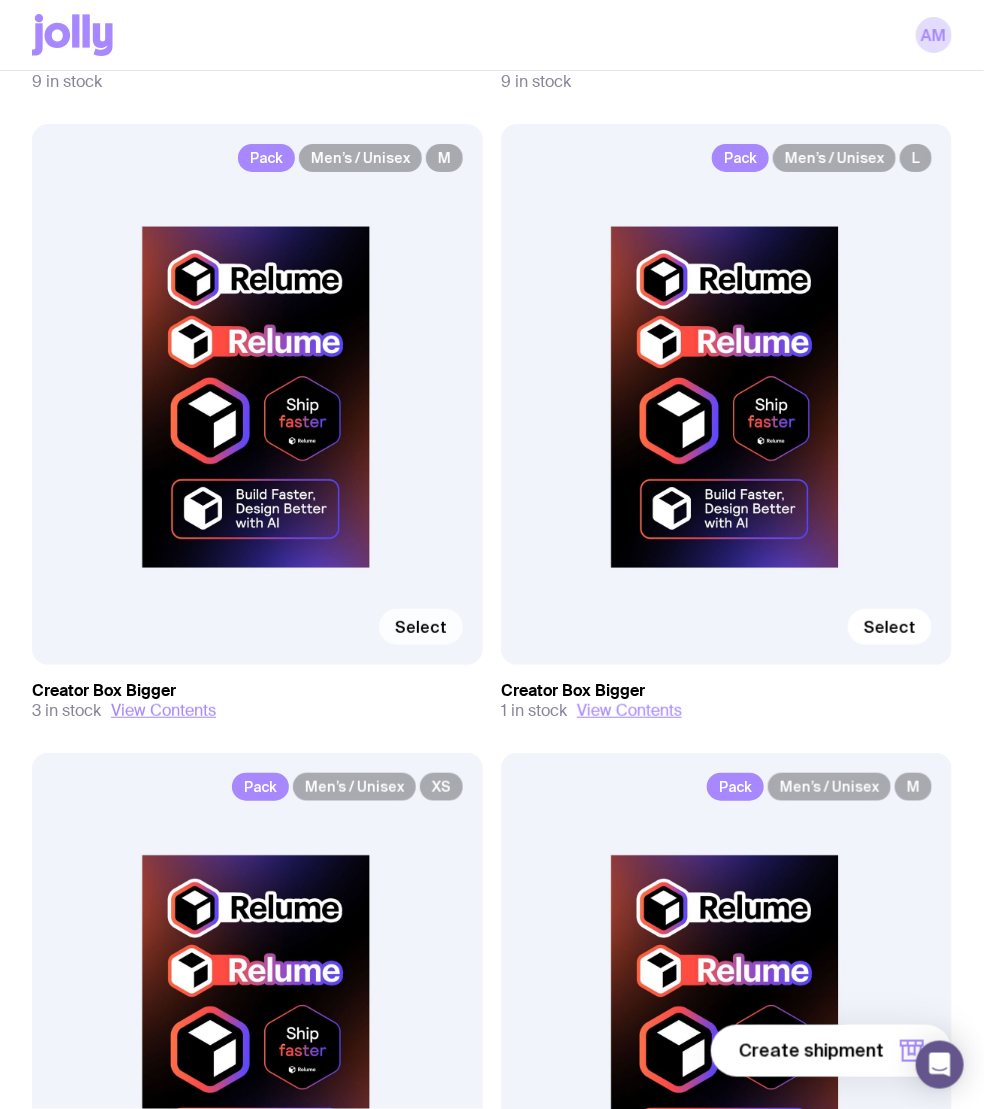 click on "Select" at bounding box center [421, 627] 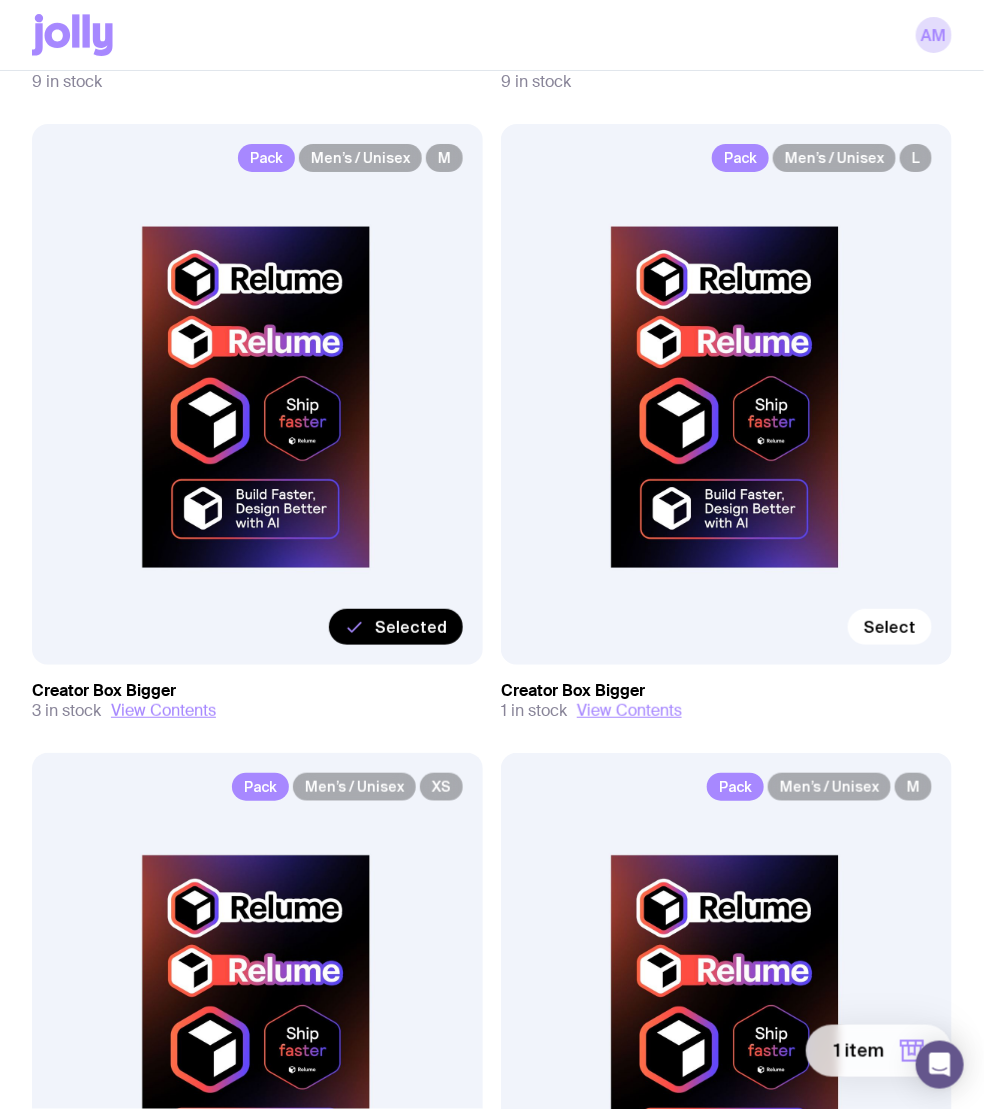 click on "1 item" 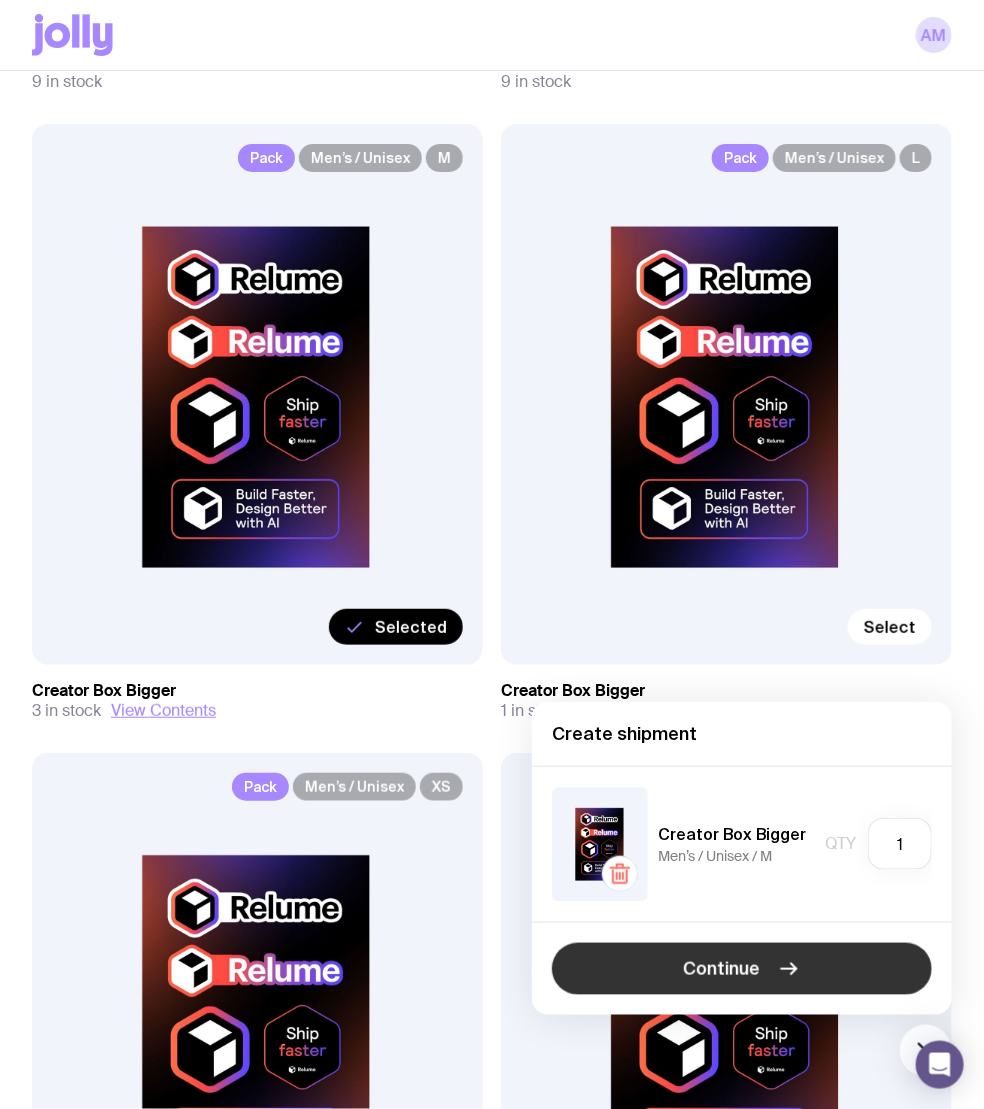 click on "Continue" at bounding box center (742, 969) 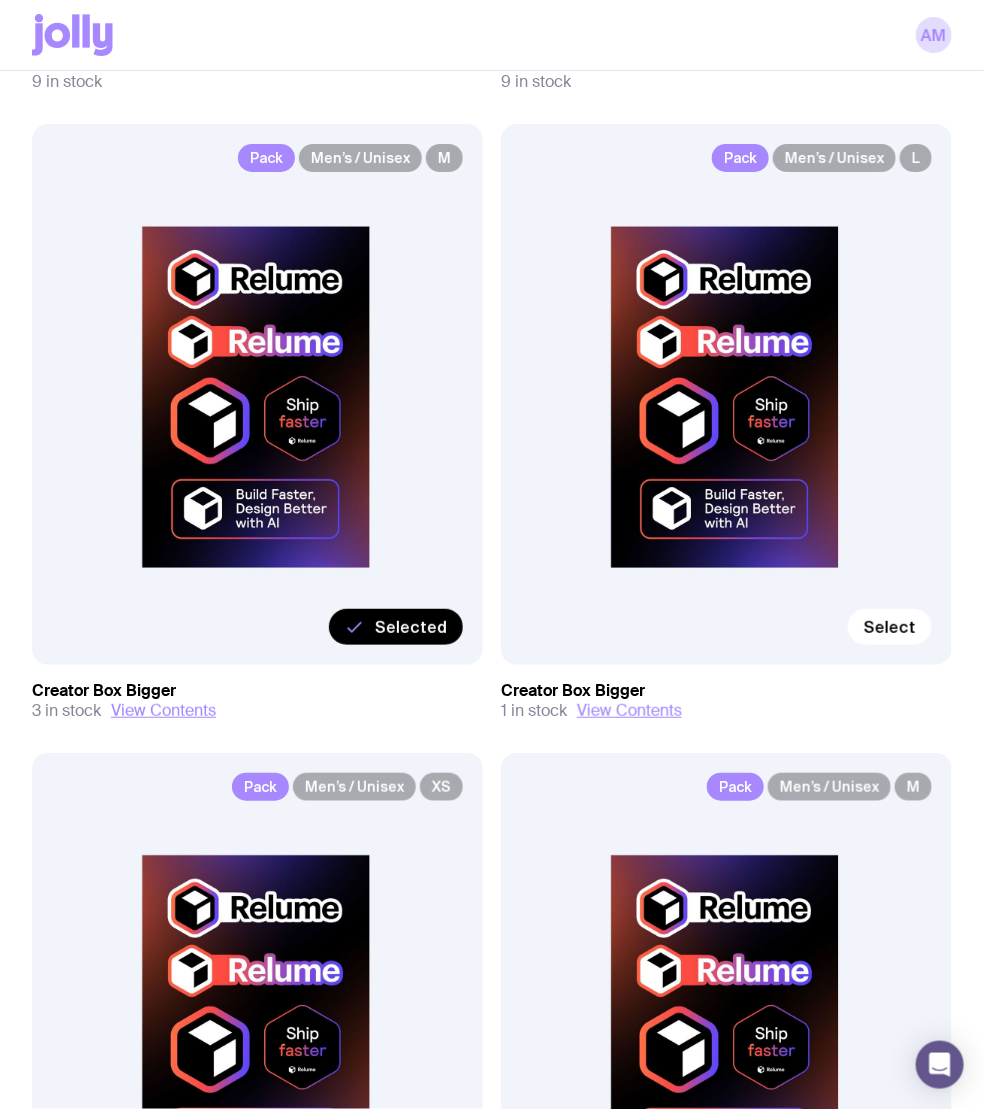 scroll, scrollTop: 0, scrollLeft: 0, axis: both 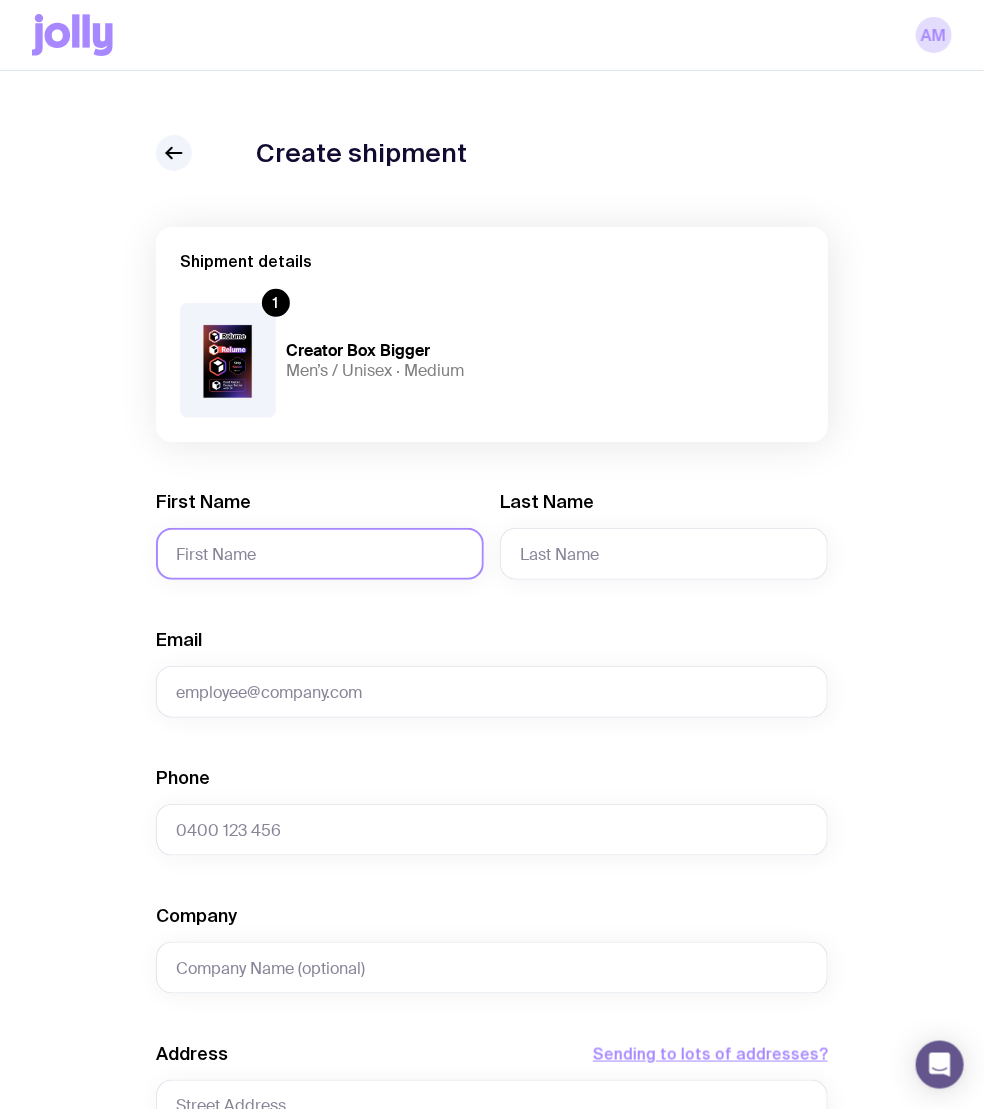 click on "First Name" 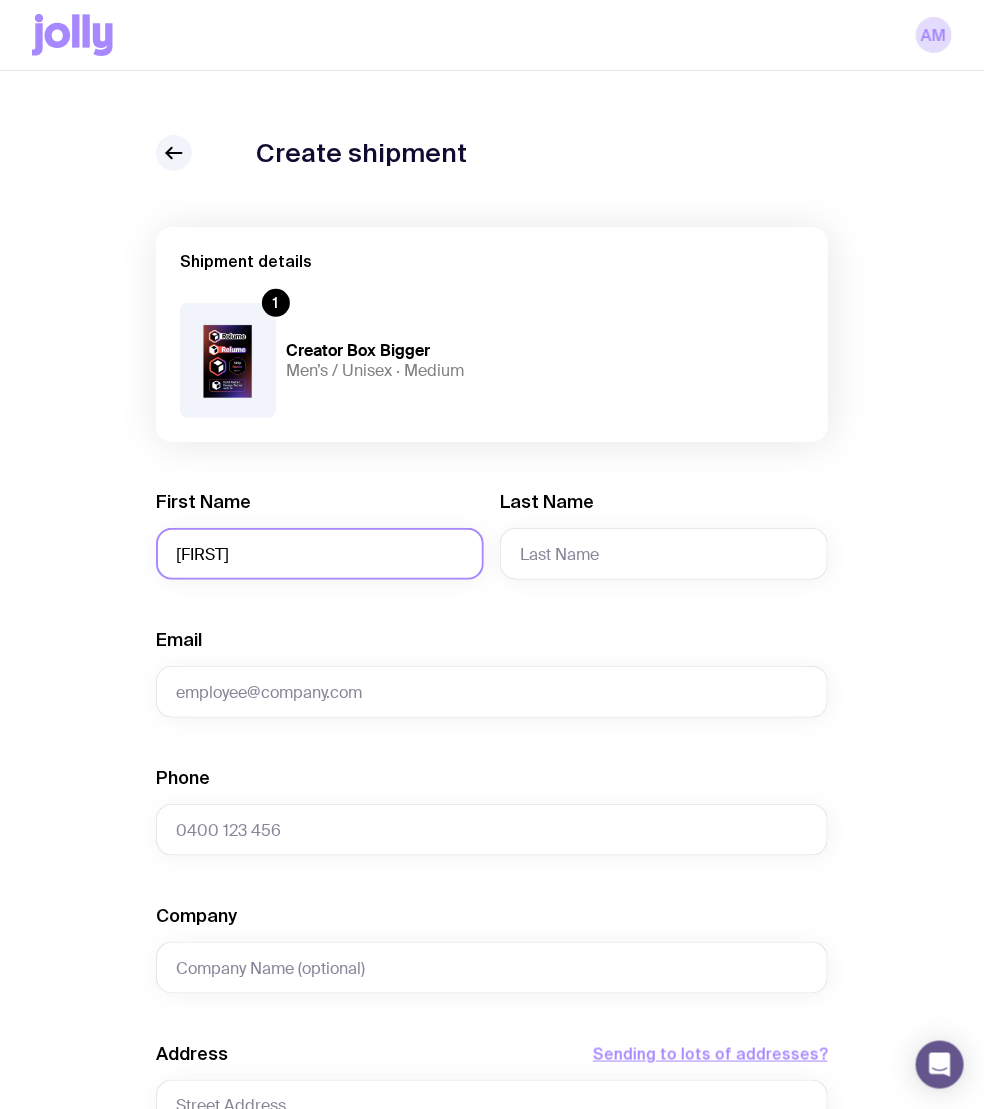 type on "[FIRST]" 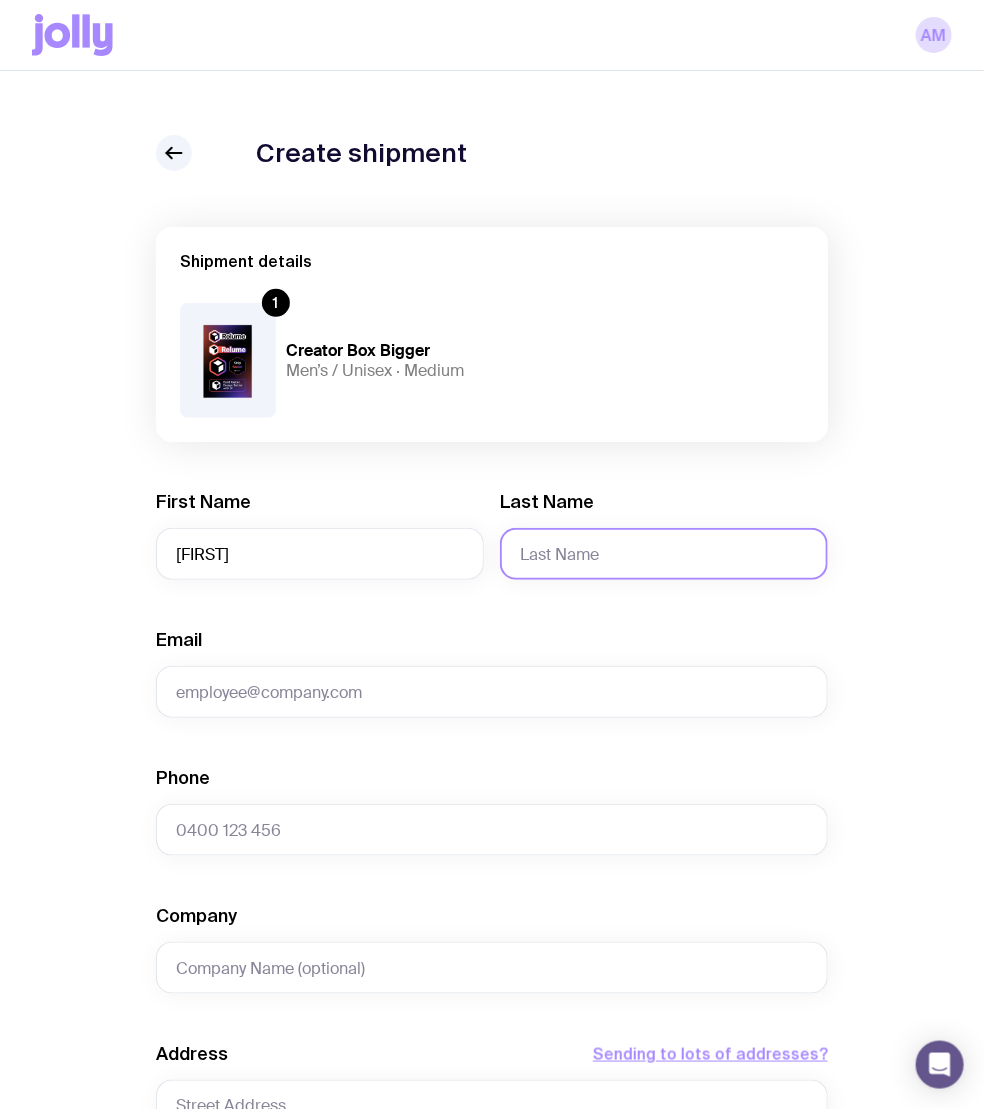 click on "Last Name" 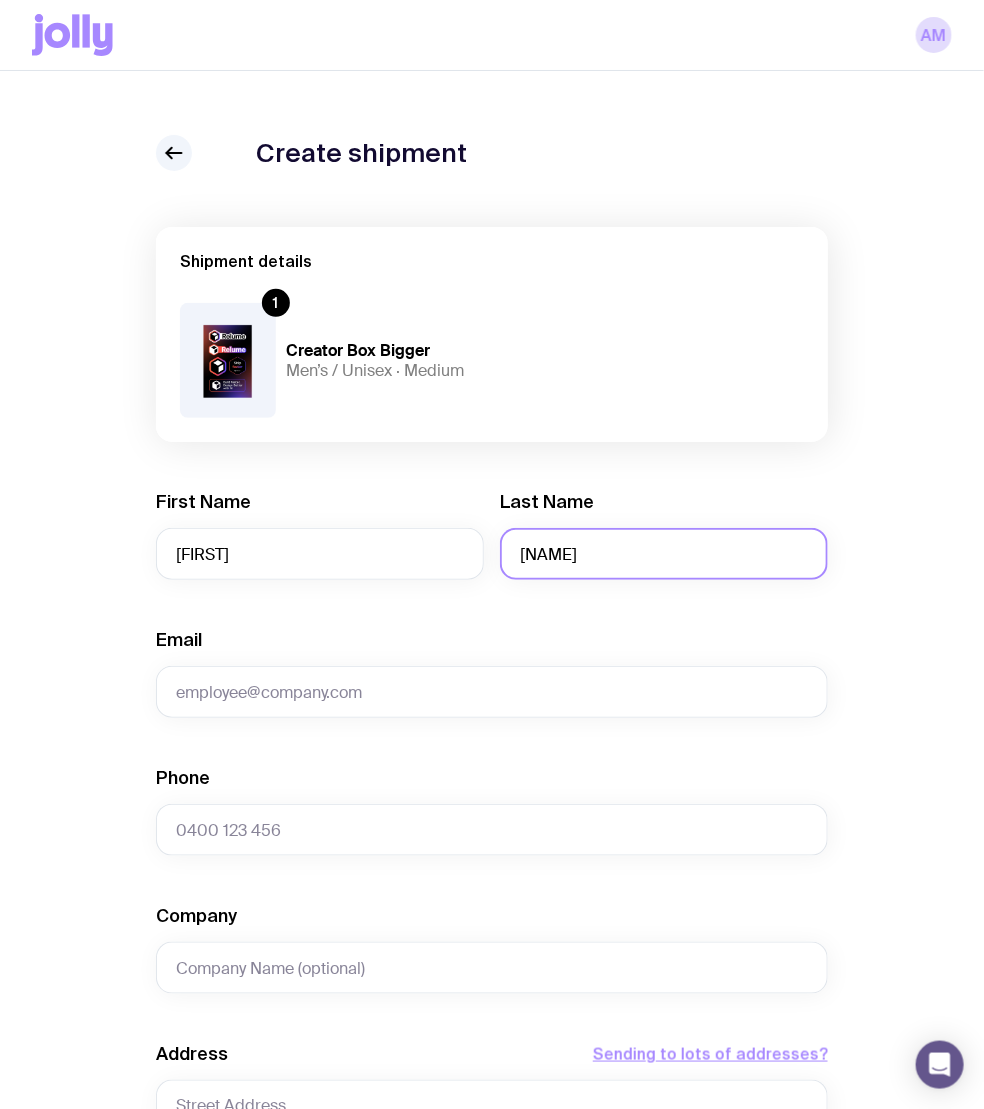 type on "[NAME]" 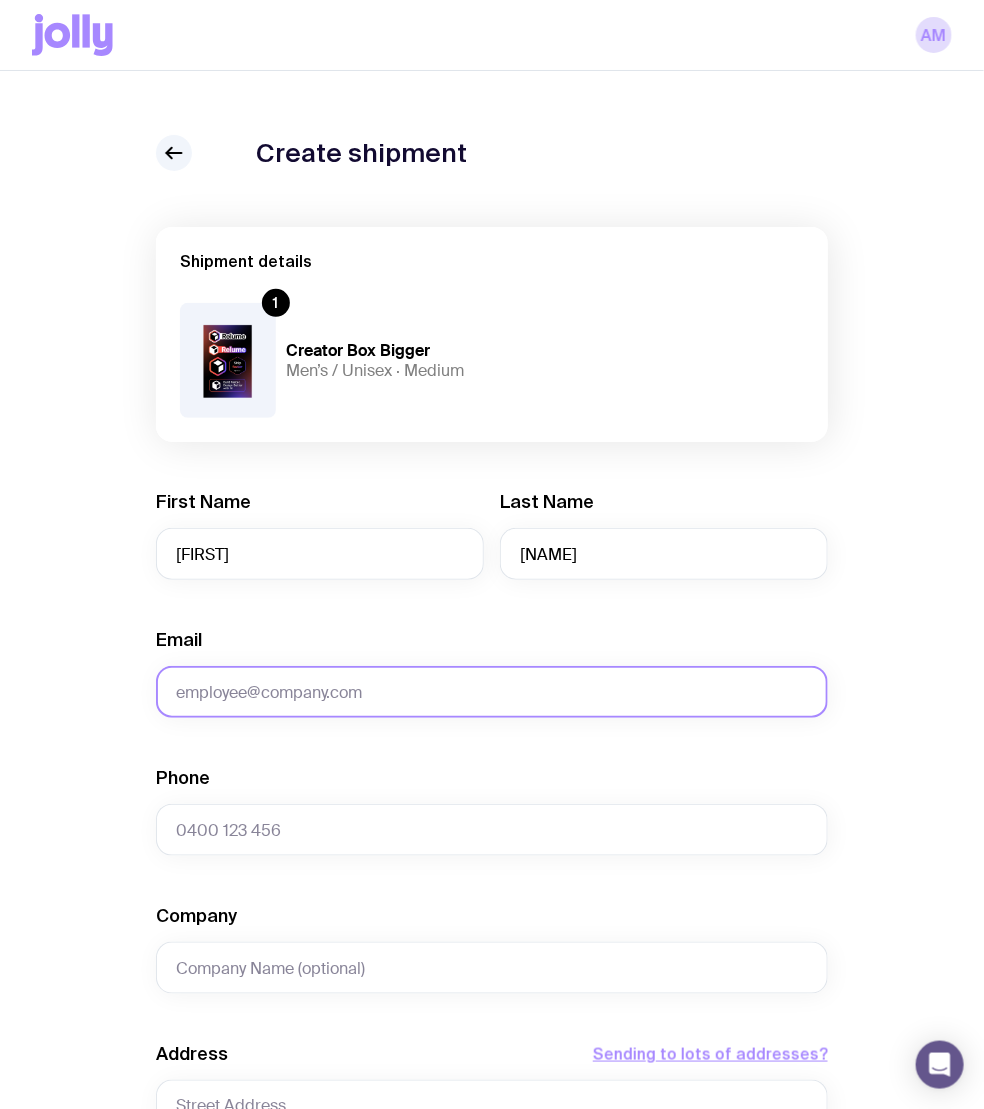 click on "Email" 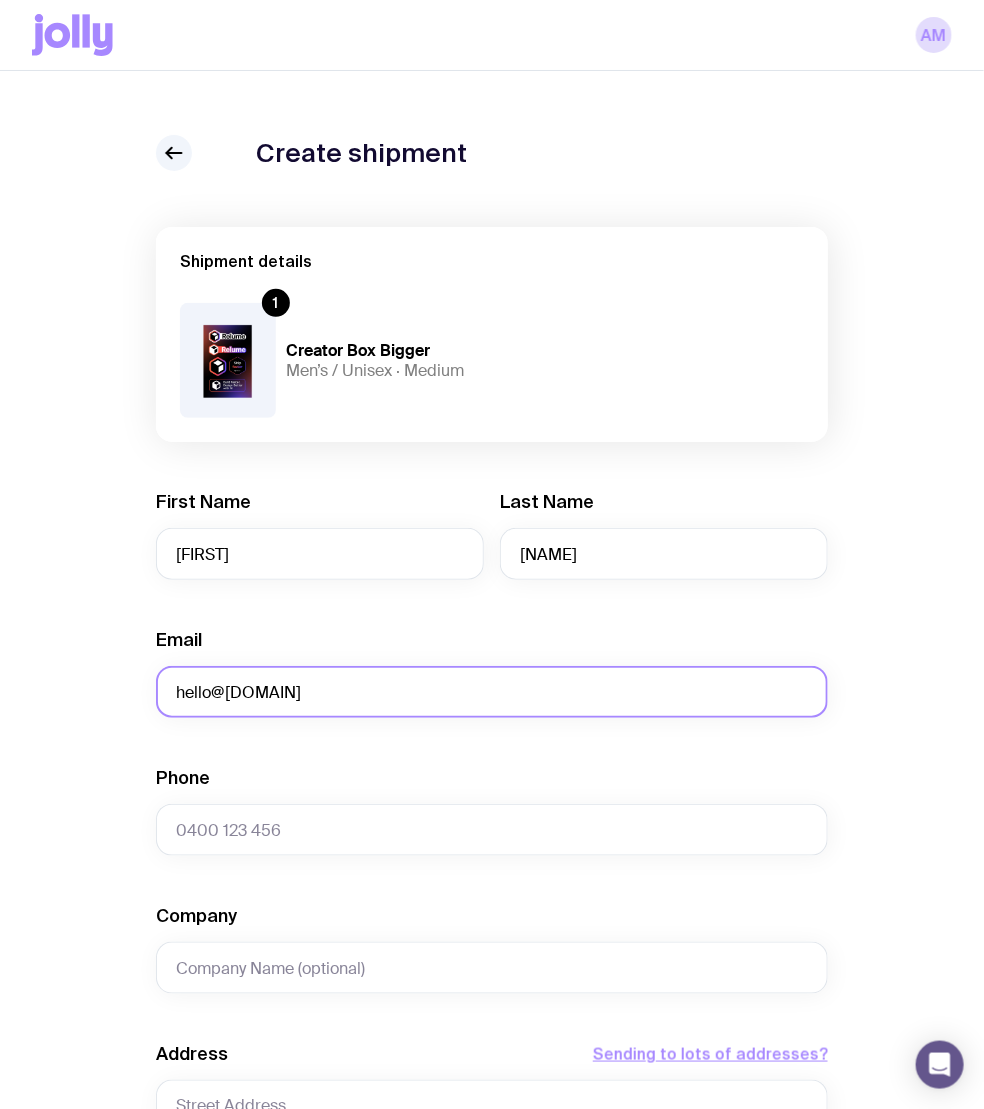 type on "hello@[DOMAIN]" 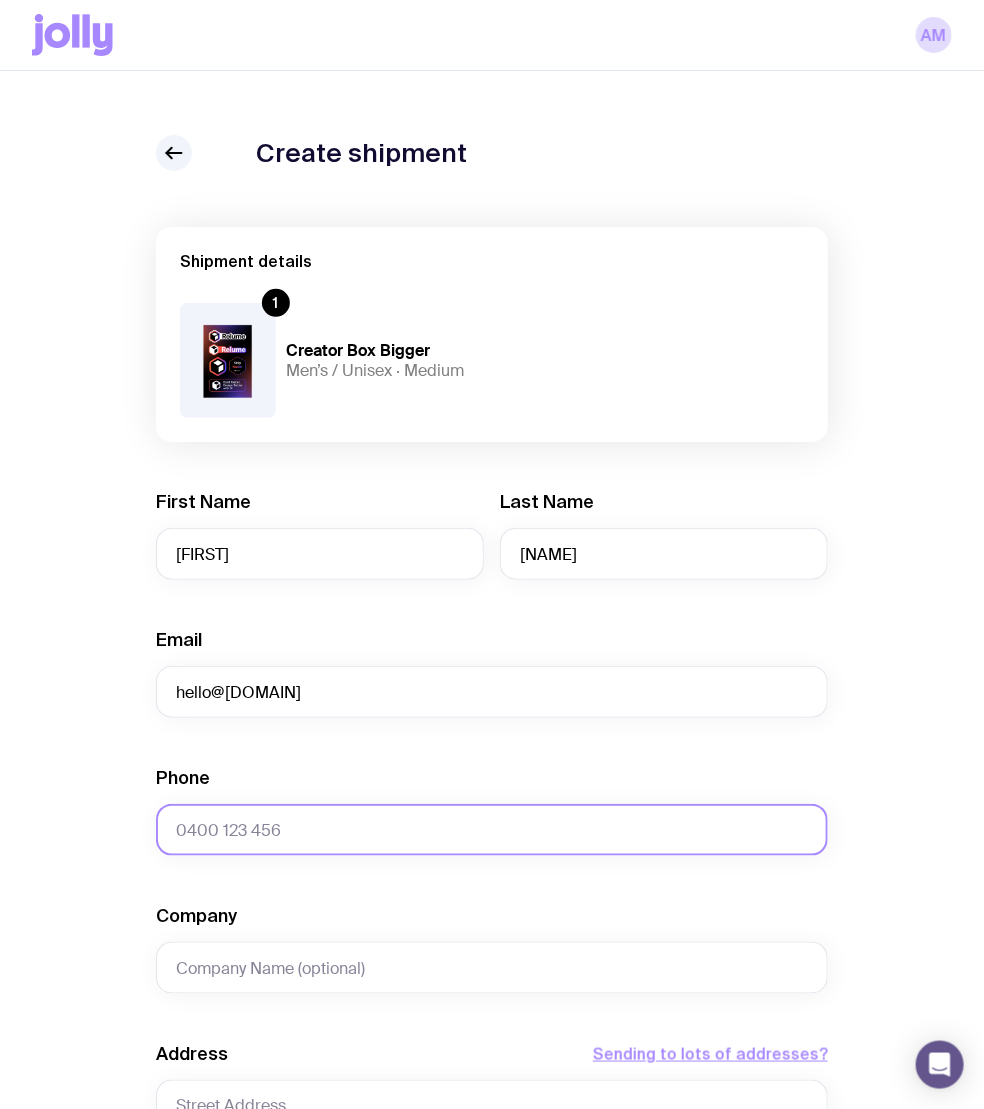 click on "Phone" 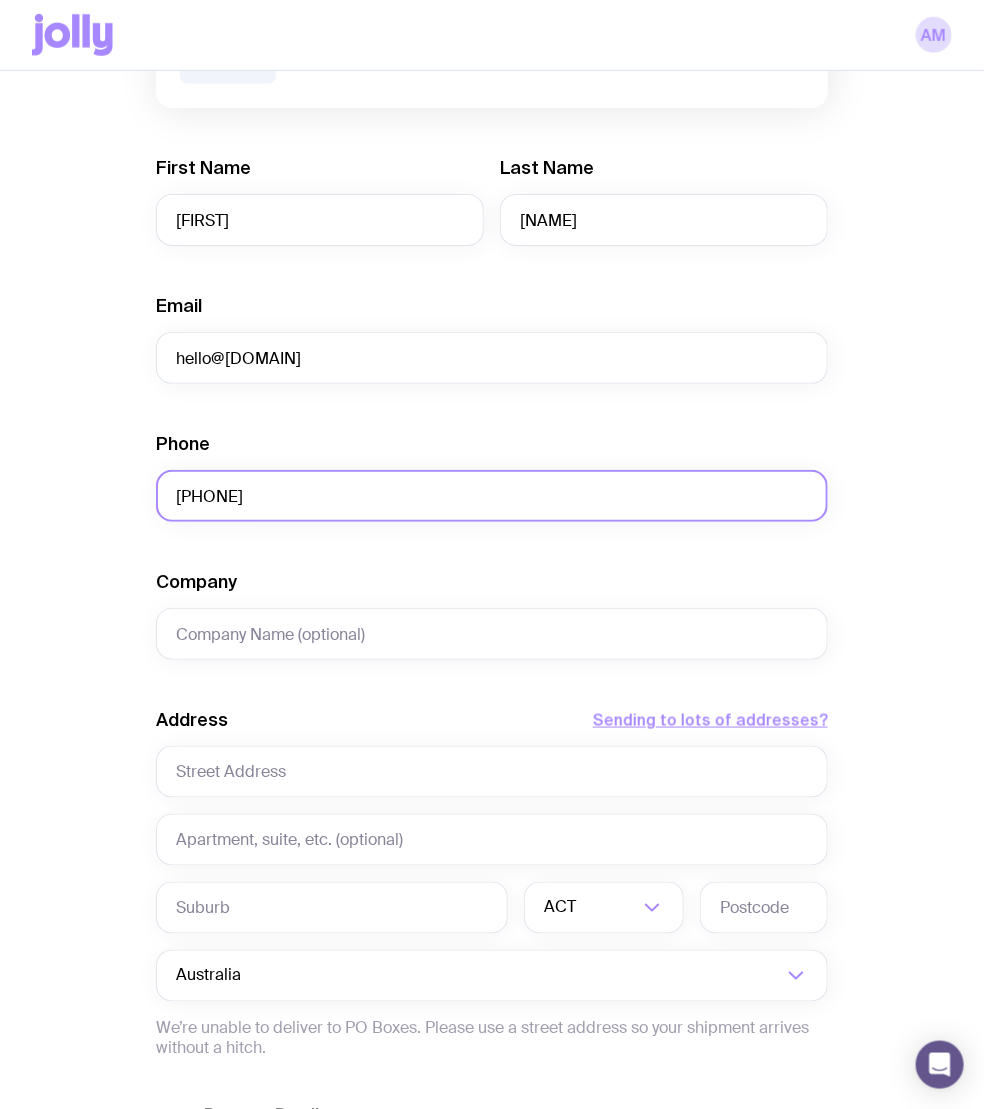 scroll, scrollTop: 352, scrollLeft: 0, axis: vertical 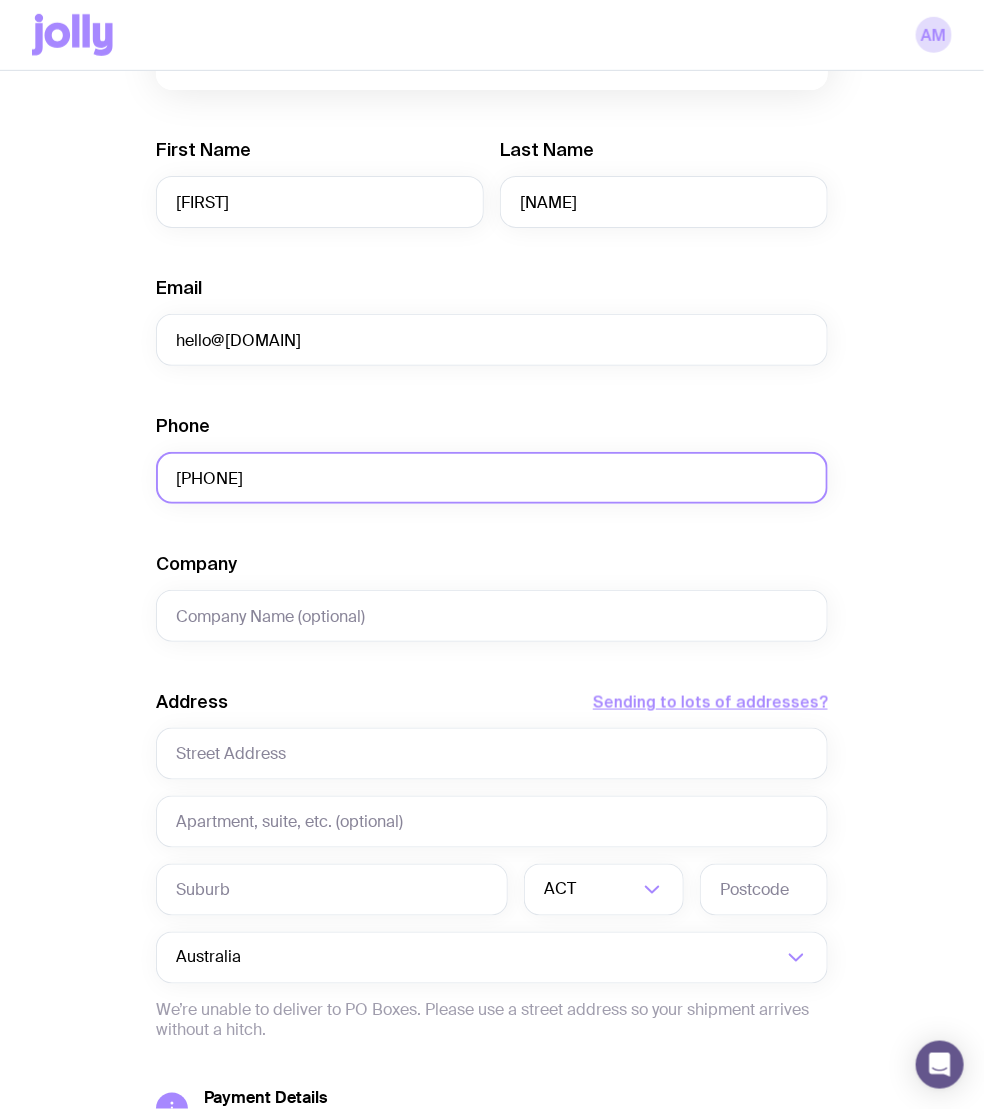 type on "[PHONE]" 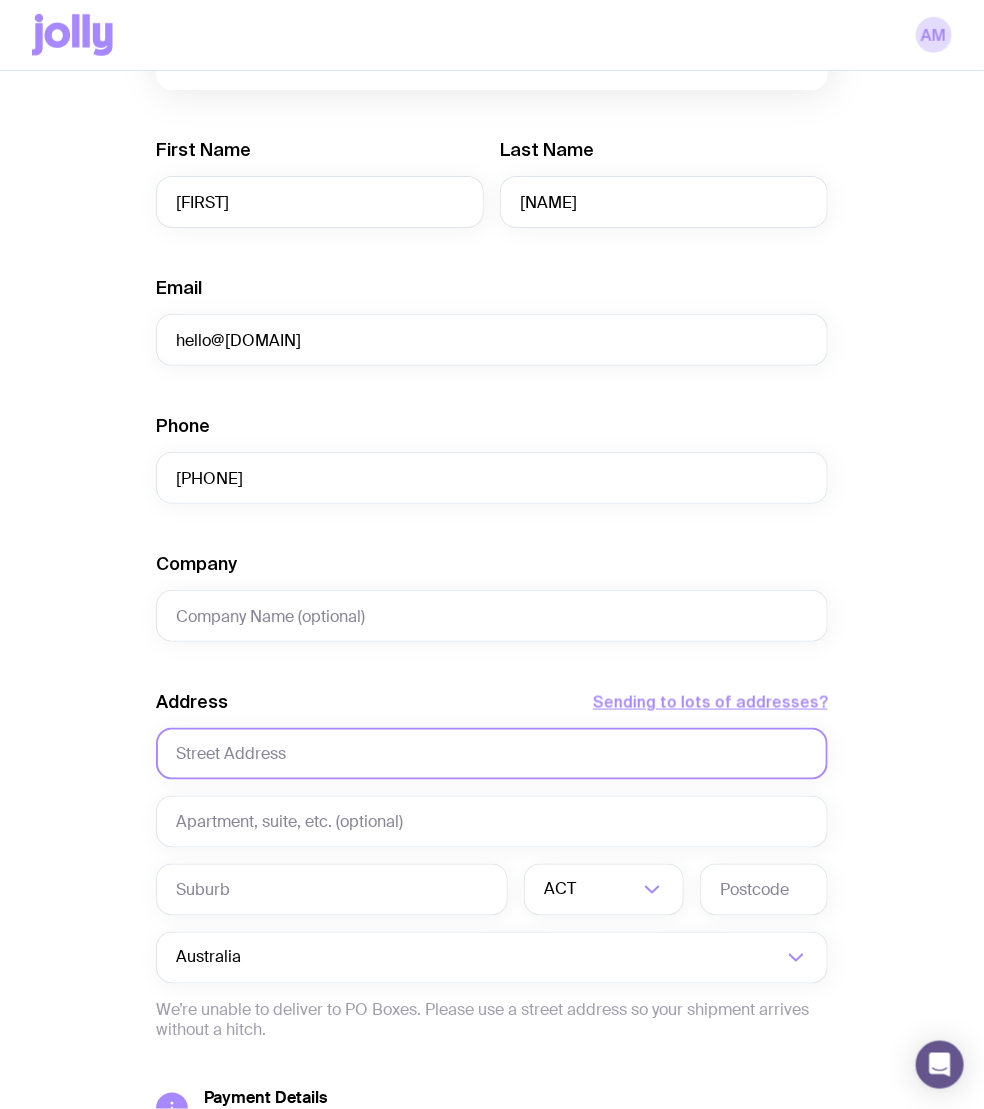 click 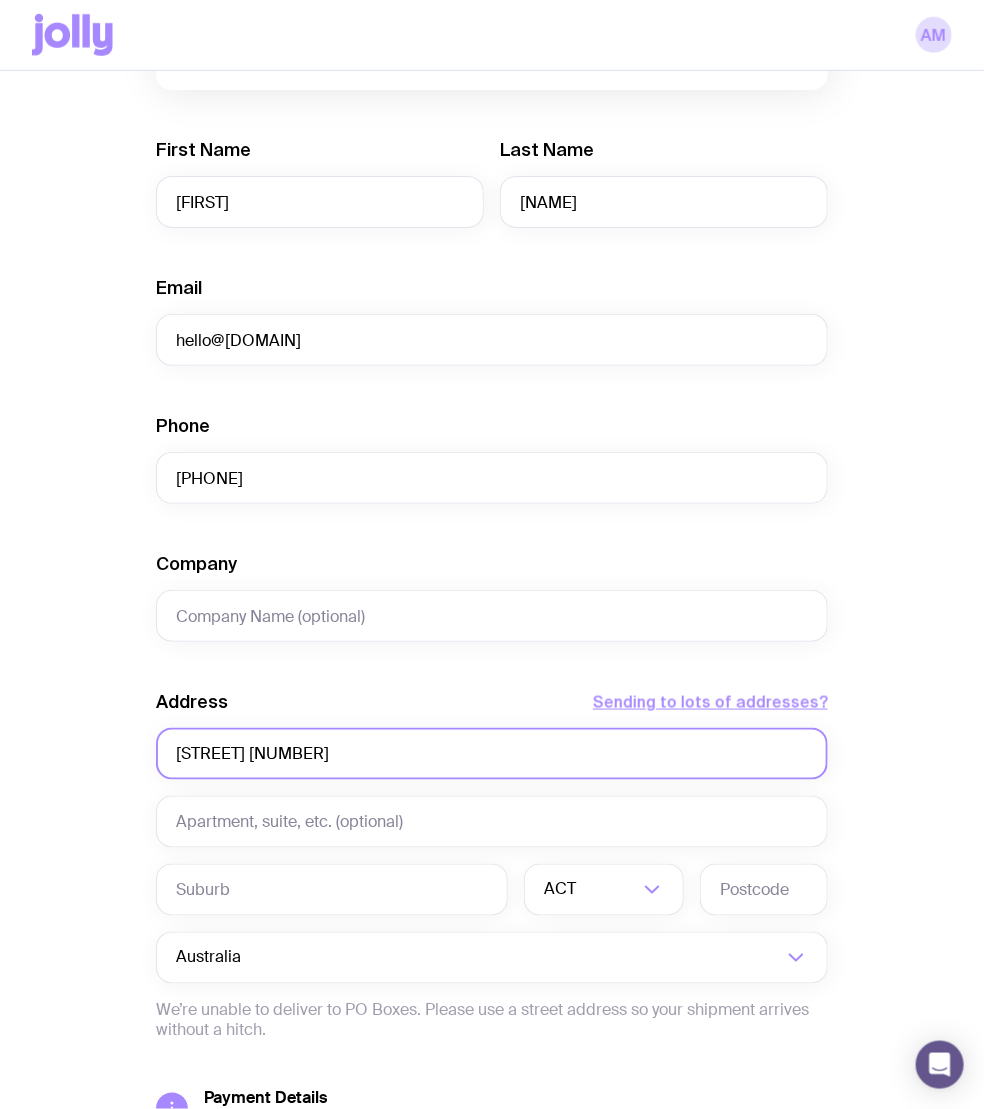 type on "[STREET] [NUMBER]" 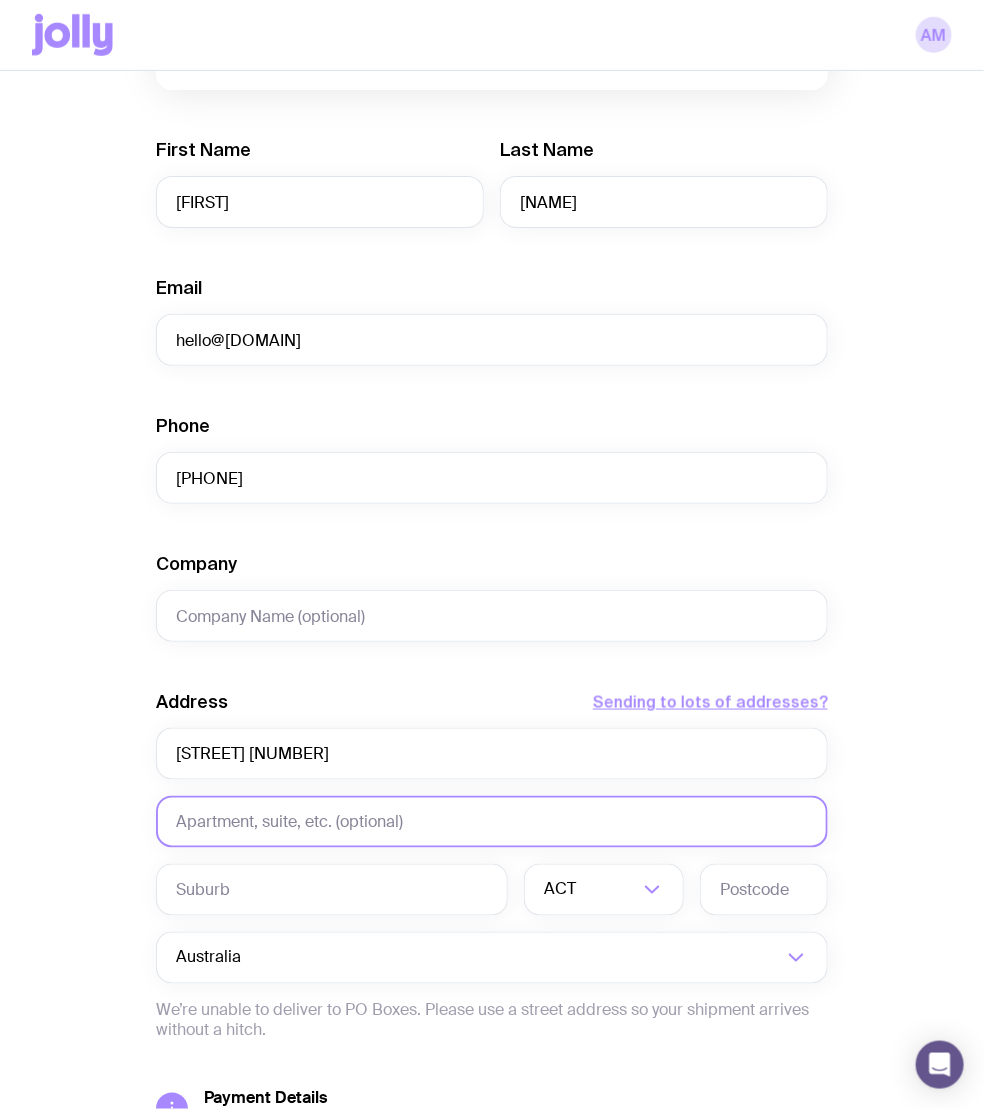 click 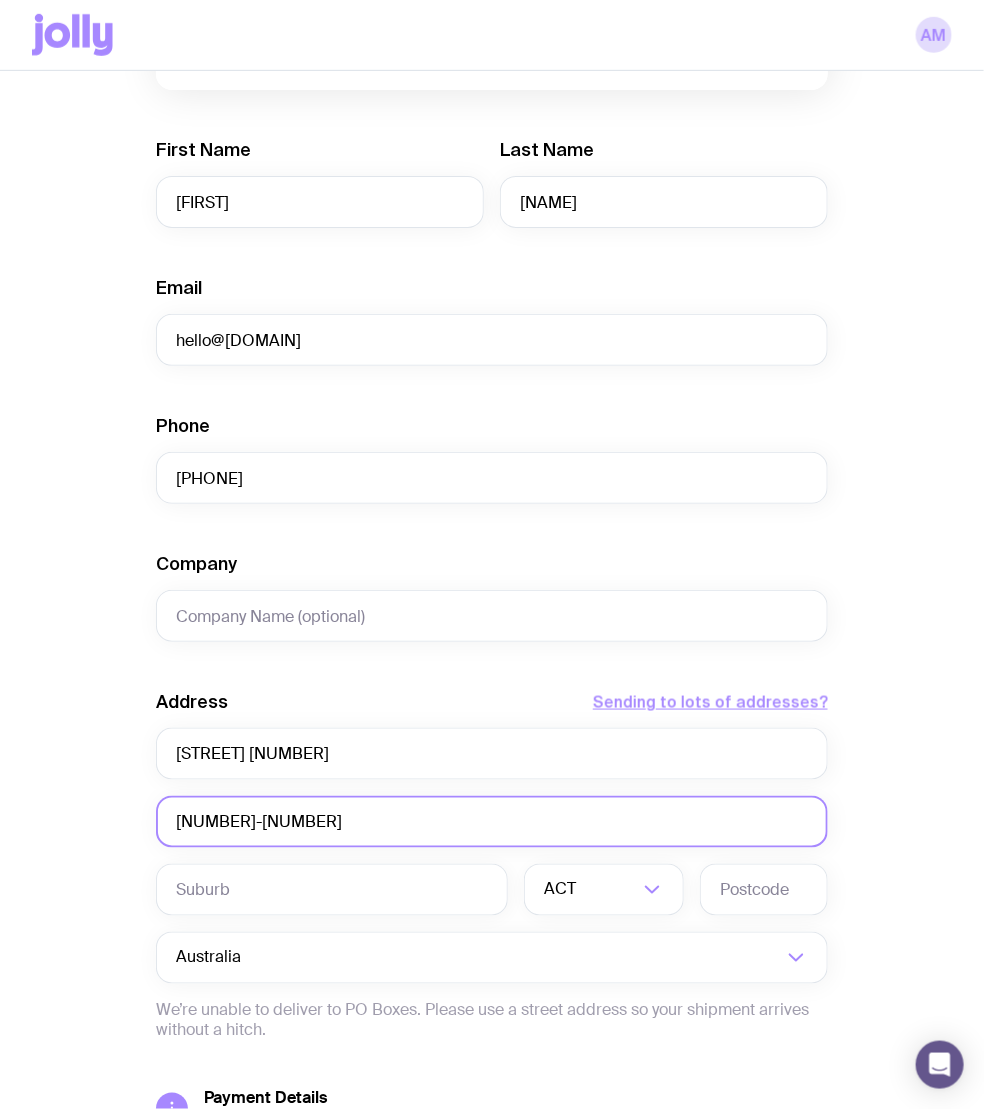type on "[NUMBER]-[NUMBER]" 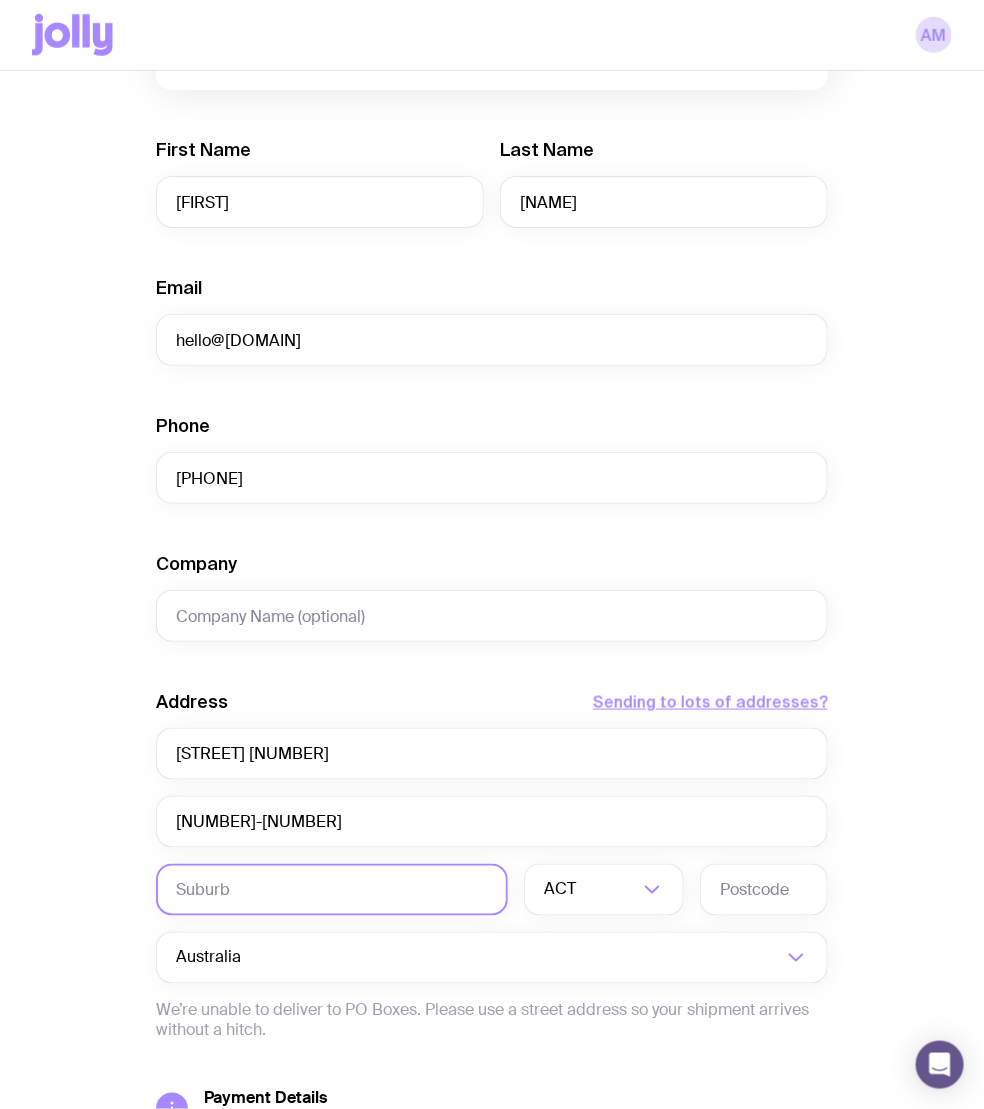 click 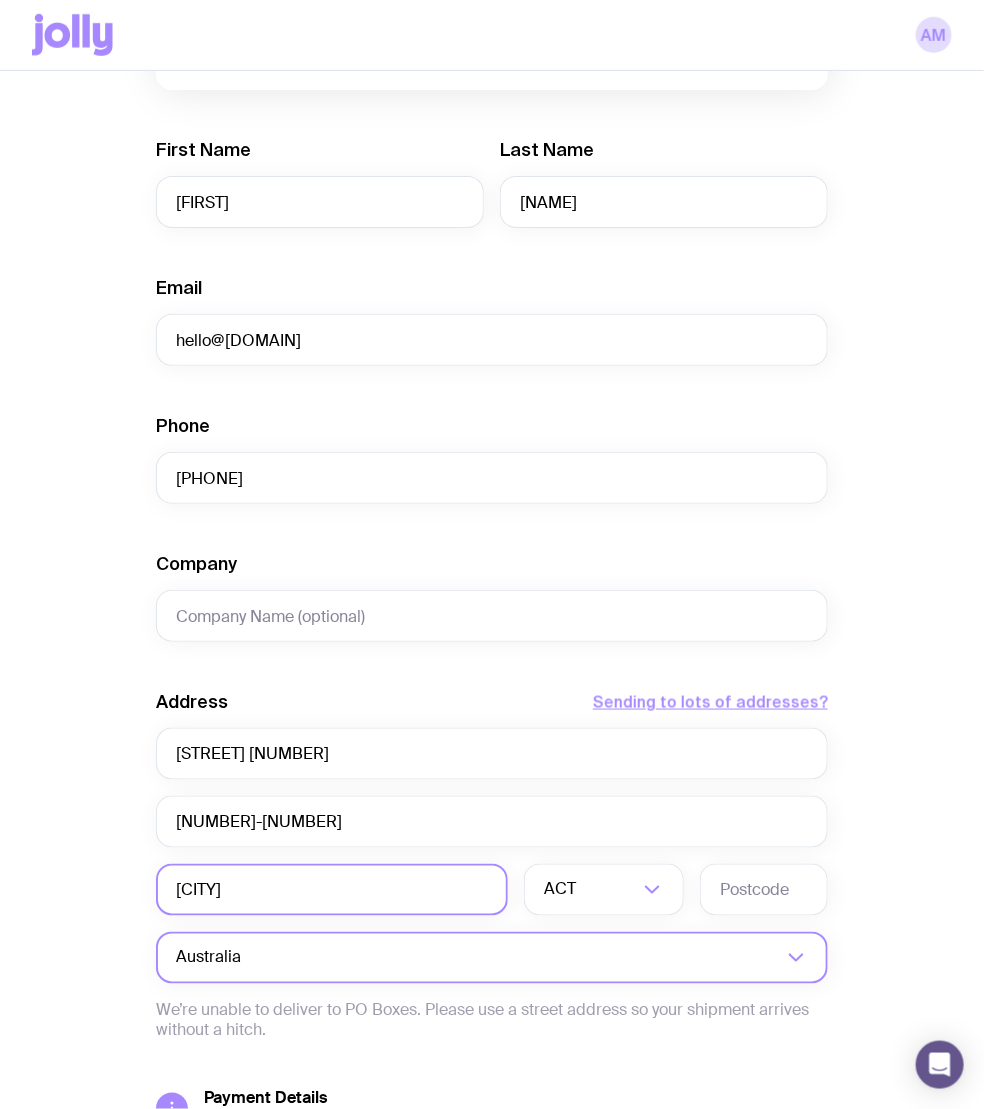 type on "[CITY]" 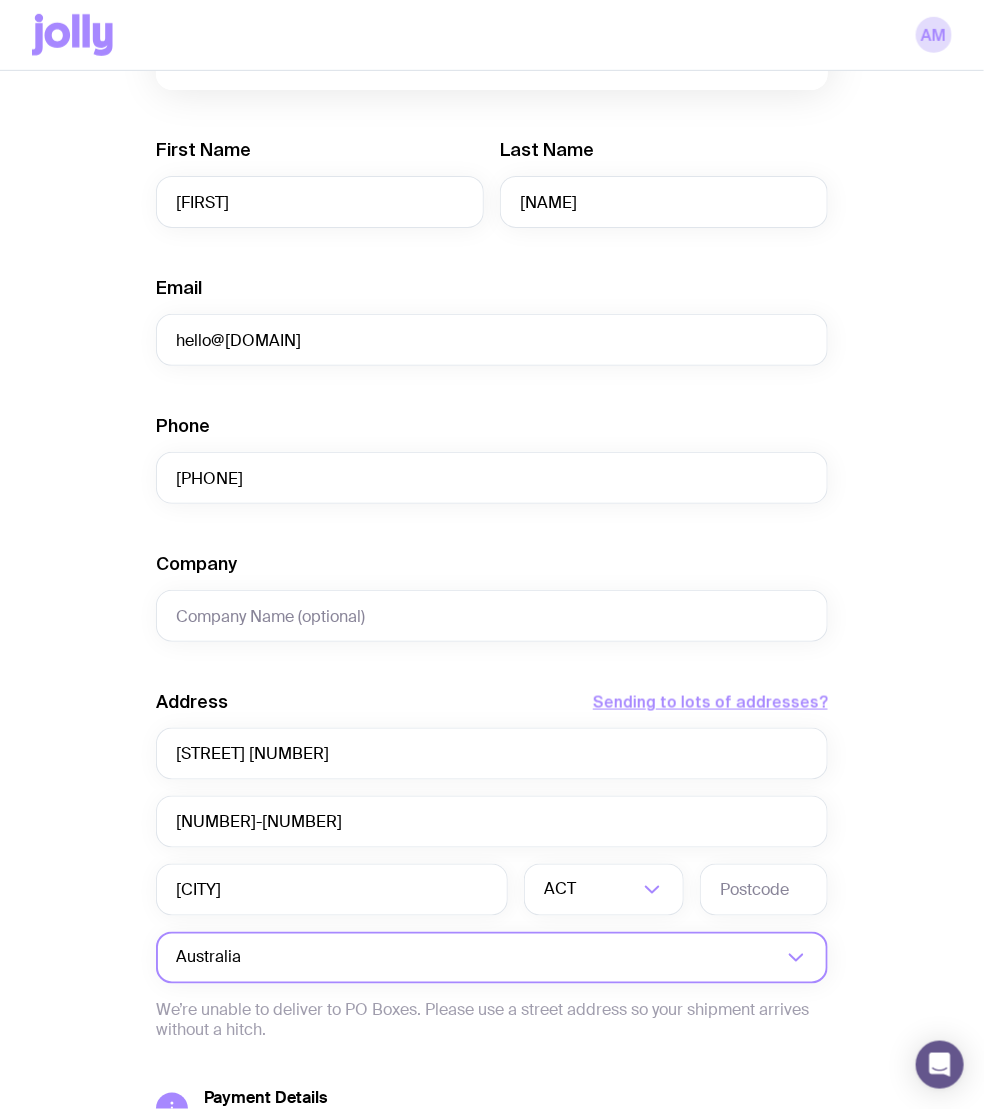 click 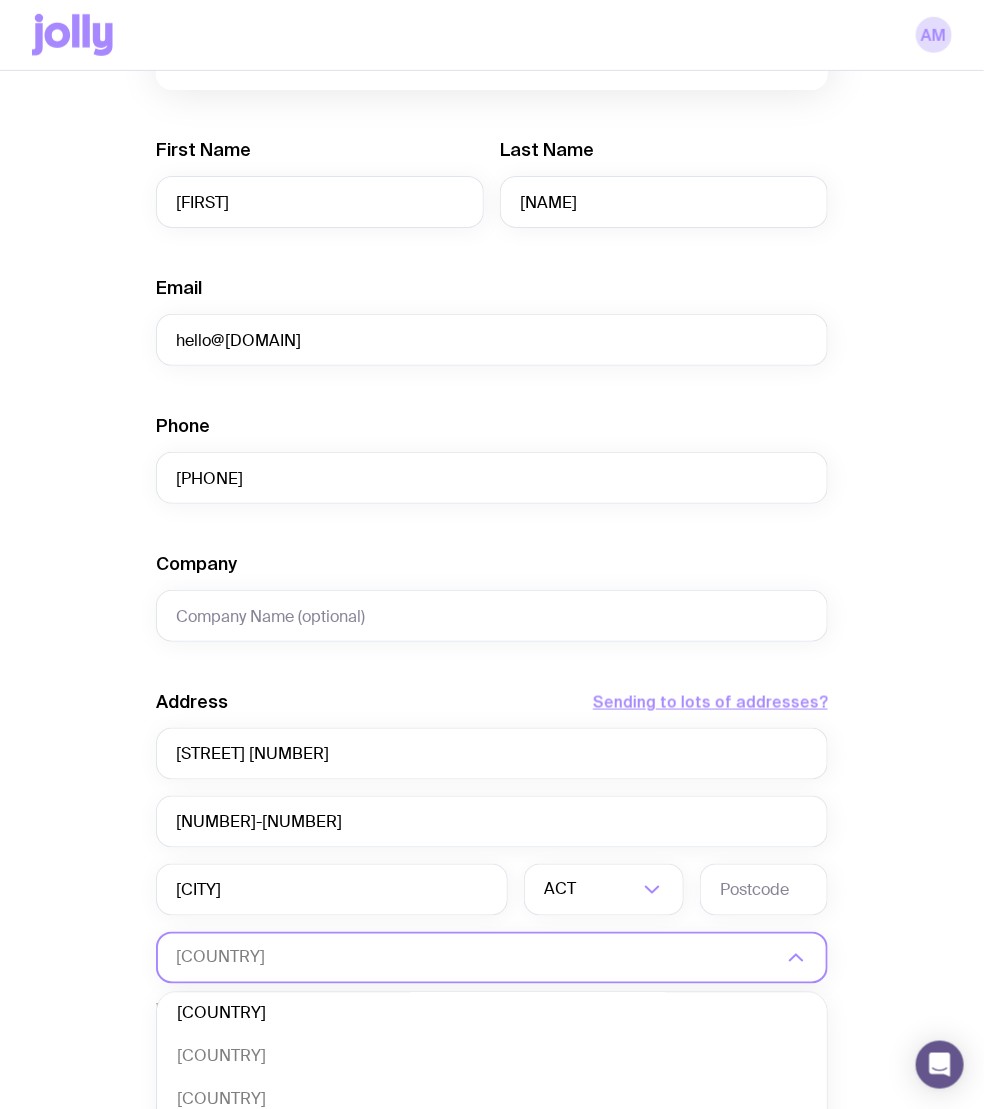 scroll, scrollTop: 0, scrollLeft: 0, axis: both 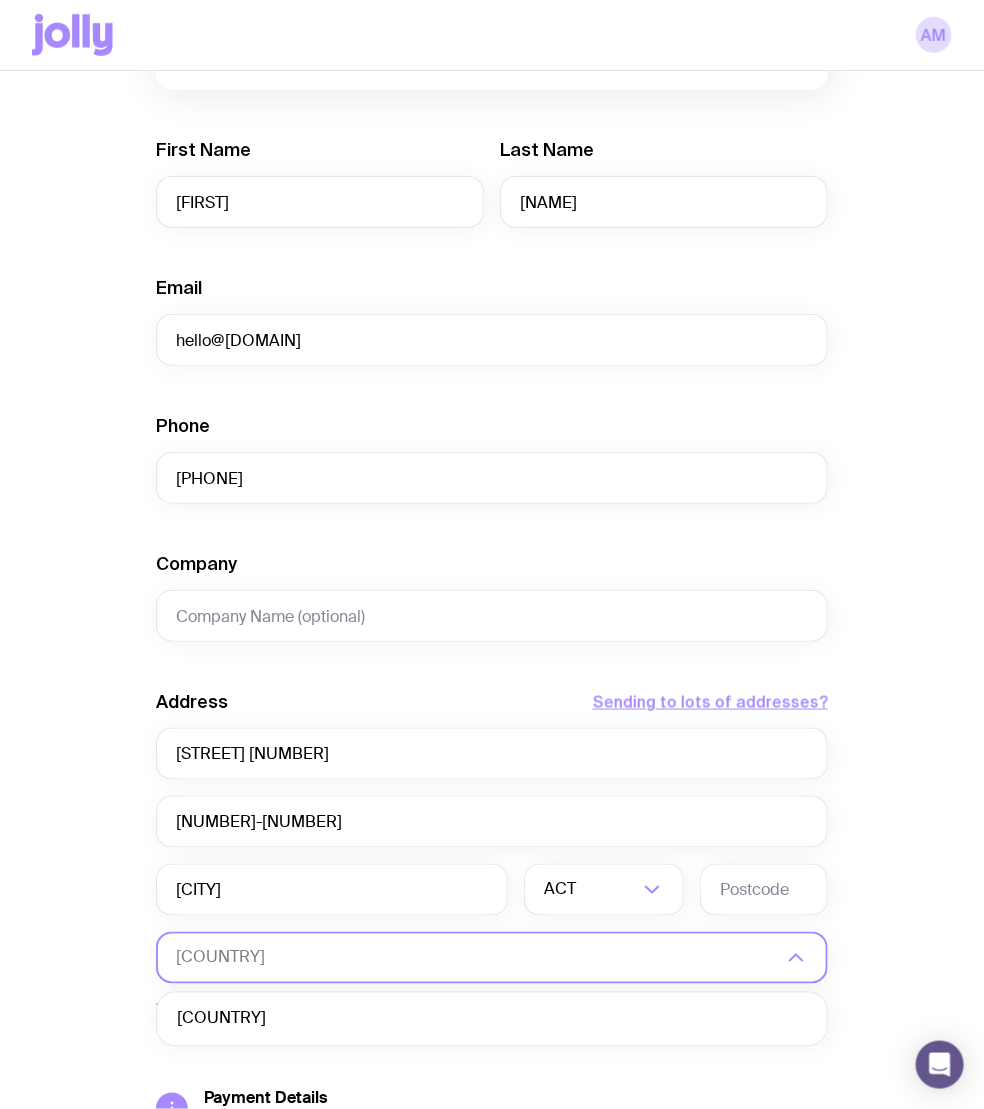 click on "[COUNTRY]" 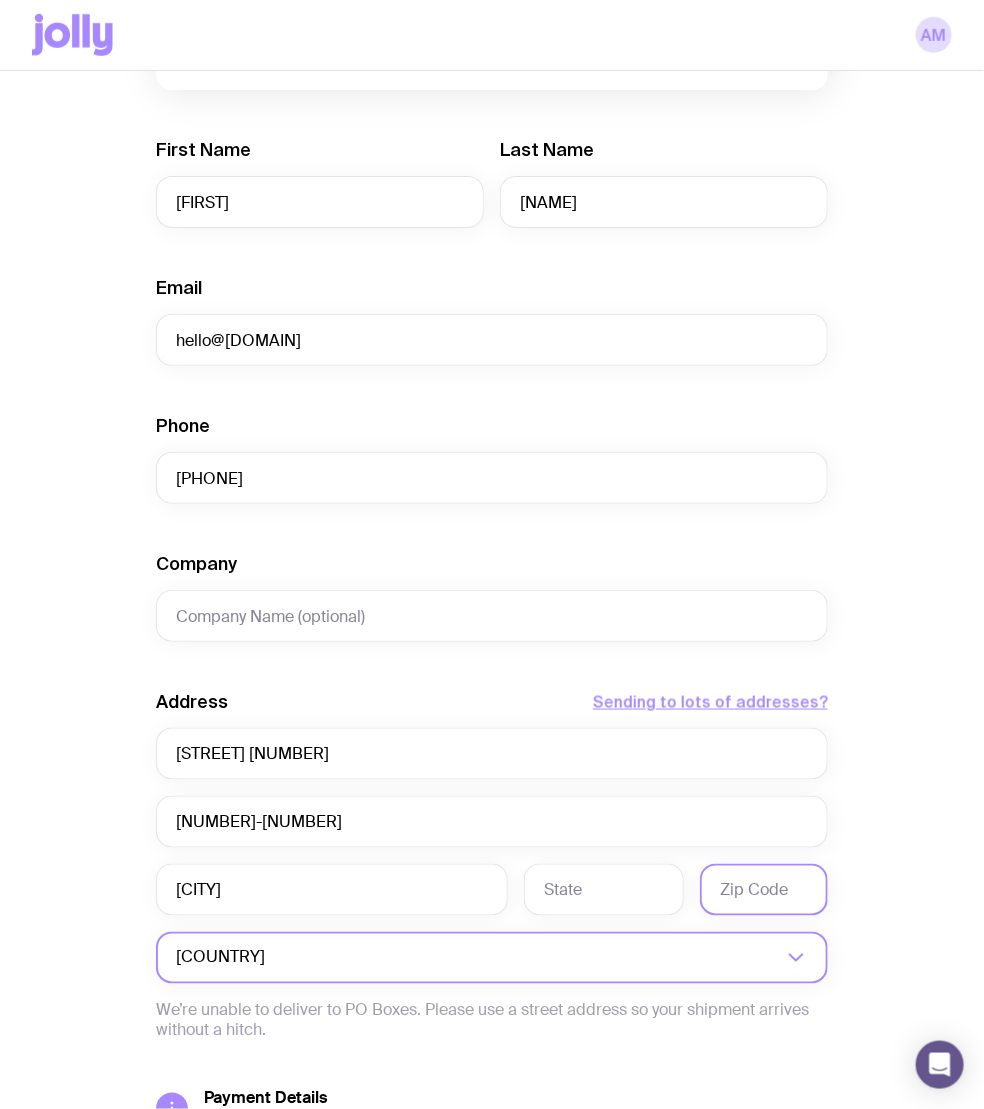 click 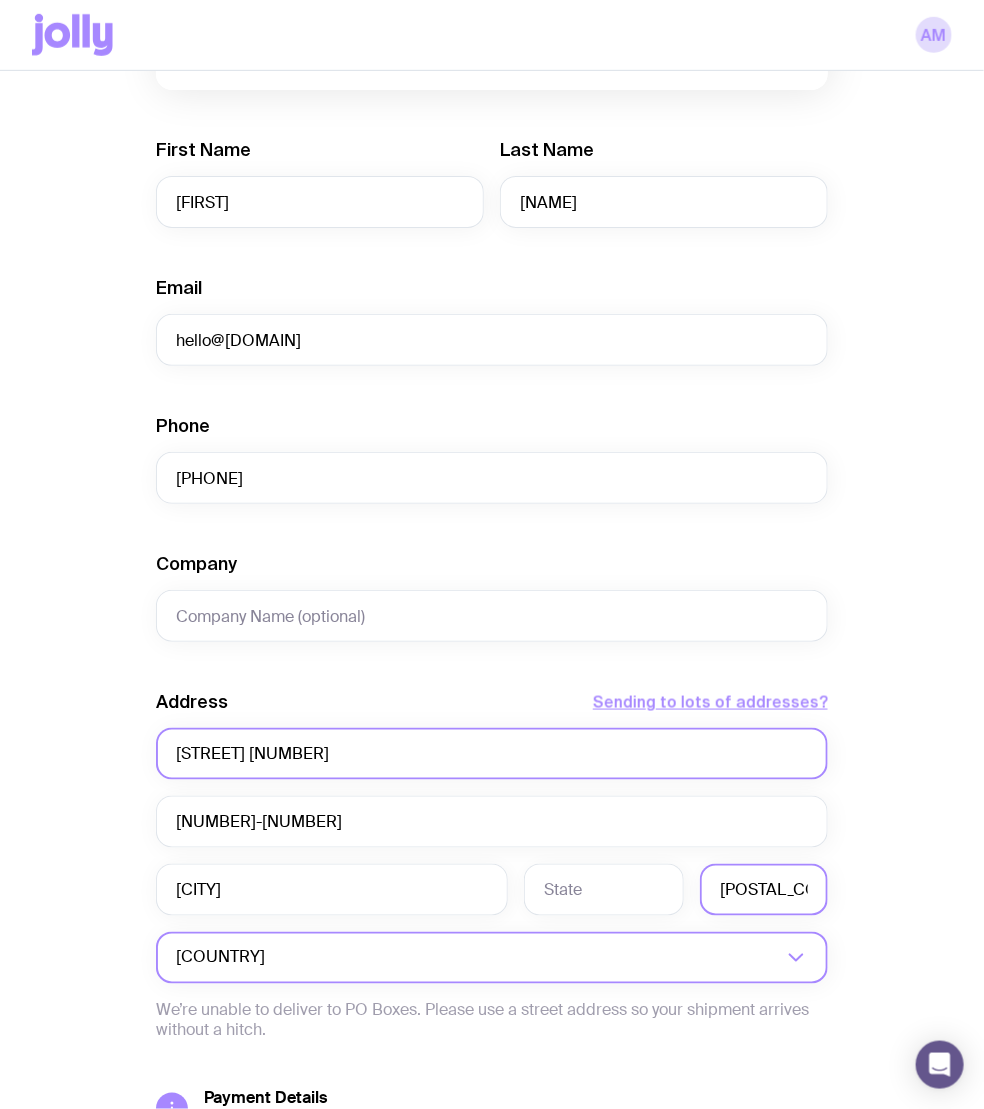 type on "[POSTAL_CODE]" 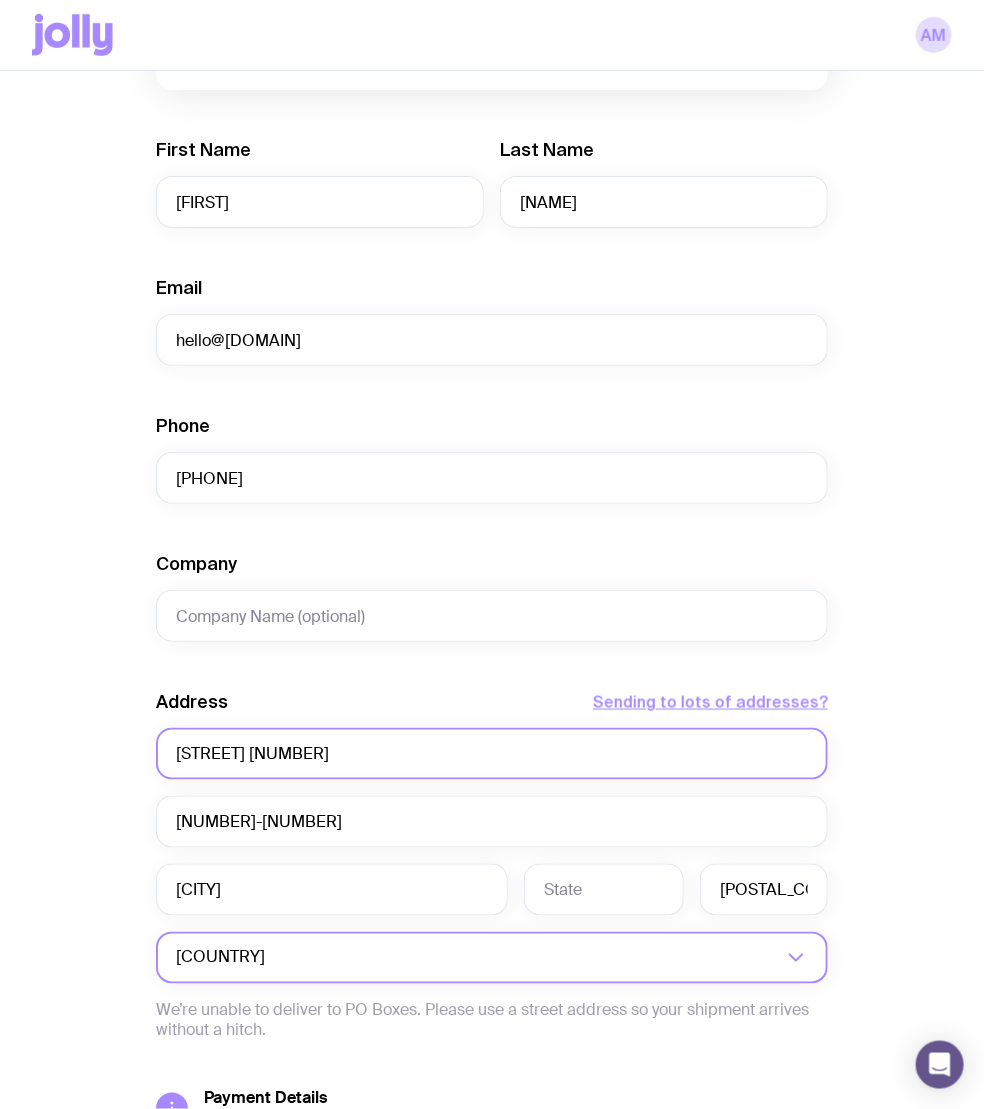 drag, startPoint x: 414, startPoint y: 758, endPoint x: 77, endPoint y: 755, distance: 337.01337 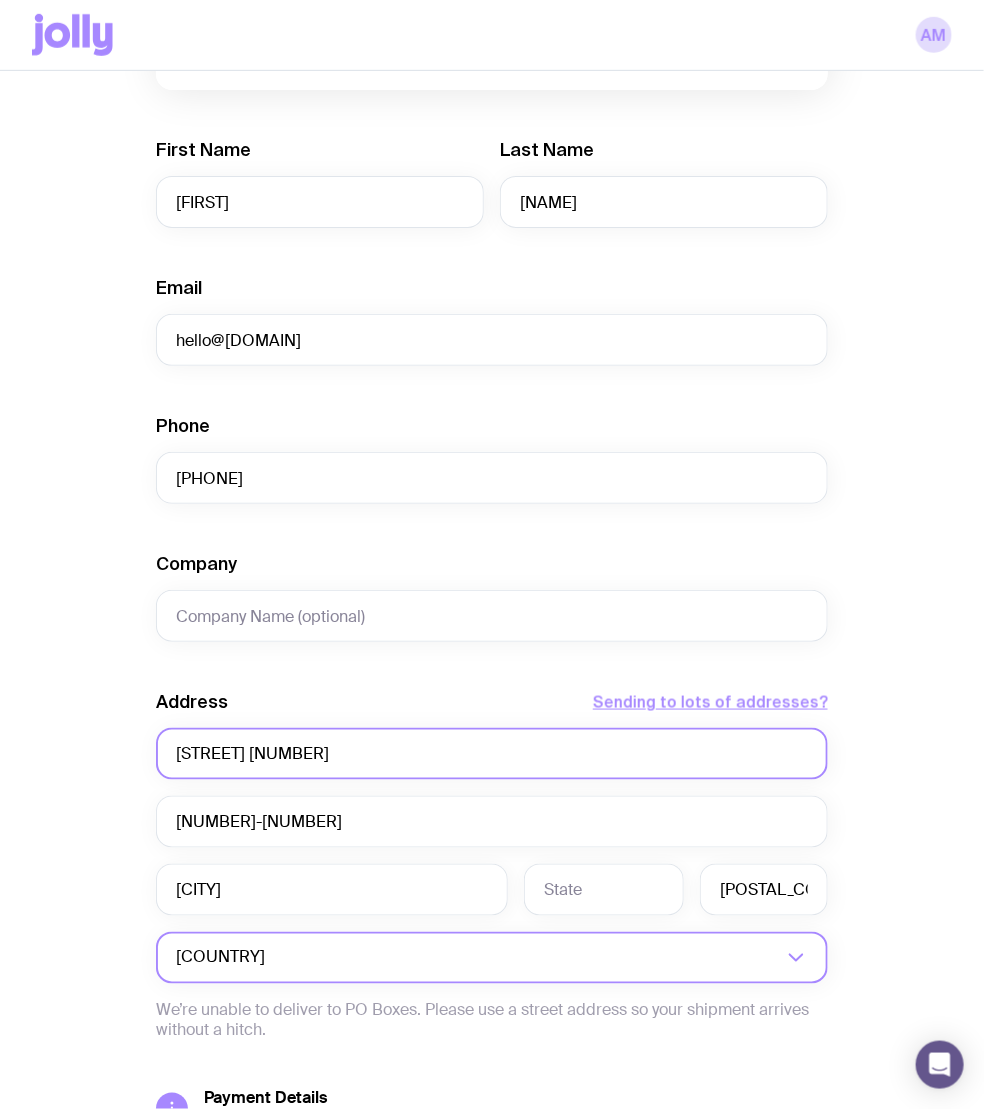 paste on "Carrer del Canonge Dorca," 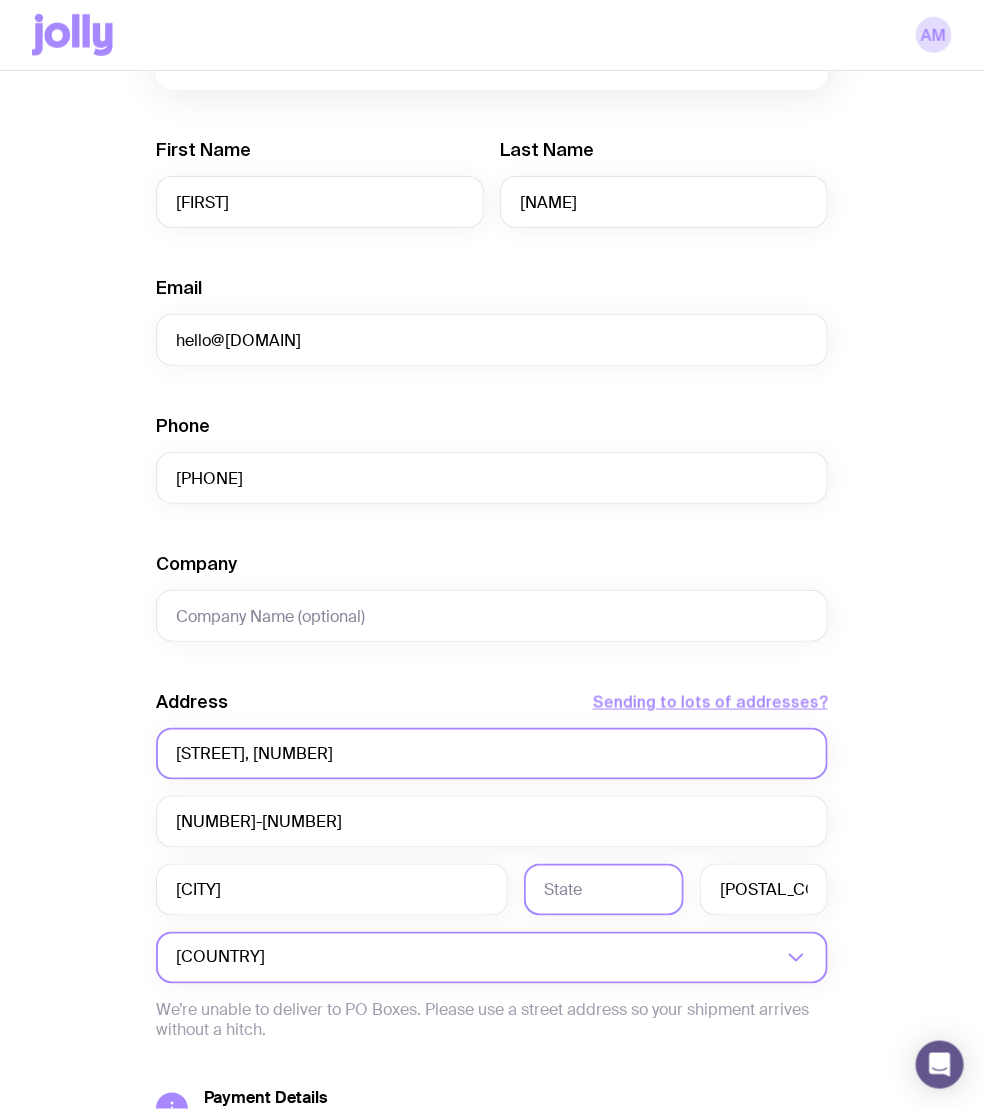 type on "[STREET], [NUMBER]" 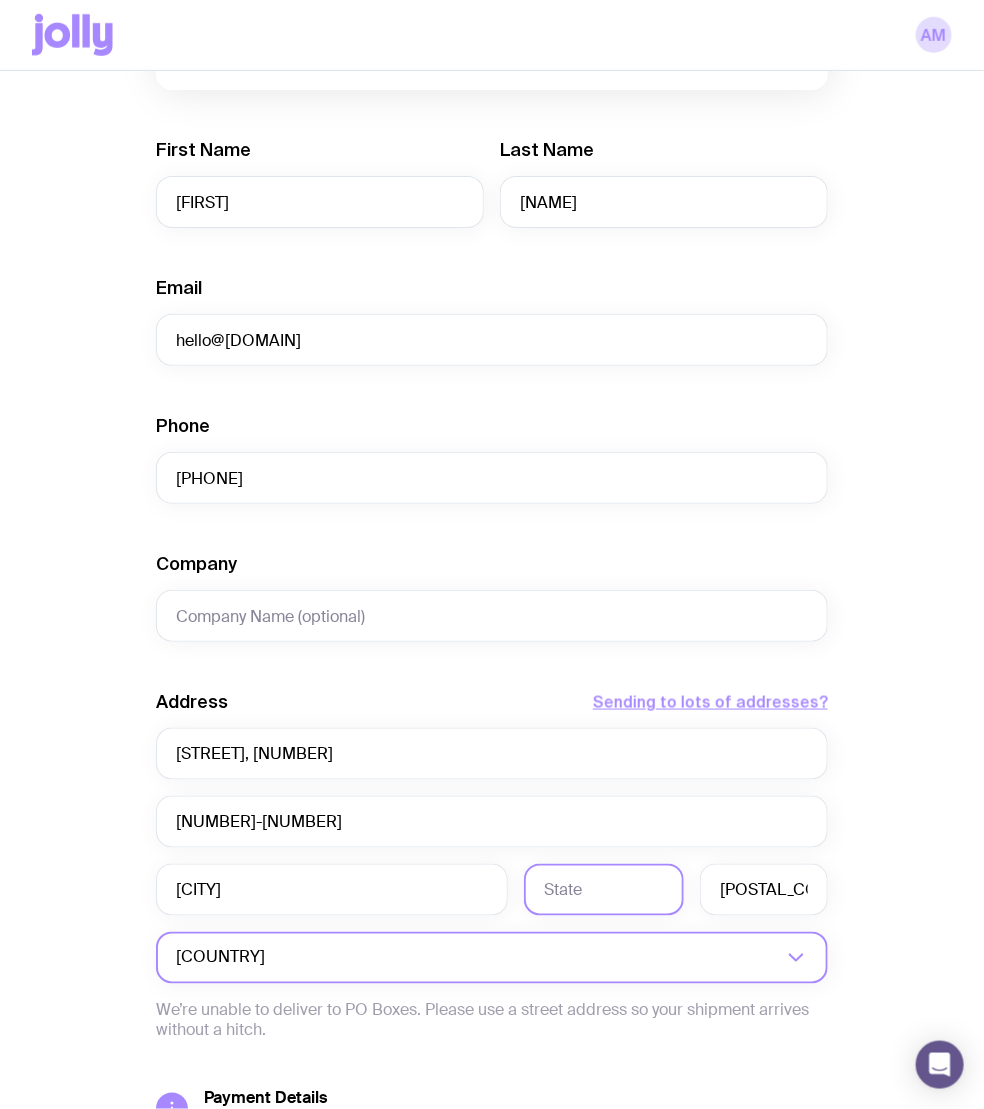 click 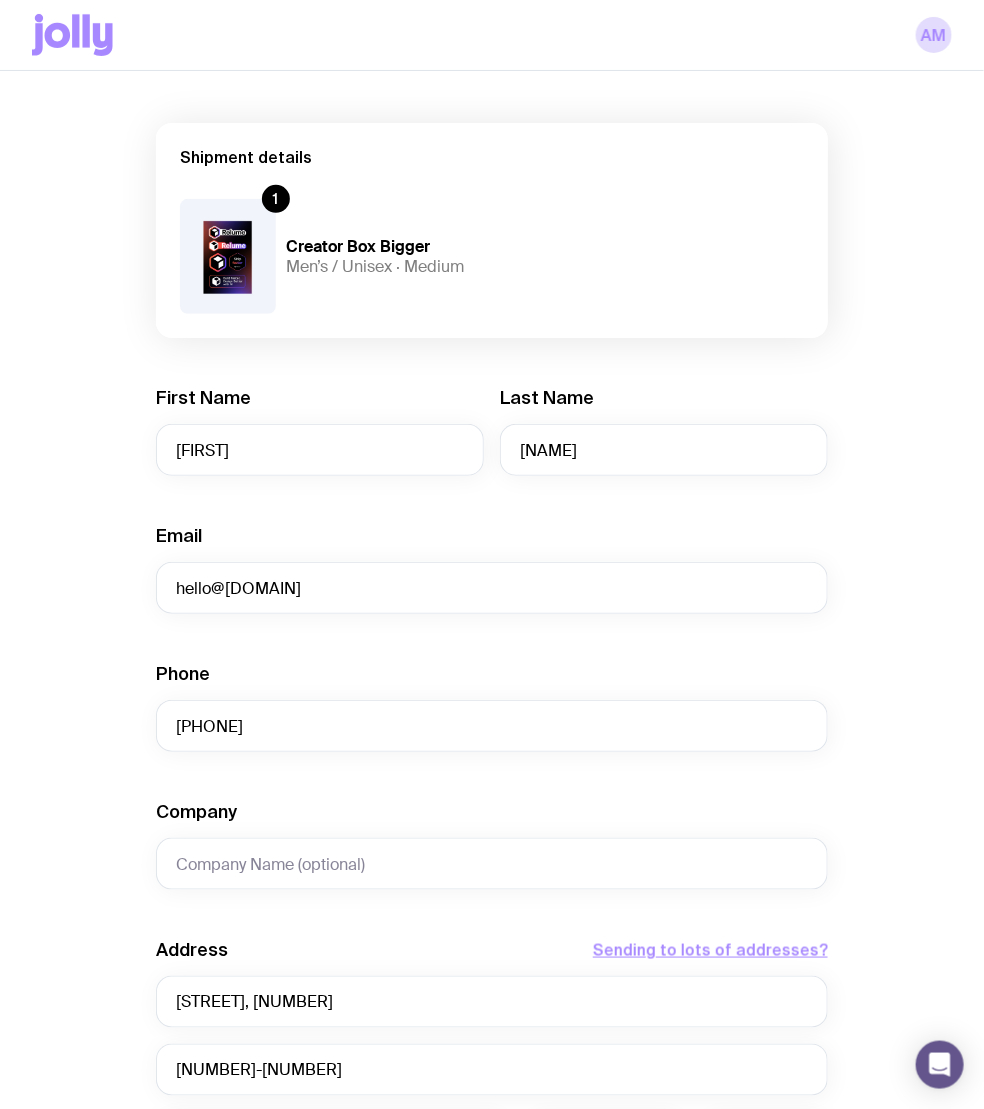scroll, scrollTop: 101, scrollLeft: 0, axis: vertical 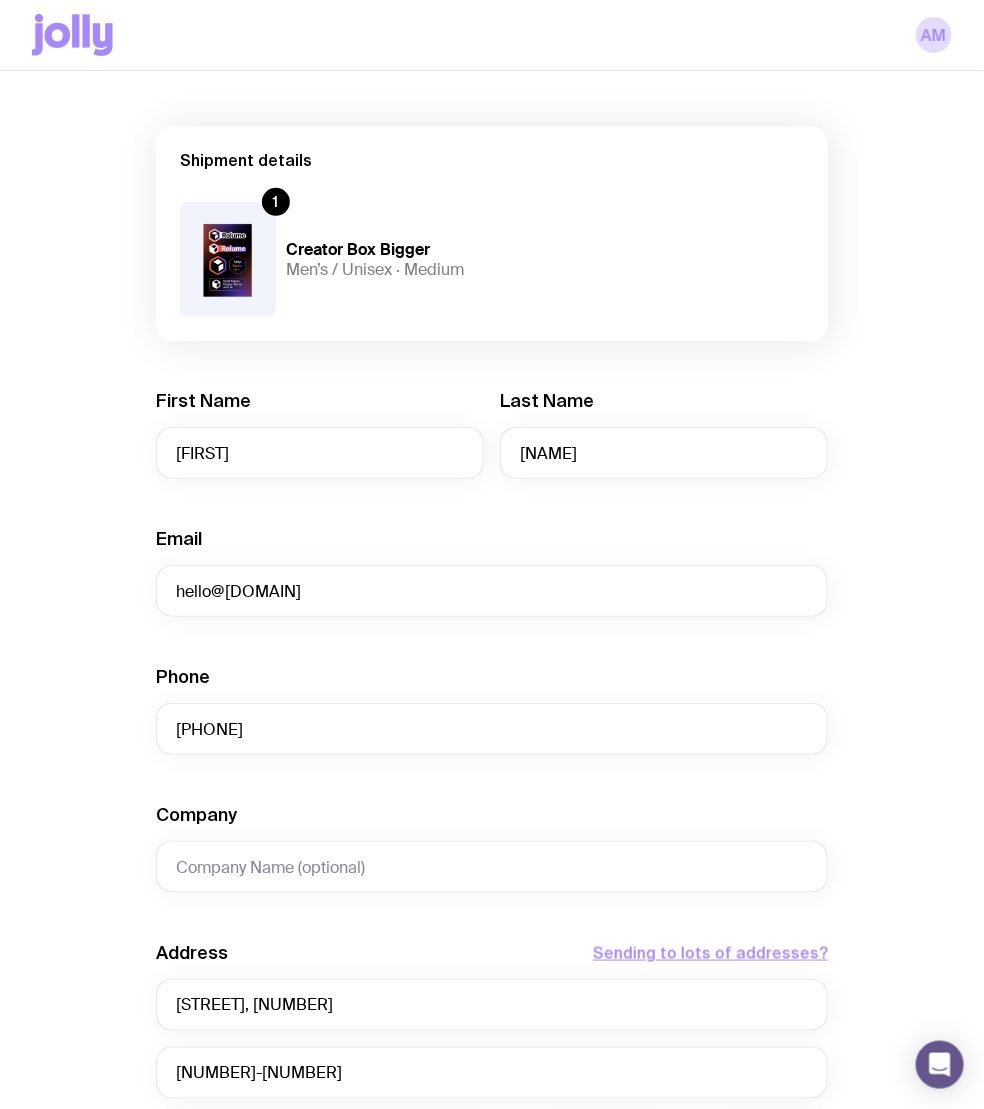 type on "-" 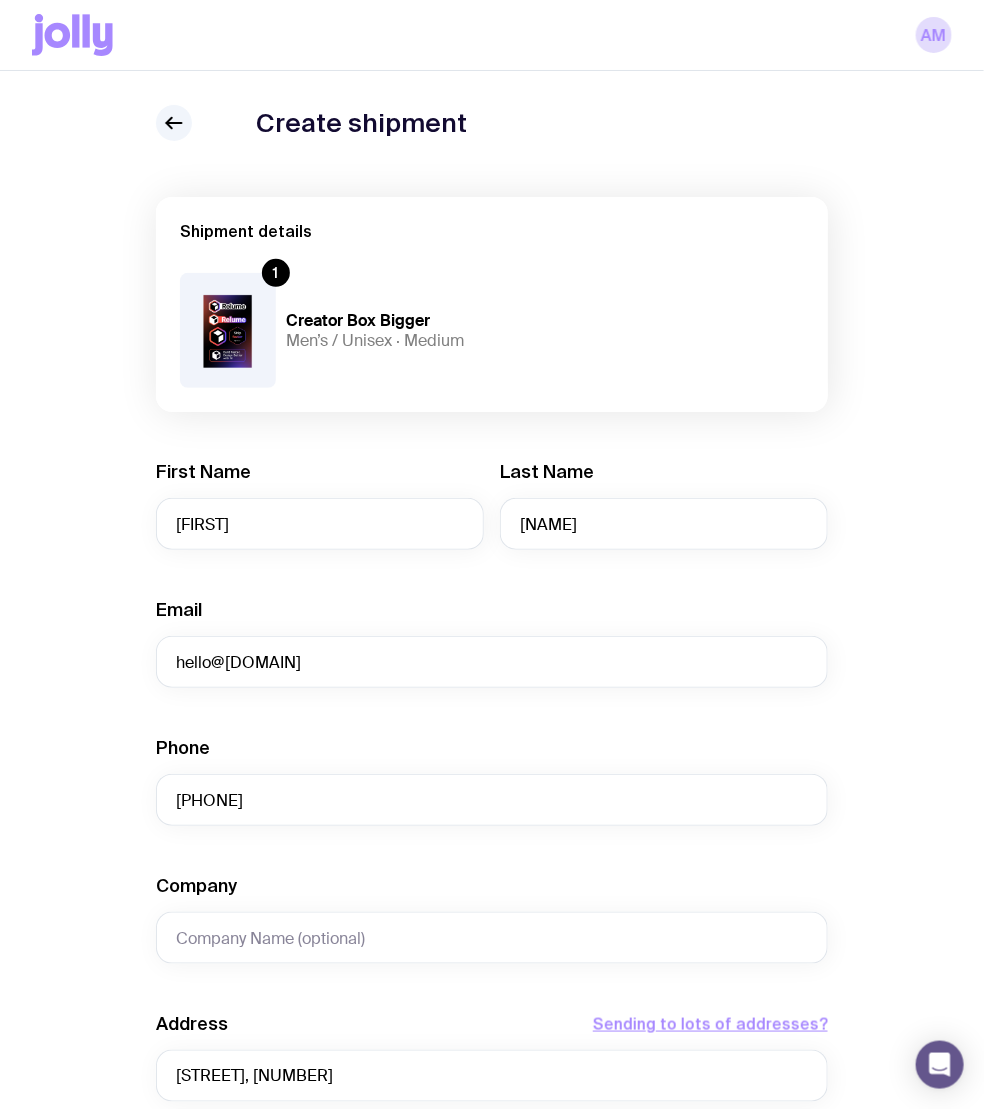 scroll, scrollTop: 552, scrollLeft: 0, axis: vertical 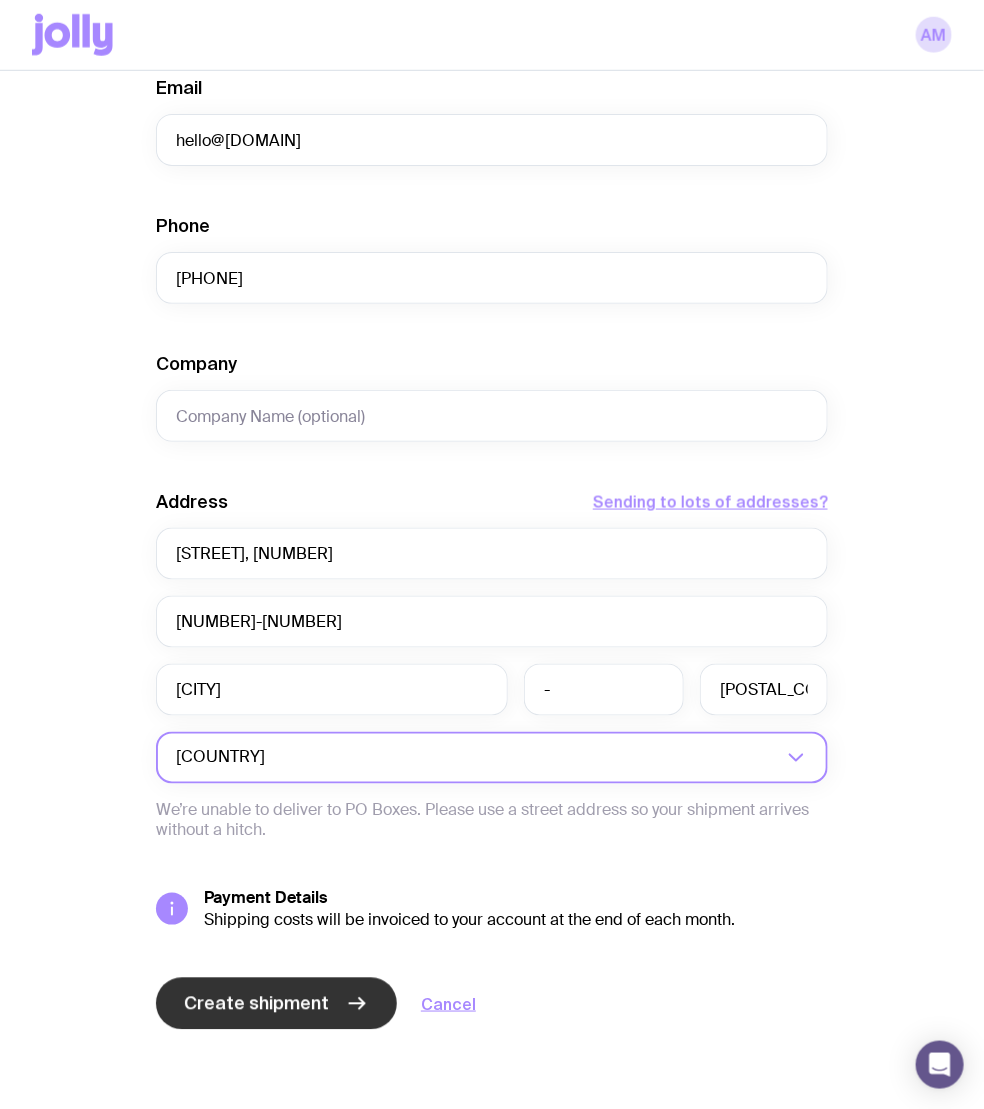 click on "Create shipment" 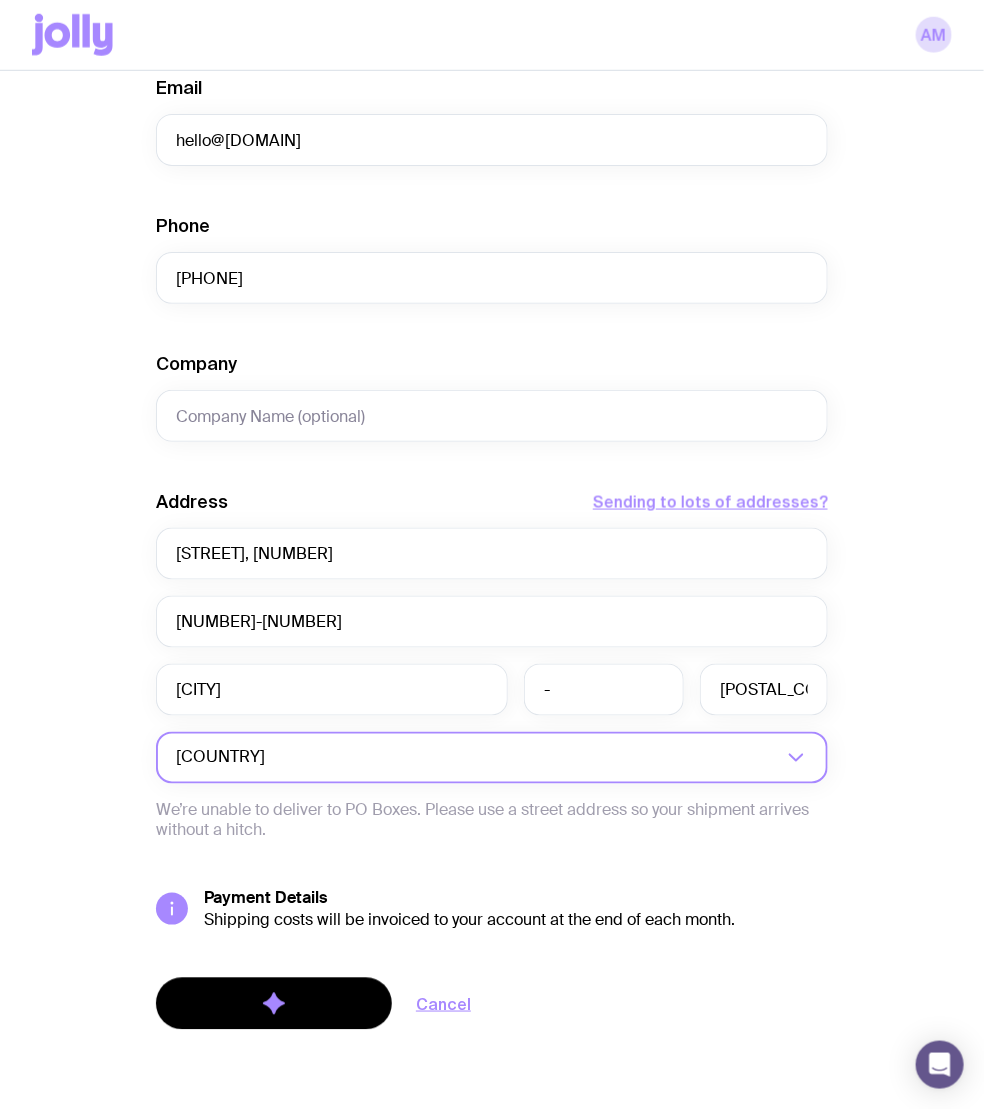 scroll, scrollTop: 0, scrollLeft: 0, axis: both 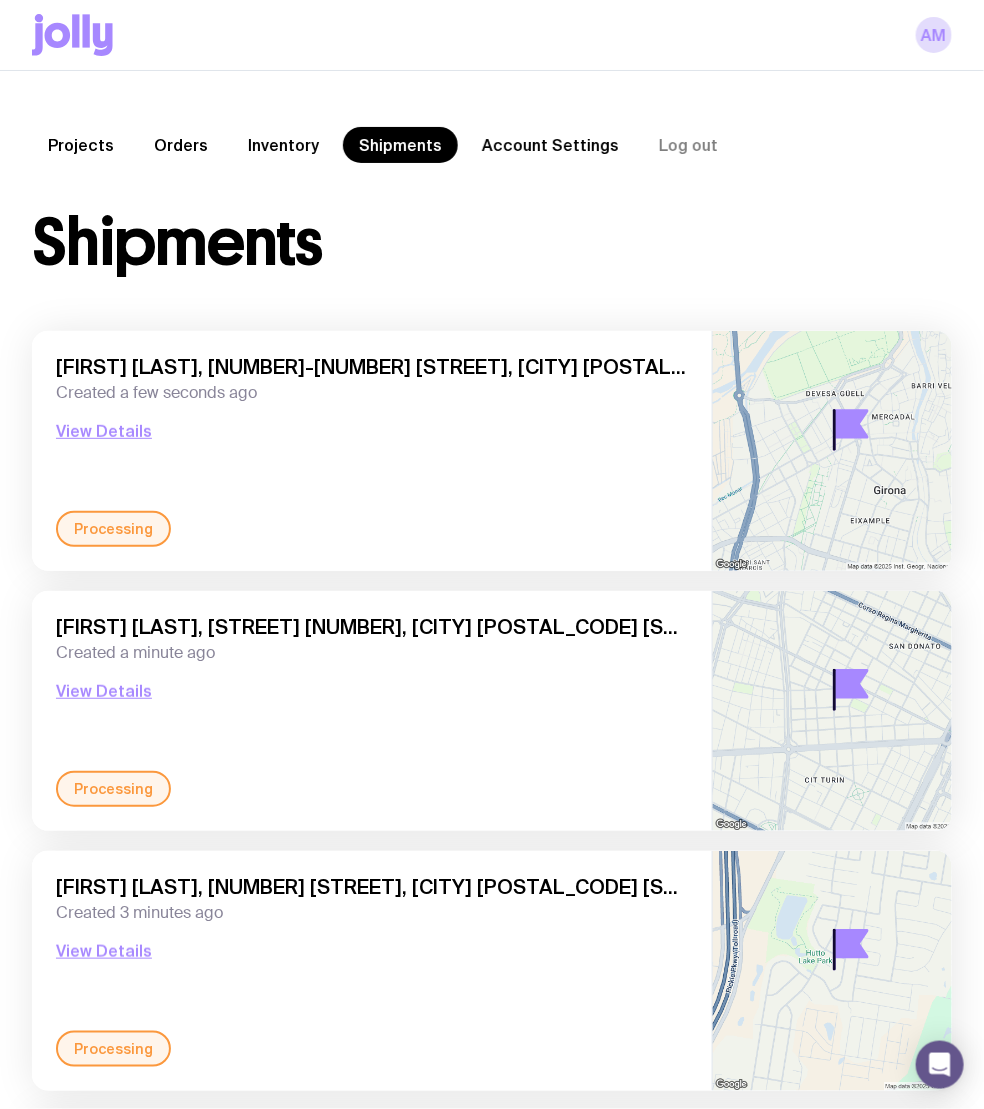 click on "Inventory" 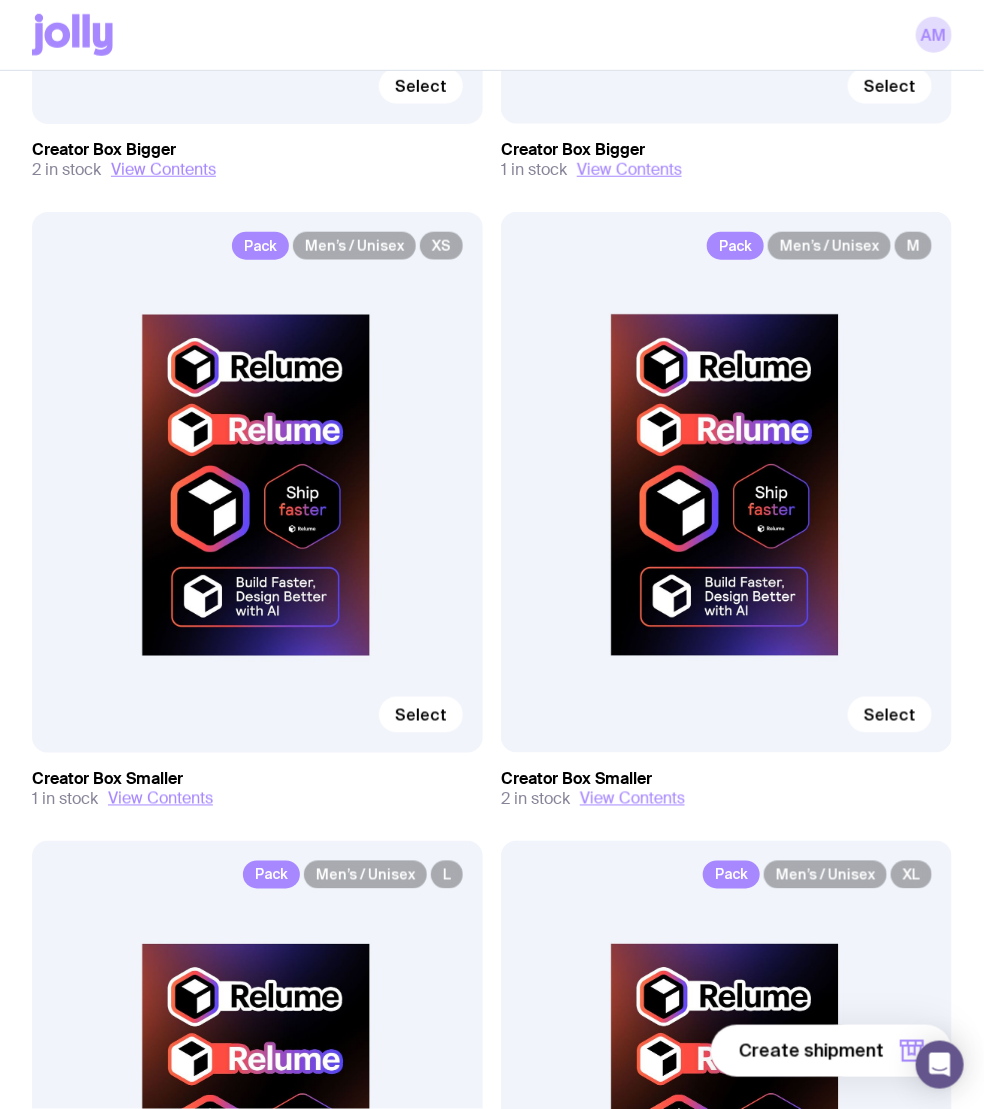 scroll, scrollTop: 7110, scrollLeft: 0, axis: vertical 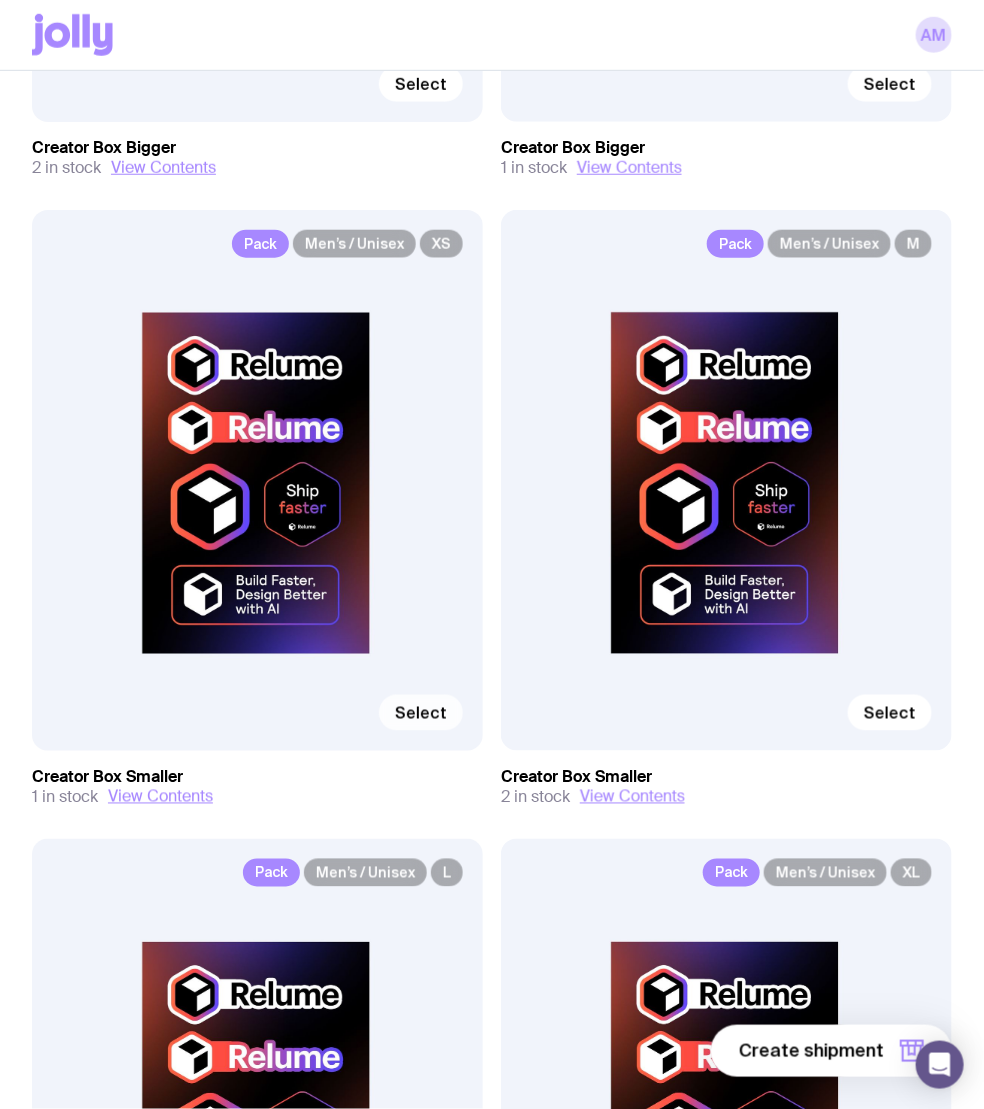click on "Select" at bounding box center (421, 713) 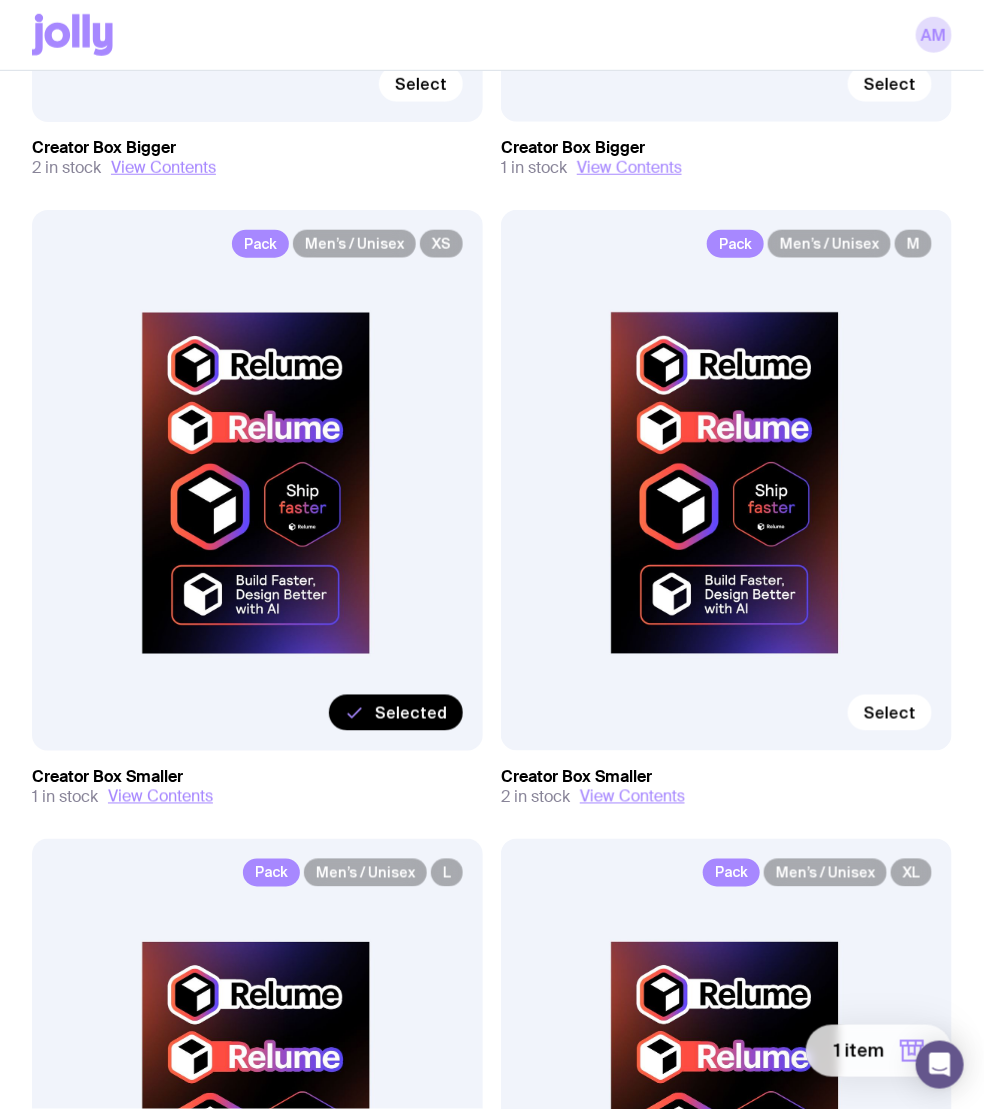 click on "1 item" at bounding box center [879, 1051] 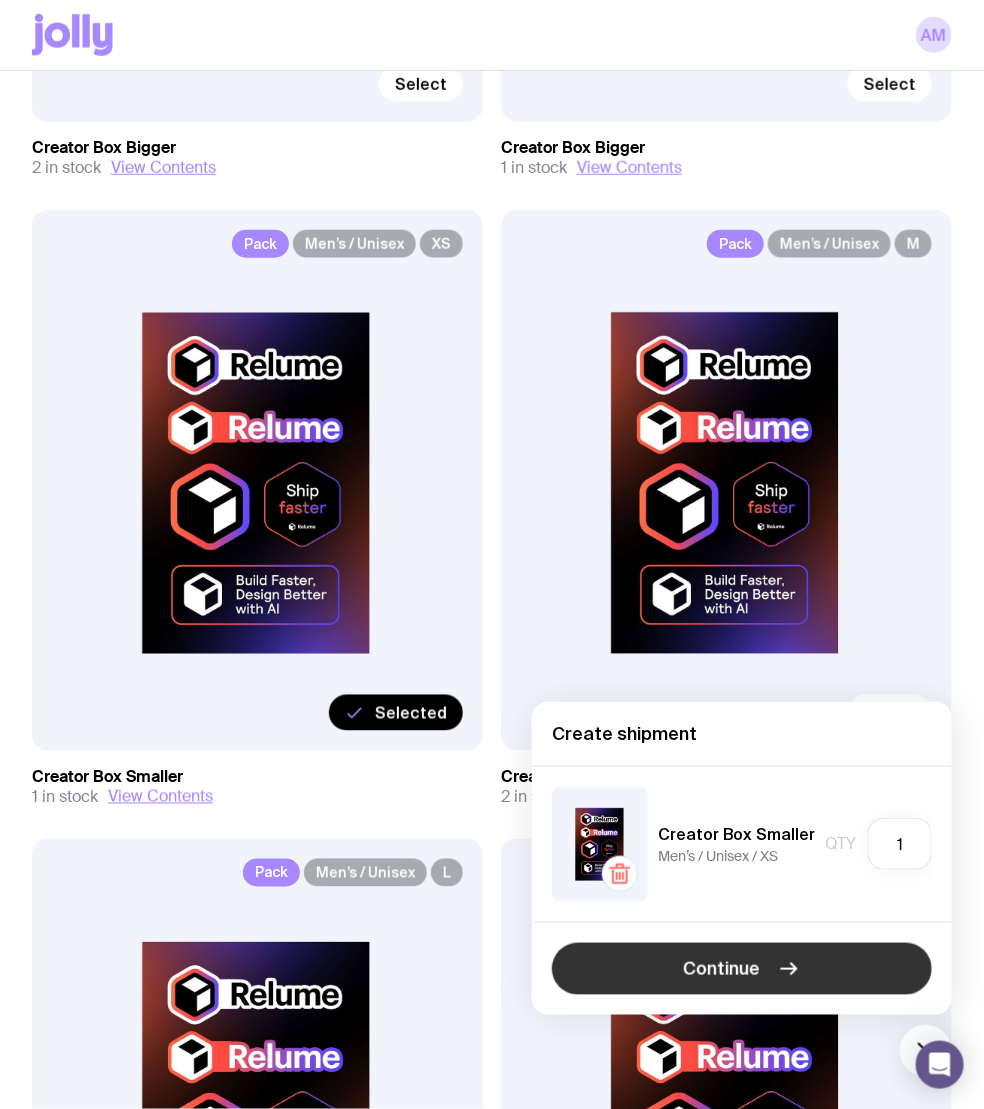 click on "Continue" at bounding box center (742, 969) 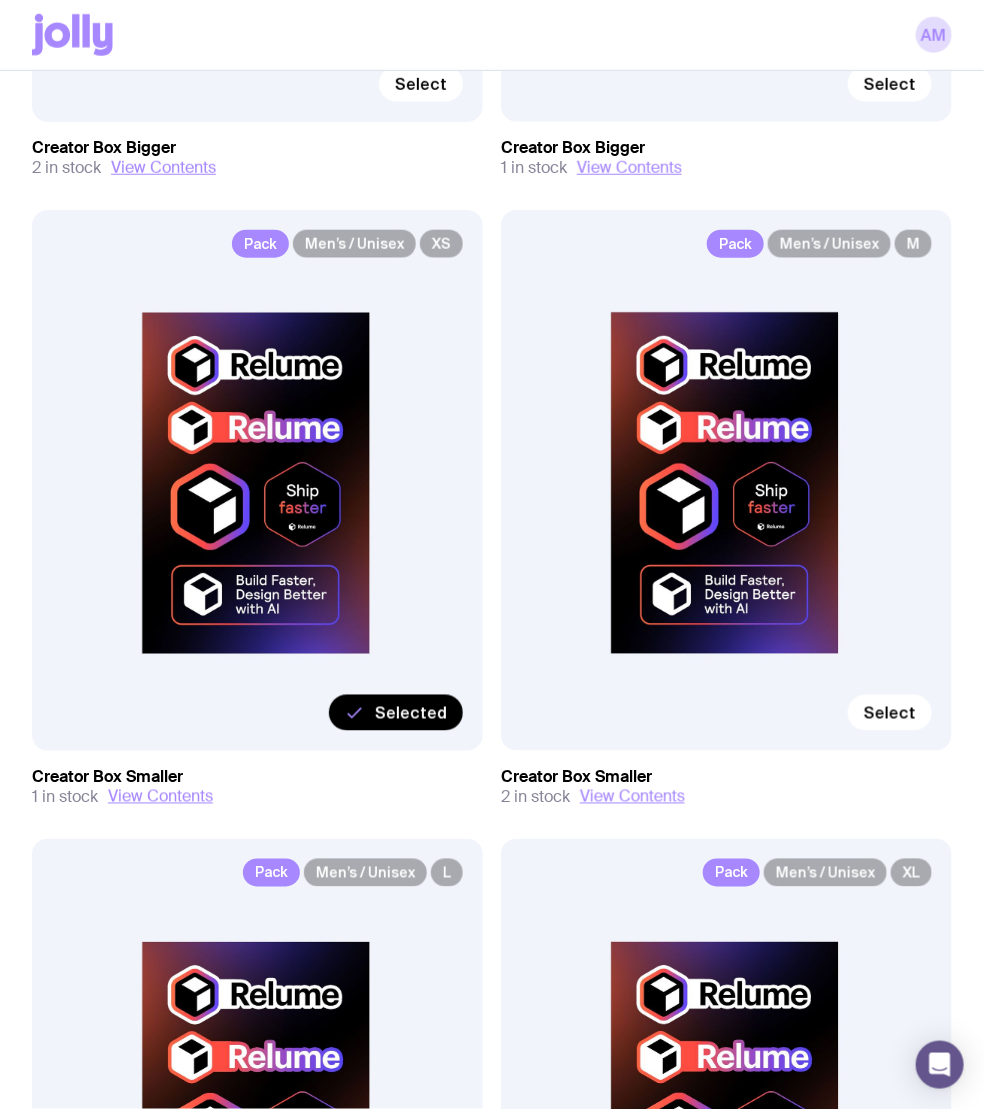 scroll, scrollTop: 0, scrollLeft: 0, axis: both 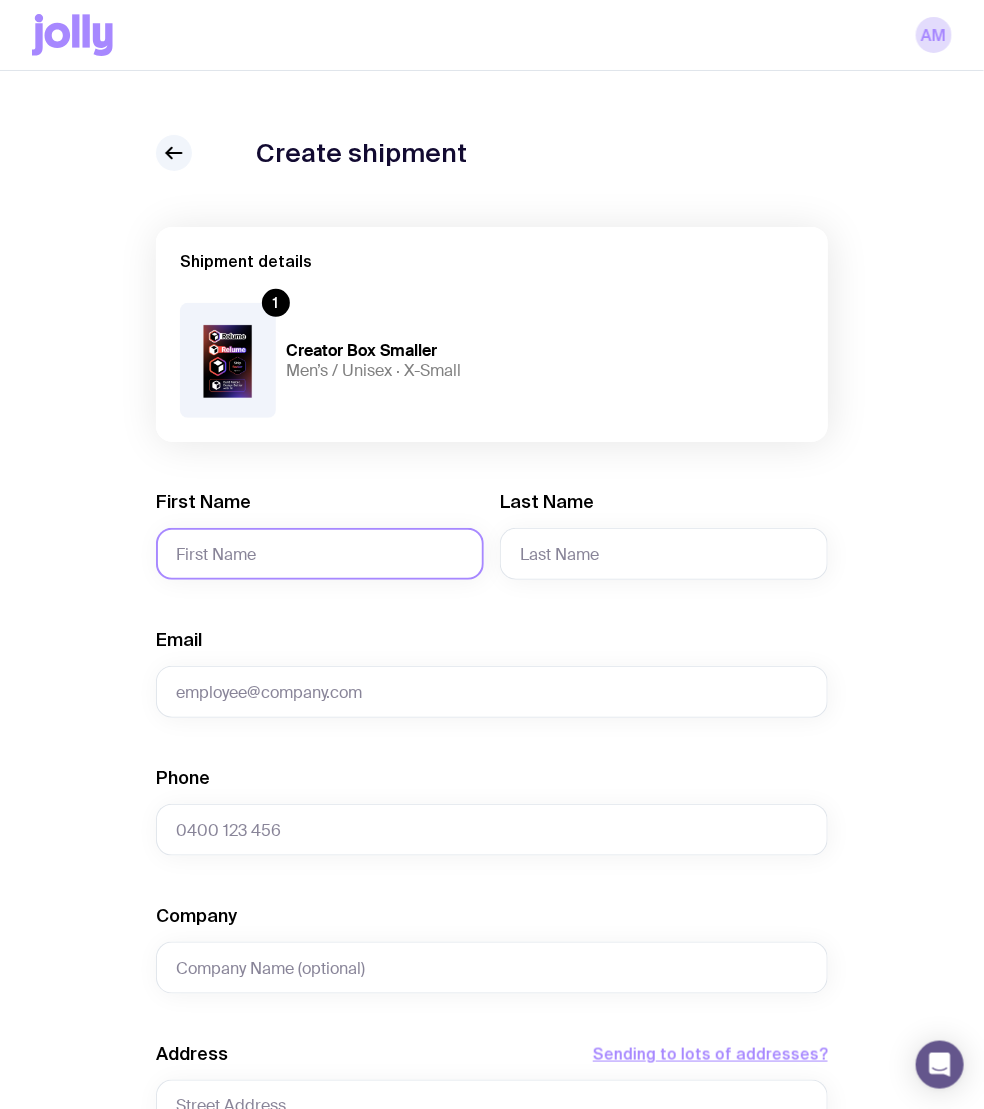 click on "First Name" 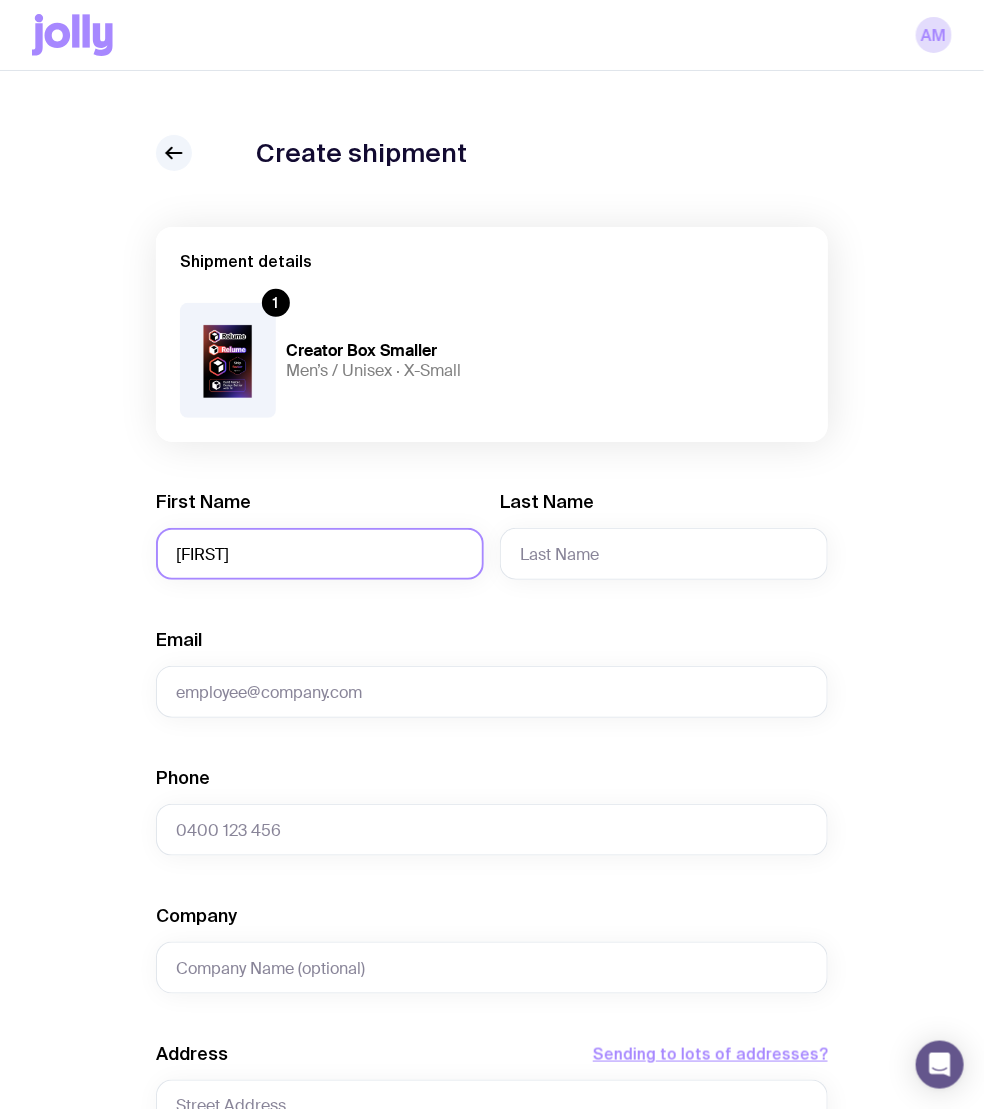 type on "[FIRST]" 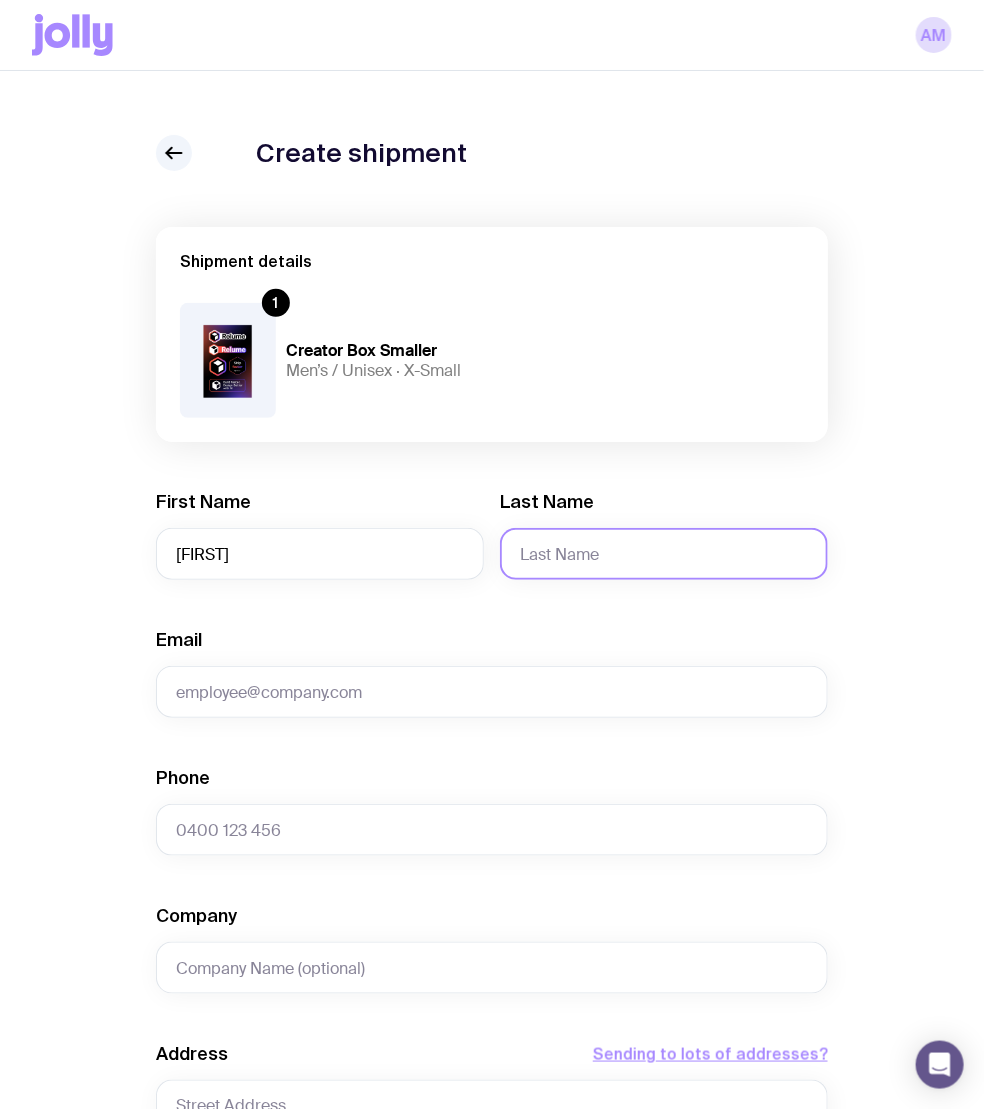 click on "Last Name" 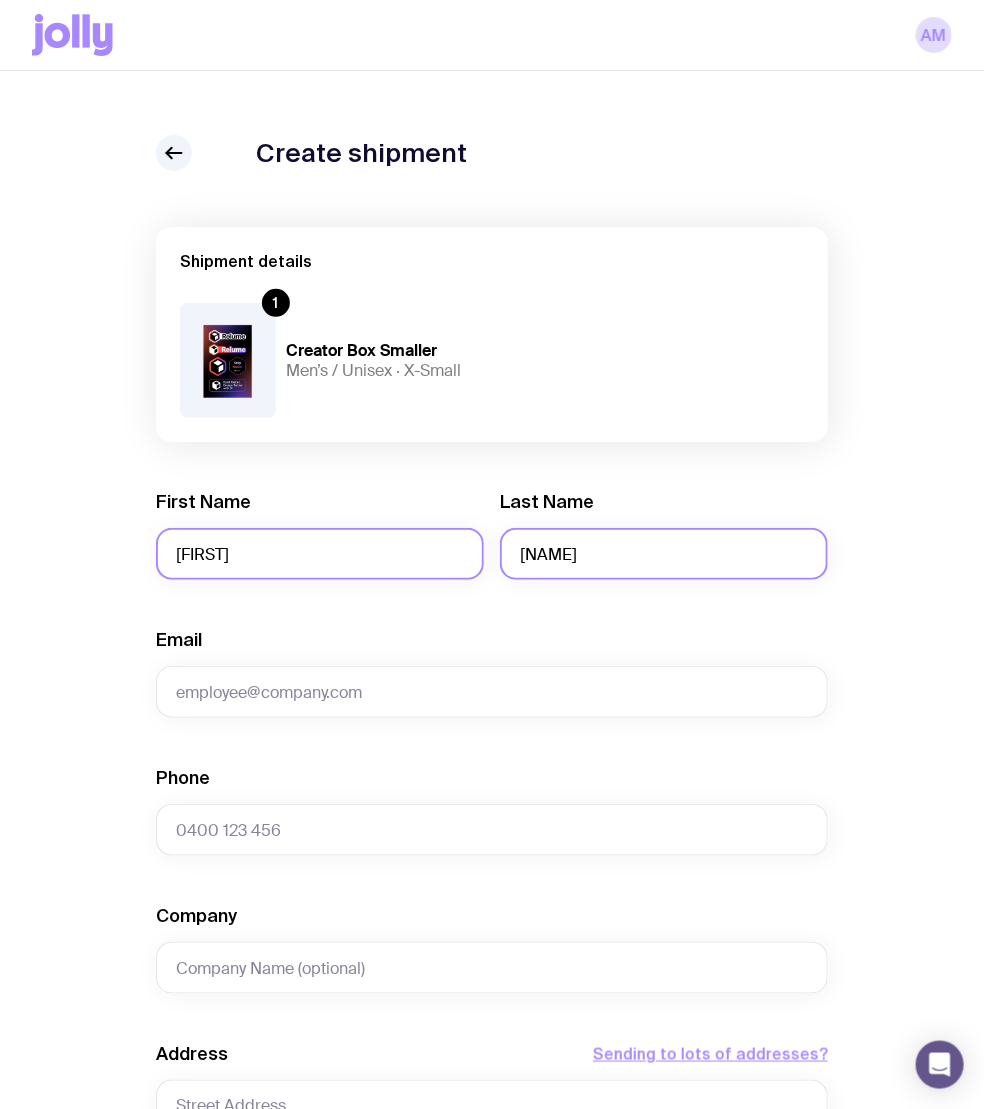 type on "[NAME]" 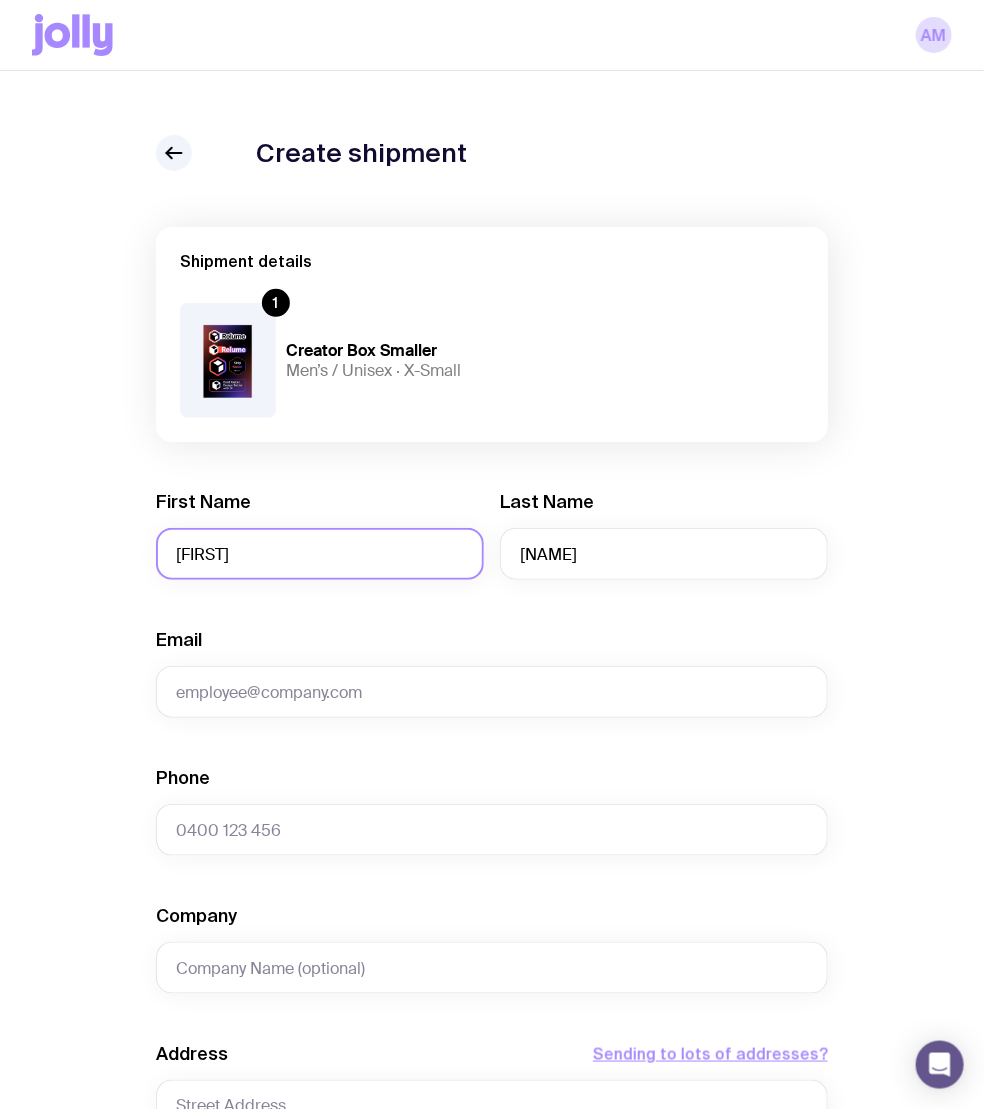 click on "[FIRST]" 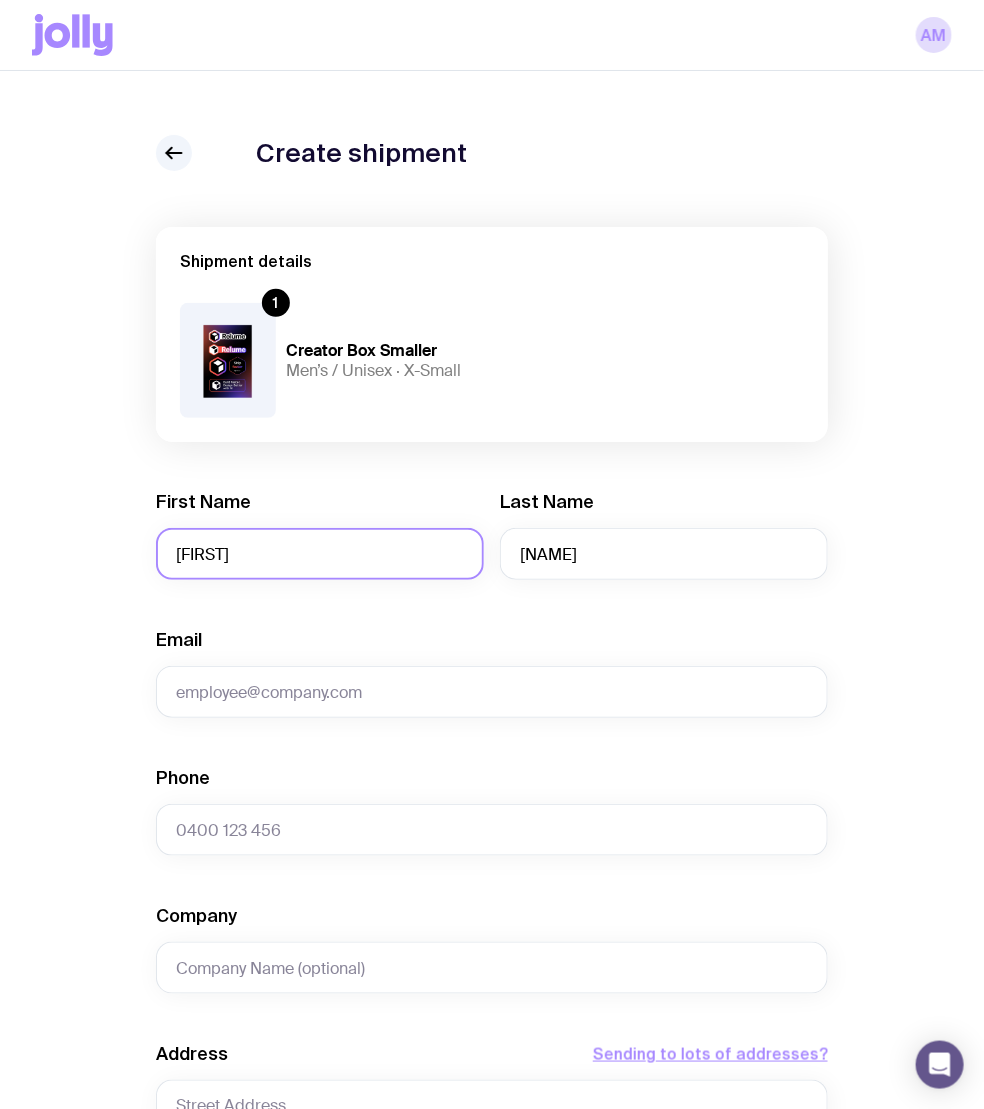 type on "[FIRST]" 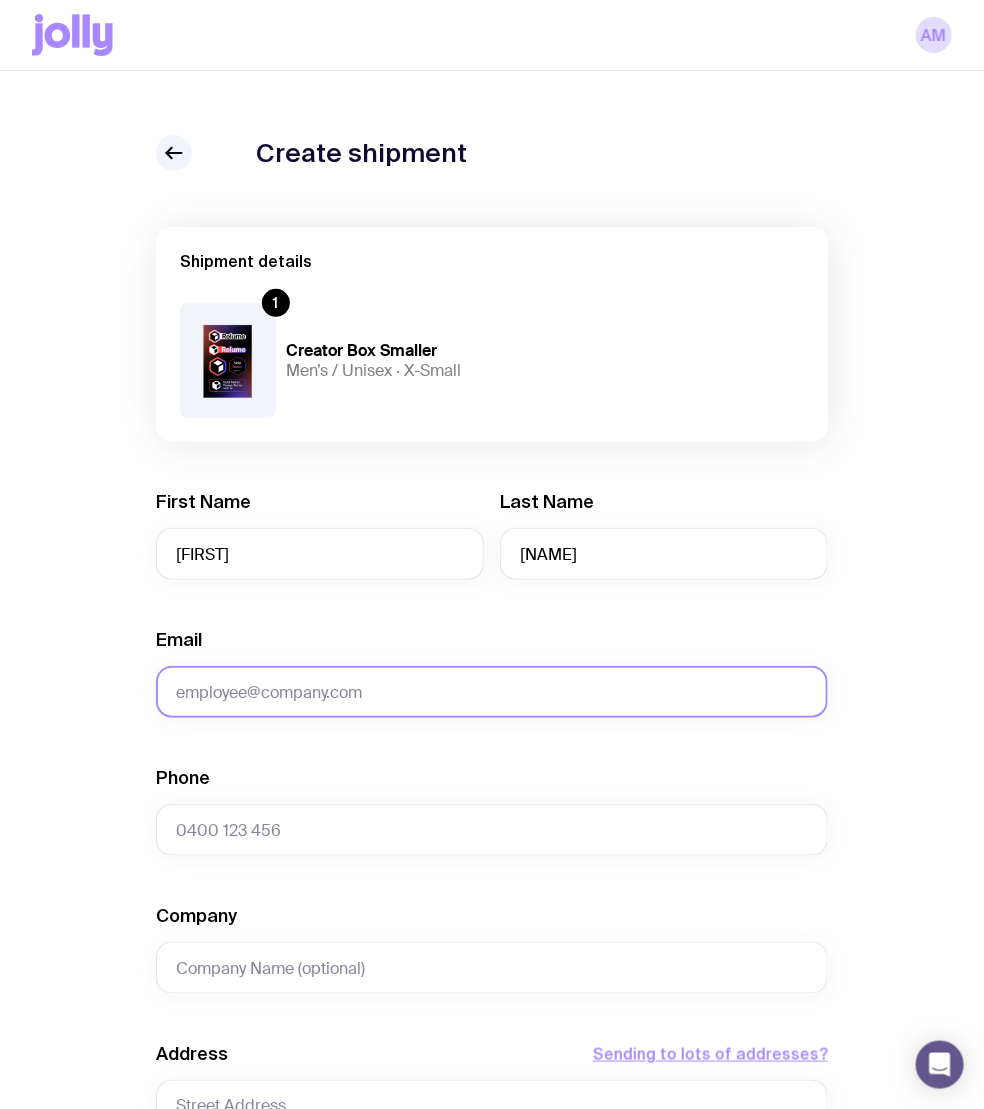 click on "Email" 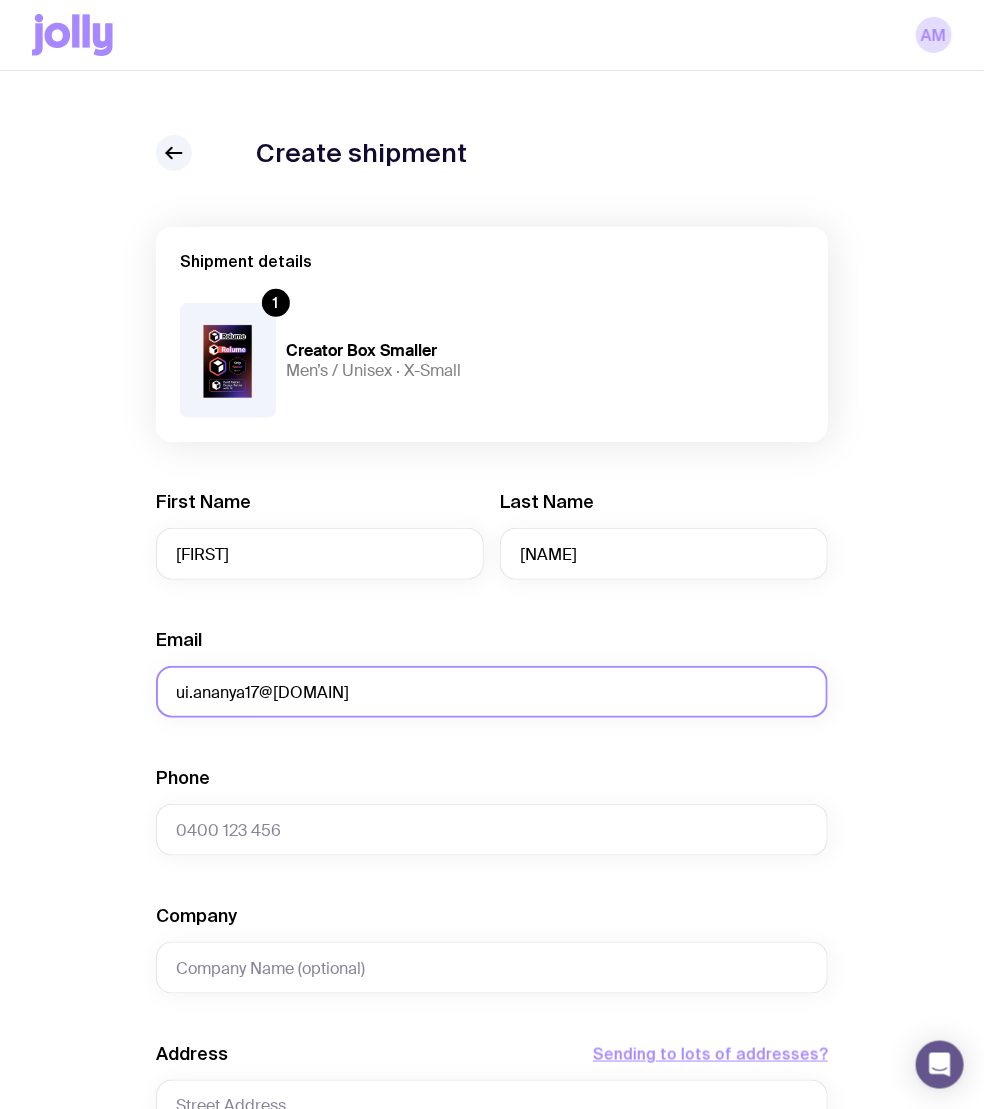 type on "ui.ananya17@[DOMAIN]" 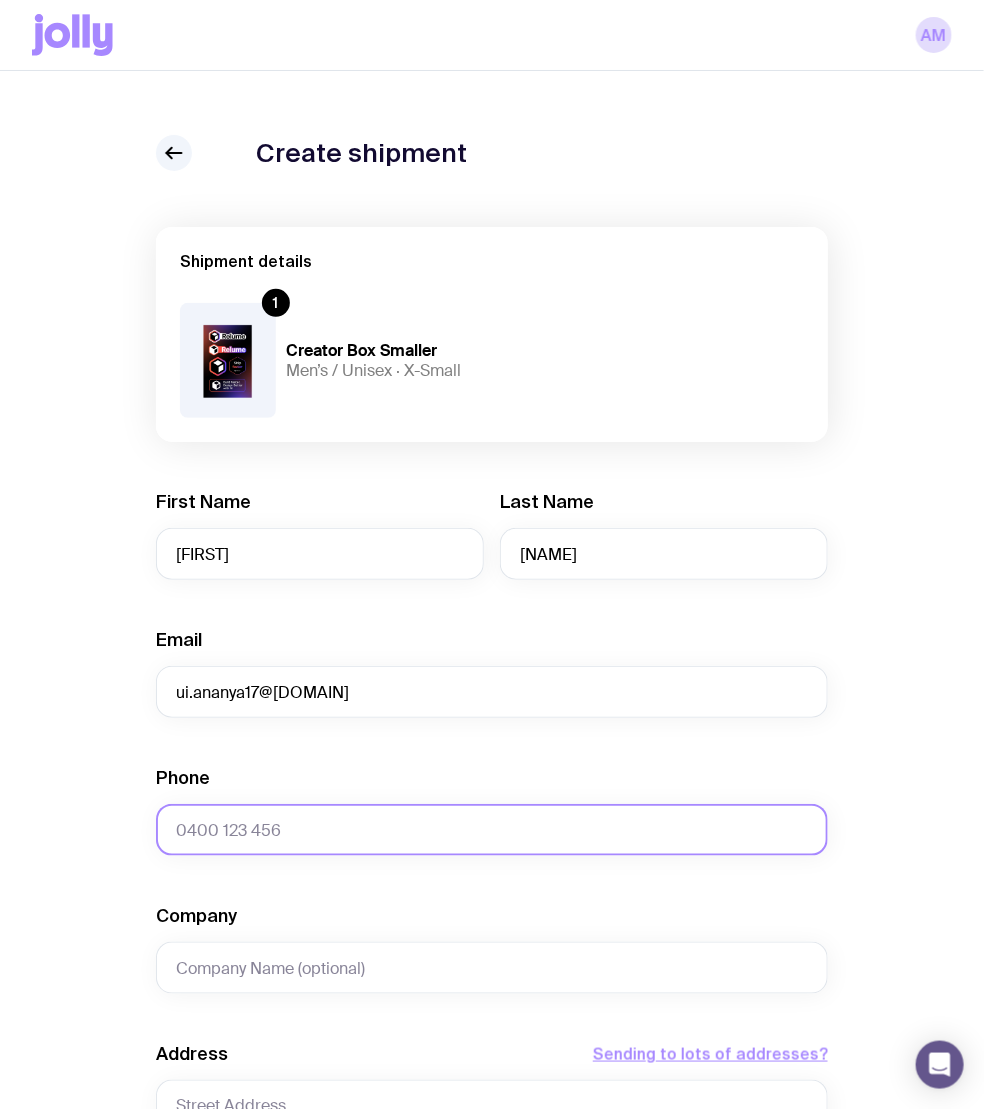 click on "Phone" 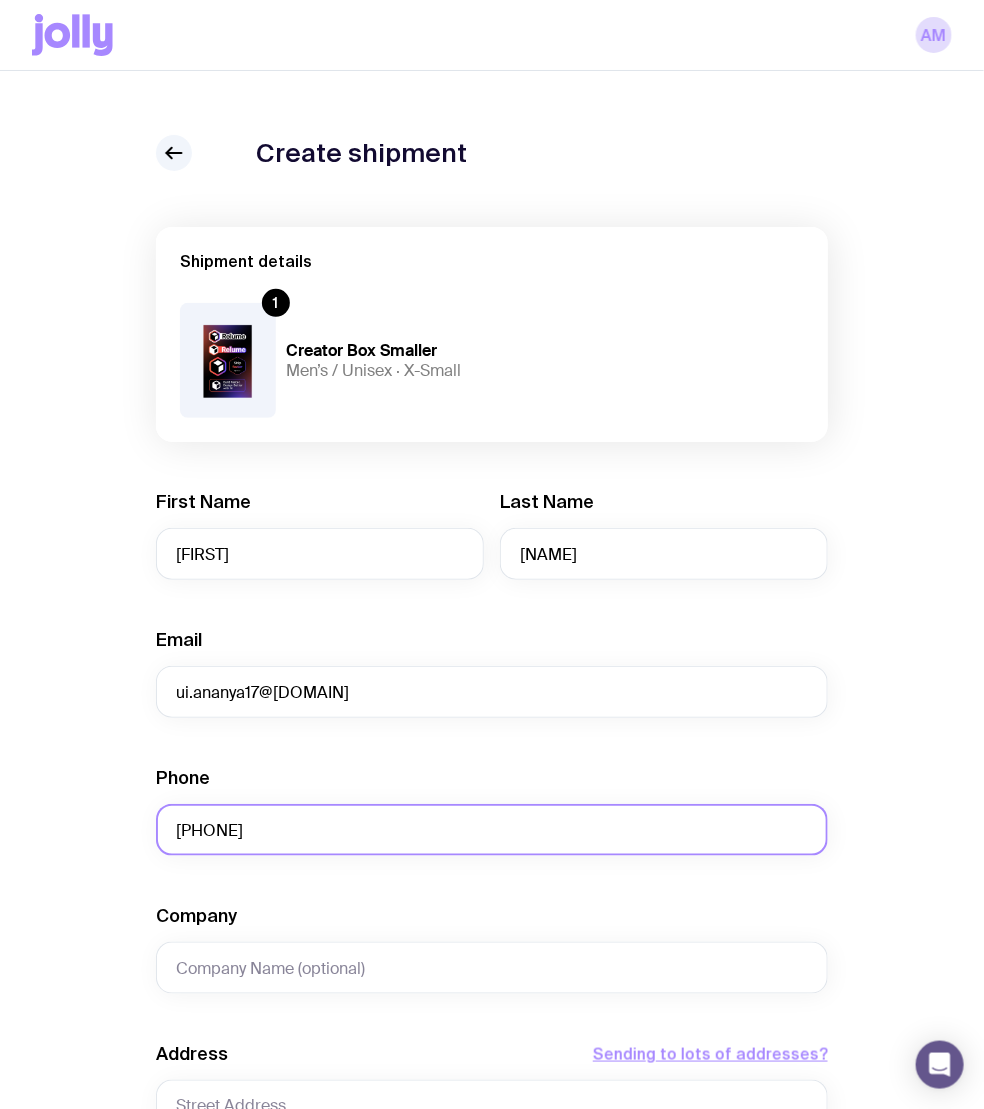 type on "[PHONE]" 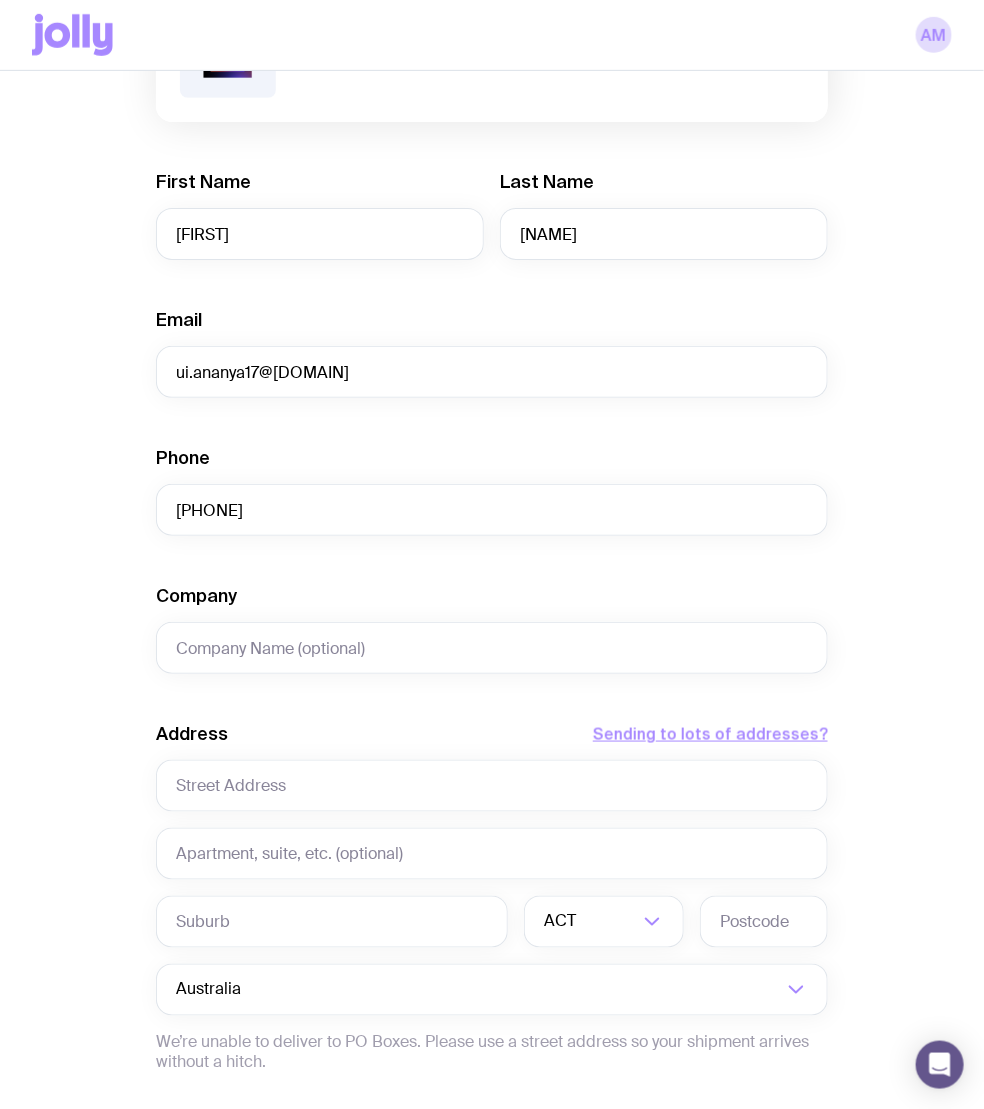 scroll, scrollTop: 395, scrollLeft: 0, axis: vertical 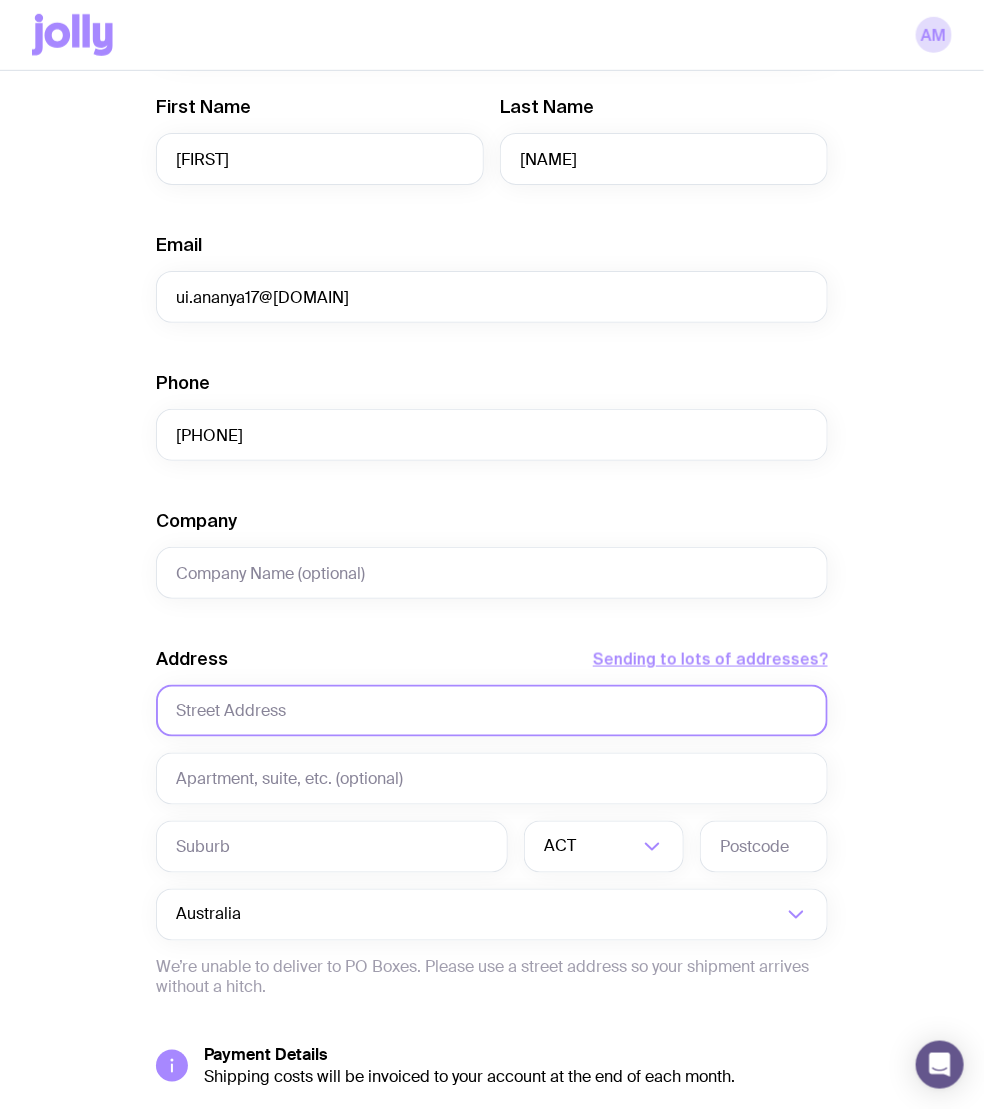 click 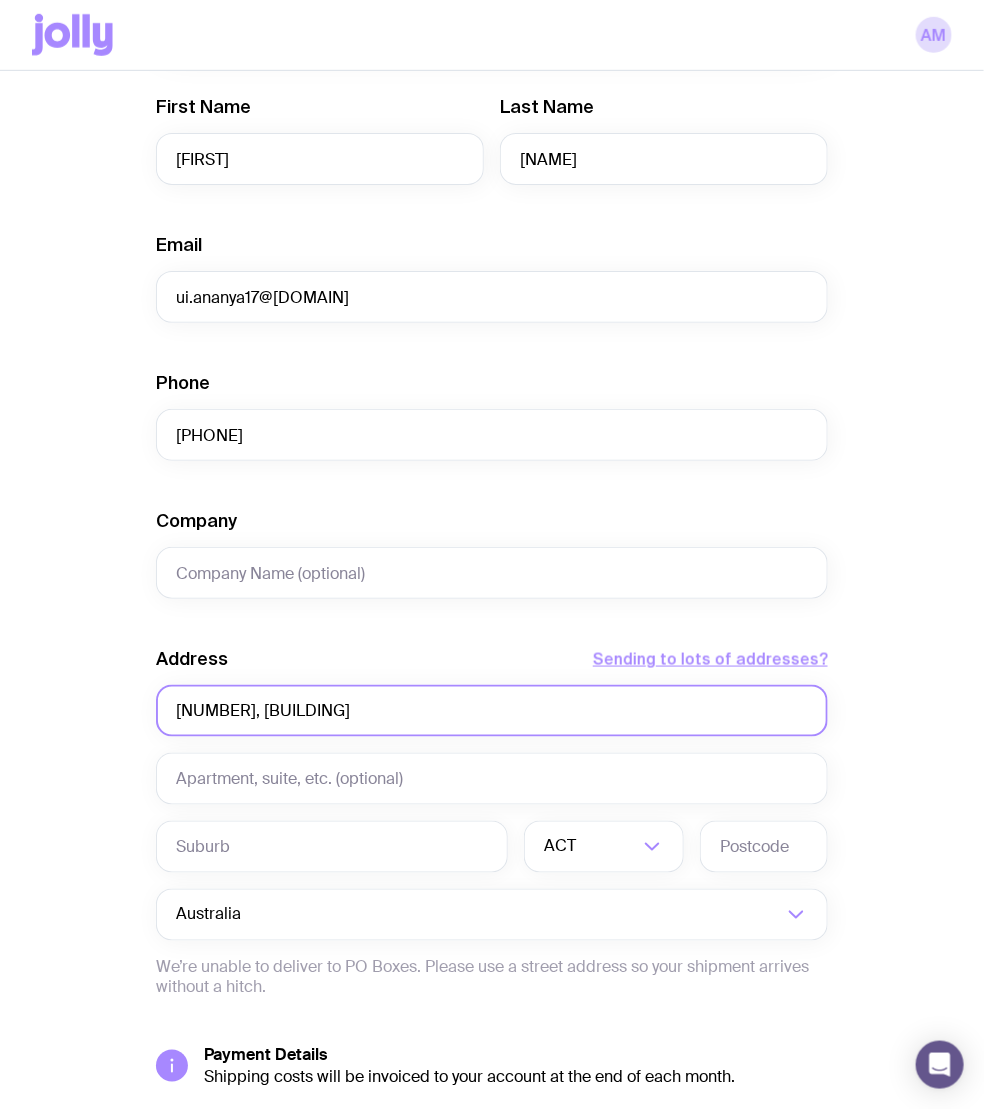 type on "[NUMBER], [BUILDING]" 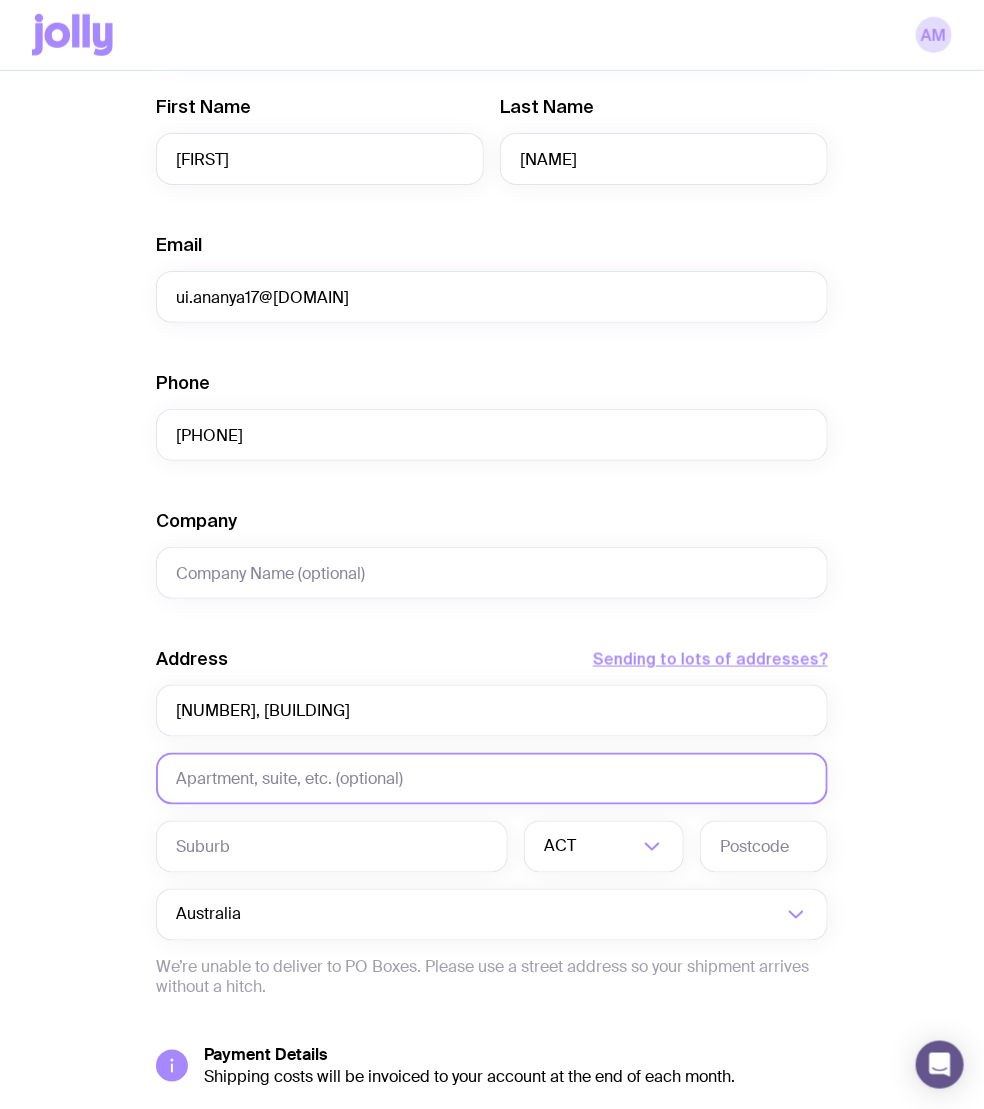 click 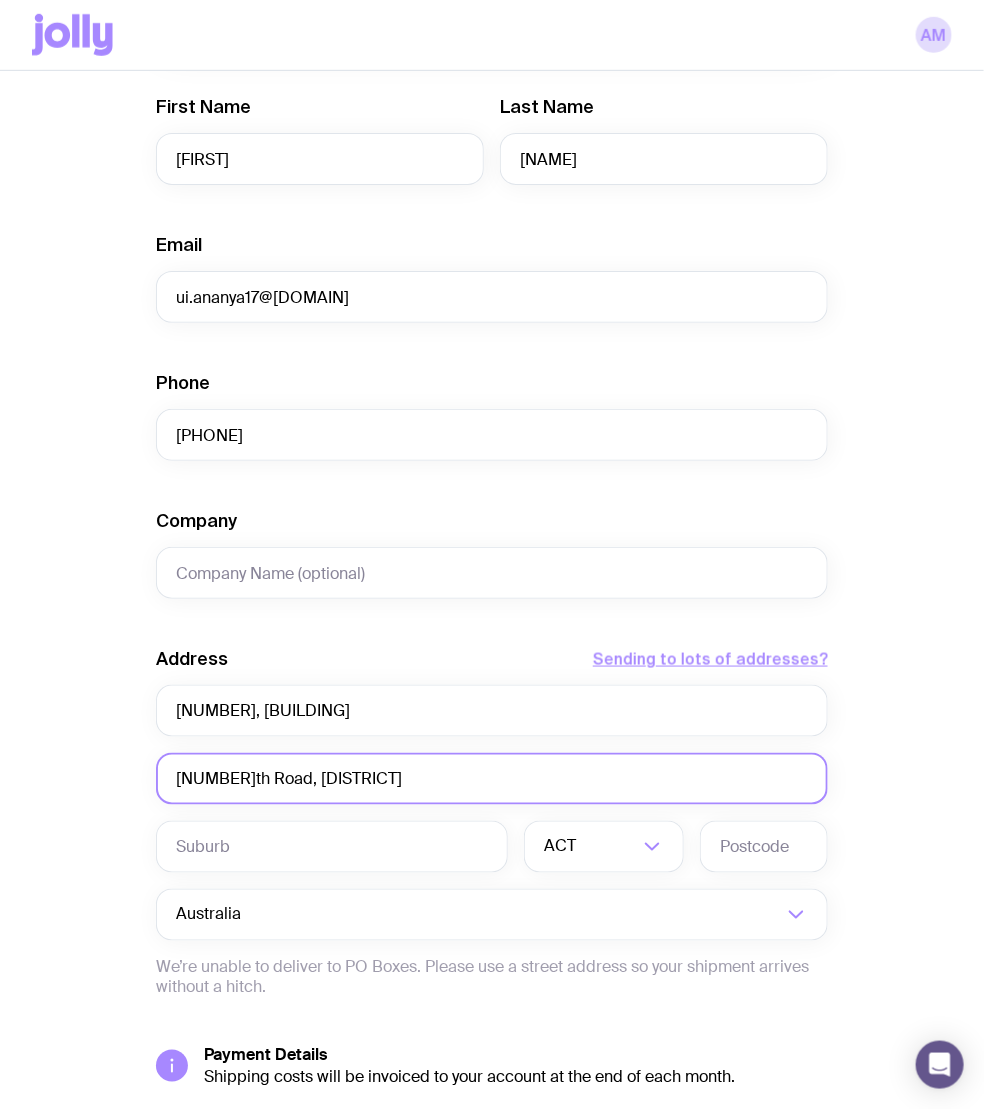 type on "[NUMBER]th Road, [DISTRICT]" 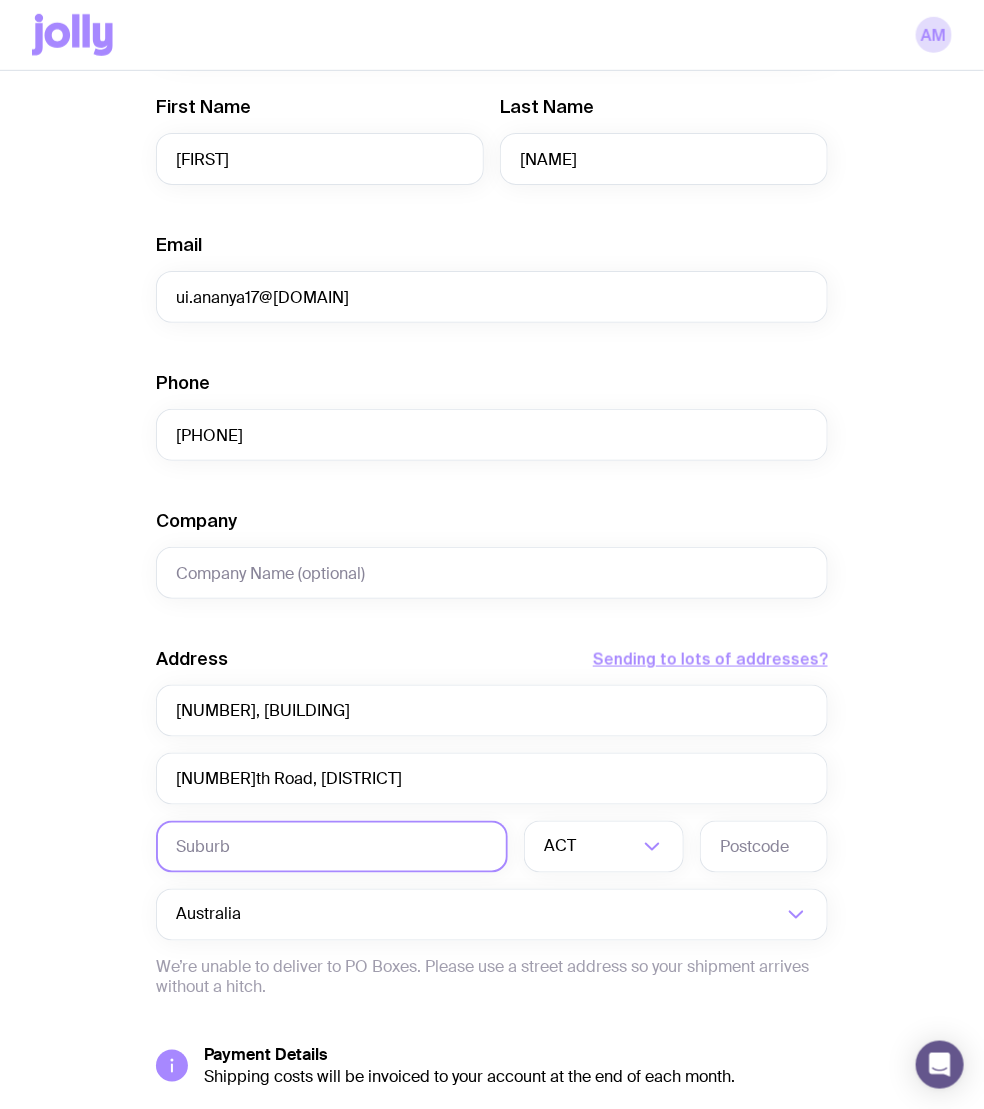 click 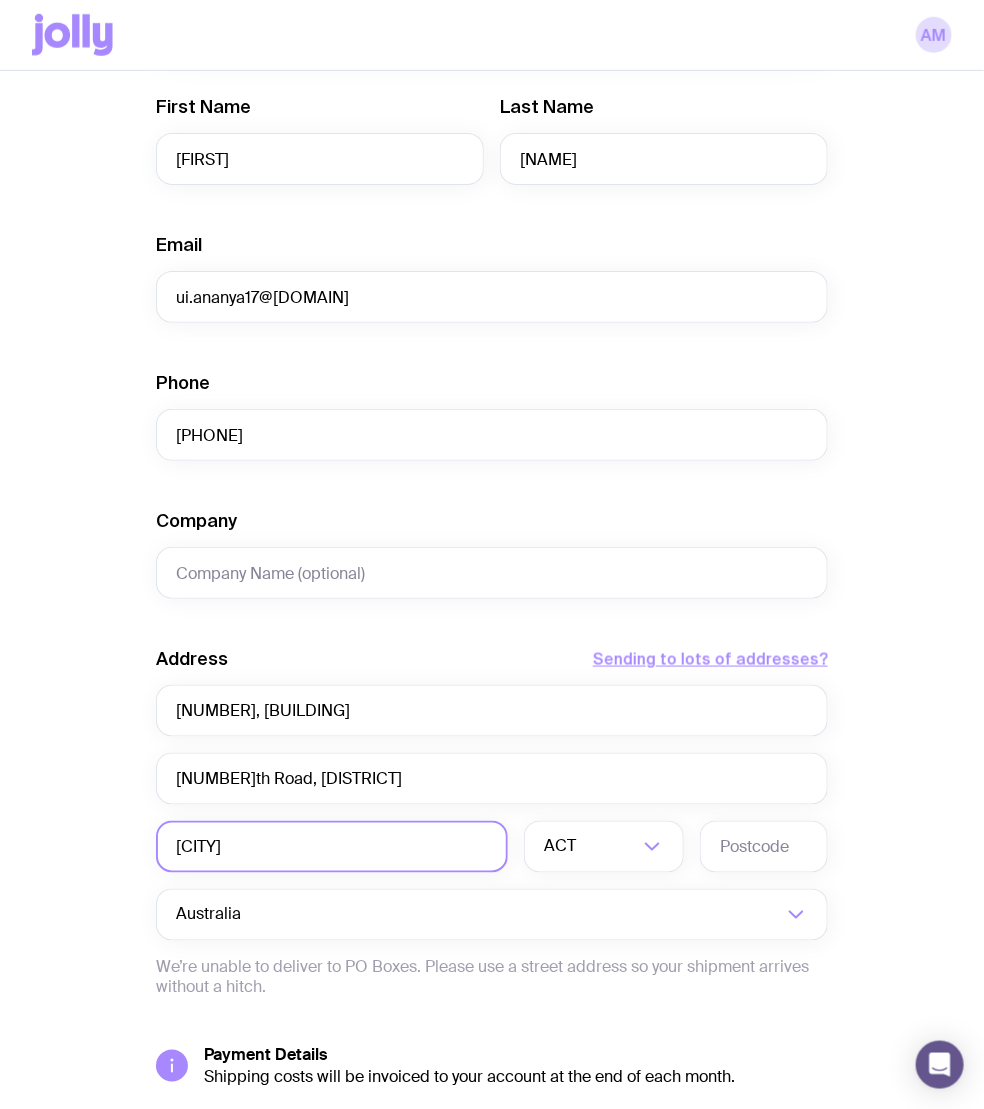 type on "[CITY]" 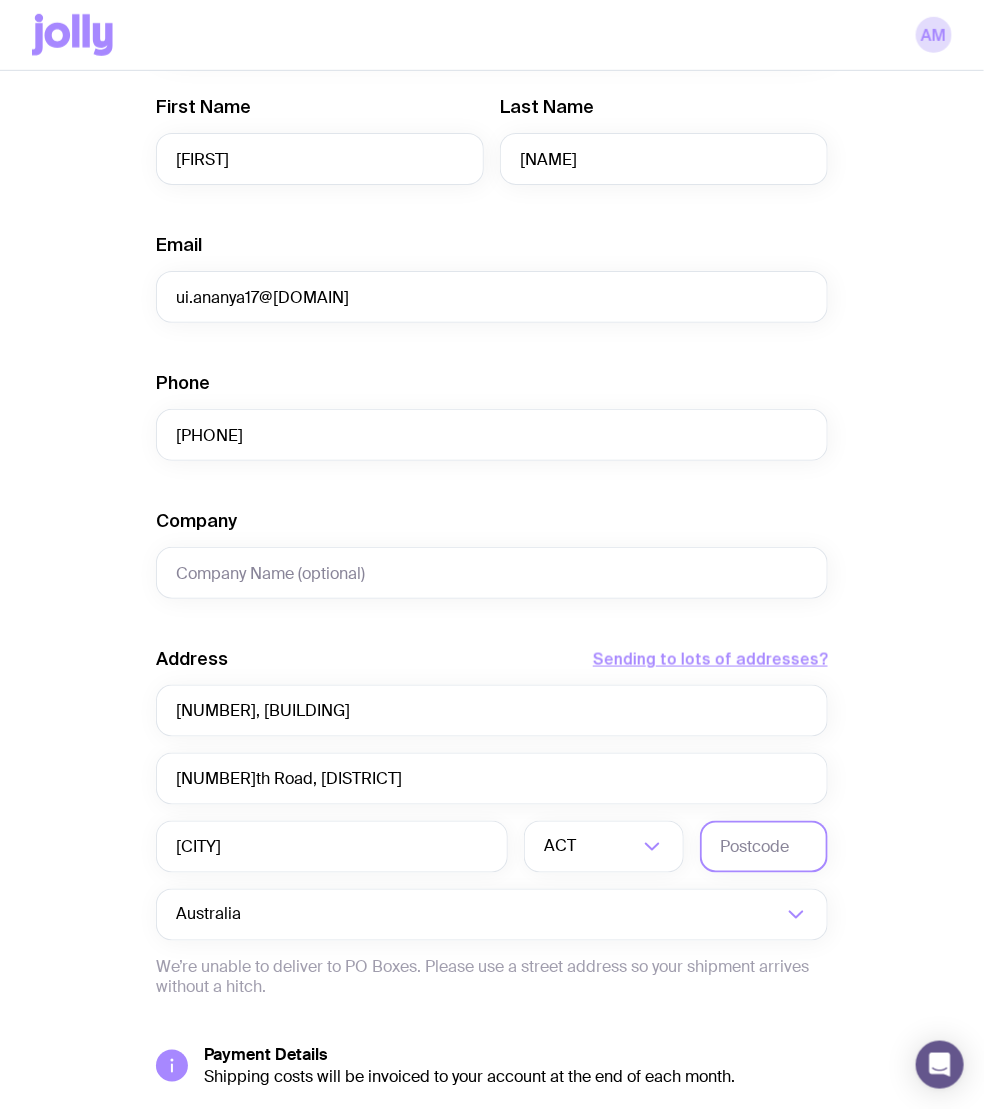 click 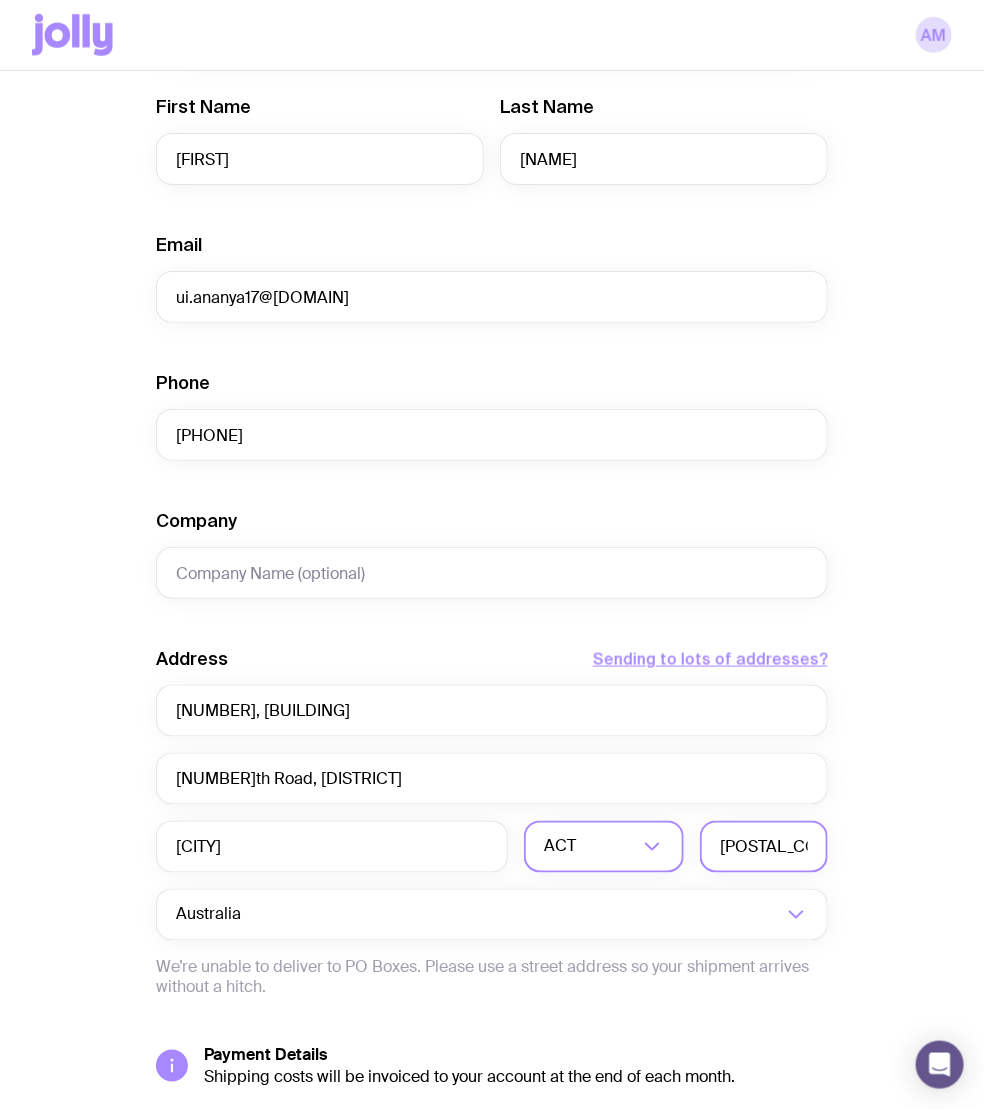 type on "[POSTAL_CODE]" 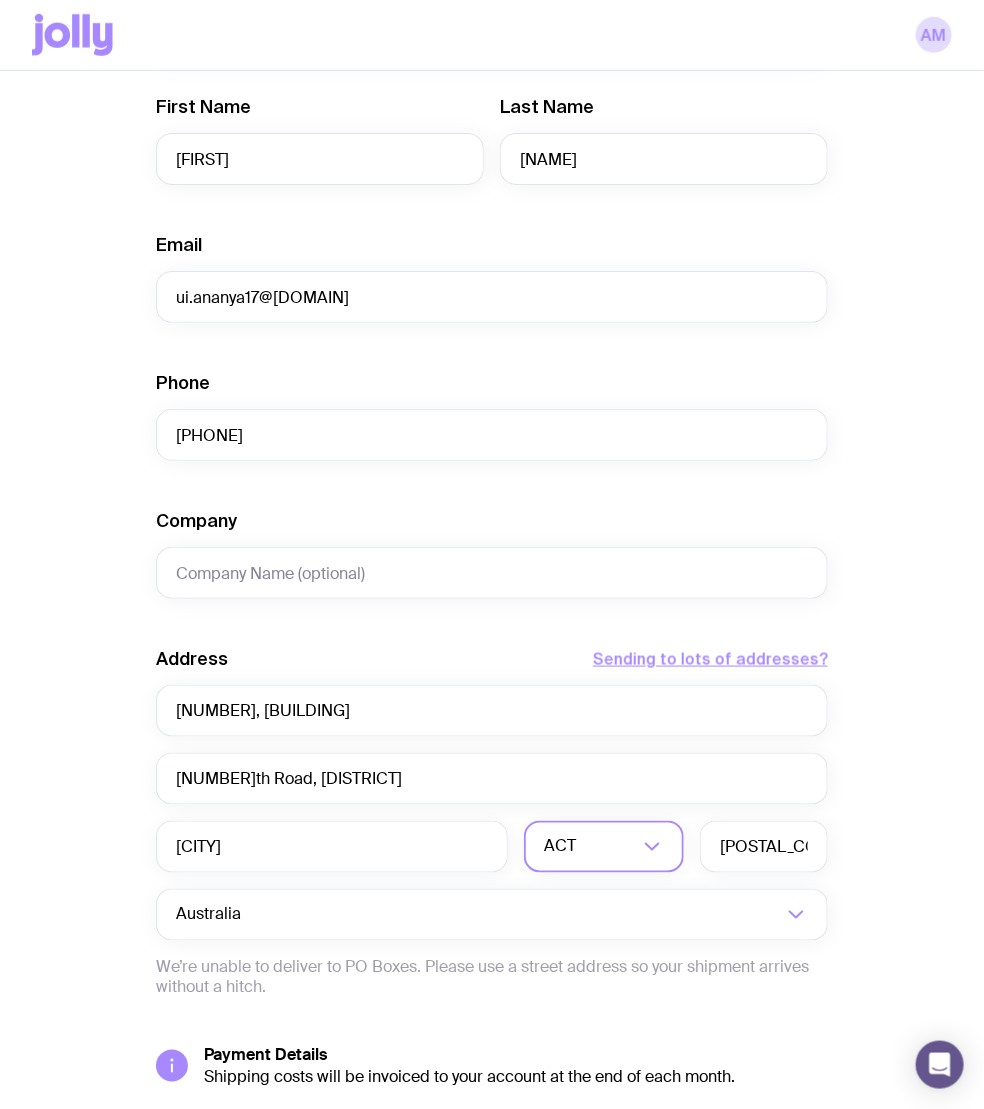 click on "ACT" at bounding box center [582, 847] 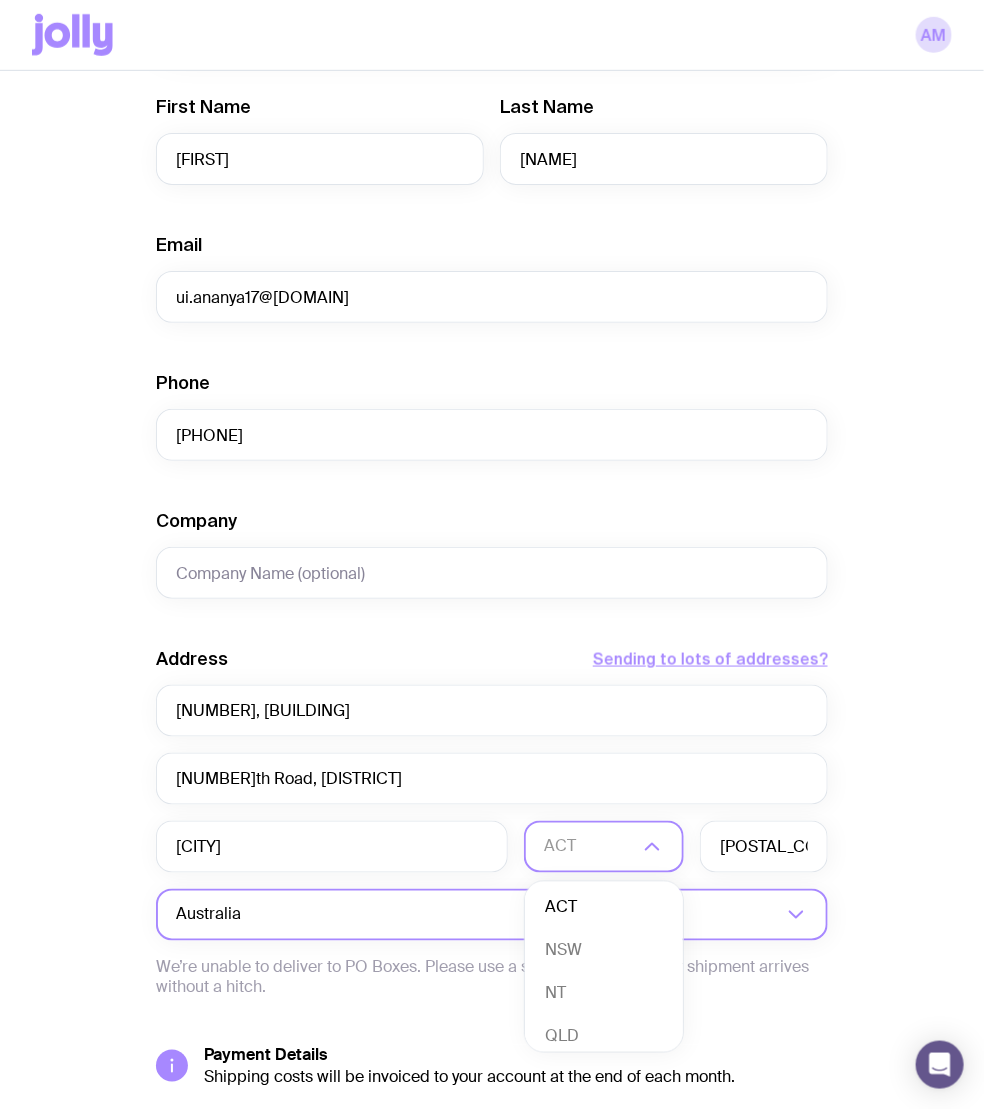click 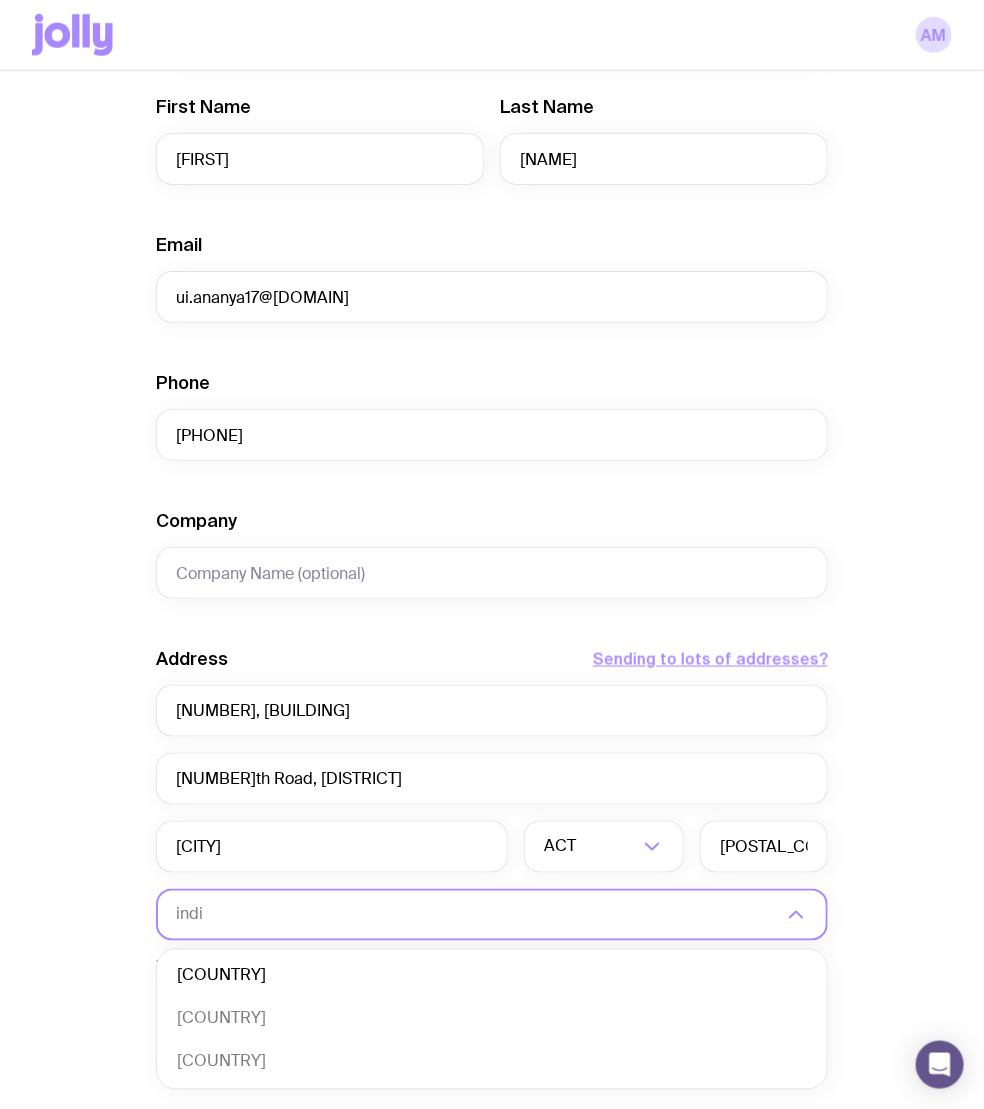 scroll, scrollTop: 0, scrollLeft: 0, axis: both 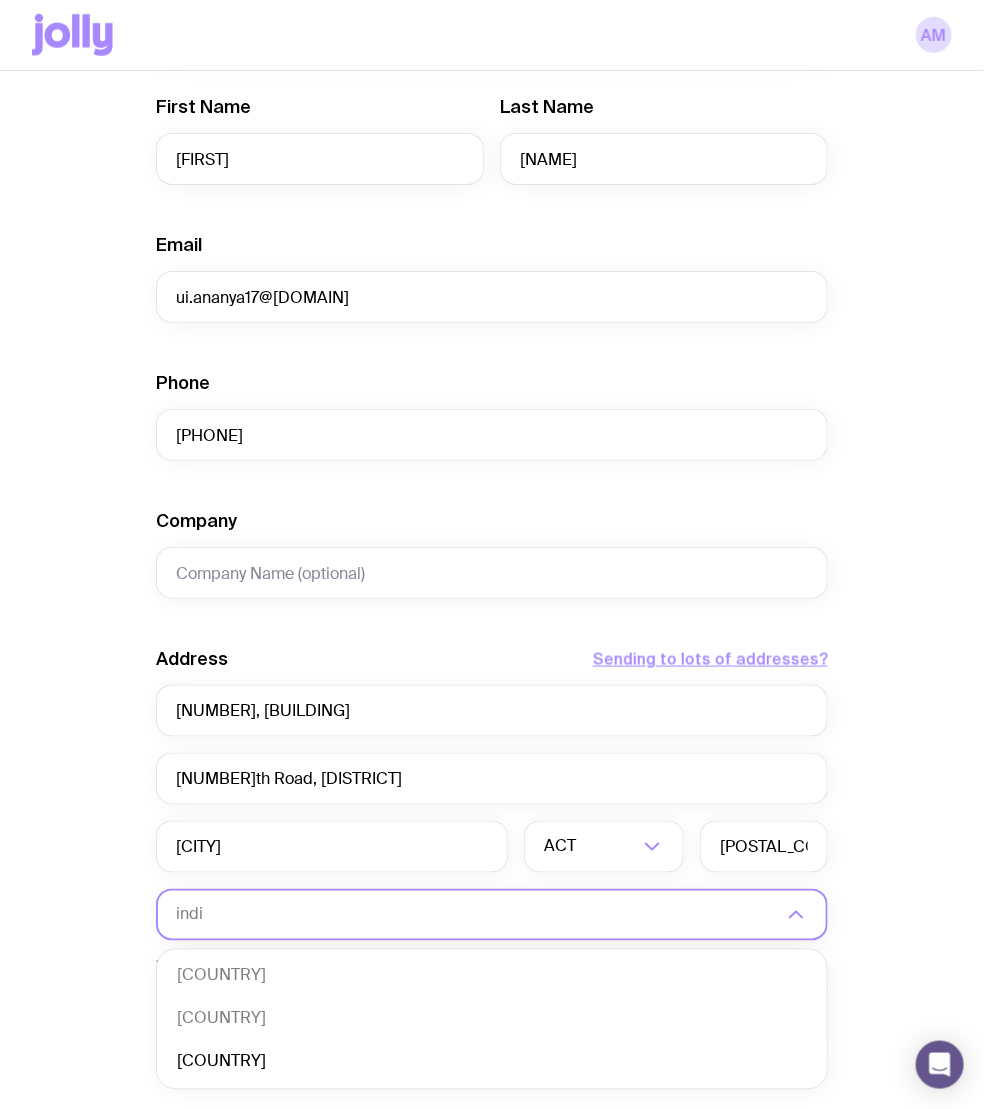 click on "[COUNTRY]" 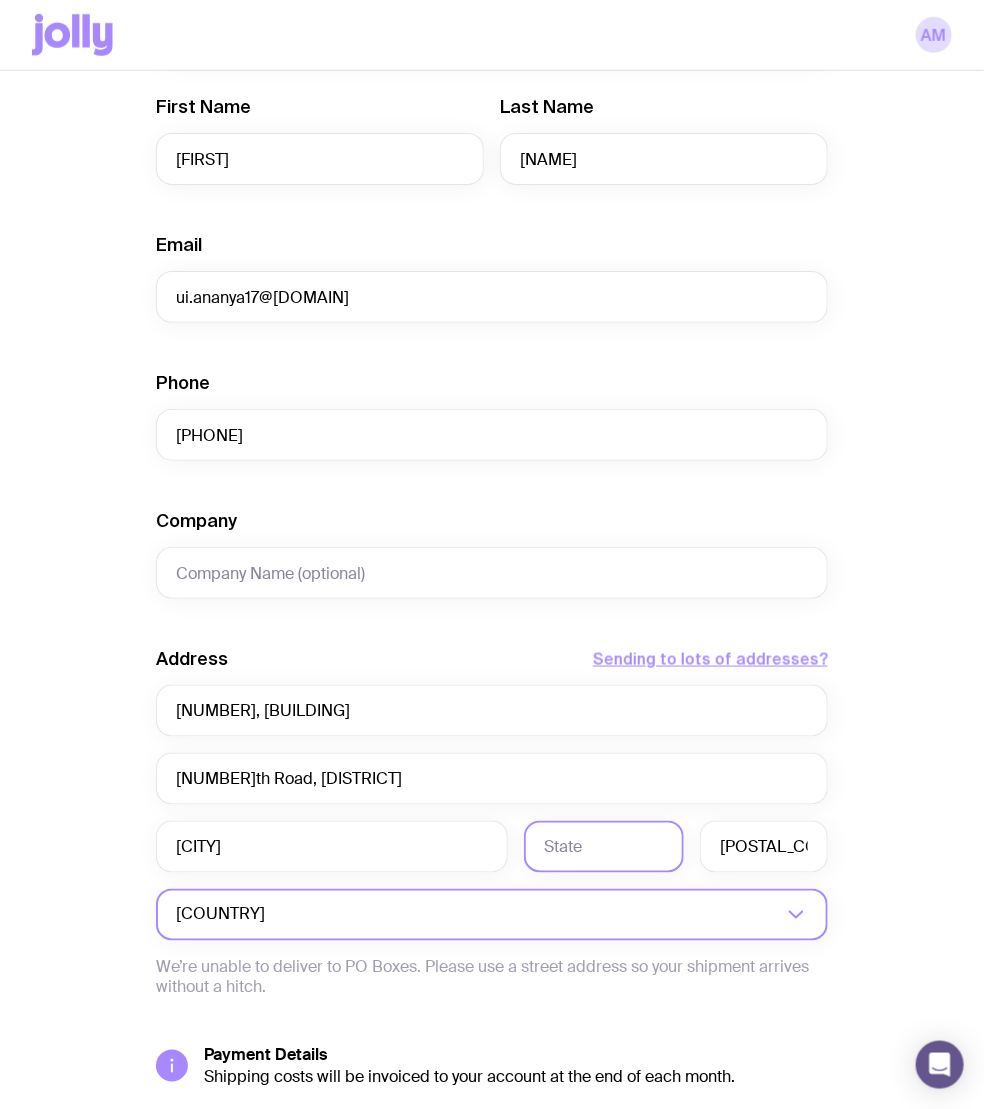 click 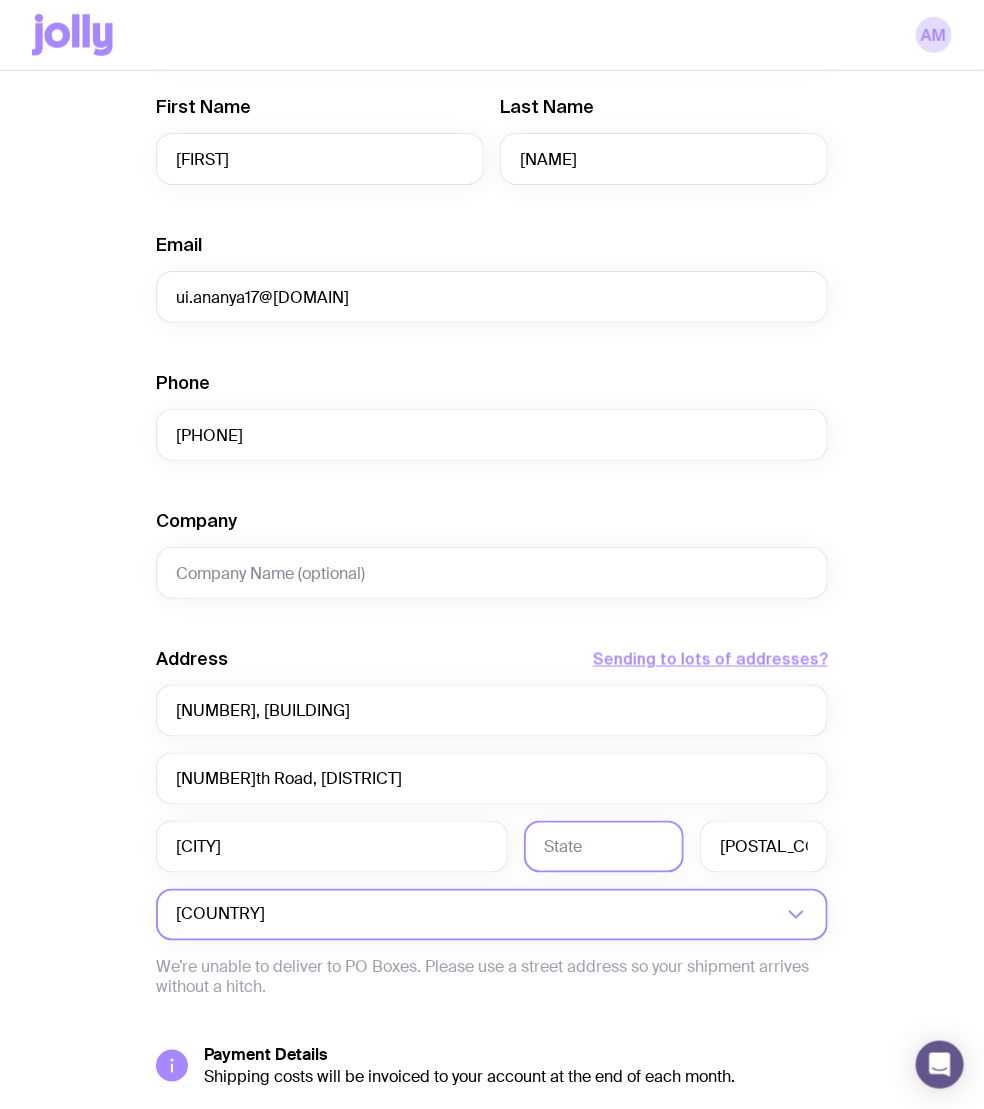 paste on "[STATE]" 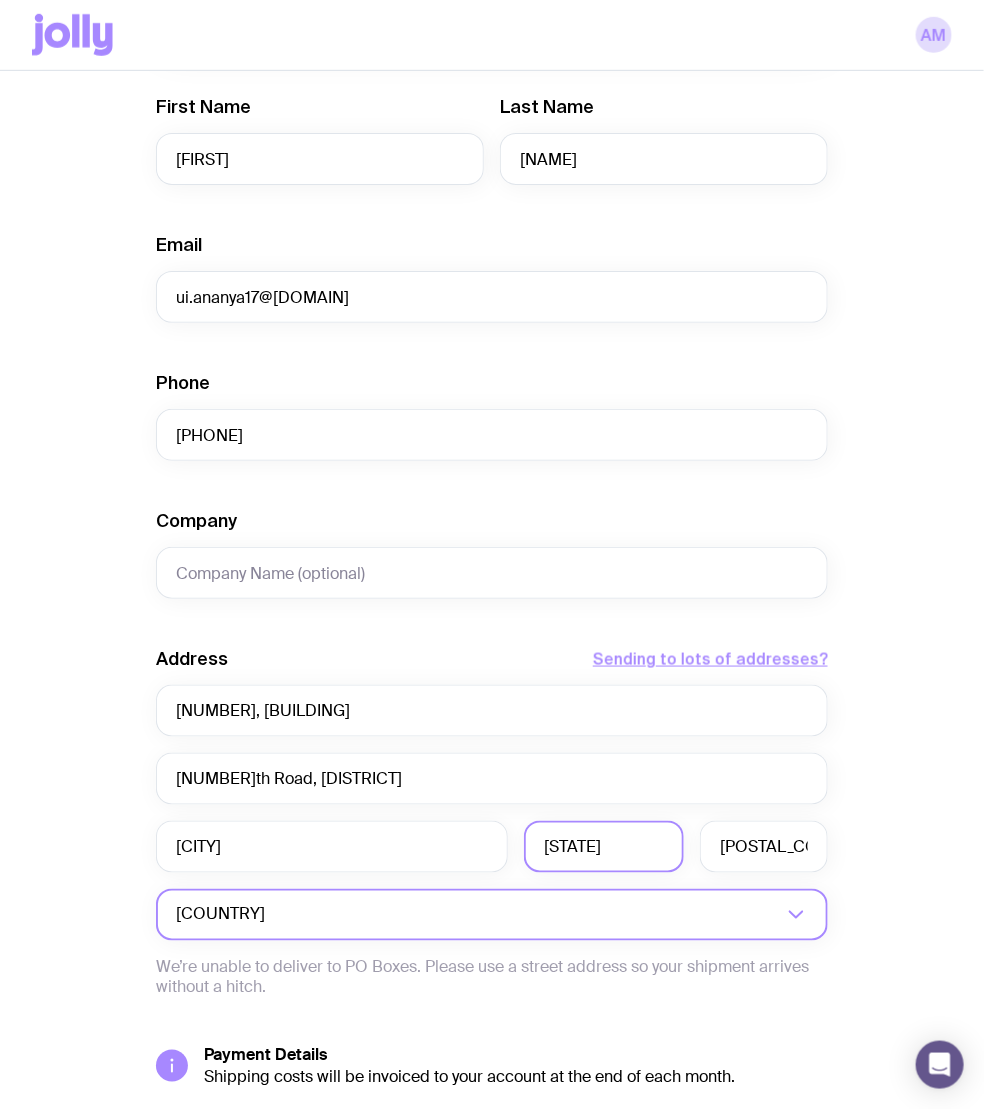 type on "[STATE]" 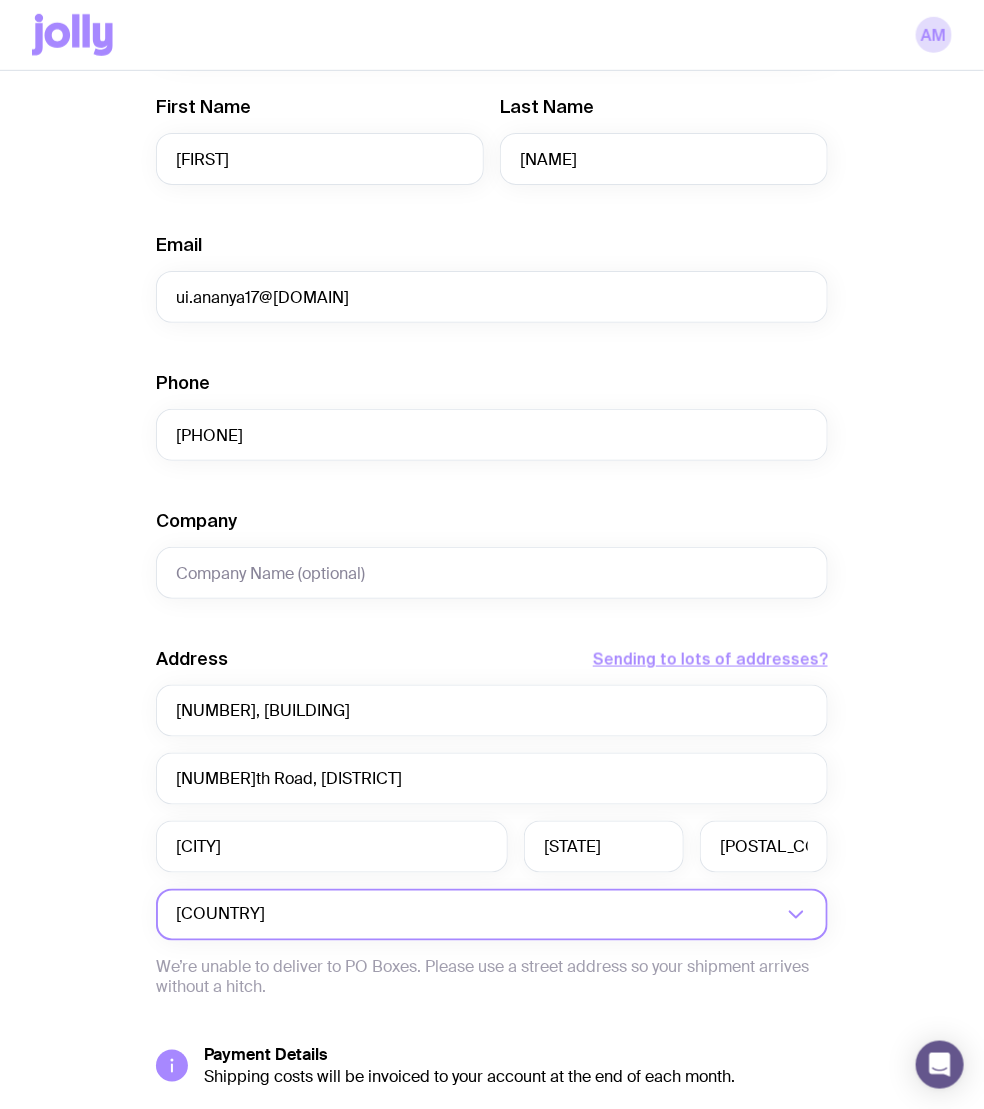 click on "Create shipment Shipment details 1 Creator Box Smaller Men’s / Unisex · X-Small First Name [FIRST] Last Name [LAST] Email [EMAIL] Phone [PHONE] Company Address  Sending to lots of addresses?  [NUMBER], [BUILDING] [STREET] [AREA] [CITY] [POSTAL_CODE] [COUNTRY] Loading...  We’re unable to deliver to PO Boxes. Please use a street address so your shipment arrives without a hitch.  Payment Details  Shipping costs will be invoiced to your account at the end of each month.  Create shipment  Cancel" 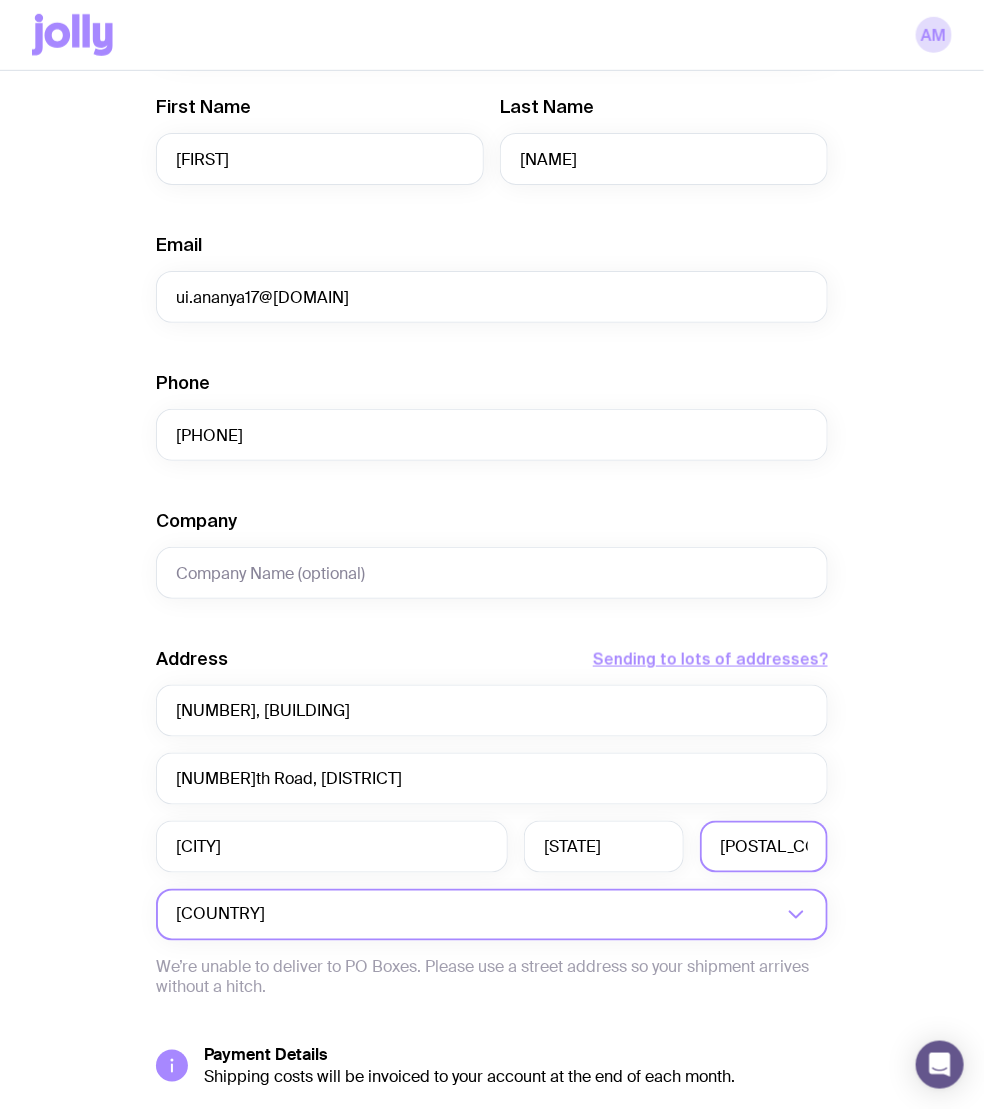 click on "[POSTAL_CODE]" 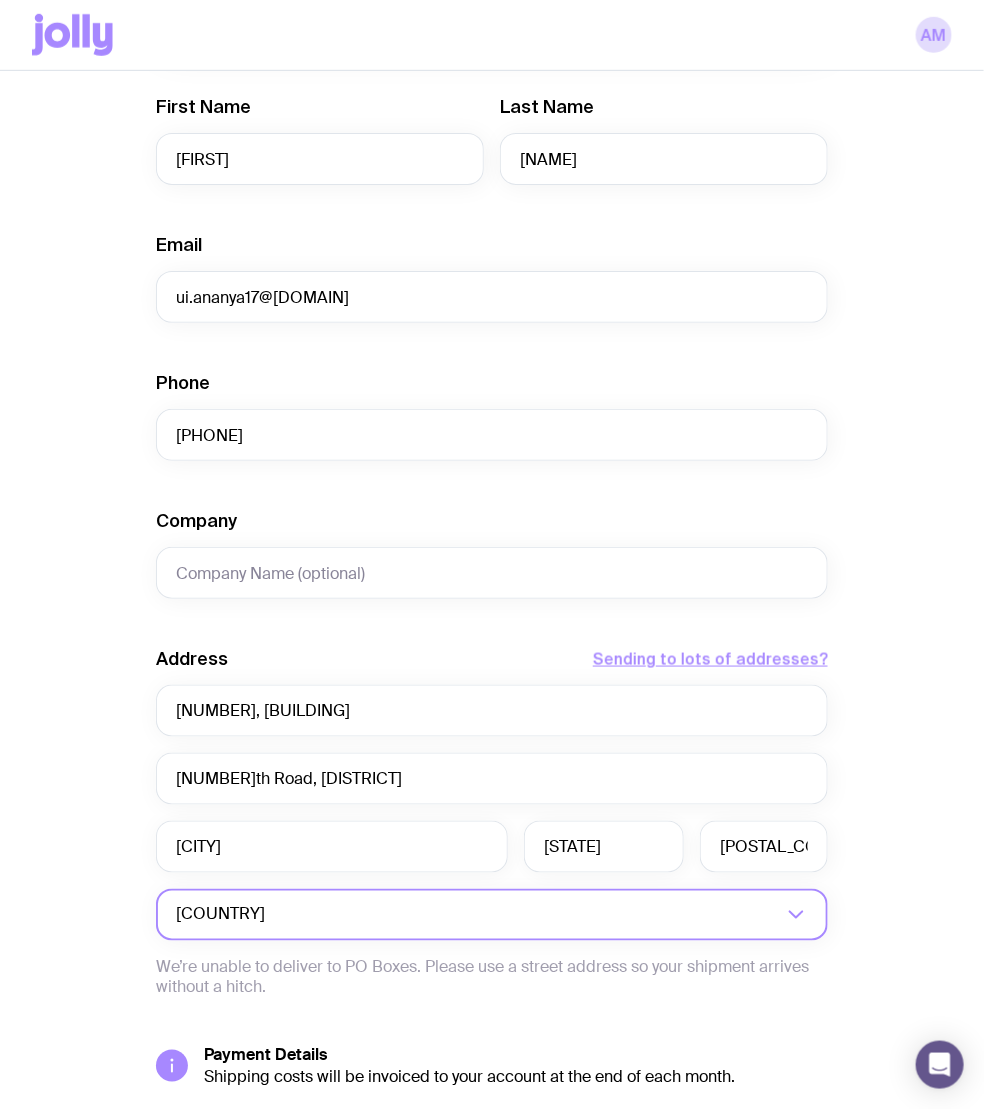click on "Create shipment Shipment details 1 Creator Box Smaller Men’s / Unisex · X-Small First Name [FIRST] Last Name [LAST] Email [EMAIL] Phone [PHONE] Company Address  Sending to lots of addresses?  [NUMBER], [BUILDING] [STREET] [AREA] [CITY] [POSTAL_CODE] [COUNTRY] Loading...  We’re unable to deliver to PO Boxes. Please use a street address so your shipment arrives without a hitch.  Payment Details  Shipping costs will be invoiced to your account at the end of each month.  Create shipment  Cancel" 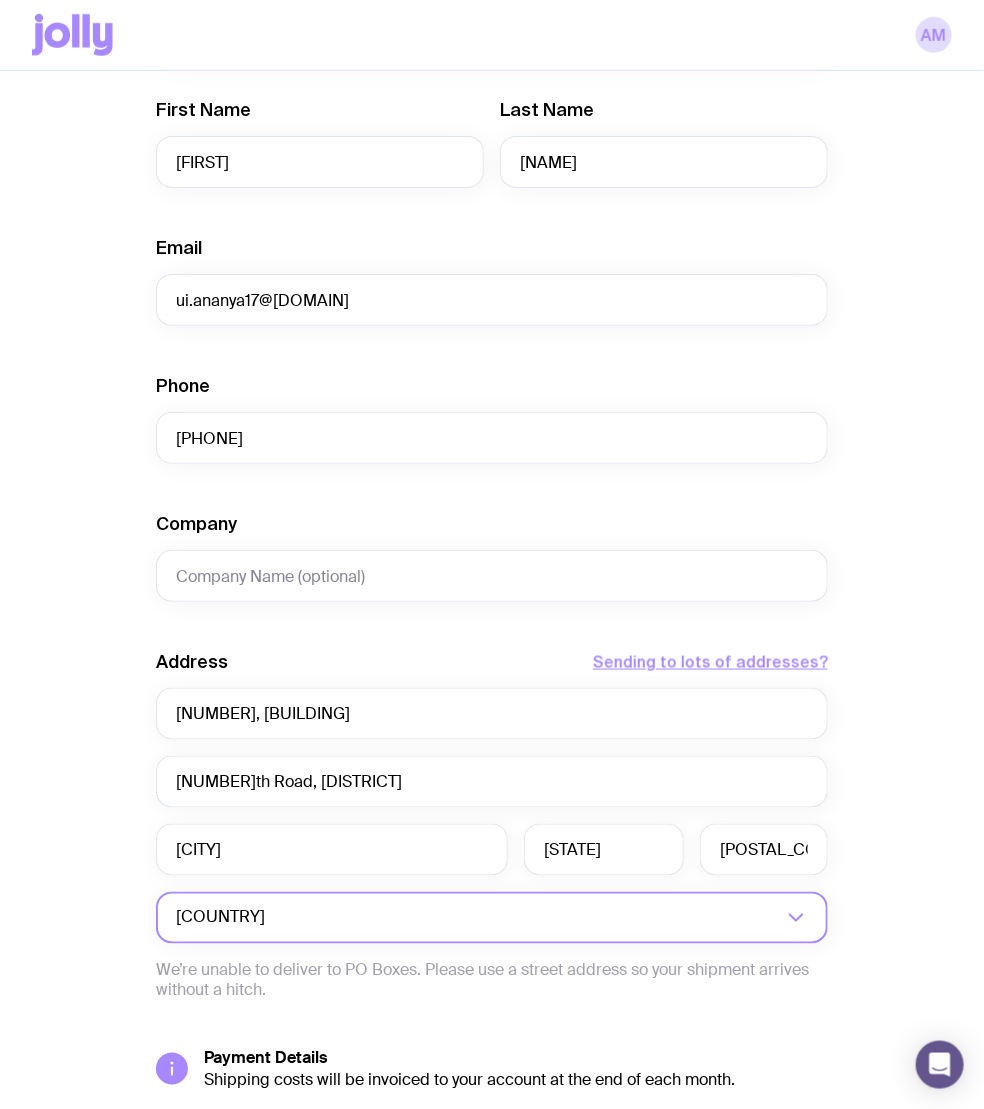 scroll, scrollTop: 552, scrollLeft: 0, axis: vertical 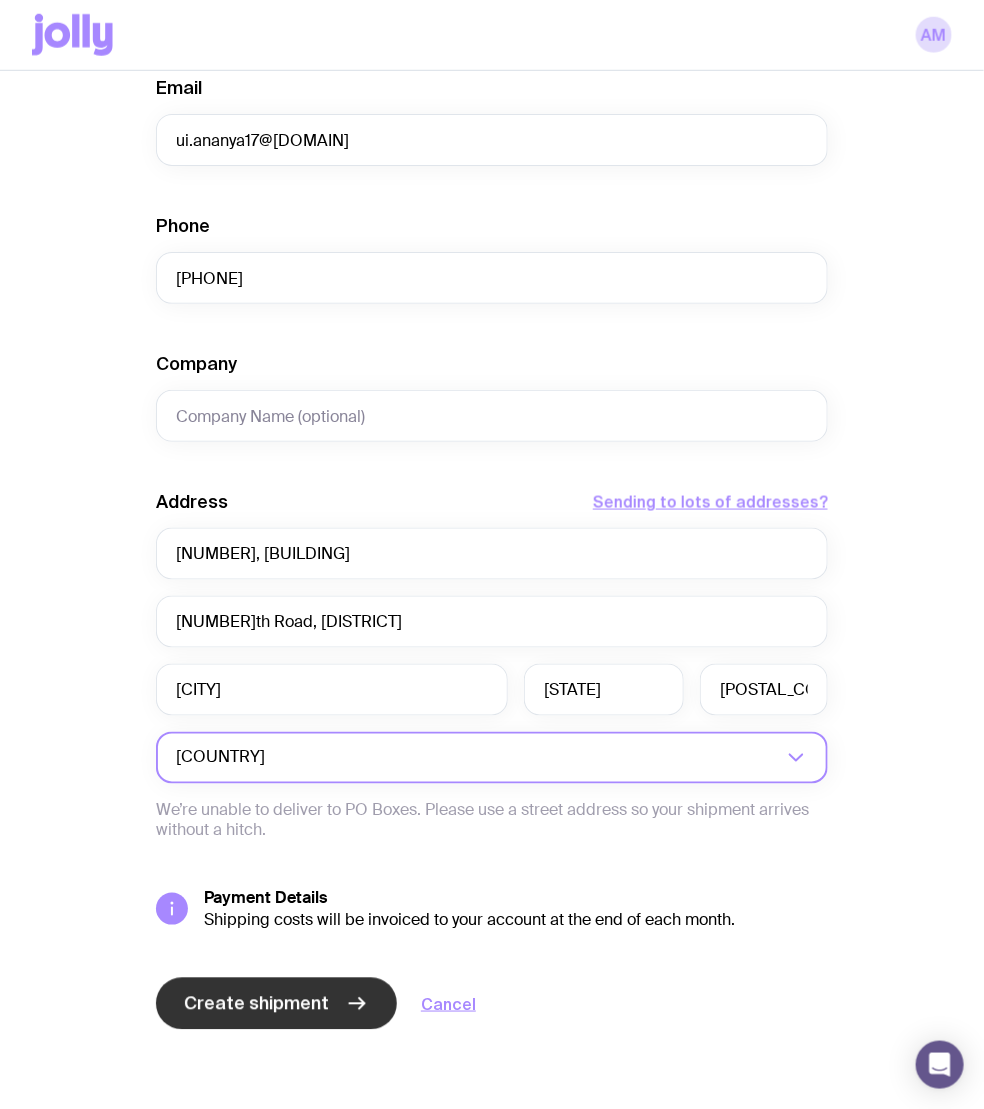 click on "Create shipment" 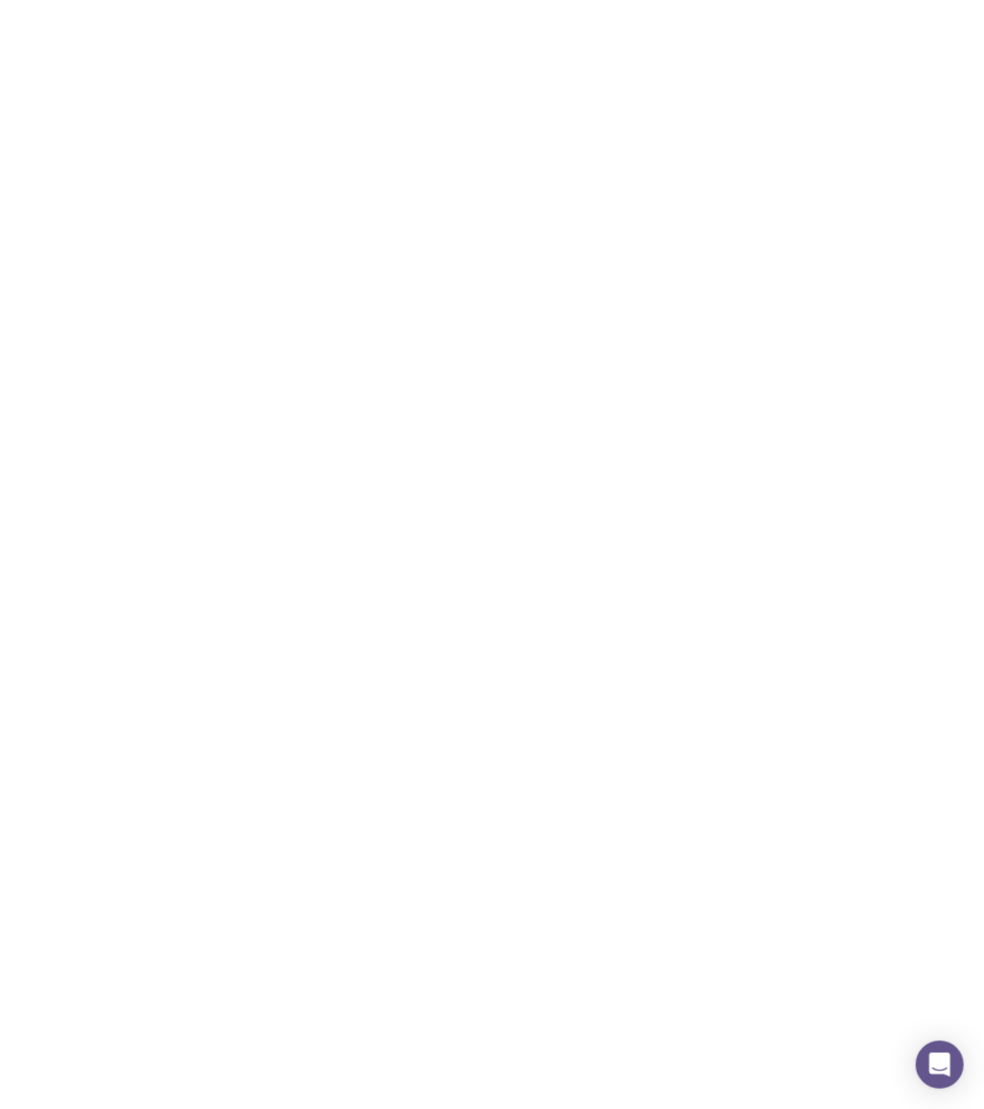 scroll, scrollTop: 0, scrollLeft: 0, axis: both 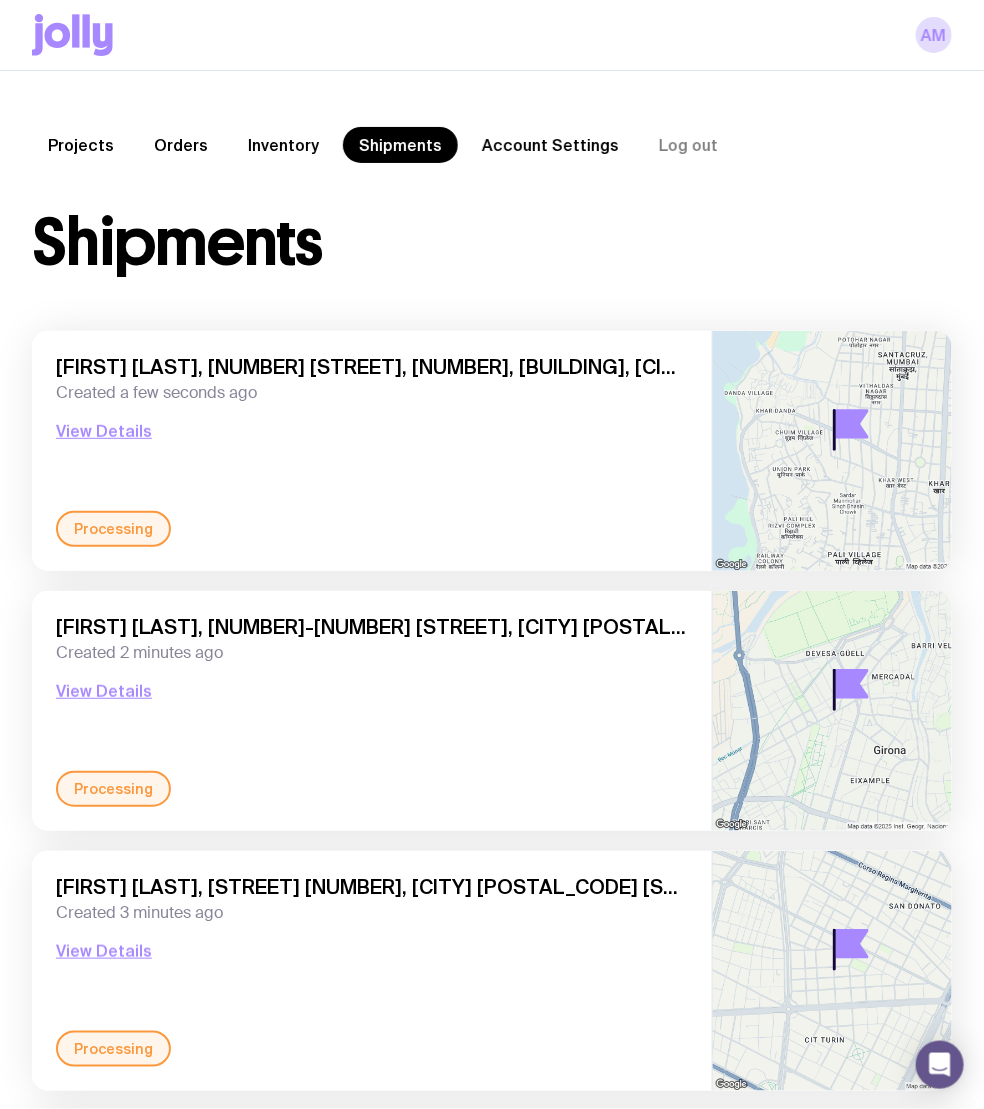 click on "Inventory" 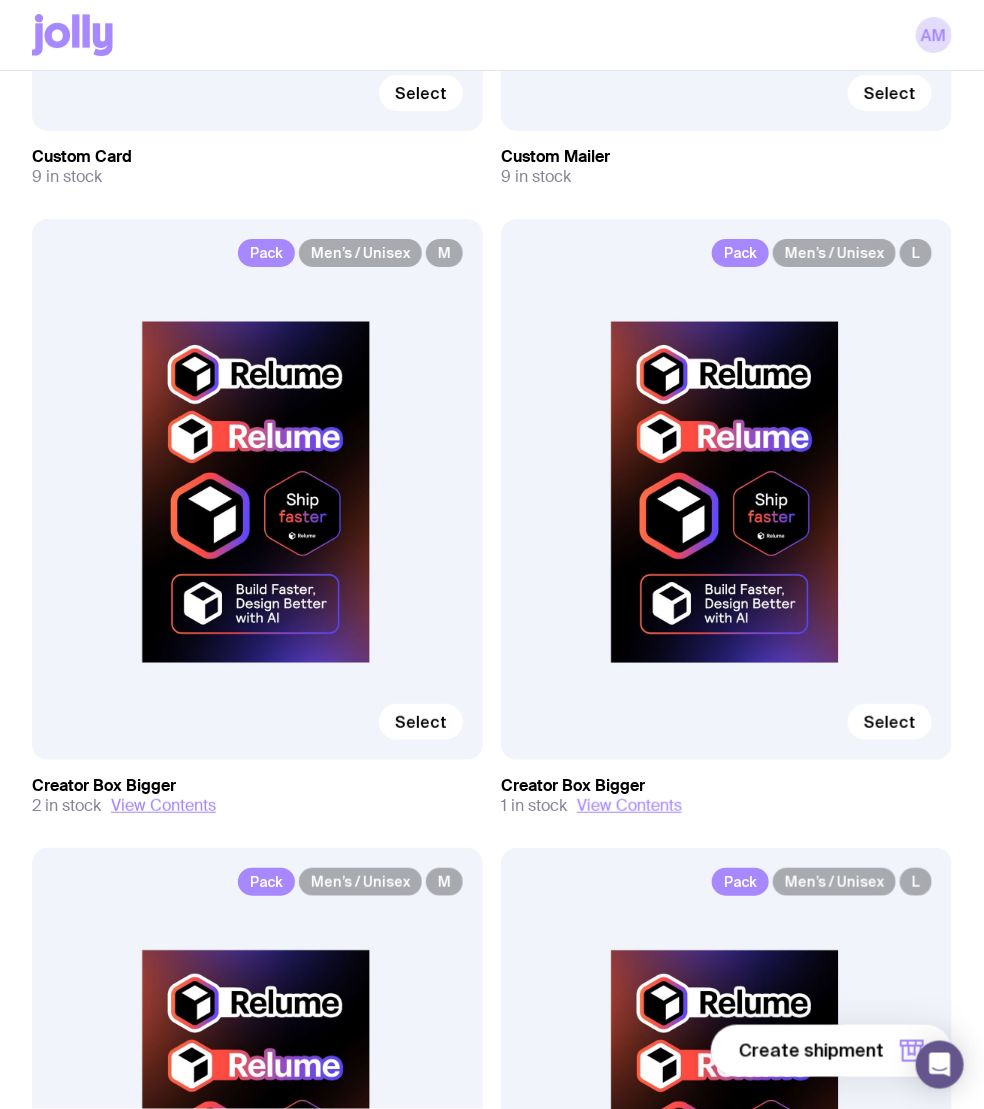scroll, scrollTop: 6473, scrollLeft: 0, axis: vertical 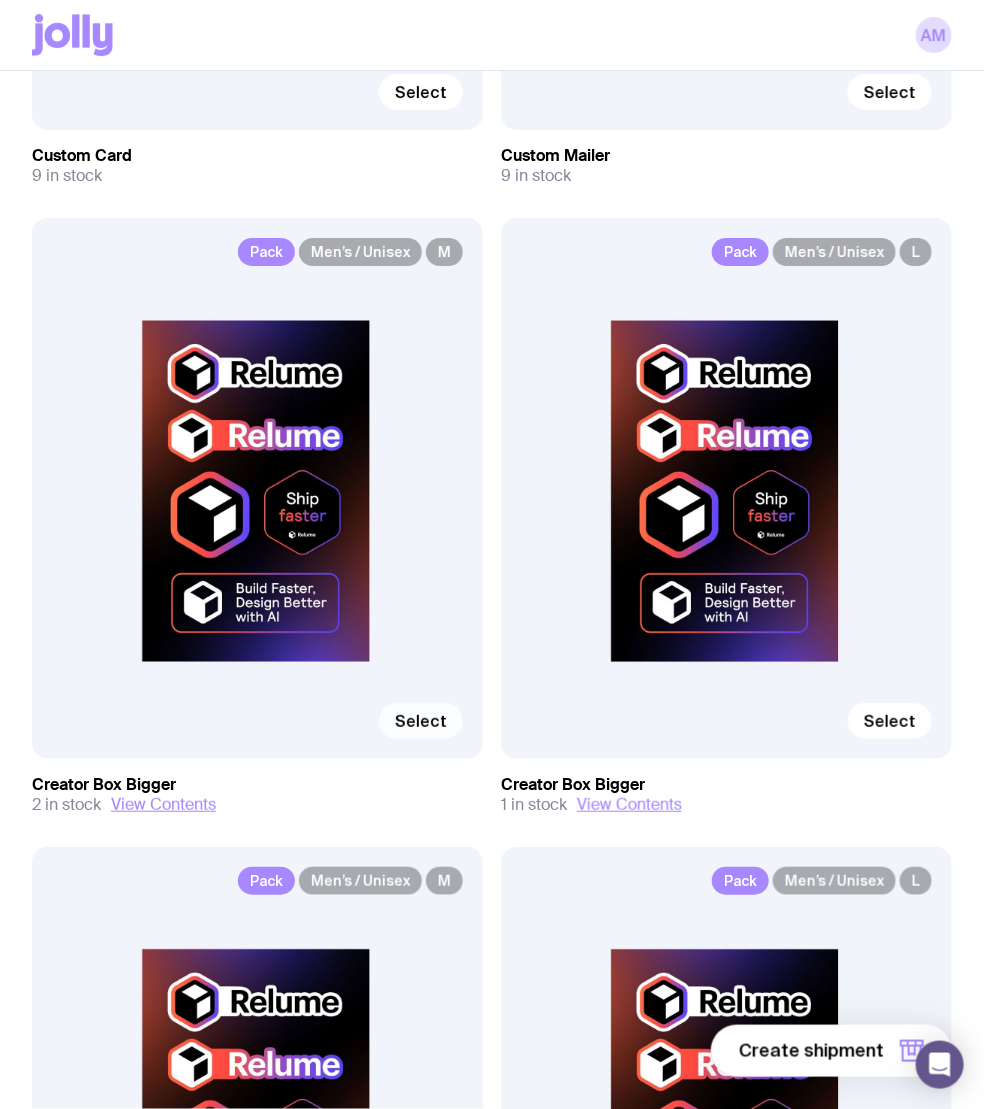 click on "Select" 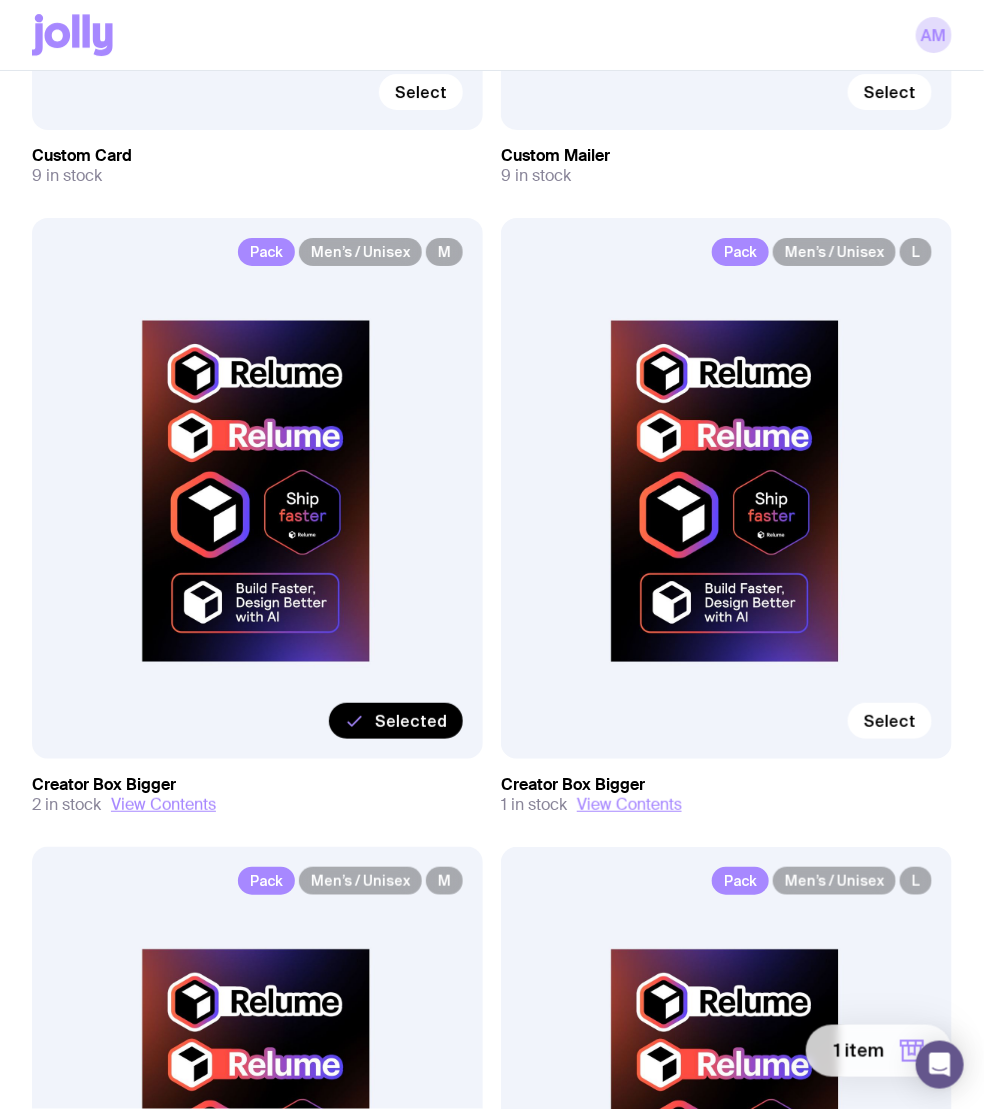 click on "1 item" 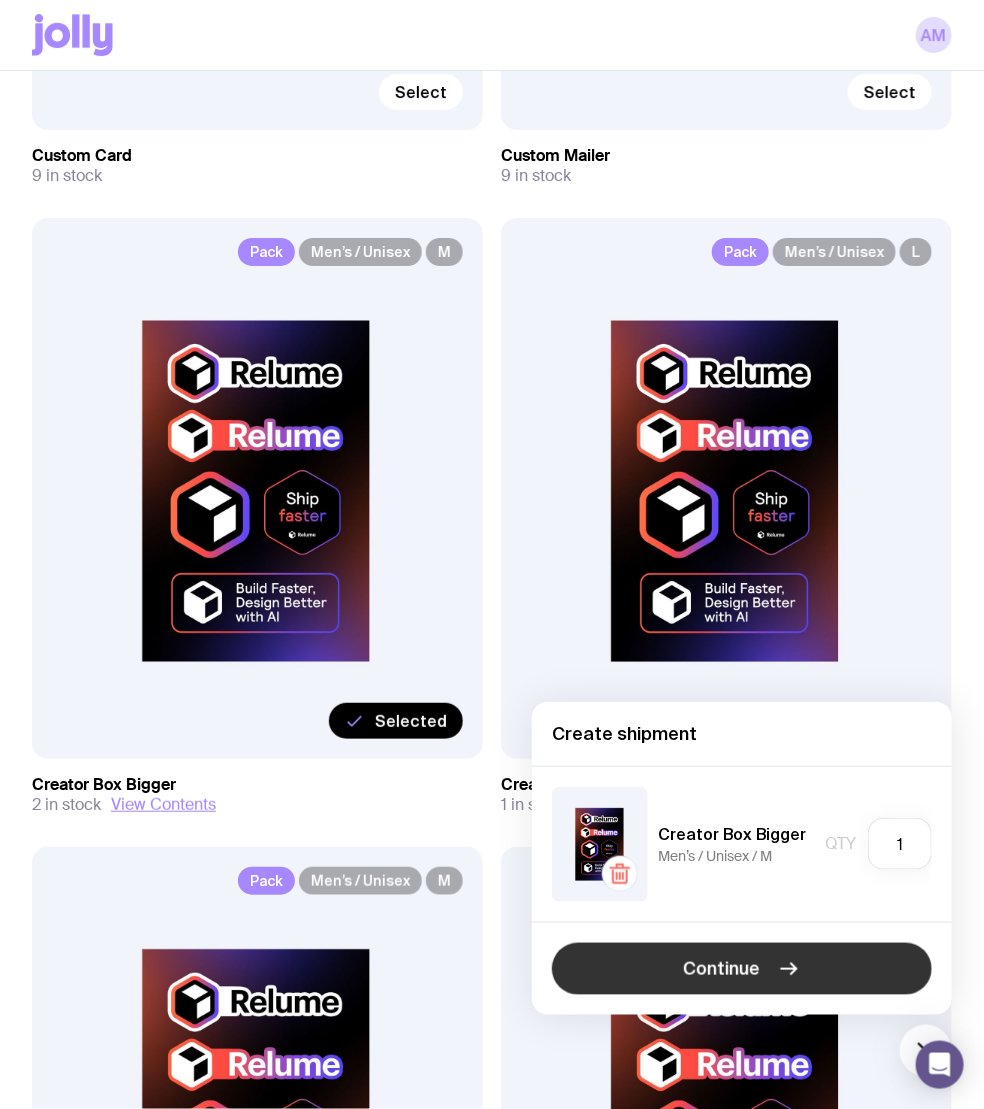 click on "Continue" 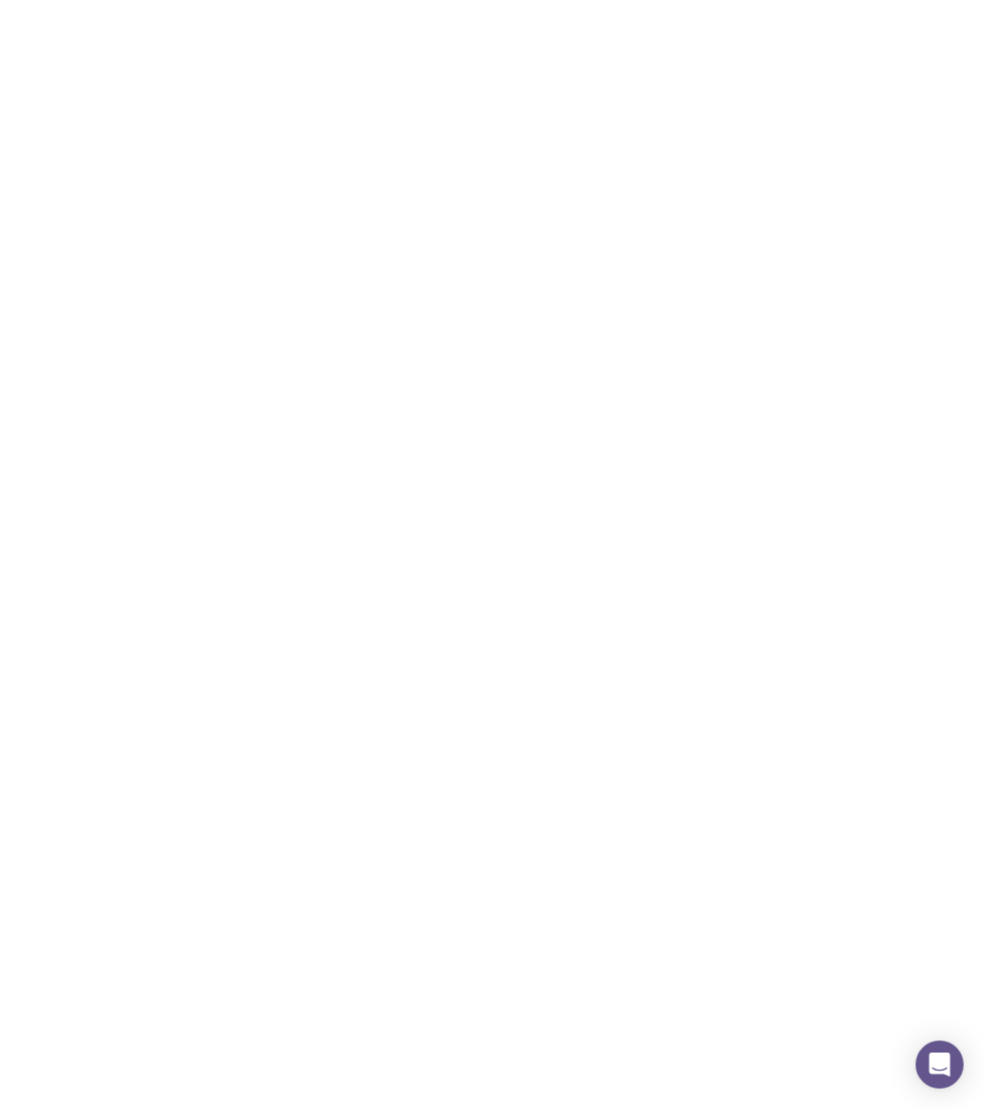 scroll, scrollTop: 0, scrollLeft: 0, axis: both 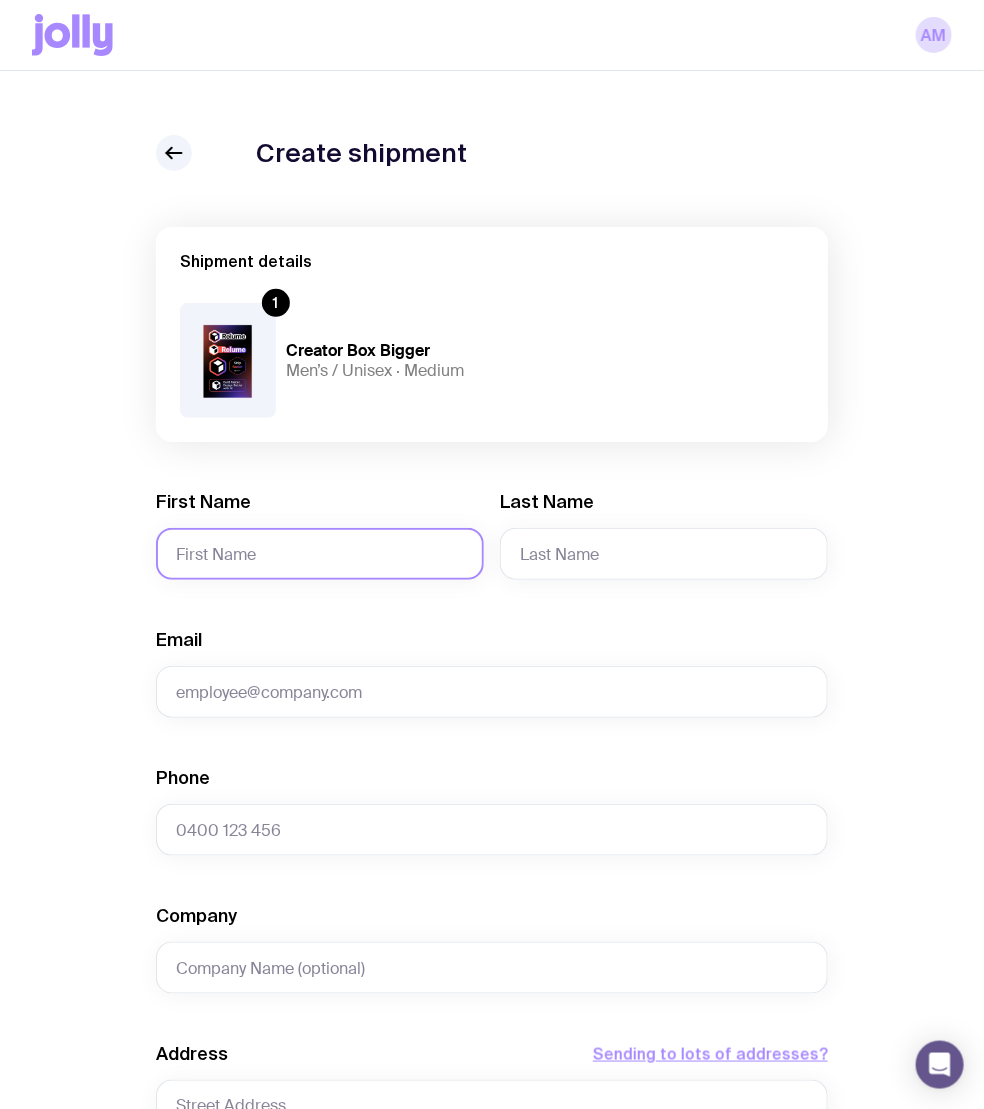 click on "First Name" 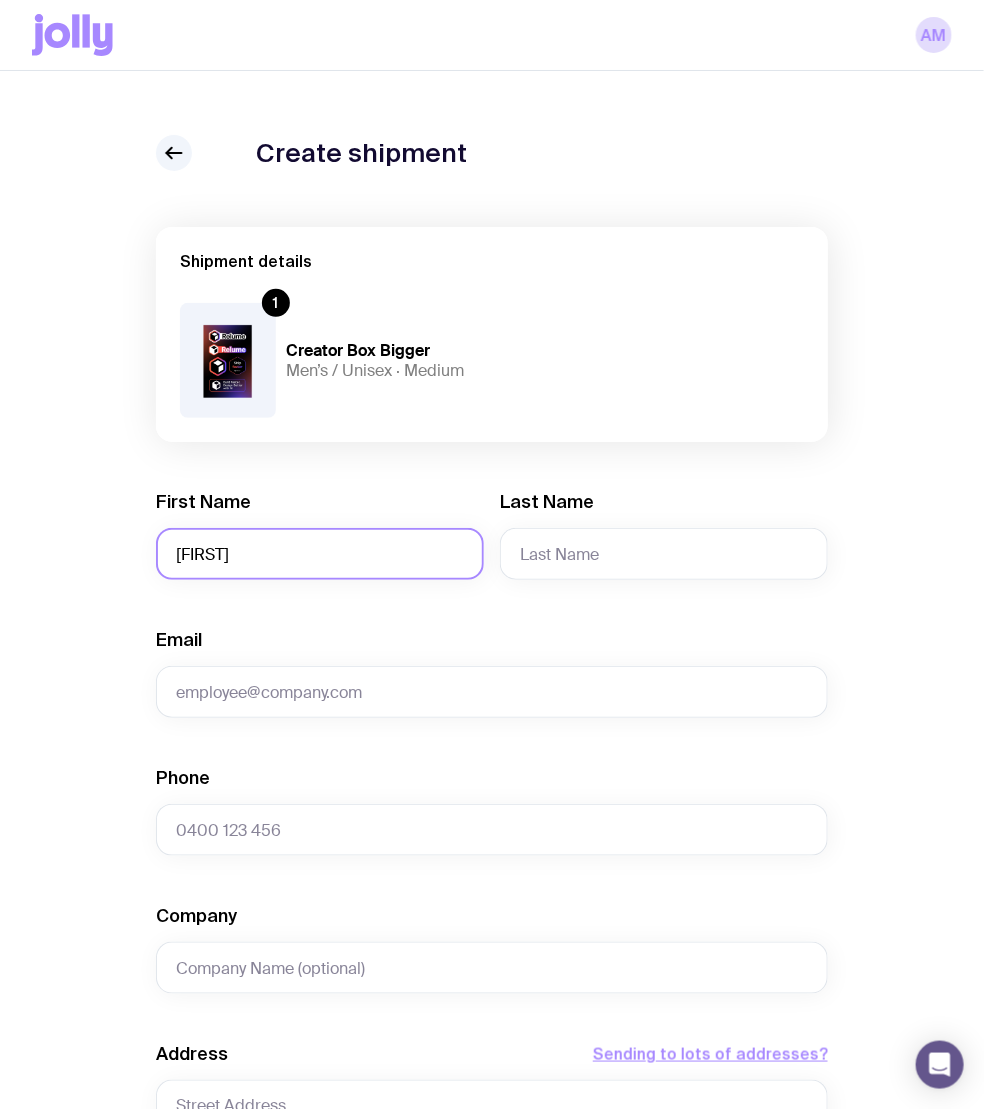 type on "[FIRST]" 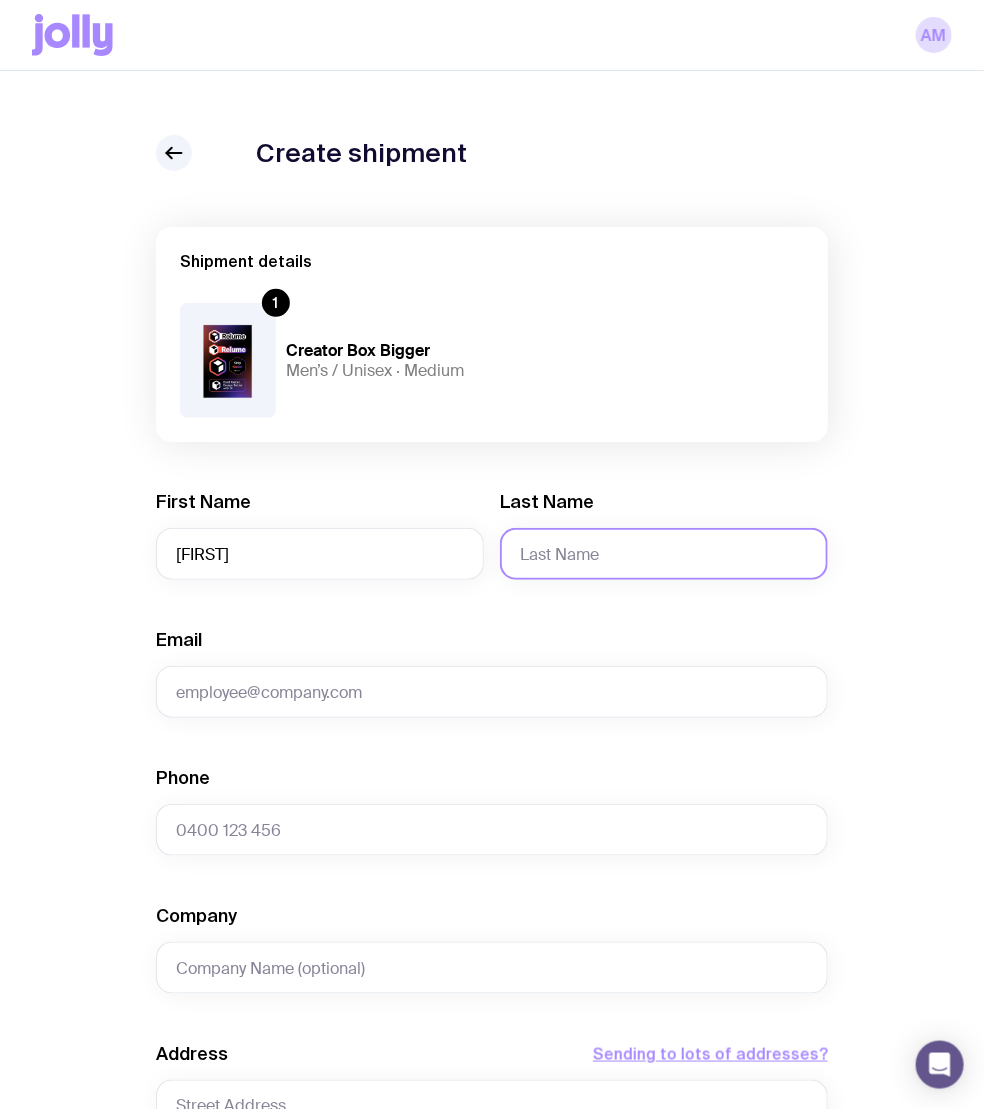 click on "Last Name" 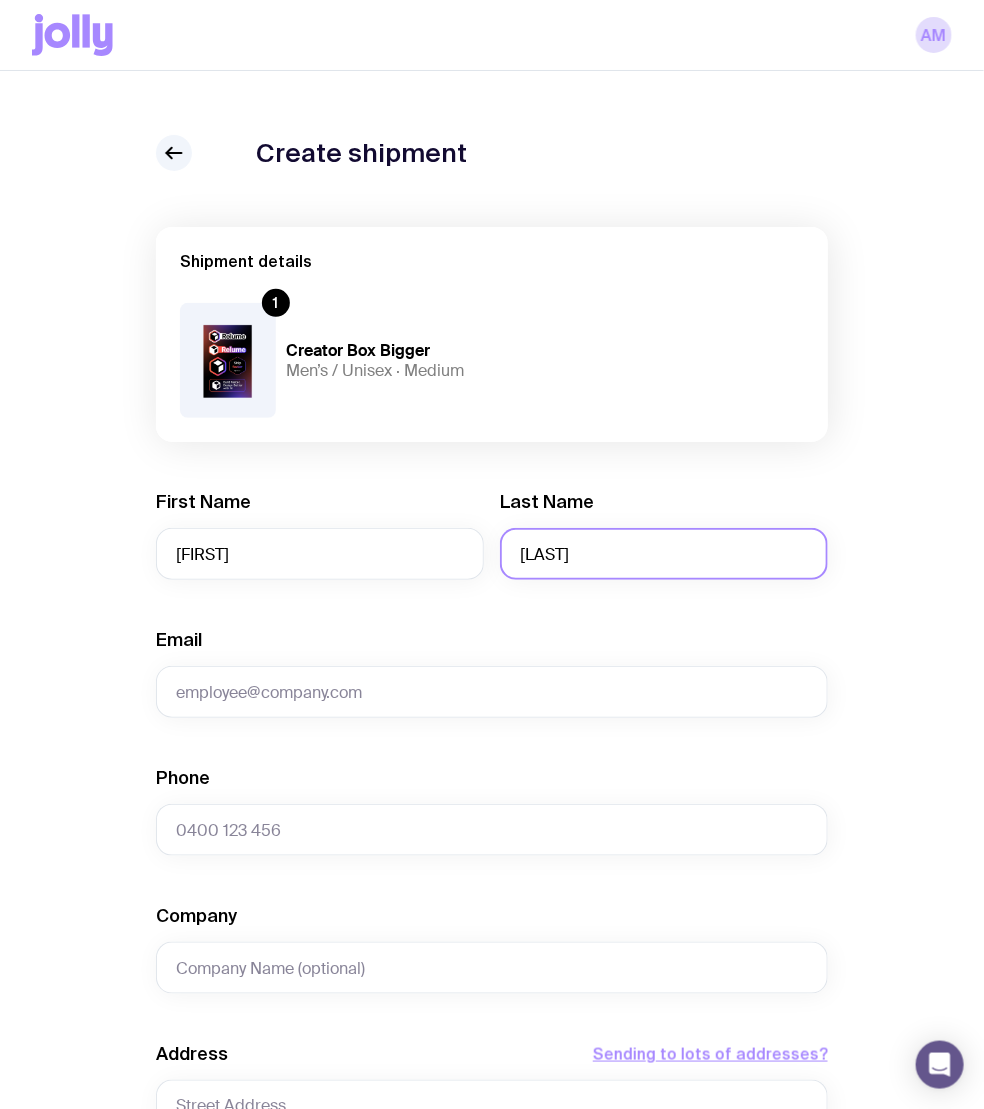 type on "[LAST]" 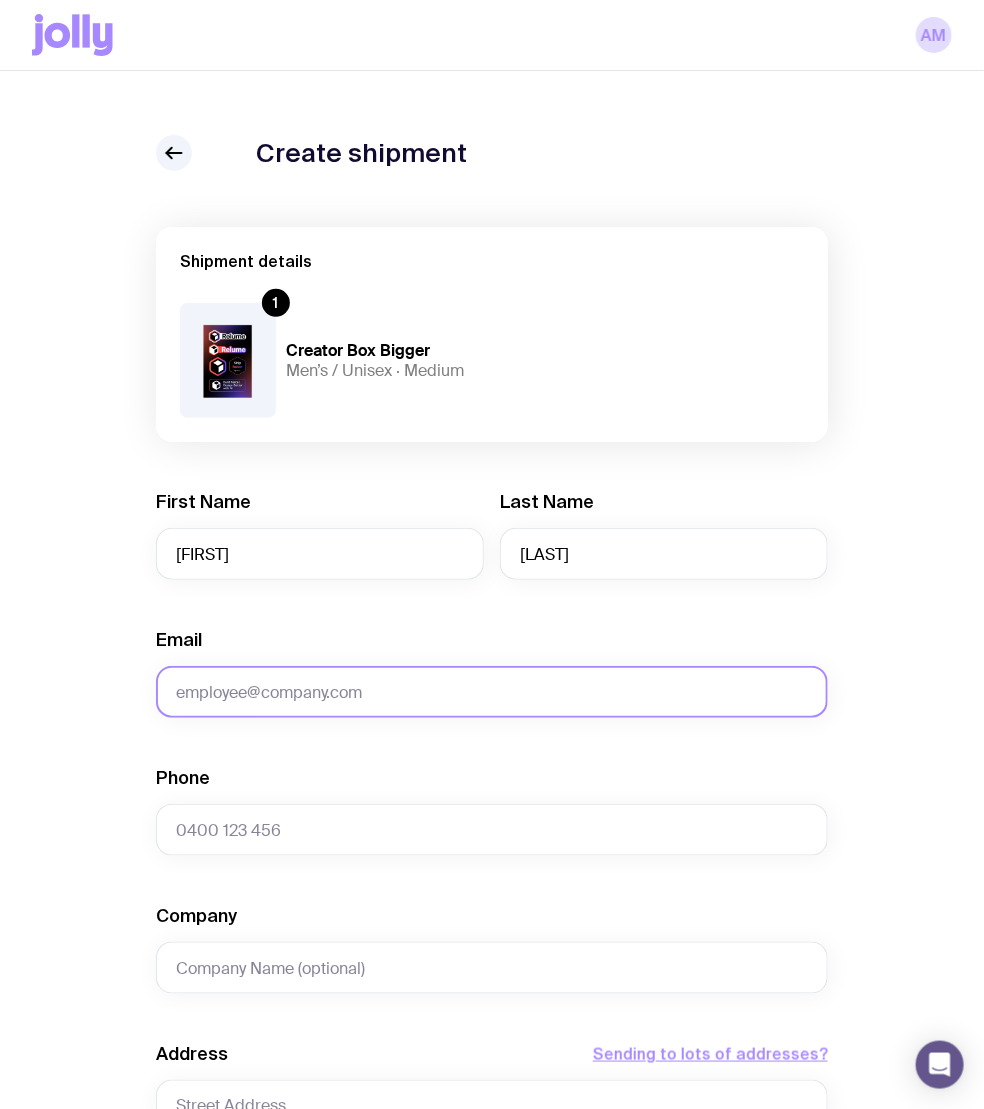 click on "Email" 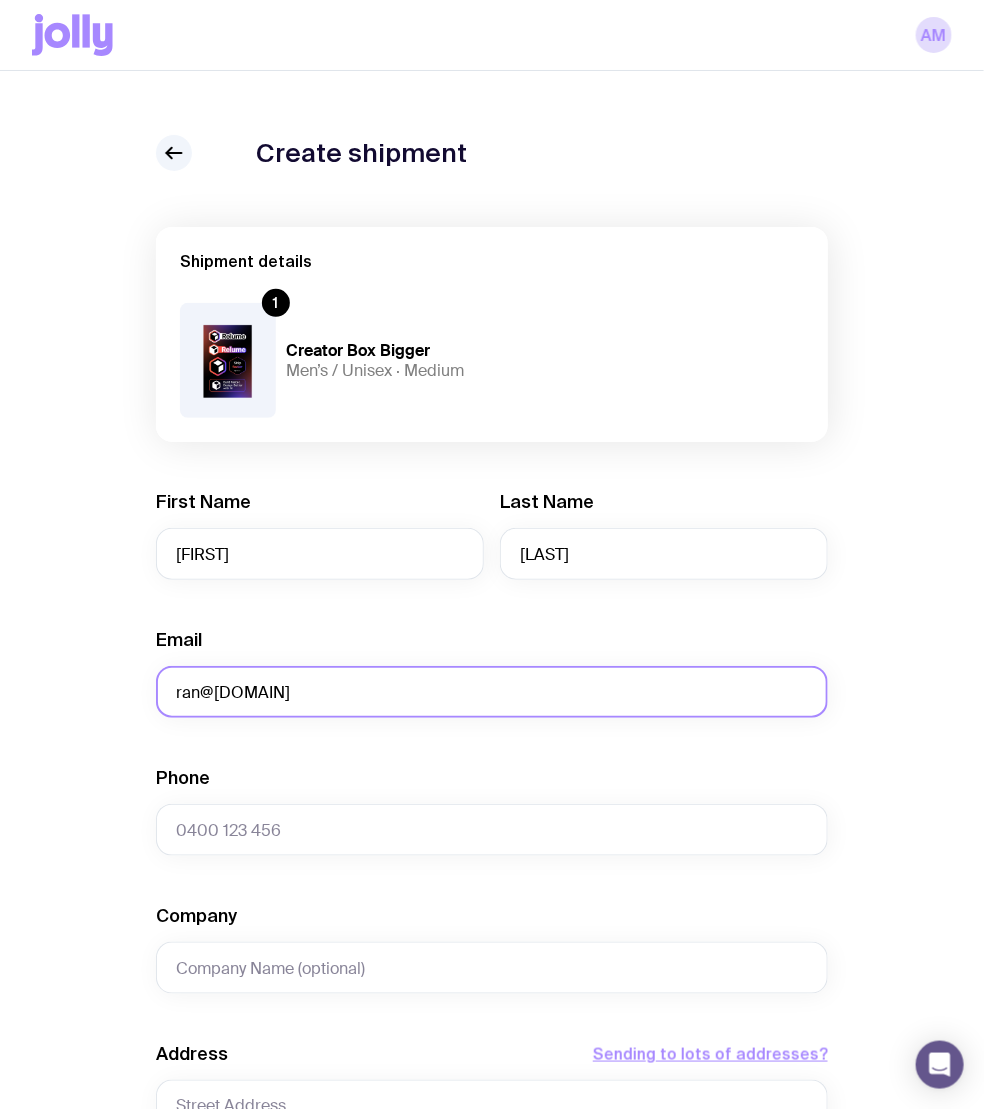 type on "ran@[DOMAIN]" 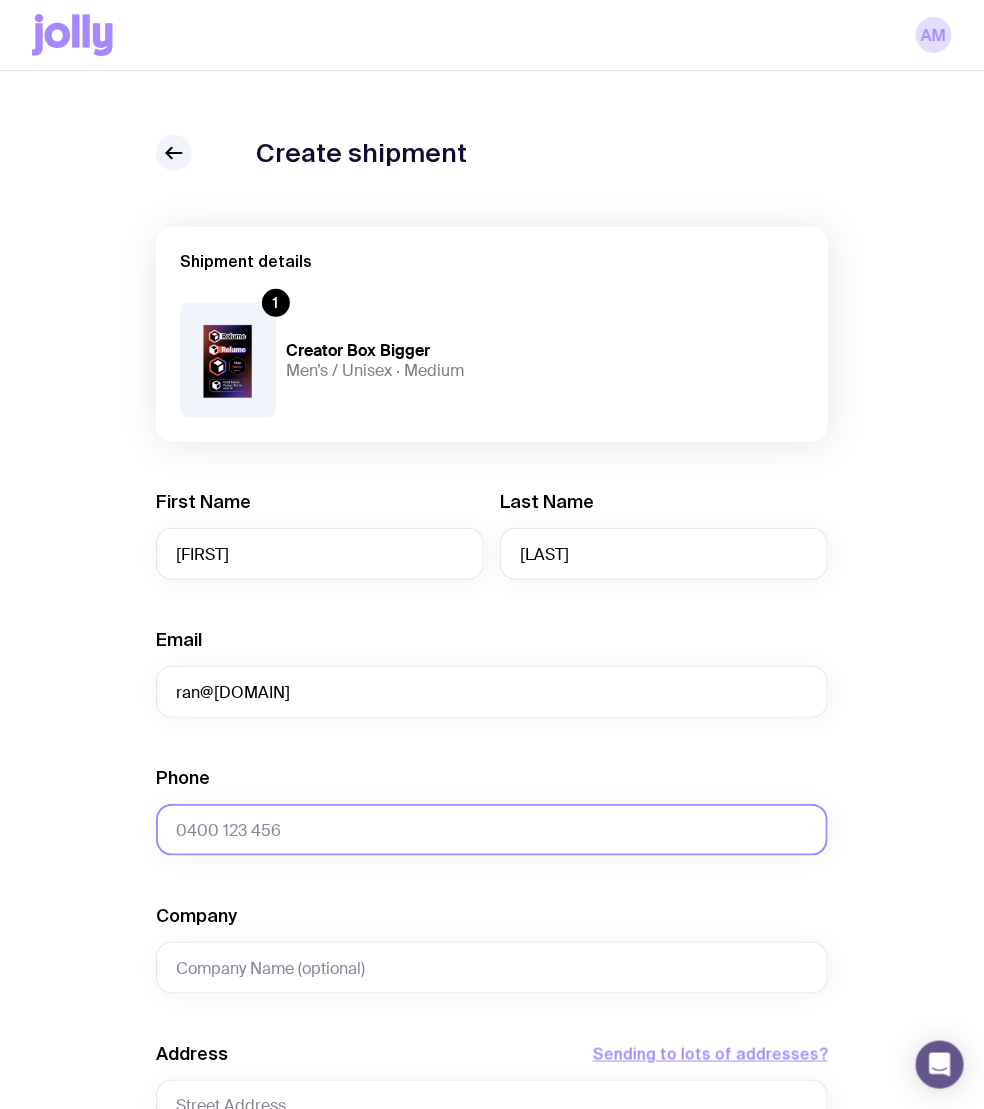 click on "Phone" 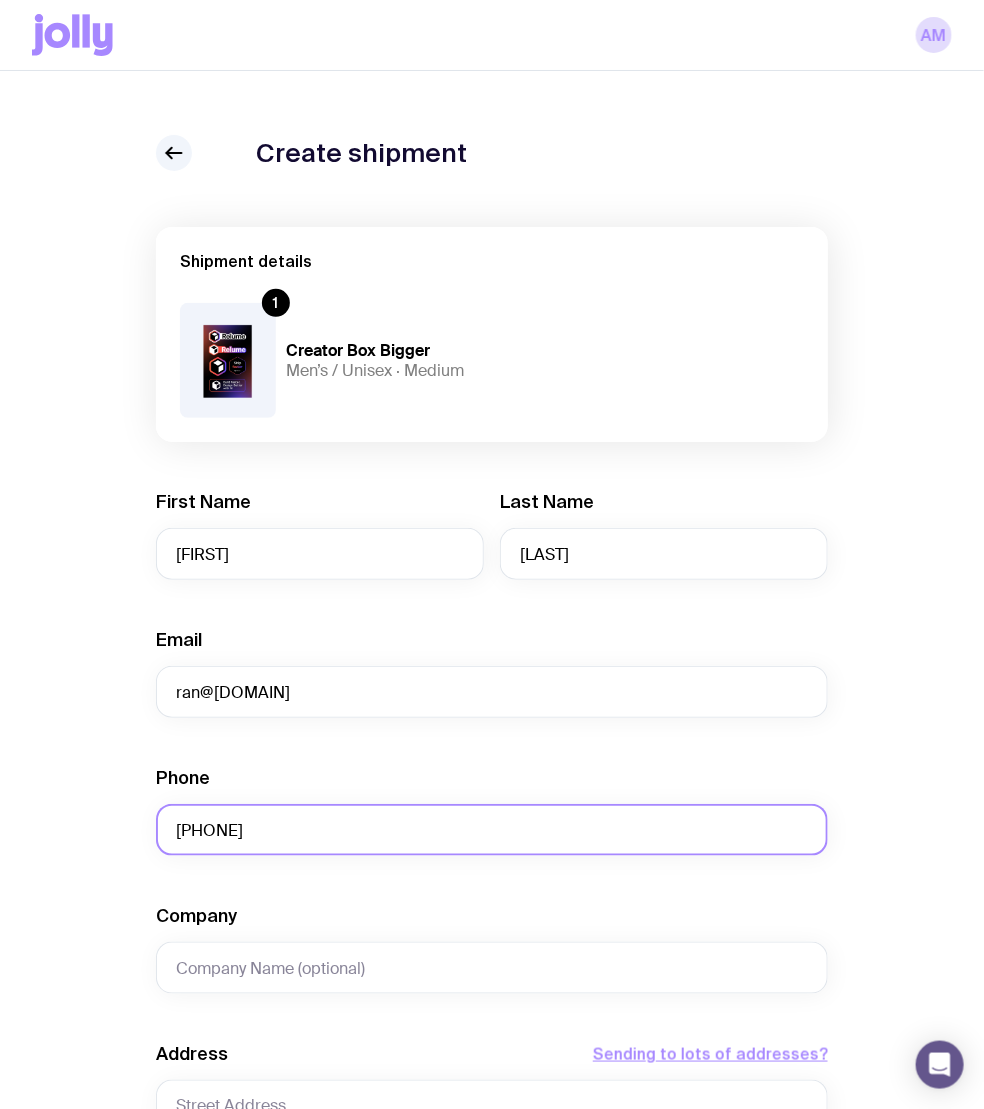 type on "[PHONE]" 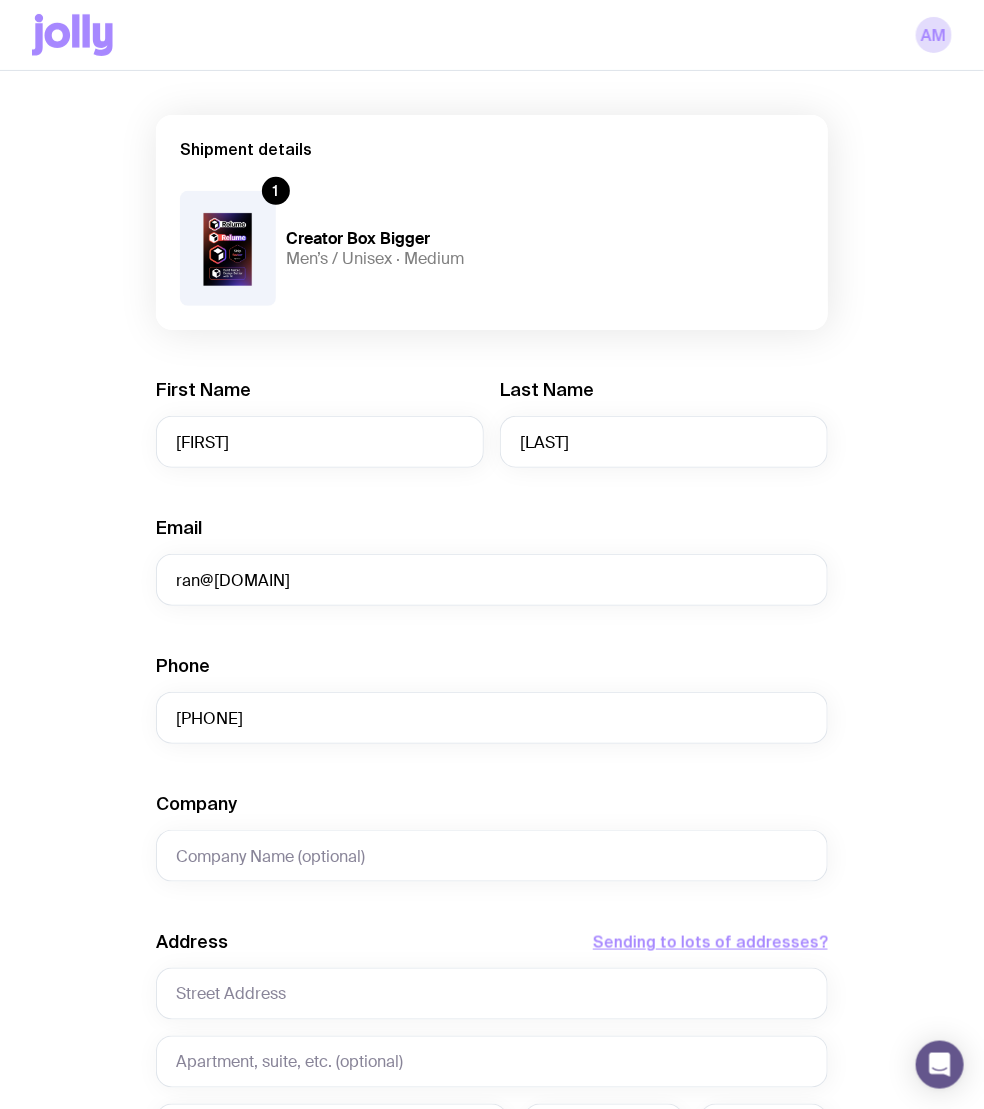 scroll, scrollTop: 297, scrollLeft: 0, axis: vertical 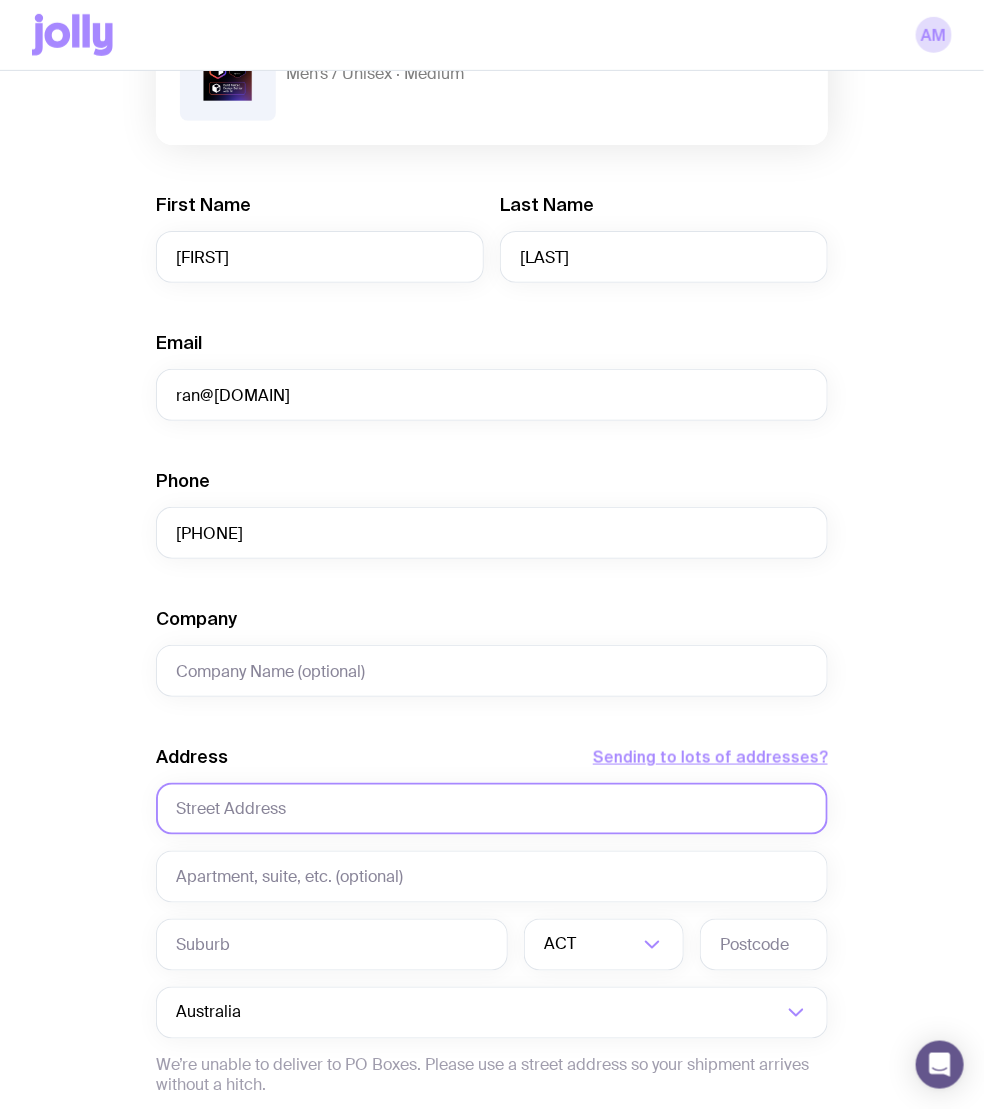 click 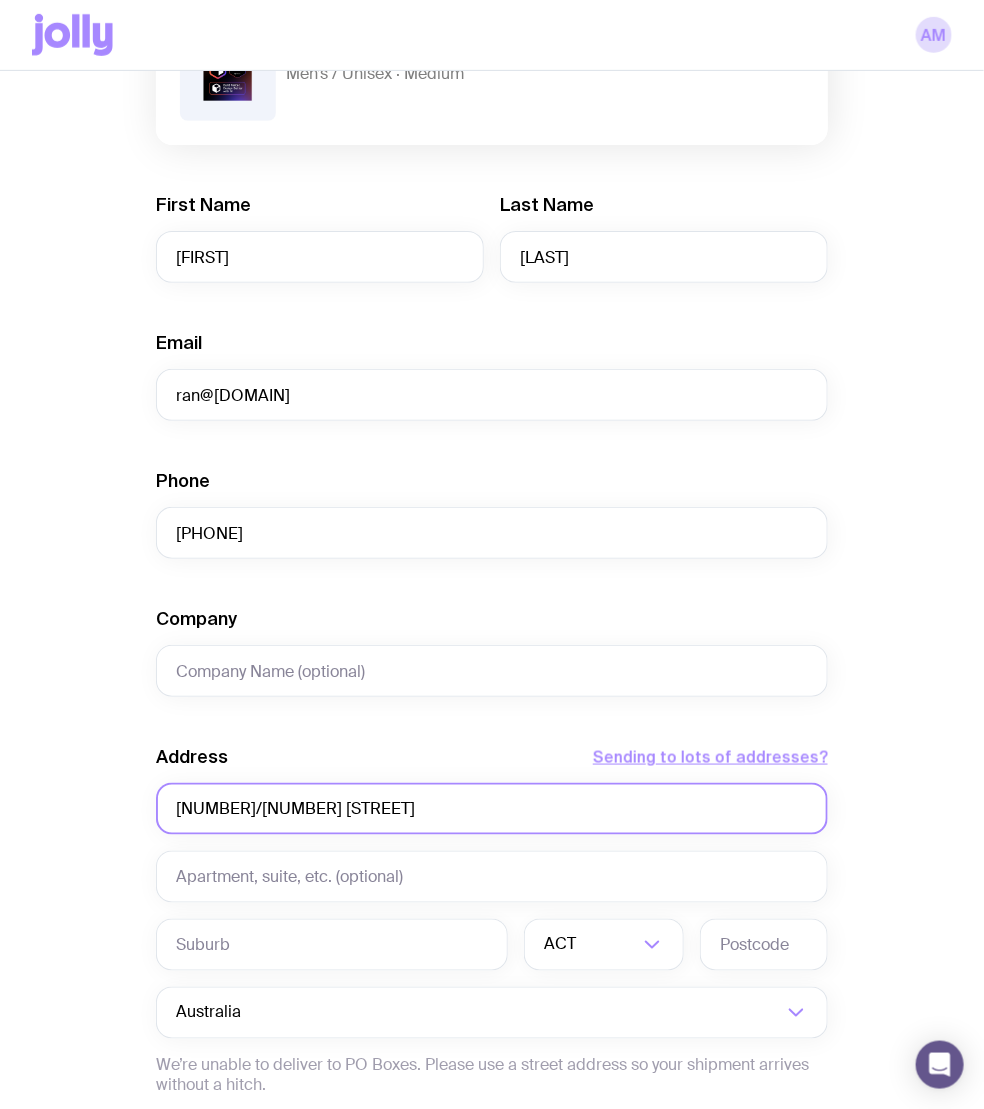 type on "[NUMBER]/[NUMBER] [STREET]" 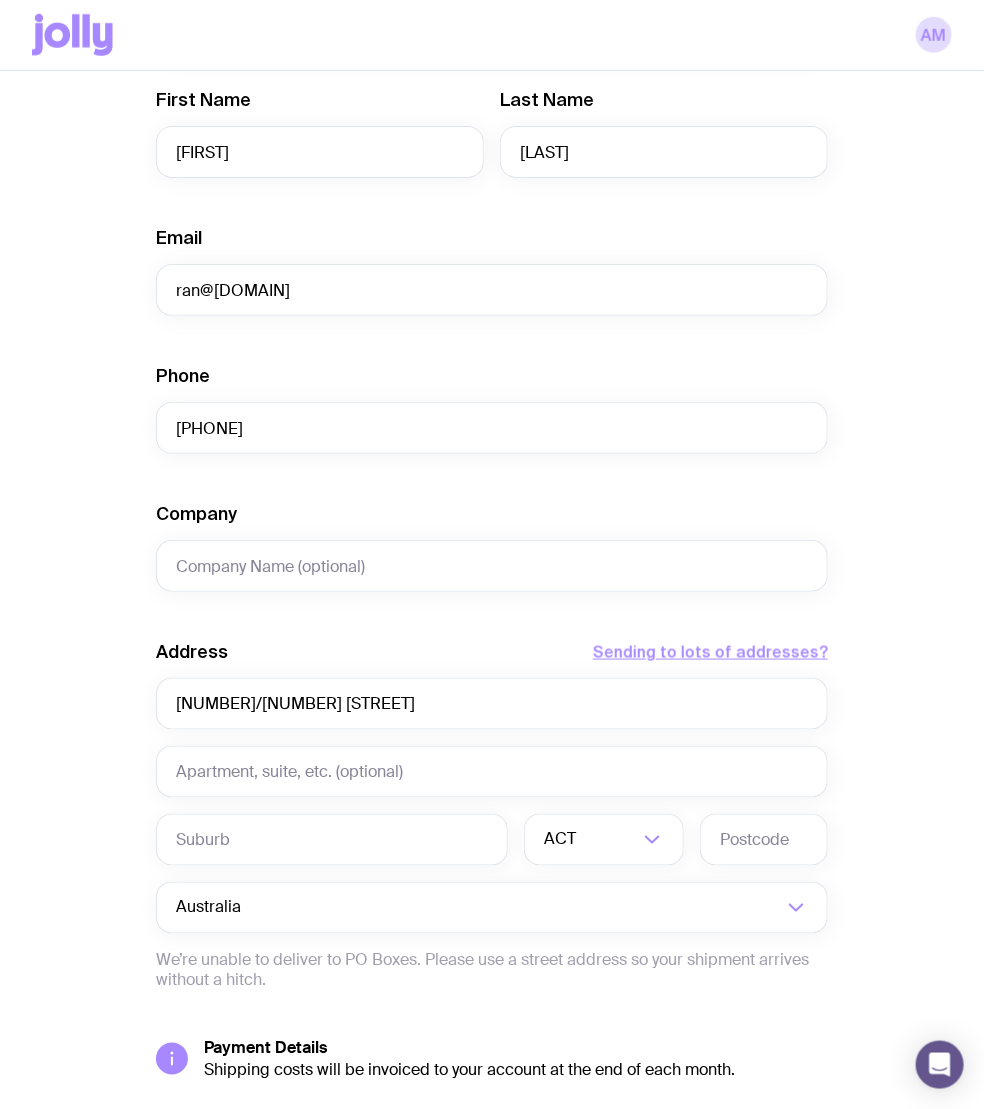 scroll, scrollTop: 447, scrollLeft: 0, axis: vertical 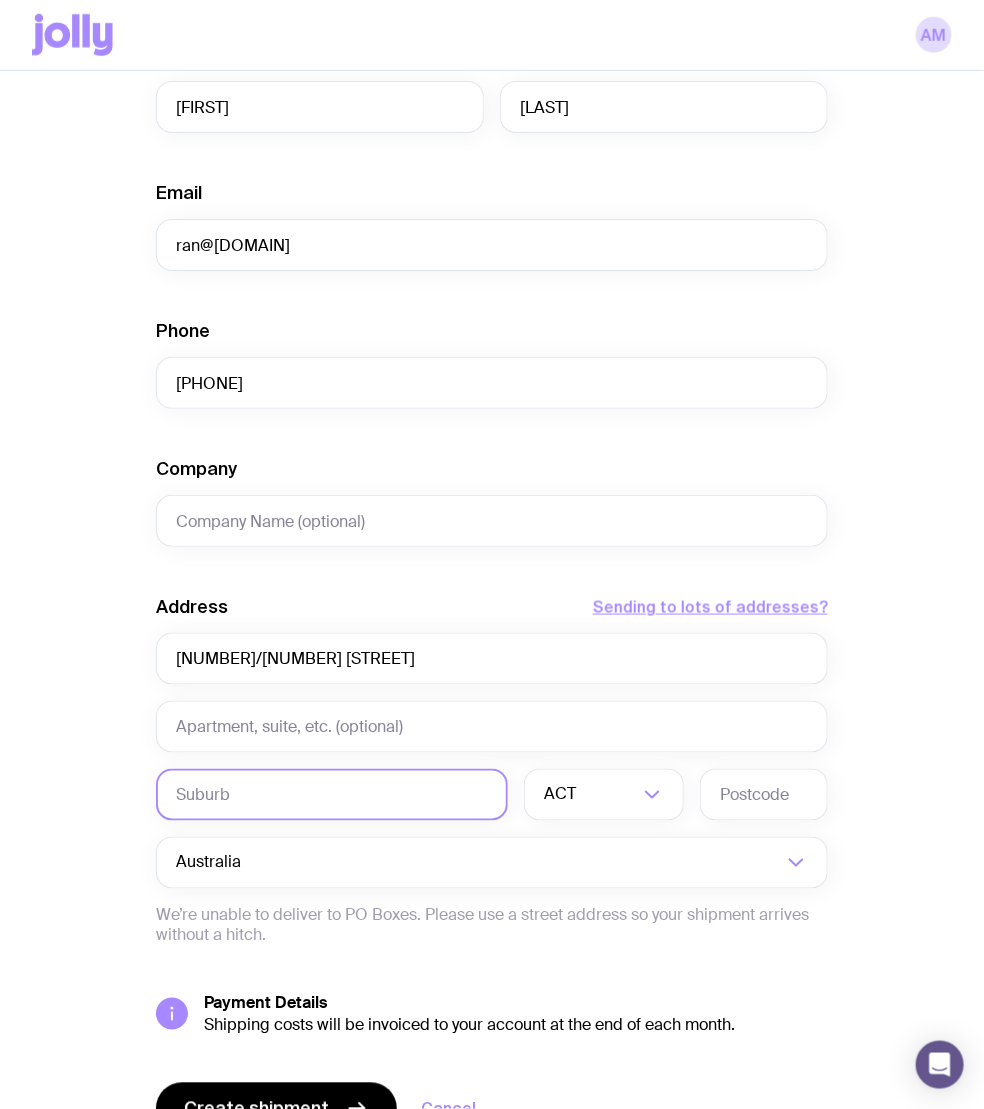 click 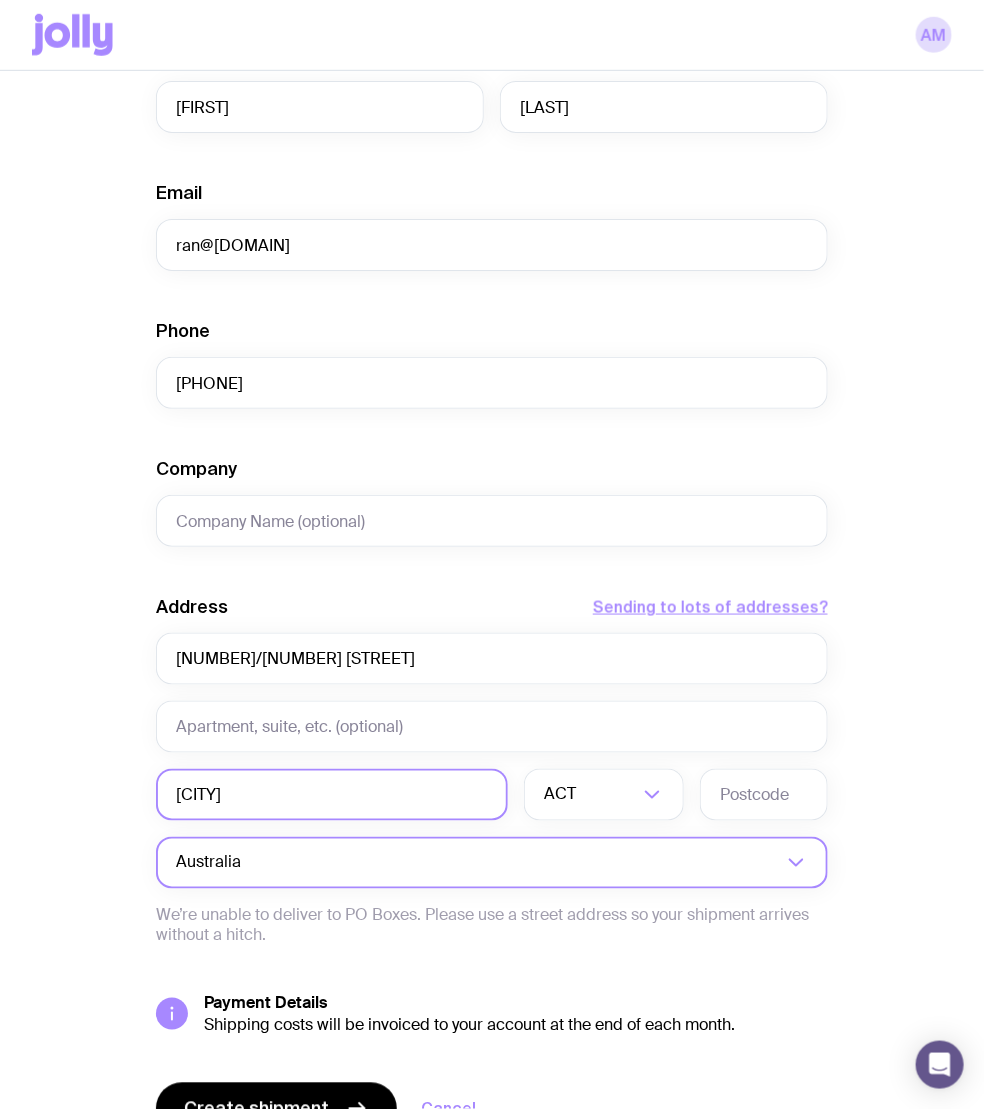 type on "[CITY]" 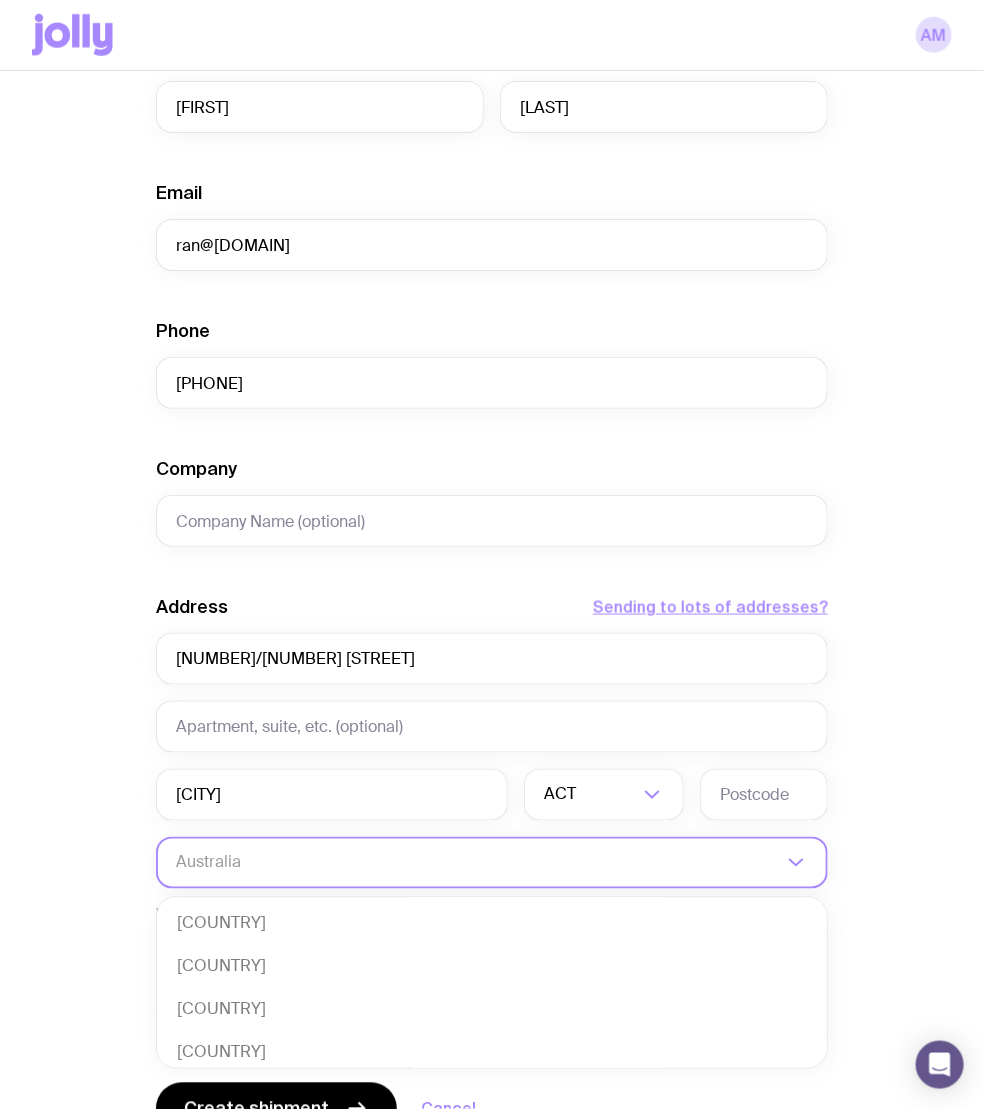 click on "Australia" at bounding box center (470, 863) 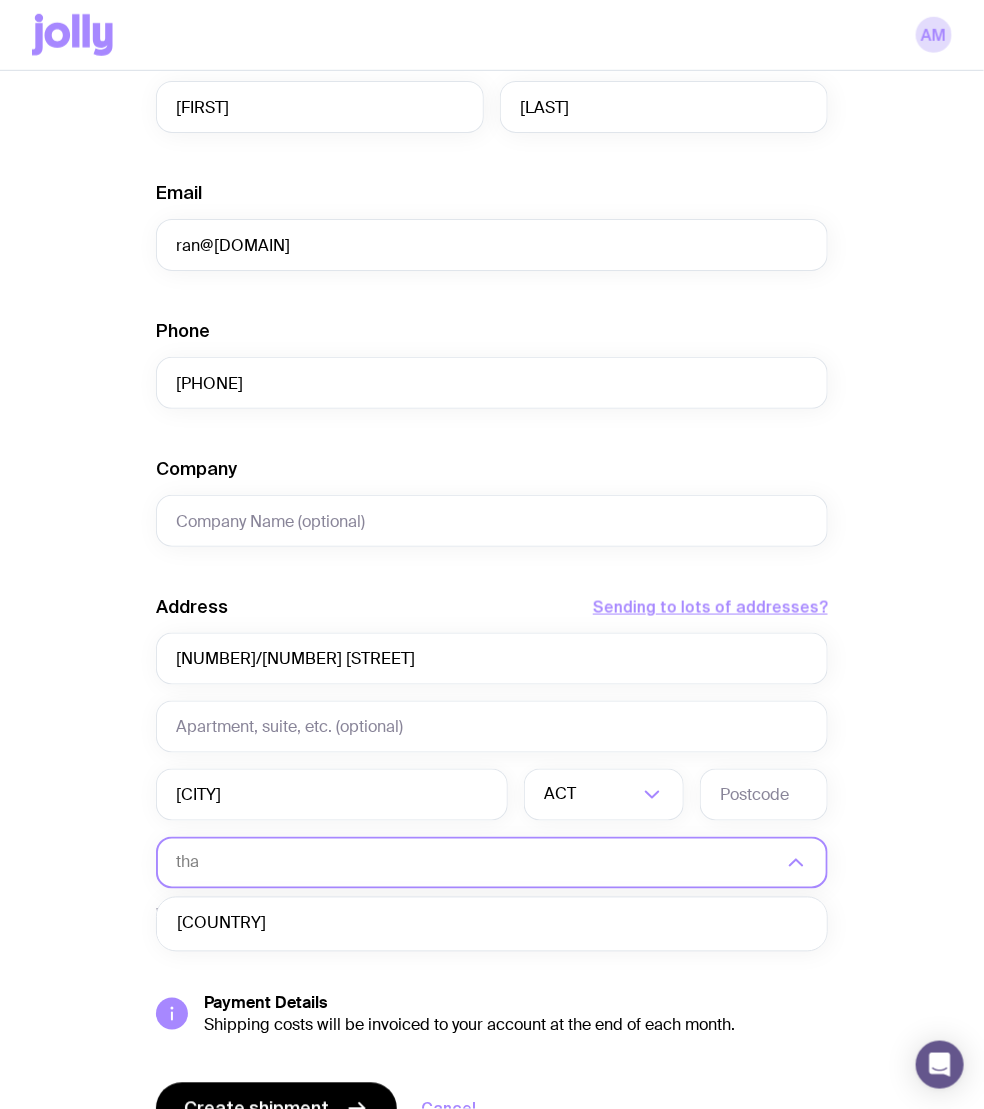 scroll, scrollTop: 0, scrollLeft: 0, axis: both 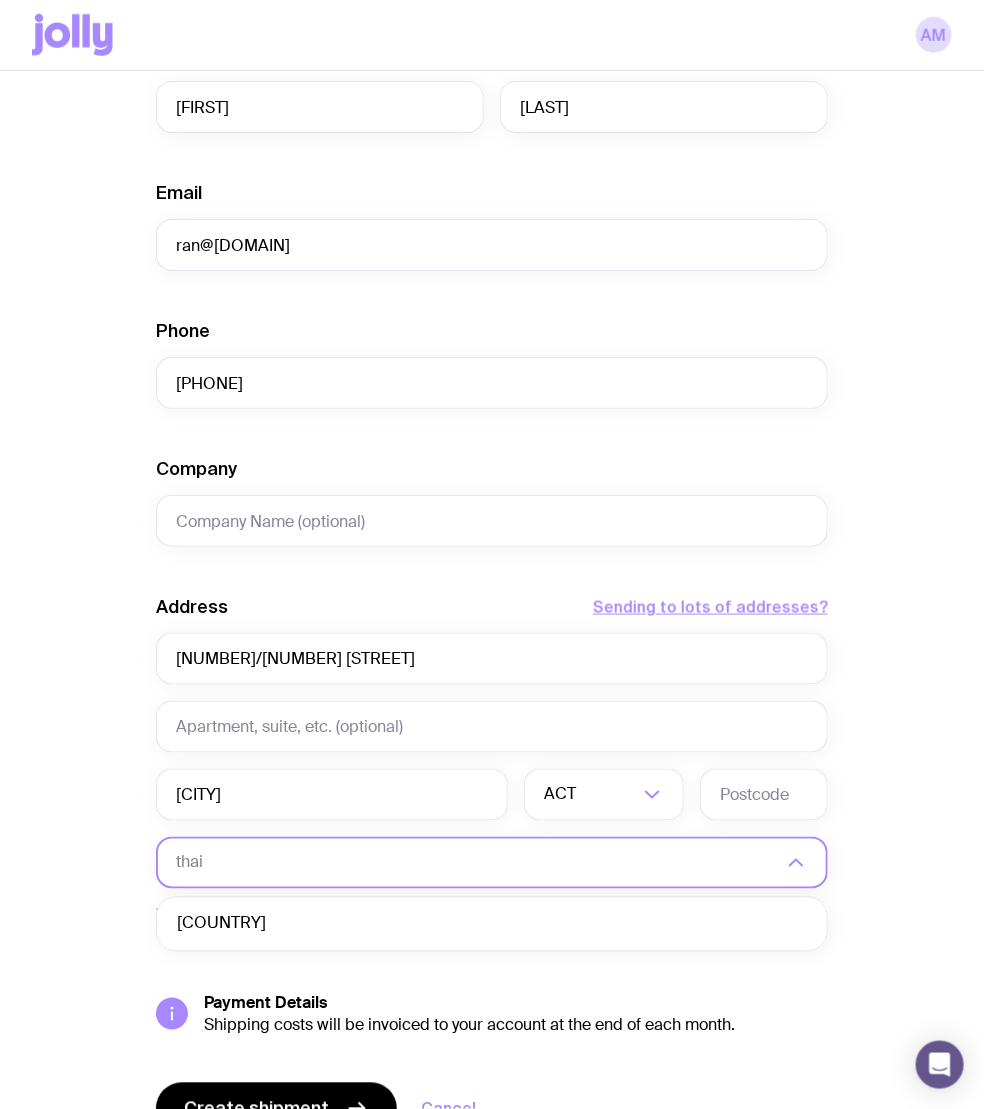 click on "[COUNTRY]" 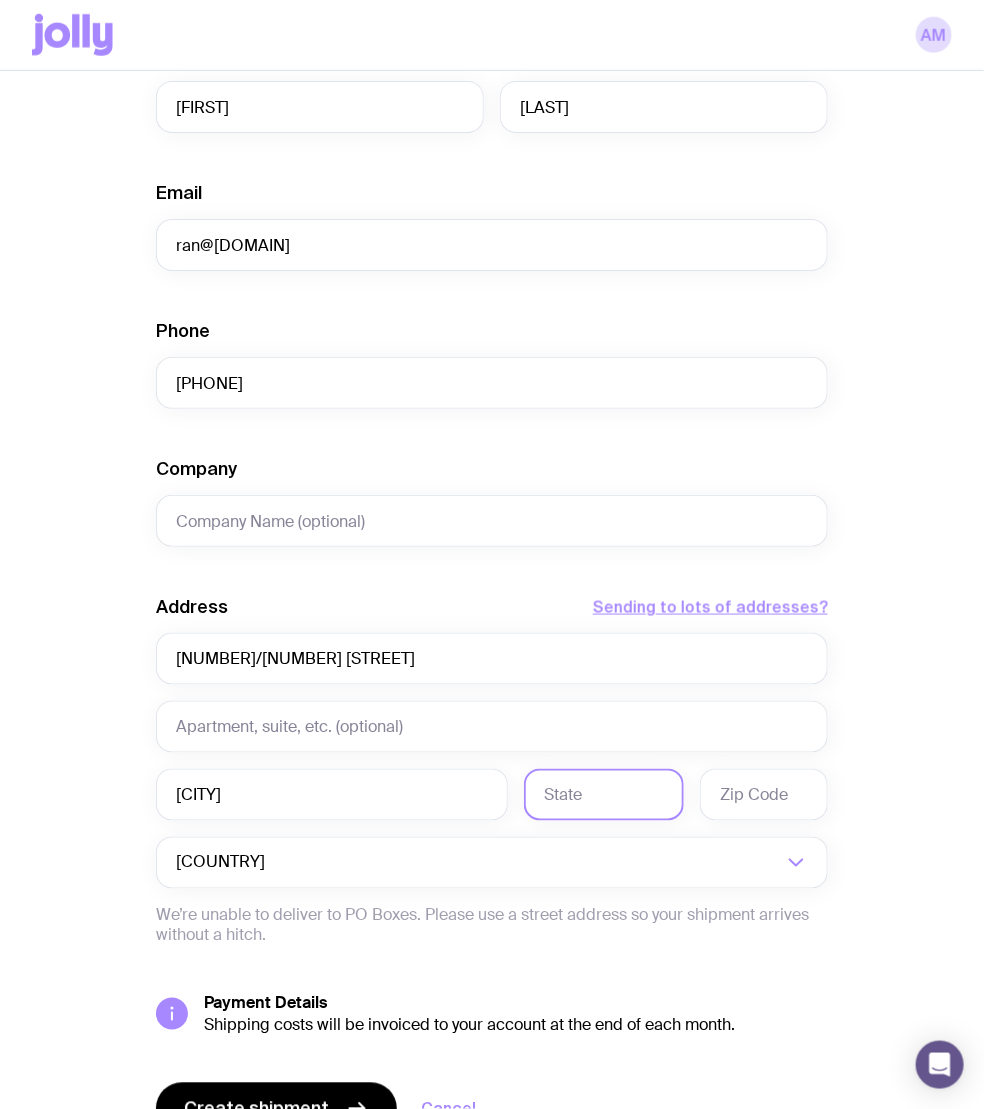 click 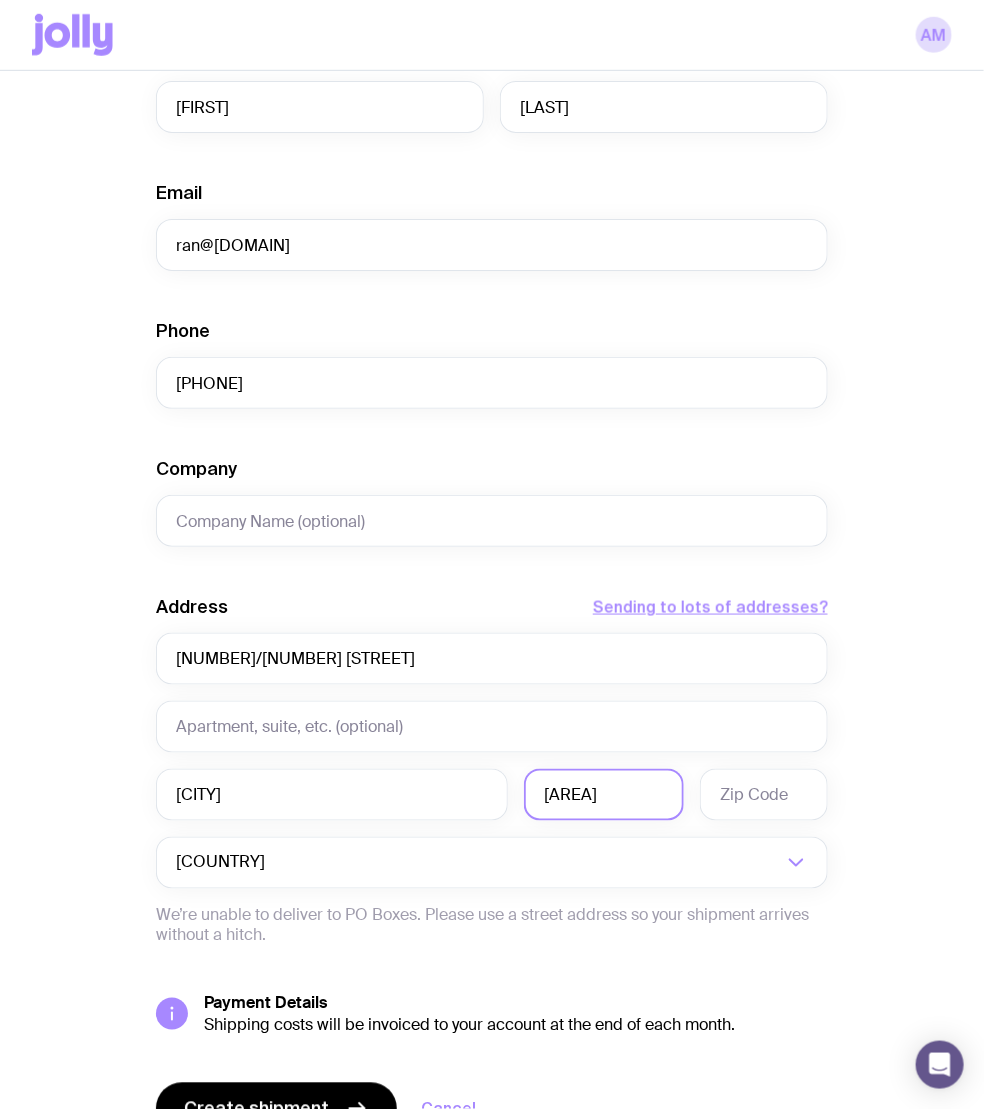type on "[AREA]" 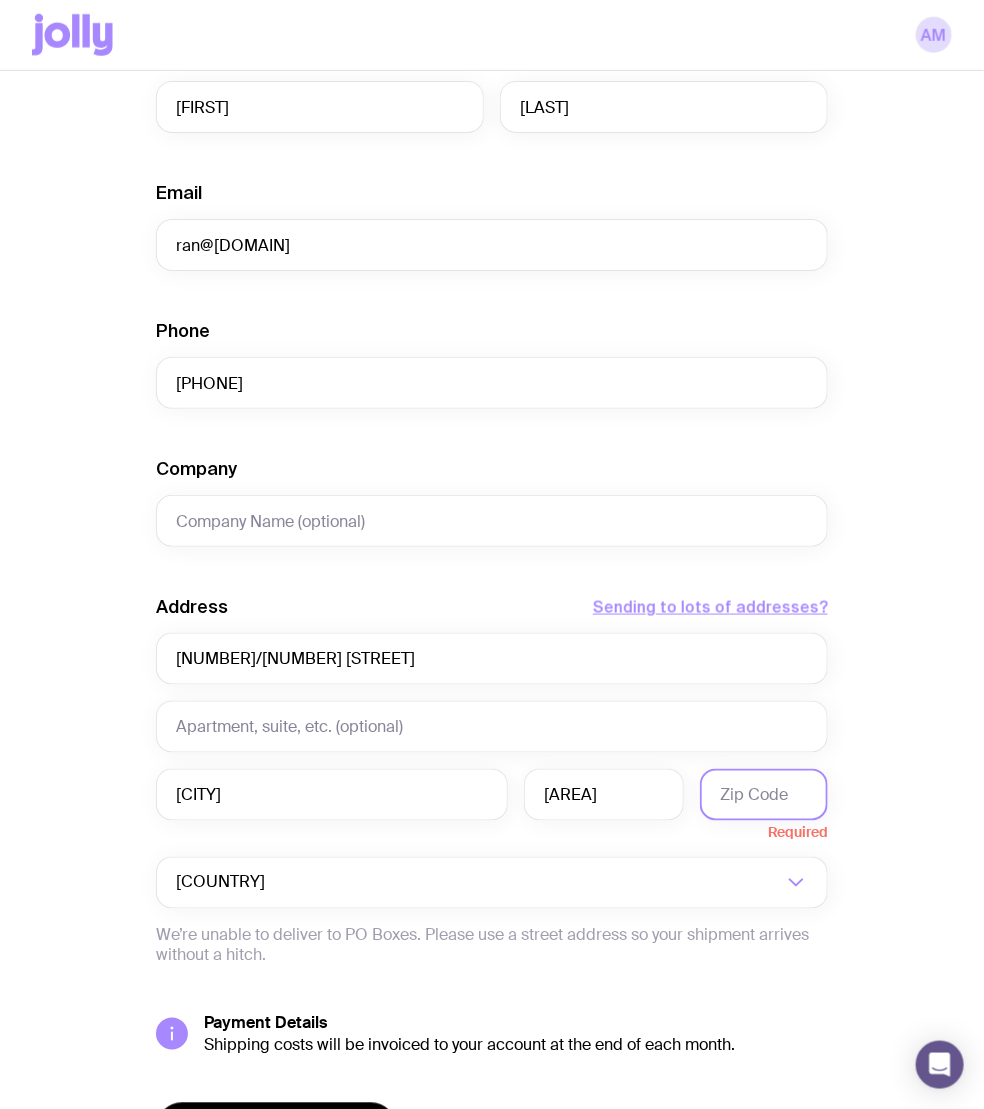 click 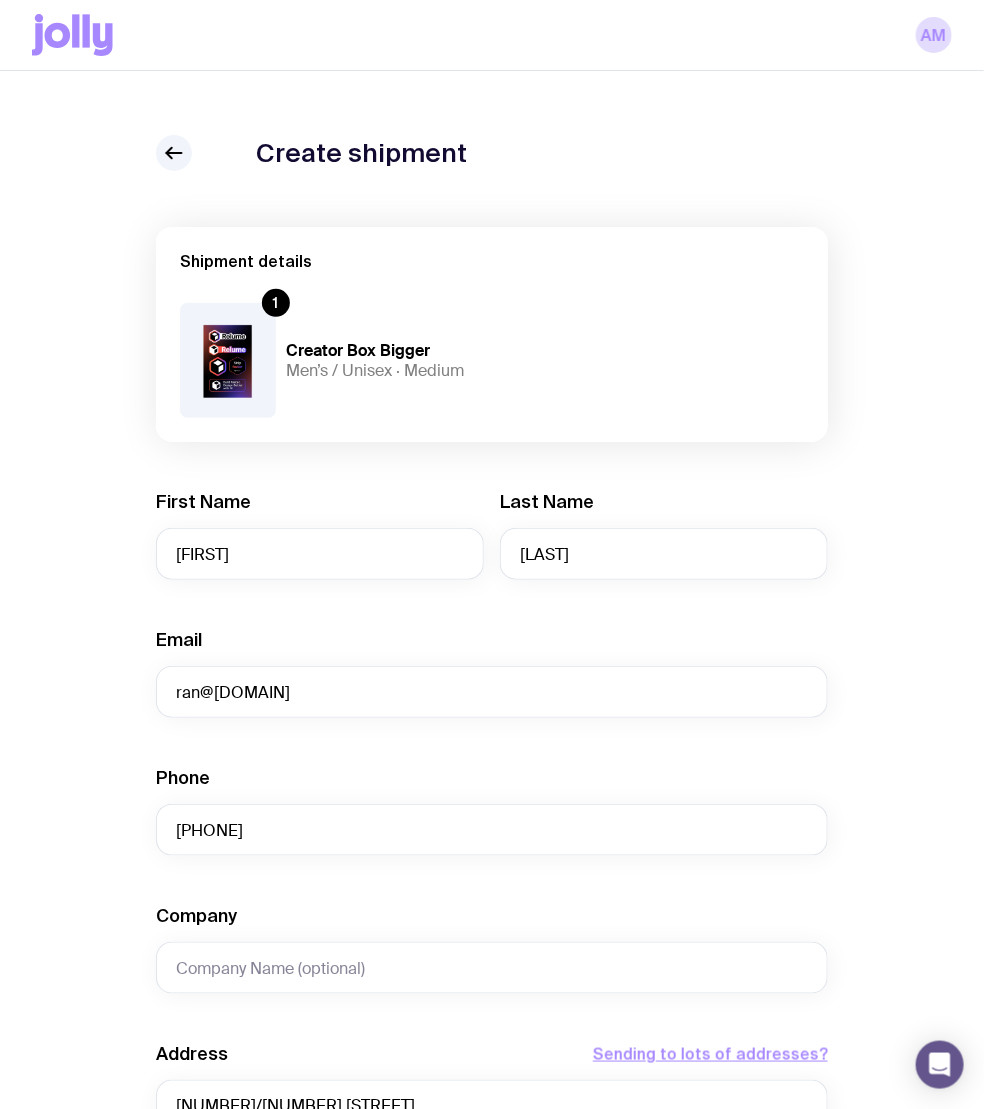scroll, scrollTop: 552, scrollLeft: 0, axis: vertical 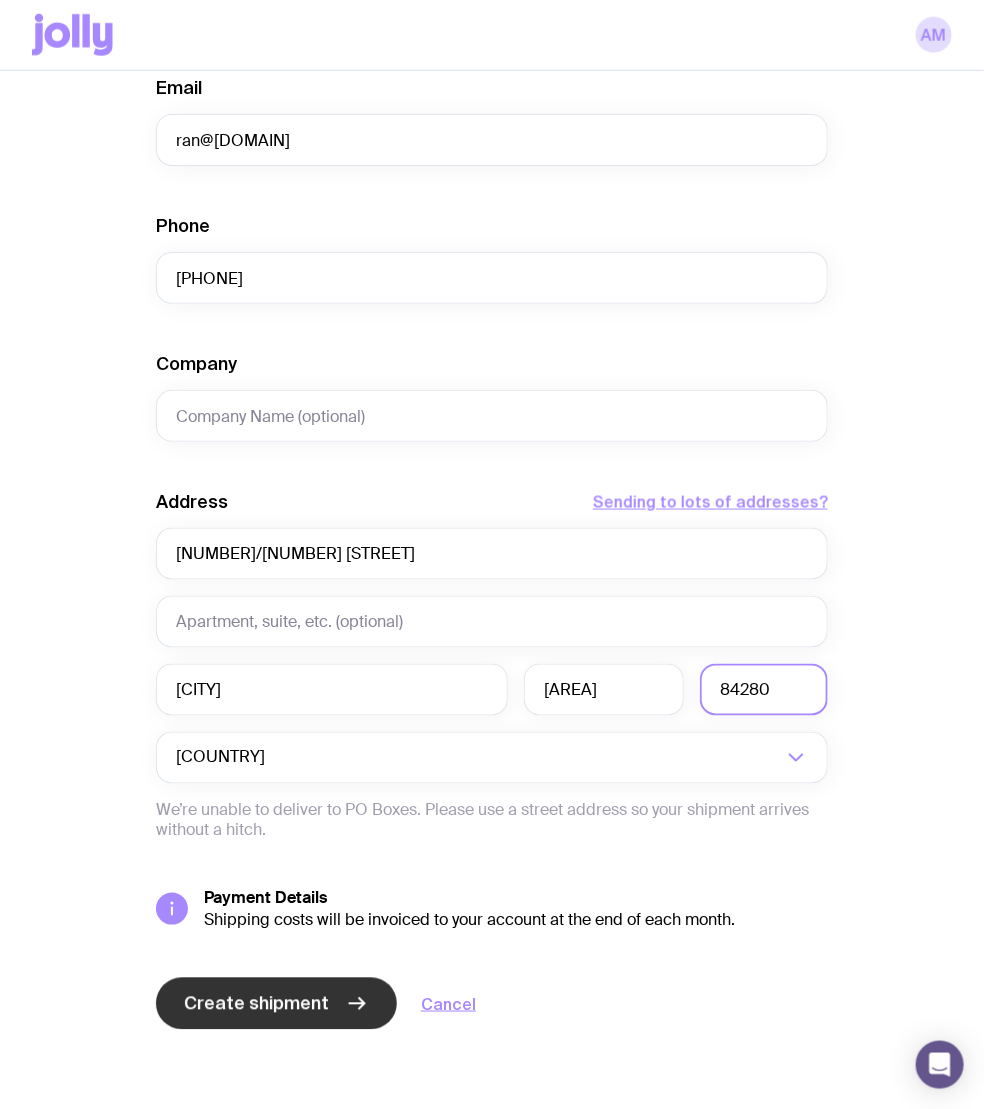 type on "84280" 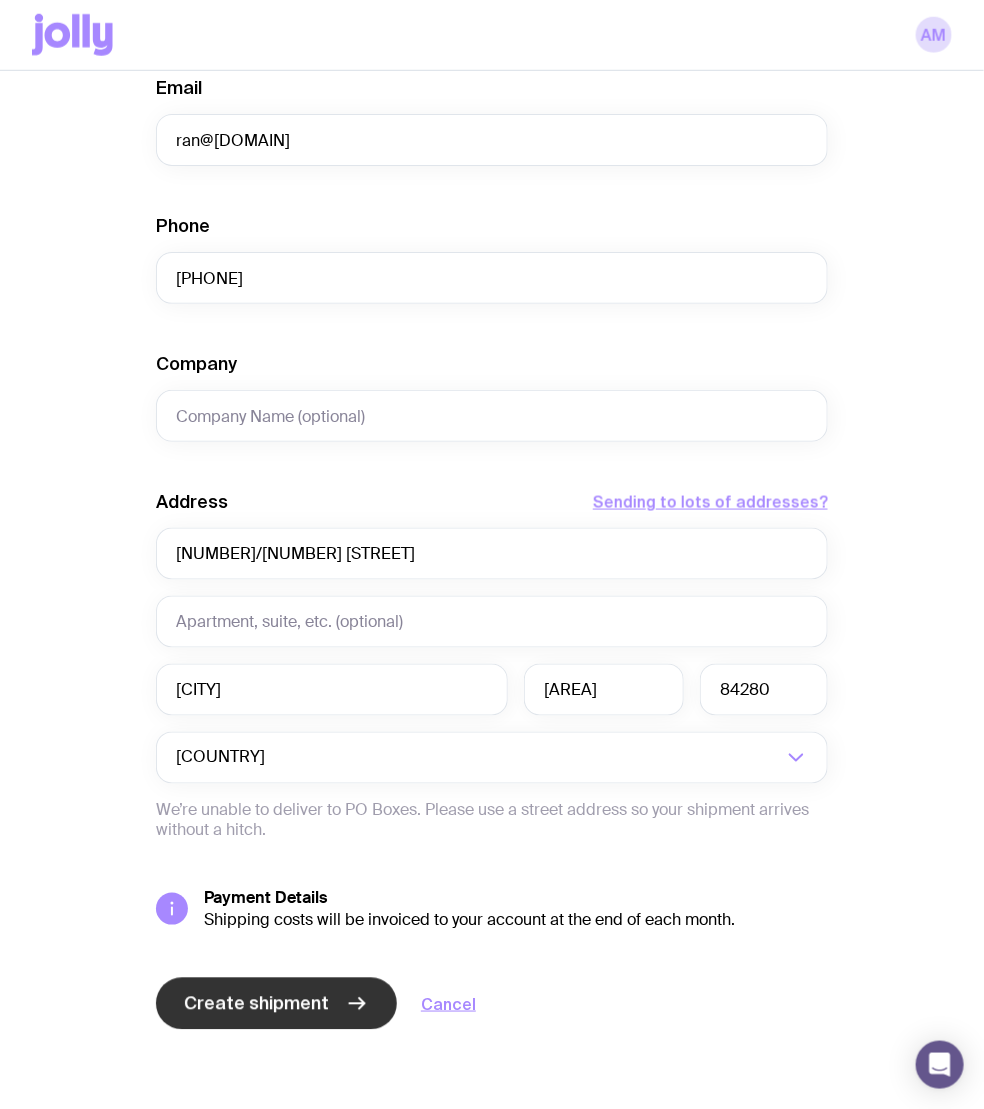 click on "Create shipment" 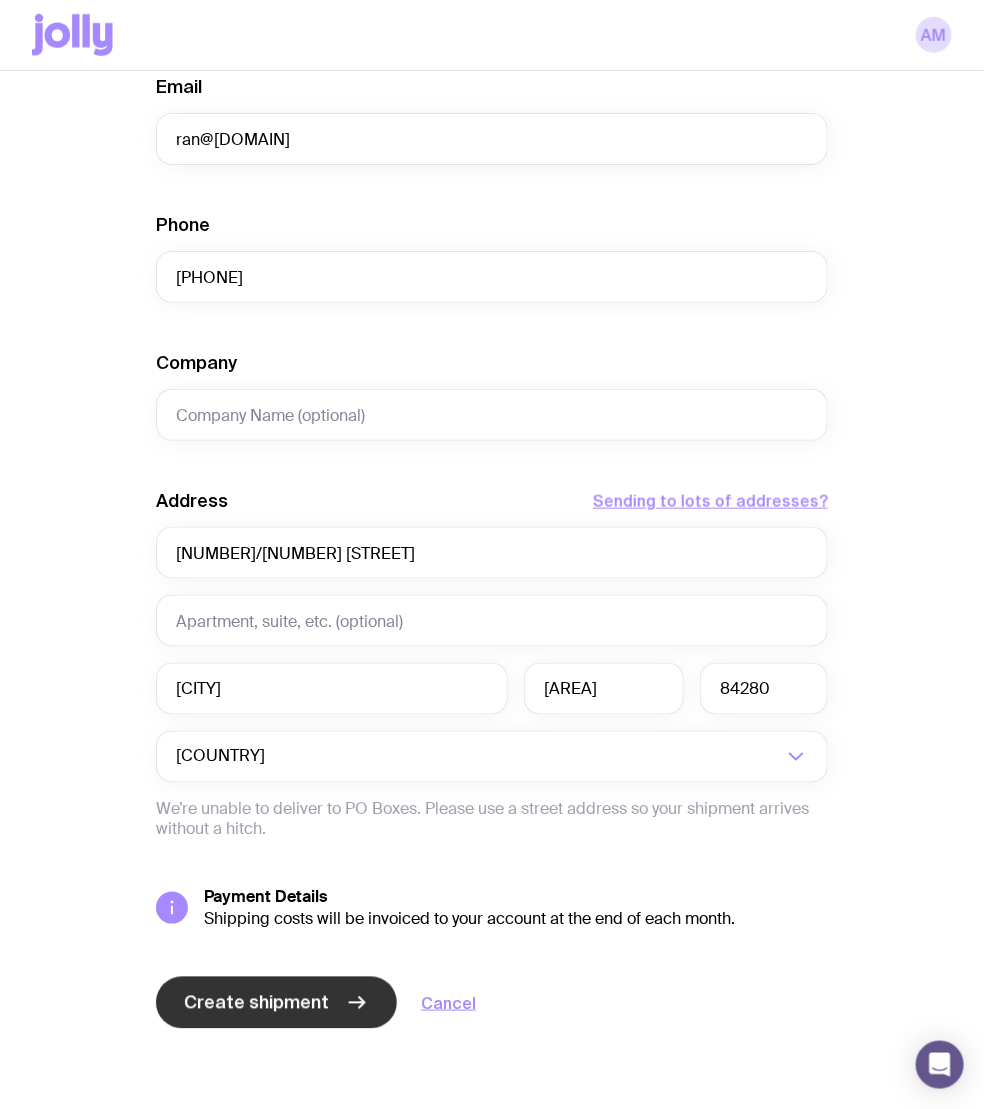 scroll, scrollTop: 0, scrollLeft: 0, axis: both 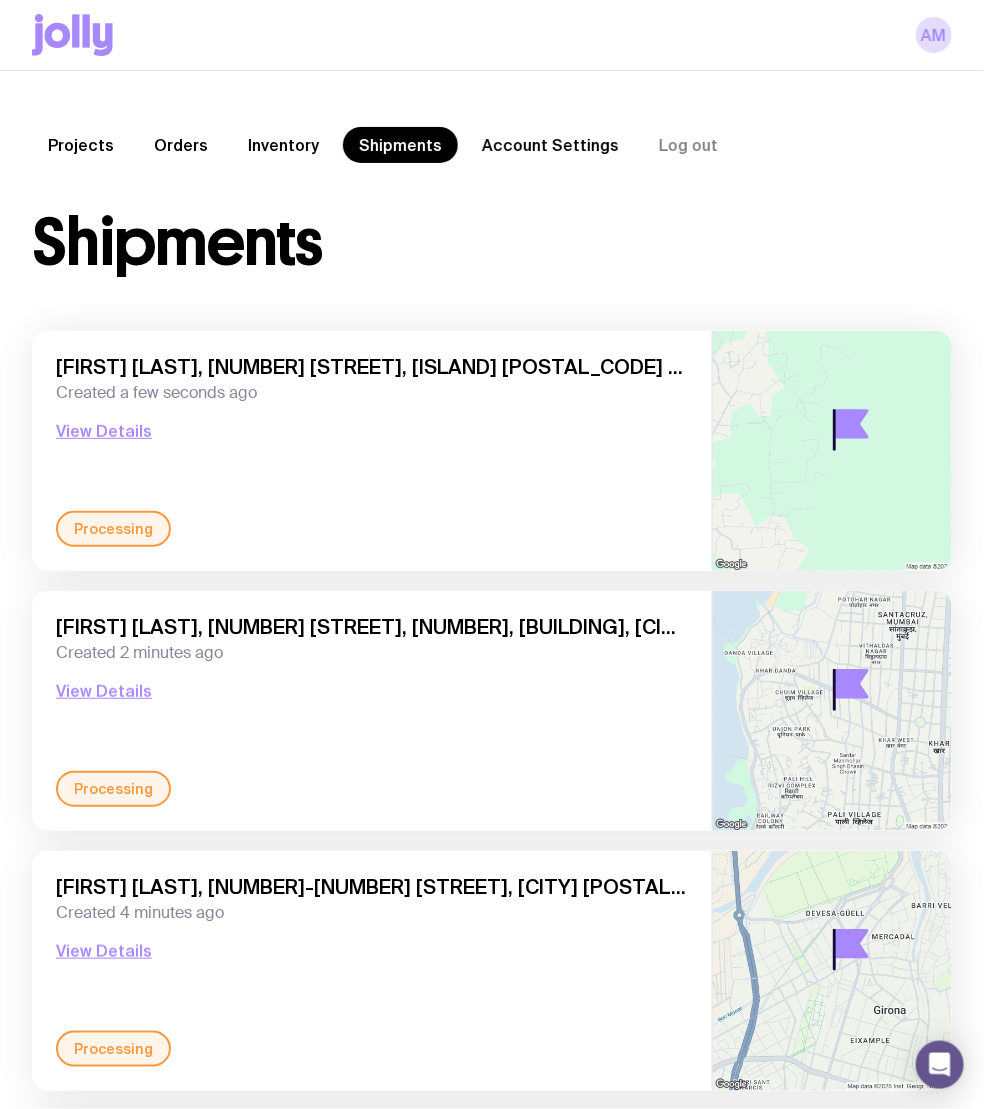 click on "Inventory" 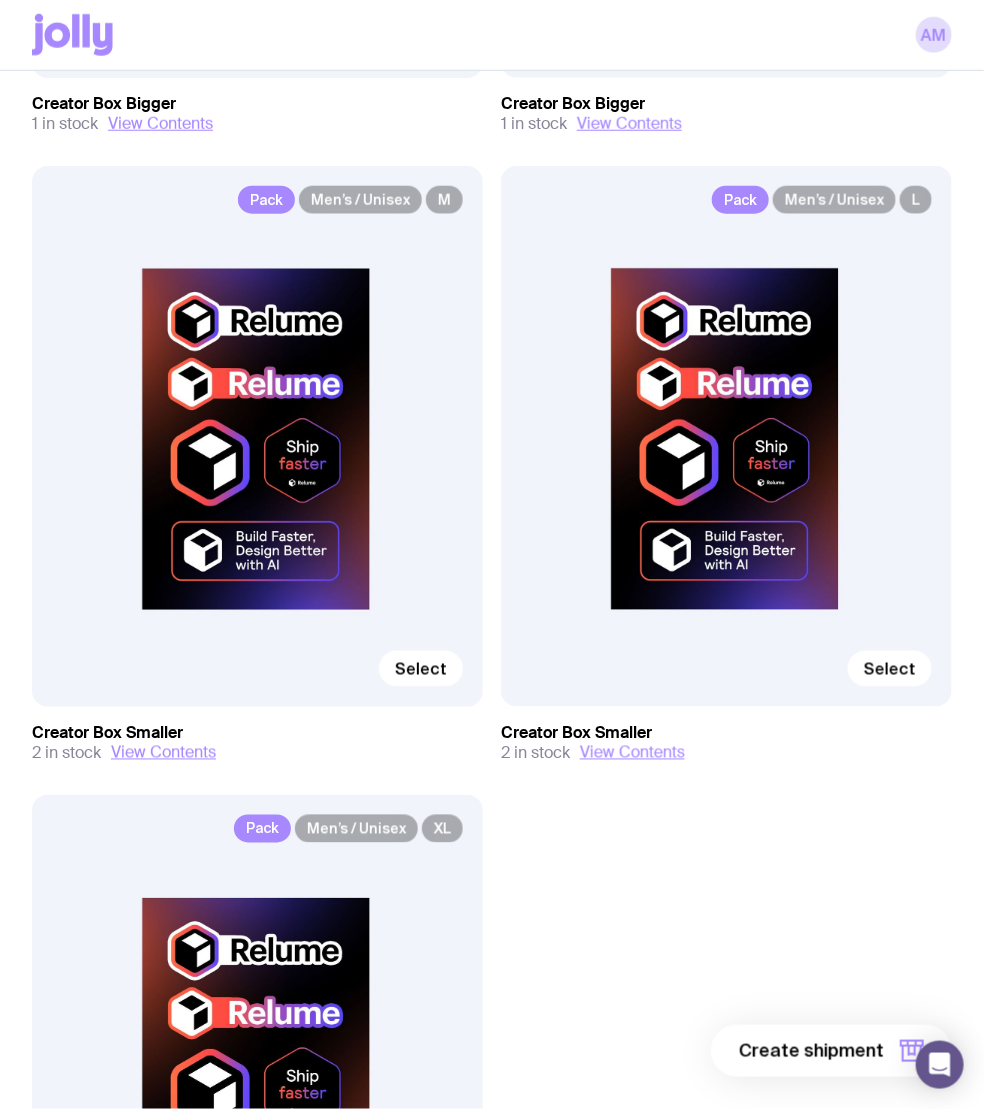 scroll, scrollTop: 7153, scrollLeft: 0, axis: vertical 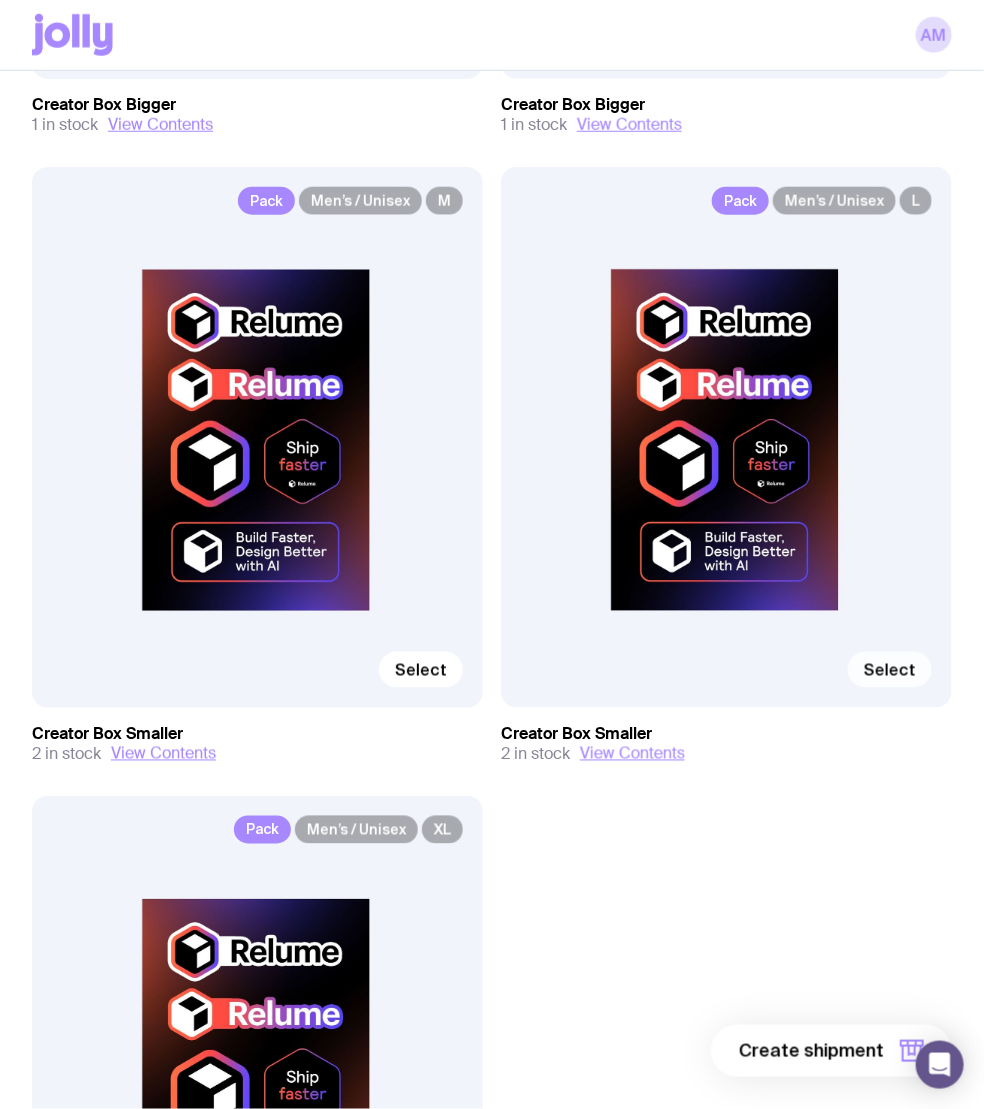 click on "Select" at bounding box center [890, 670] 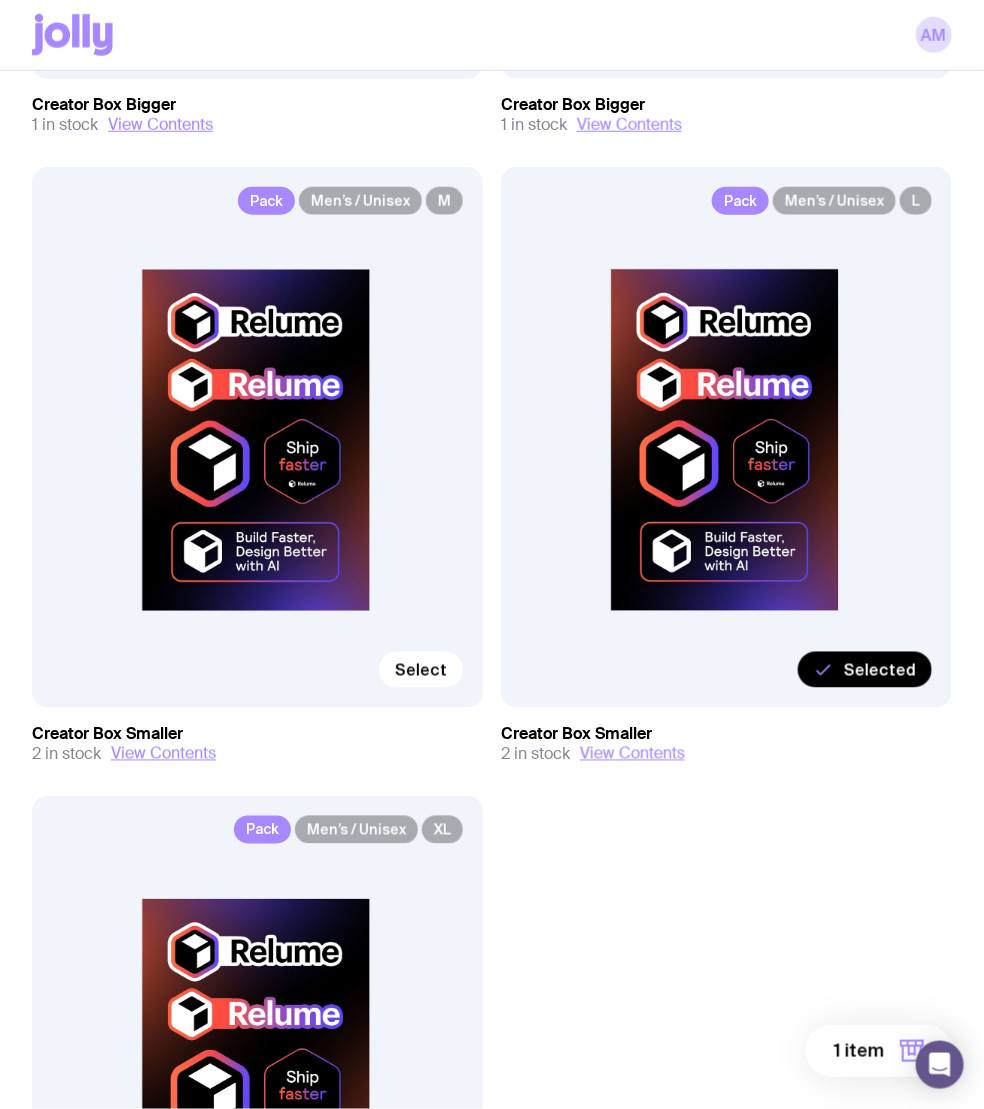 click on "1 item" 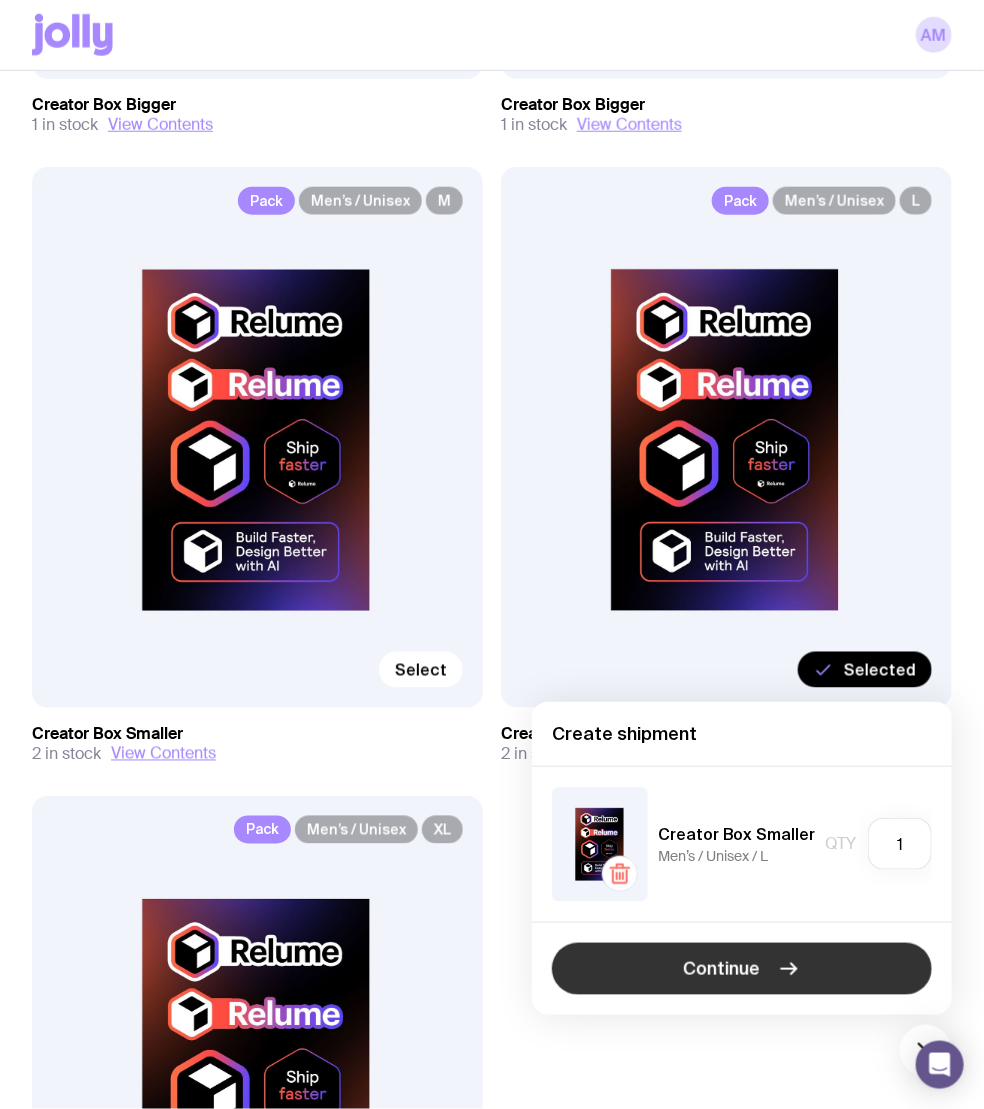 click on "Continue" at bounding box center [742, 969] 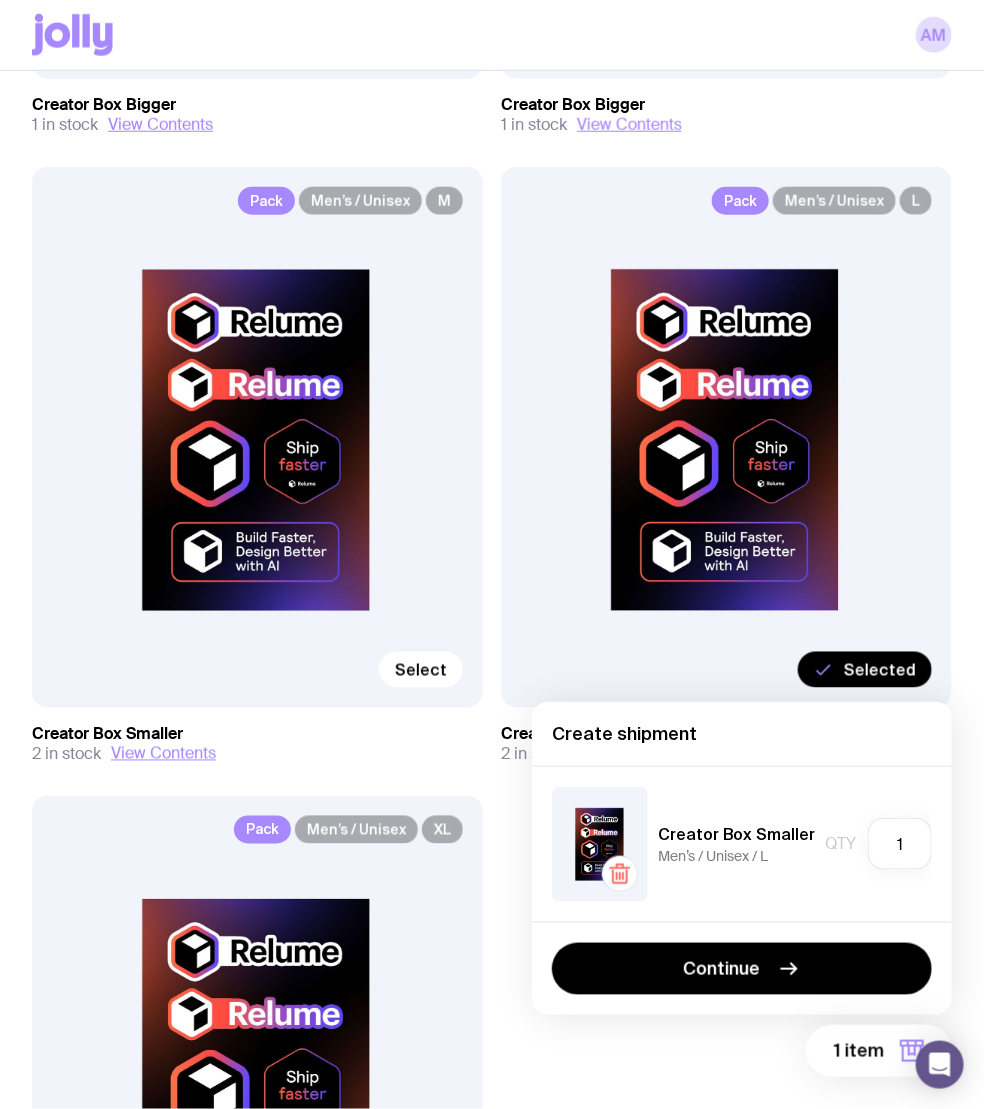 scroll, scrollTop: 0, scrollLeft: 0, axis: both 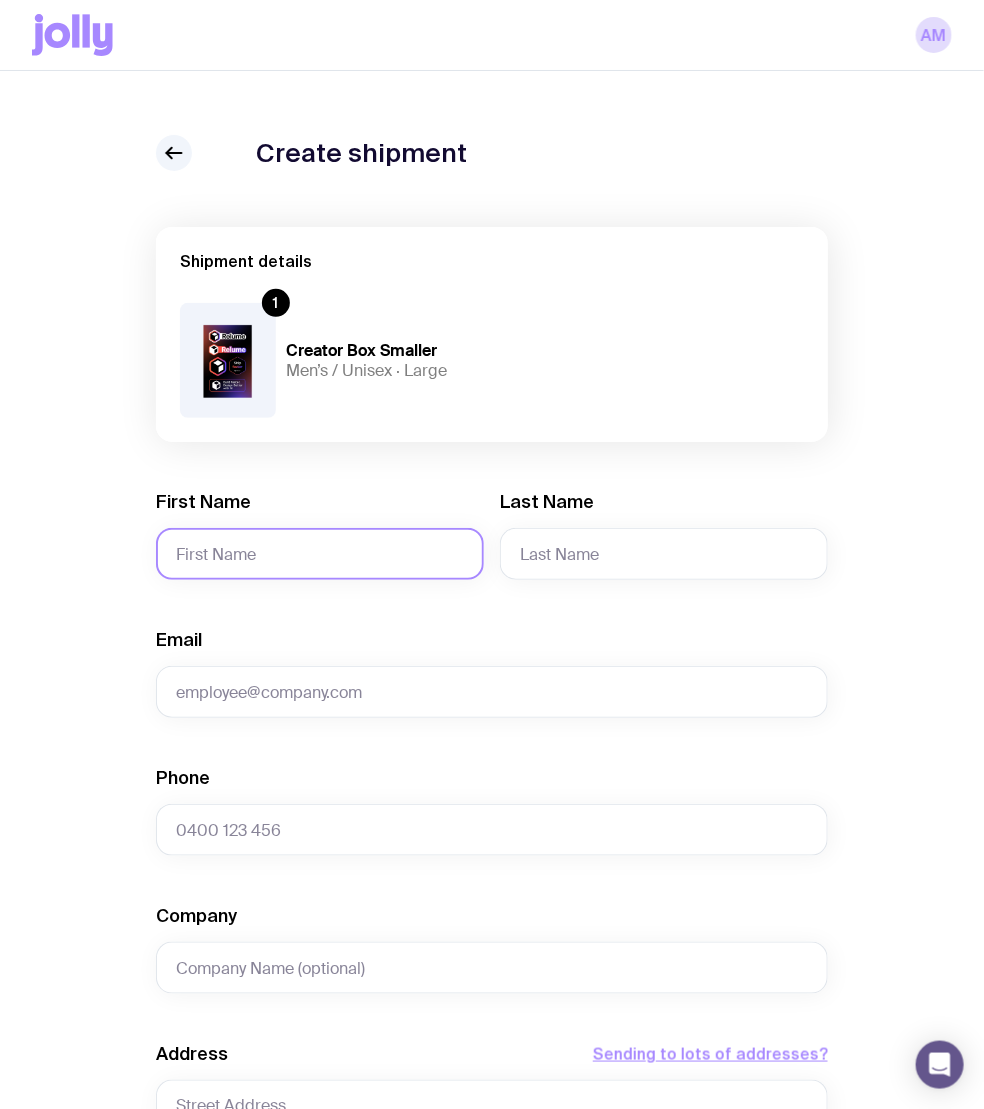 click on "First Name" 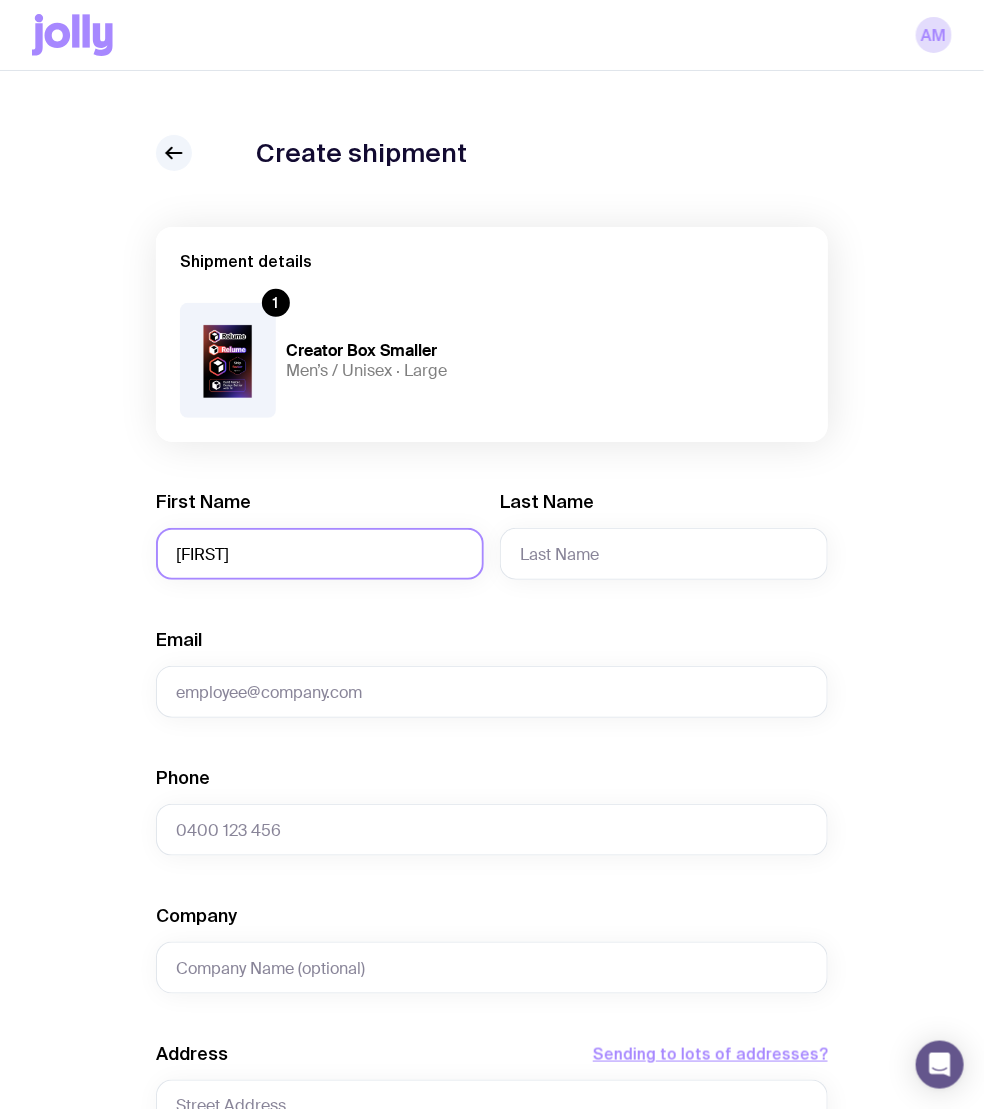 type on "[FIRST]" 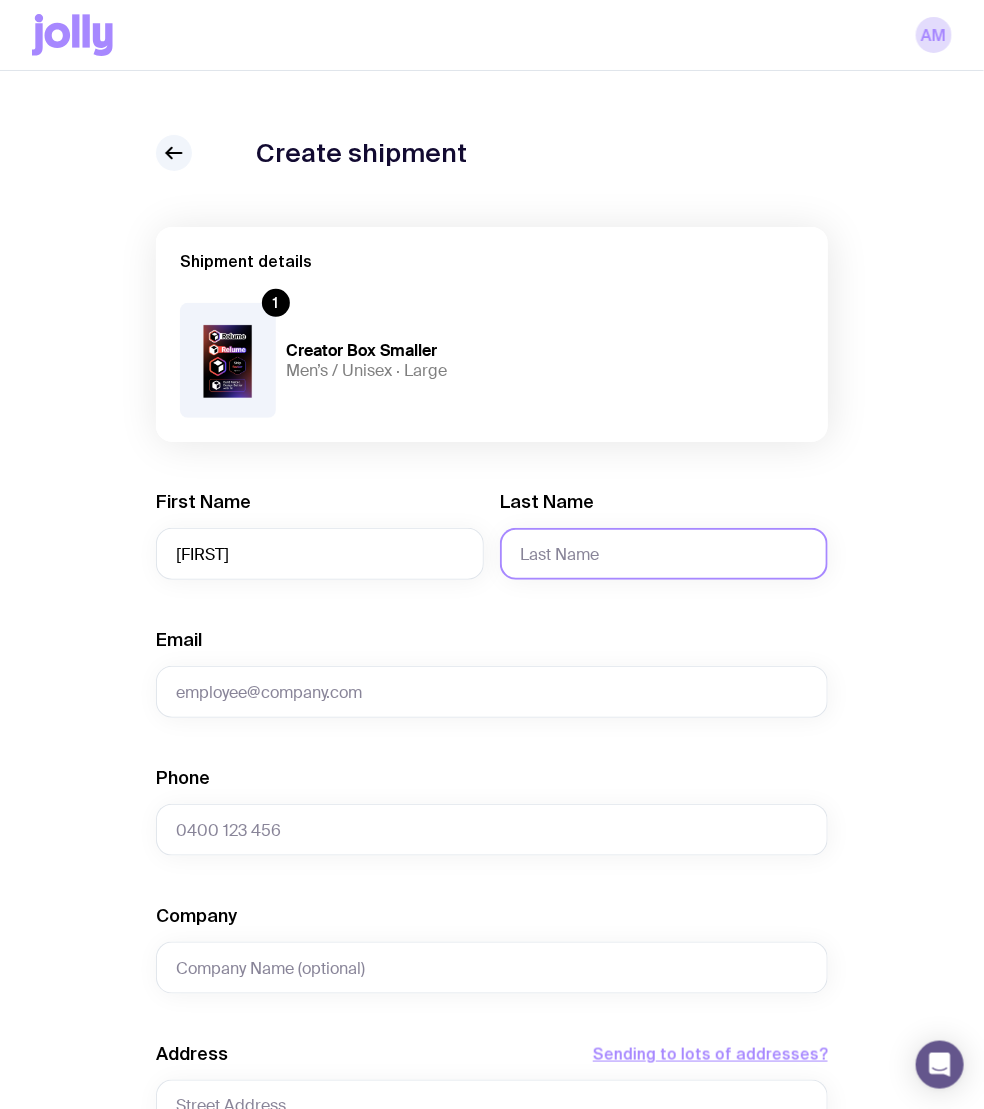 click on "Last Name" 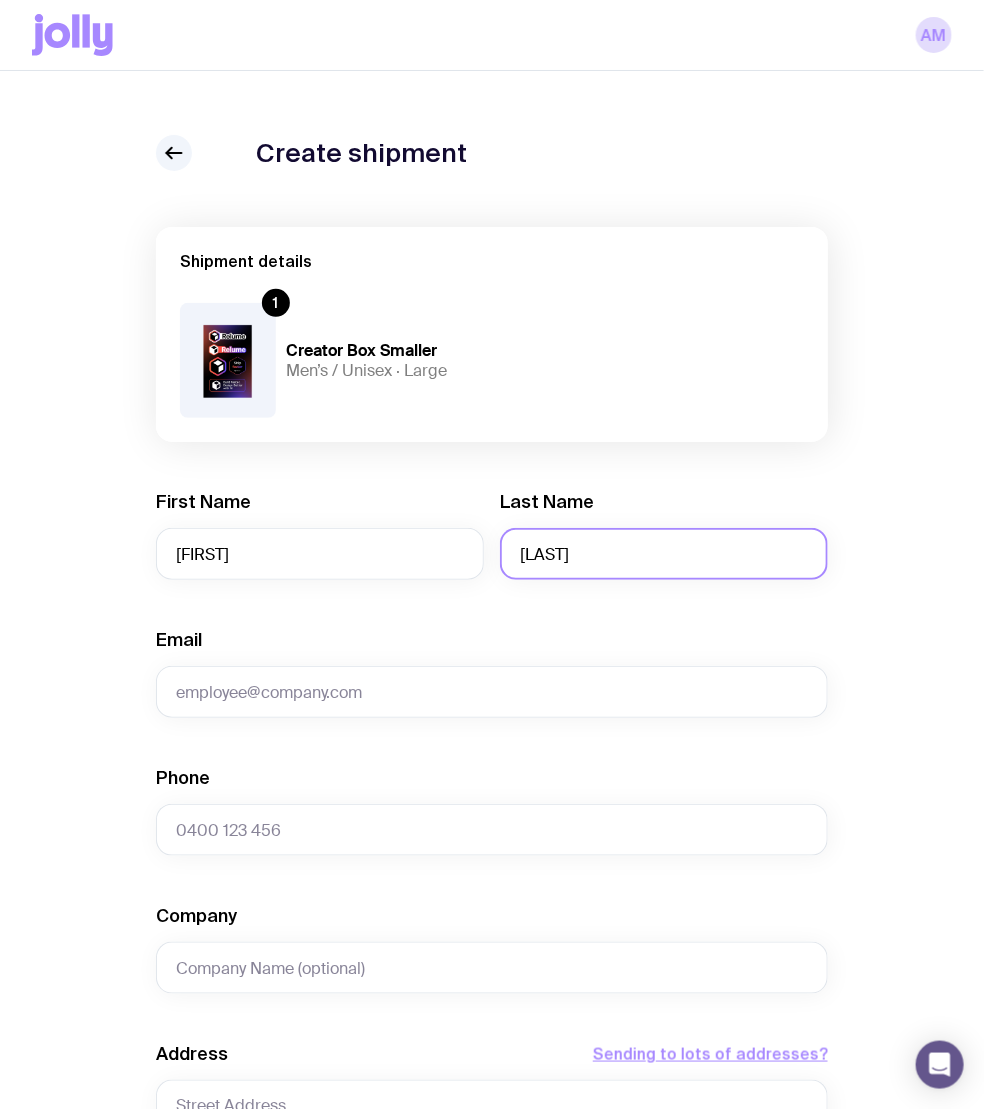 type on "[LAST]" 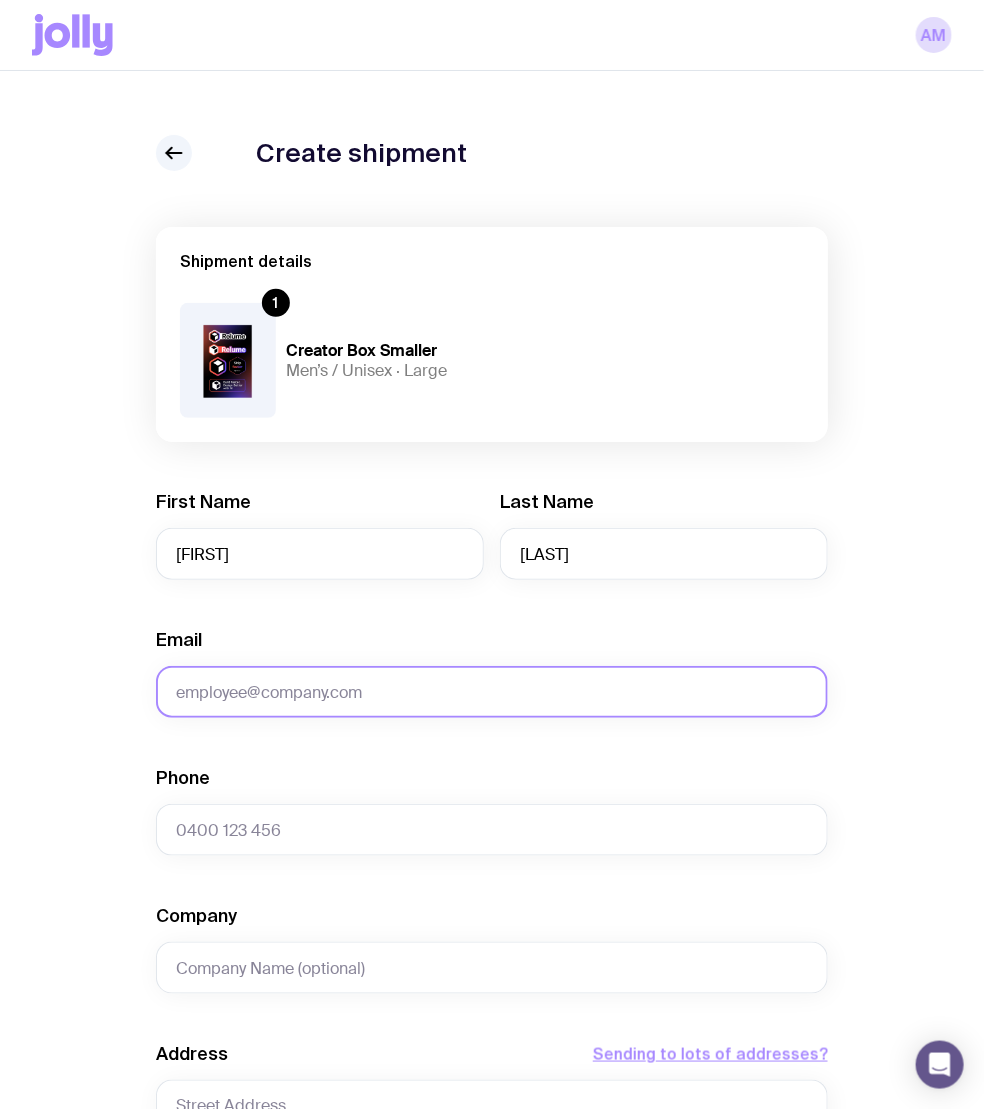 click on "Email" 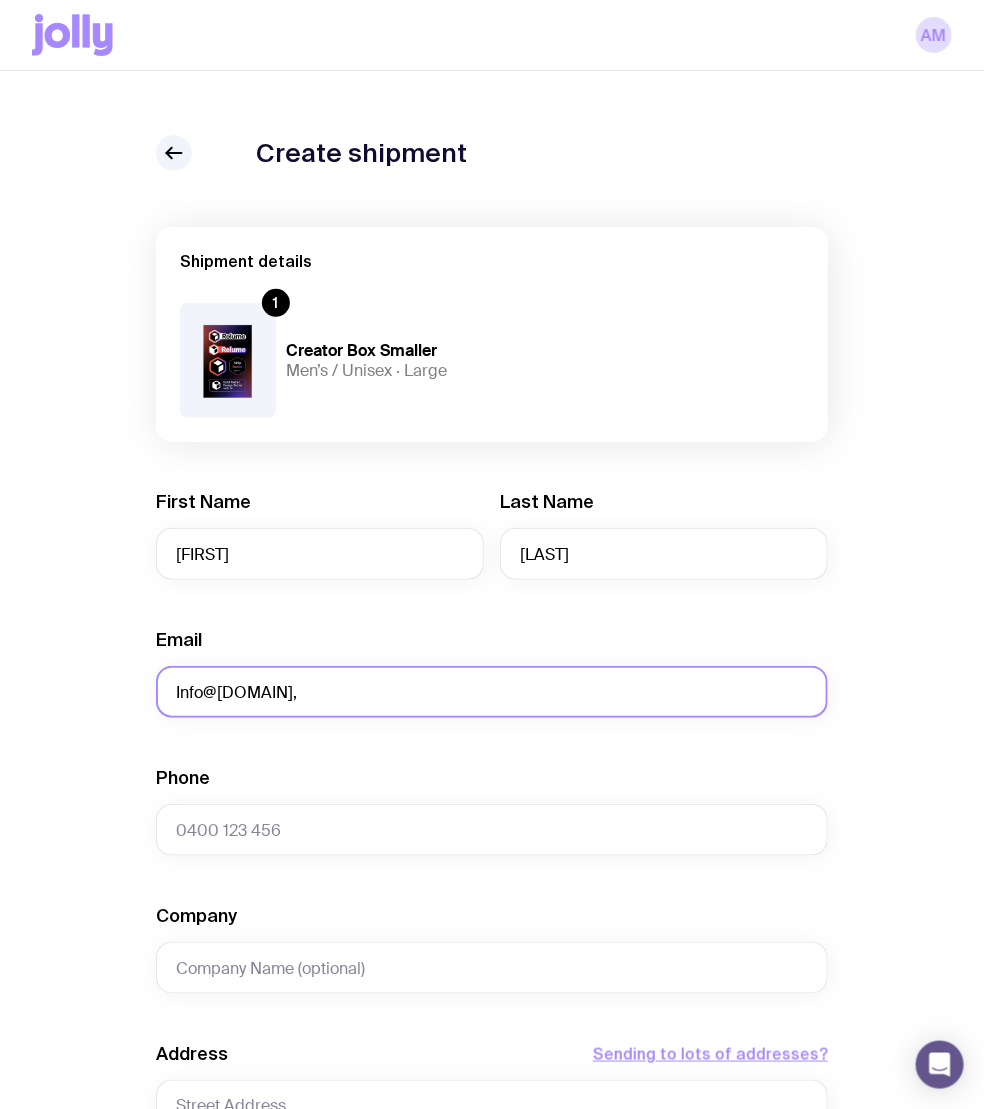 click on "Info@[DOMAIN]," 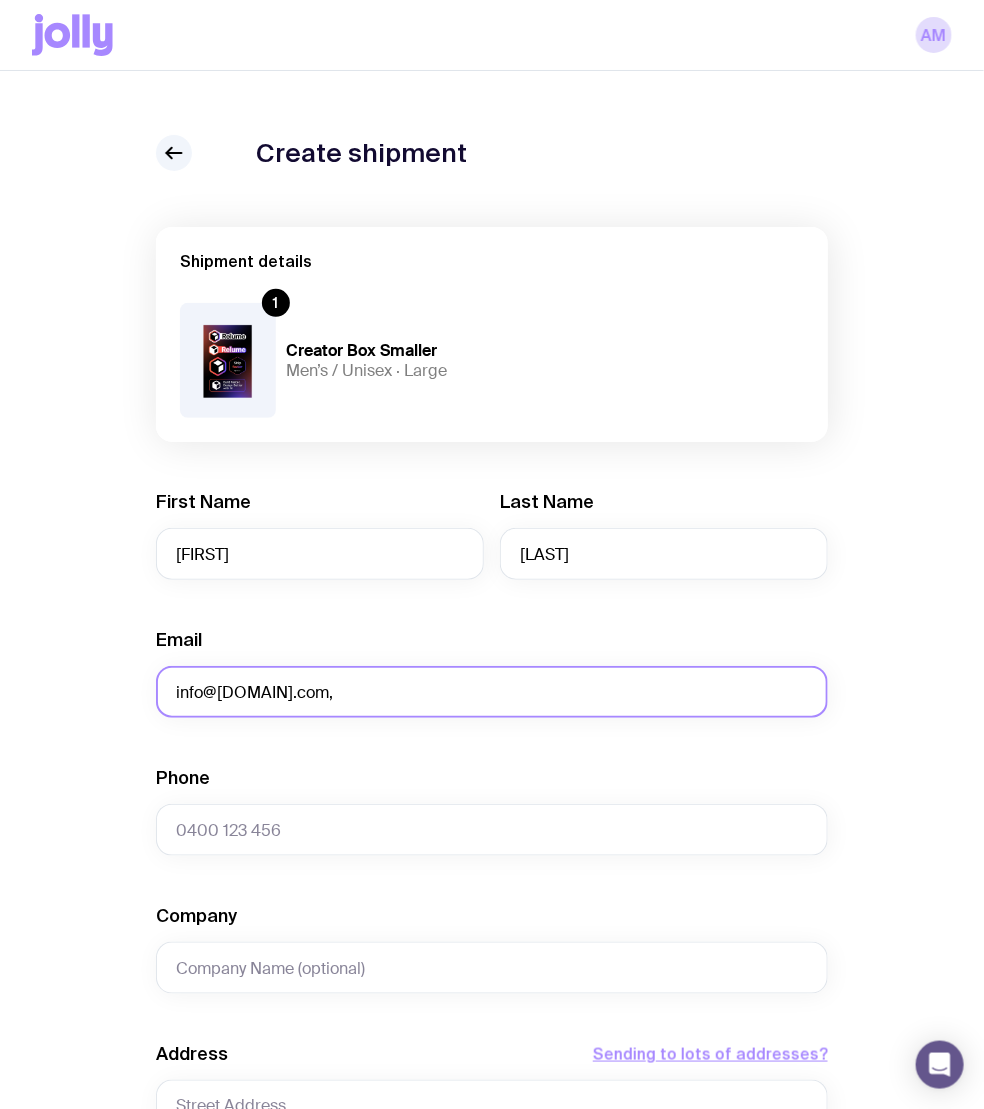 type on "info@[DOMAIN].com," 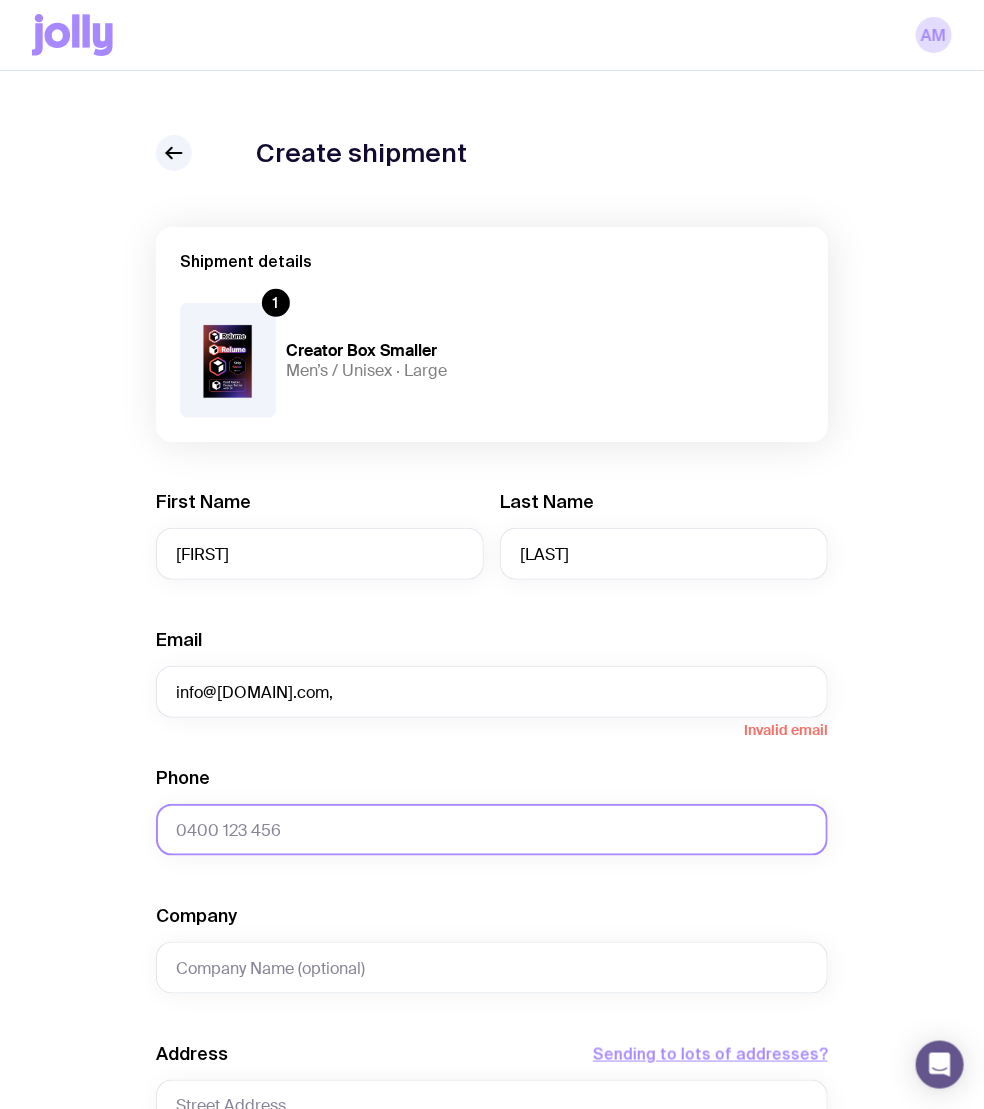 click on "Phone" 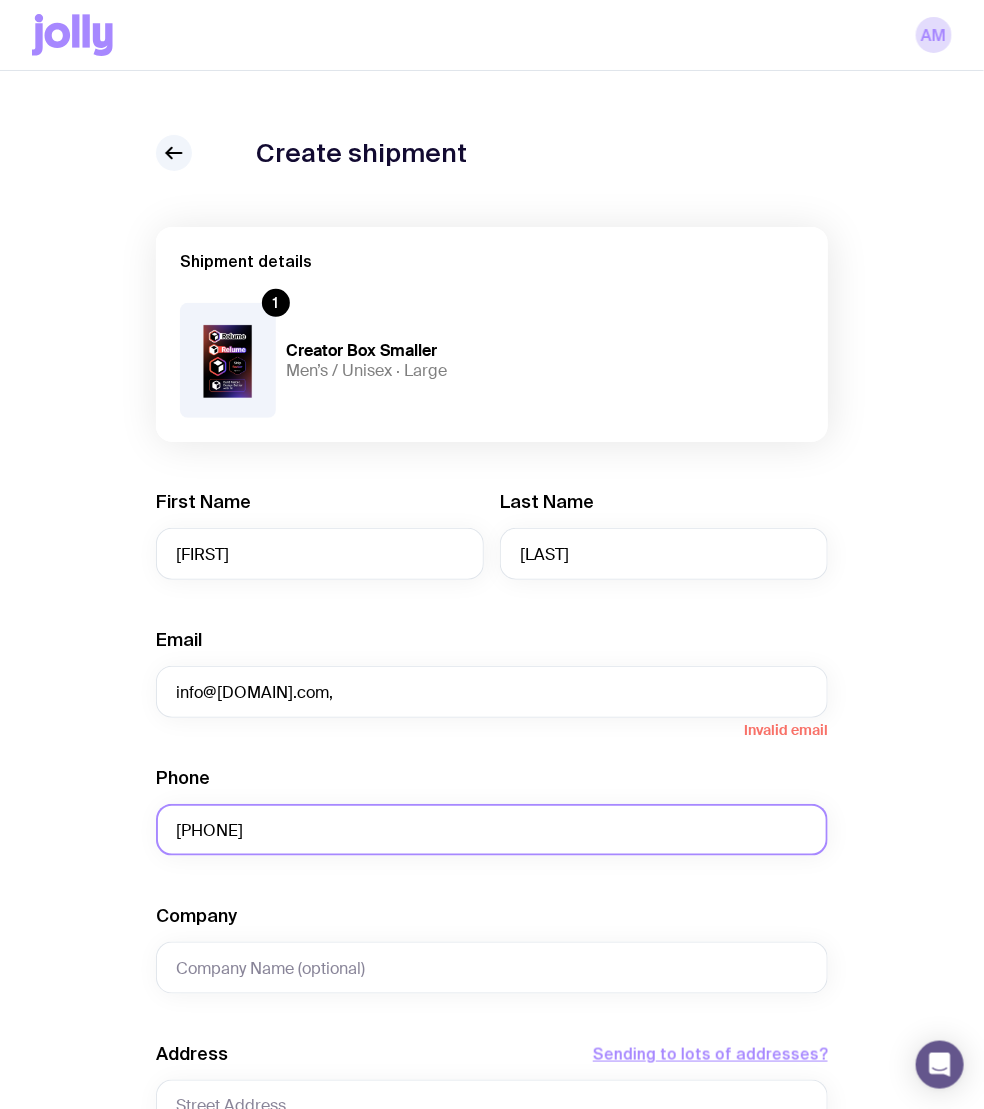 type on "[PHONE]" 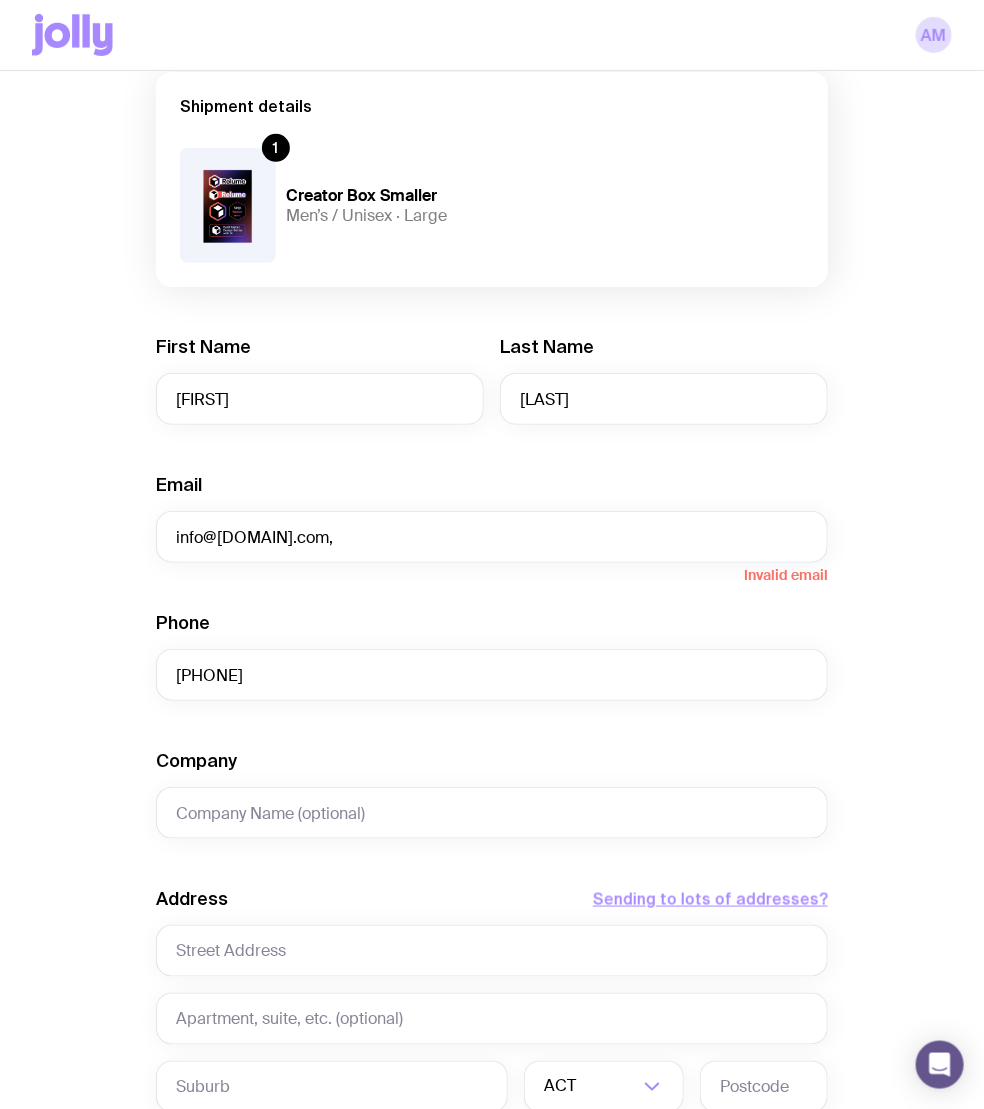 scroll, scrollTop: 303, scrollLeft: 0, axis: vertical 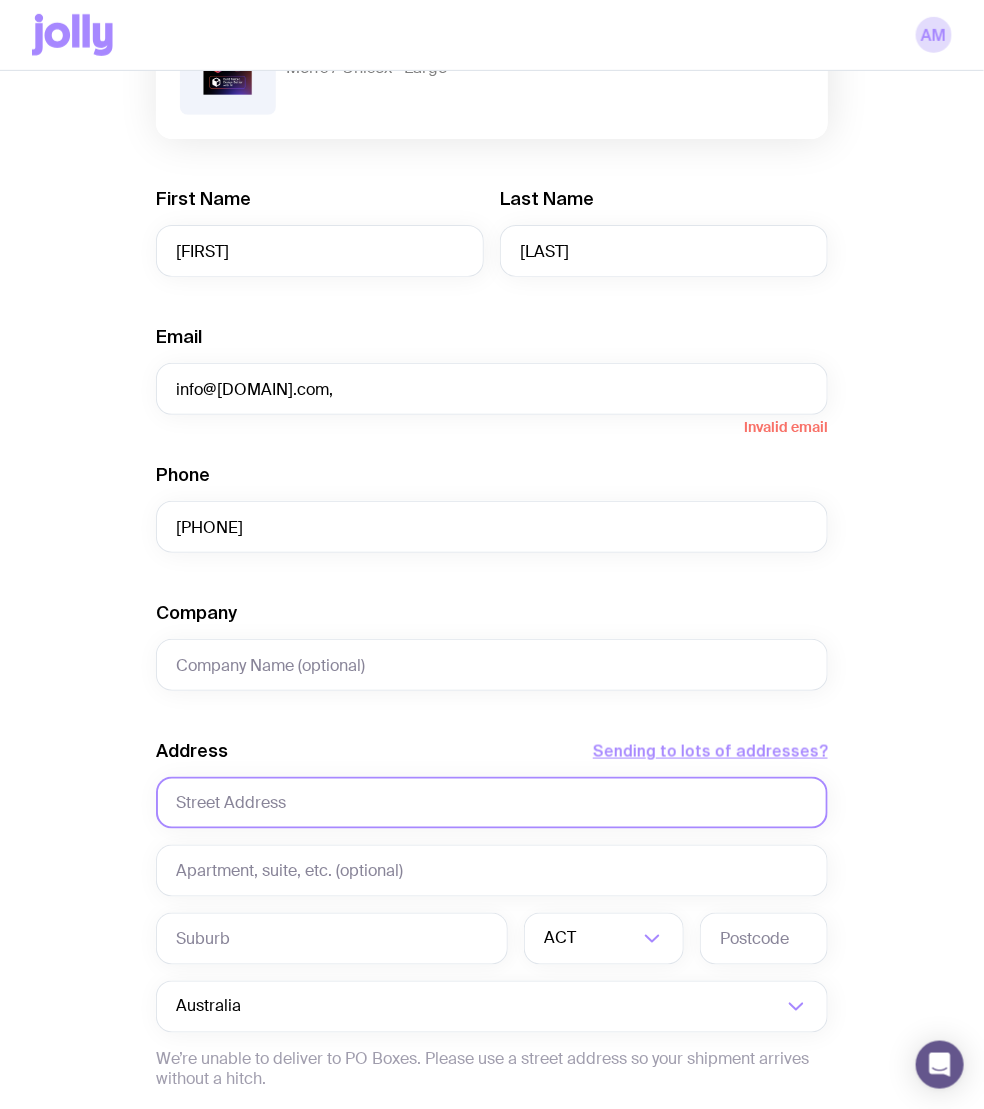 click 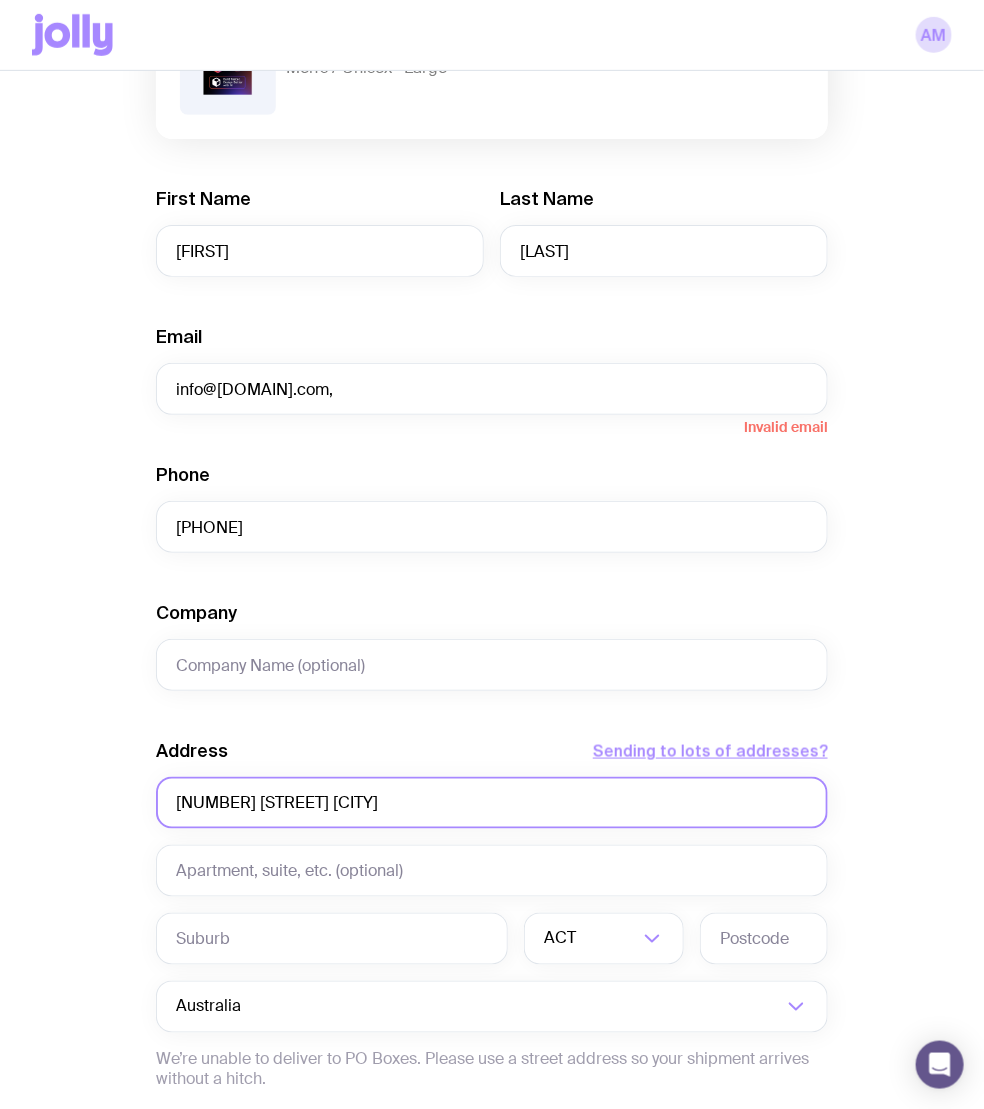 type on "[NUMBER] [STREET] [CITY]" 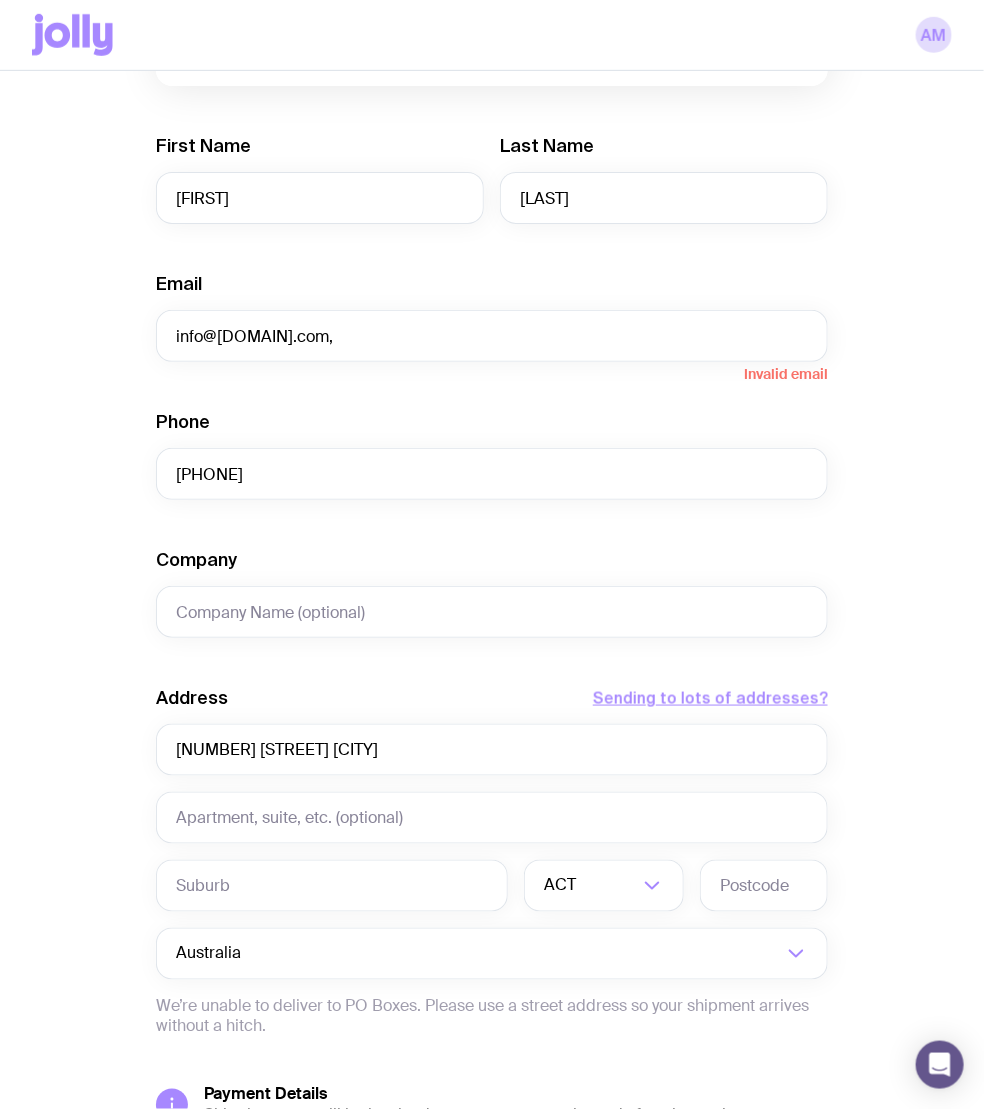 scroll, scrollTop: 368, scrollLeft: 0, axis: vertical 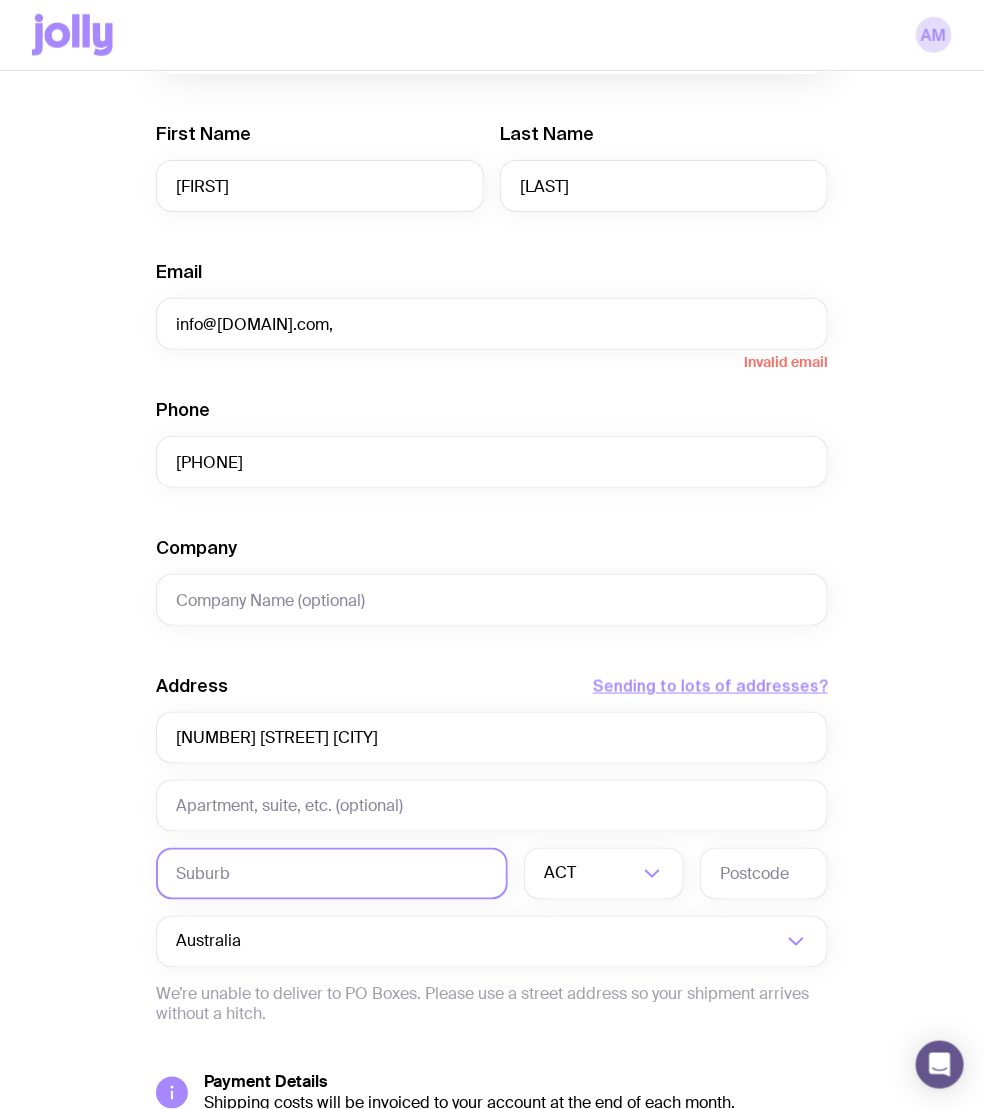 click 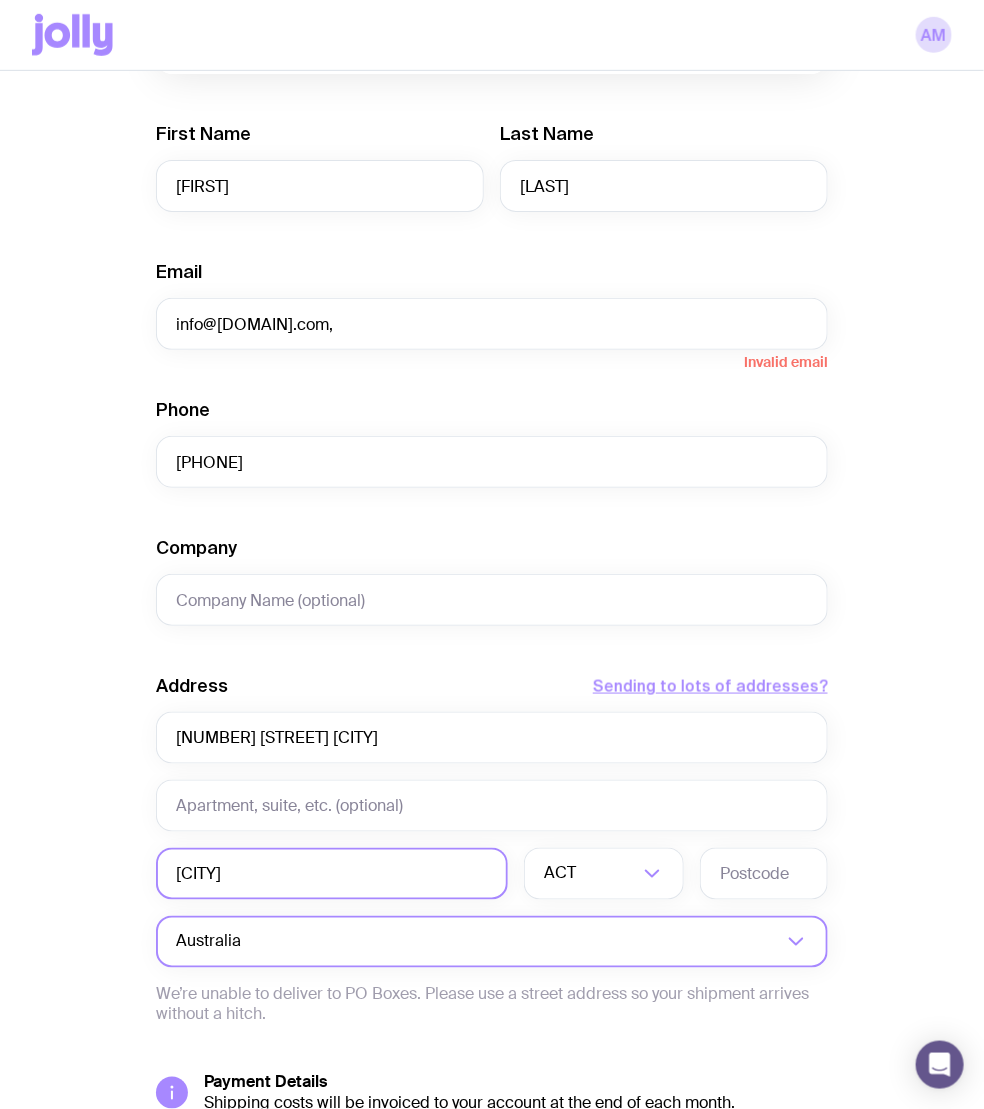 type on "[CITY]" 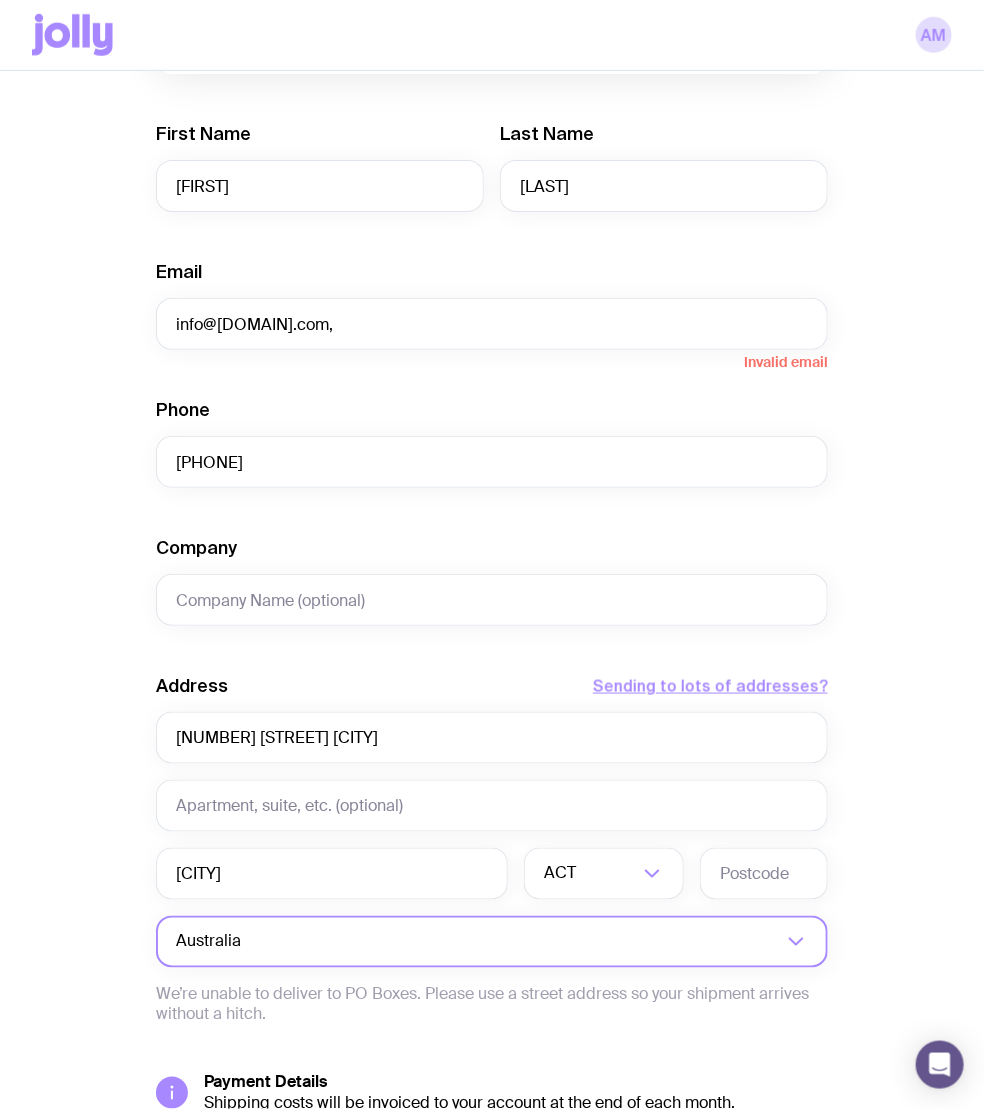 click on "Australia" at bounding box center [470, 942] 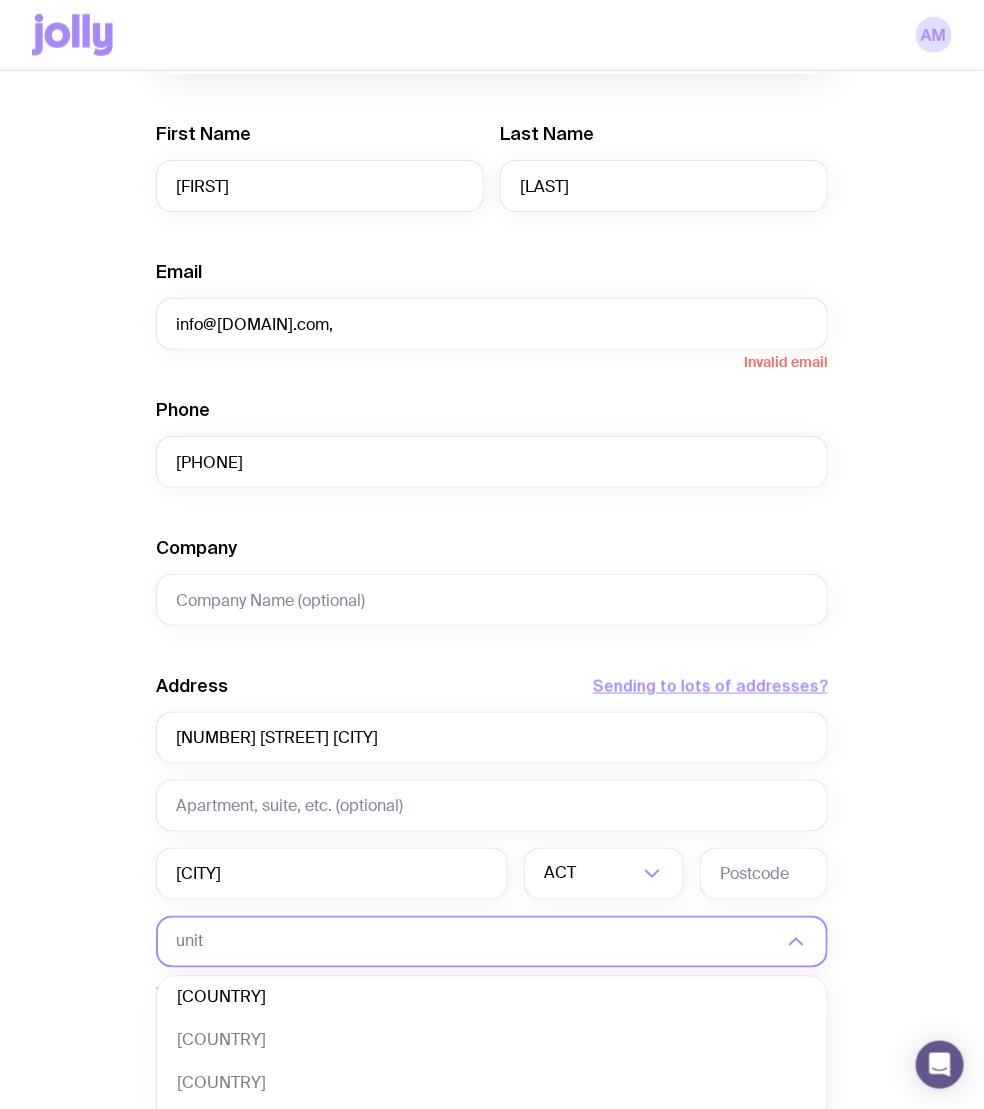 scroll, scrollTop: 0, scrollLeft: 0, axis: both 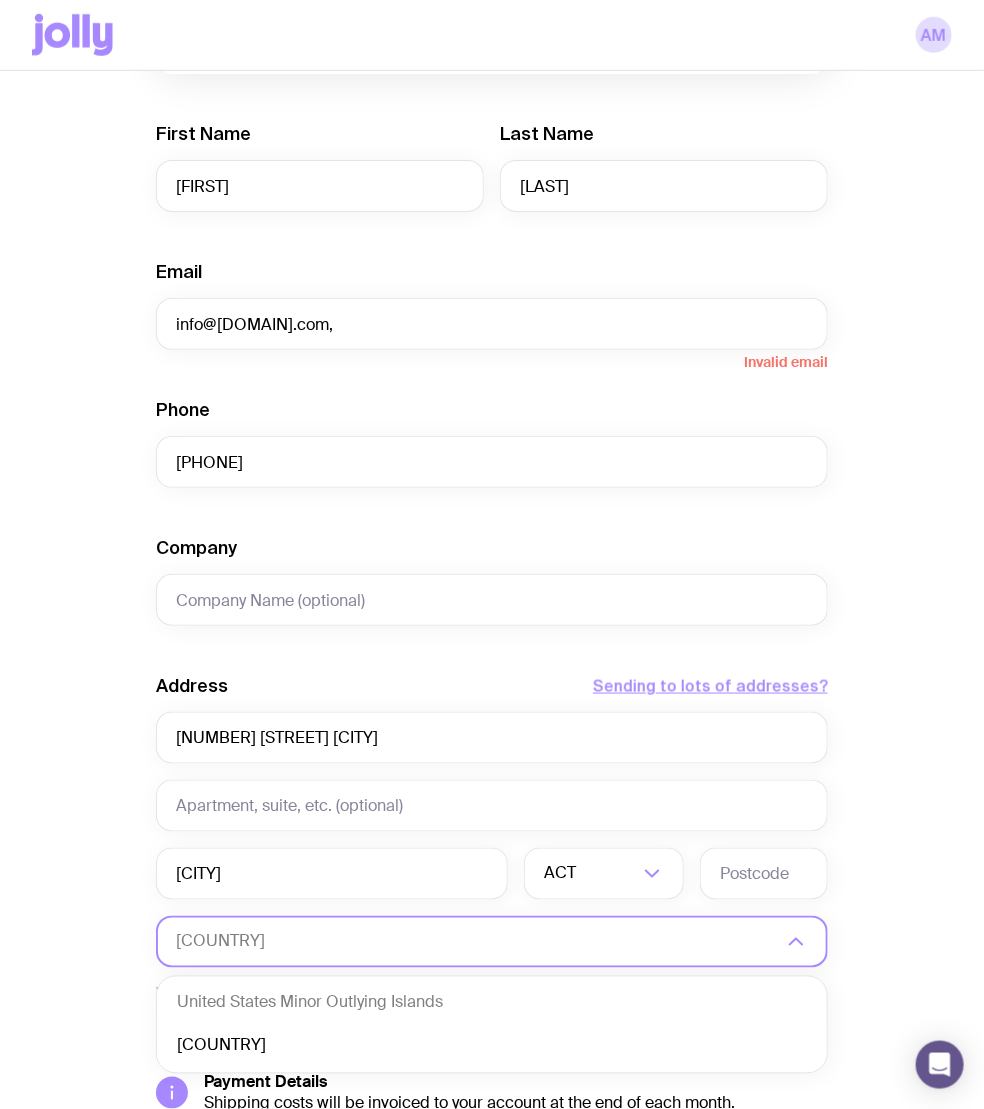 click on "[COUNTRY]" 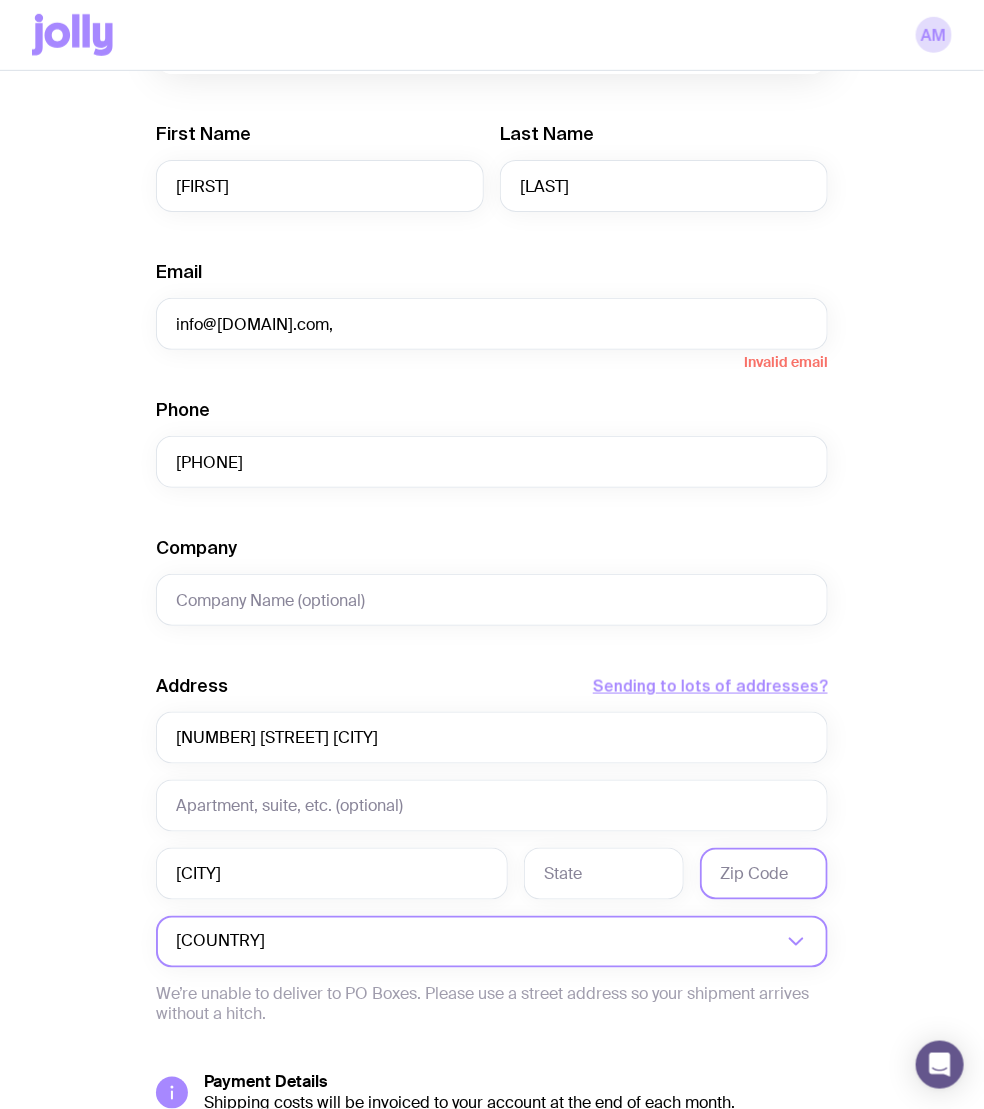 click 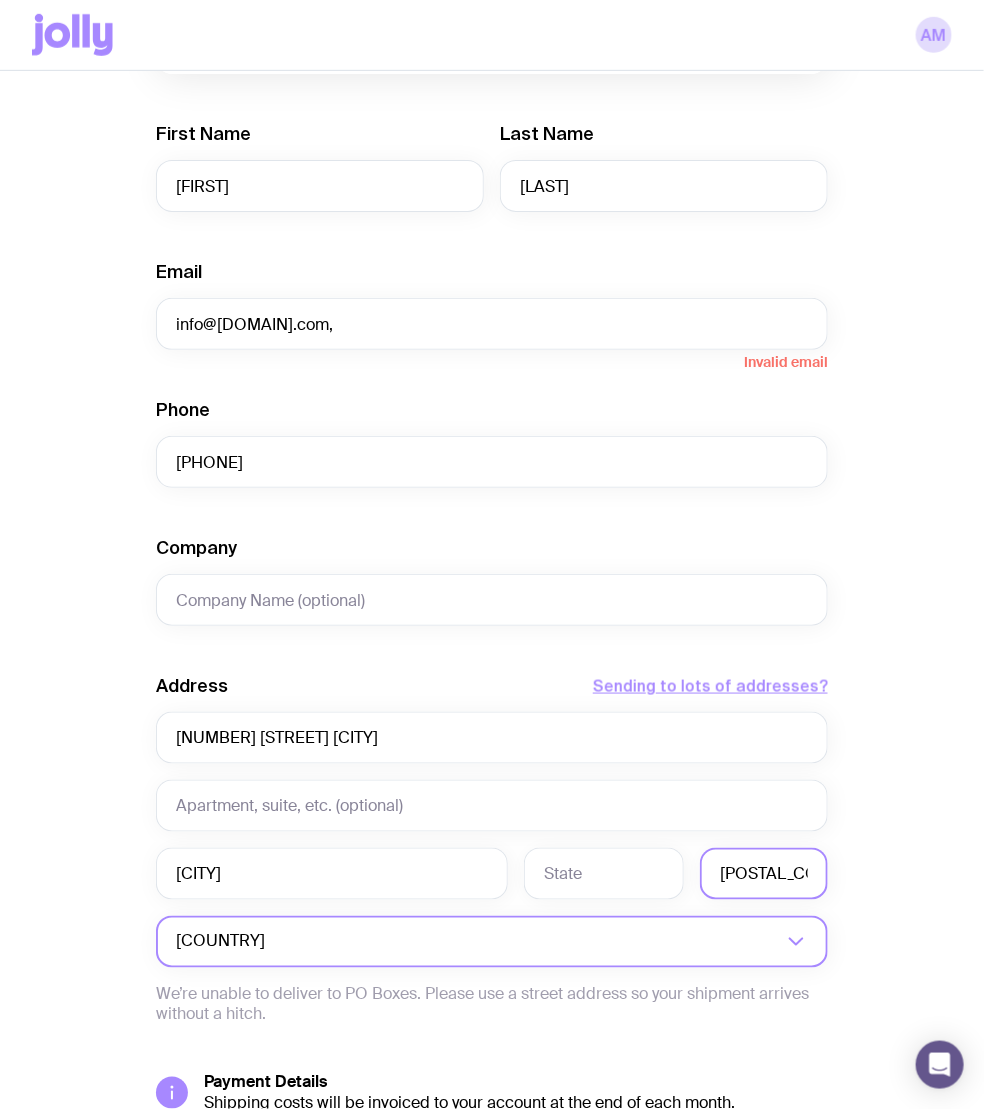 type on "[POSTAL_CODE]" 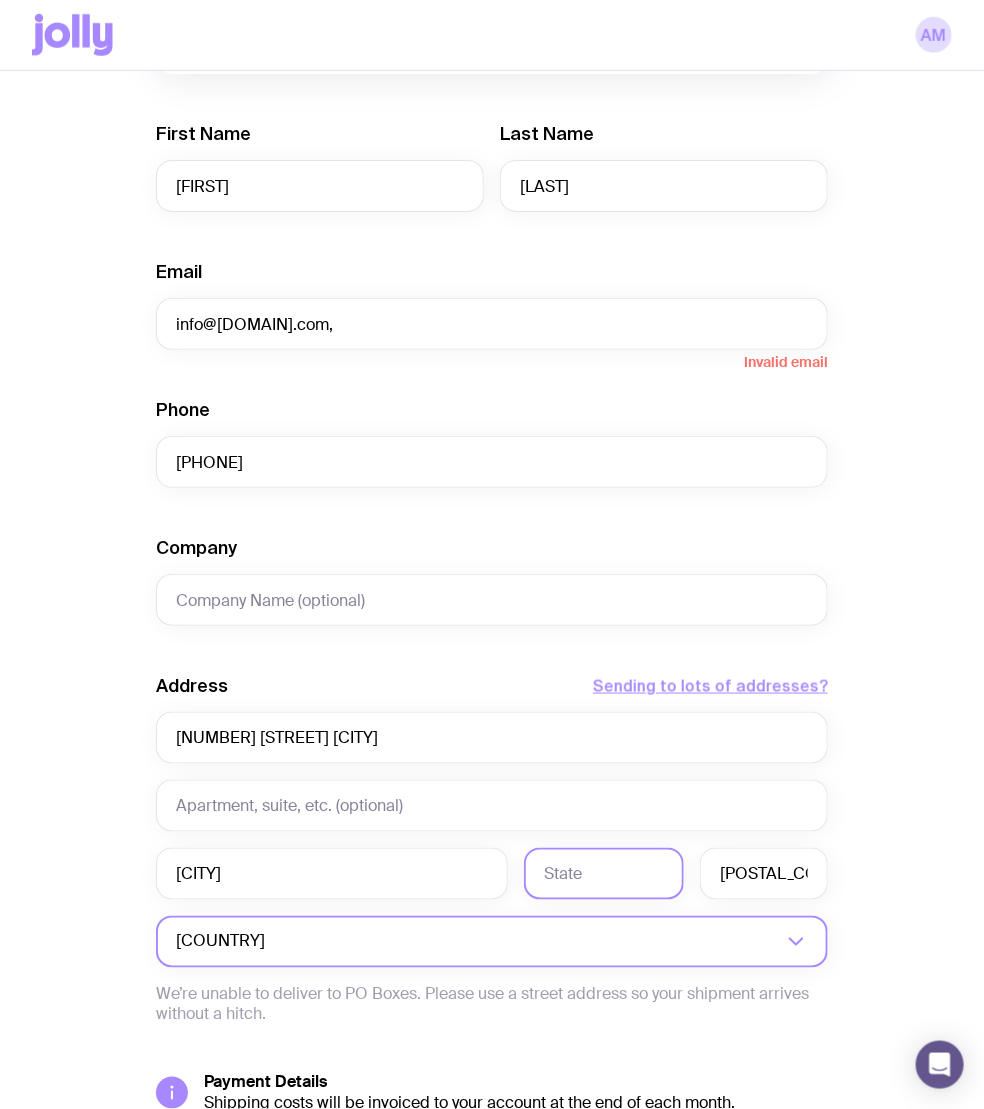 click 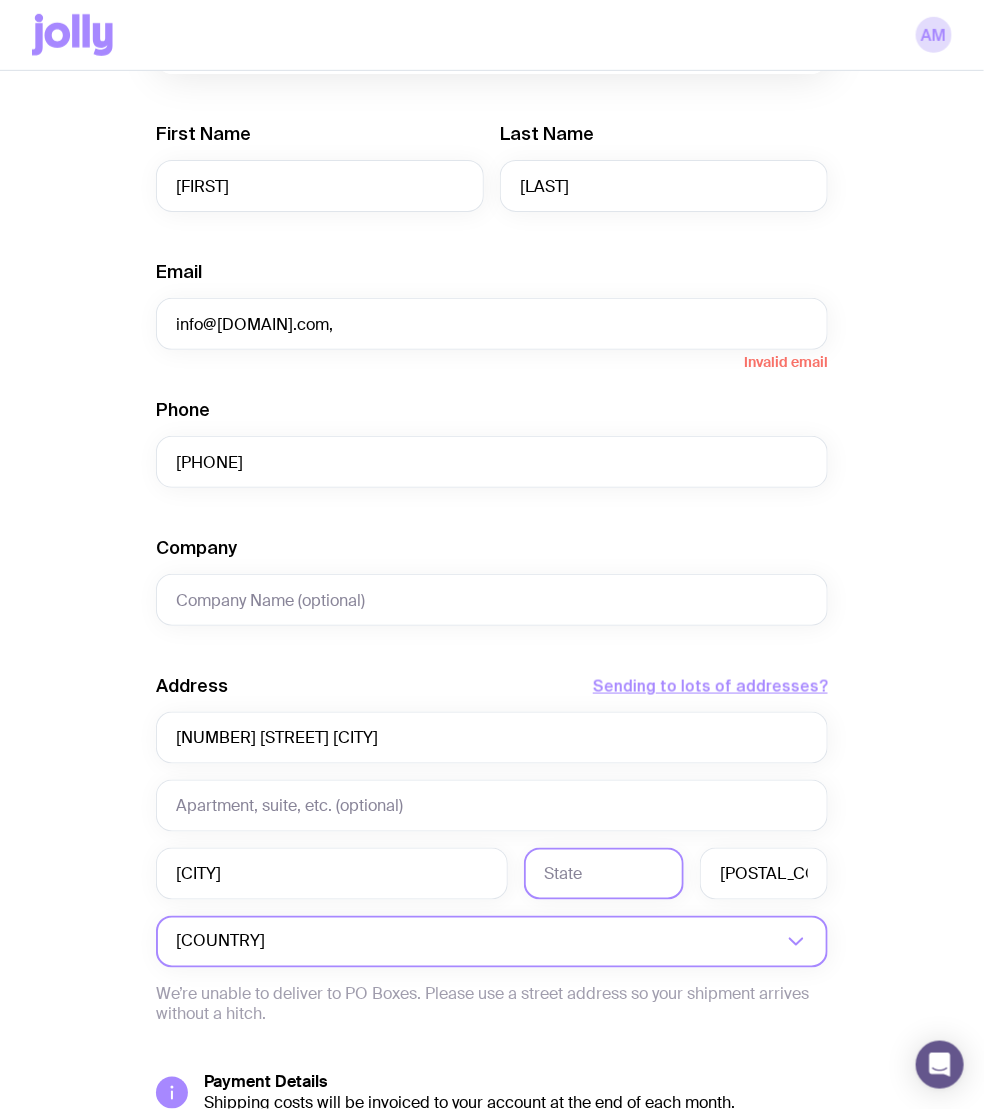 paste on "[STATE]" 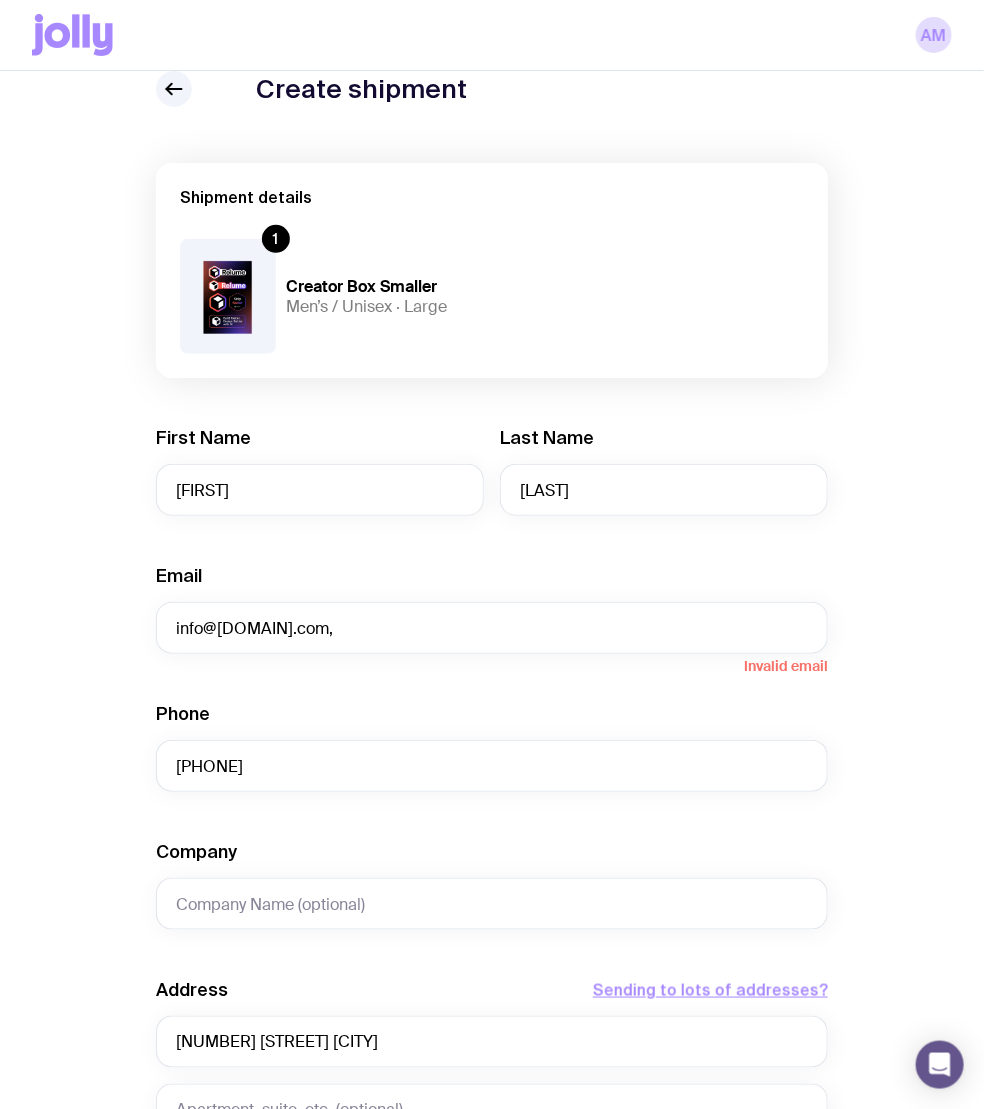 scroll, scrollTop: 44, scrollLeft: 0, axis: vertical 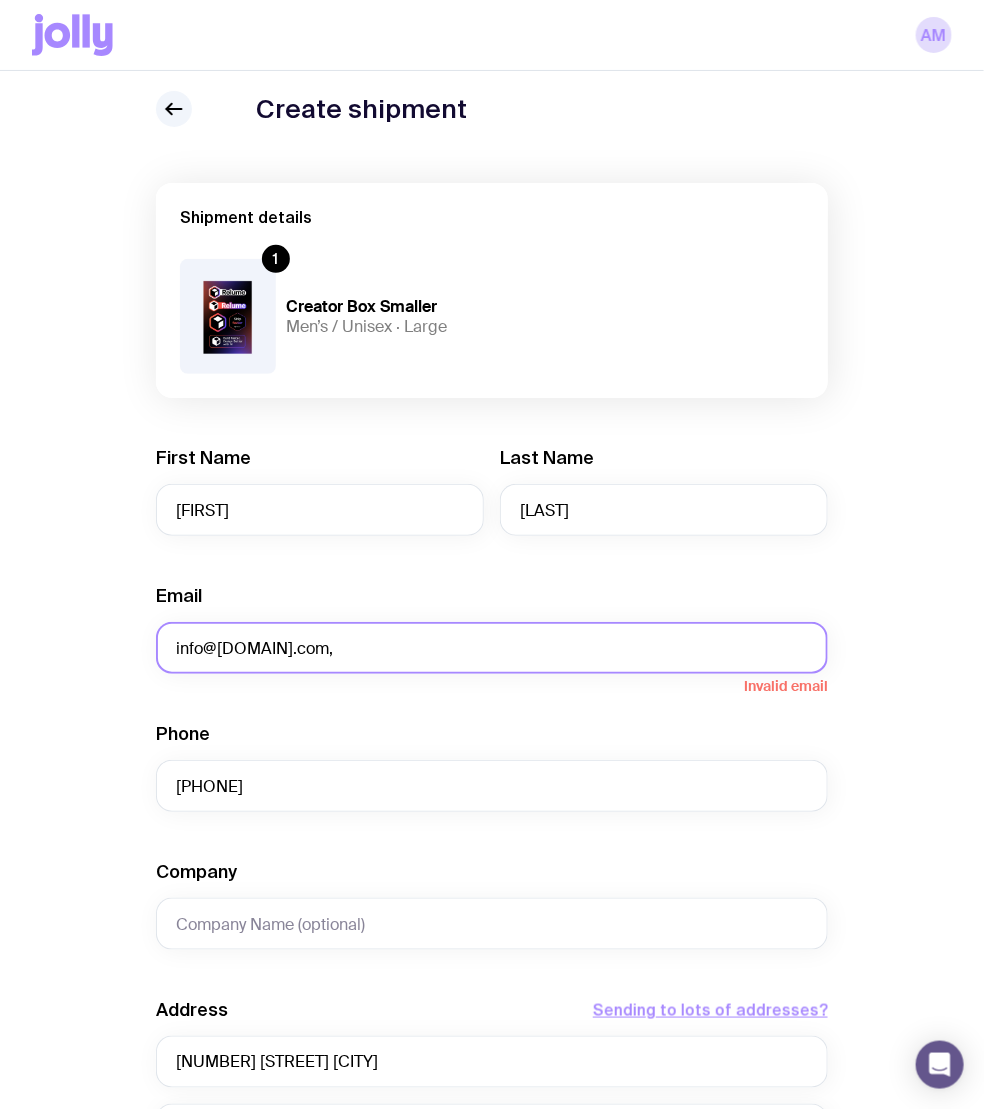 type on "[STATE]" 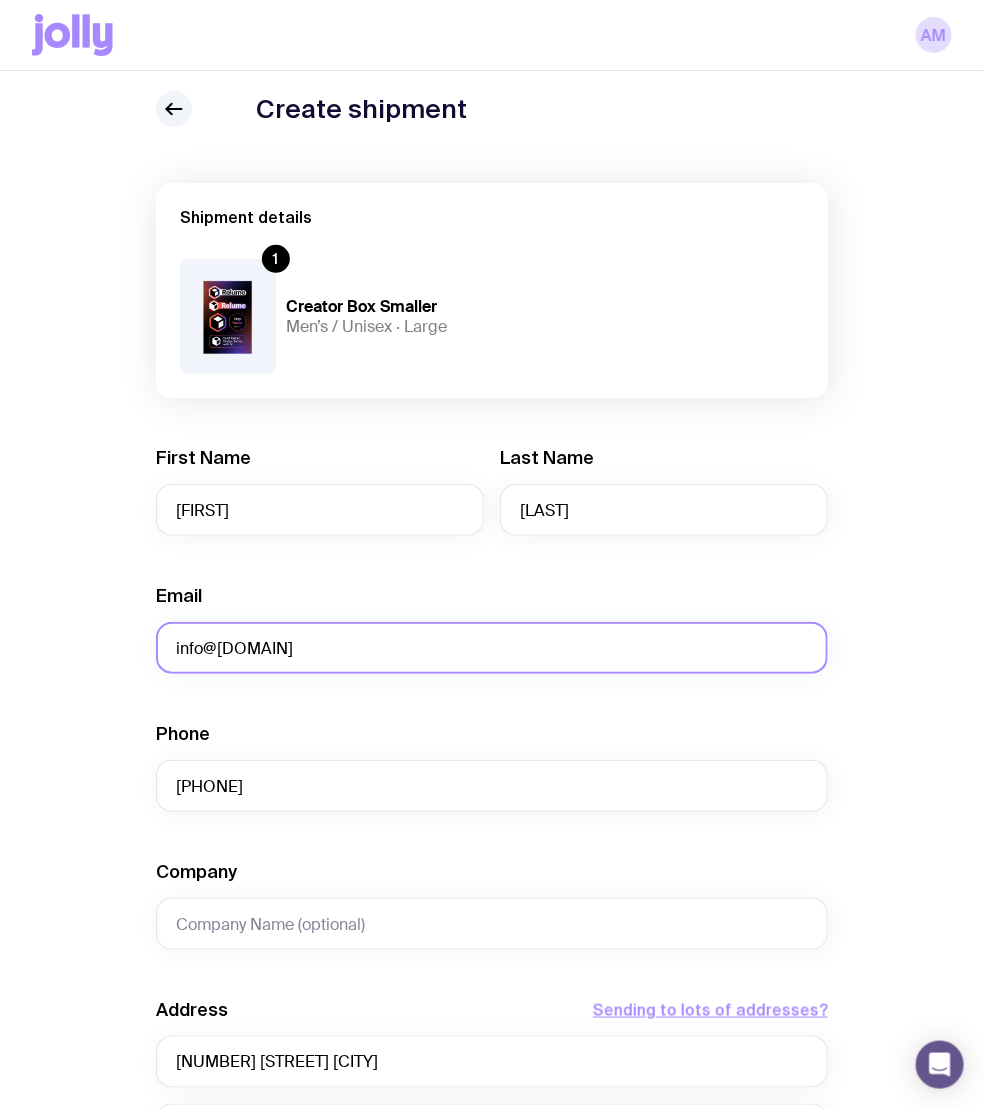 type on "info@[DOMAIN]" 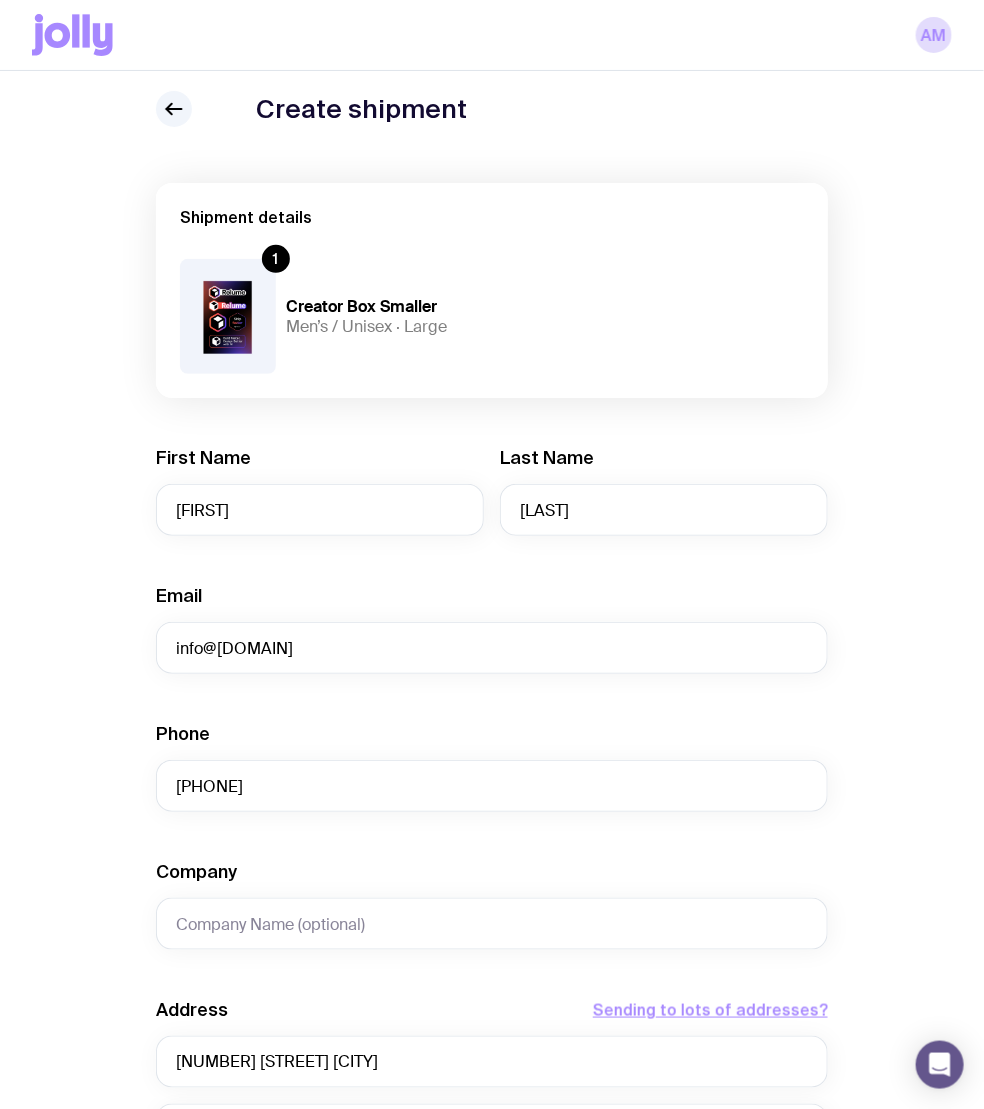 click on "Create shipment Shipment details 1 Creator Box Smaller Men’s / Unisex · Large First Name [FIRST] Last Name [LAST] Email [EMAIL] Phone [PHONE] Company Address  Sending to lots of addresses?  [NUMBER] [STREET] [CITY] [STATE] [POSTAL_CODE] [COUNTRY] Loading...  We’re unable to deliver to PO Boxes. Please use a street address so your shipment arrives without a hitch.  Payment Details  Shipping costs will be invoiced to your account at the end of each month.  Create shipment  Cancel" 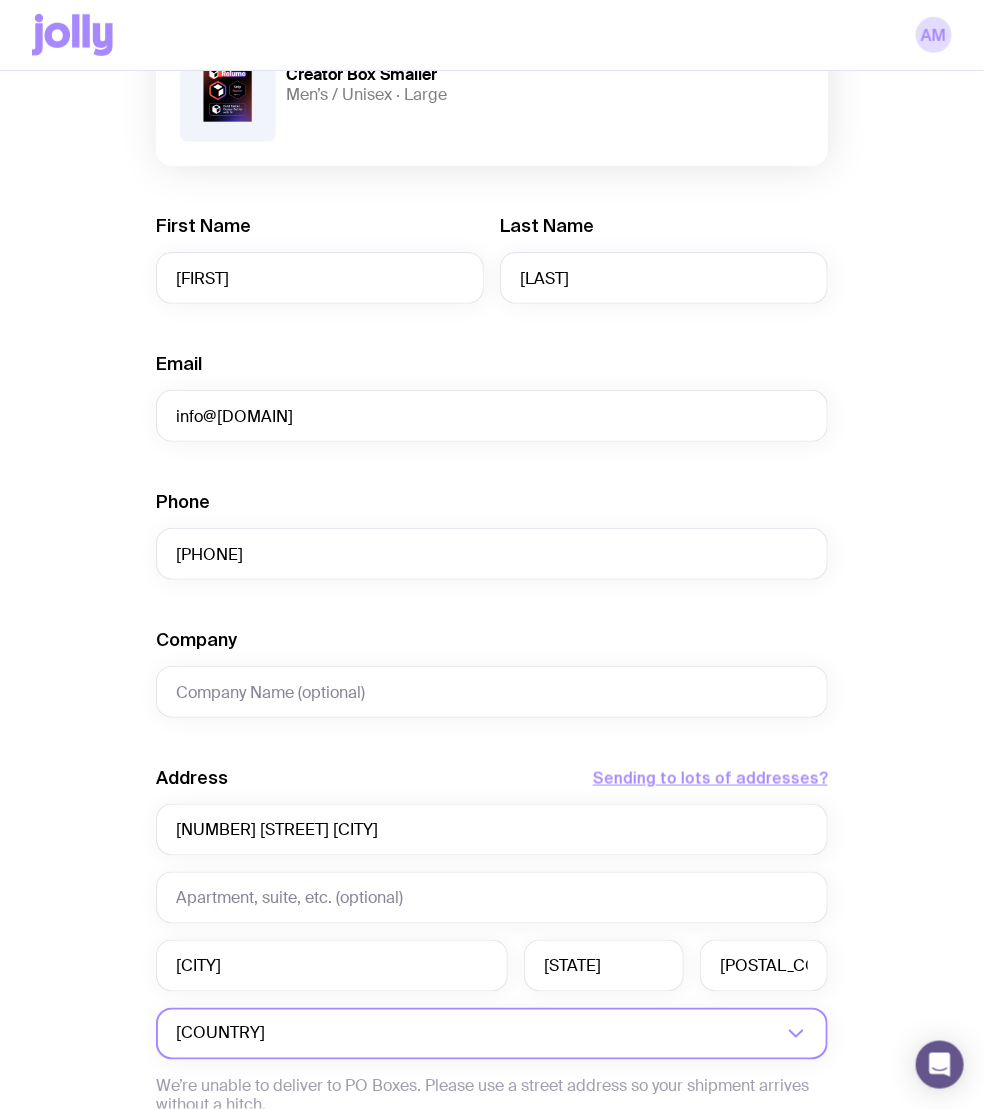 scroll, scrollTop: 552, scrollLeft: 0, axis: vertical 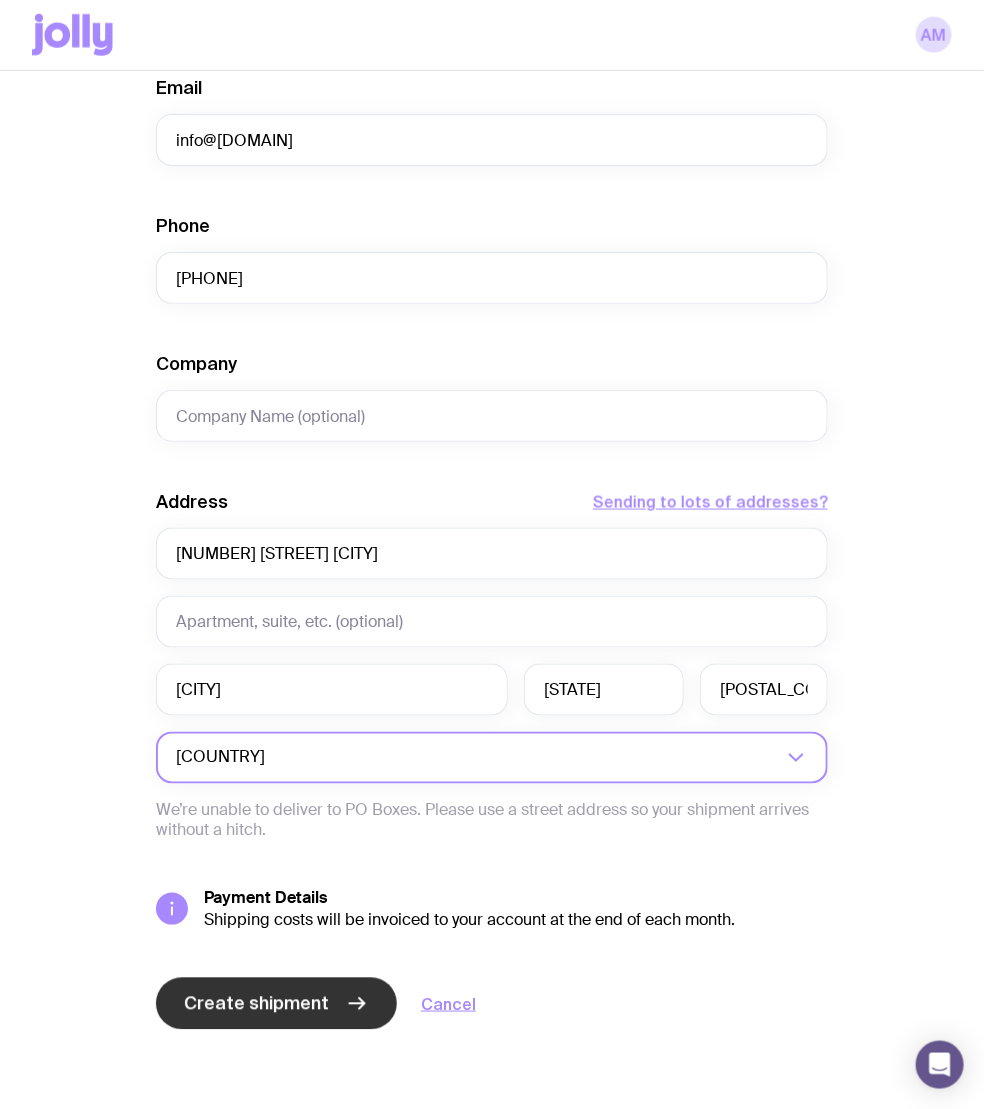 click on "Create shipment" at bounding box center [276, 1004] 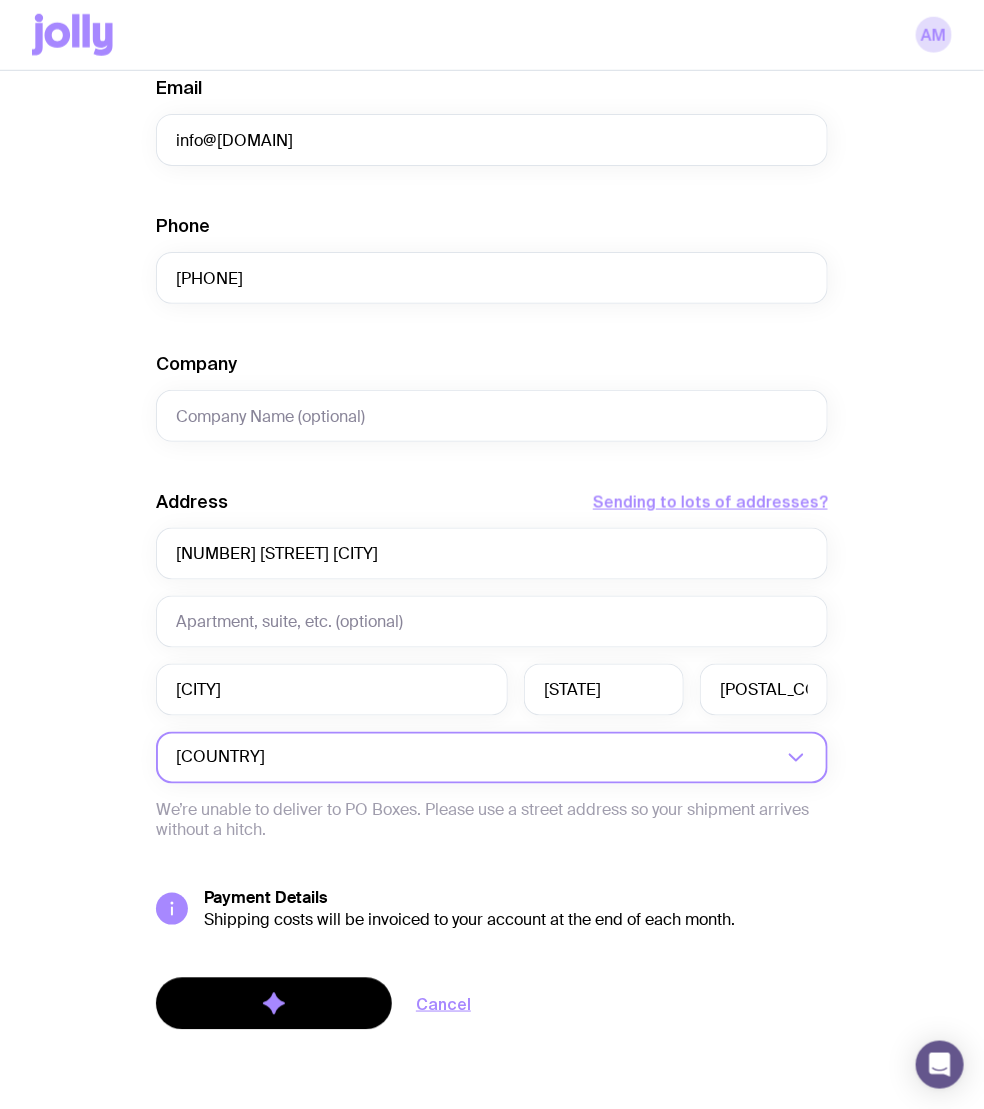 scroll, scrollTop: 0, scrollLeft: 0, axis: both 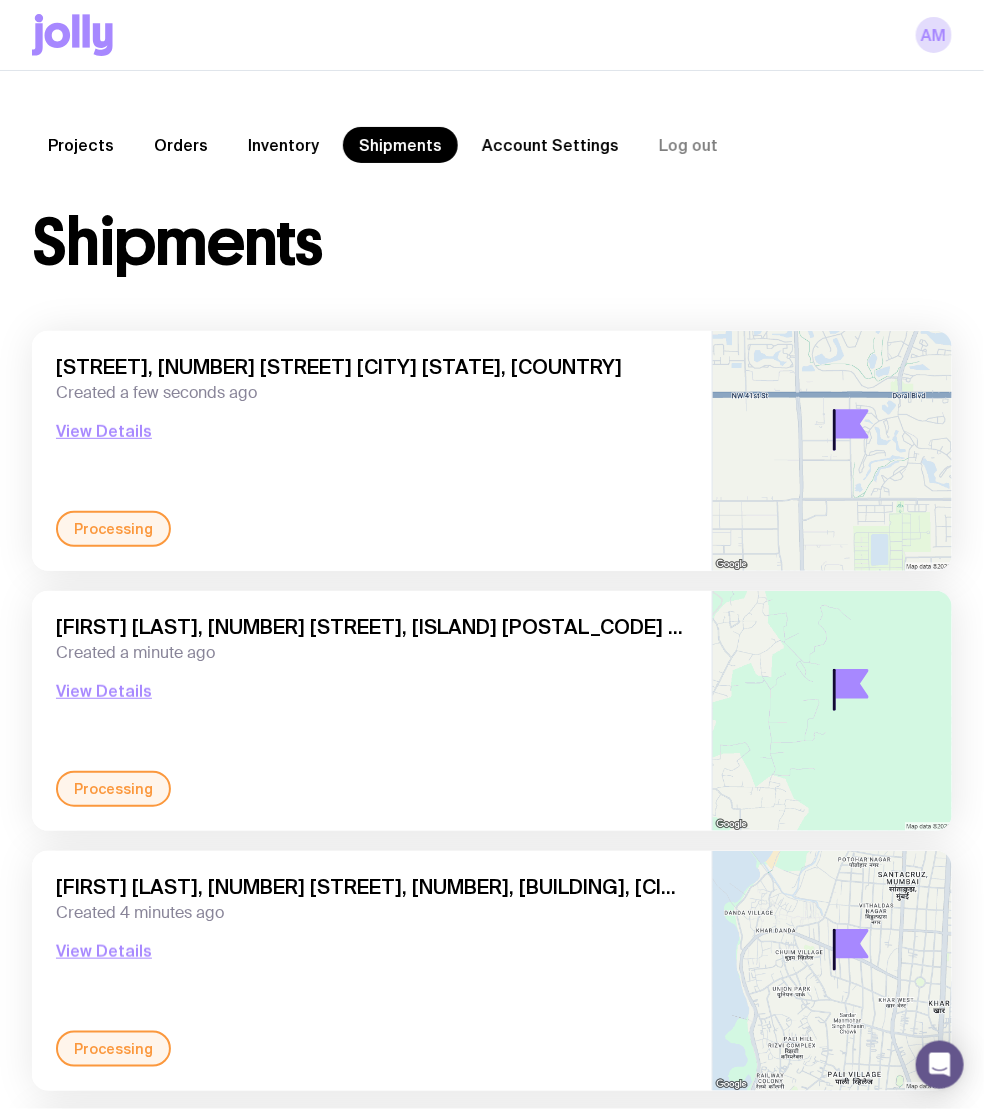 click on "Inventory" 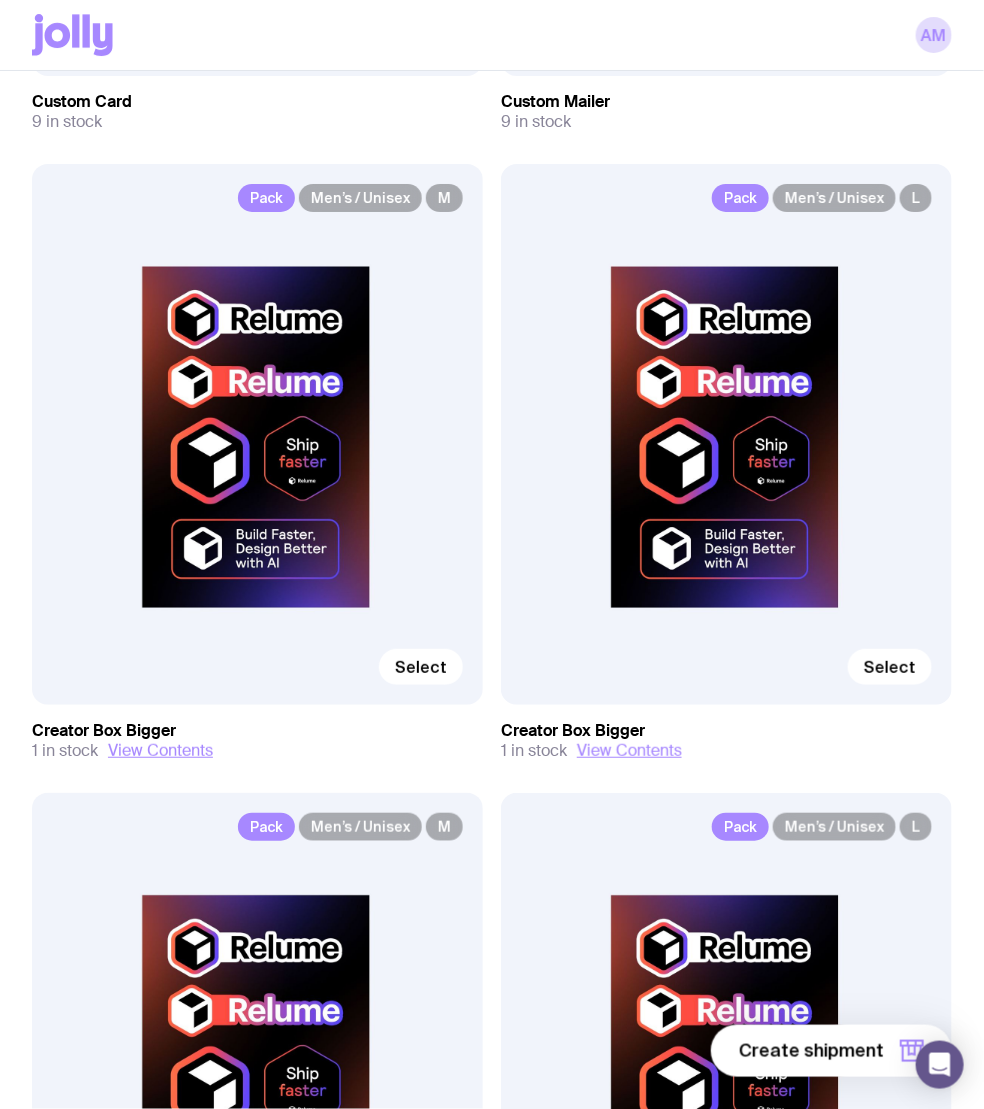 scroll, scrollTop: 6507, scrollLeft: 0, axis: vertical 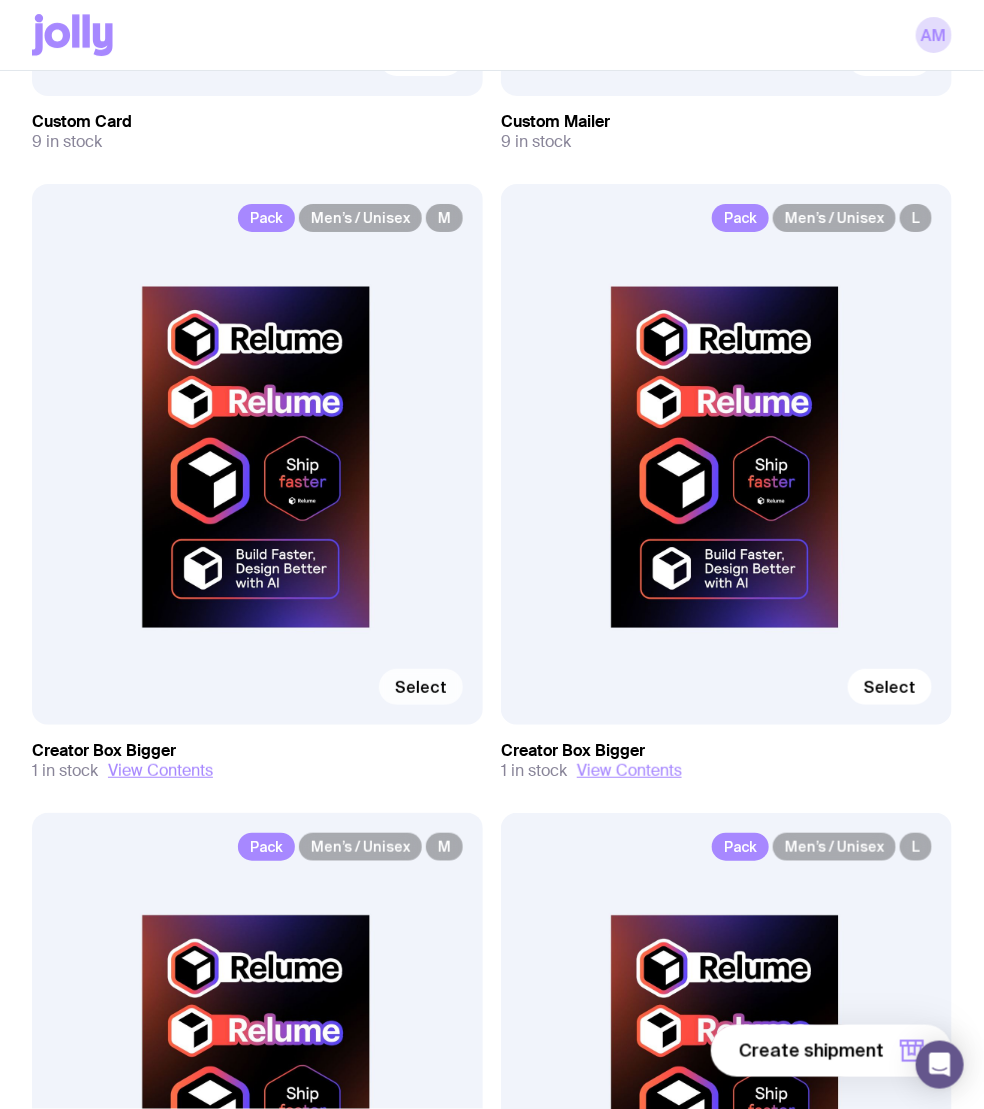 click on "Select" at bounding box center (421, 687) 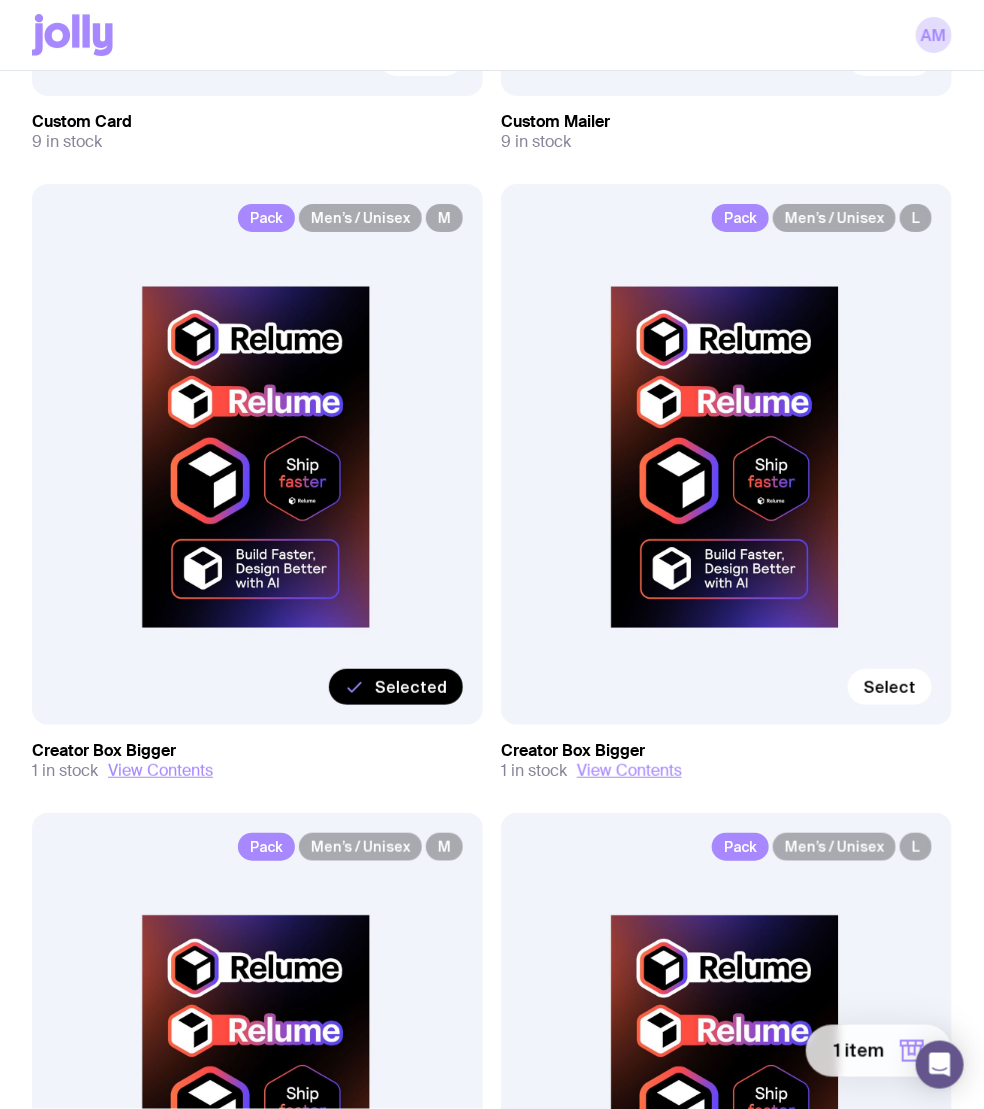 click on "1 item" 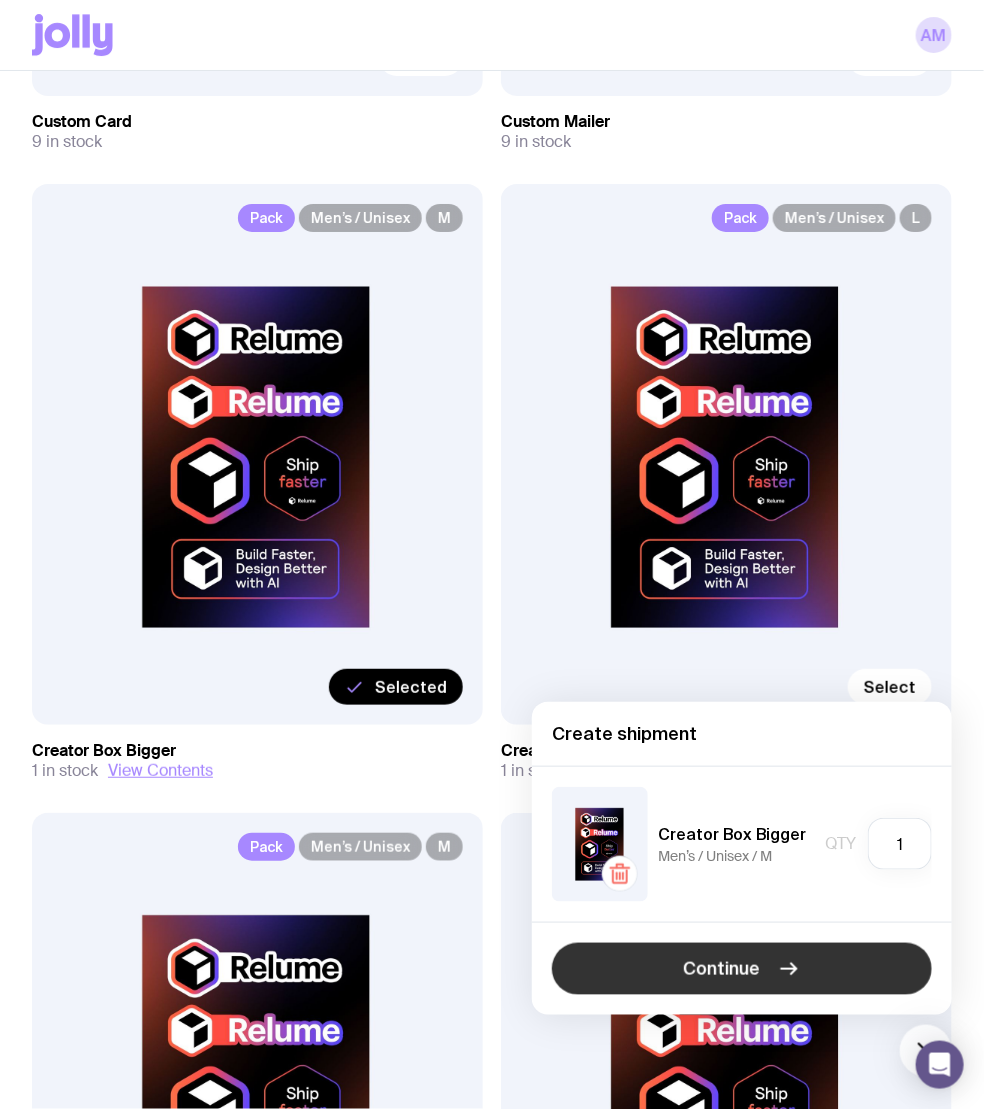 click on "Continue" 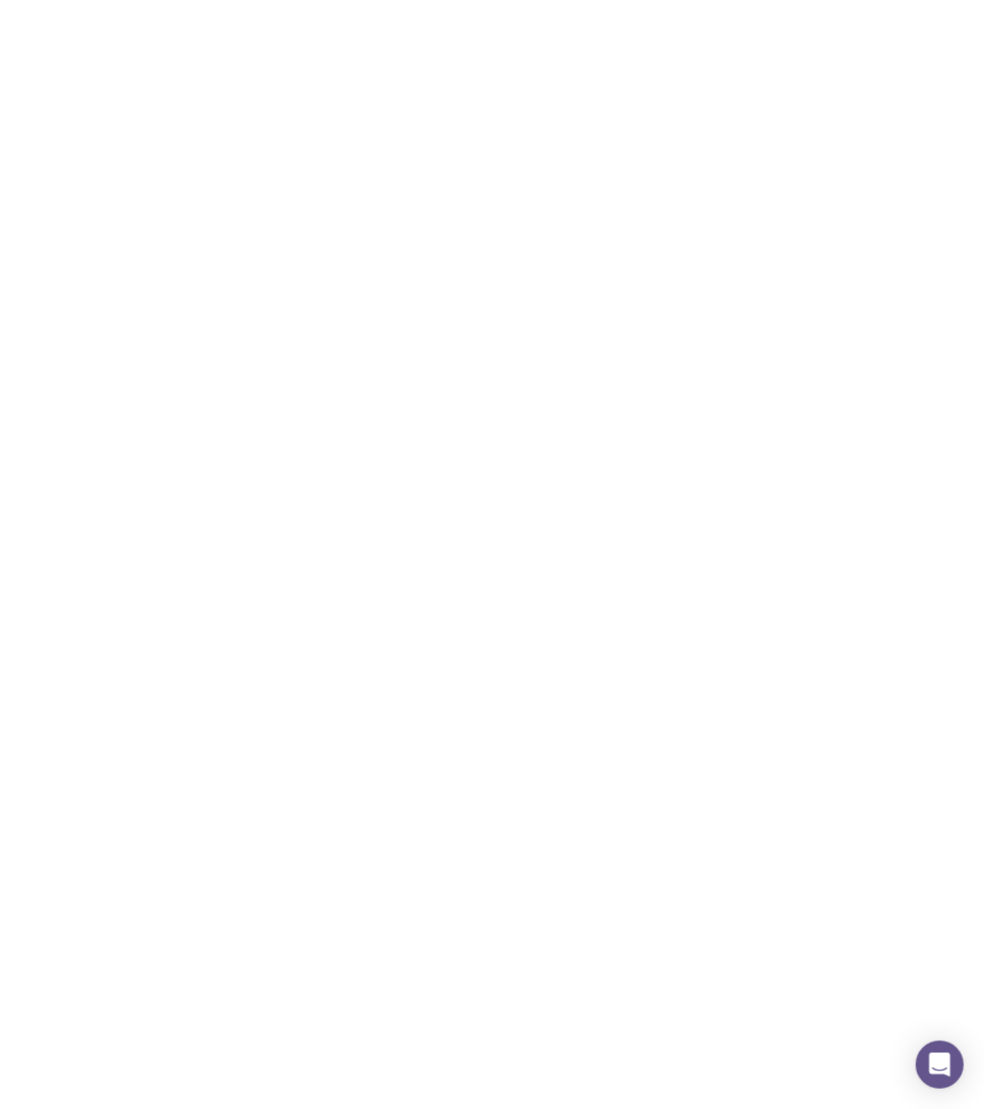 scroll, scrollTop: 0, scrollLeft: 0, axis: both 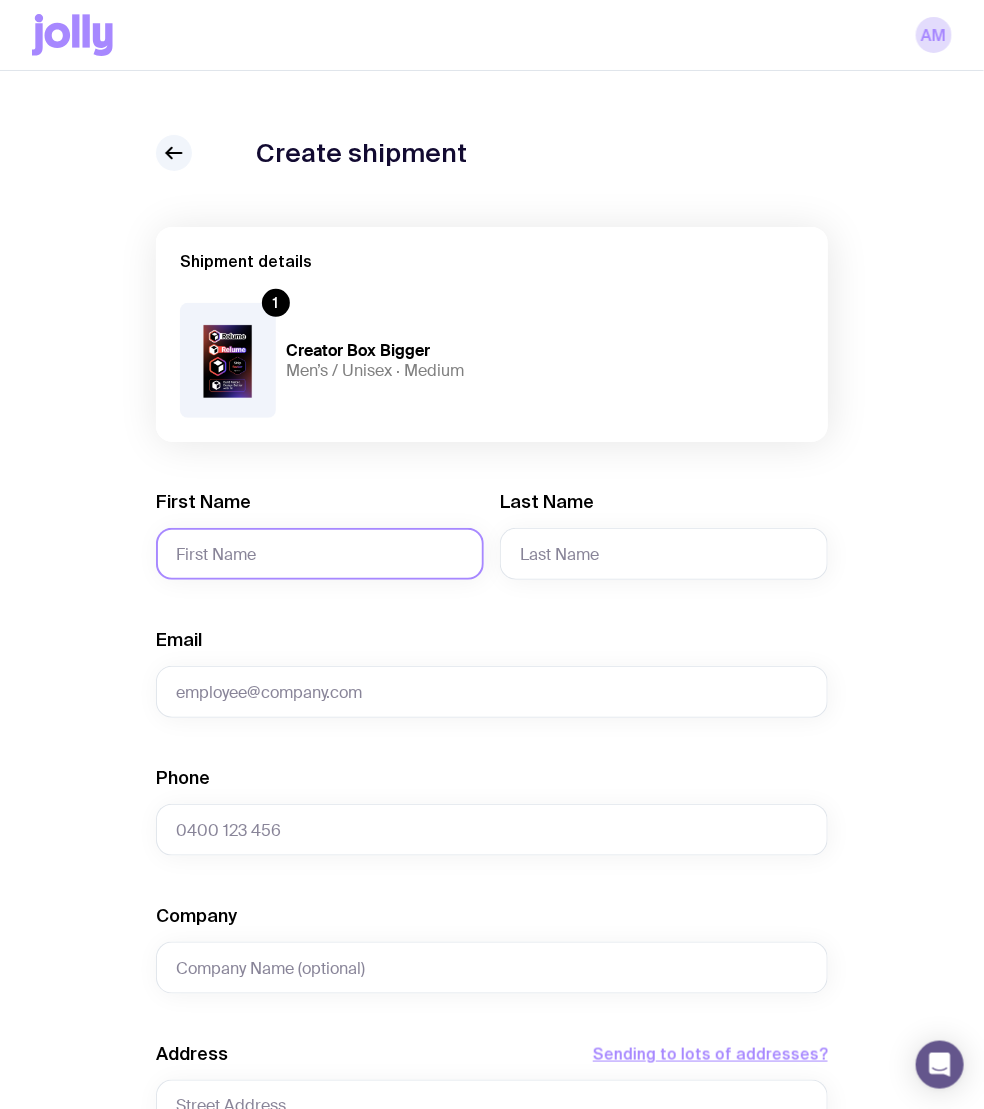click on "First Name" 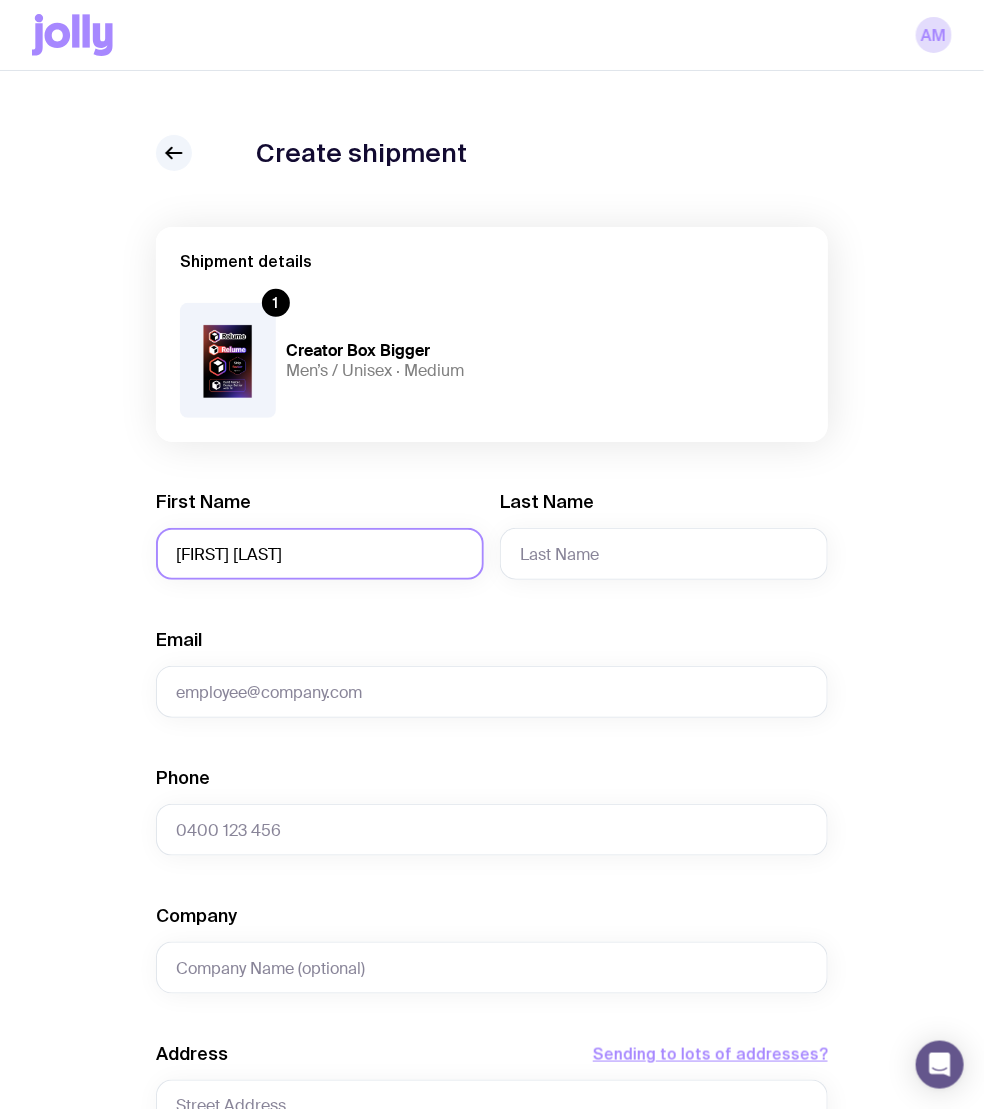 type on "[FIRST] [LAST]" 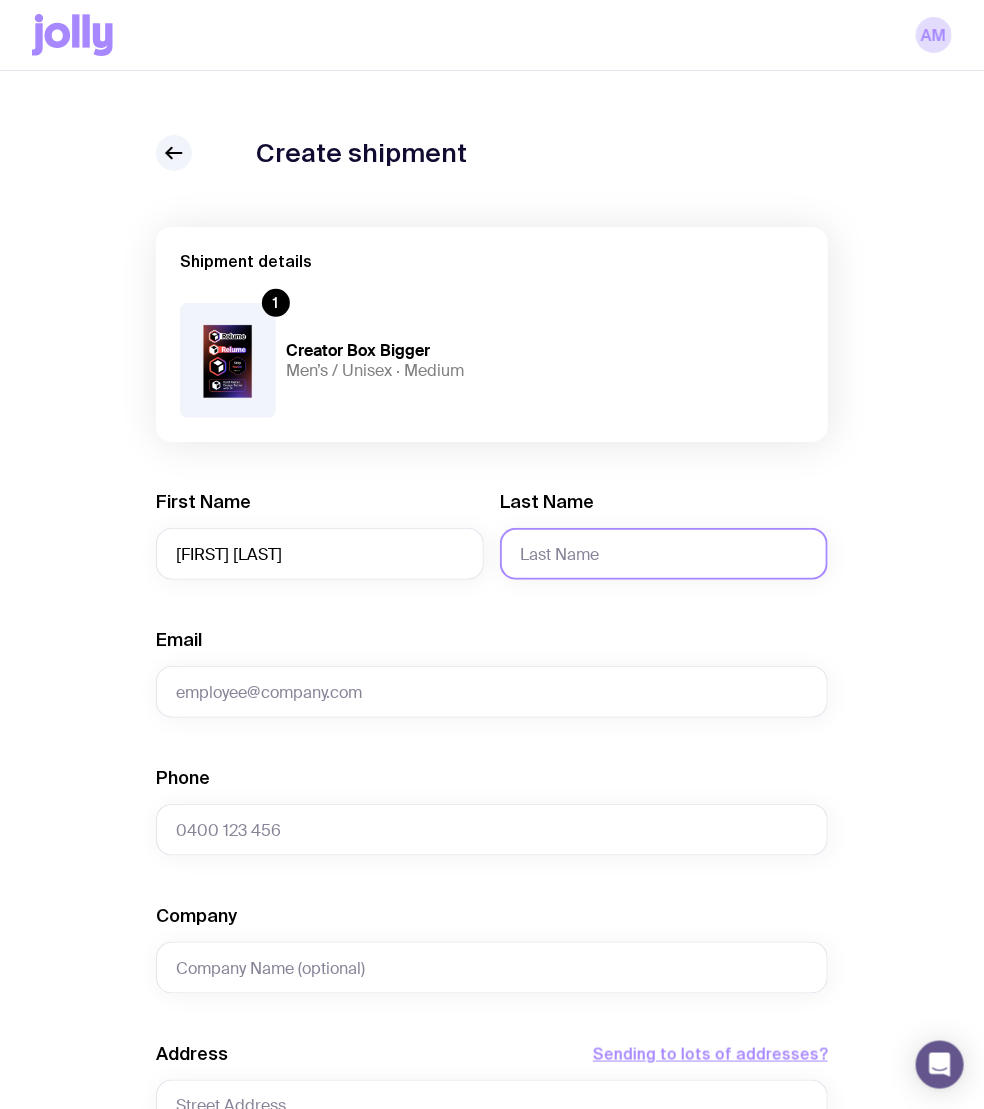 click on "Last Name" 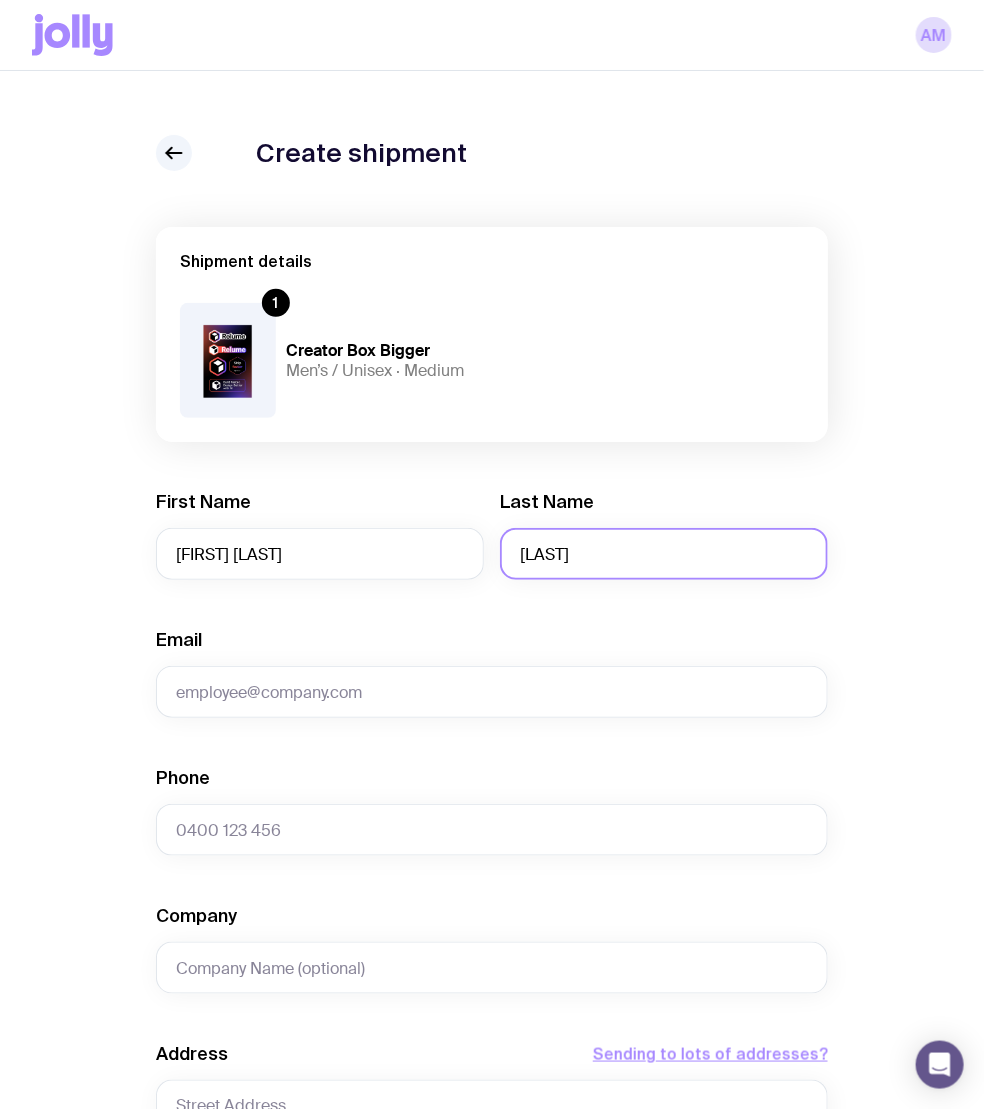 type on "[LAST]" 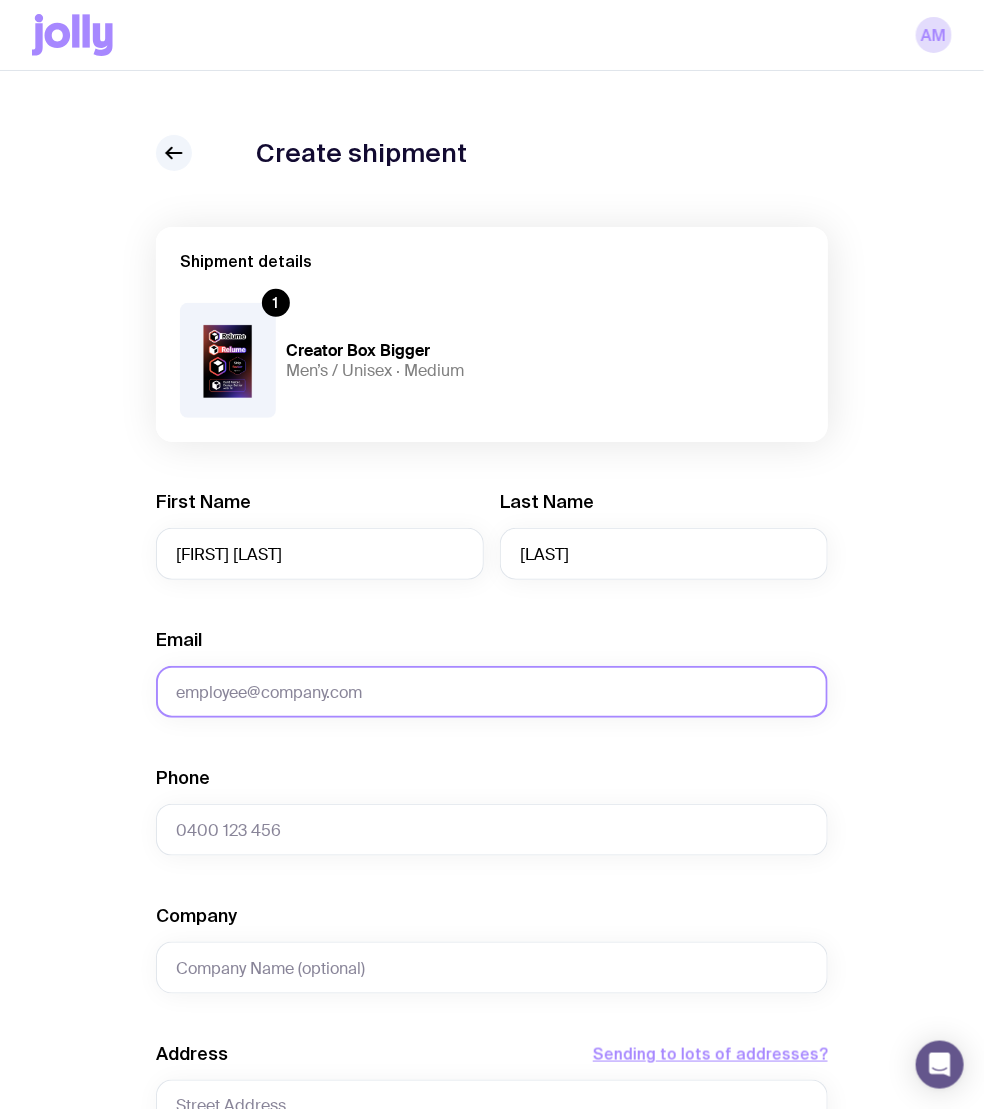 click on "Email" 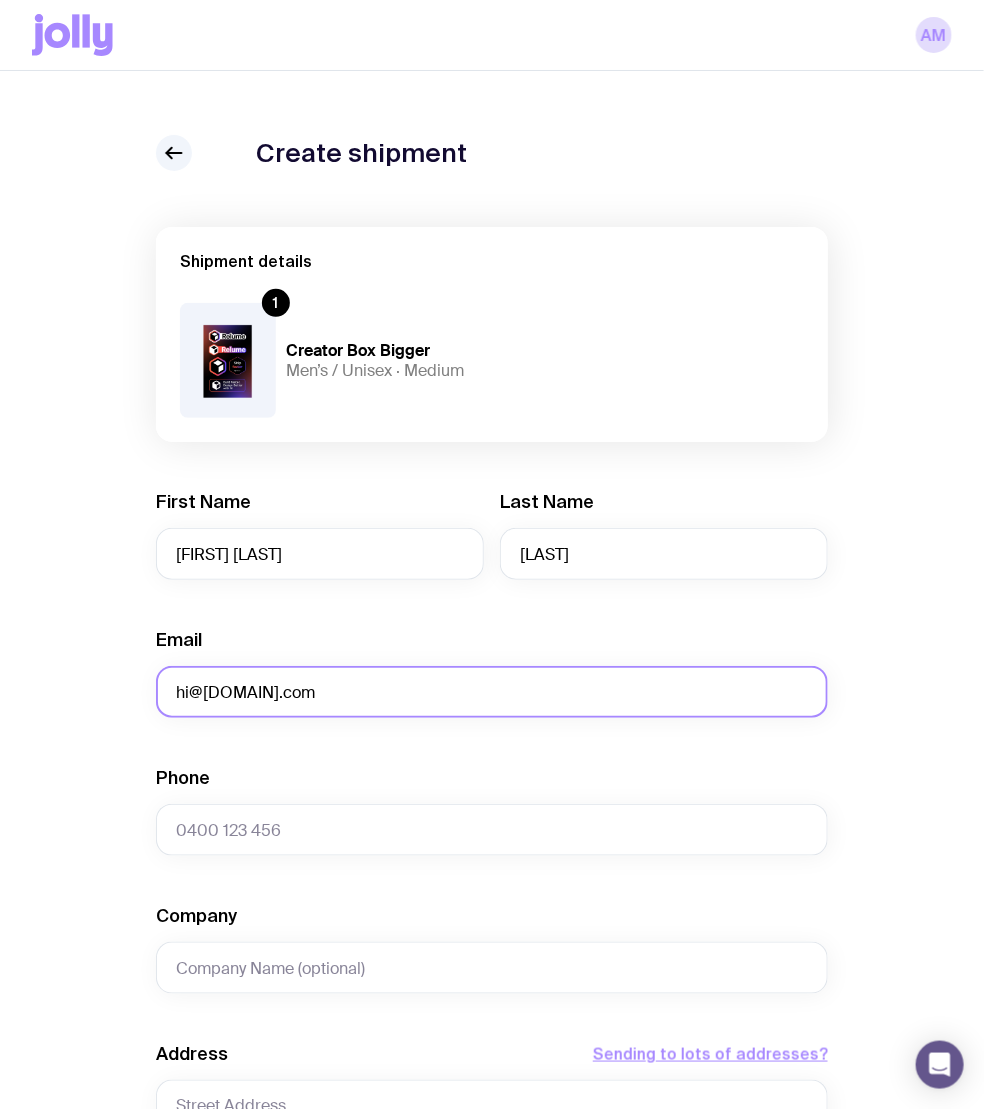 type on "hi@[DOMAIN].com" 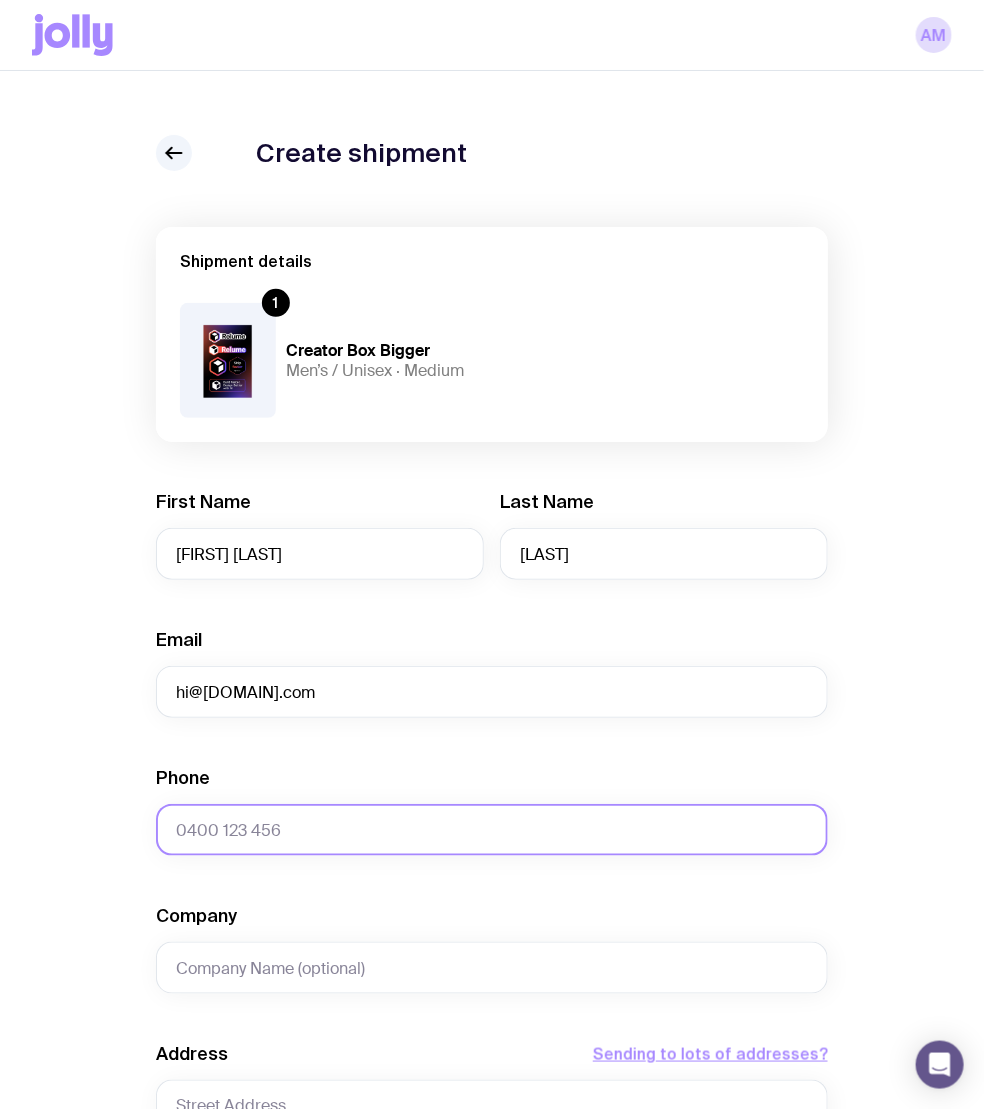 click on "Phone" 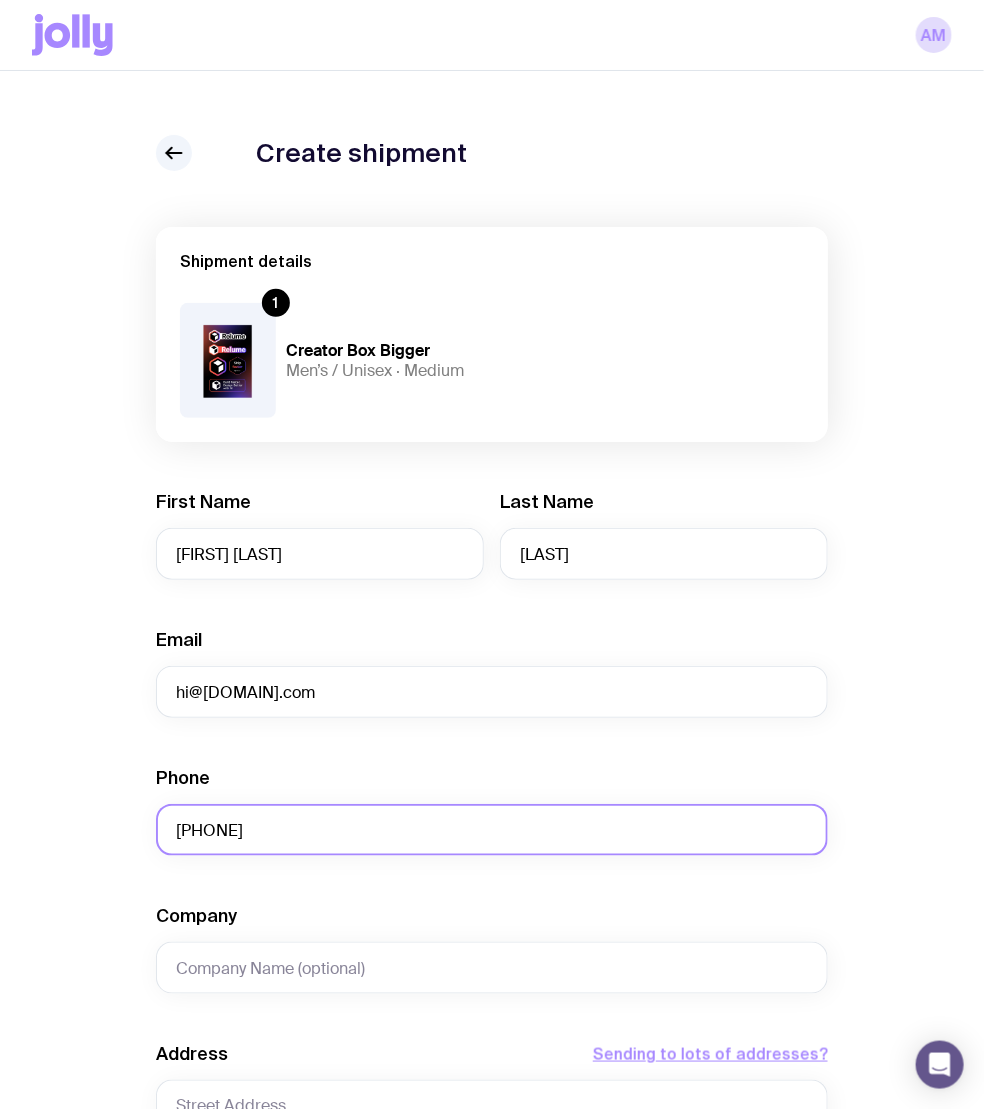 type on "[PHONE]" 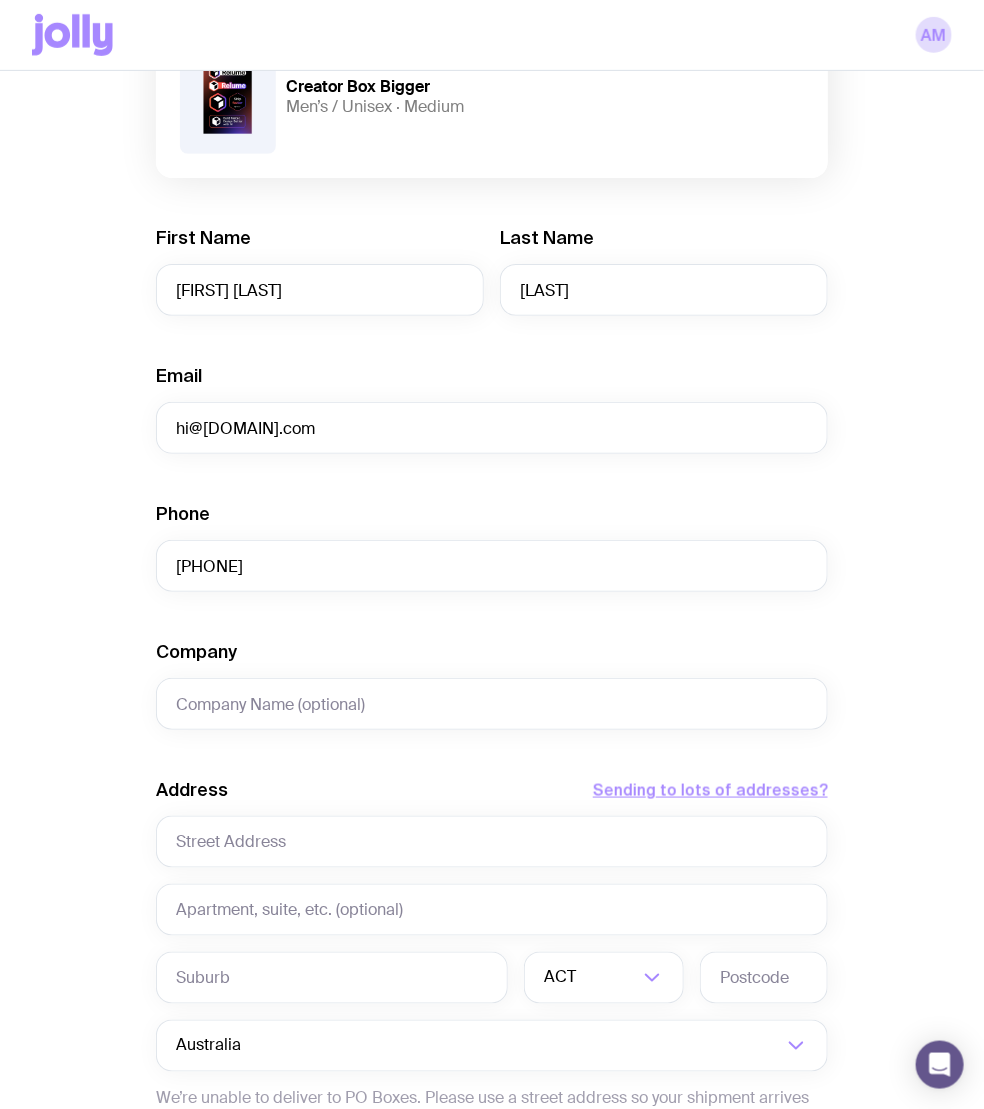 scroll, scrollTop: 495, scrollLeft: 0, axis: vertical 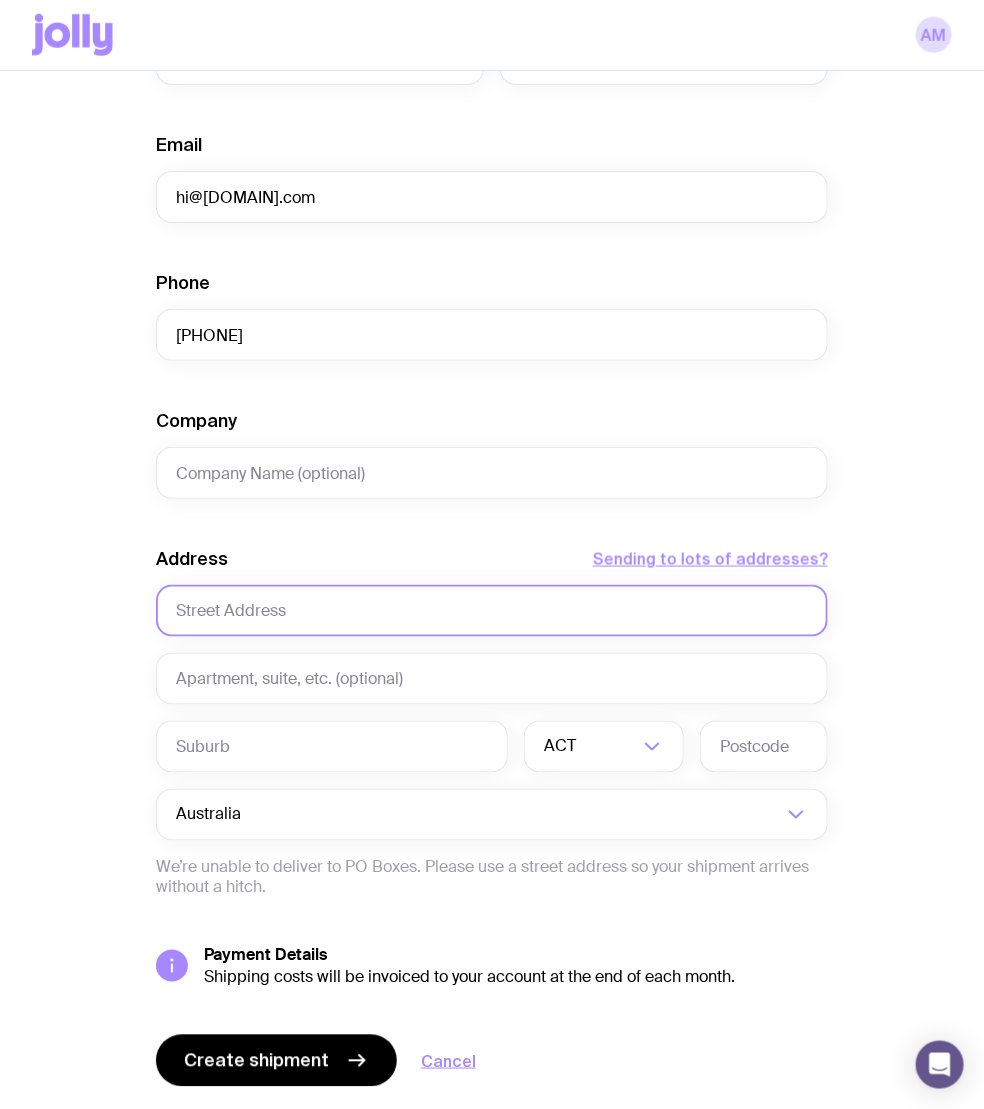 click 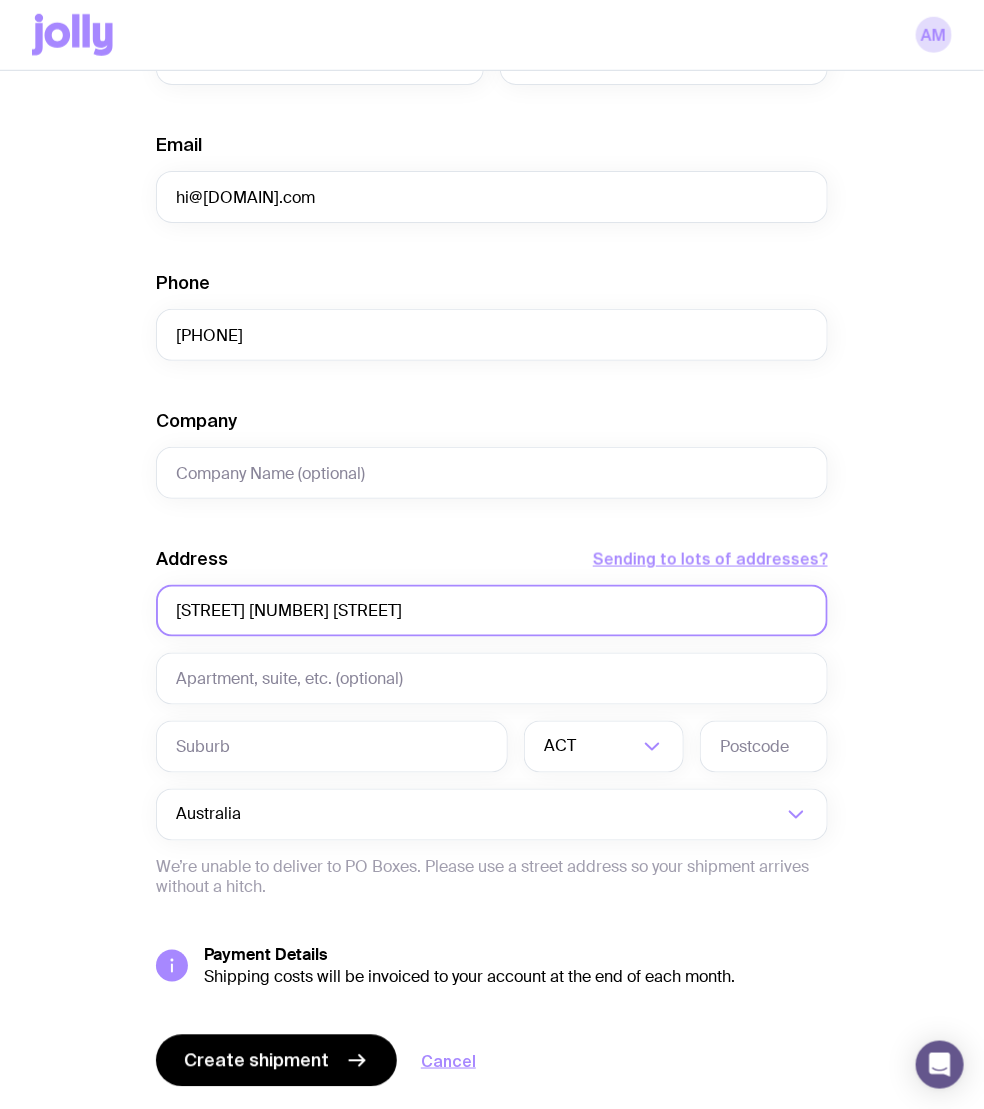 type on "[STREET] [NUMBER] [STREET]" 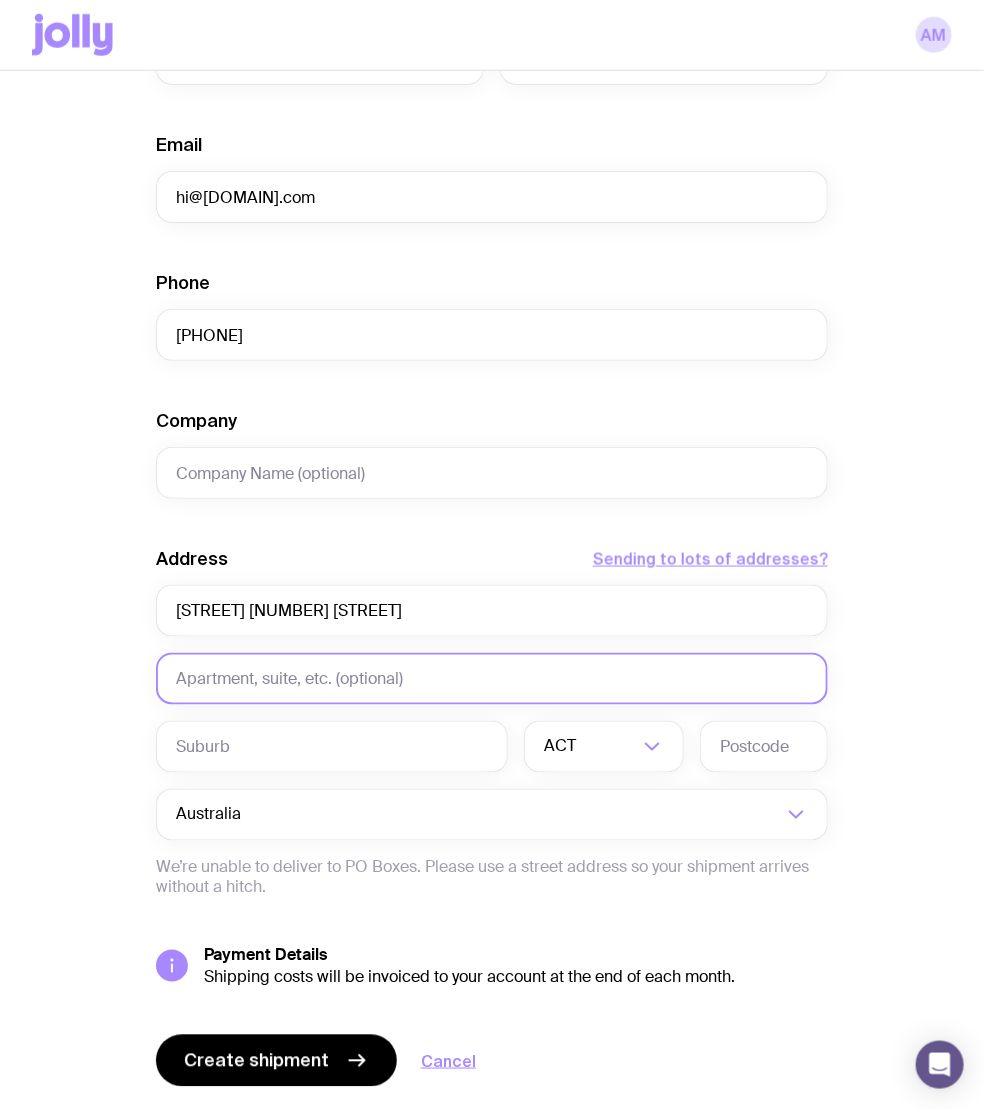 click 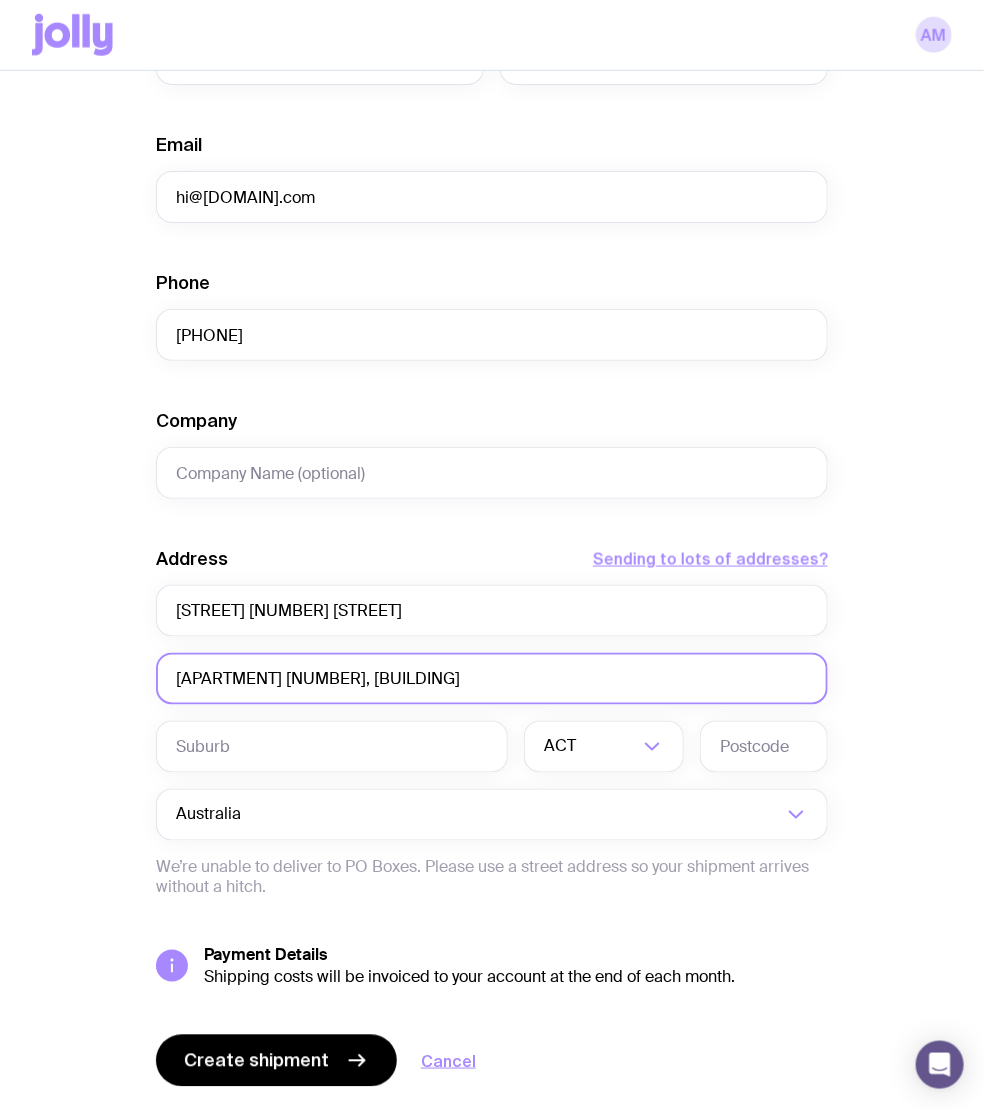 type on "[APARTMENT] [NUMBER], [BUILDING]" 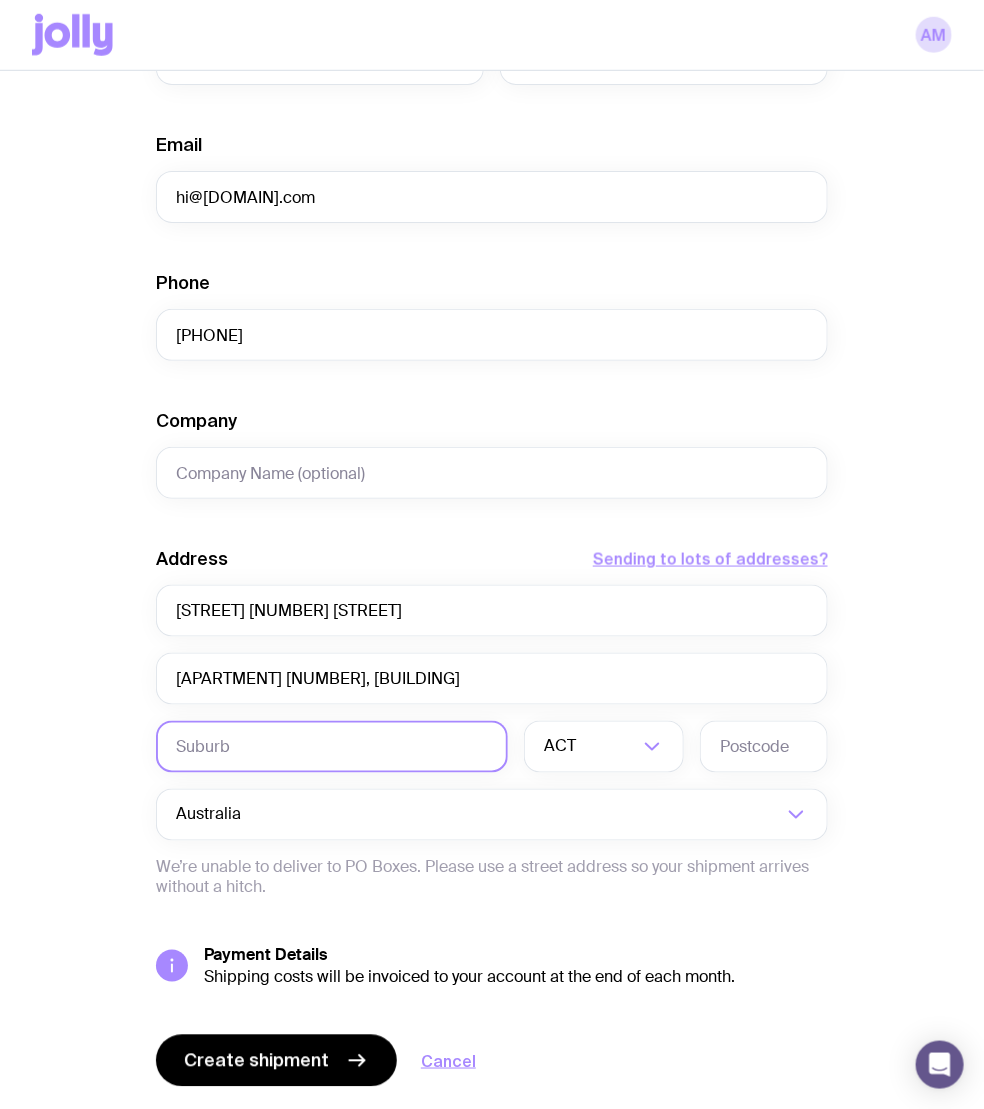 click 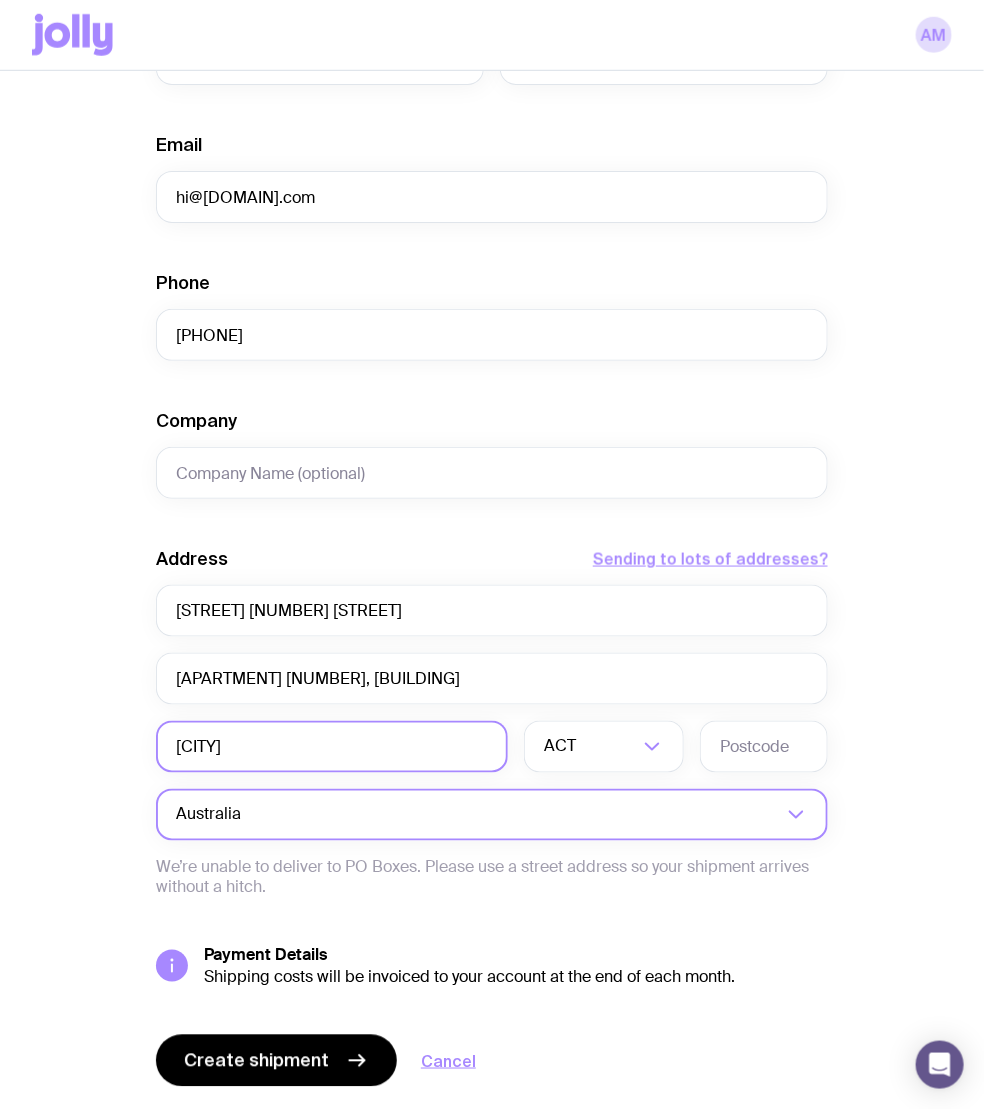 type on "[CITY]" 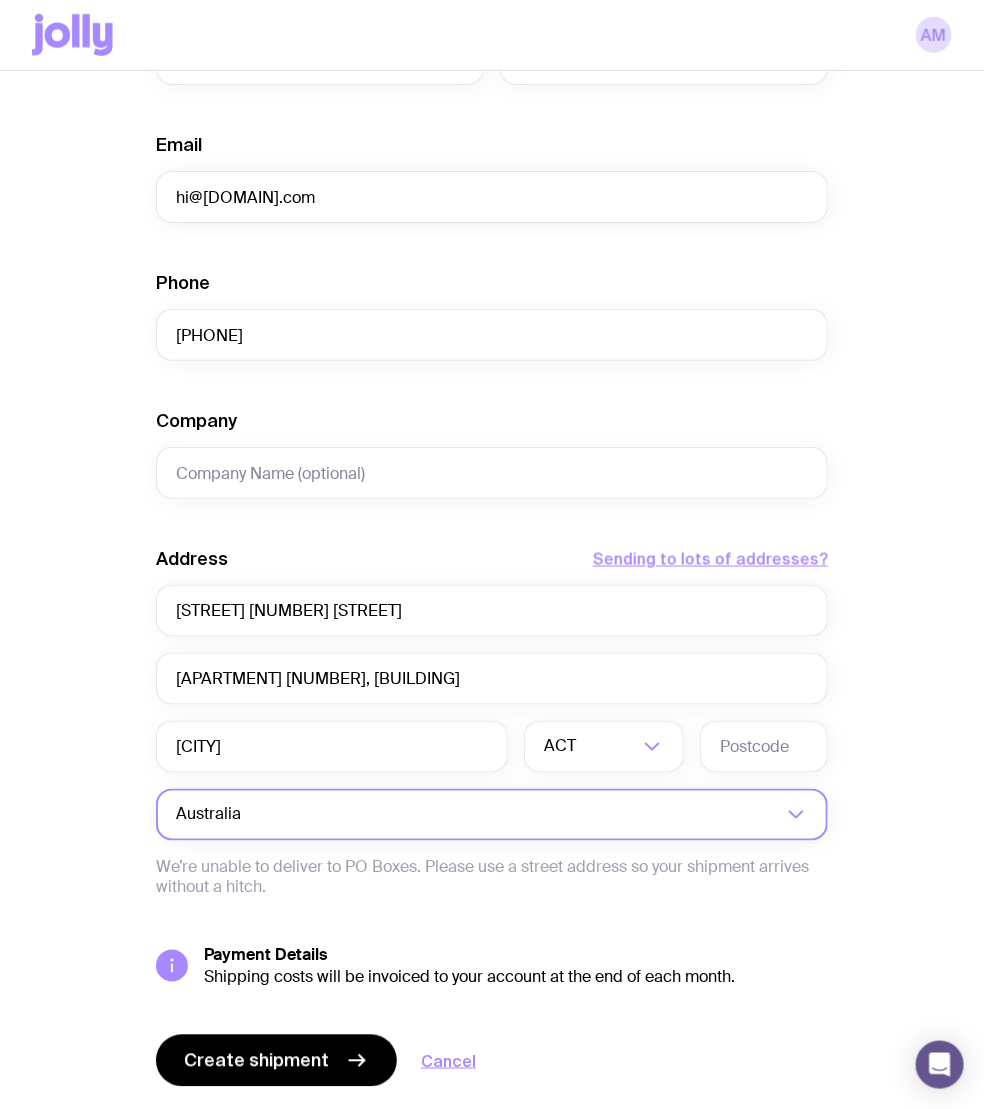 click 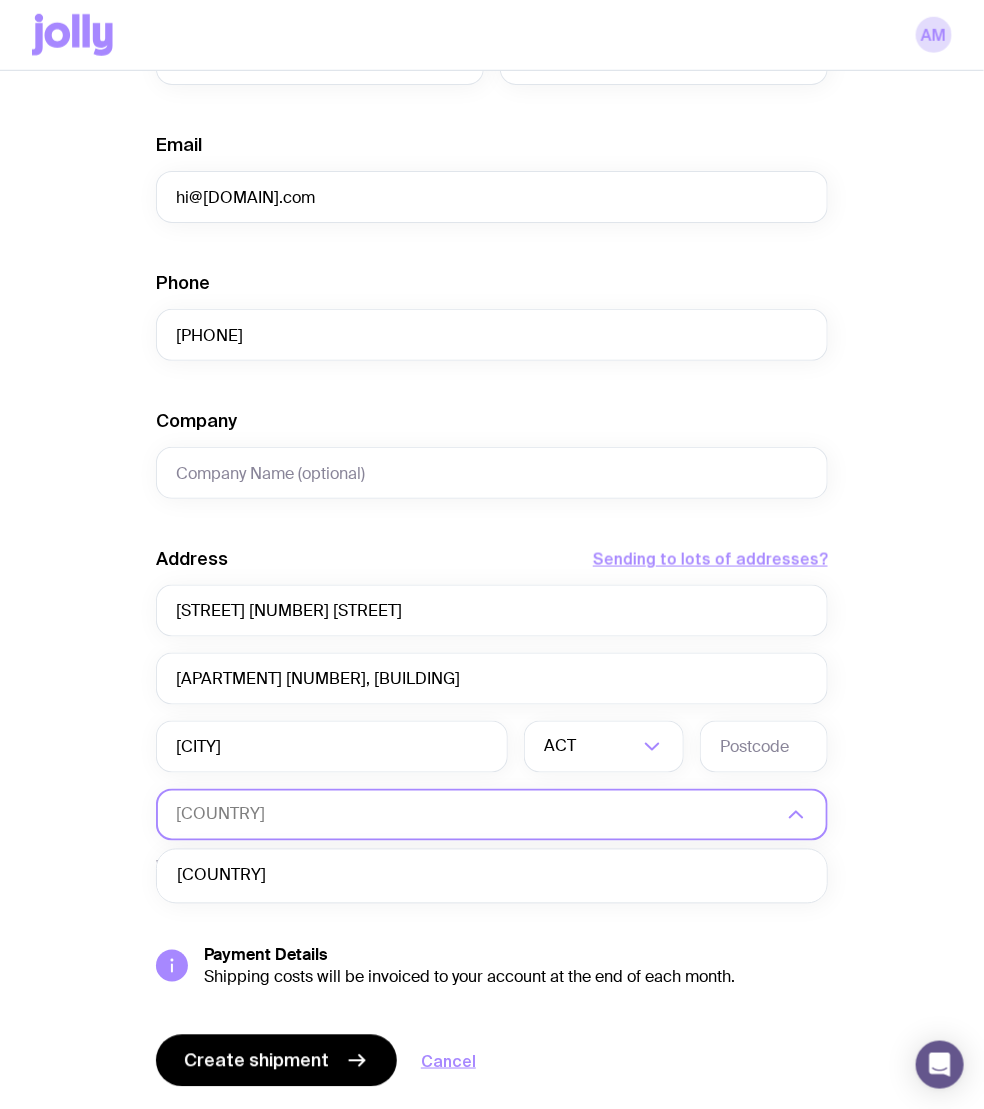 scroll, scrollTop: 0, scrollLeft: 0, axis: both 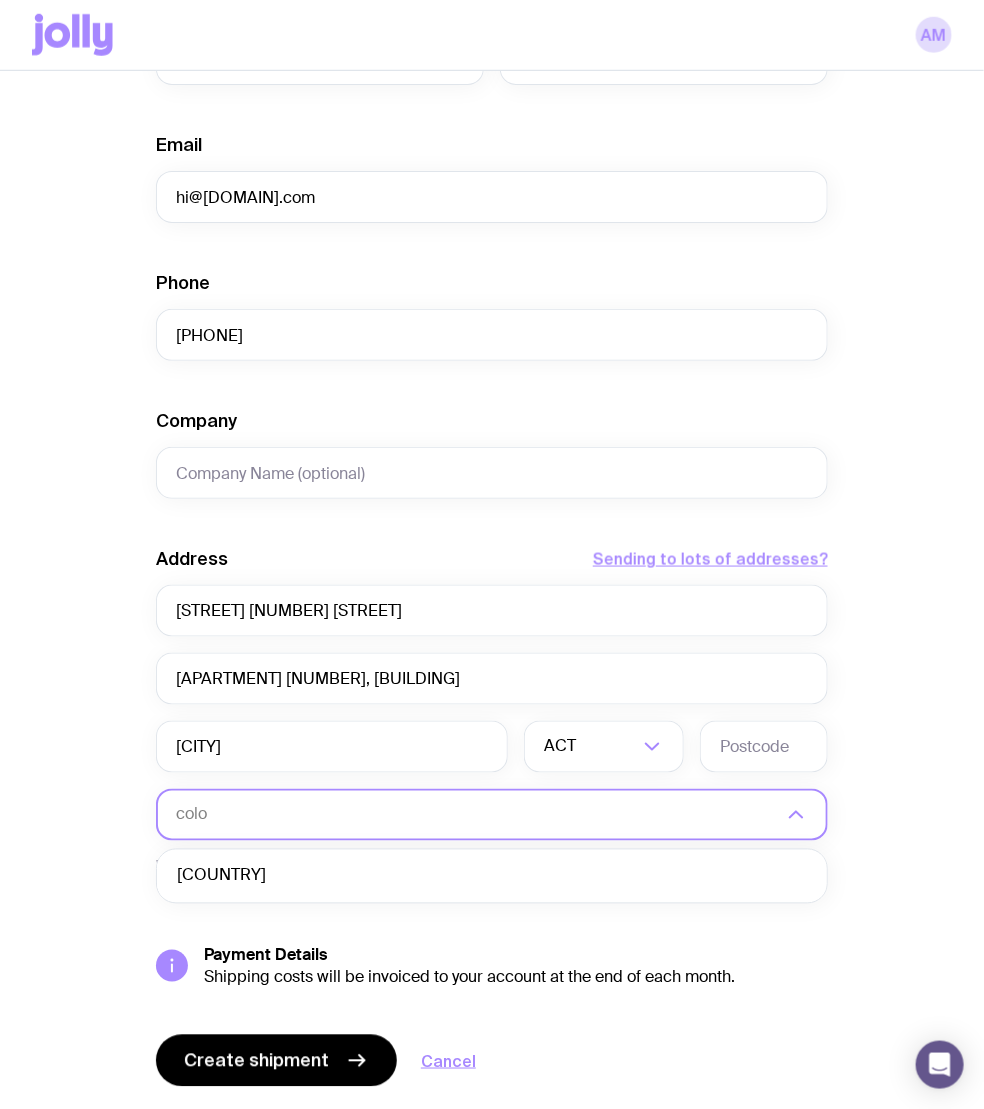 click on "[COUNTRY]" 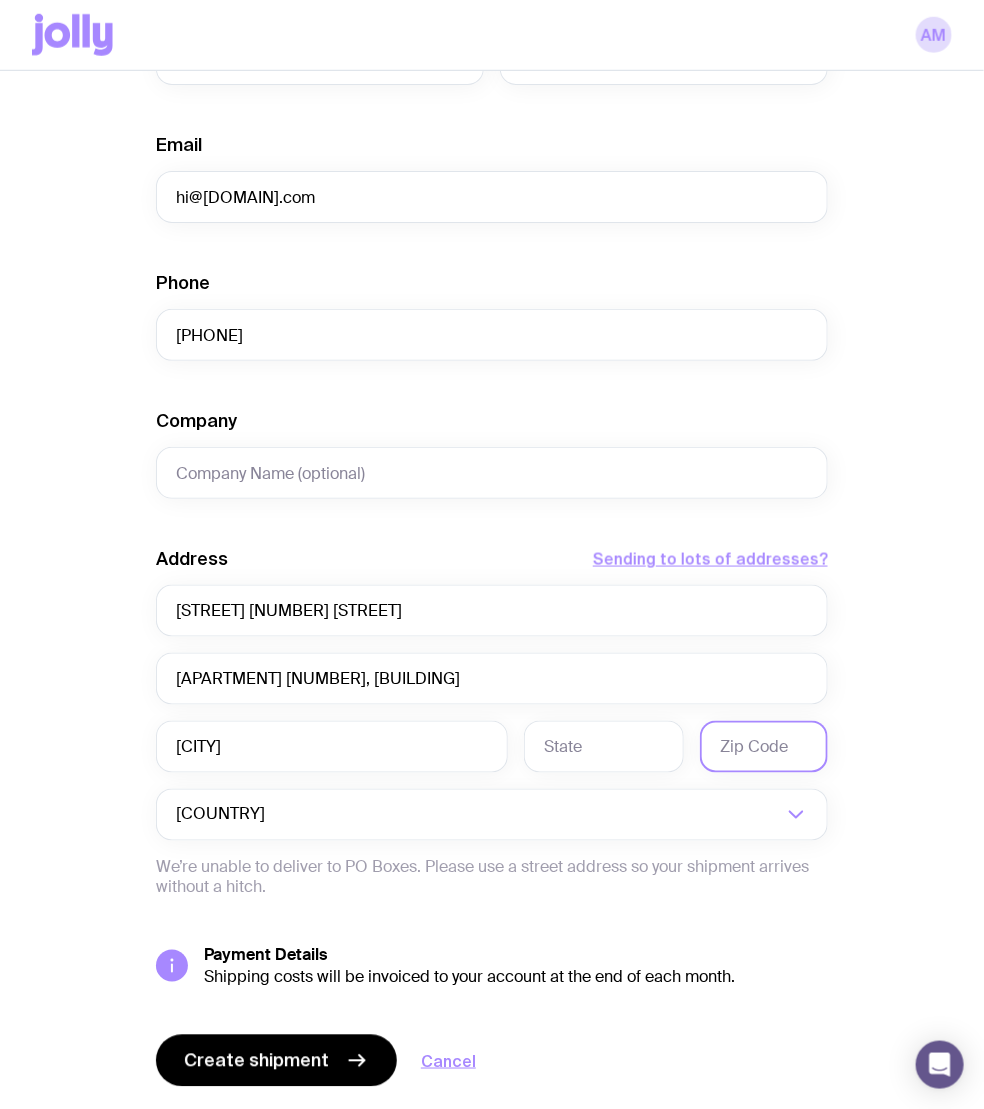 click 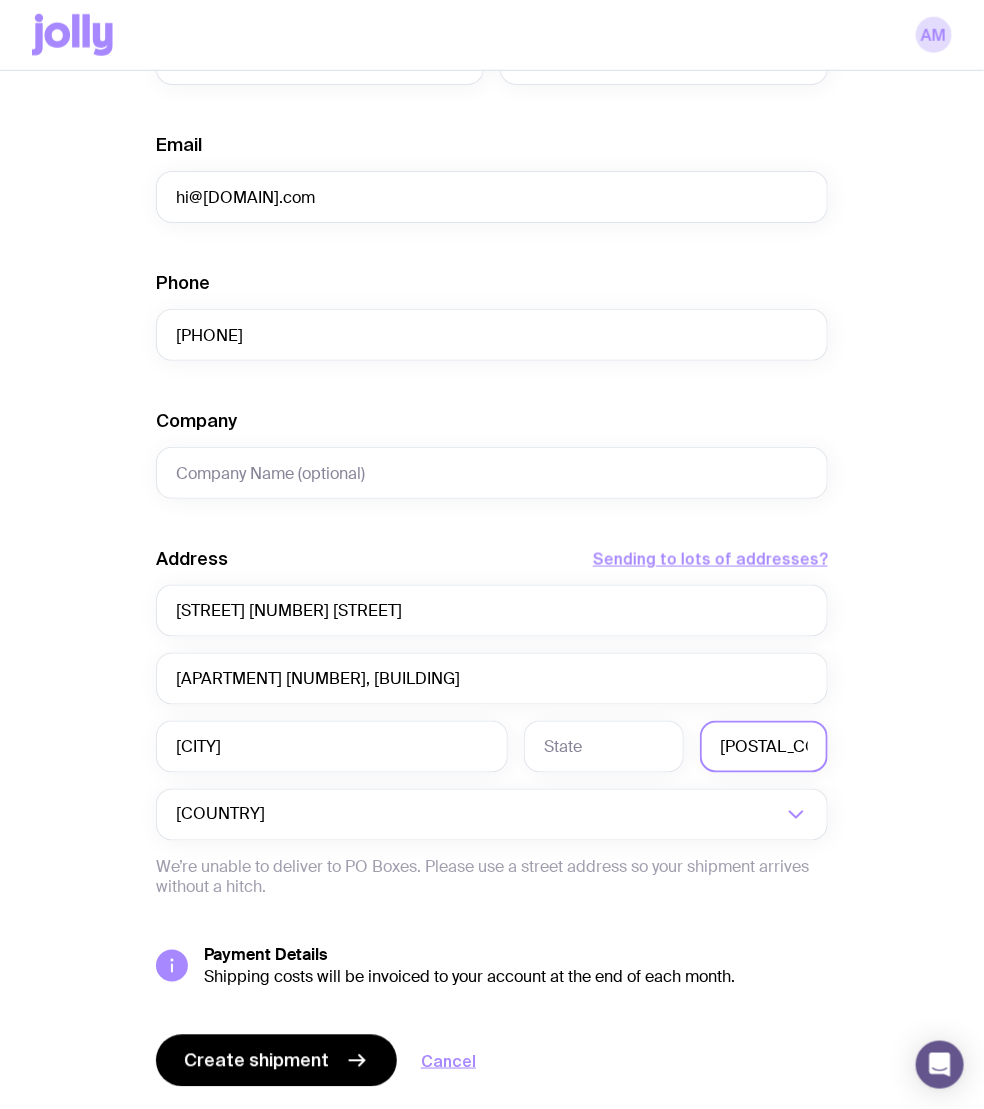 type on "[POSTAL_CODE]" 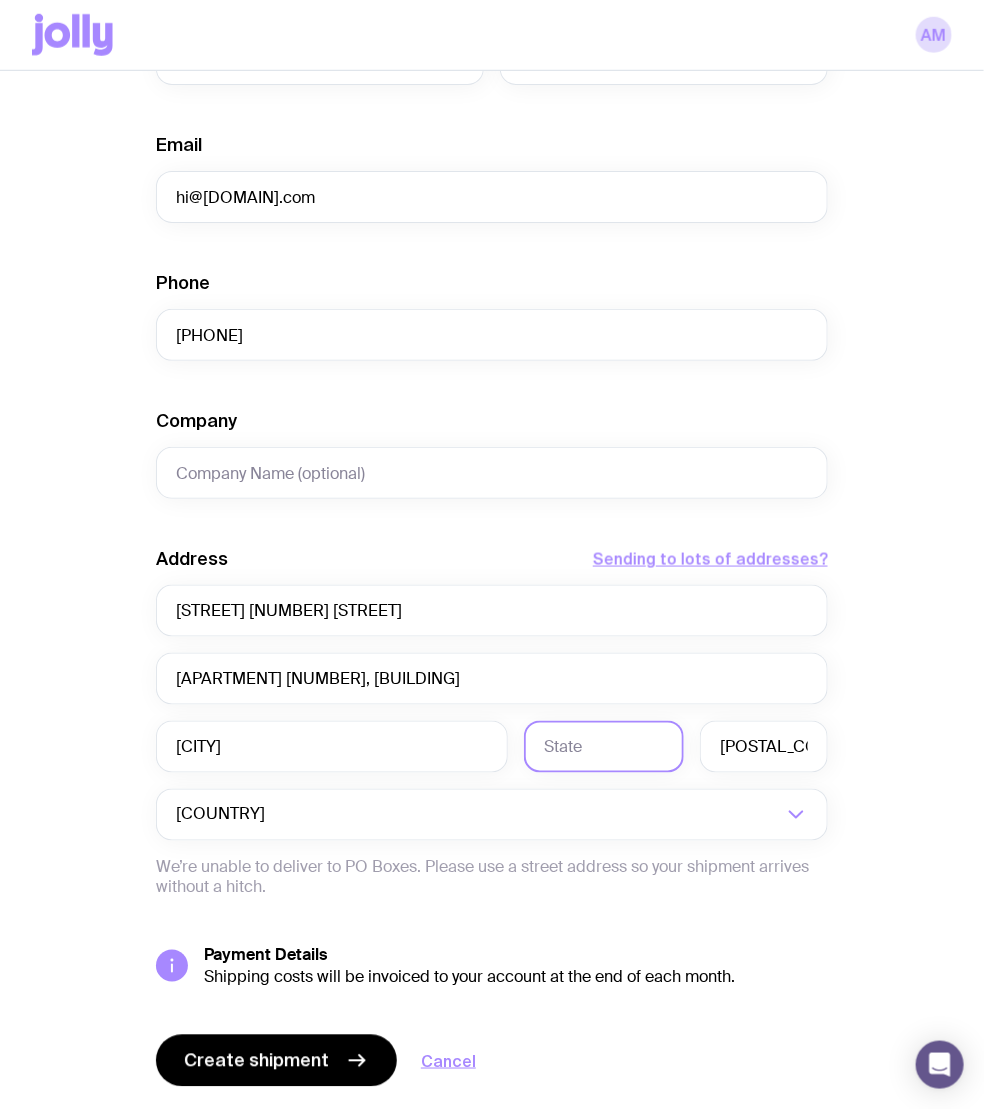 click 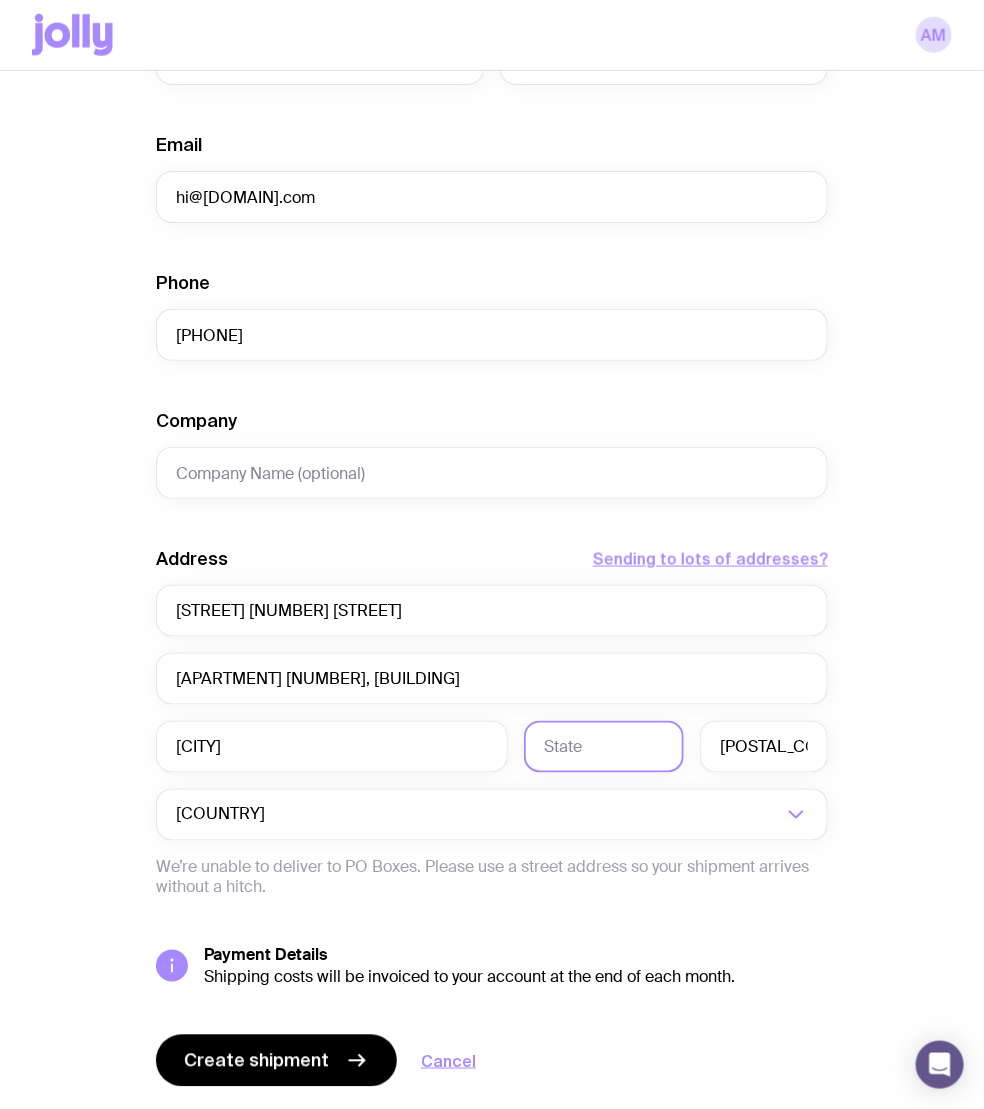 paste on "[REGION]" 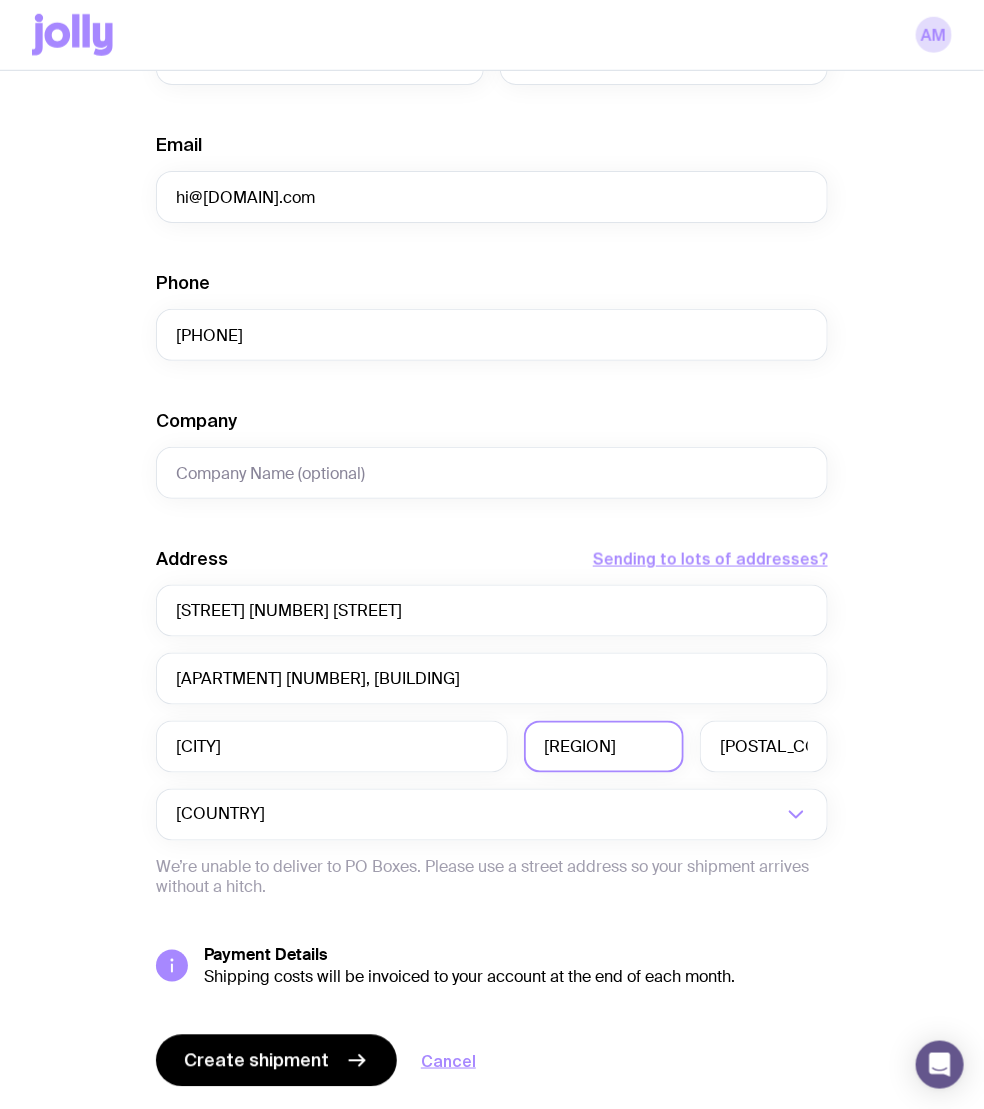 type on "[REGION]" 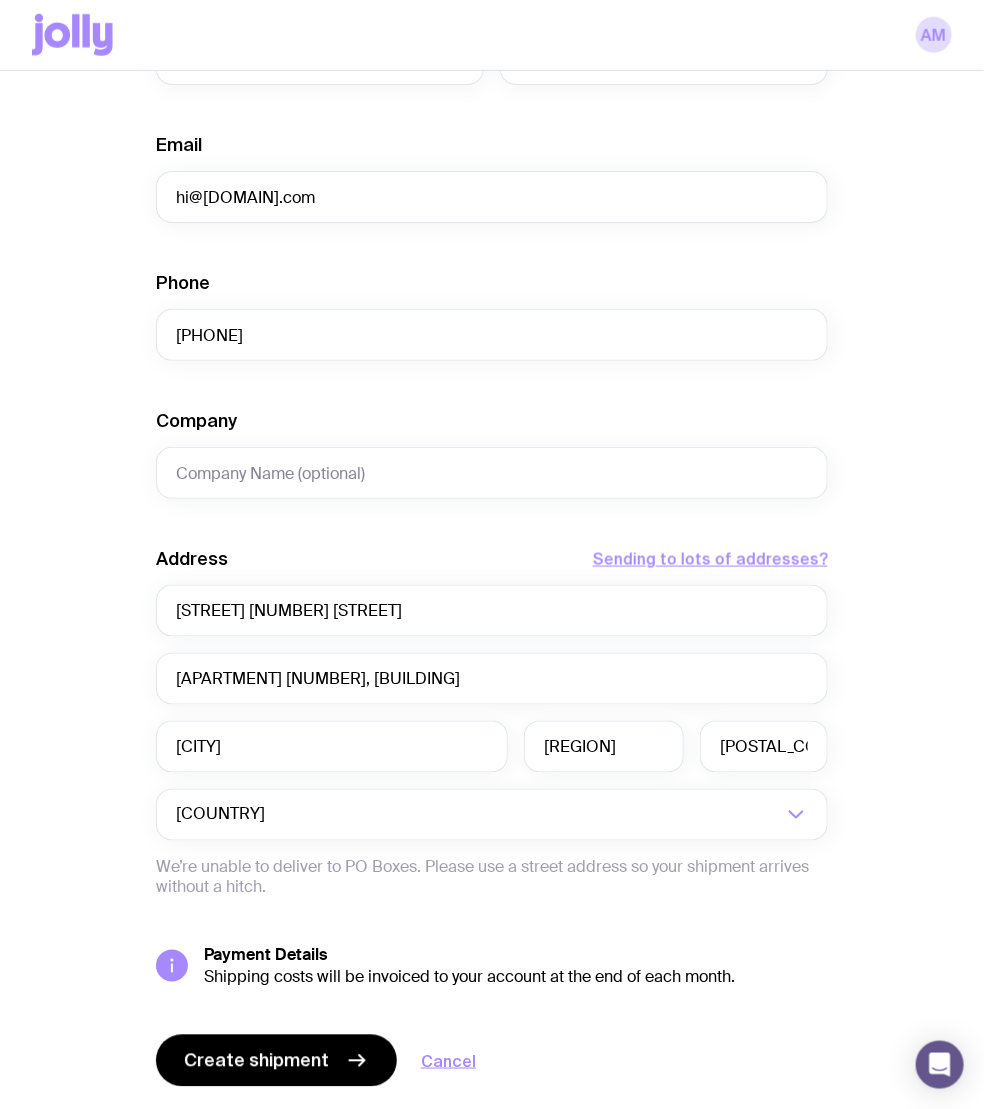 click on "First Name [FIRST] [LAST] Email [EMAIL] Phone [PHONE] Company Address  Sending to lots of addresses?  Cra. [NUMBER]b # [NUMBER] A OESTE - [NUMBER] Apartamento [NUMBER], [BUILDING] [CITY] [CITY] [POSTAL_CODE] [COUNTRY] Loading...  We’re unable to deliver to PO Boxes. Please use a street address so your shipment arrives without a hitch.  Payment Details  Shipping costs will be invoiced to your account at the end of each month.  Create shipment  Cancel" 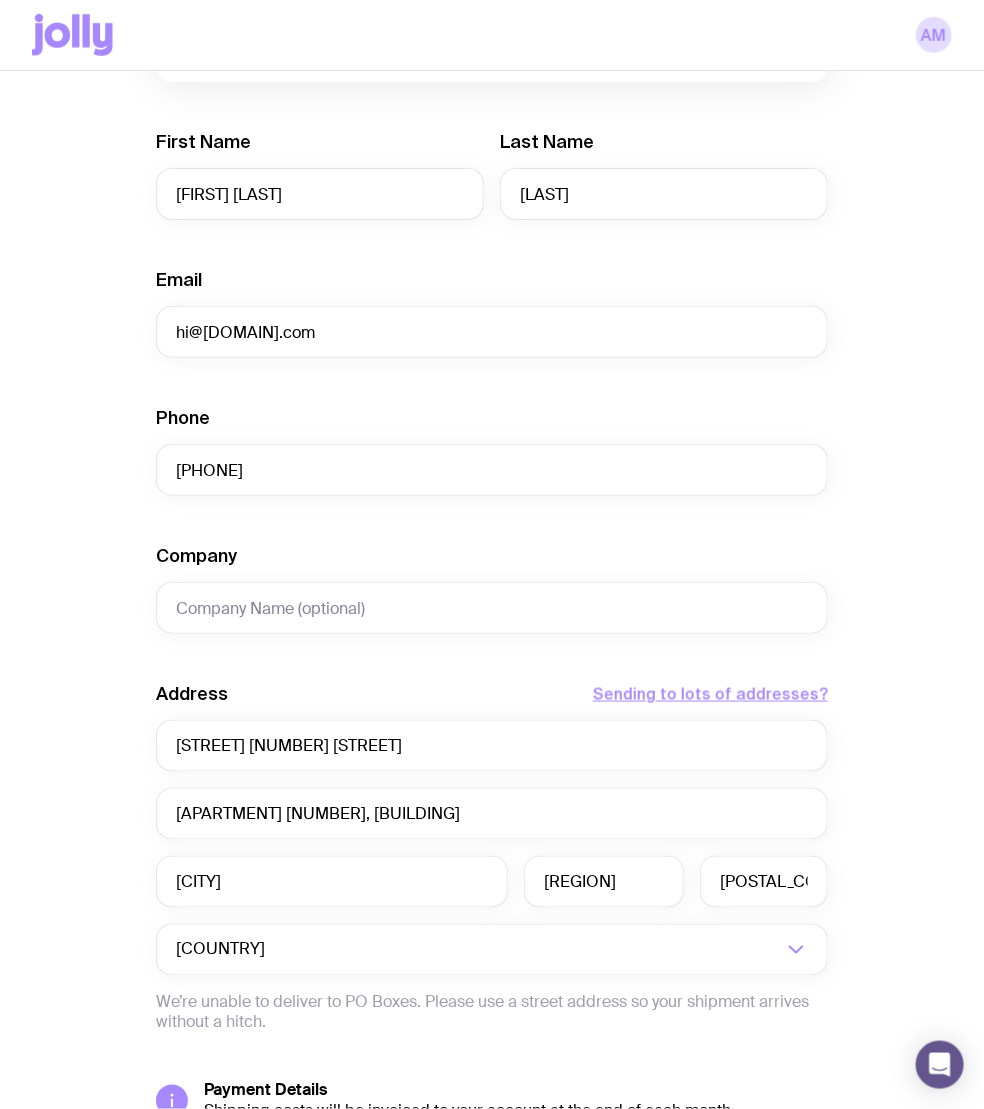 scroll, scrollTop: 552, scrollLeft: 0, axis: vertical 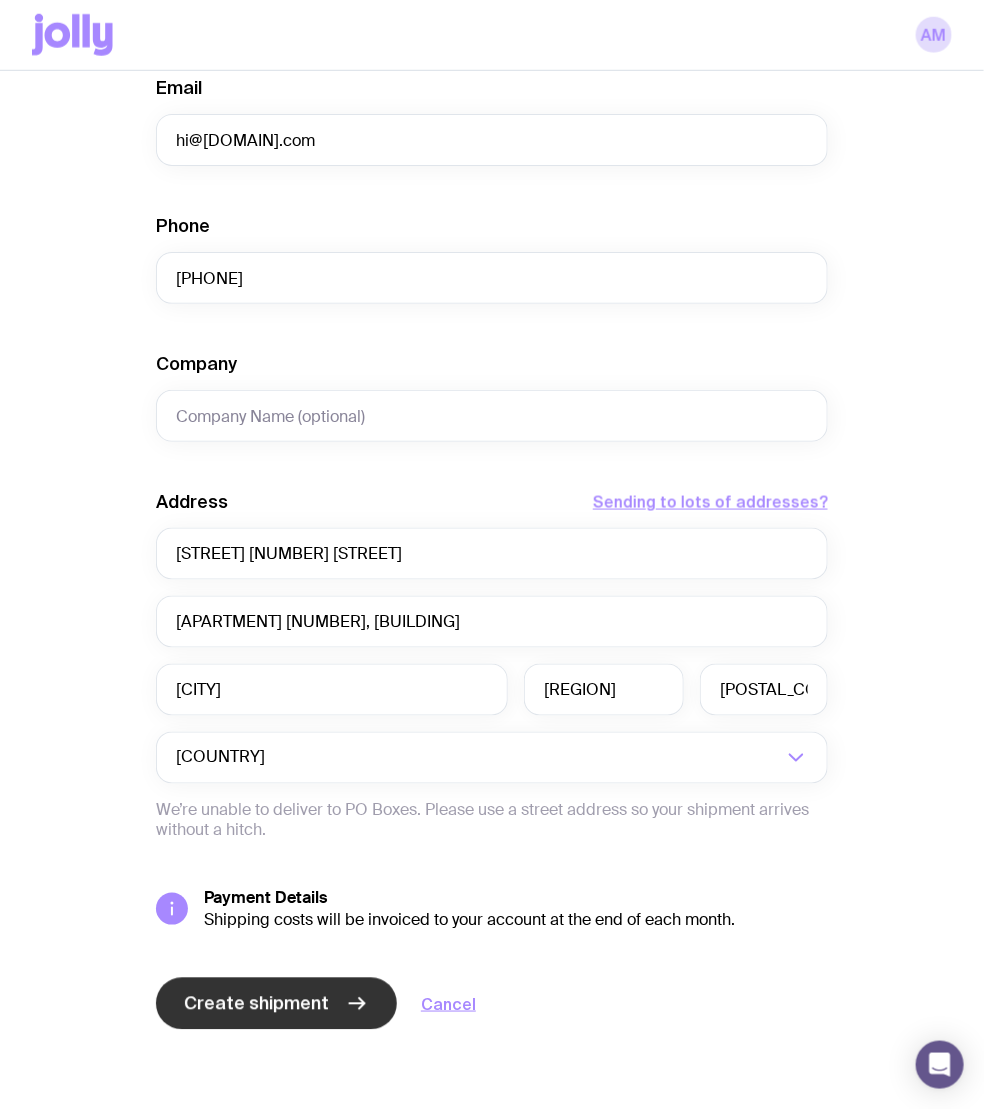 click on "Create shipment" 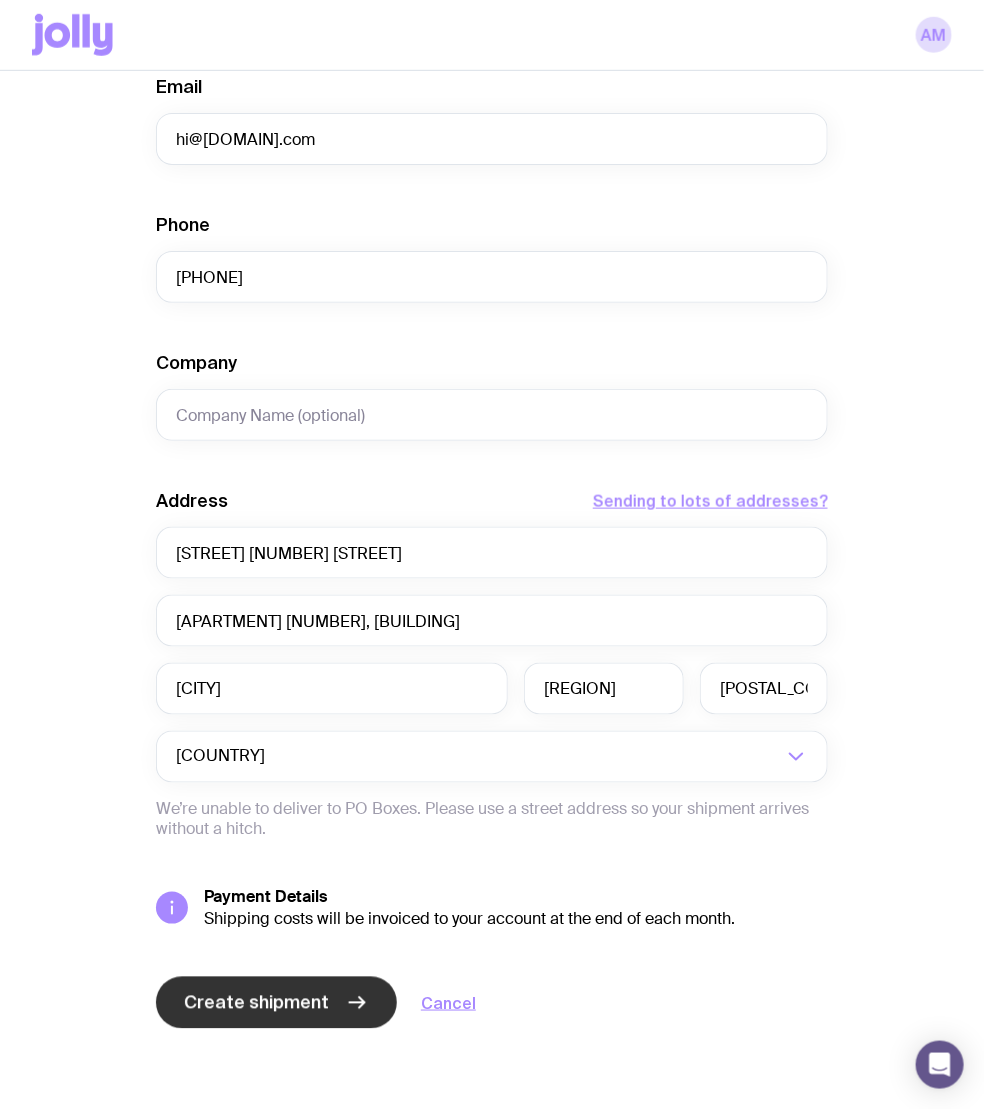 scroll, scrollTop: 0, scrollLeft: 0, axis: both 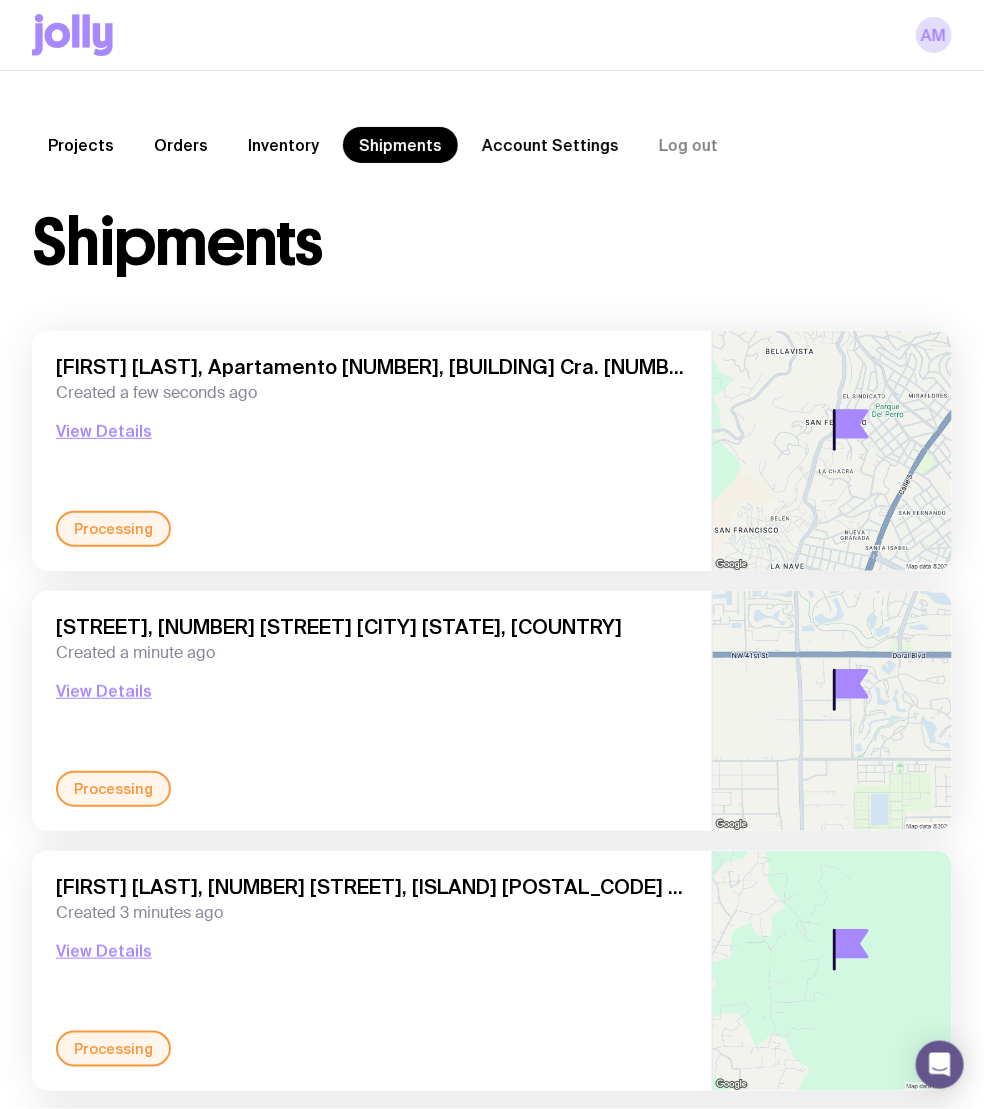 click on "Inventory" 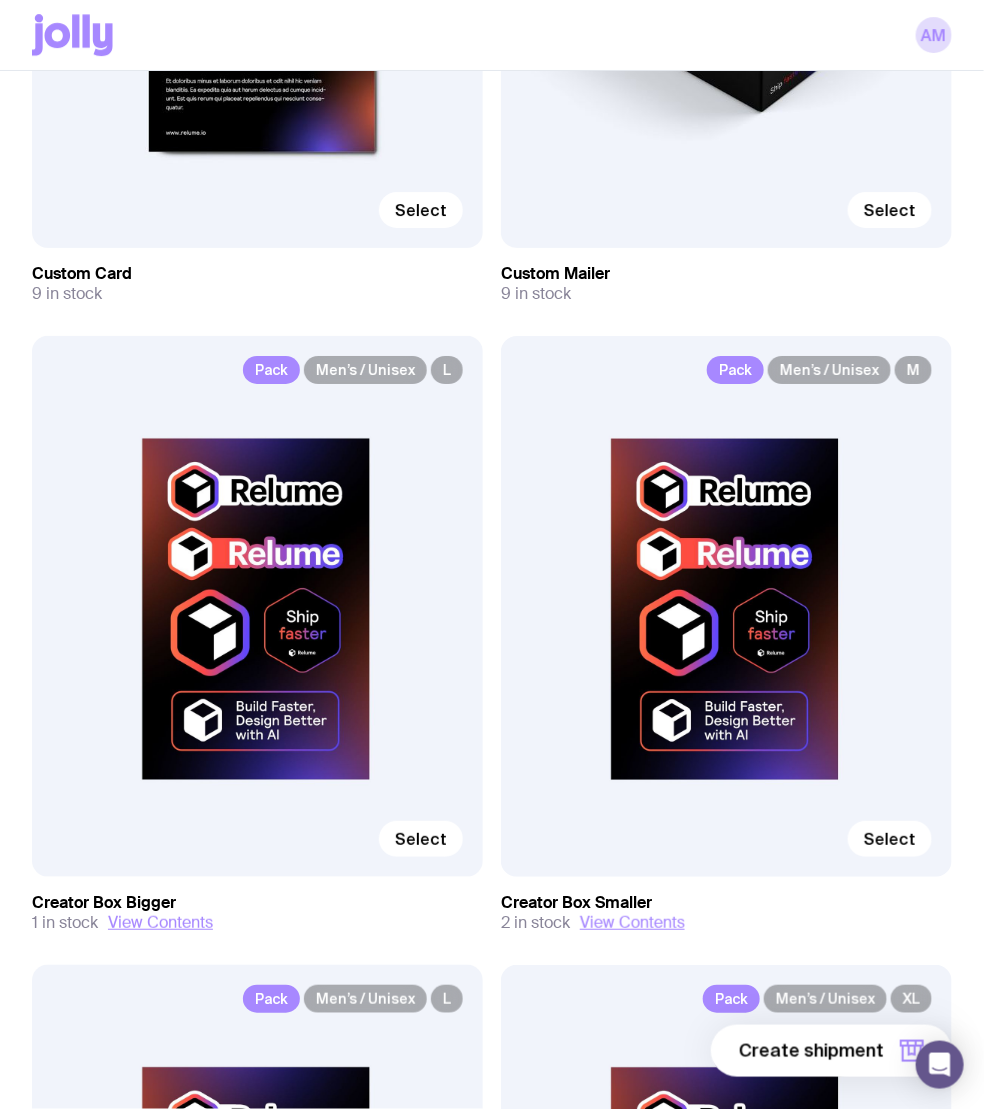 scroll, scrollTop: 6947, scrollLeft: 0, axis: vertical 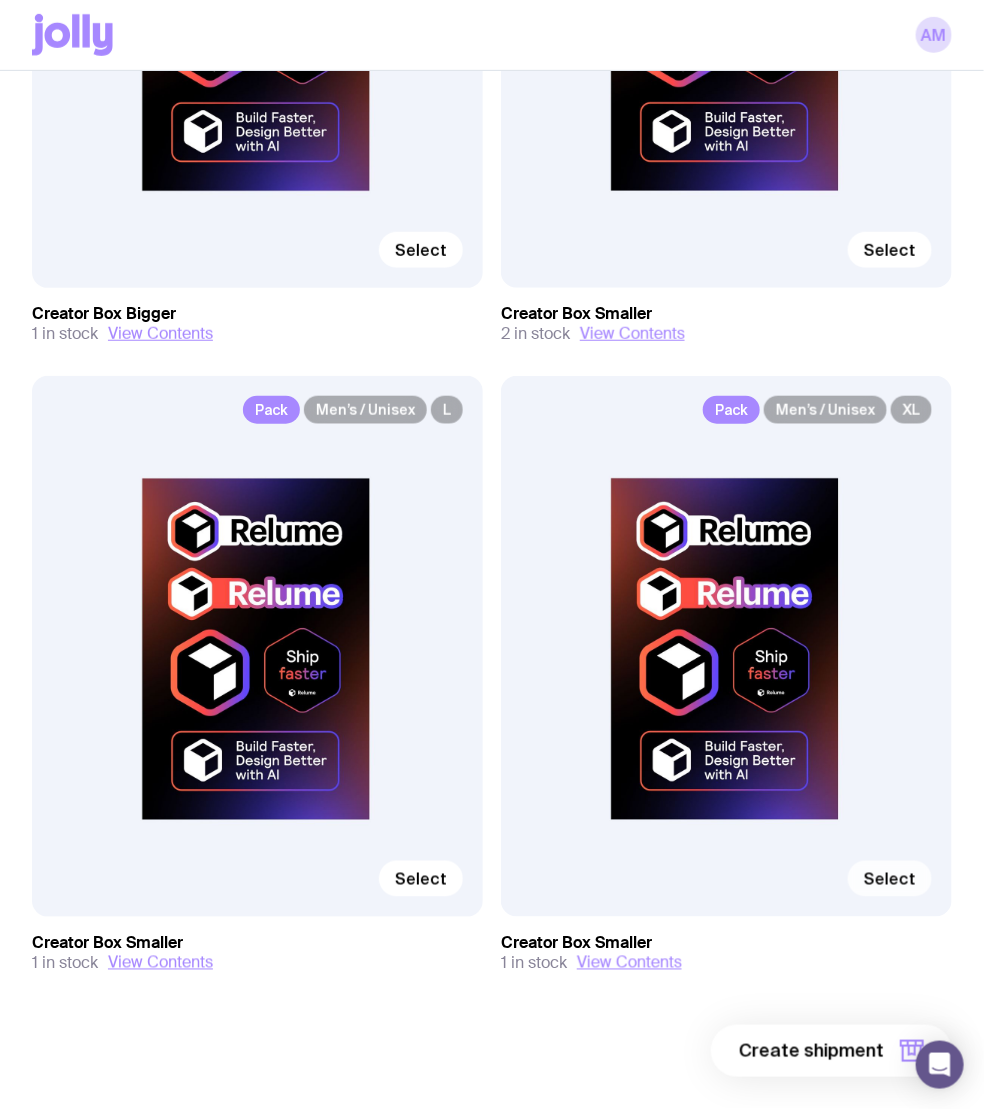 click on "Select" at bounding box center [890, 879] 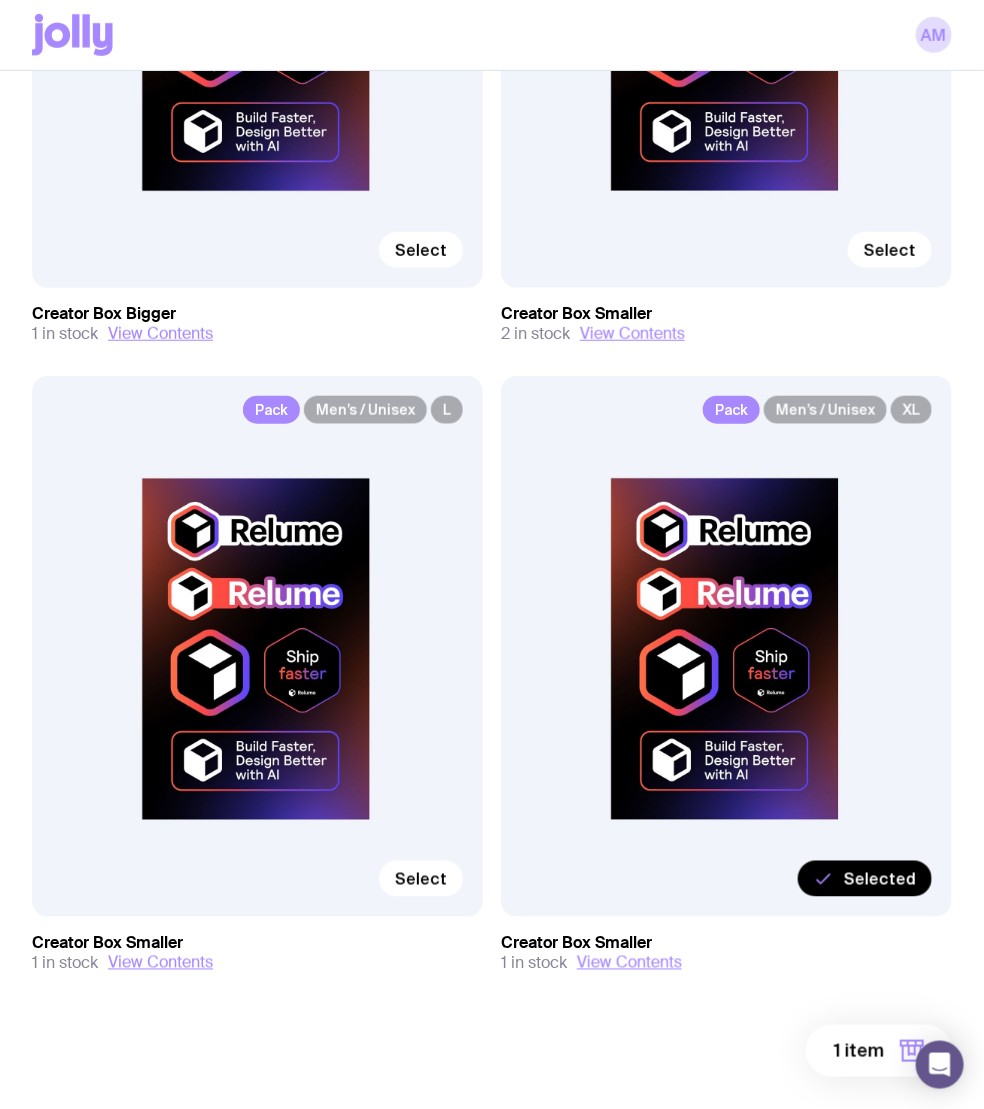 click on "1 item" 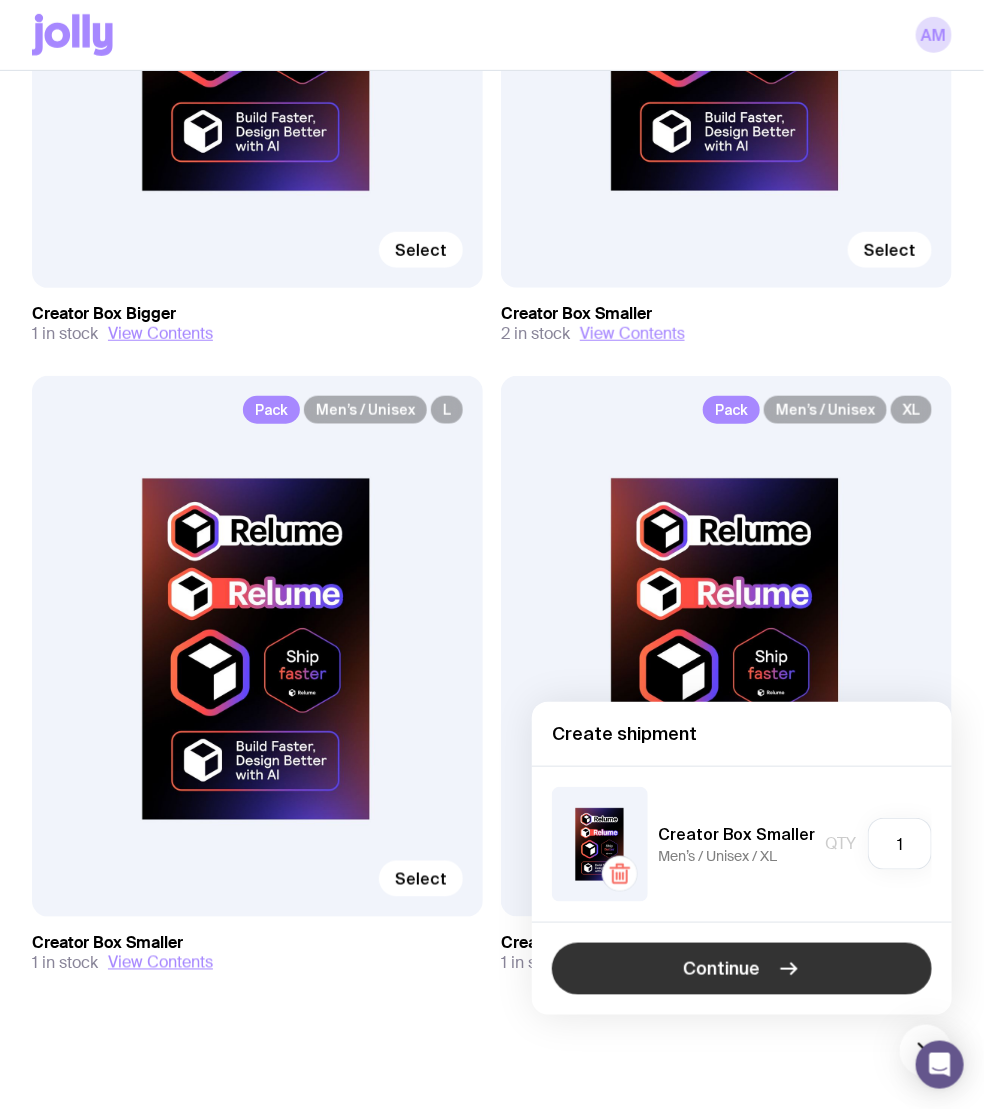 click on "Continue" 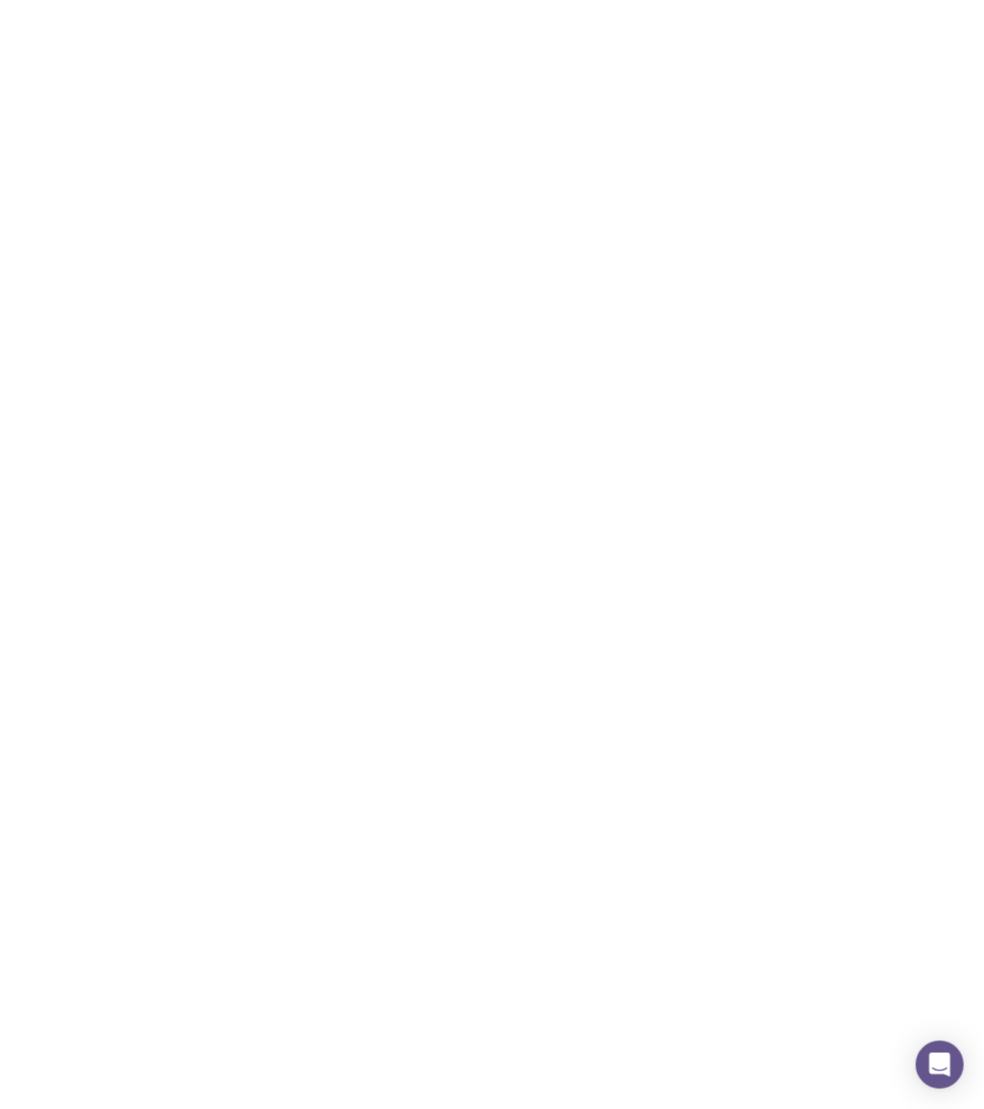scroll, scrollTop: 0, scrollLeft: 0, axis: both 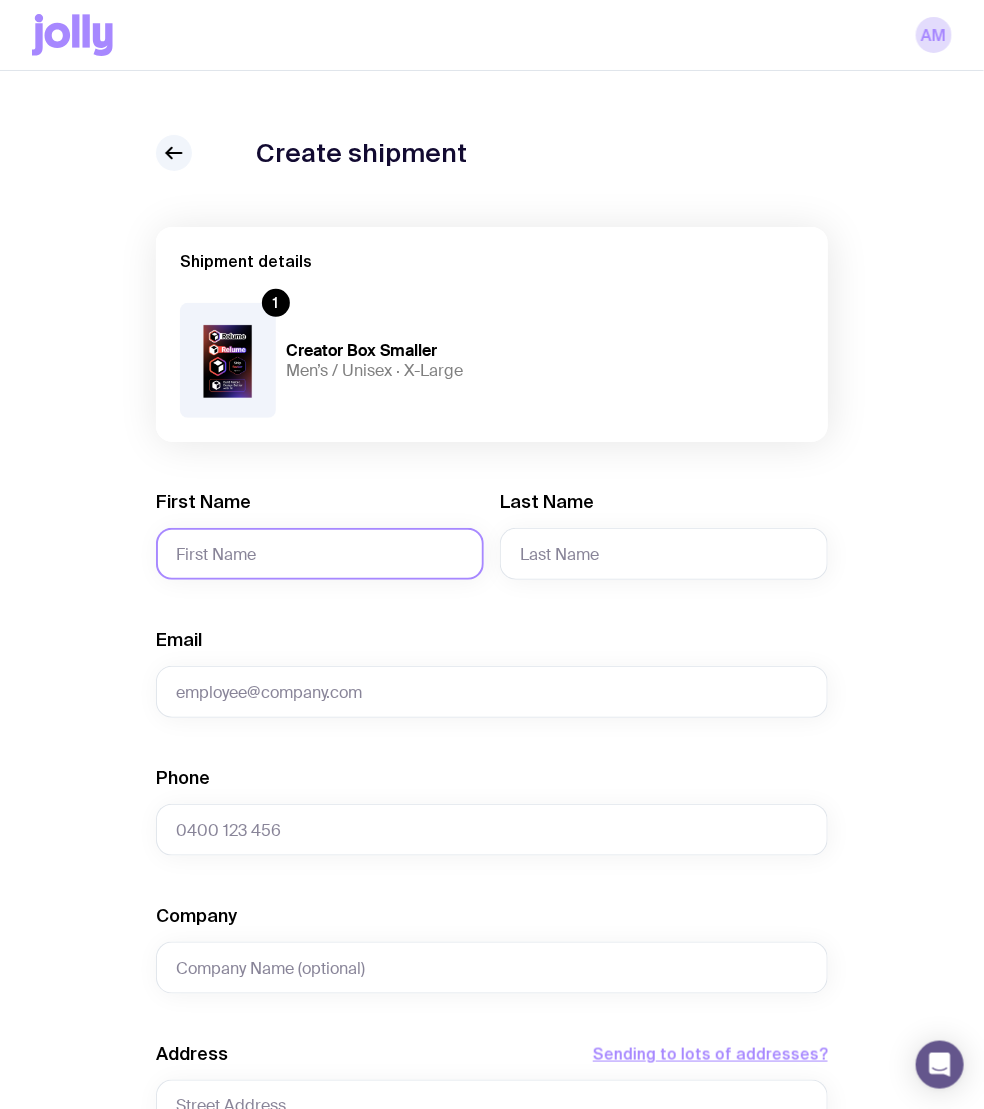 click on "First Name" 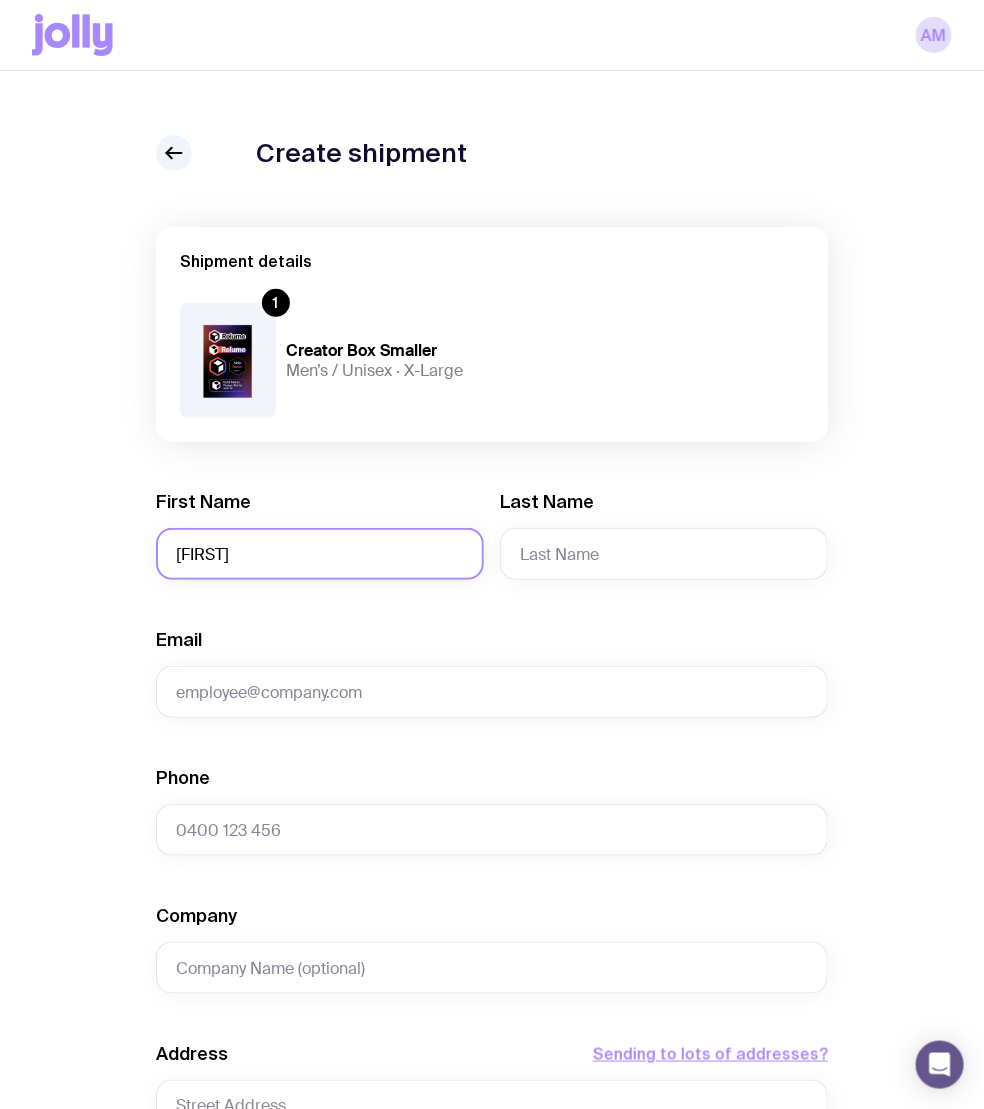 type on "[FIRST]" 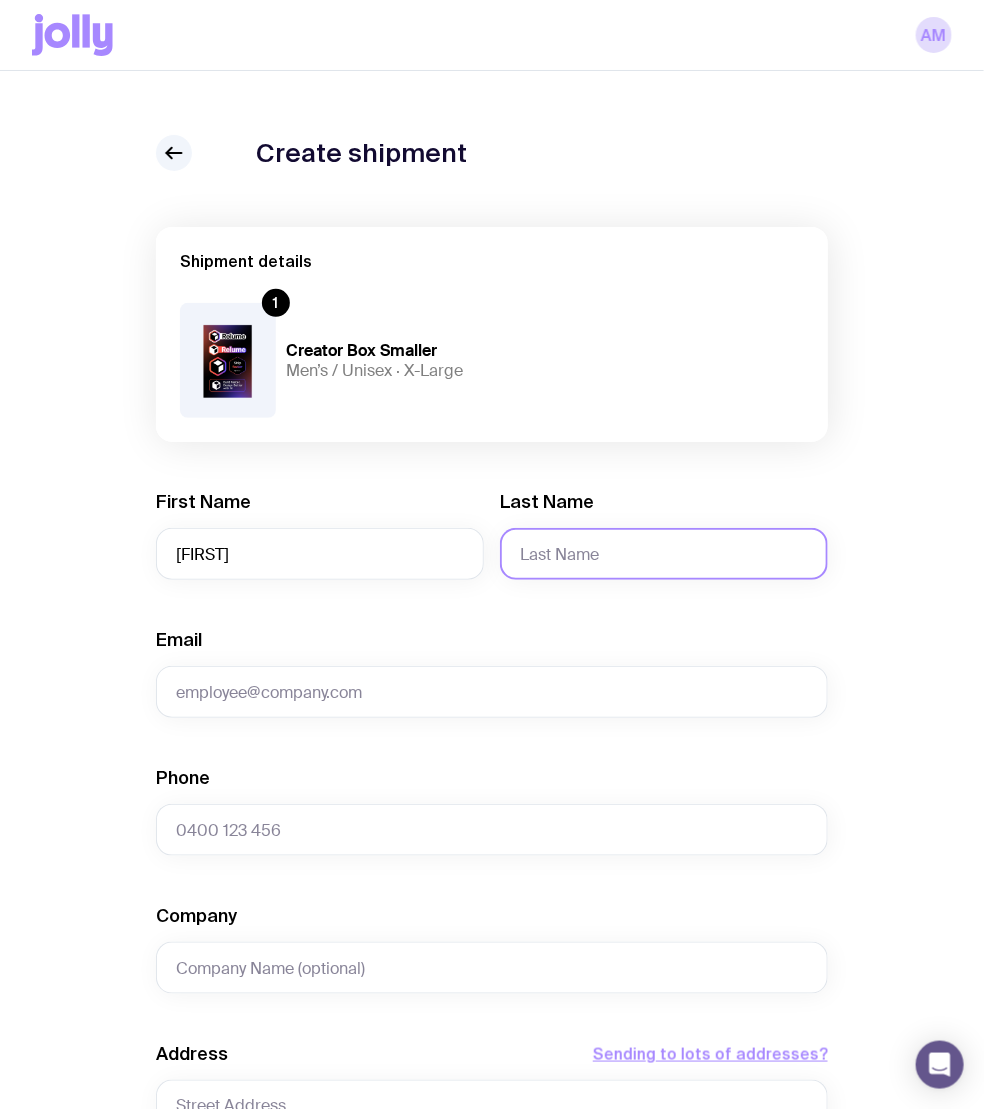 click on "Last Name" 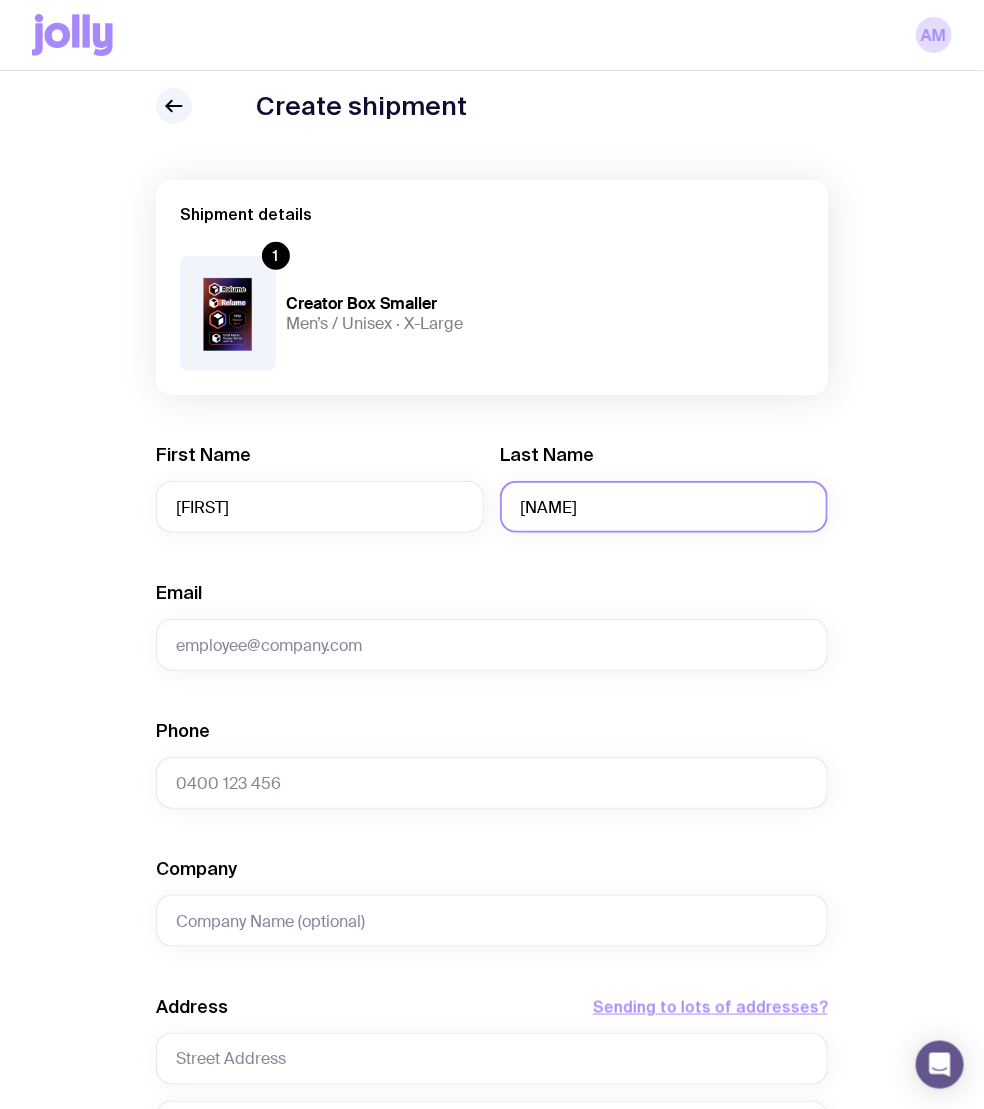 scroll, scrollTop: 84, scrollLeft: 0, axis: vertical 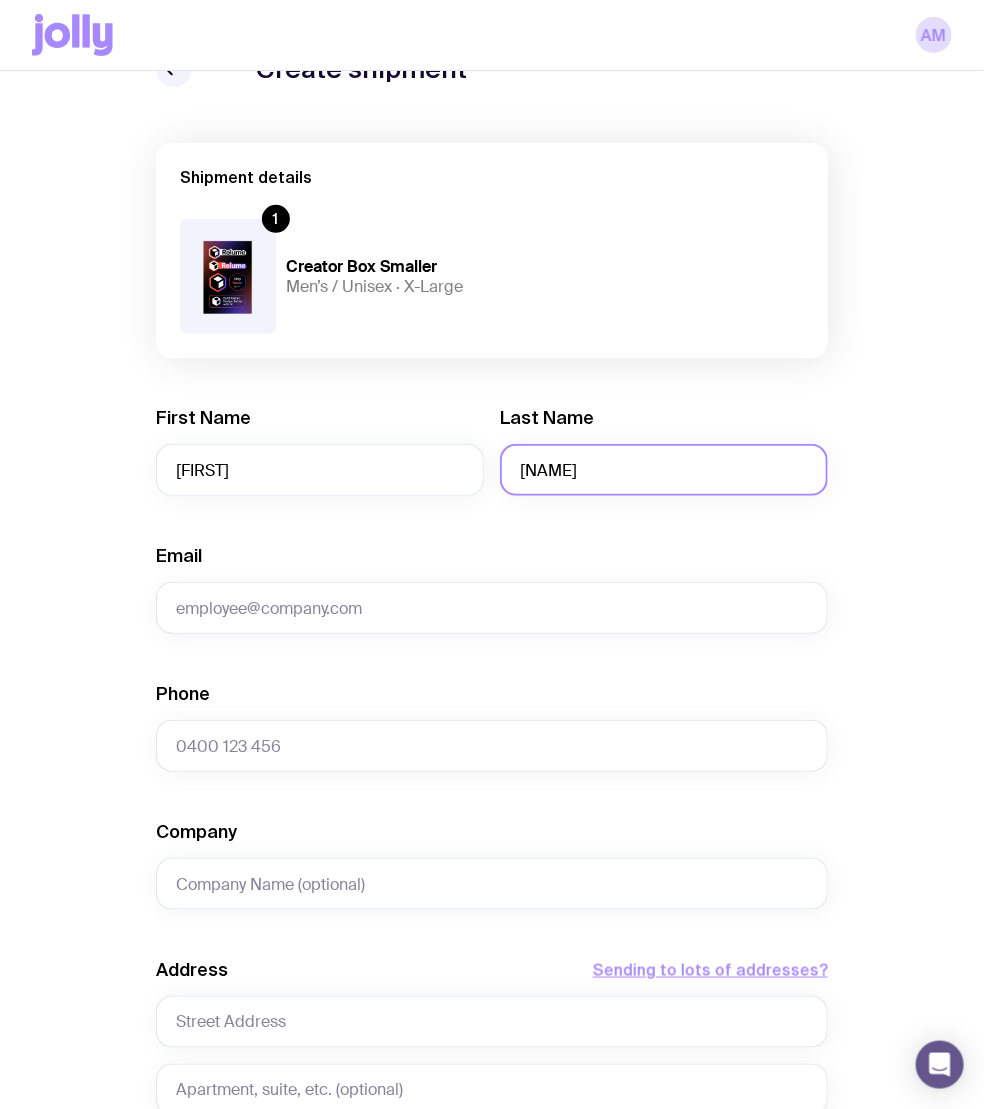 type on "[NAME]" 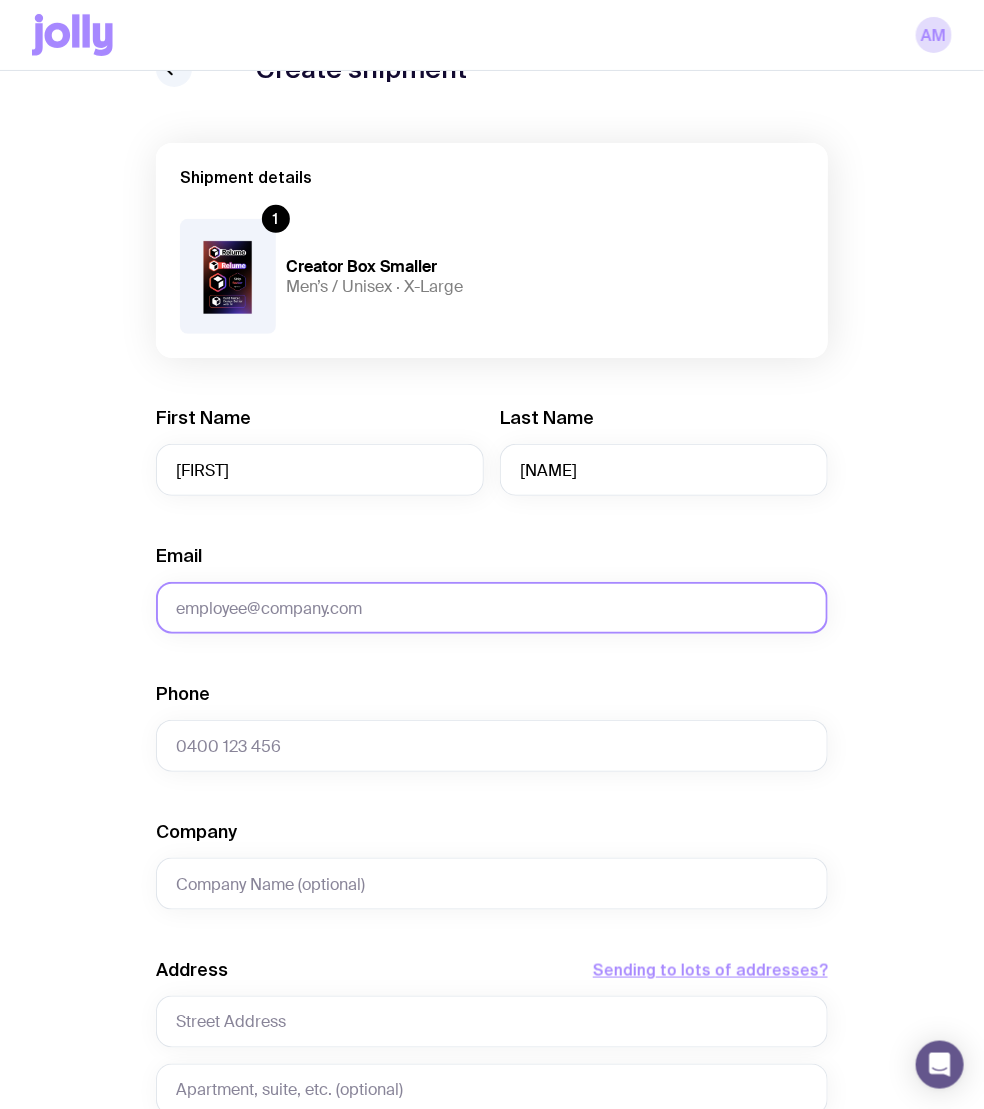 click on "Email" 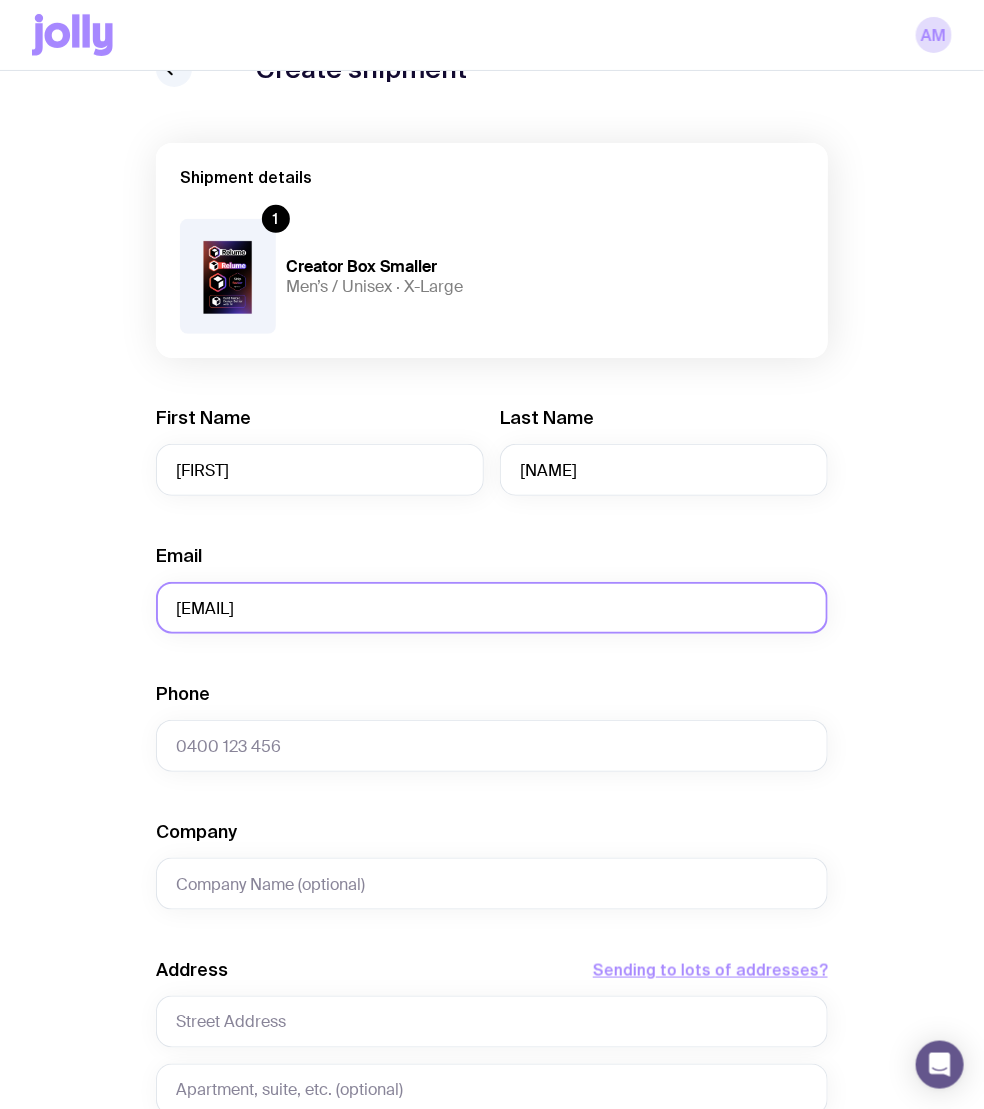 type on "[EMAIL]" 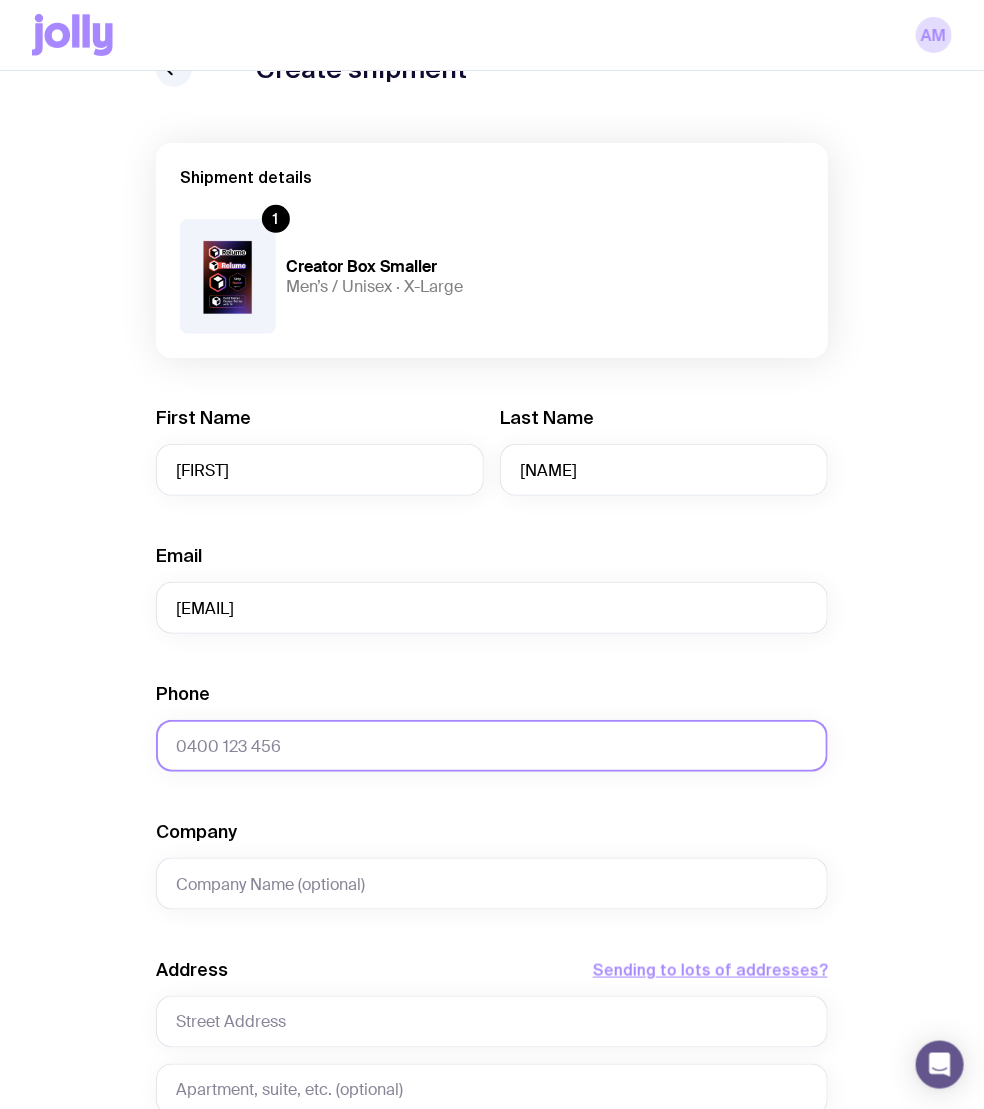 click on "Phone" 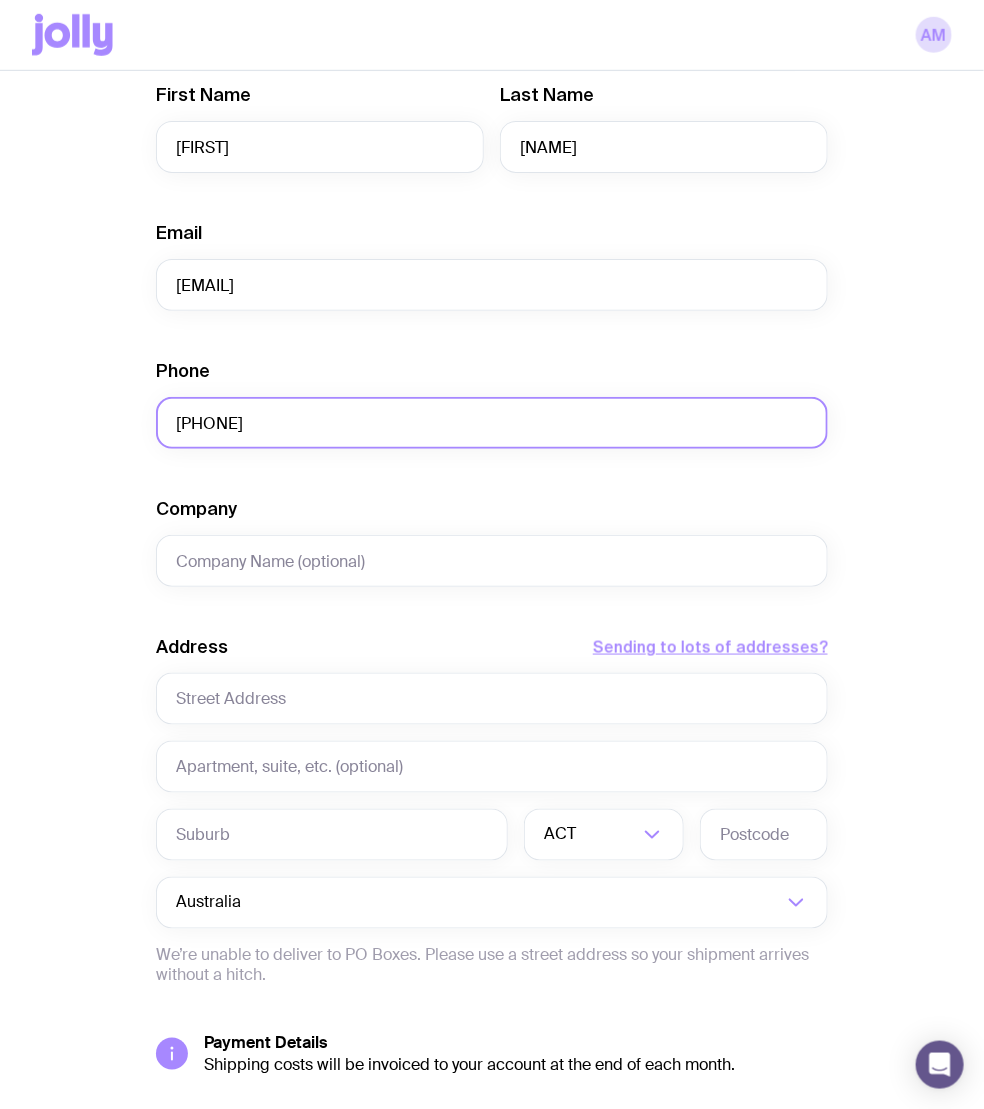 scroll, scrollTop: 552, scrollLeft: 0, axis: vertical 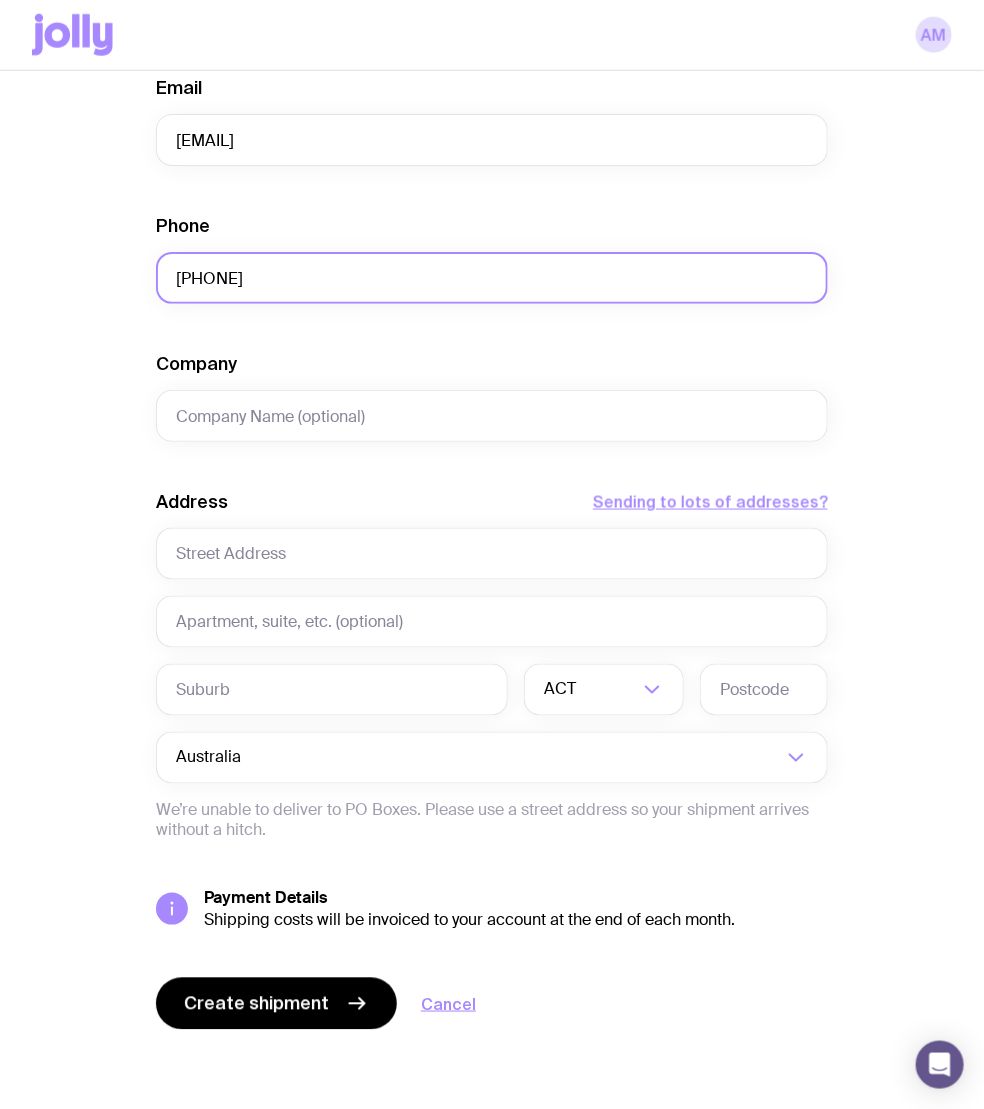 type on "[PHONE]" 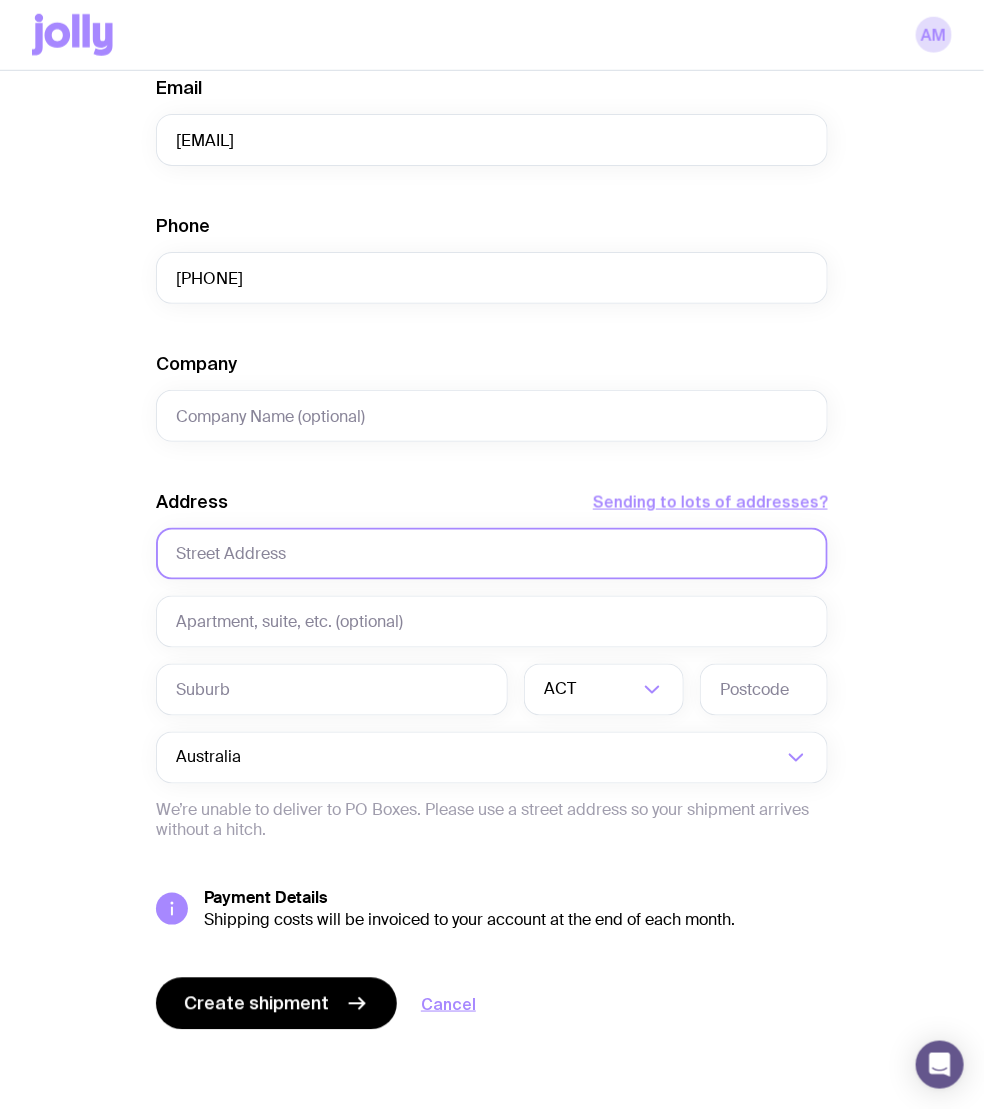 click 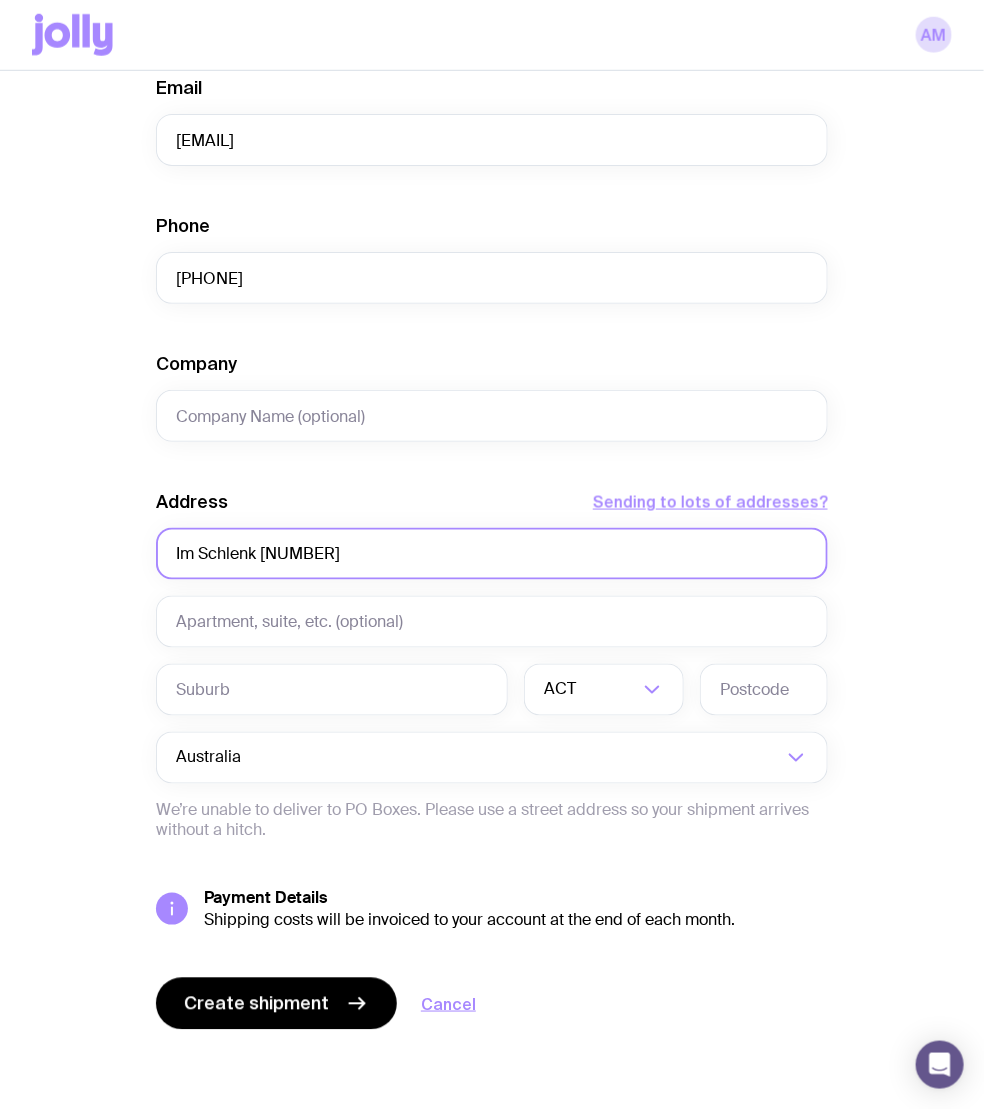 type on "Im Schlenk [NUMBER]" 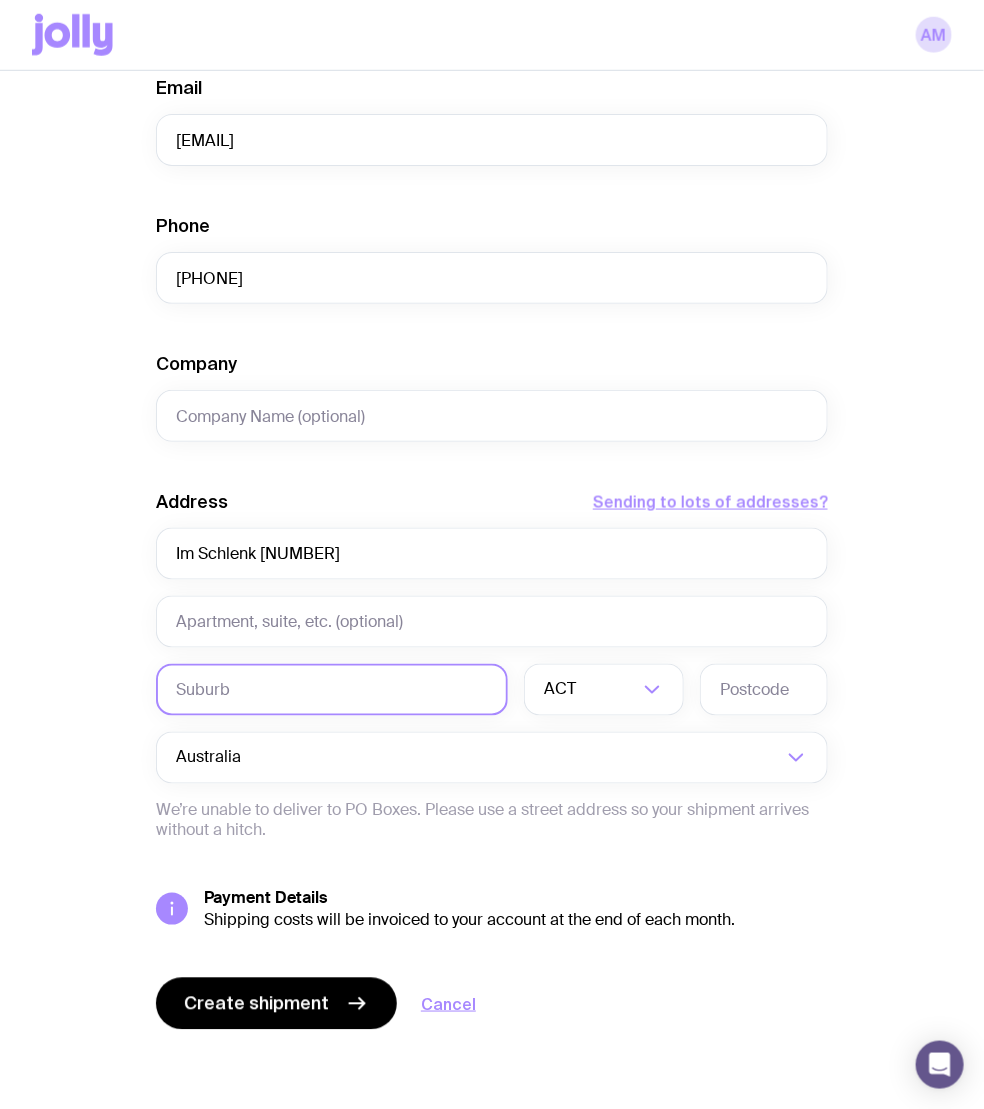 click 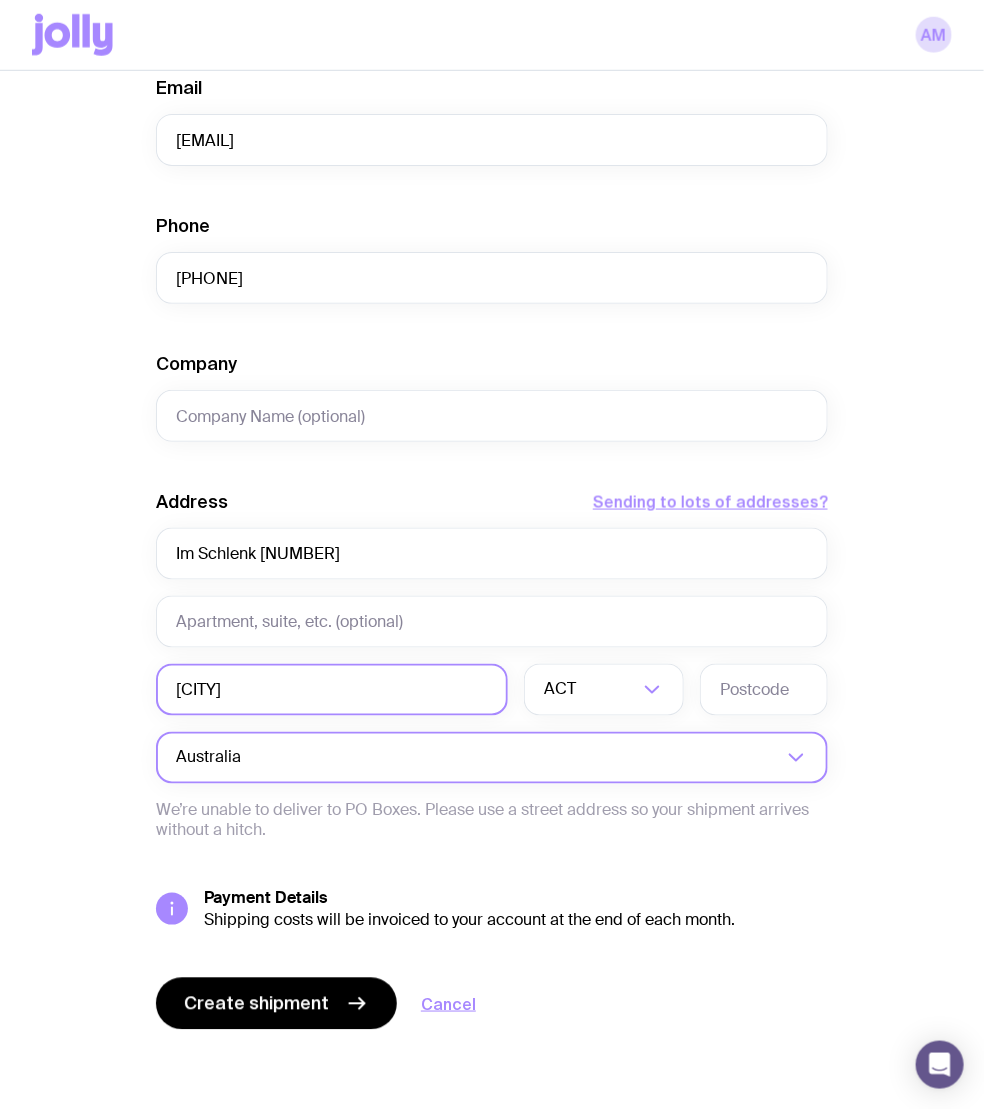 type on "[CITY]" 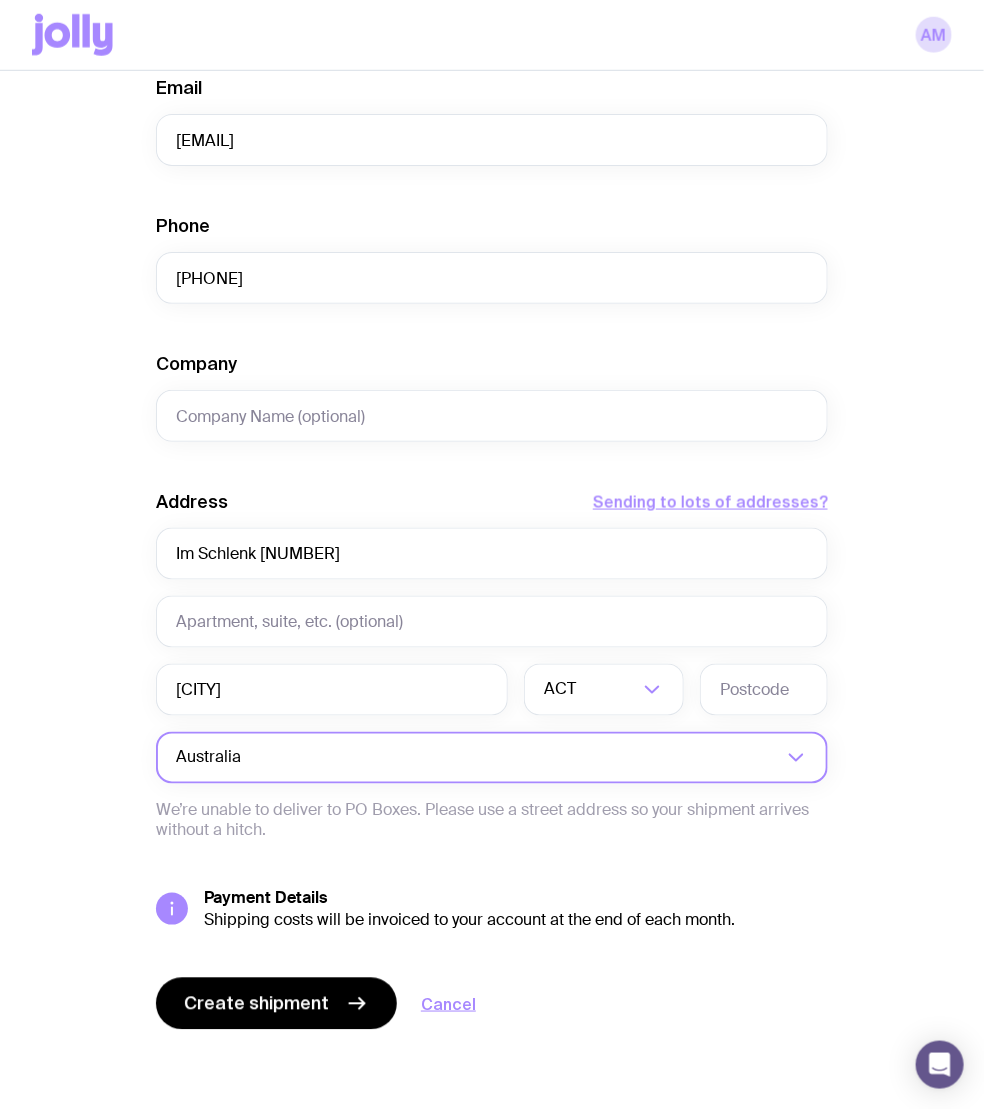 click 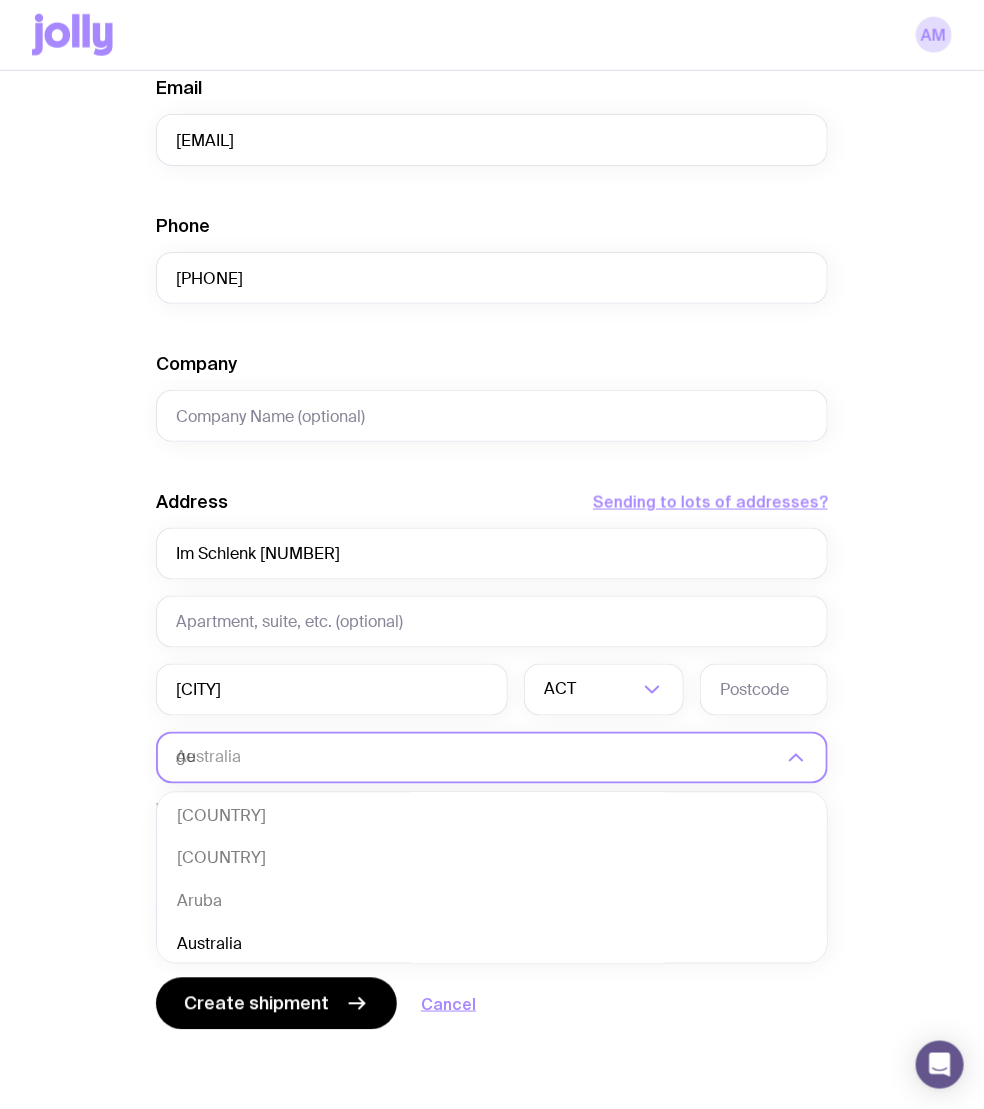 scroll, scrollTop: 0, scrollLeft: 0, axis: both 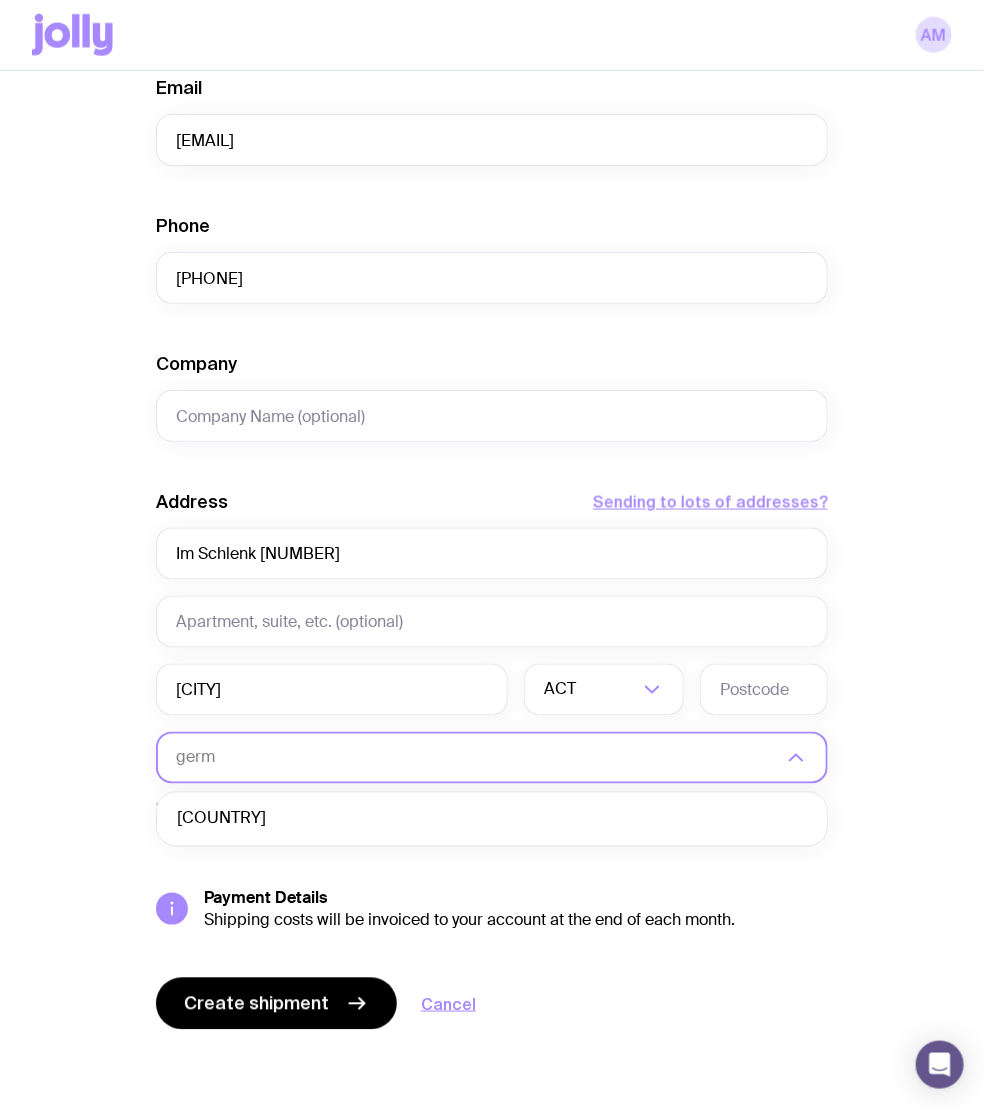 click on "[COUNTRY]" 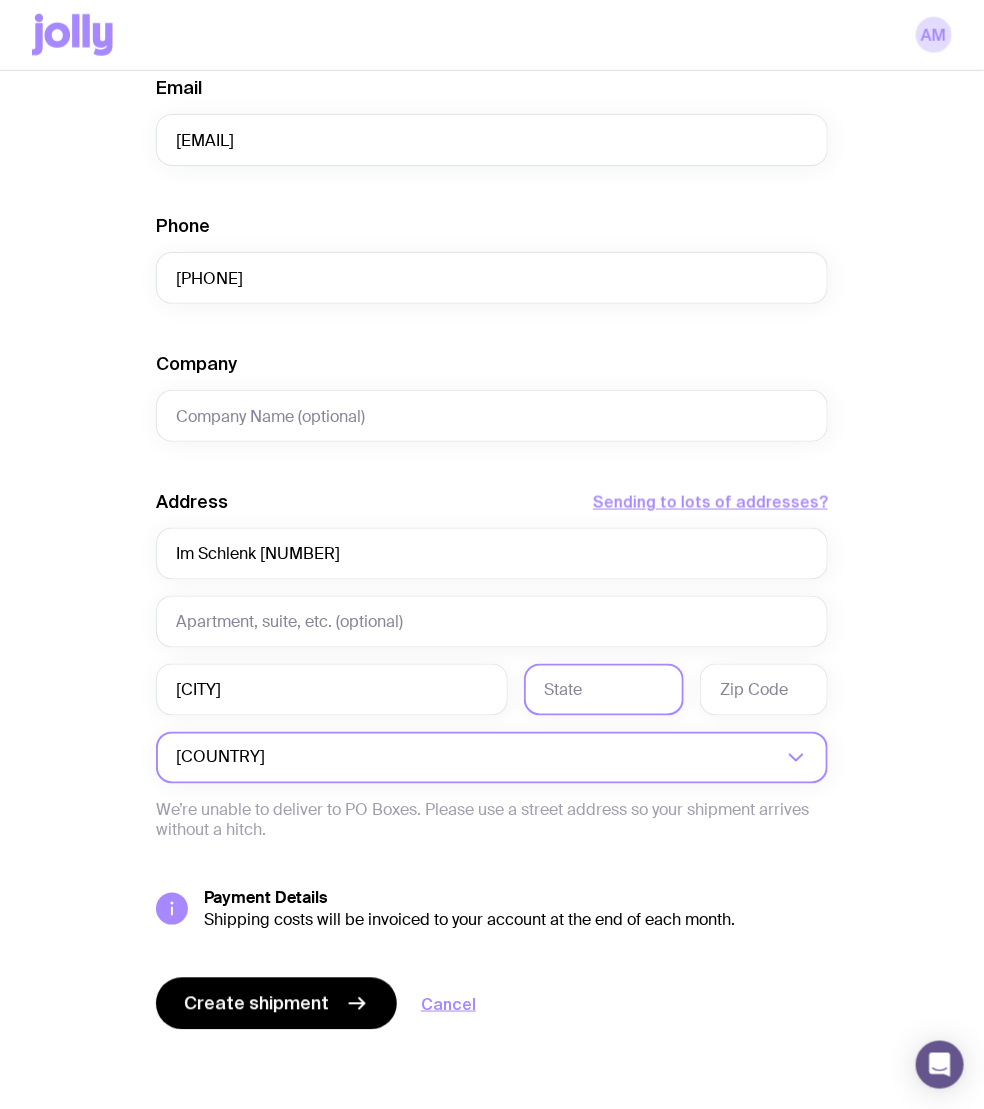 click 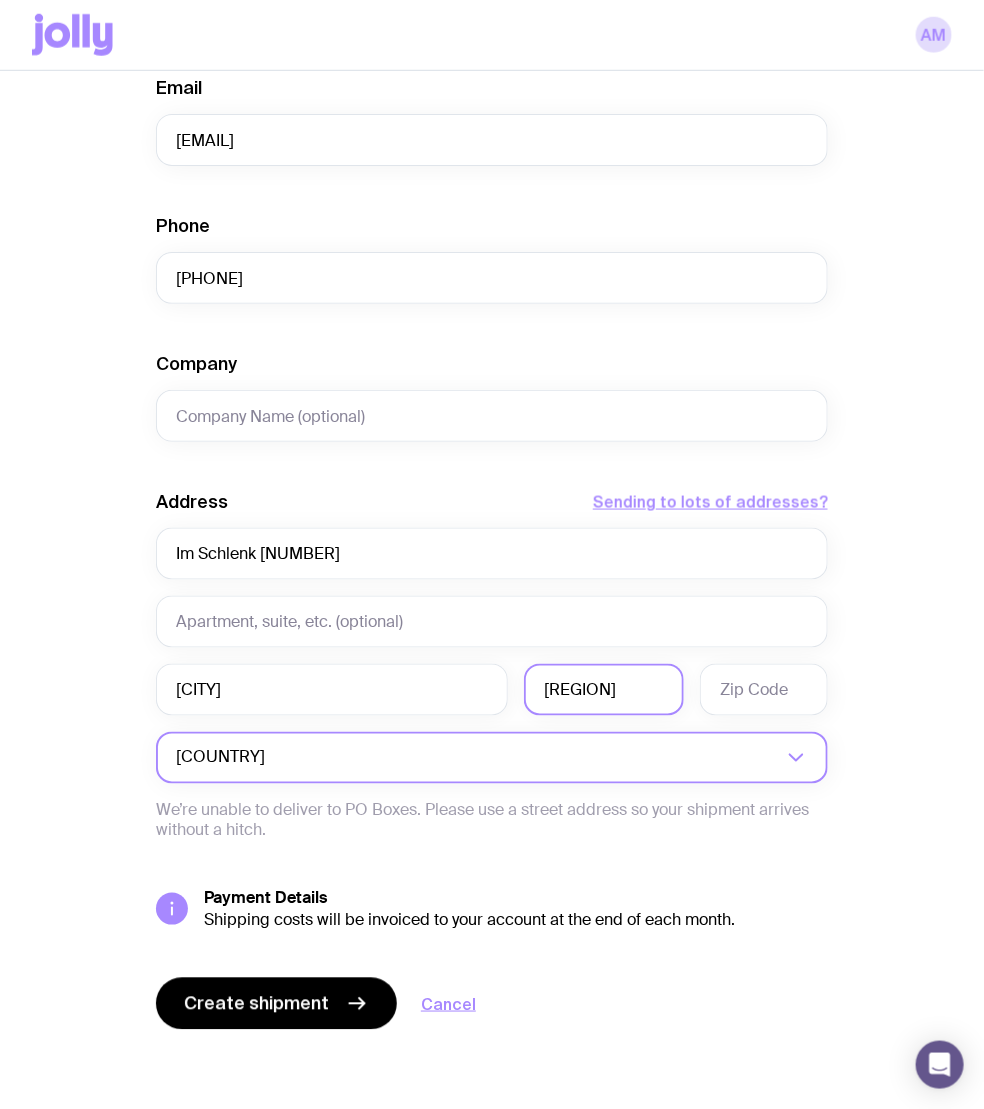 scroll, scrollTop: 0, scrollLeft: 55, axis: horizontal 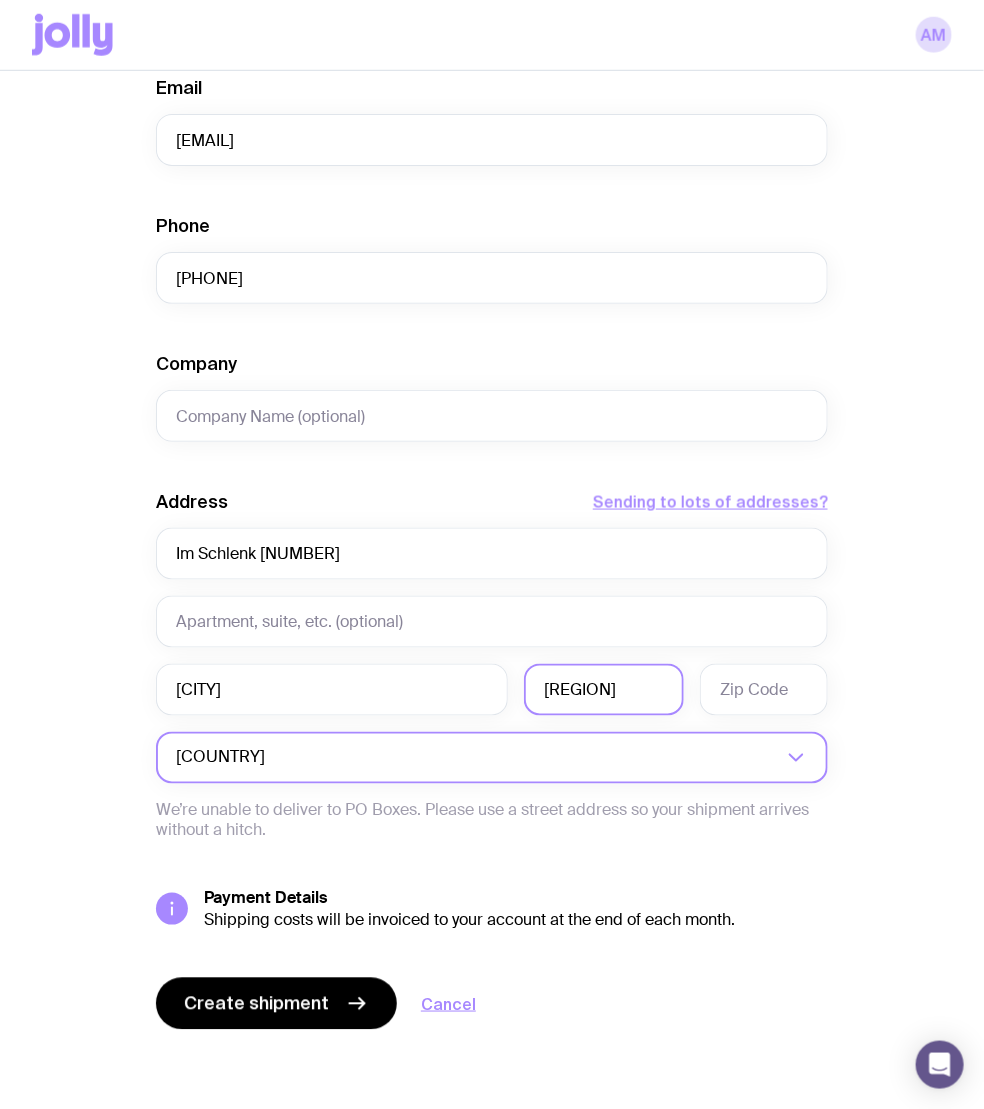 type on "[REGION]" 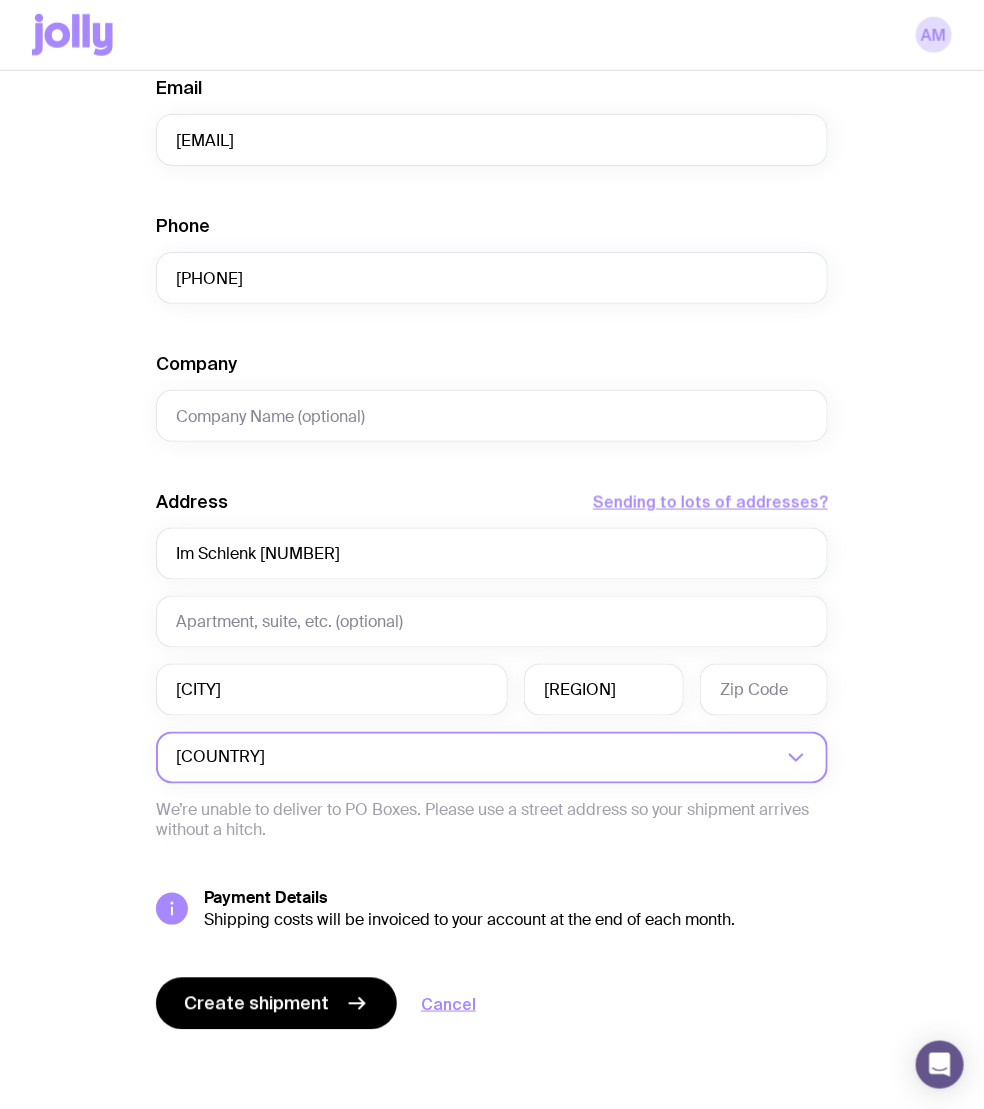 scroll, scrollTop: 0, scrollLeft: 0, axis: both 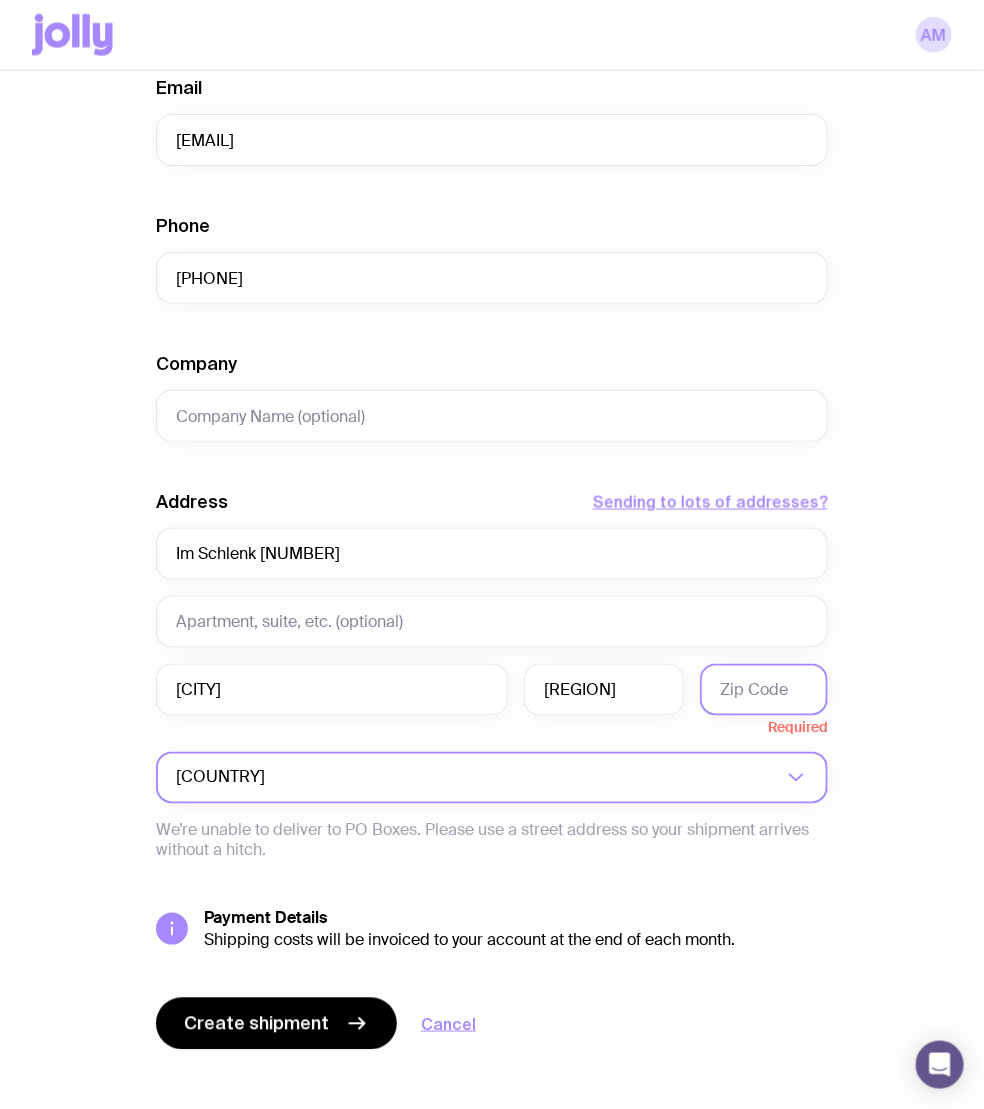 click 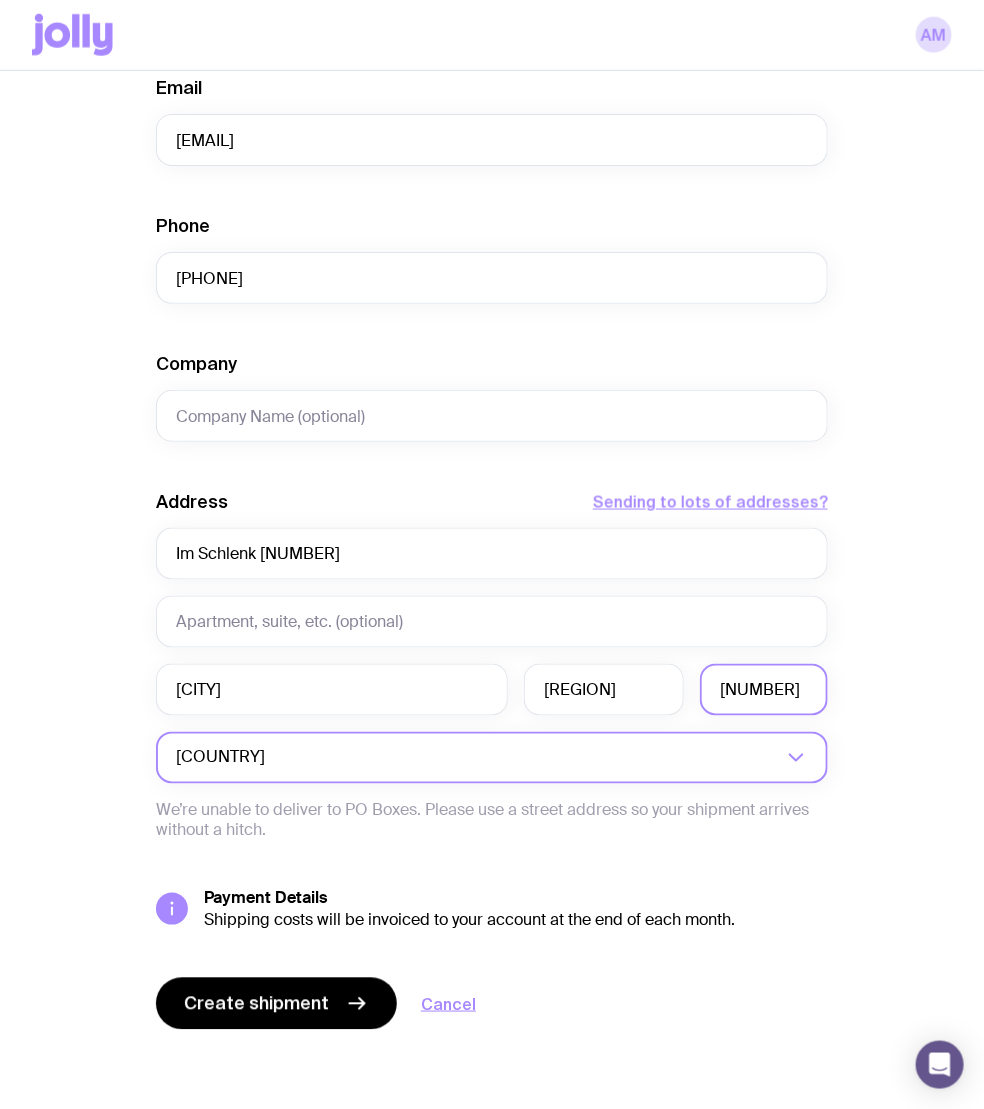 type on "[NUMBER]" 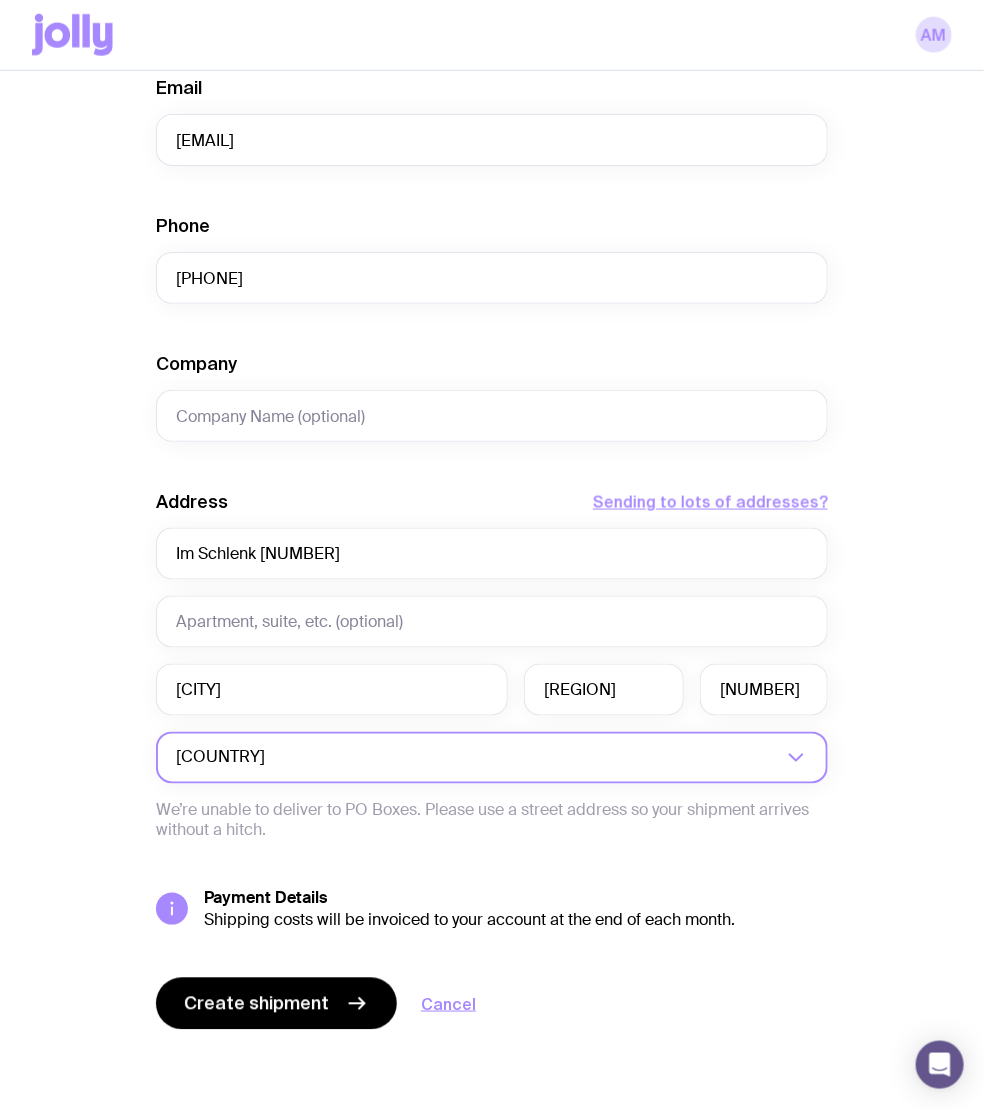 click on "Create shipment Shipment details 1 Creator Box Smaller Men’s / Unisex · X-Large  First Name [FIRST] Last Name [LAST] Email [EMAIL] Phone [PHONE] Company Address  Sending to lots of addresses?  [STREET] [NUMBER] [CITY] [STATE] [POSTAL_CODE] [COUNTRY] Loading...  We’re unable to deliver to PO Boxes. Please use a street address so your shipment arrives without a hitch.  Payment Details  Shipping costs will be invoiced to your account at the end of each month.  Create shipment  Cancel" 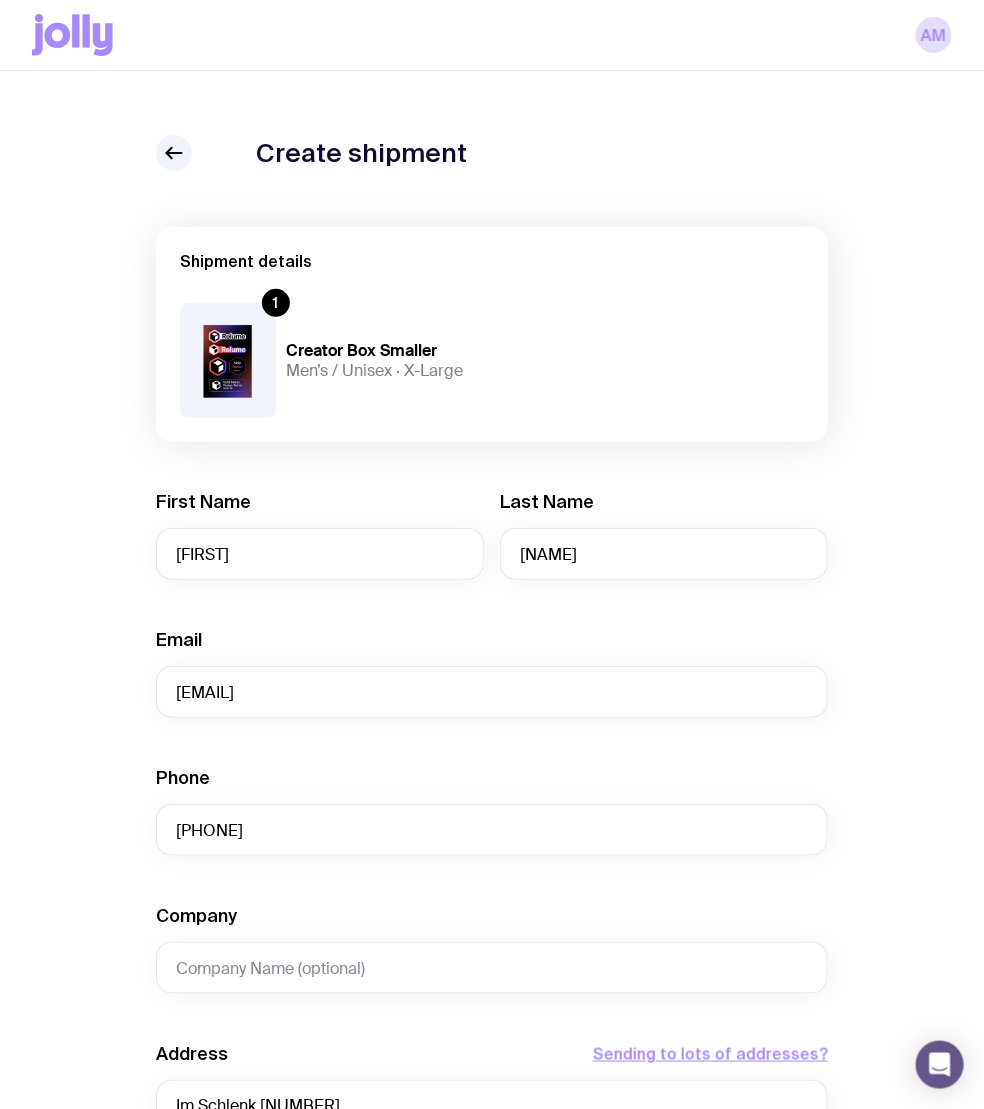 scroll, scrollTop: 552, scrollLeft: 0, axis: vertical 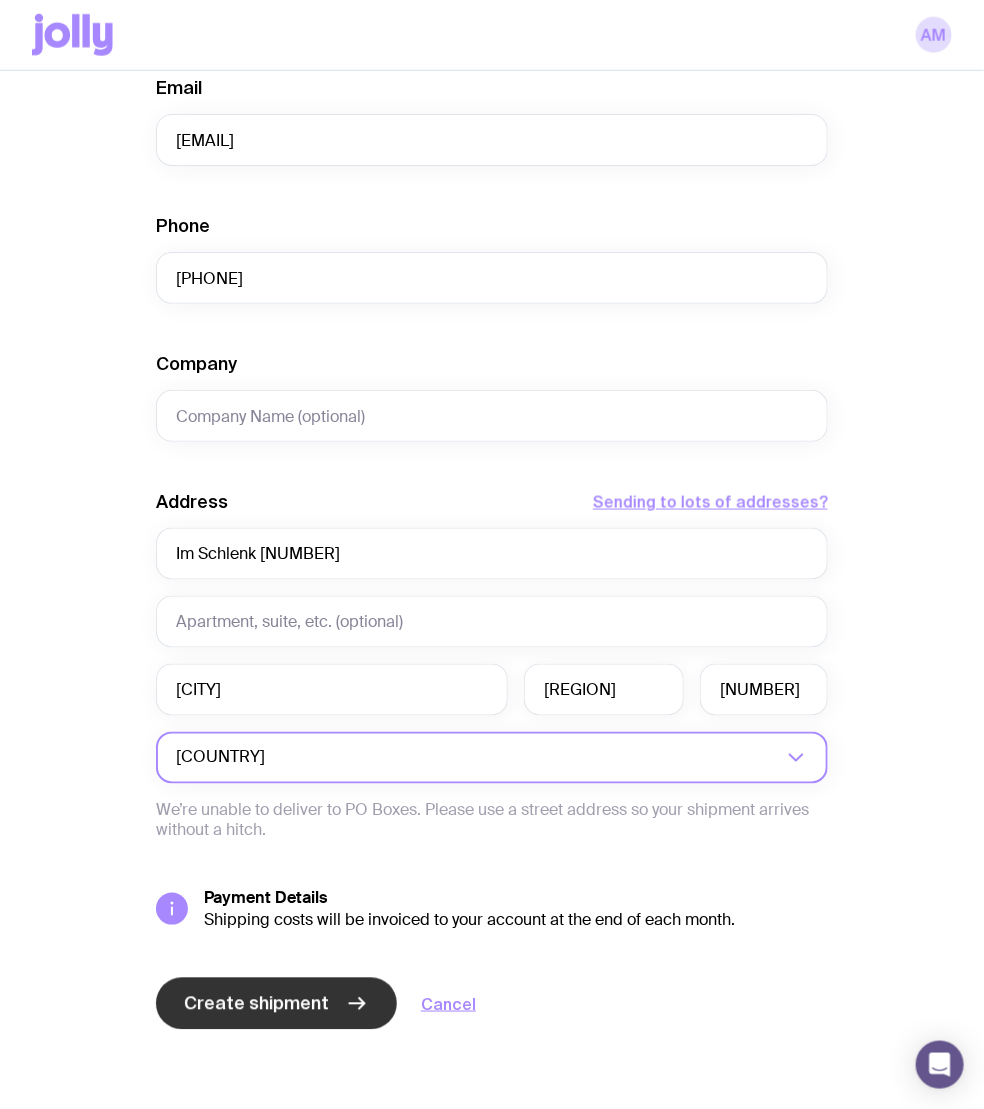 click on "Create shipment" 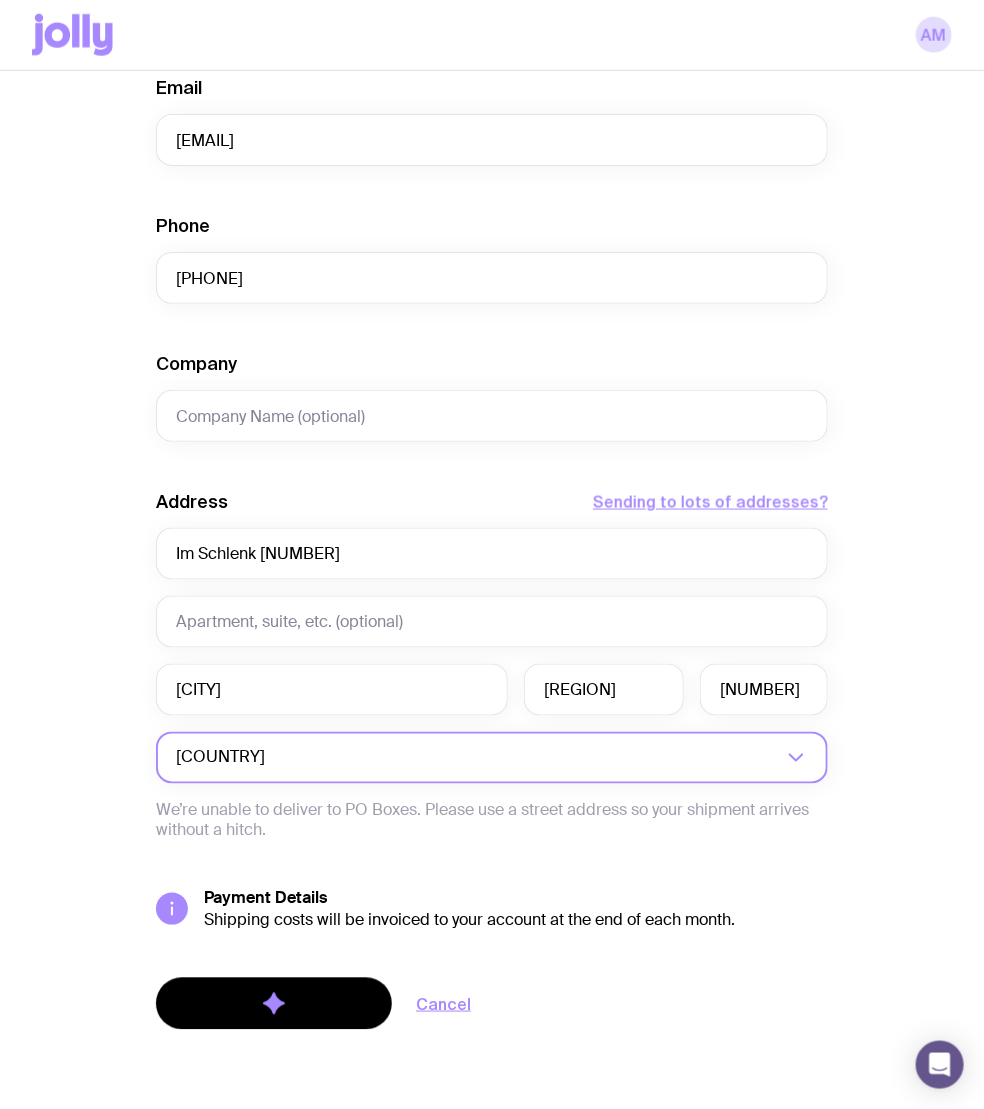 scroll, scrollTop: 0, scrollLeft: 0, axis: both 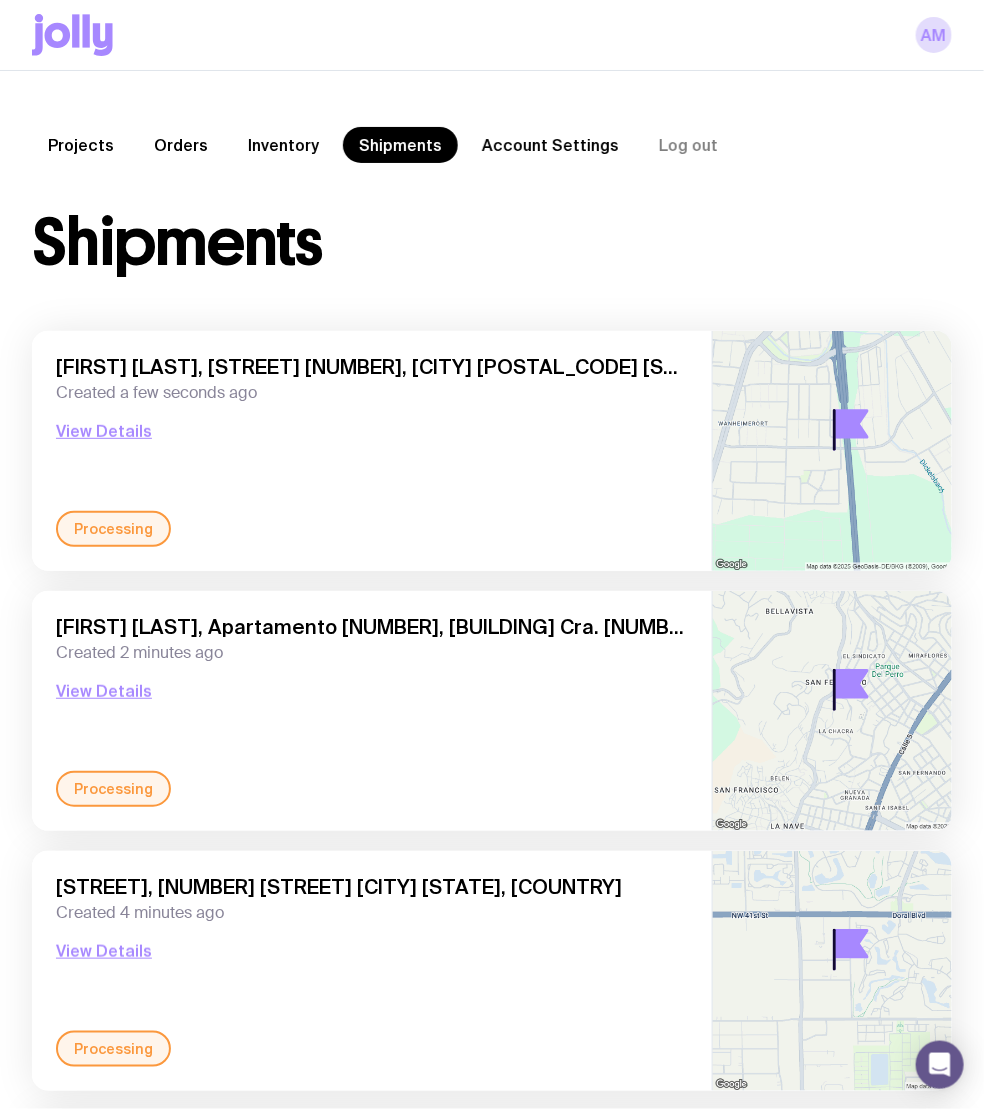 click on "Inventory" 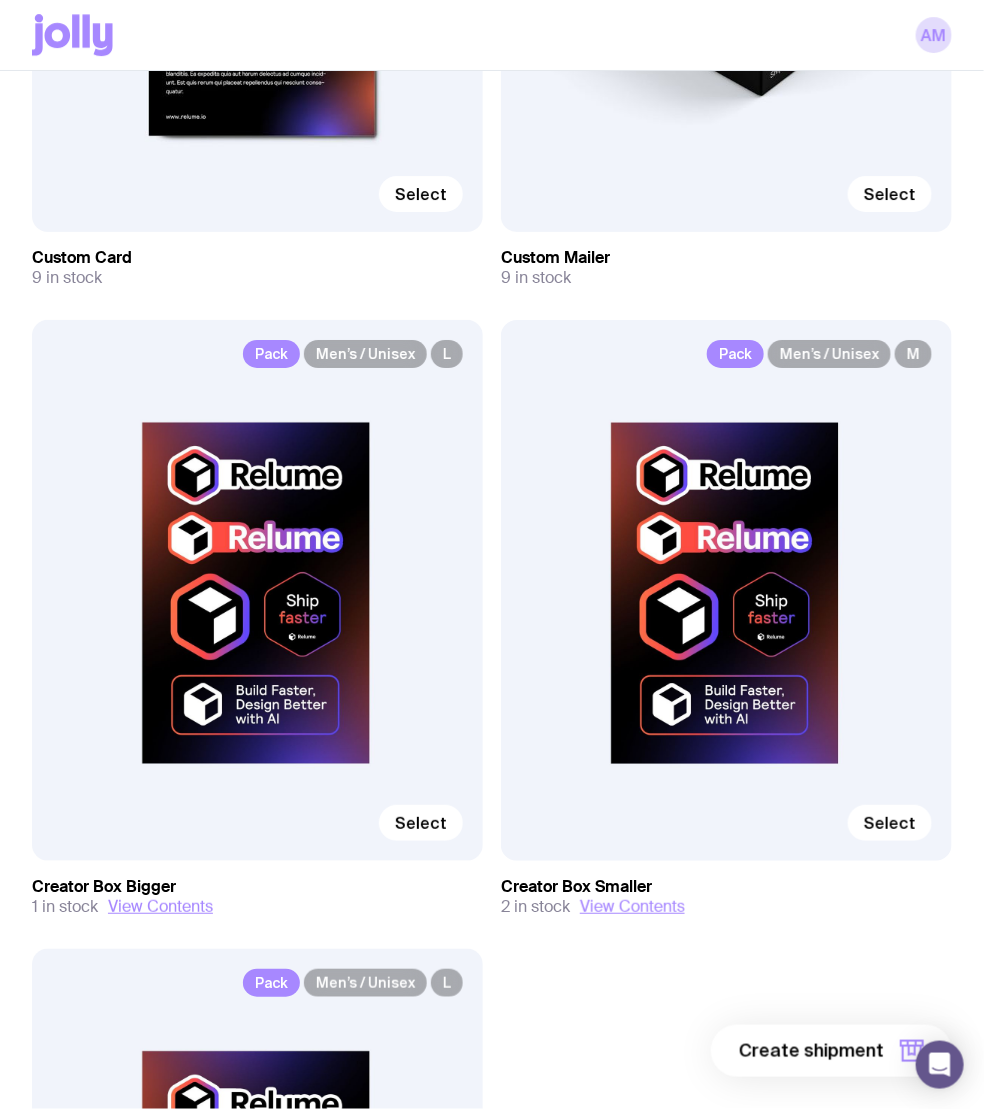 scroll, scrollTop: 6947, scrollLeft: 0, axis: vertical 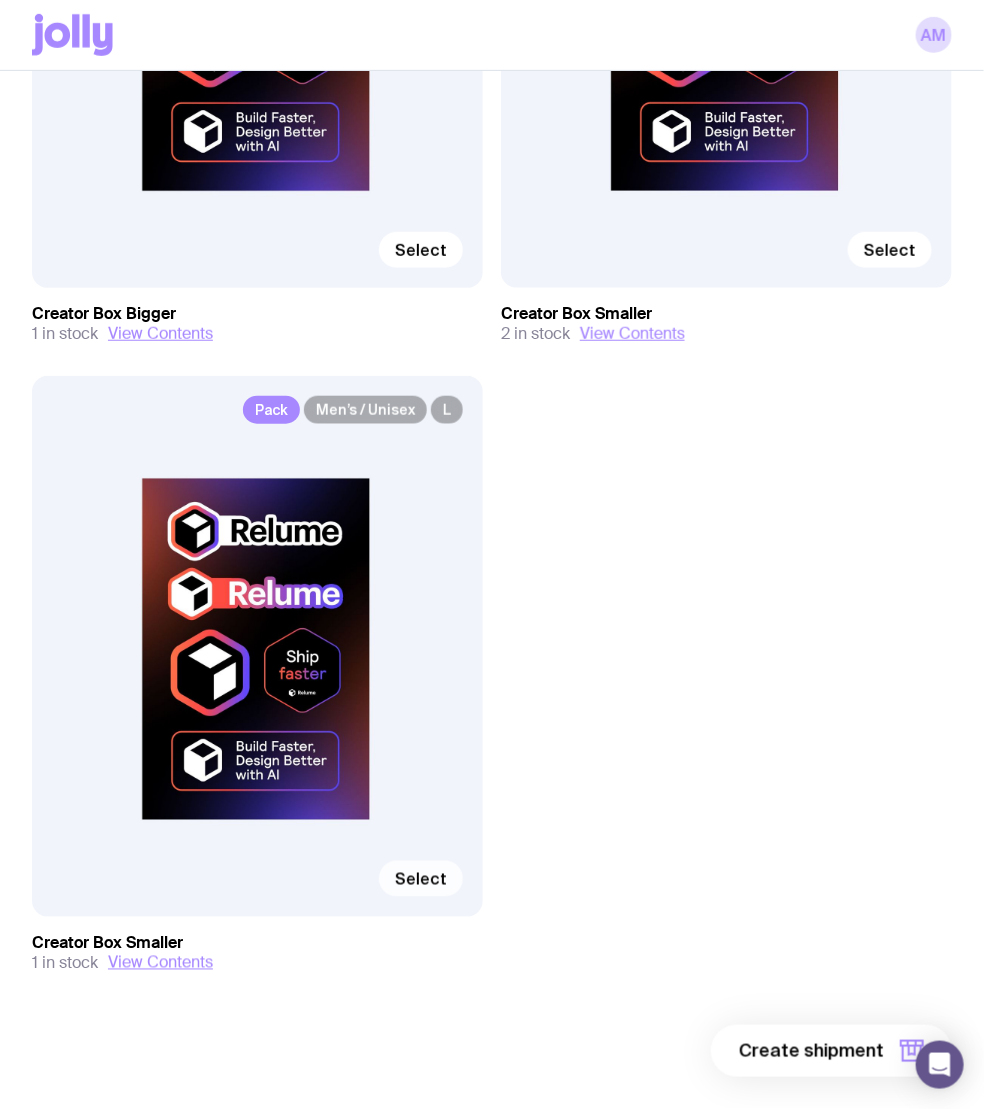 click on "Select" at bounding box center [421, 879] 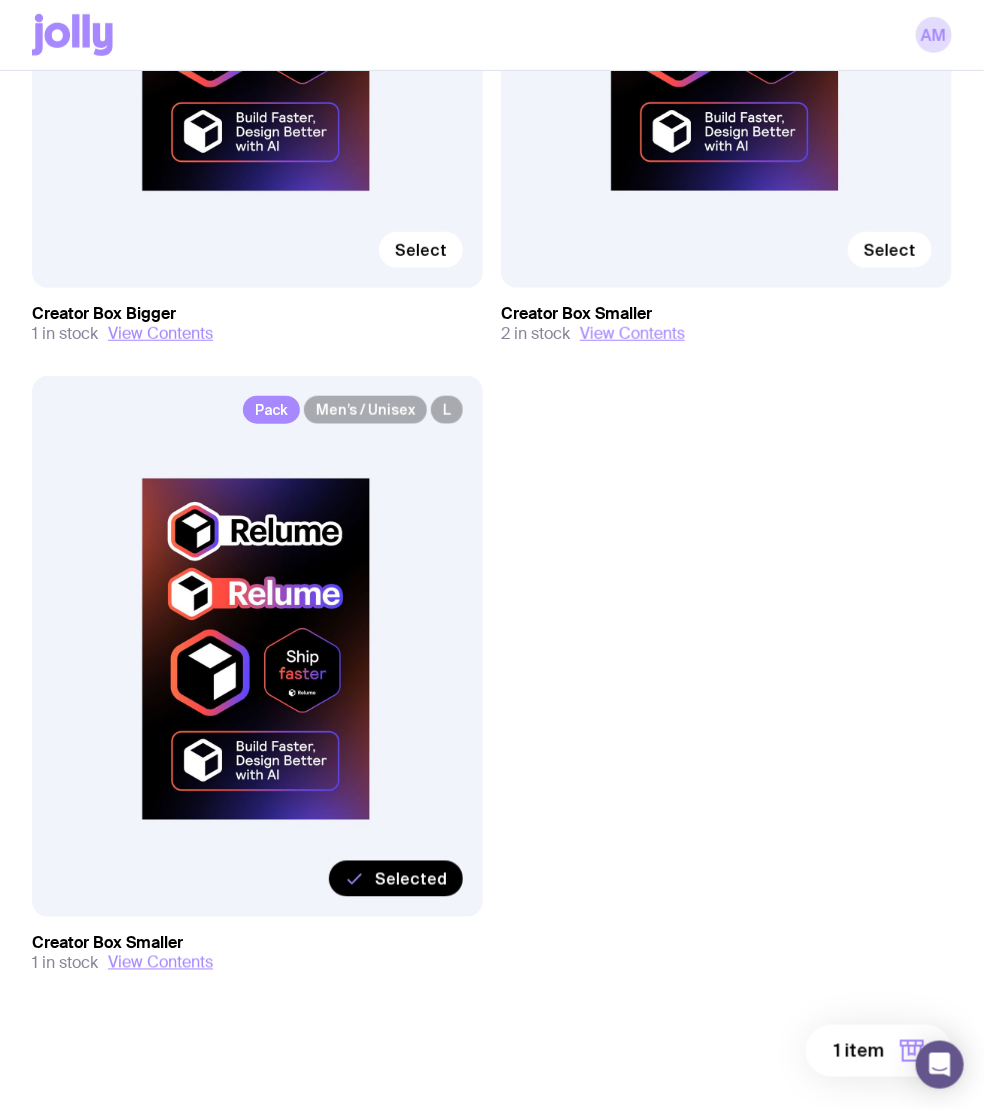 click on "1 item" 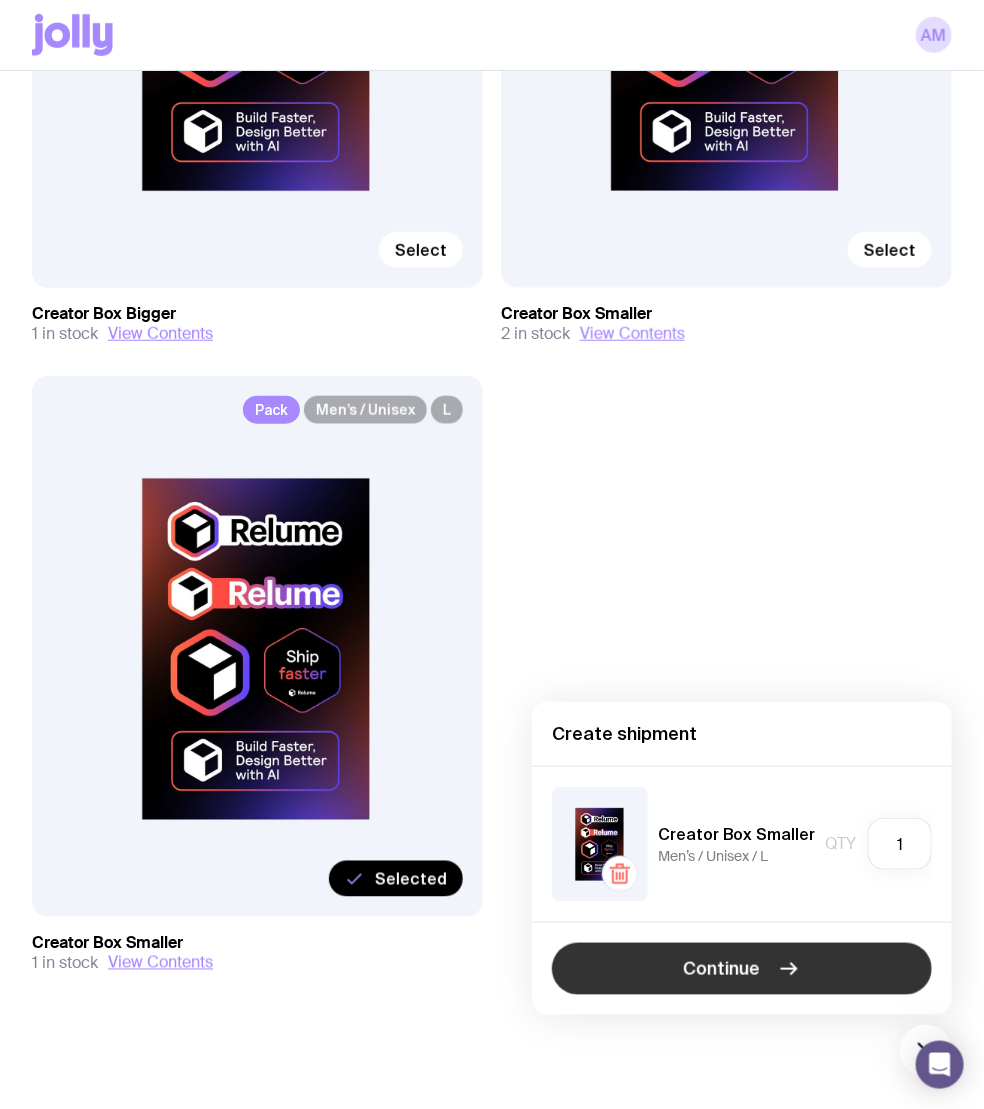 click on "Continue" at bounding box center (742, 969) 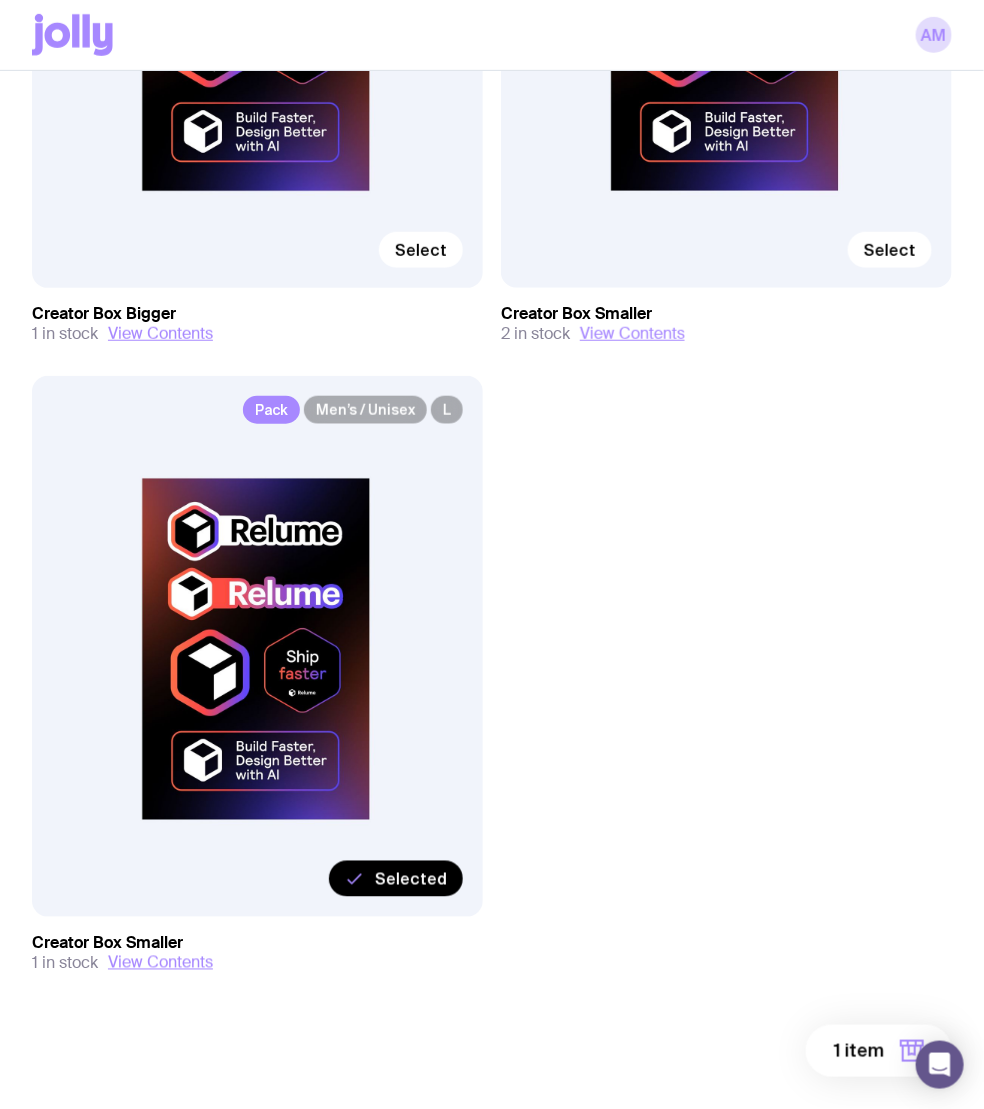 scroll, scrollTop: 0, scrollLeft: 0, axis: both 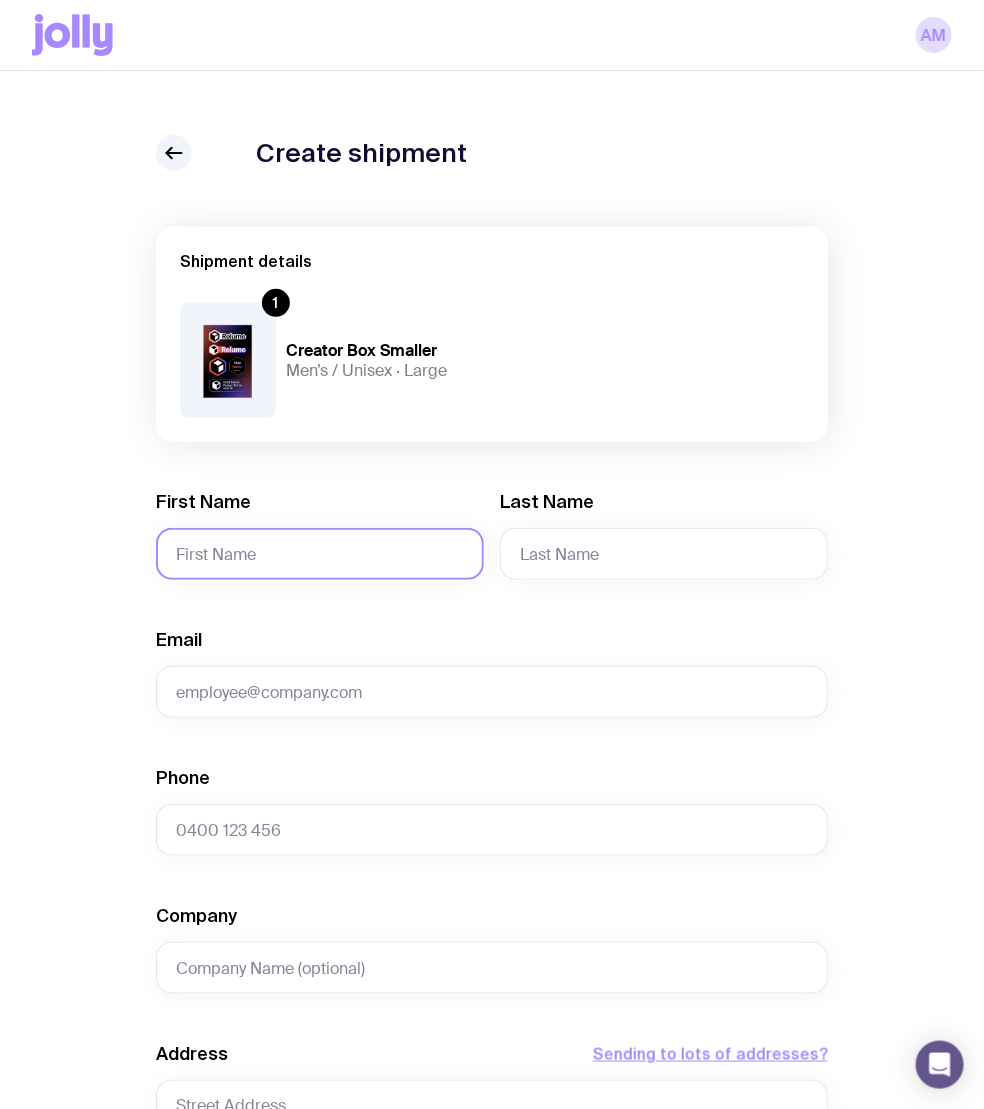 click on "First Name" 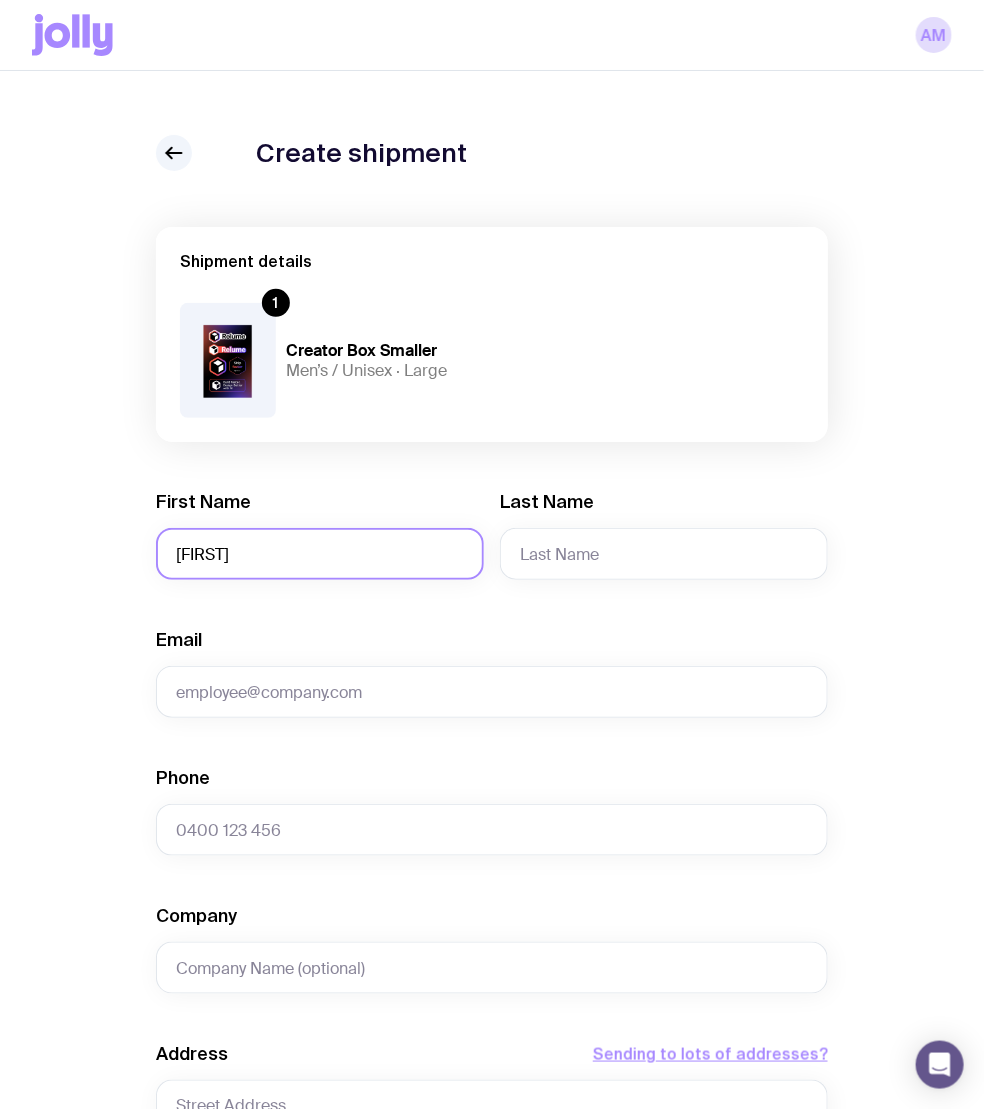 type on "[FIRST]" 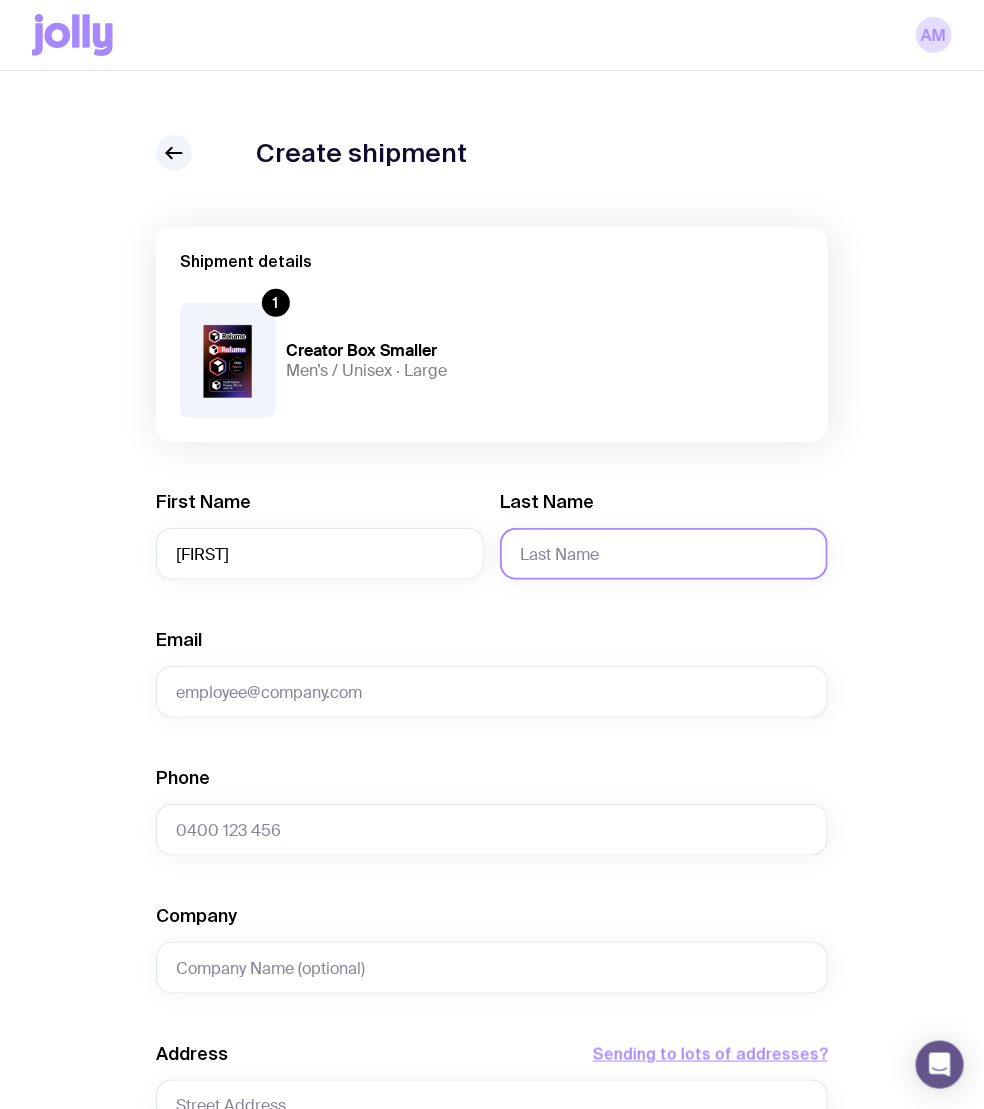 click on "Last Name" 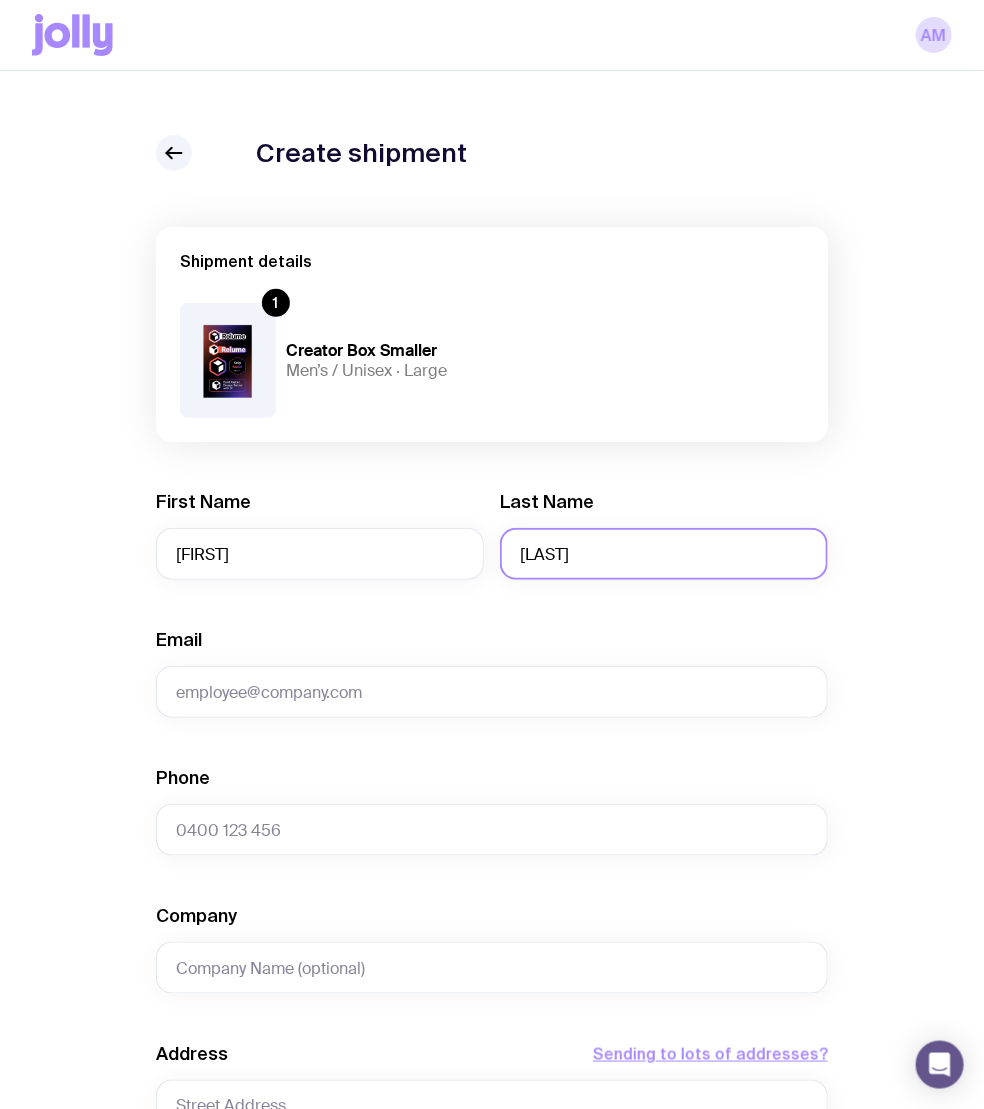 type on "[LAST]" 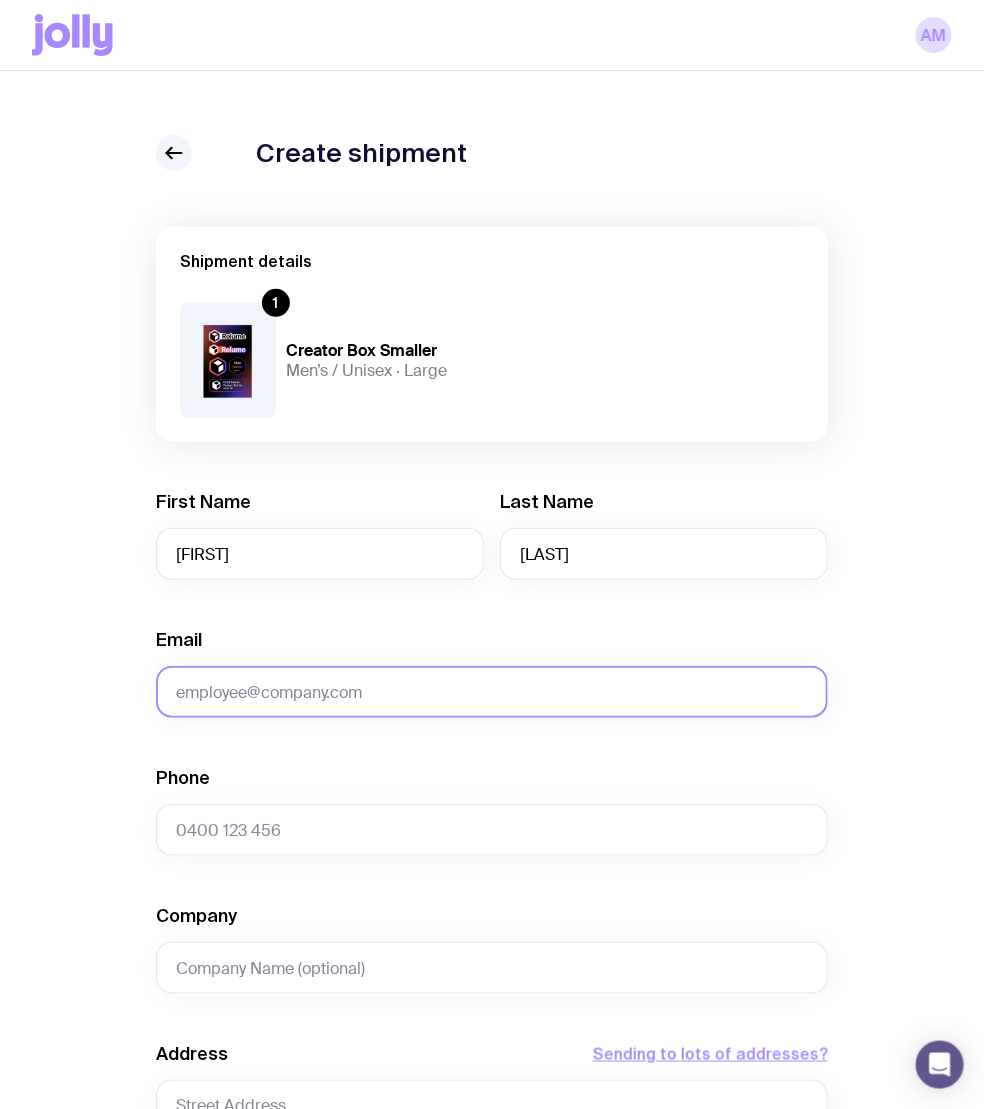 click on "Email" 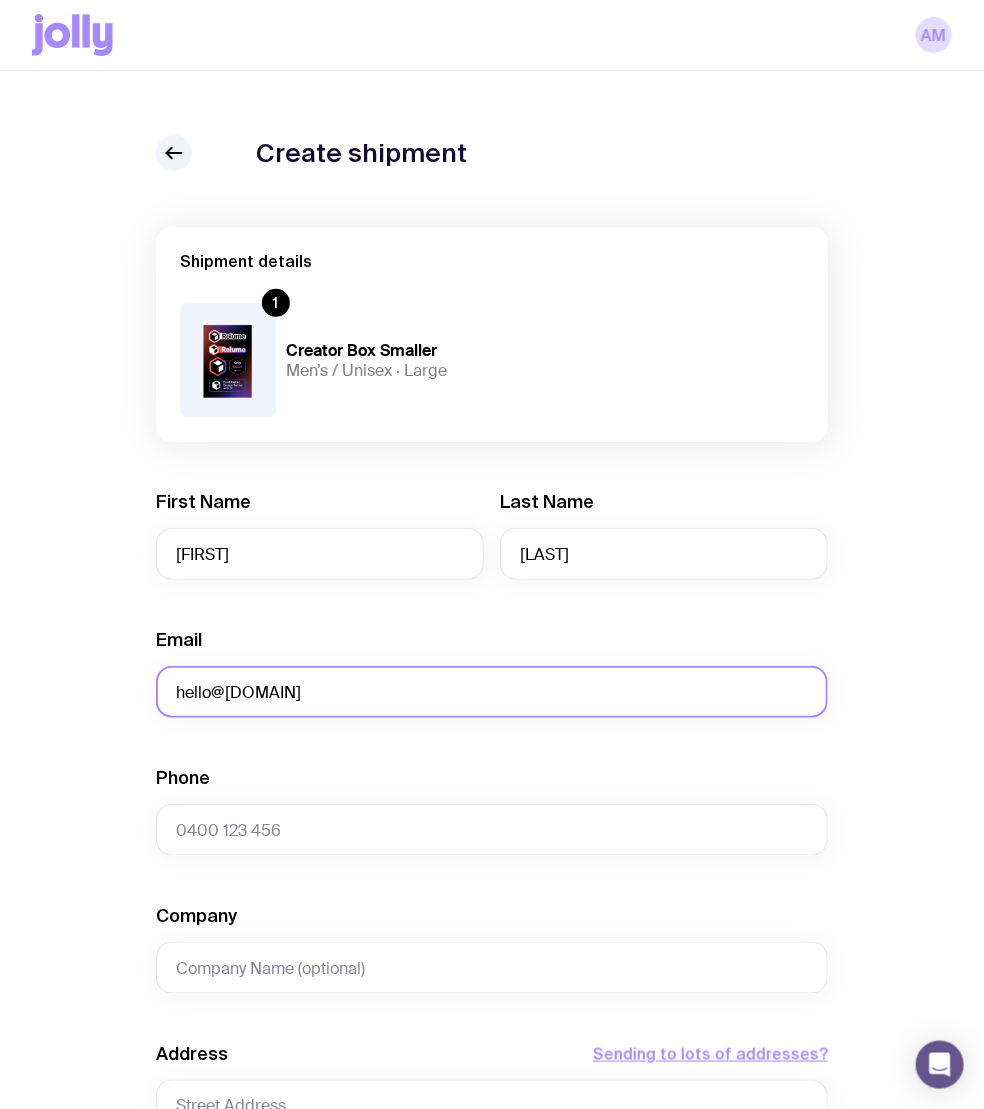 type on "hello@[DOMAIN]" 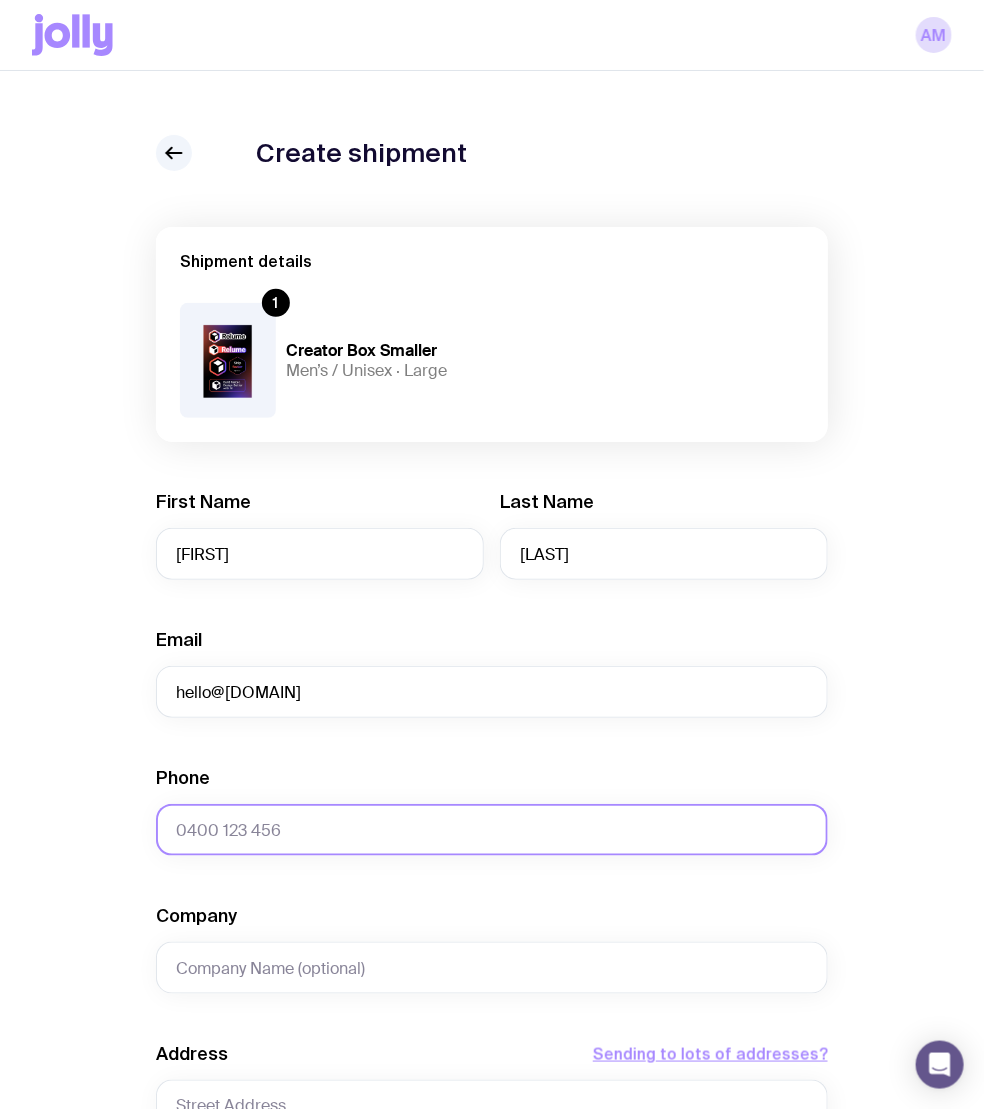 click on "Phone" 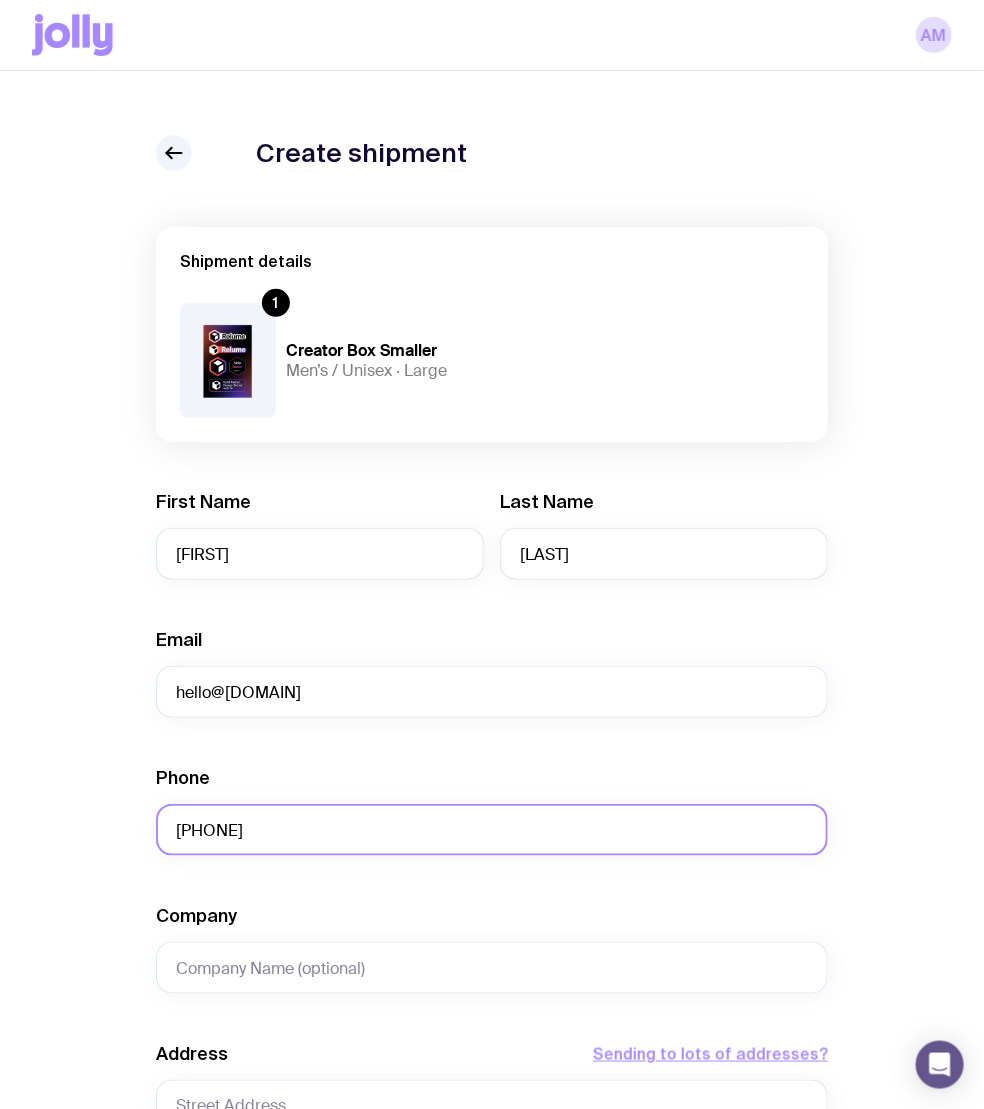 type on "[PHONE]" 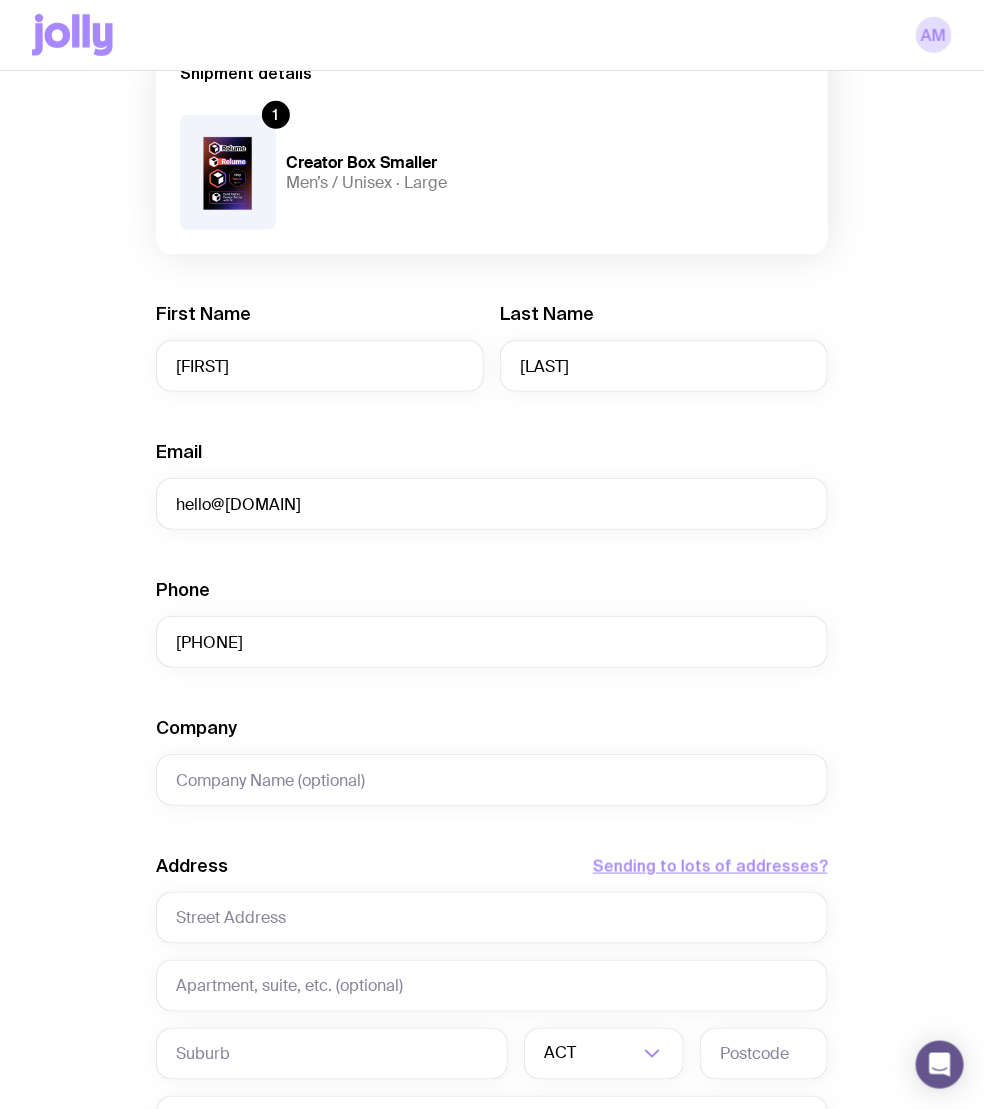 scroll, scrollTop: 227, scrollLeft: 0, axis: vertical 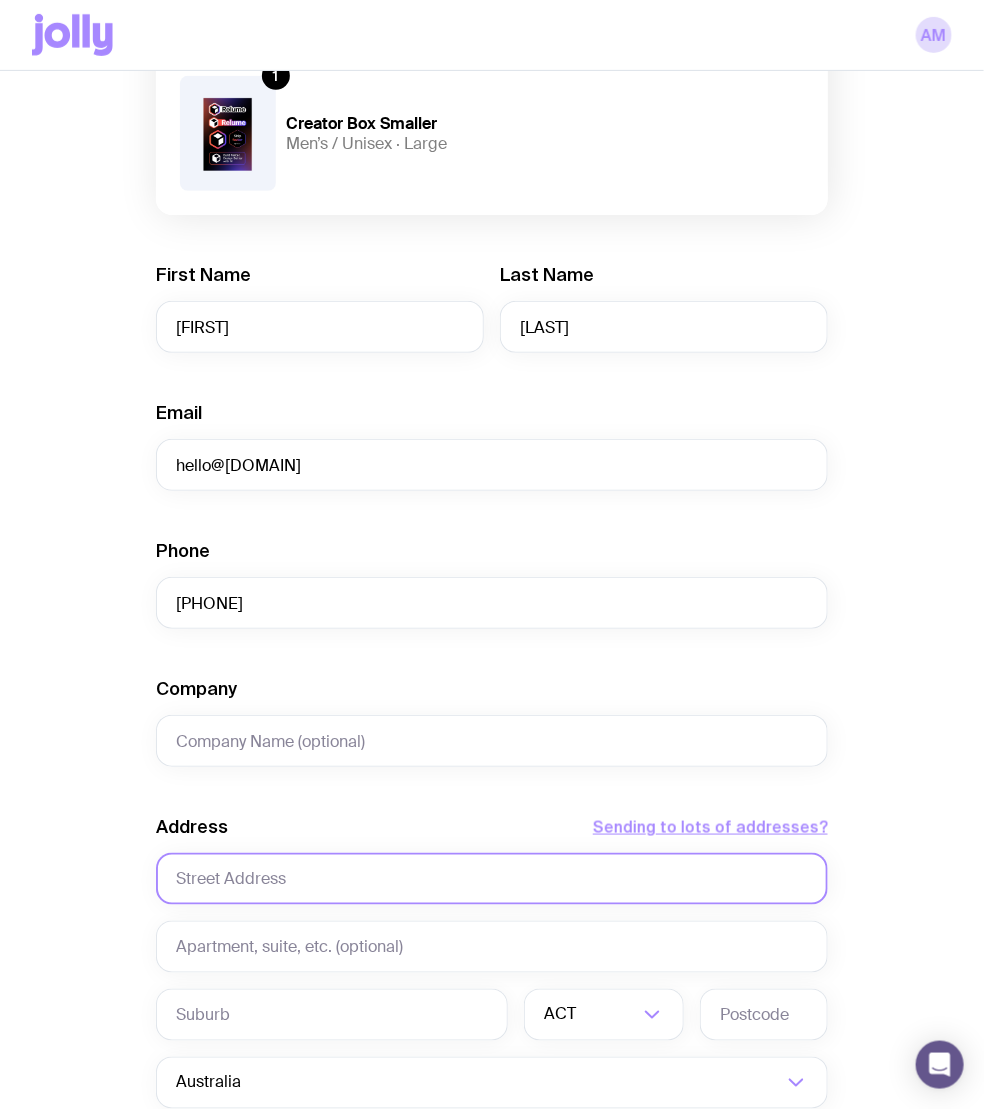 click 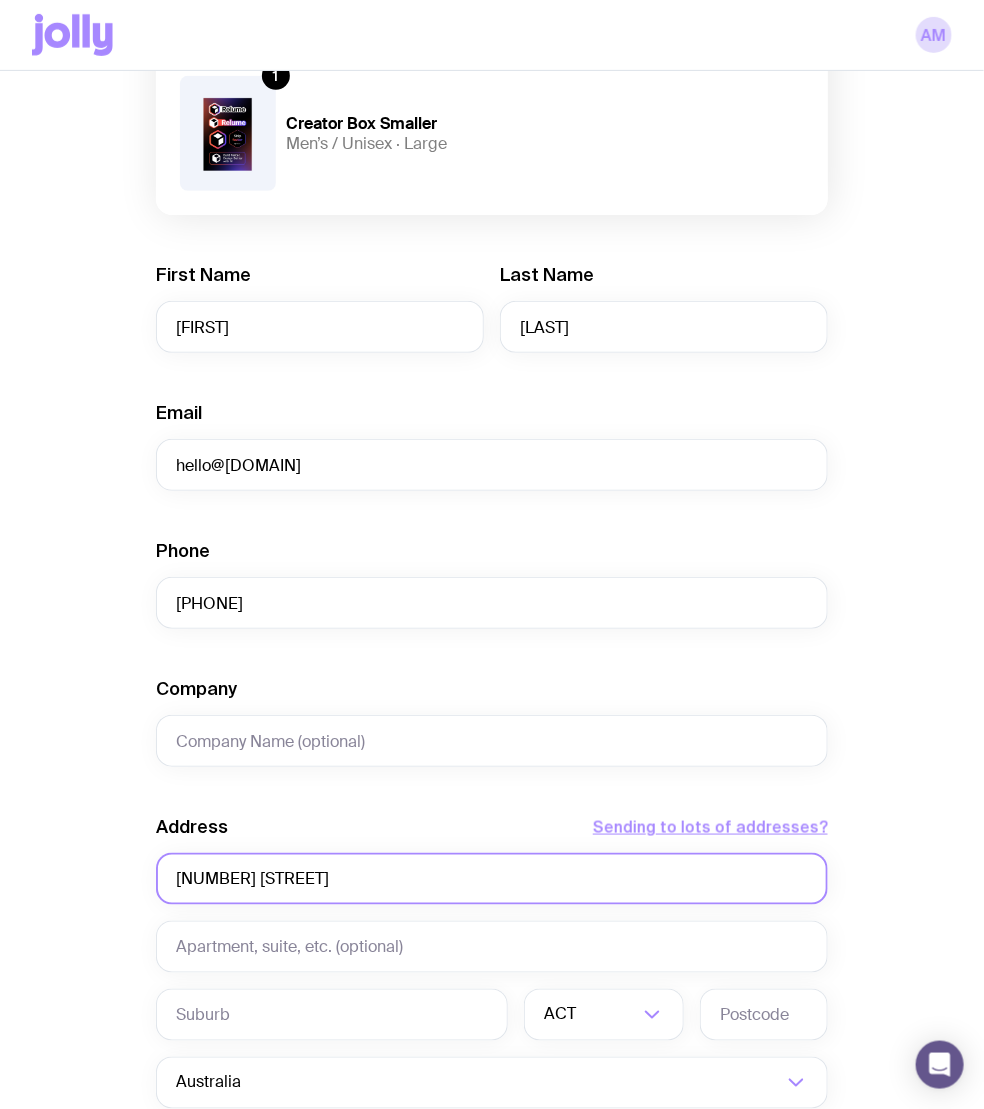 type on "[NUMBER] [STREET]" 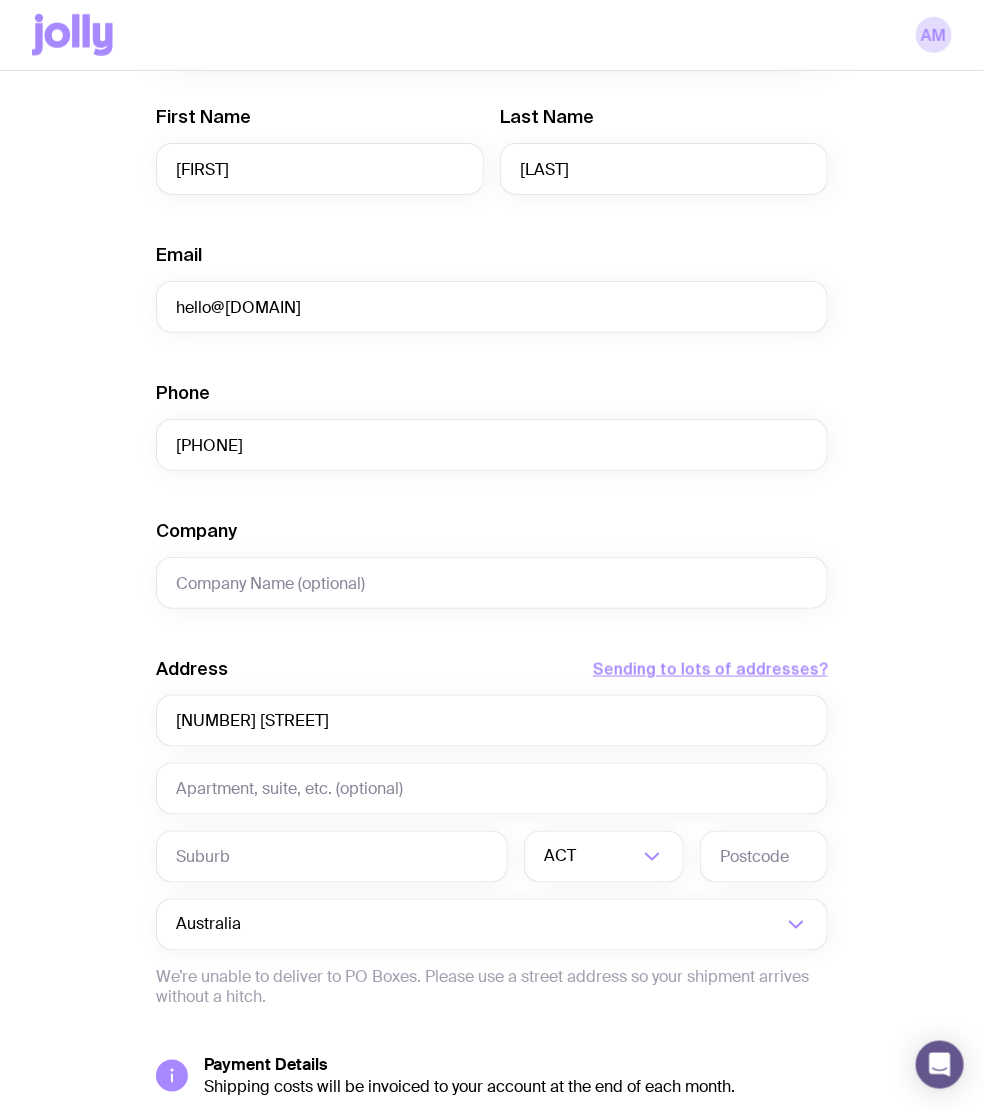 scroll, scrollTop: 390, scrollLeft: 0, axis: vertical 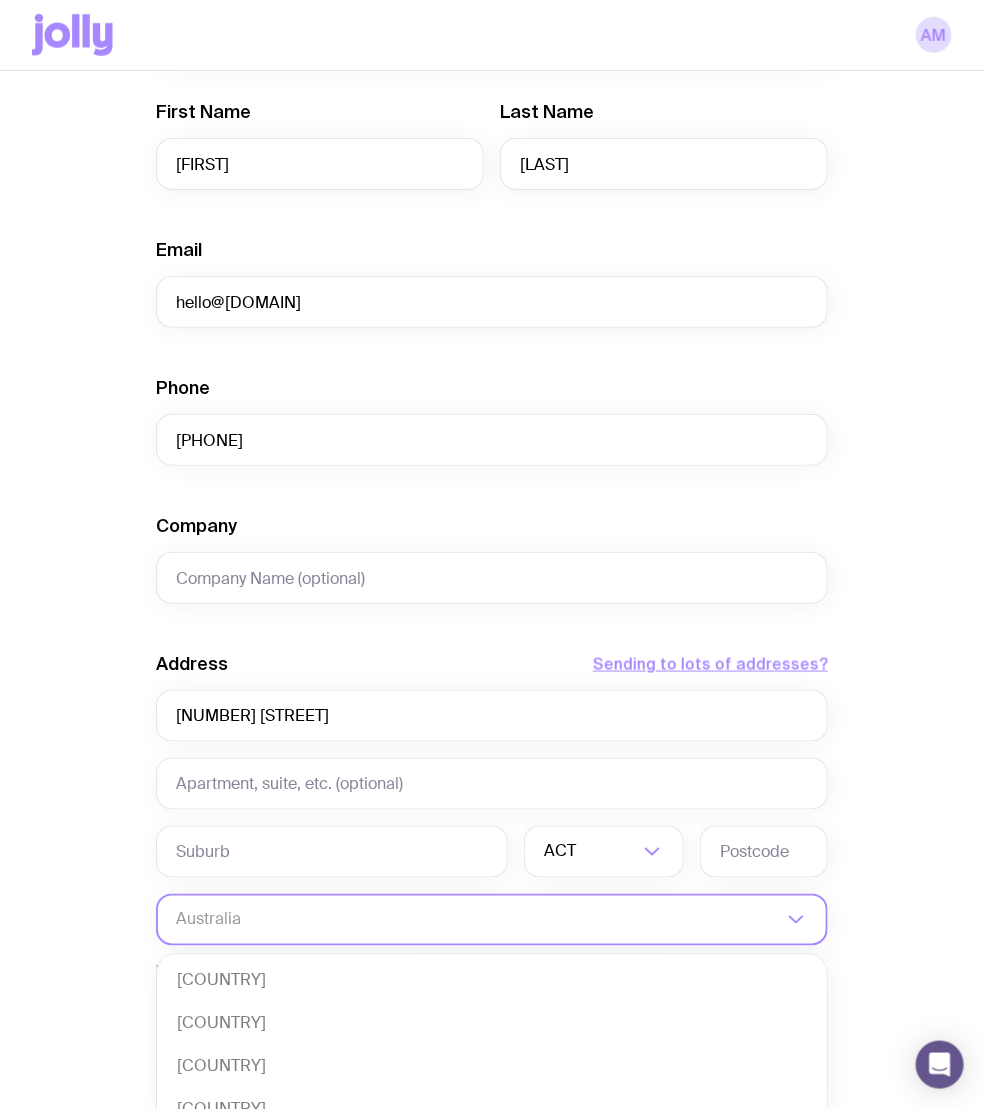 click 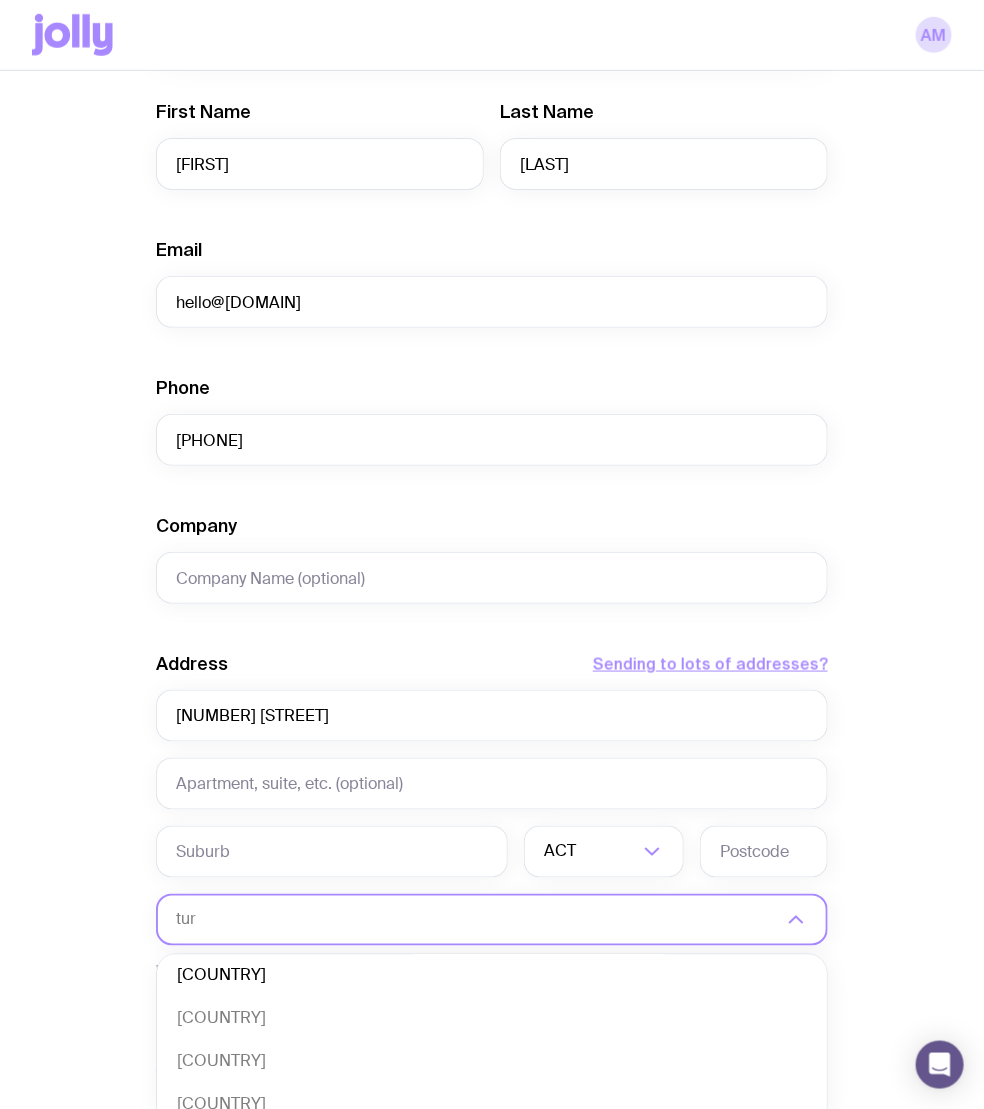 scroll, scrollTop: 0, scrollLeft: 0, axis: both 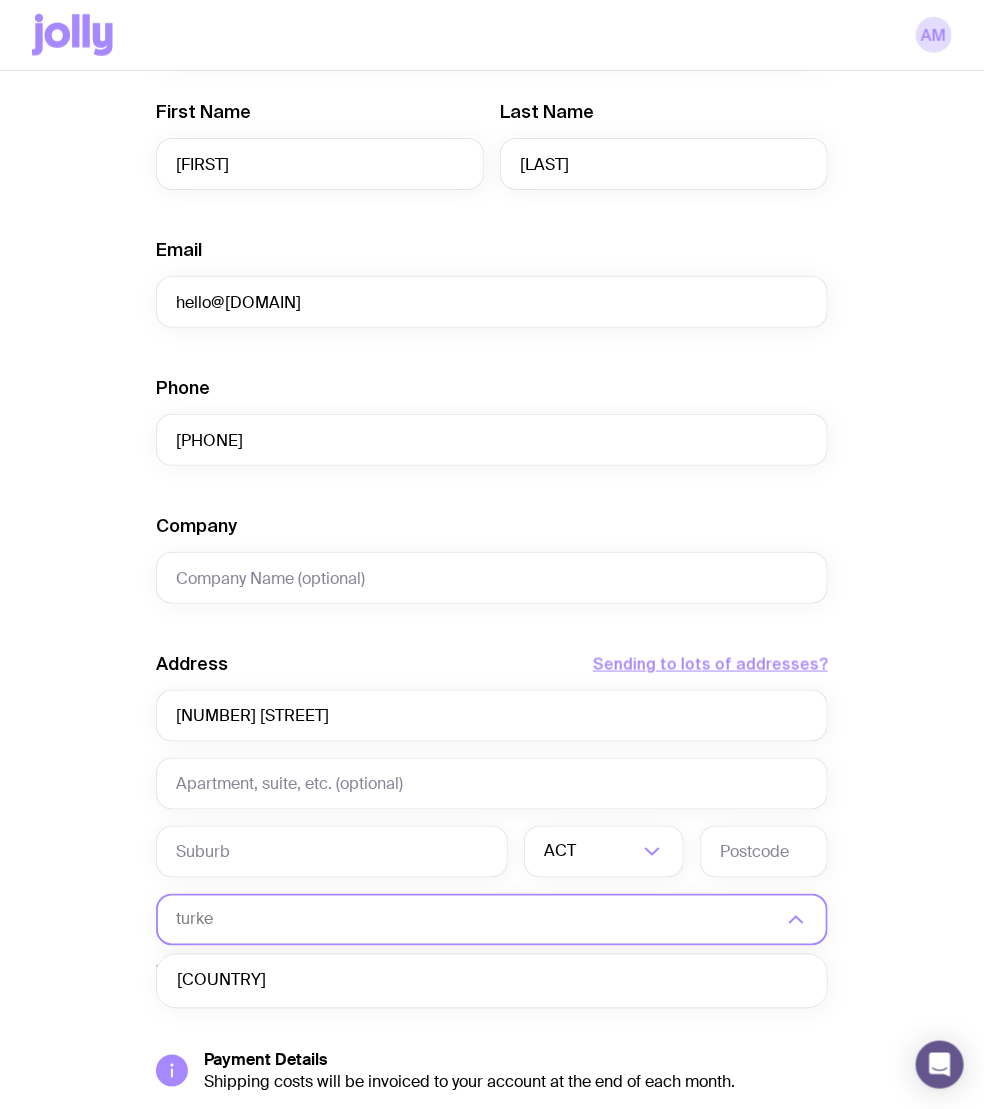 click on "[COUNTRY]" 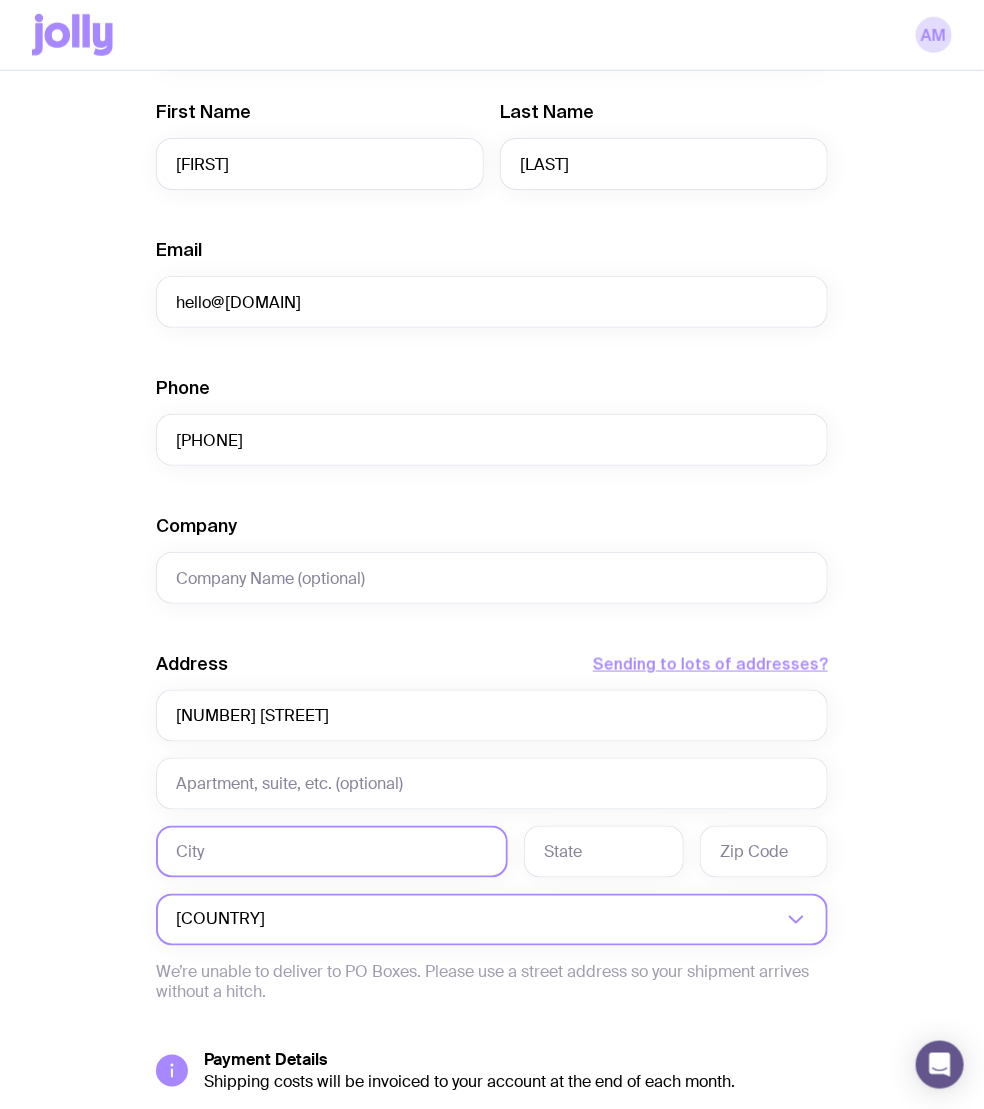 click 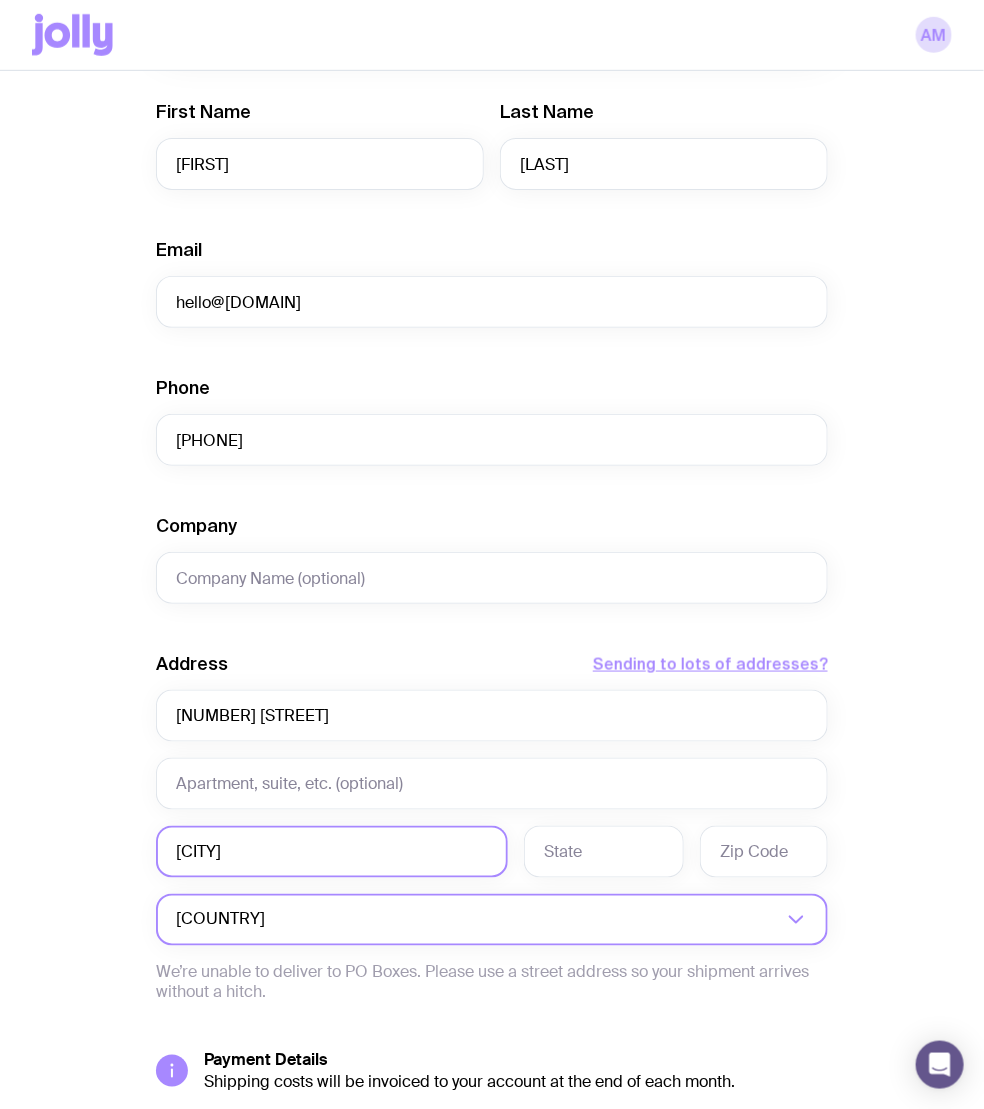 type on "[CITY]" 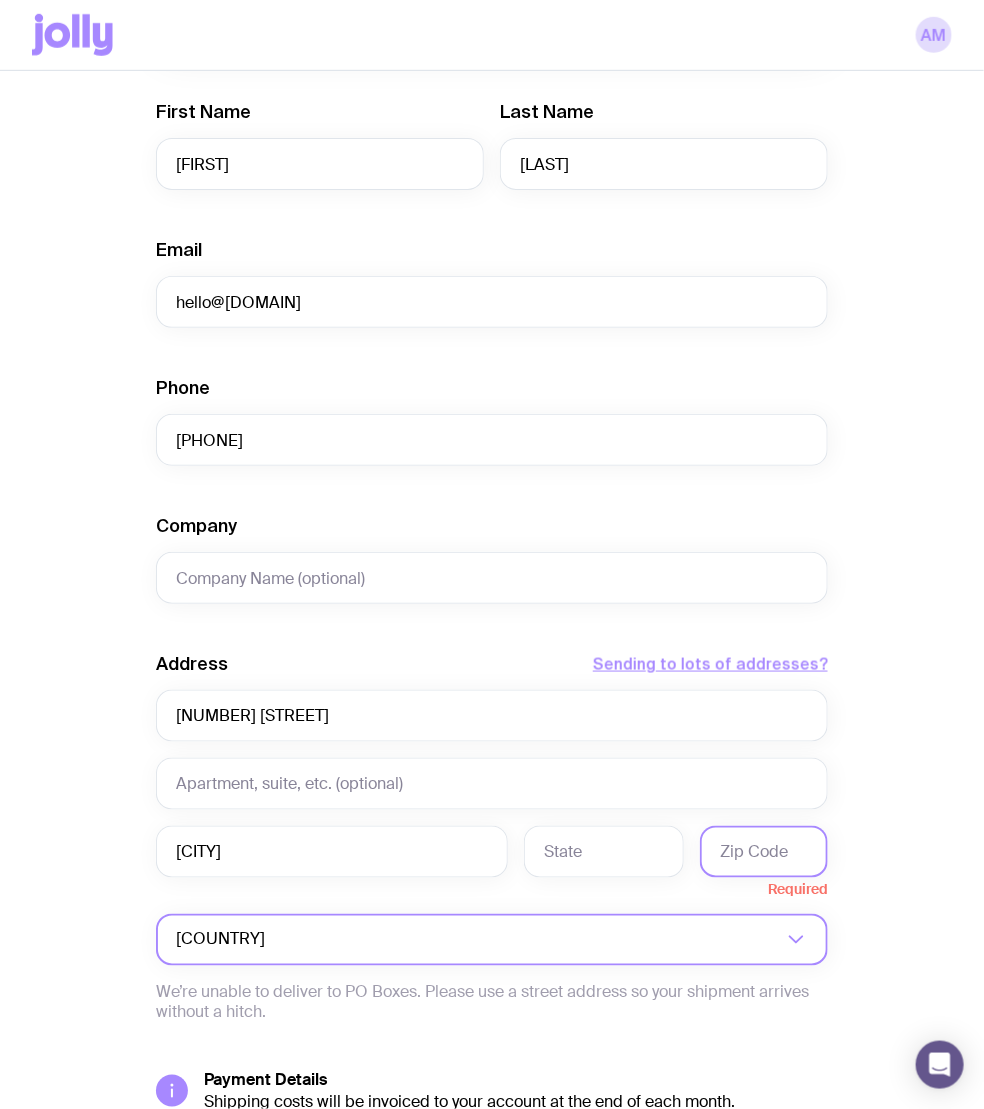 click 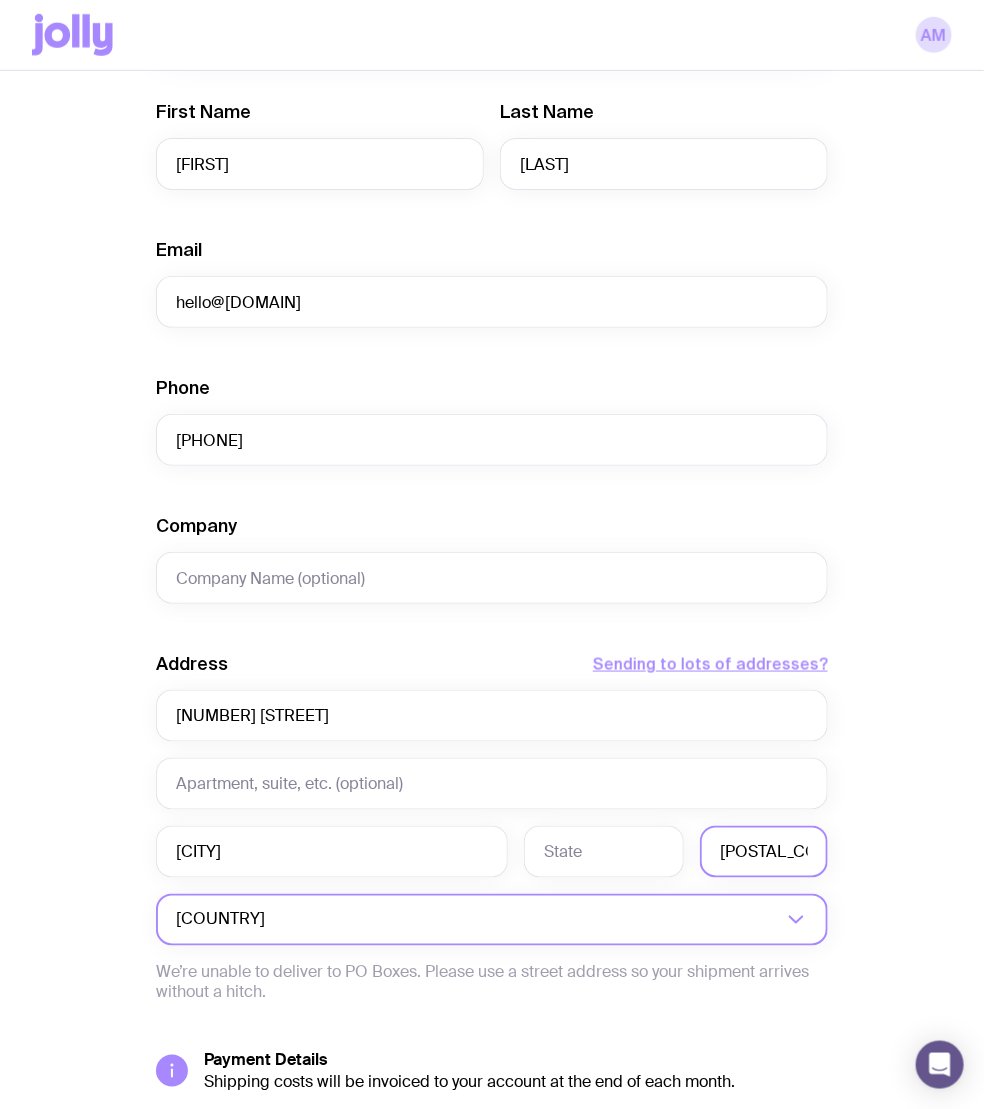 type on "[POSTAL_CODE]" 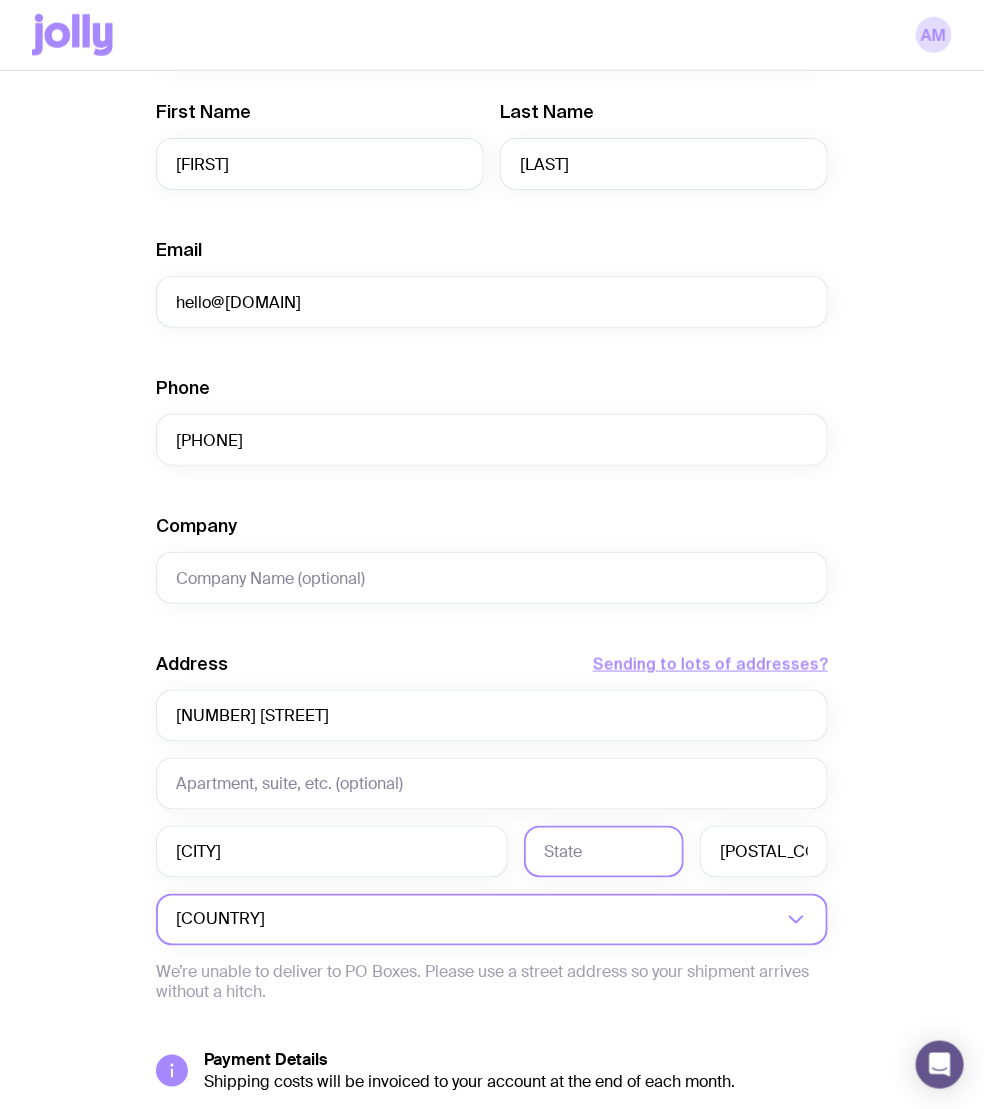 click 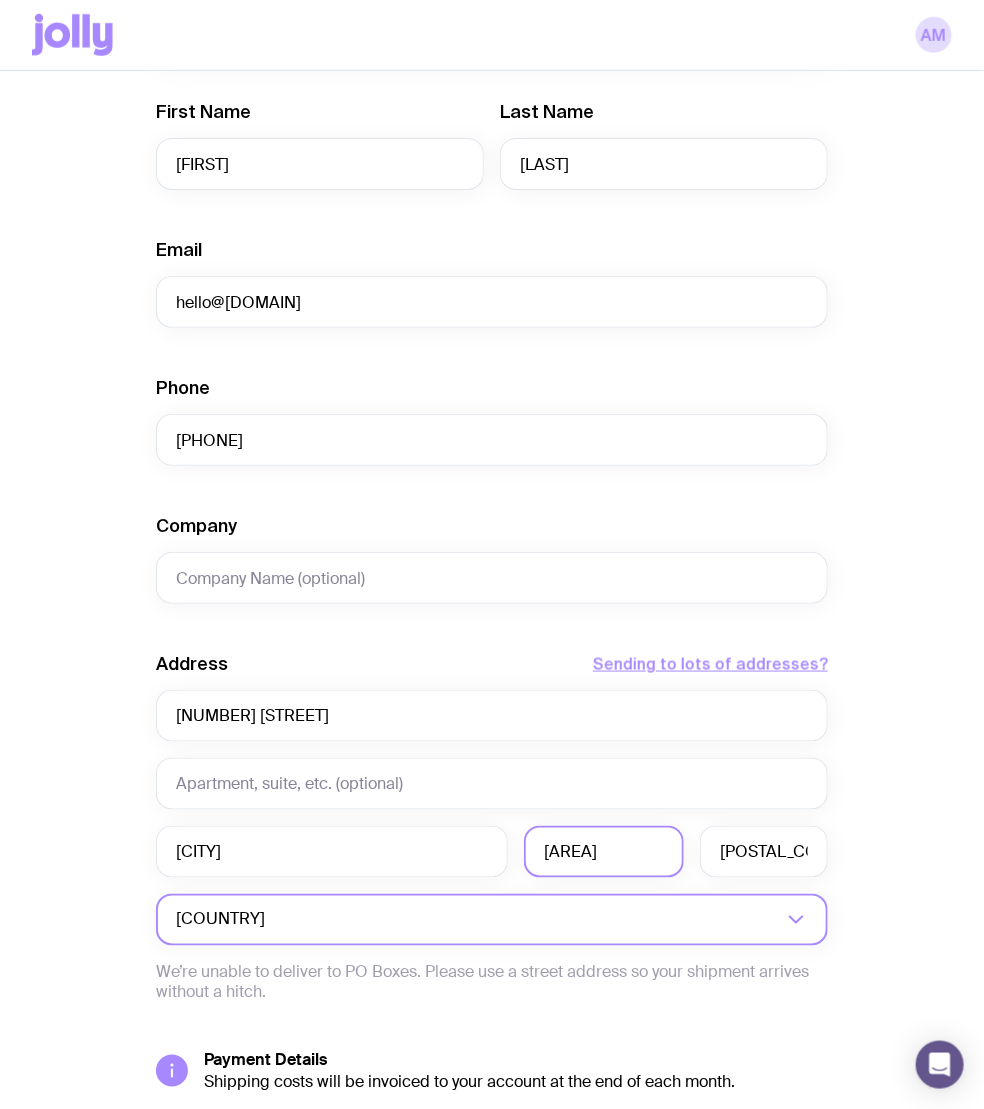 type on "[AREA]" 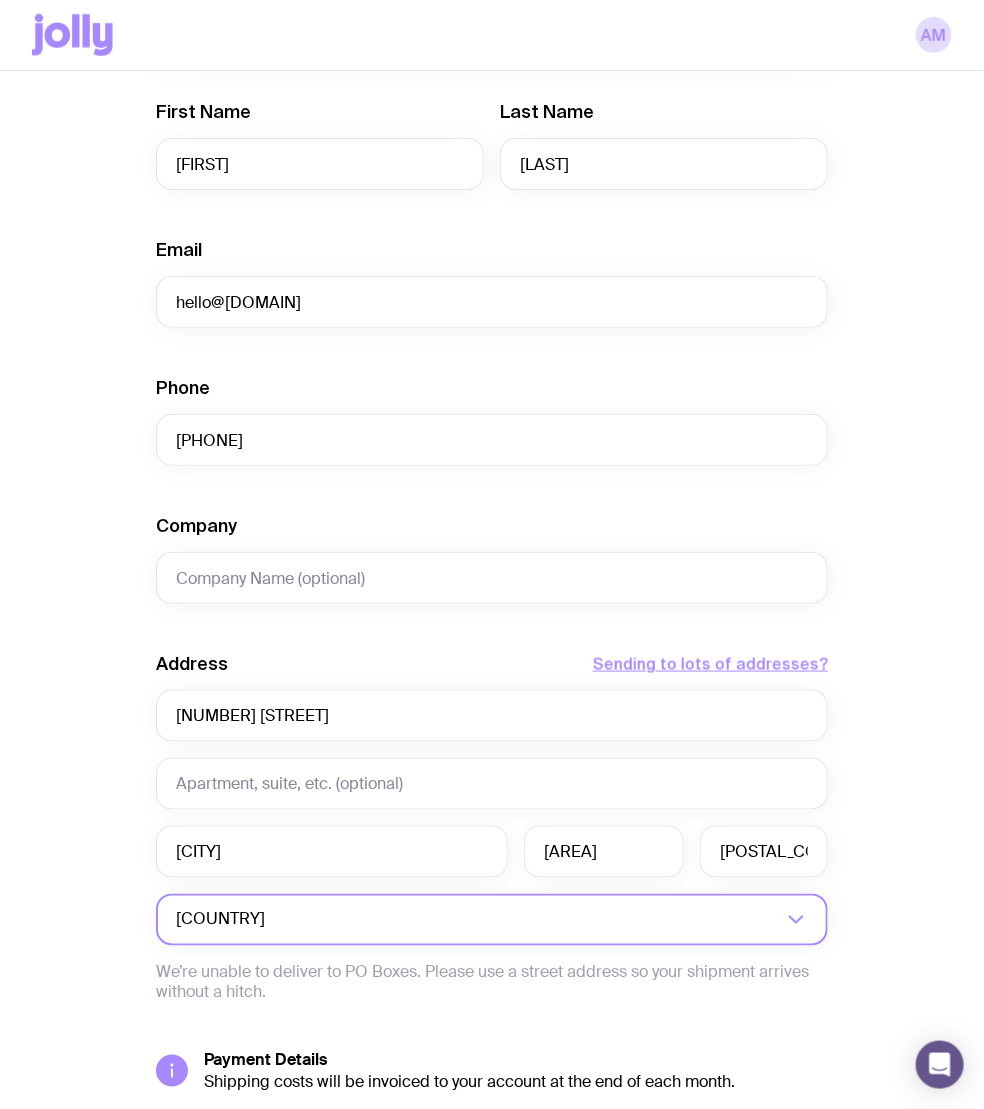 click on "Create shipment Shipment details 1 Creator Box Smaller Men’s / Unisex · Large First Name [FIRST] Last Name [LAST] Email [EMAIL] Phone [PHONE] Company Address  Sending to lots of addresses?  [NUMBER] [STREET] [CITY] [AREA] [POSTAL_CODE] [COUNTRY] Loading...  We’re unable to deliver to PO Boxes. Please use a street address so your shipment arrives without a hitch.  Payment Details  Shipping costs will be invoiced to your account at the end of each month.  Create shipment  Cancel" 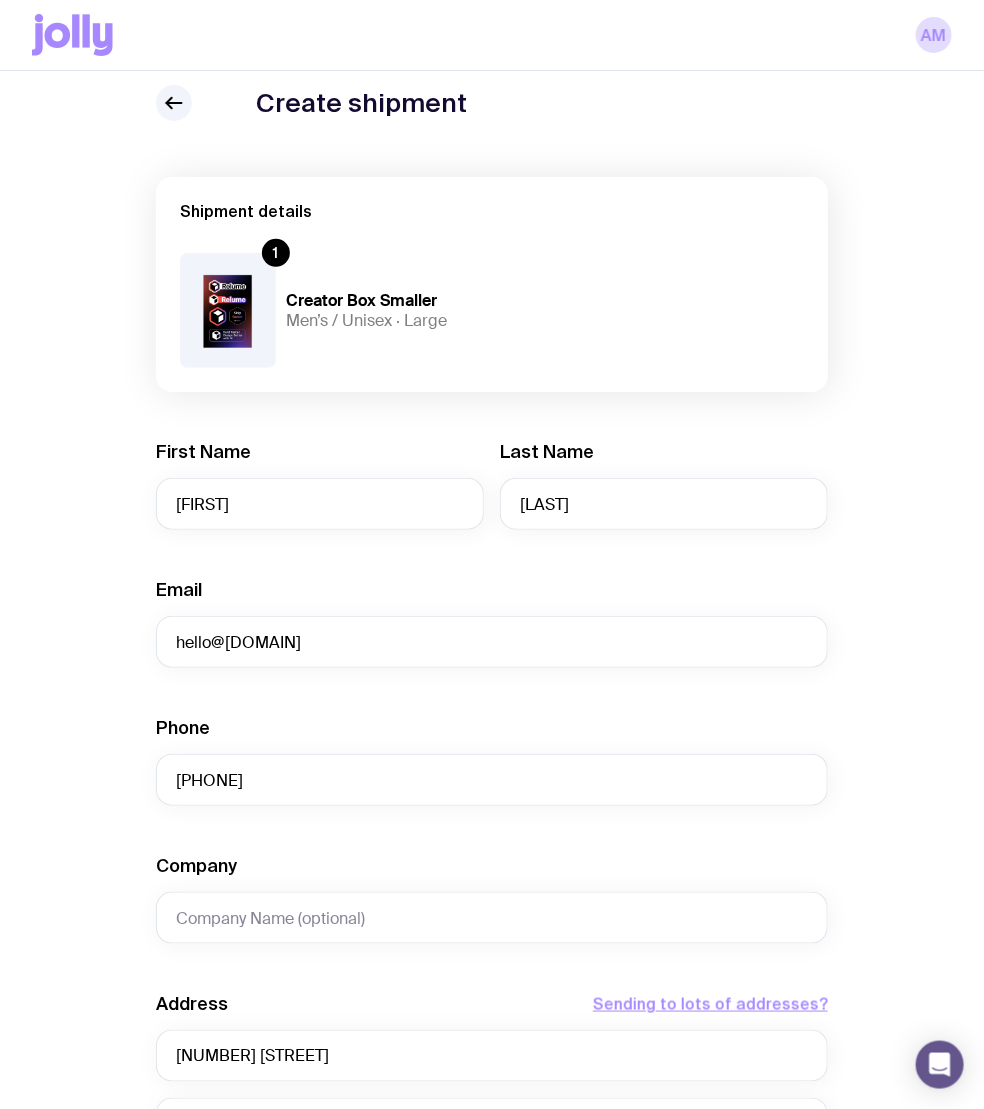 scroll, scrollTop: 552, scrollLeft: 0, axis: vertical 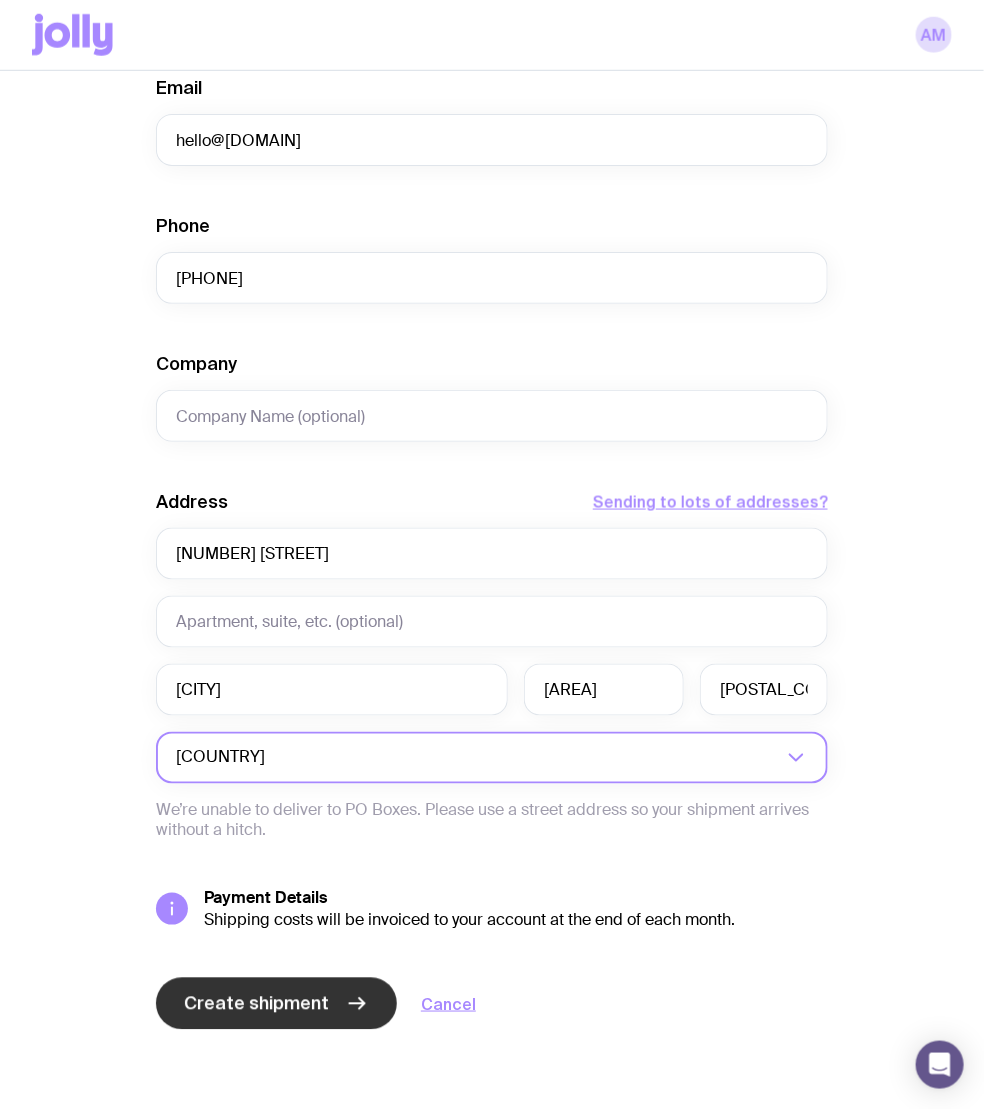 click on "Create shipment" 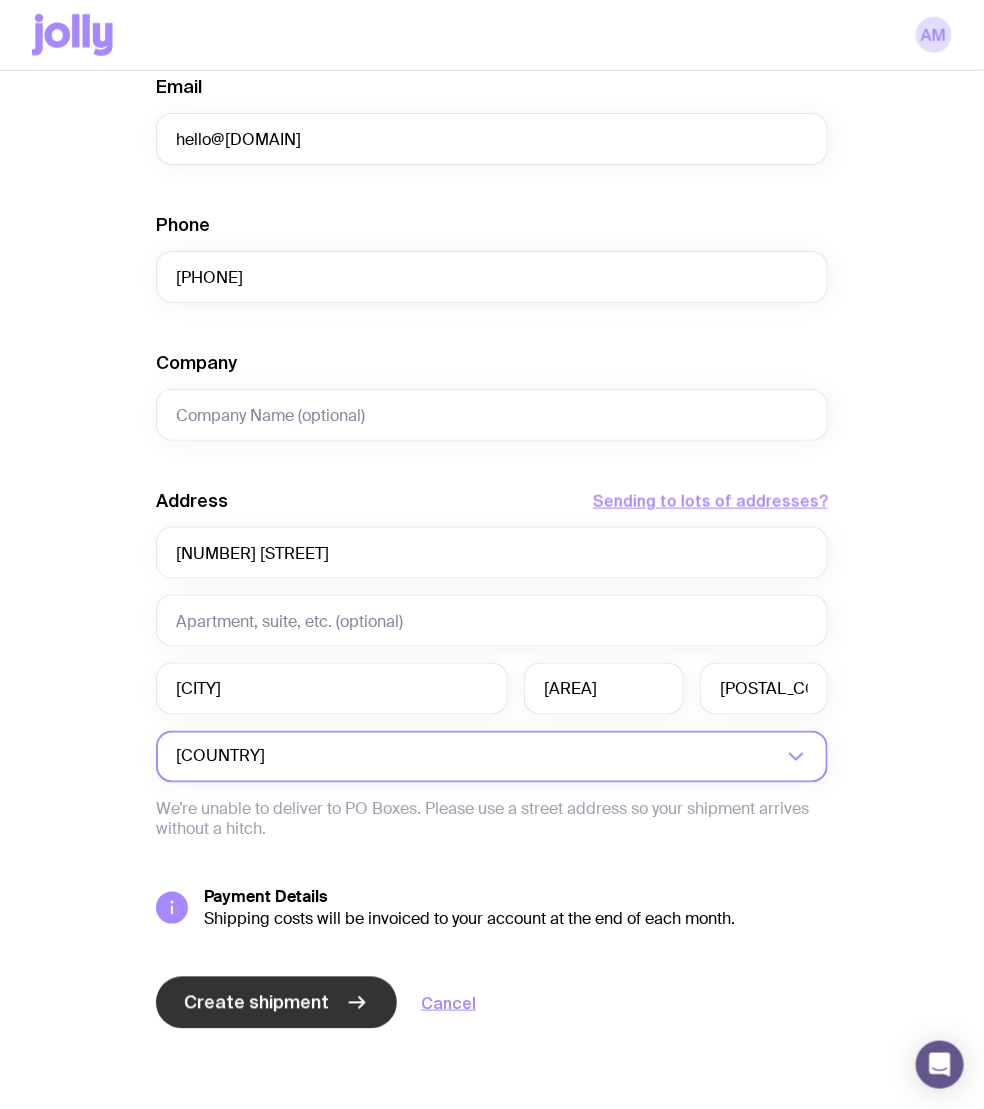 scroll, scrollTop: 0, scrollLeft: 0, axis: both 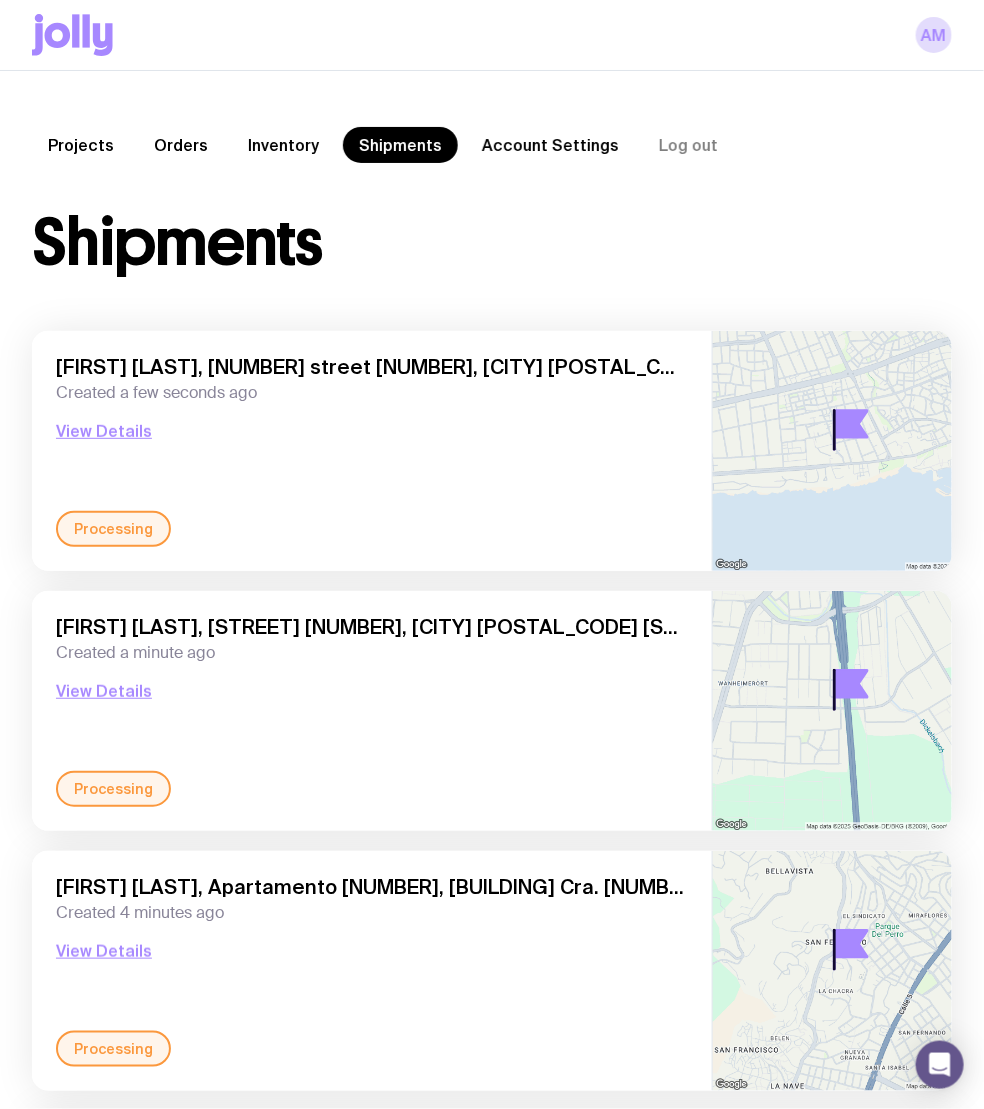 click on "Inventory" 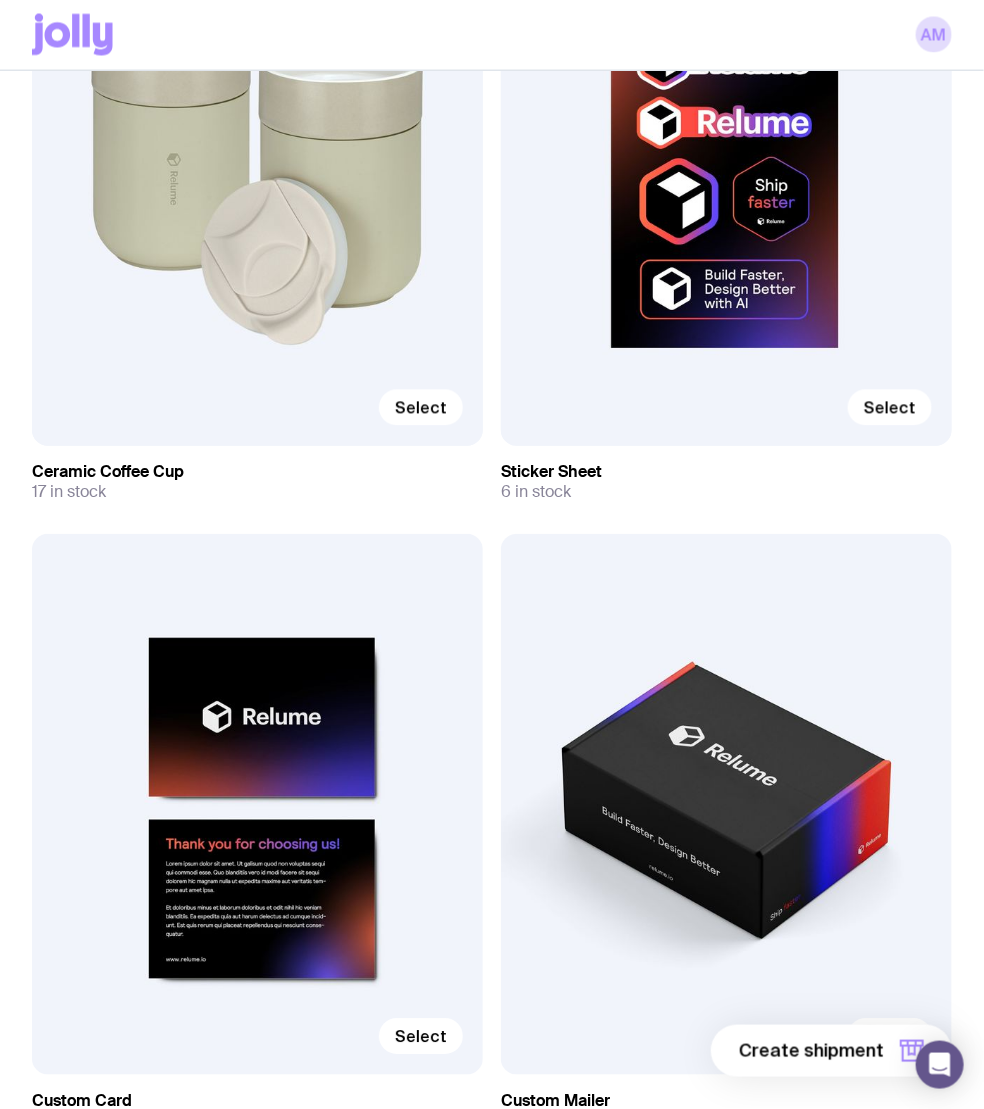 scroll, scrollTop: 6317, scrollLeft: 0, axis: vertical 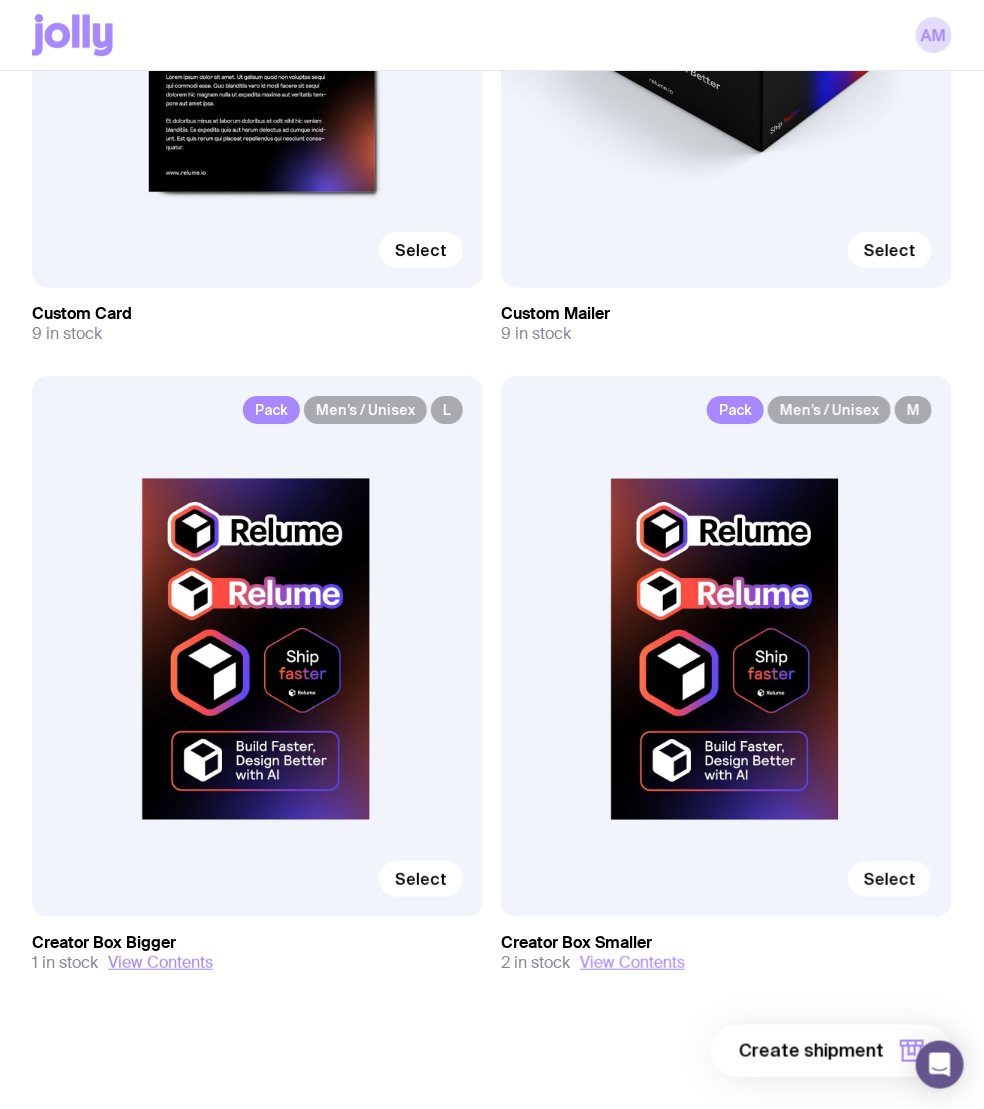 click on "Select" at bounding box center (890, 879) 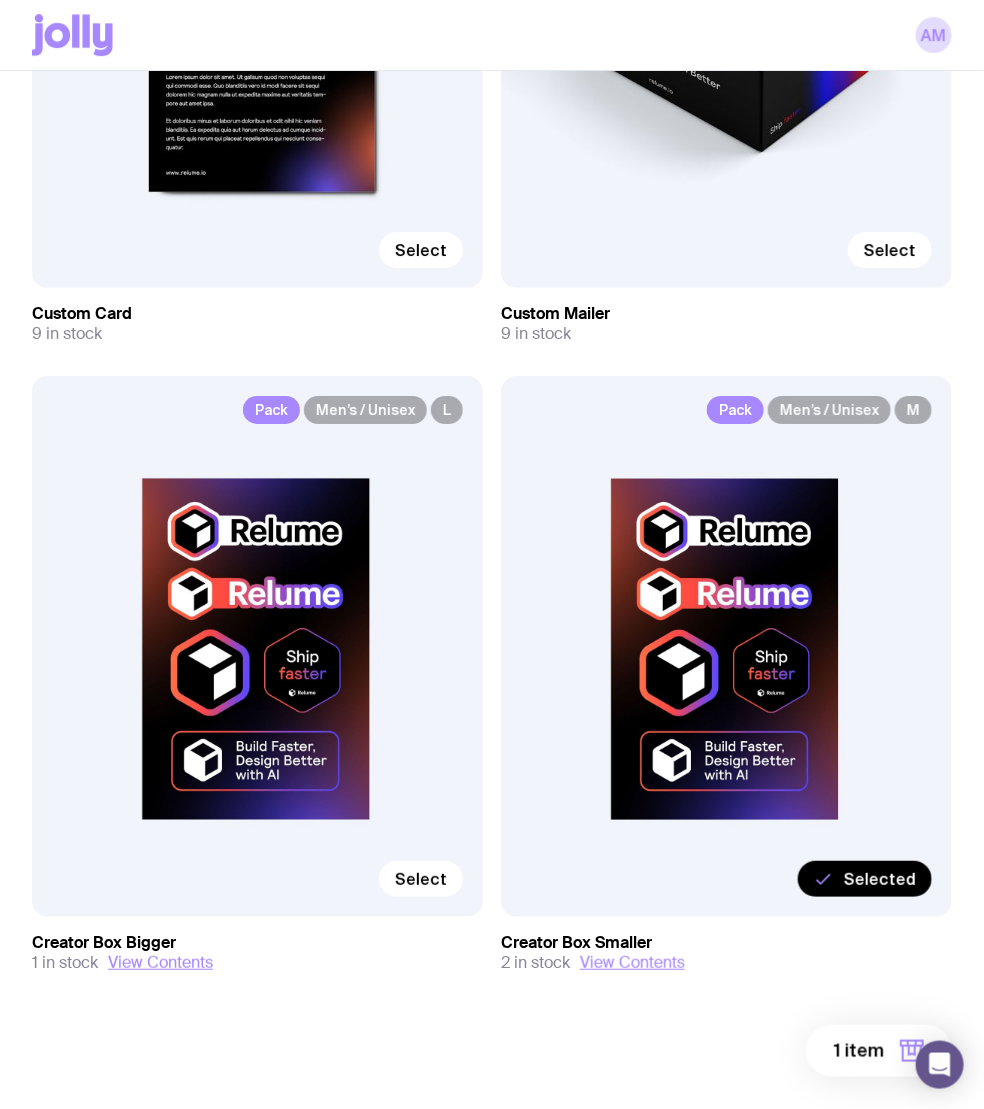 click on "1 item" 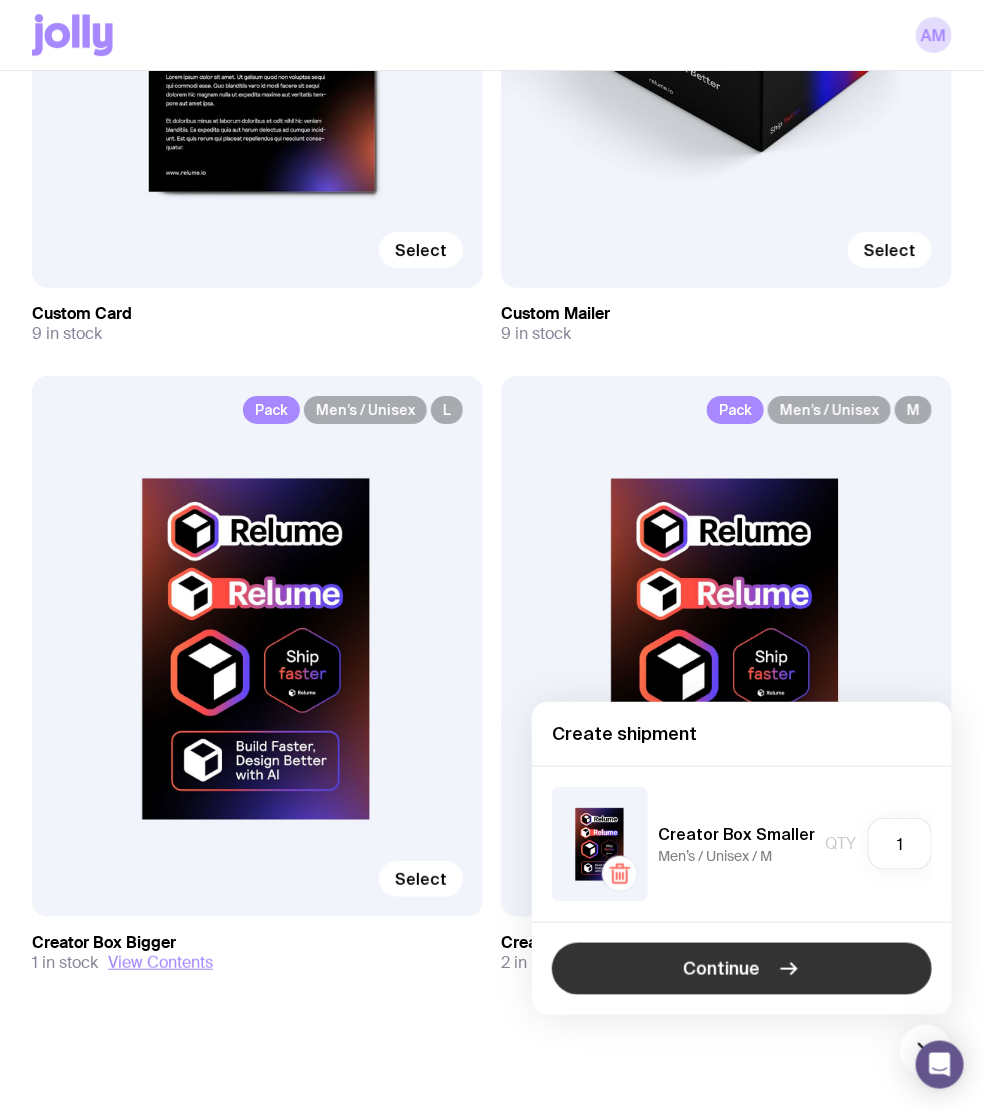 click on "Continue" at bounding box center [742, 969] 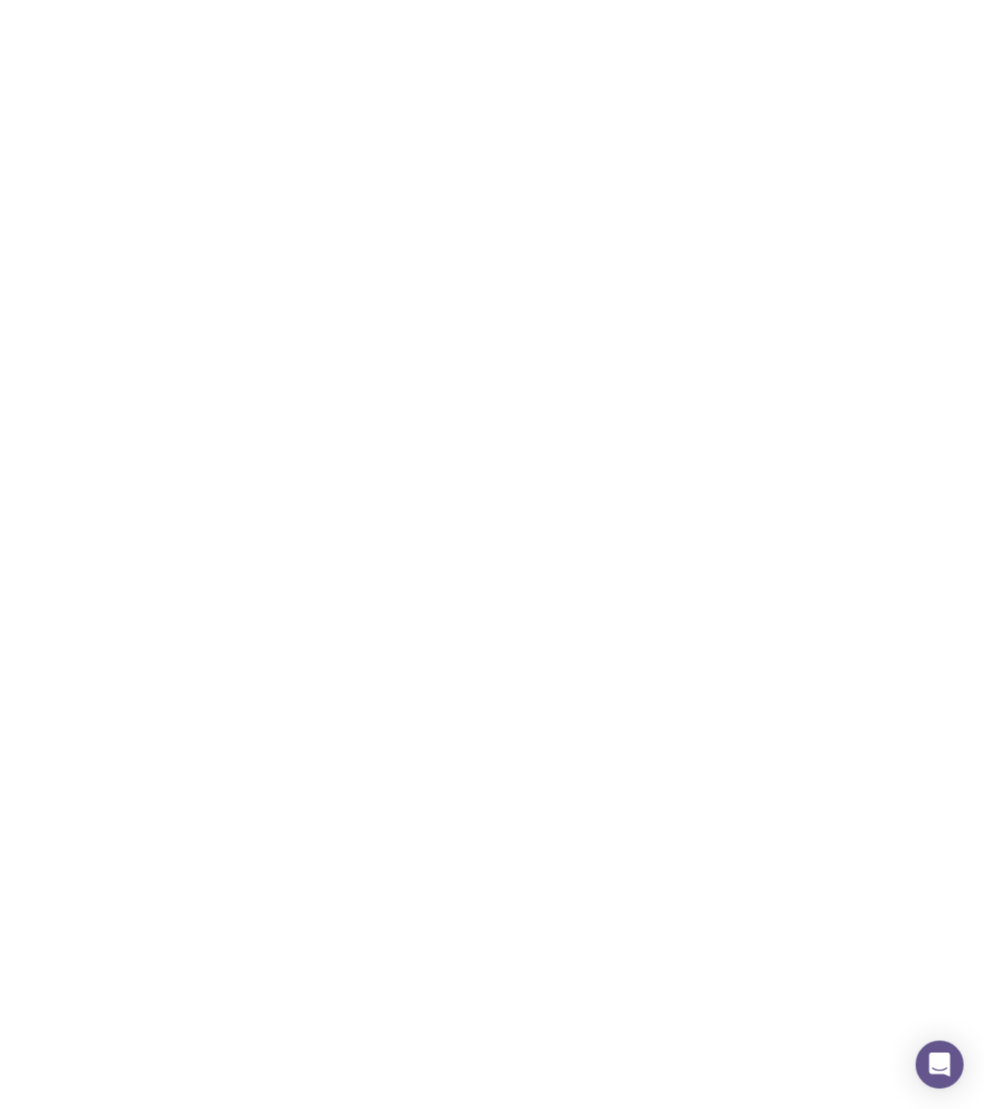 scroll, scrollTop: 0, scrollLeft: 0, axis: both 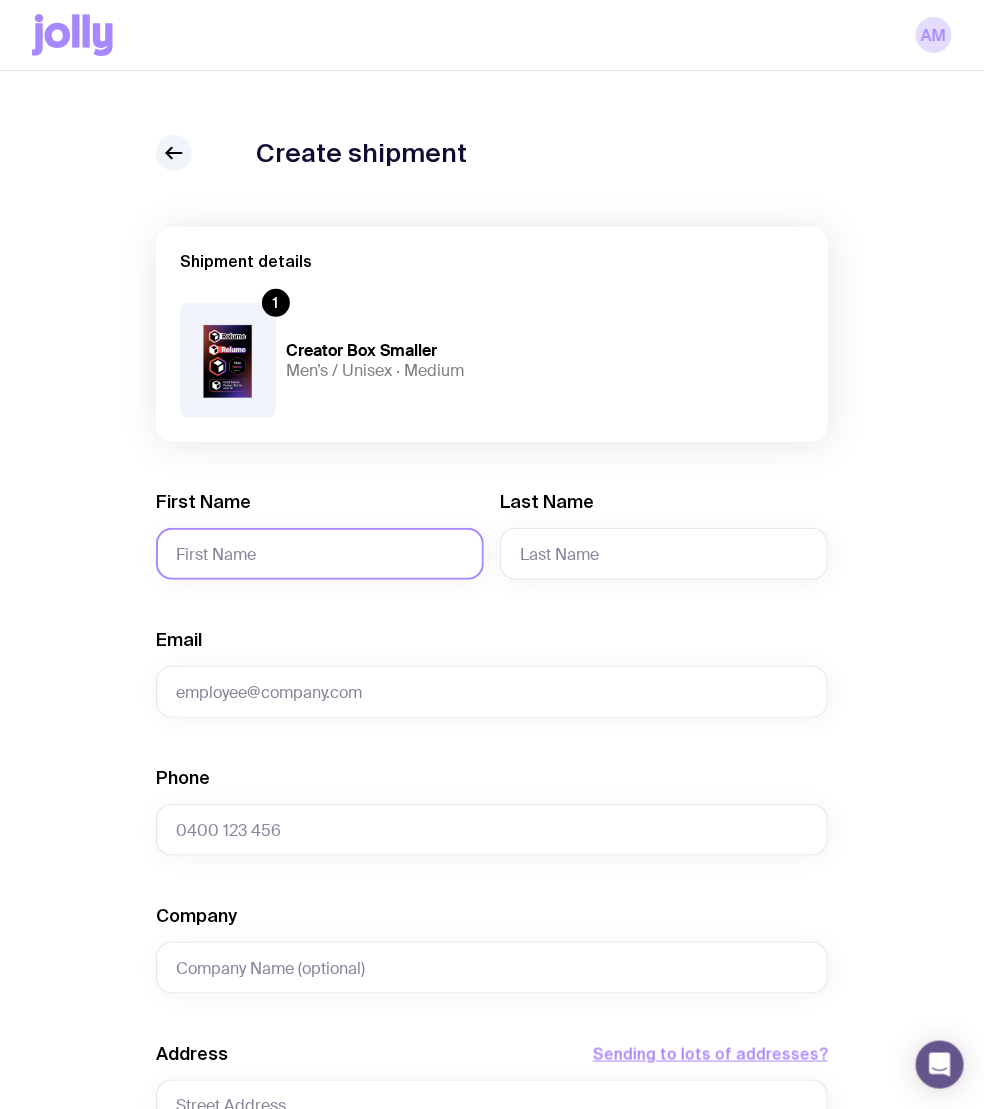click on "First Name" 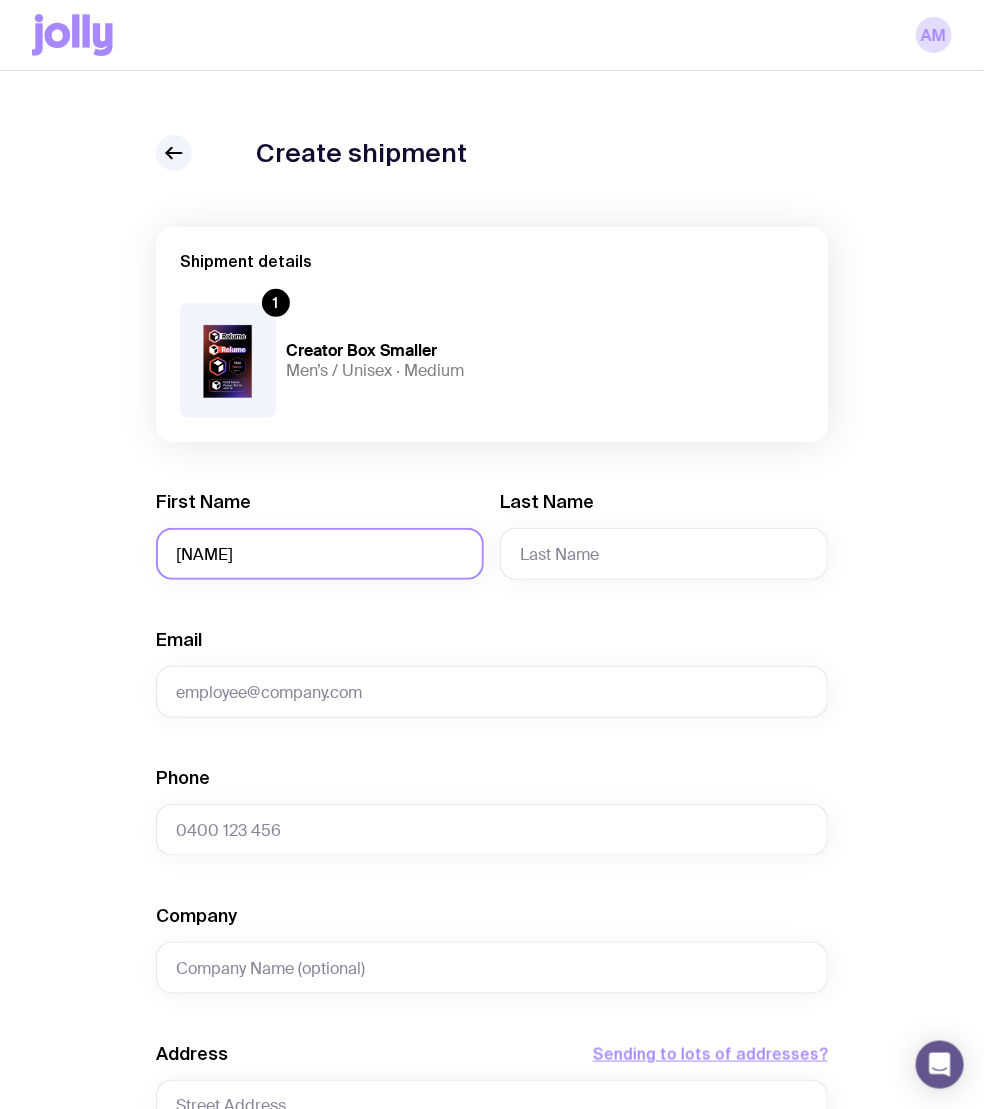 type on "[NAME]" 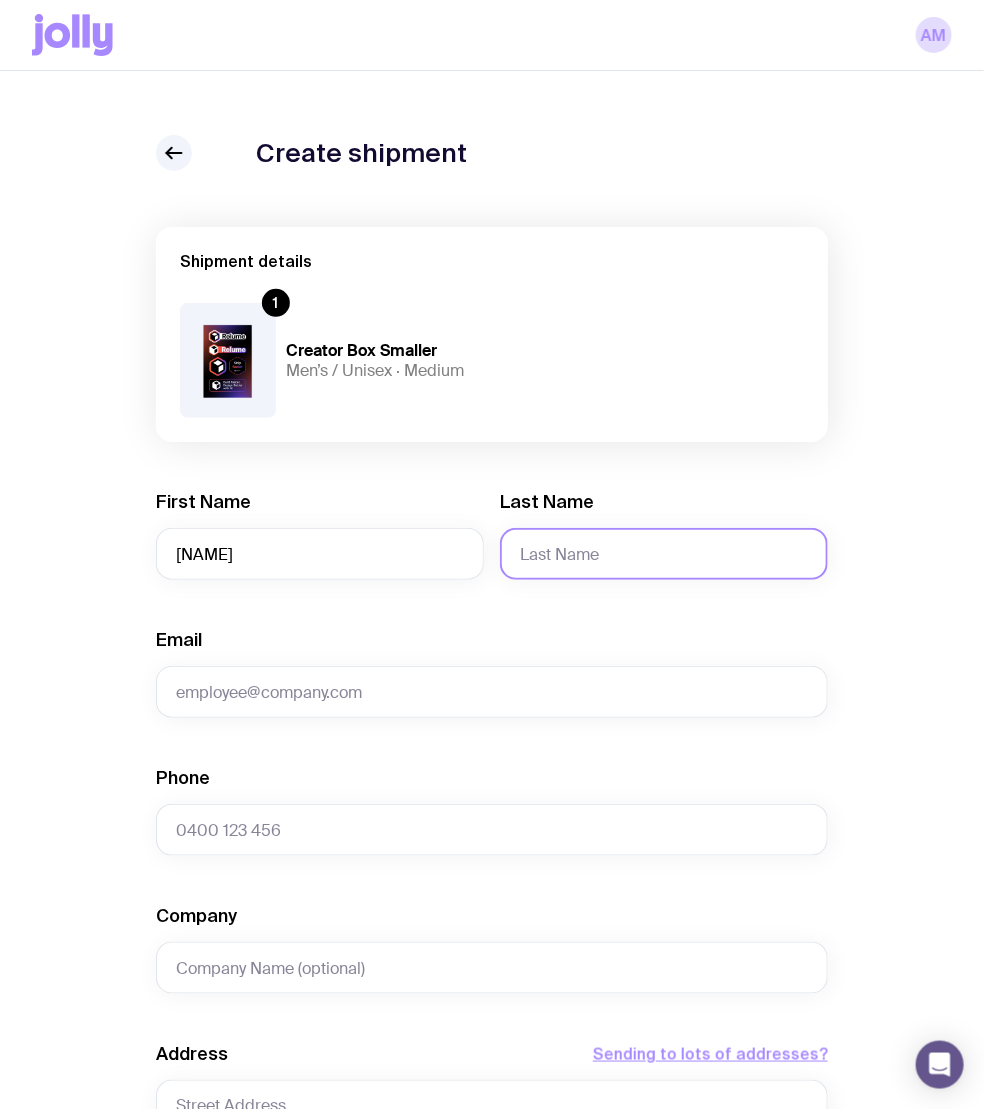 click on "Last Name" 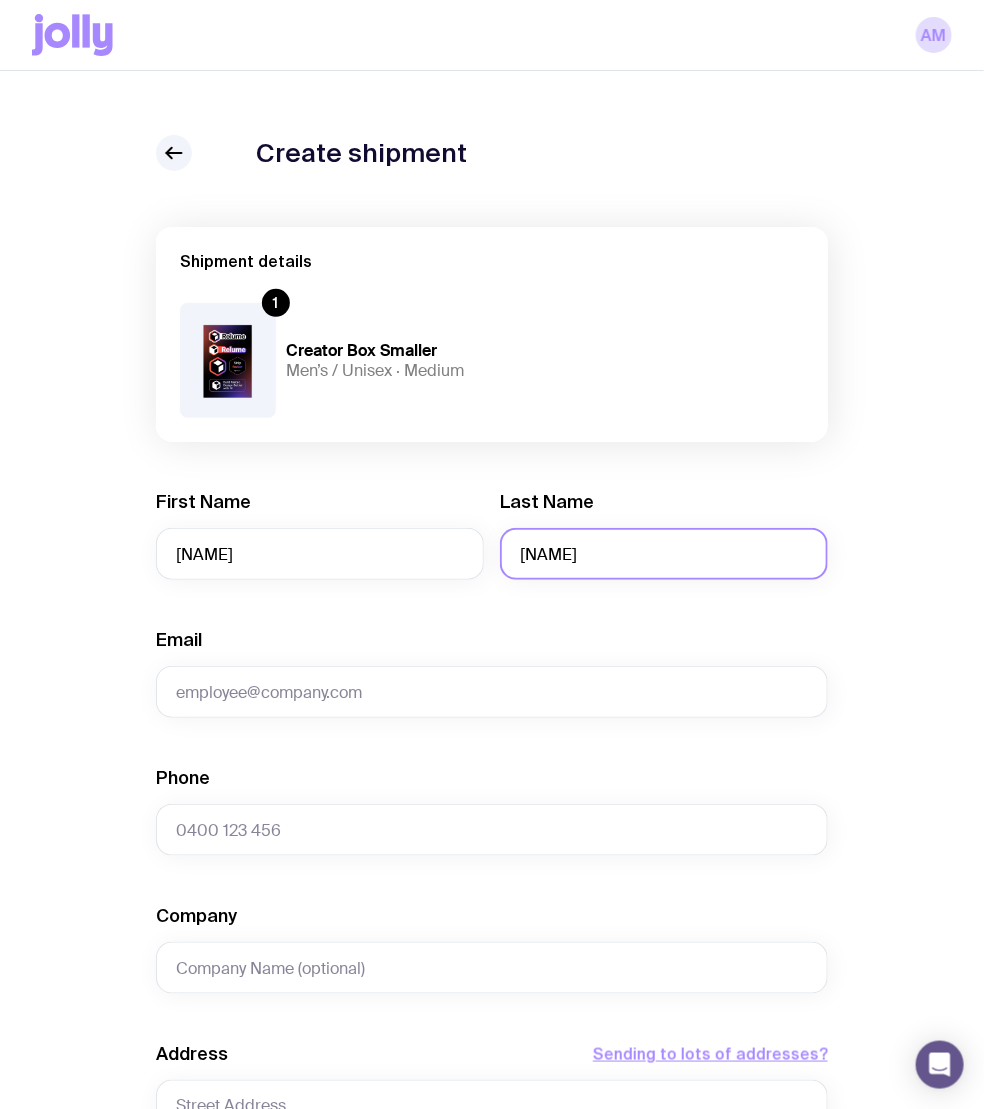 type on "[NAME]" 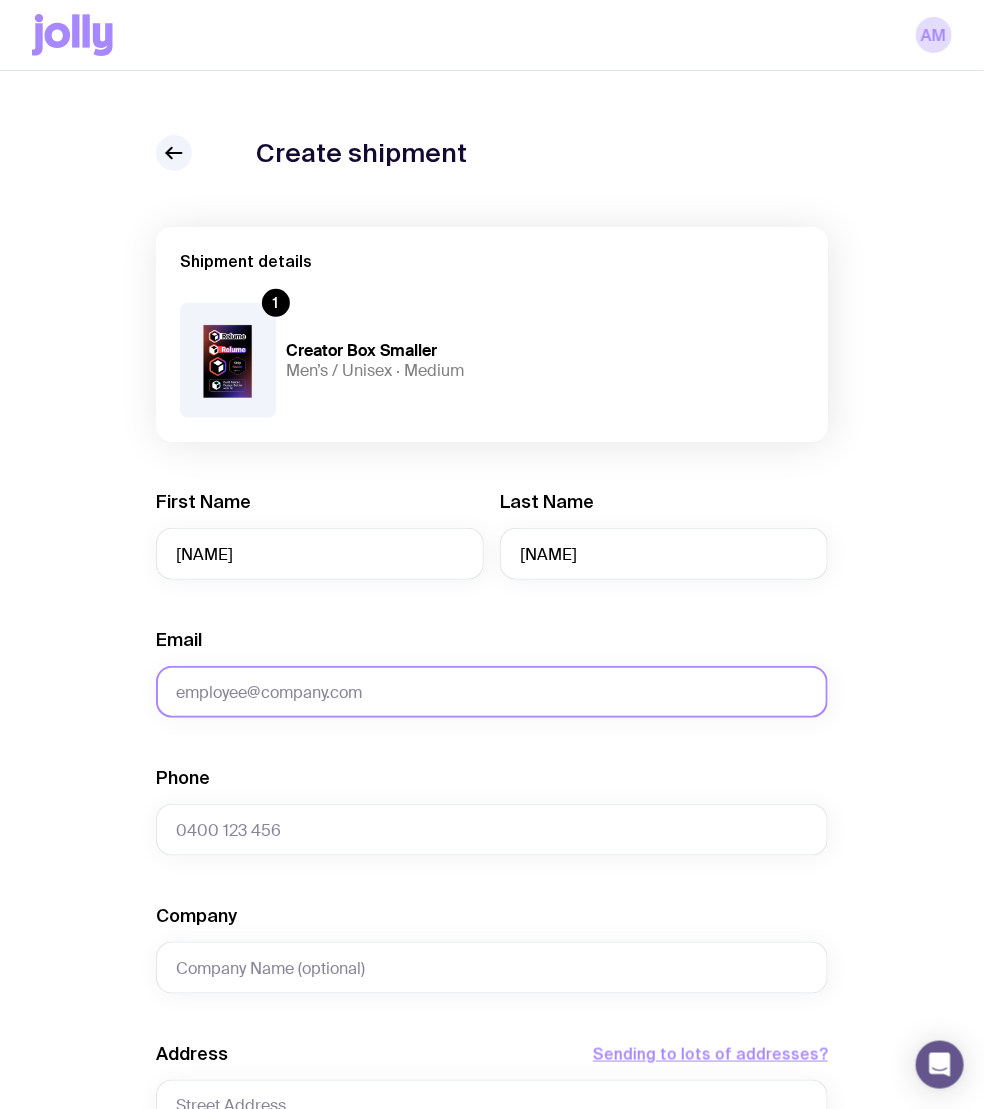 click on "Email" 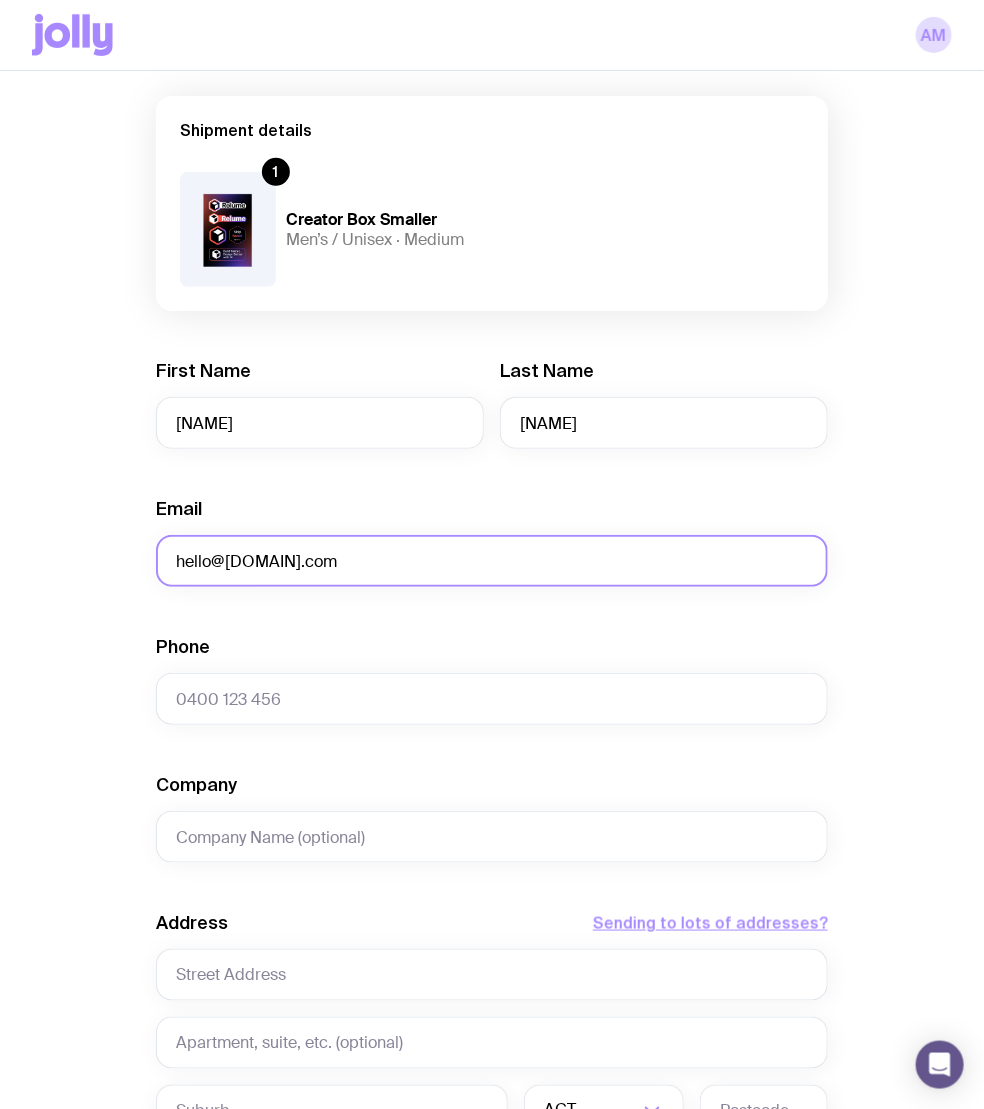 scroll, scrollTop: 195, scrollLeft: 0, axis: vertical 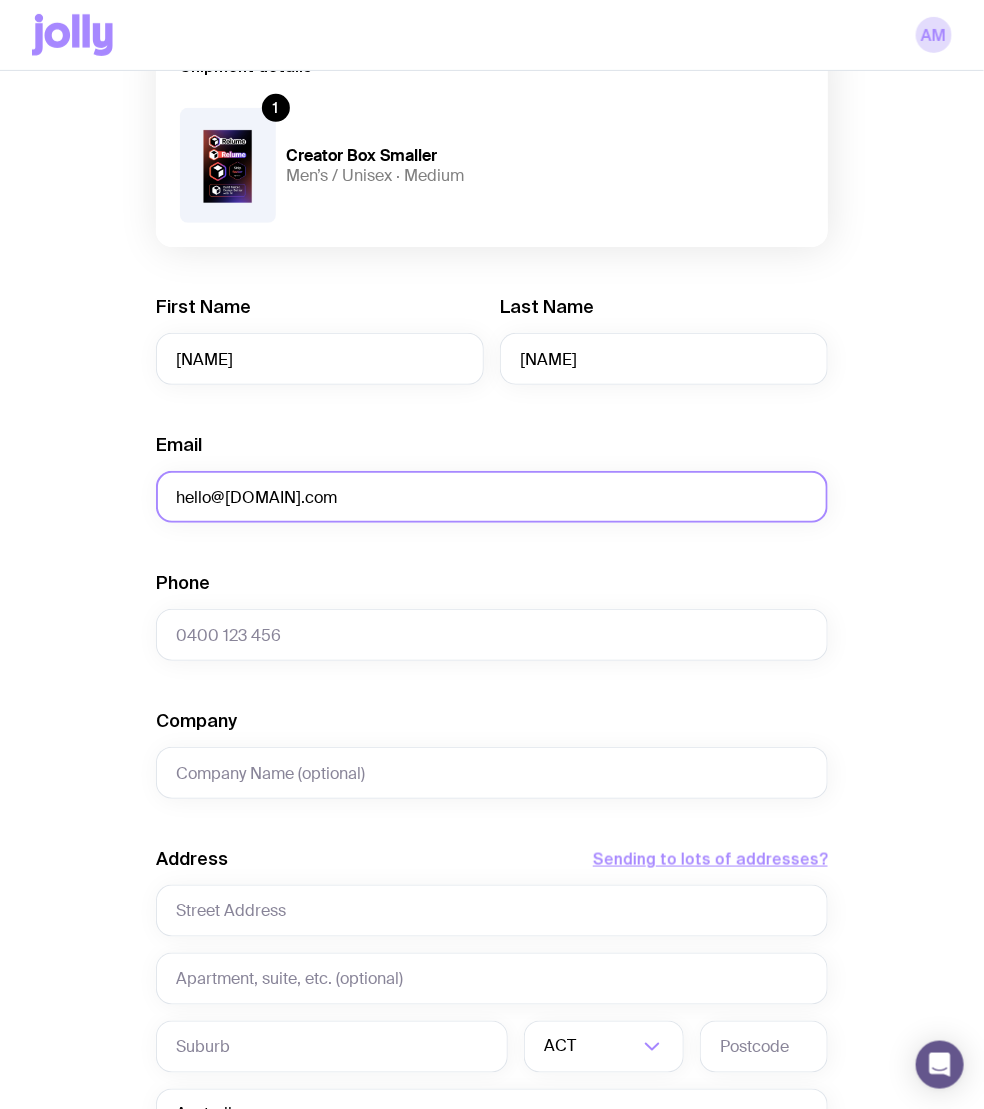 type on "hello@[DOMAIN].com" 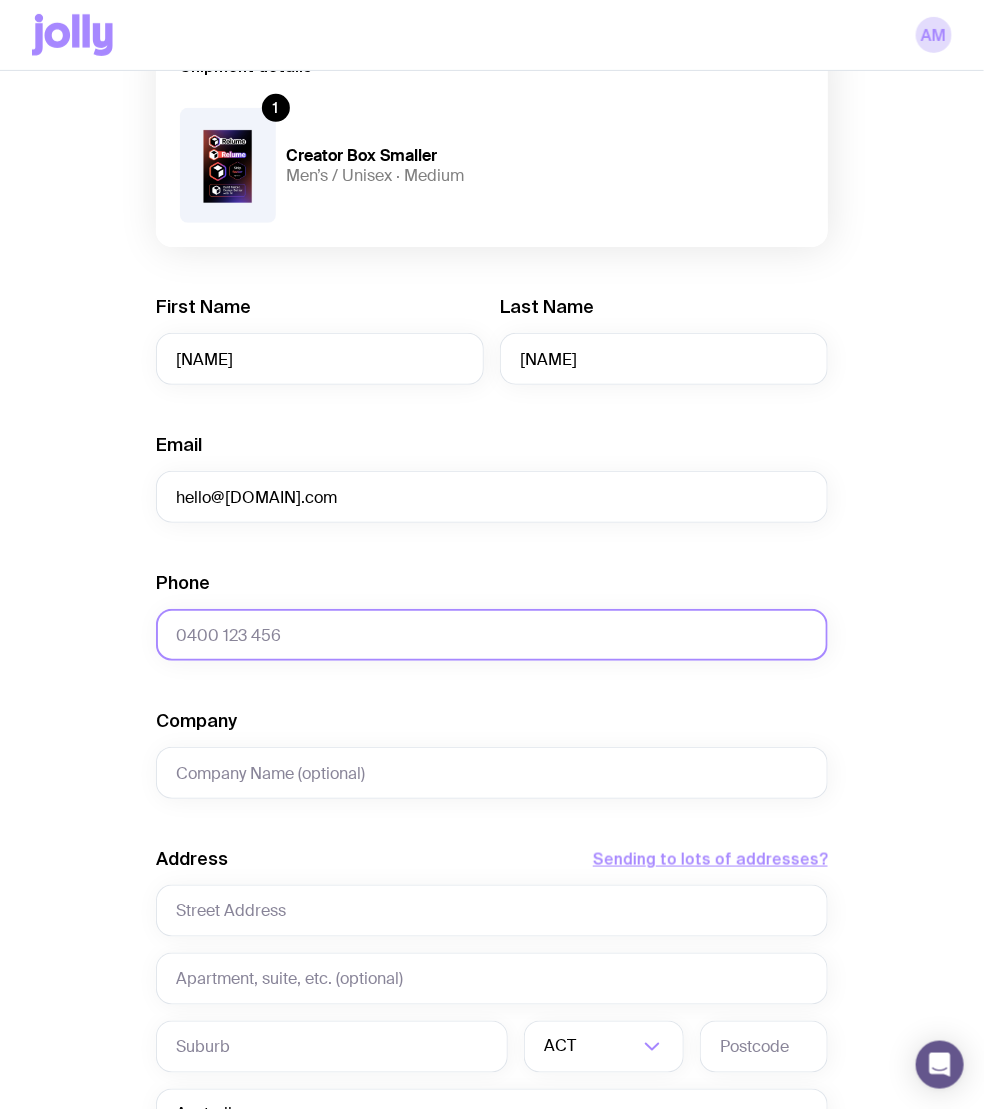 click on "Phone" 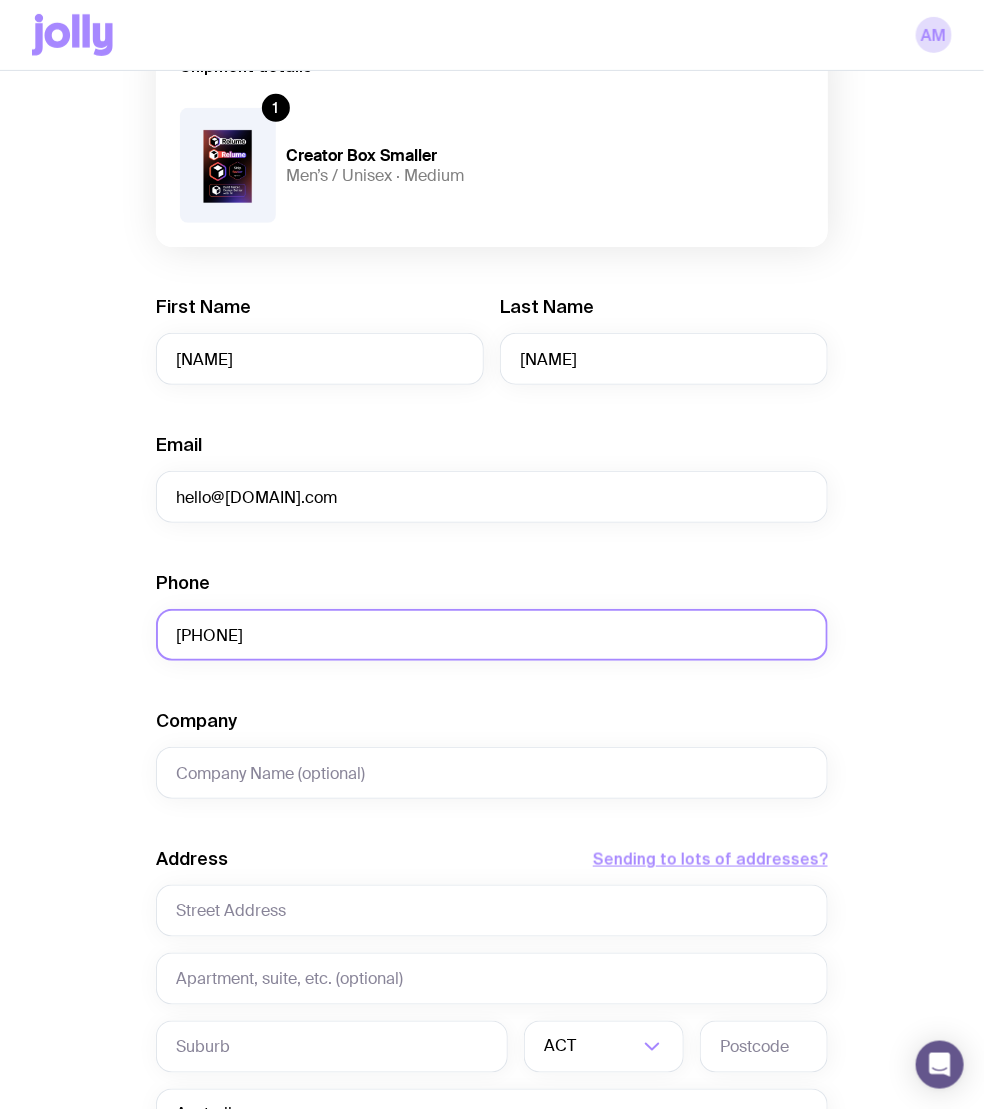 type on "[PHONE]" 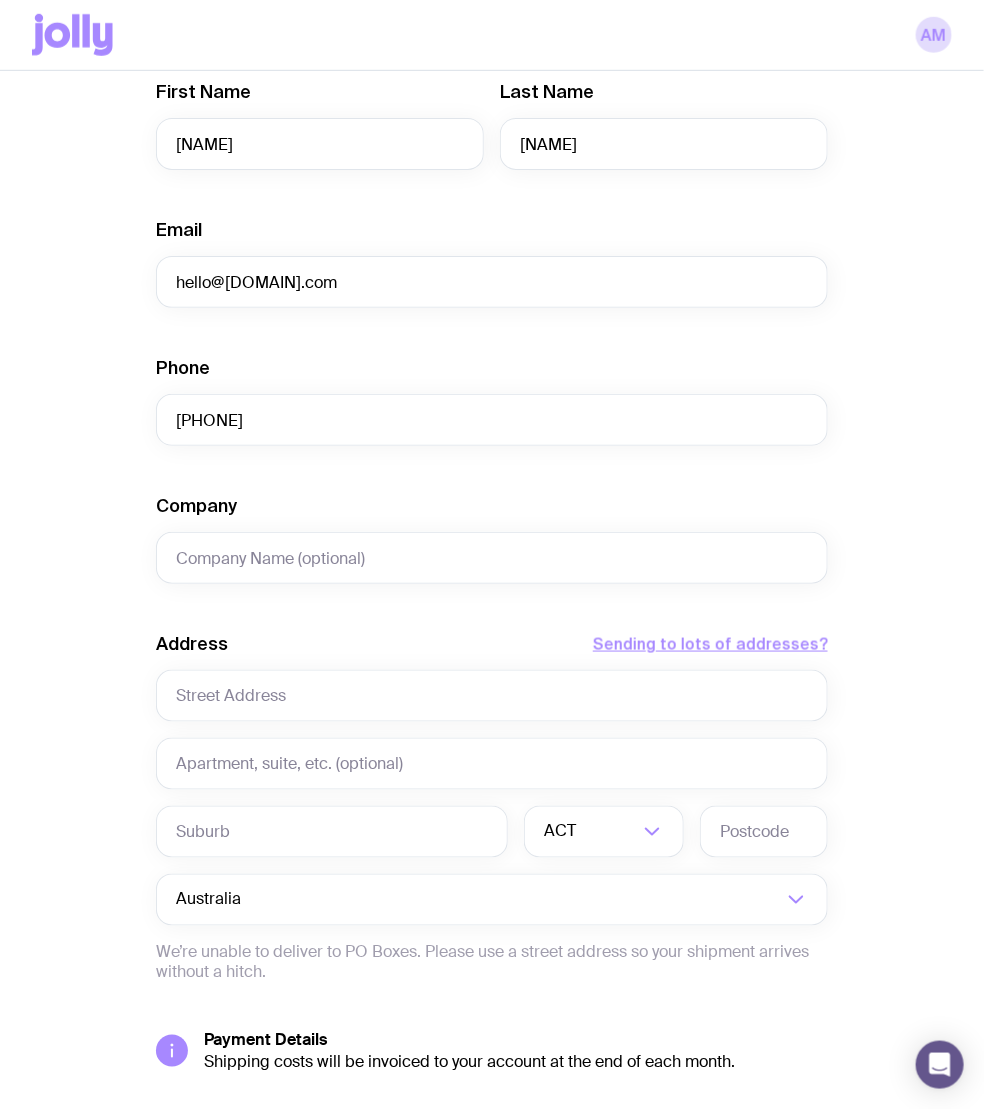 scroll, scrollTop: 552, scrollLeft: 0, axis: vertical 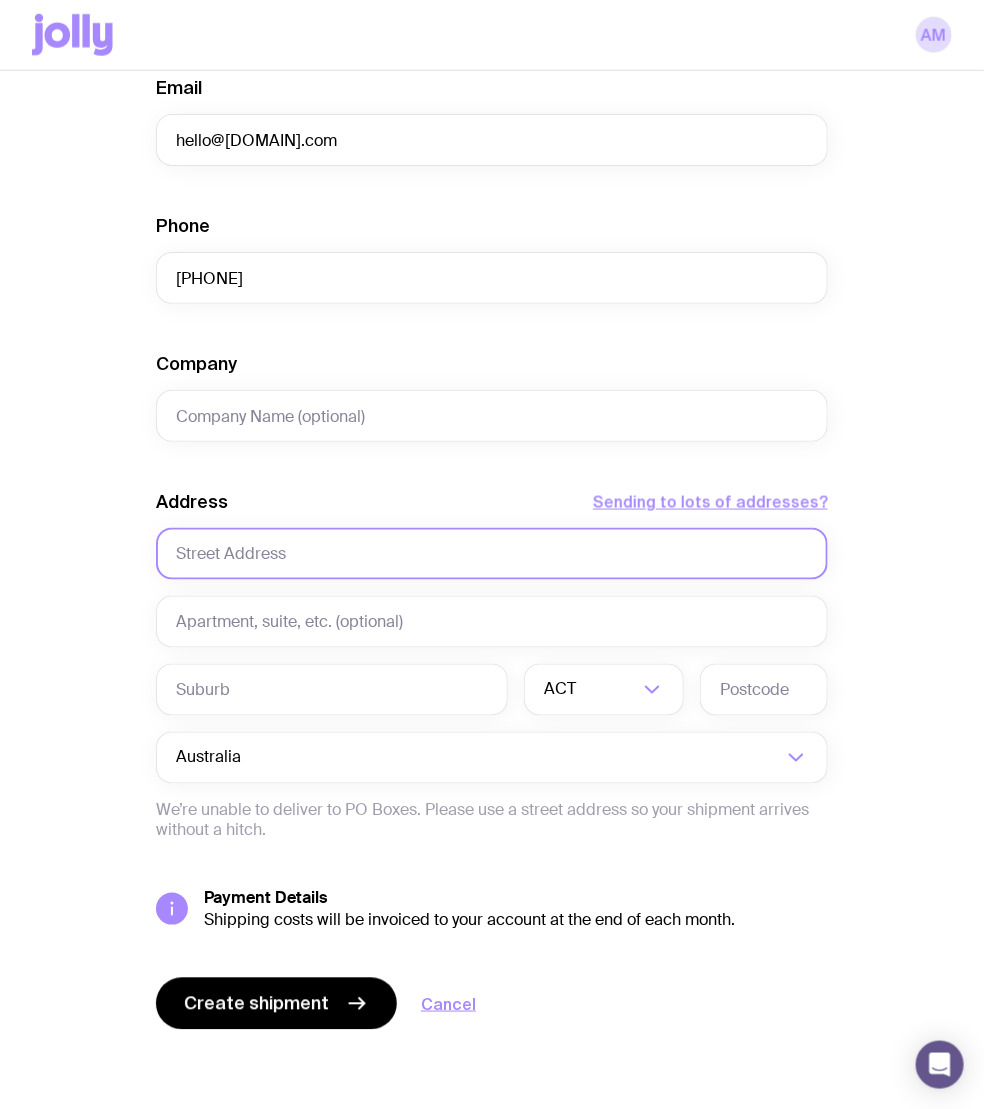 click 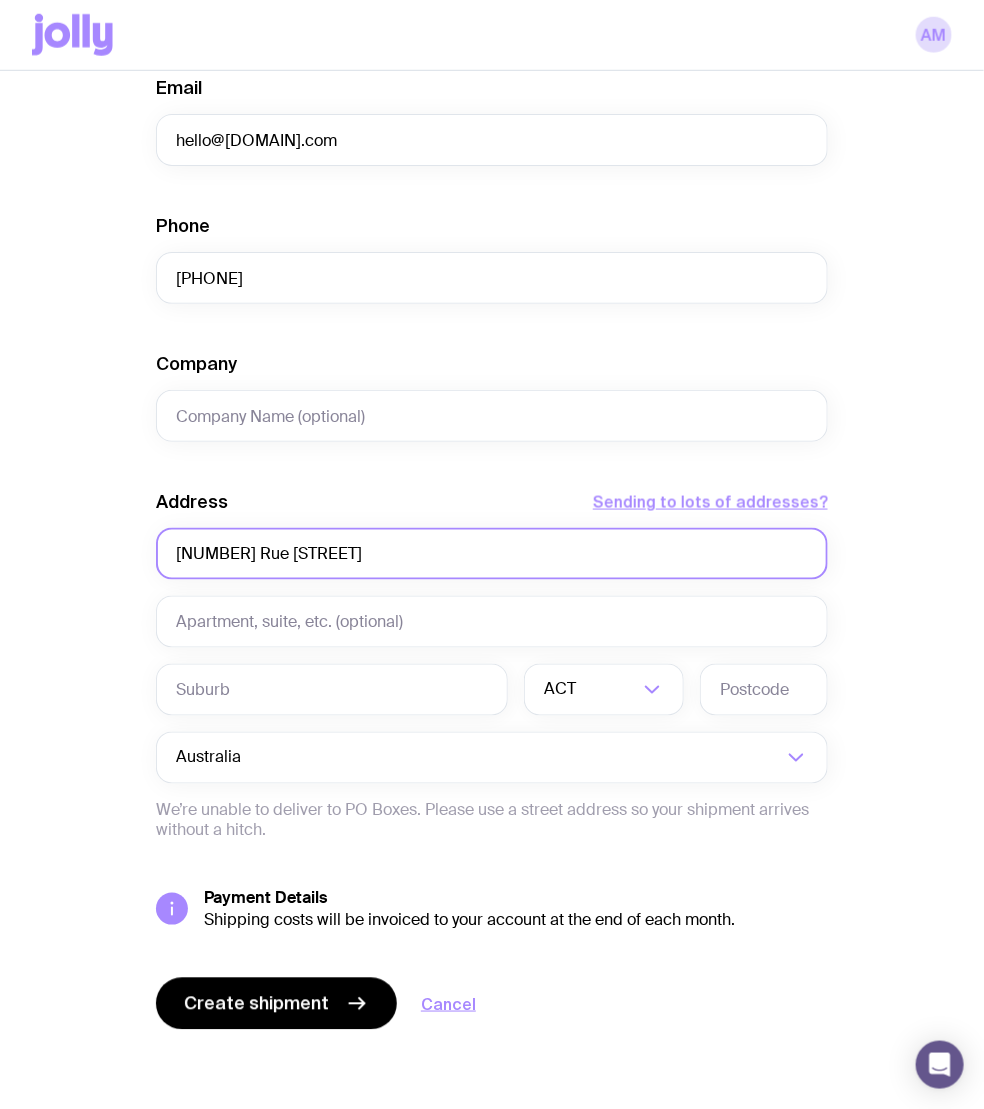 type on "[NUMBER] Rue [STREET]" 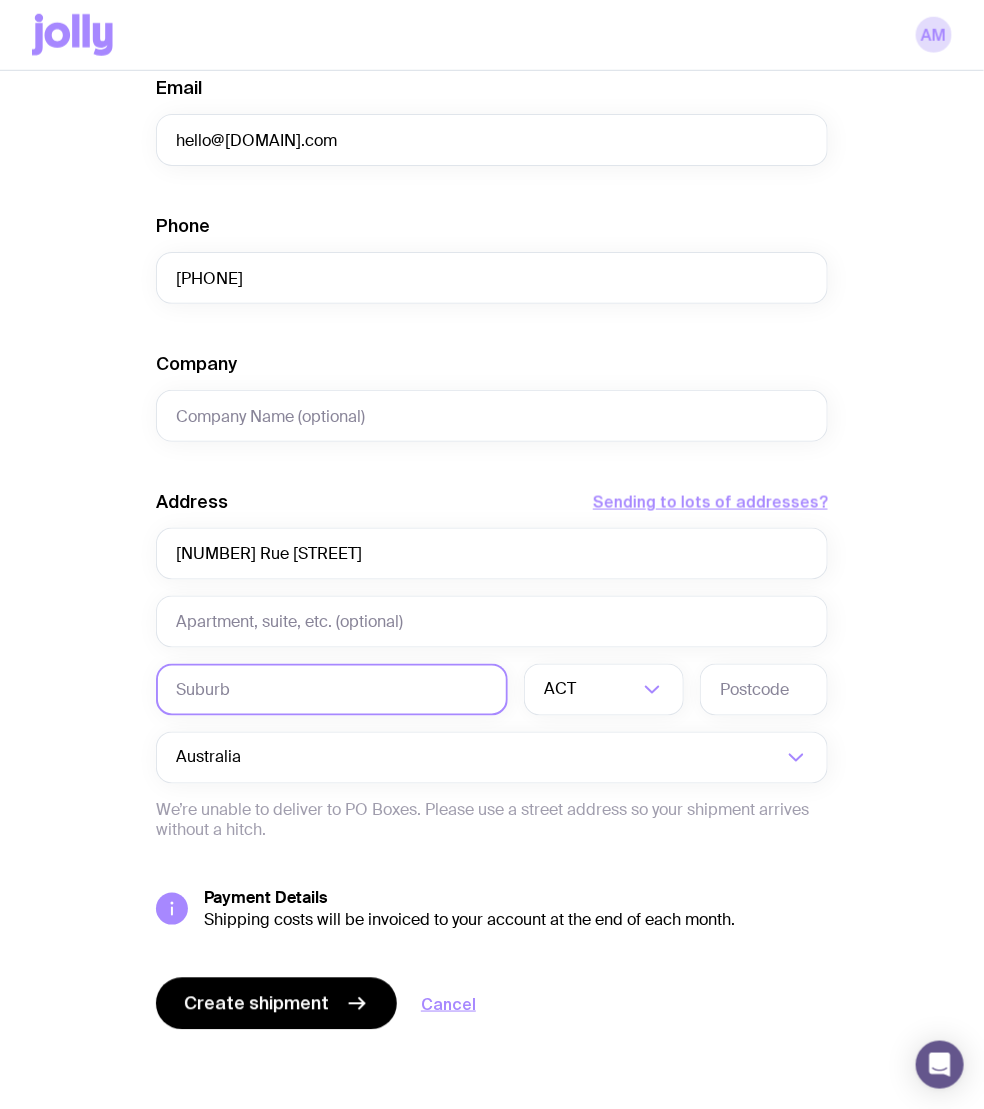click 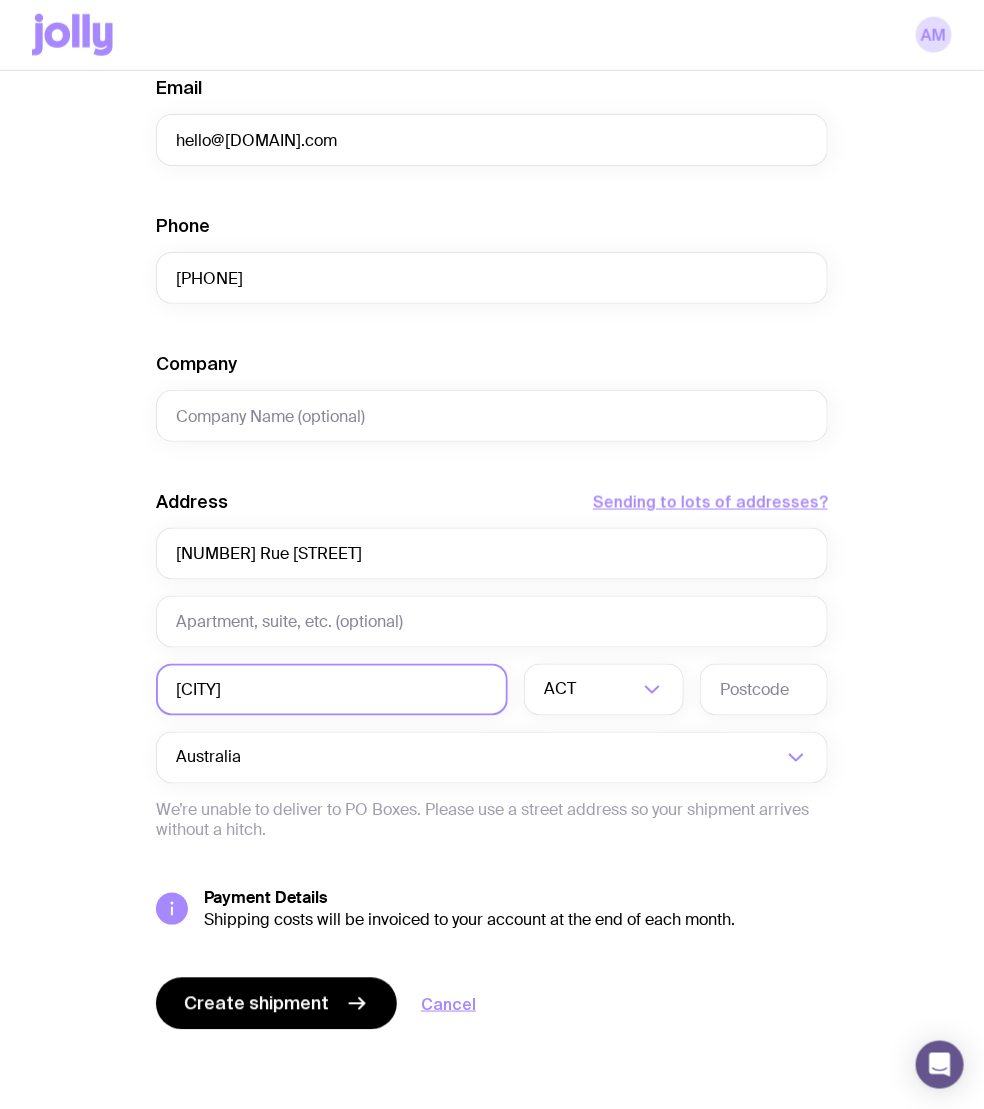 type on "[CITY]" 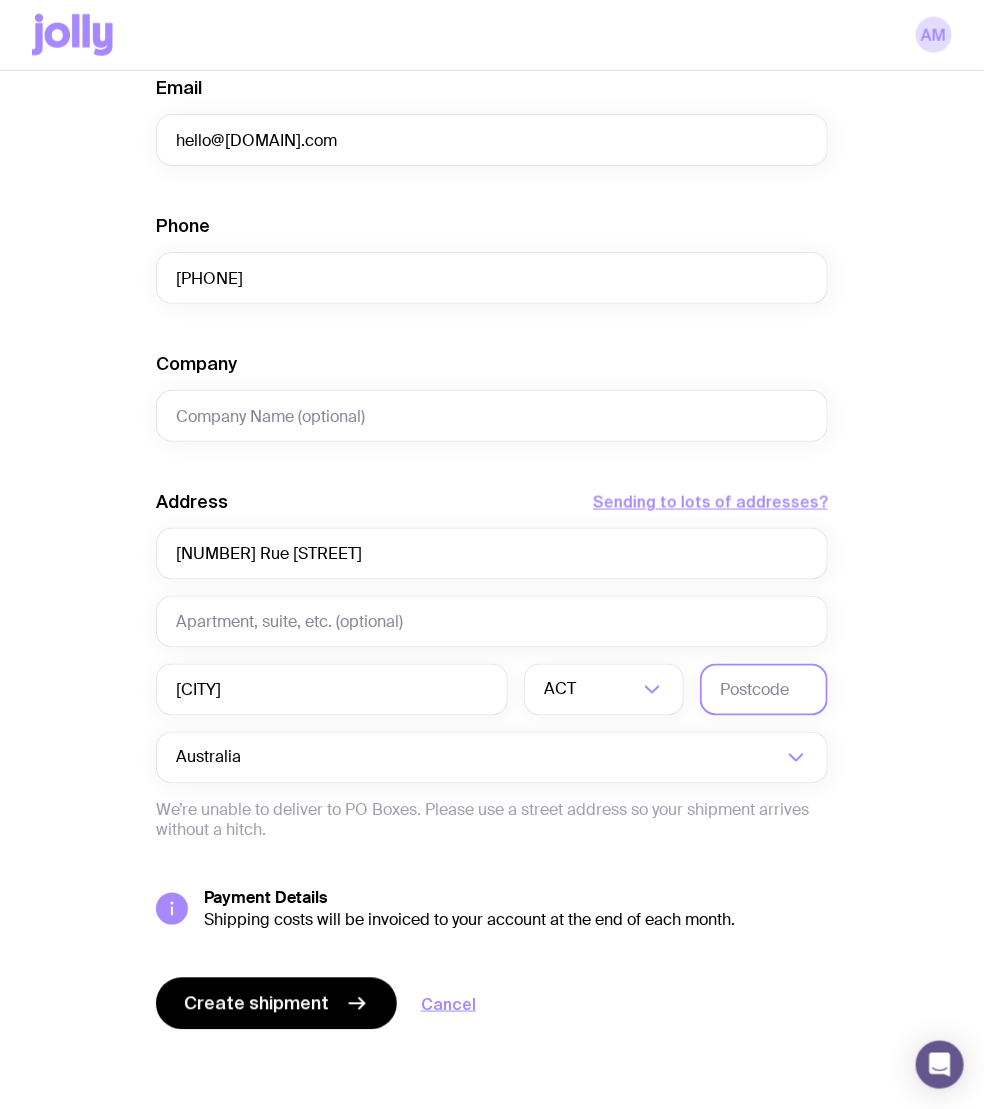click 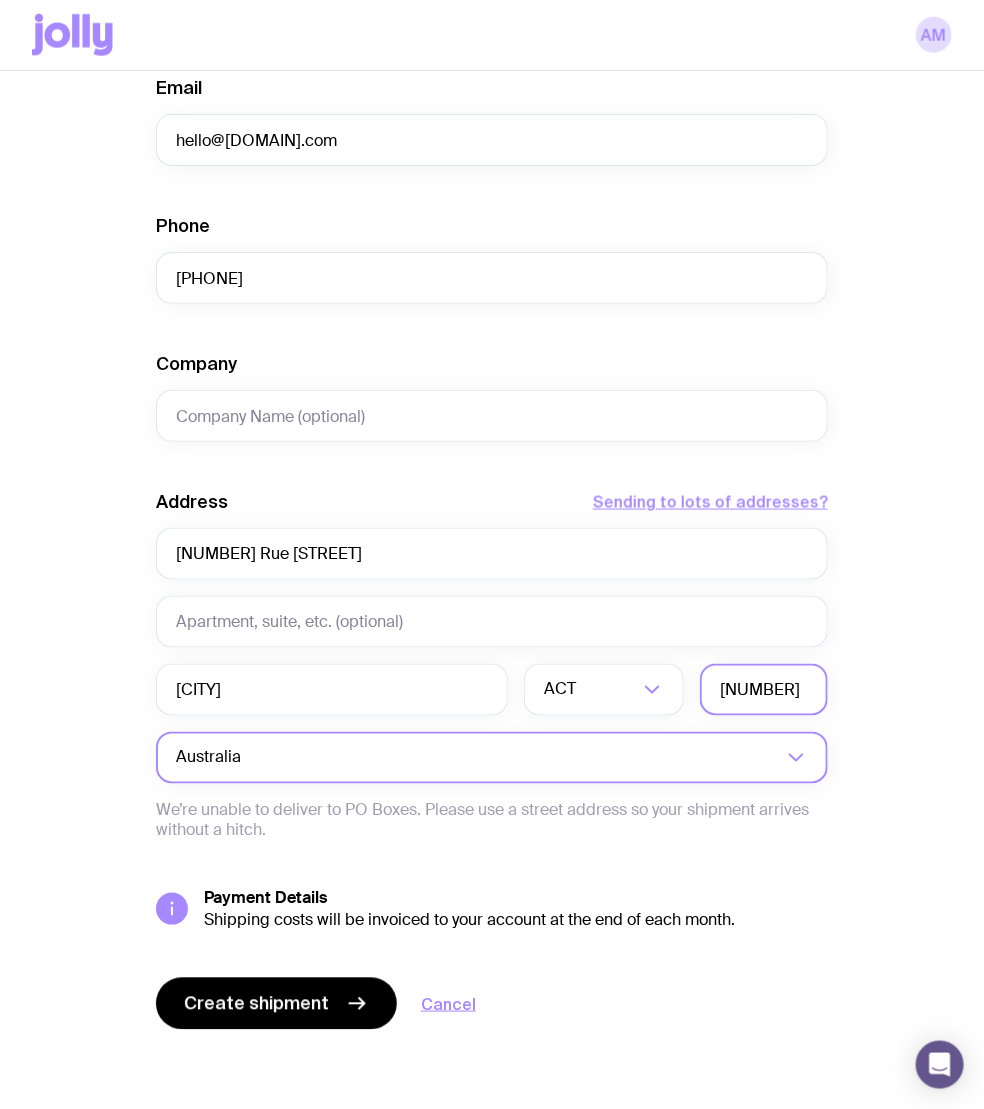 type on "[NUMBER]" 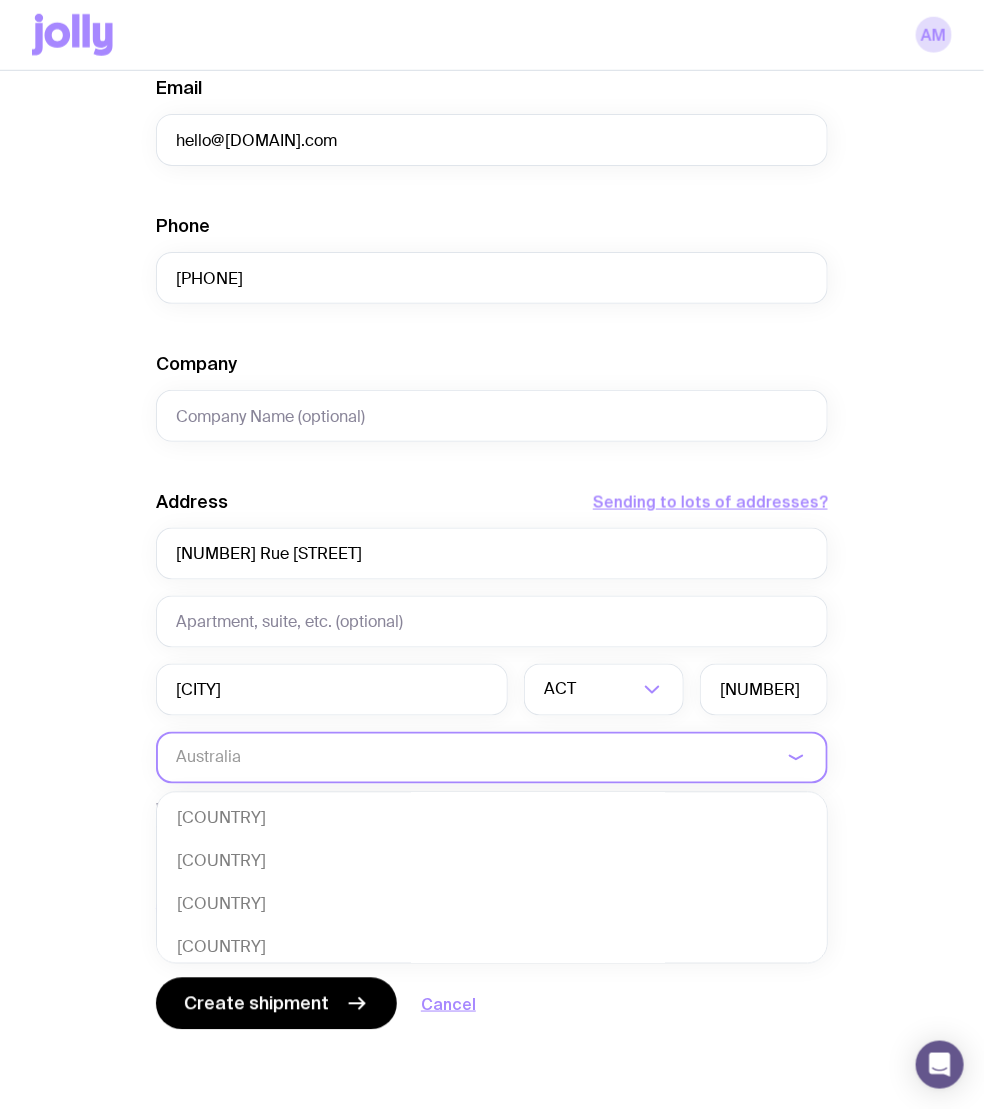 click 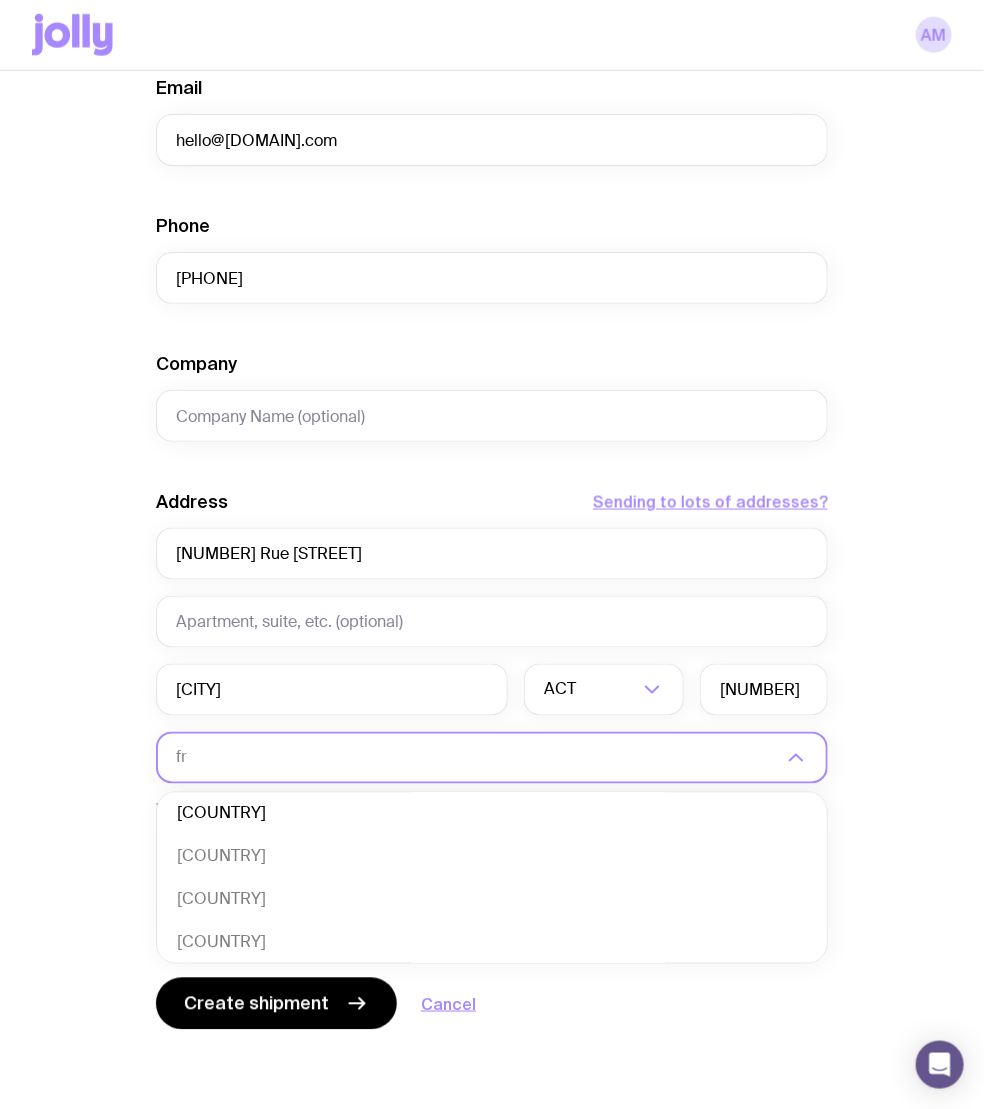scroll, scrollTop: 0, scrollLeft: 0, axis: both 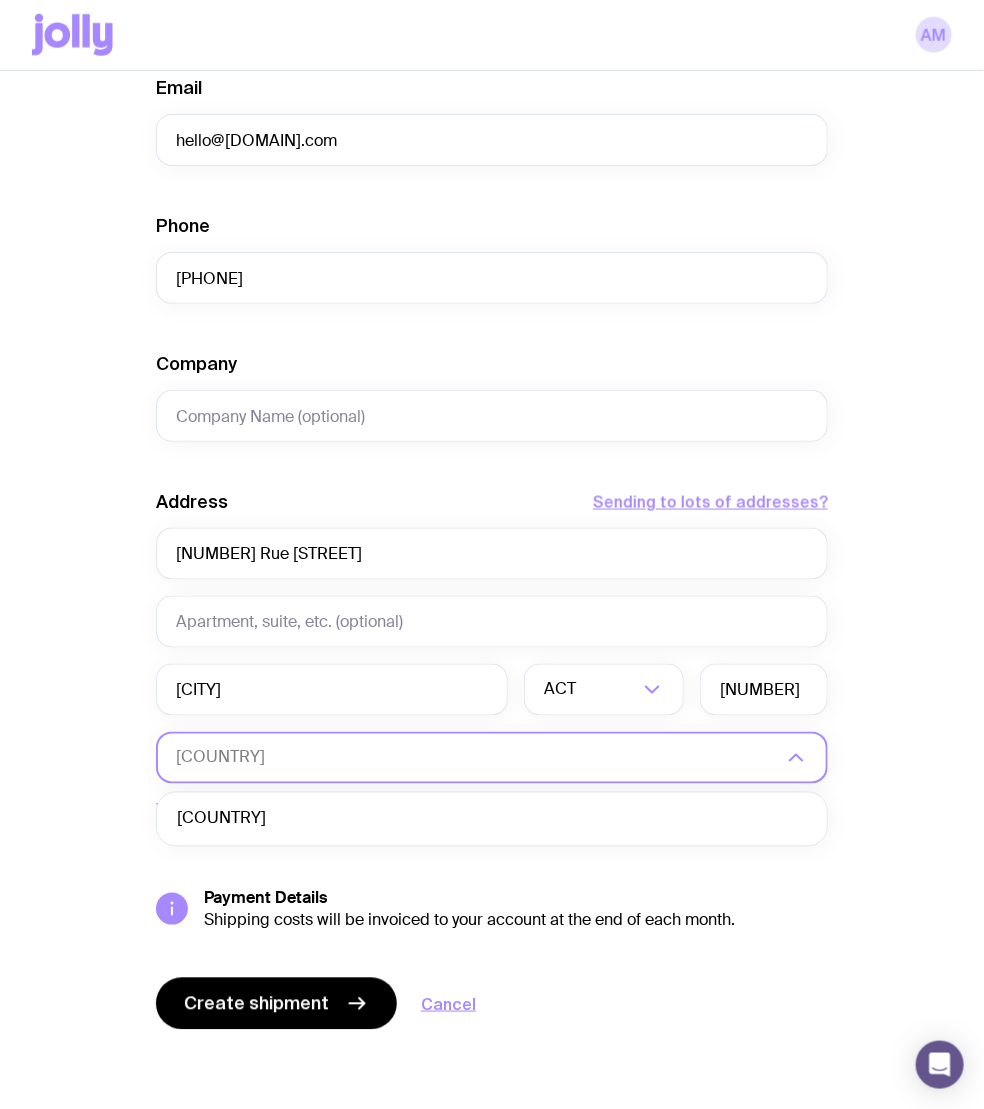 click on "[COUNTRY]" 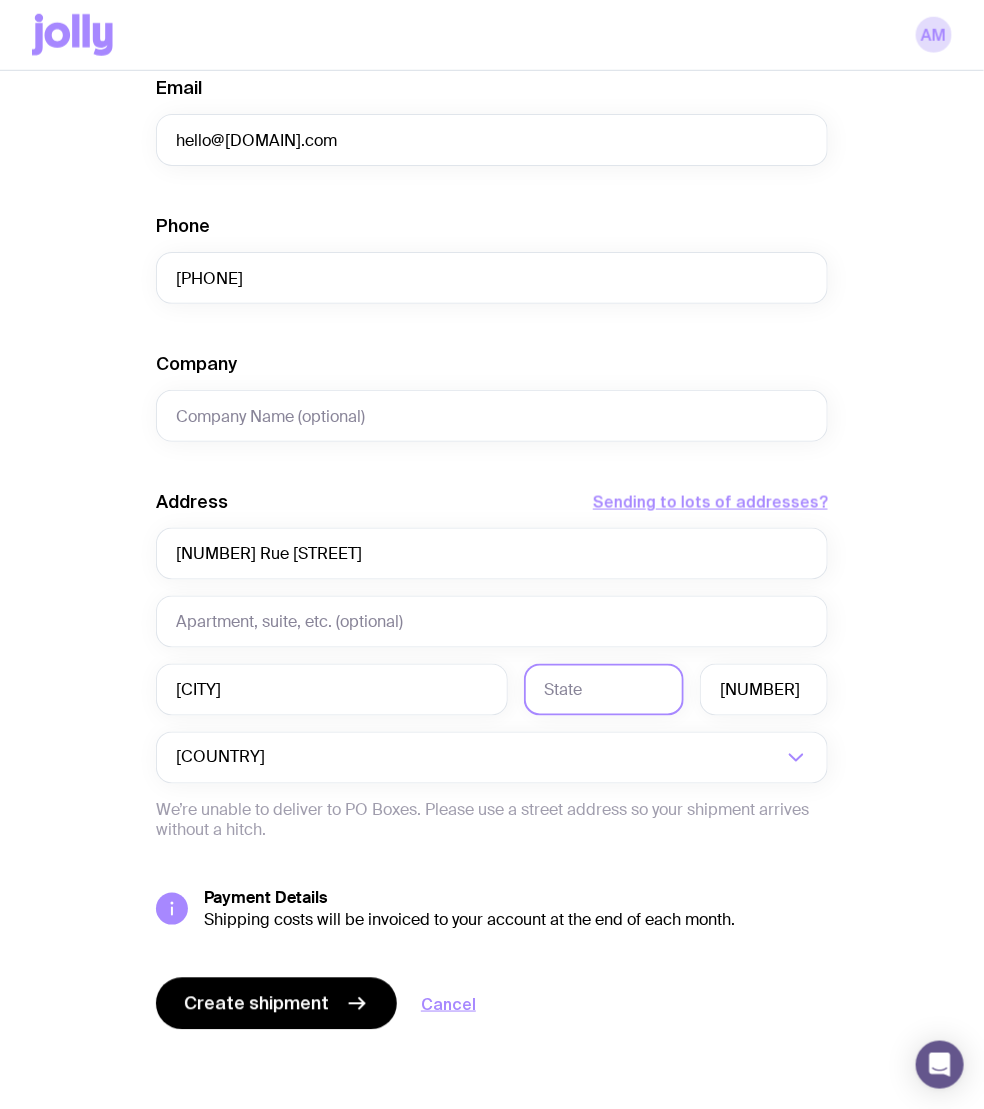 click 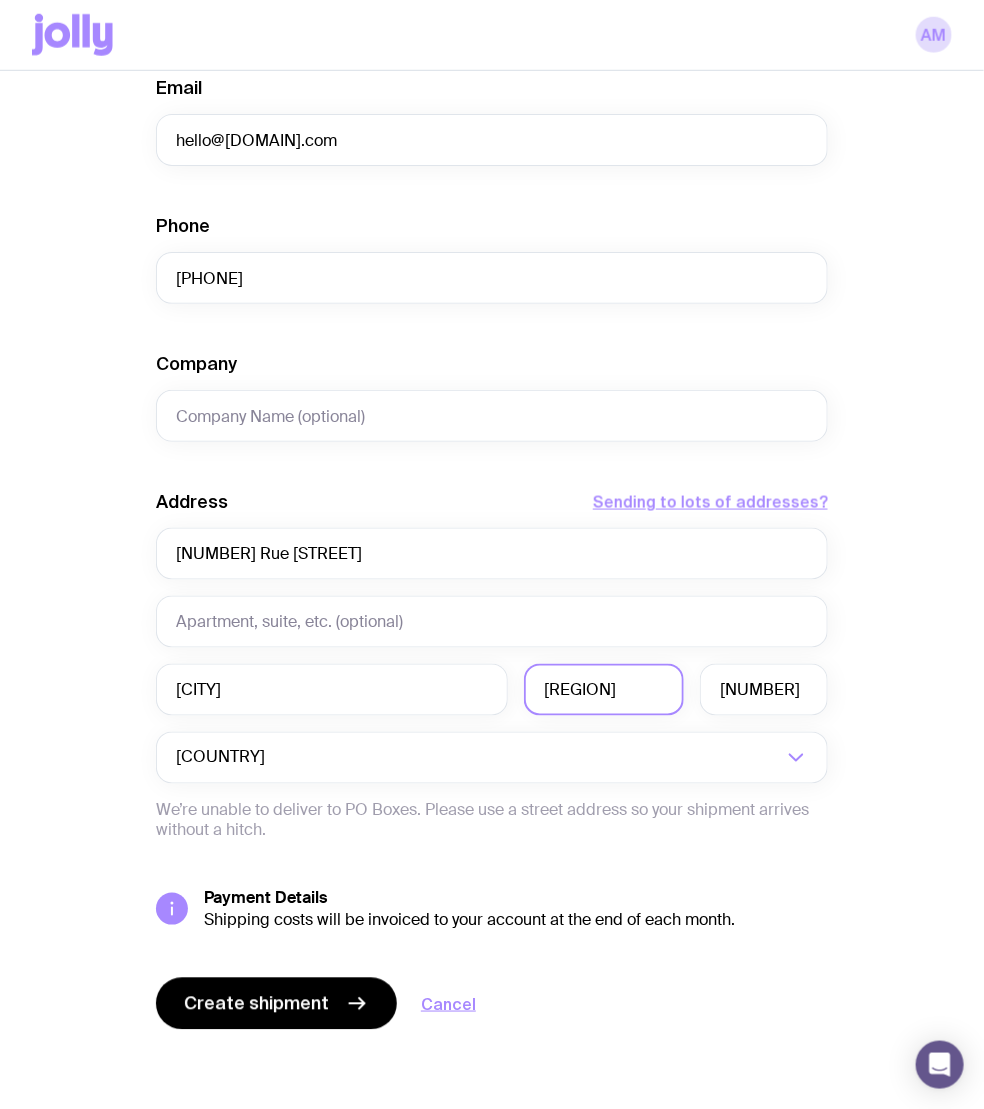 scroll, scrollTop: 0, scrollLeft: 20, axis: horizontal 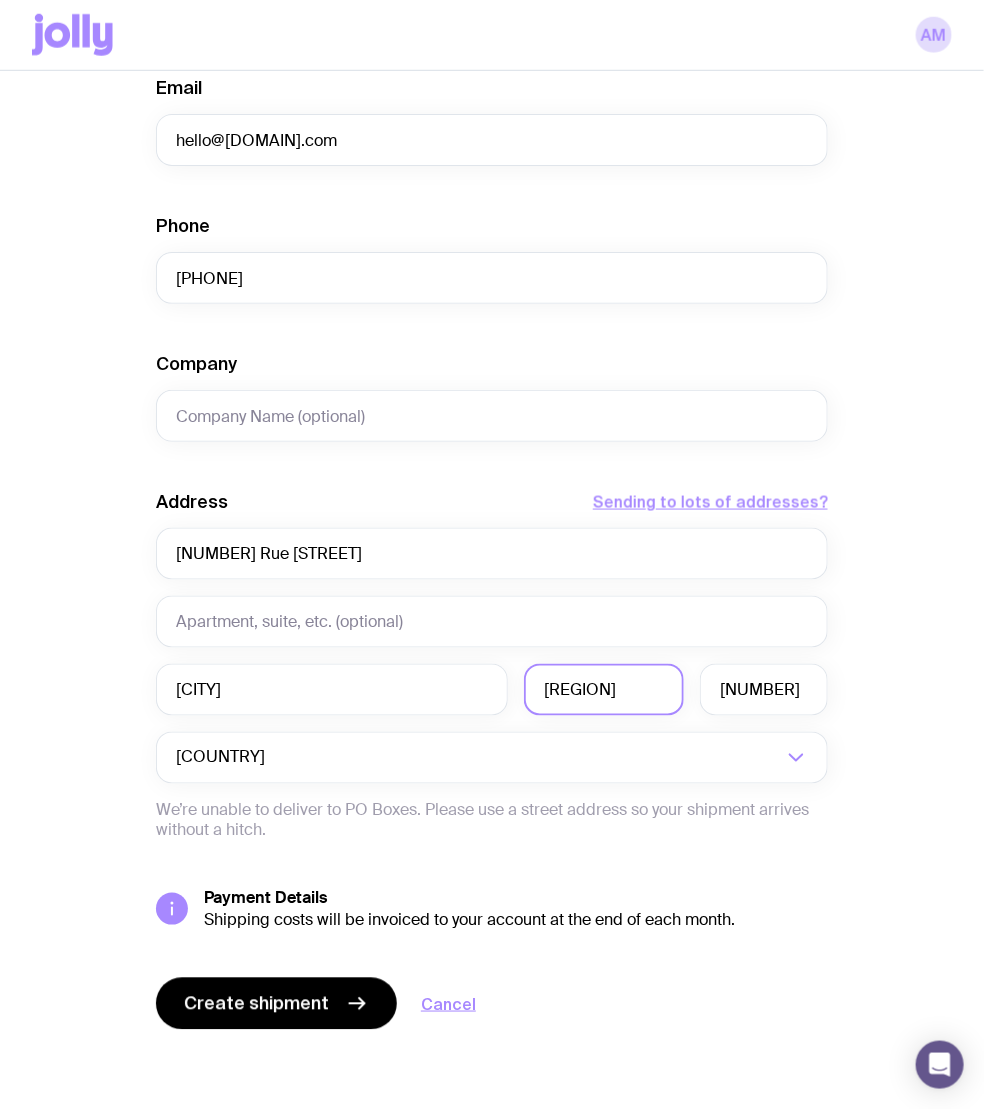 type on "[REGION]" 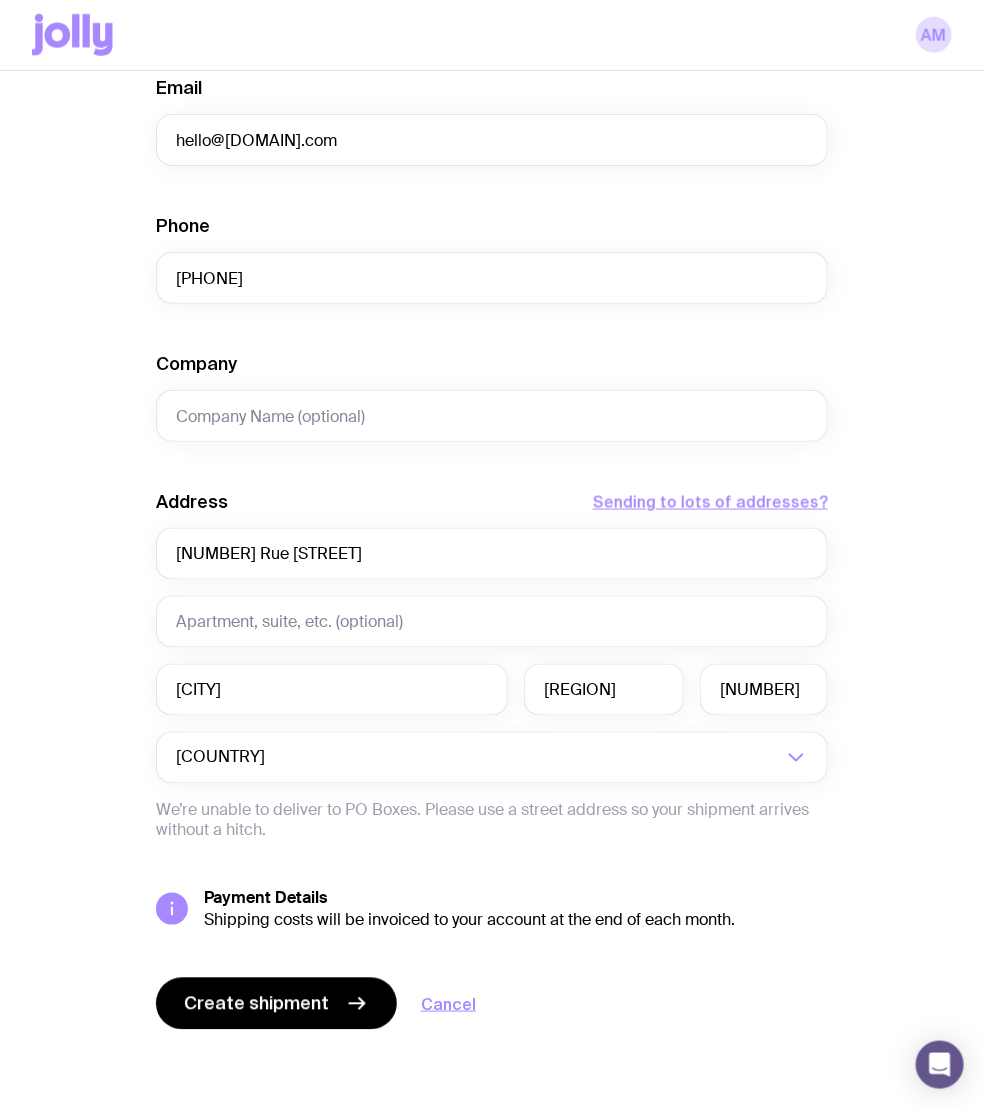 click on "Create shipment Shipment details 1 Creator Box Smaller Men’s / Unisex · Medium  First Name [FIRST] Last Name [LAST] Email [EMAIL] Phone [PHONE] Company Address  Sending to lots of addresses?  [NUMBER] [STREET] [CITY] [STATE] [POSTAL_CODE] [COUNTRY] Loading...  We’re unable to deliver to PO Boxes. Please use a street address so your shipment arrives without a hitch.  Payment Details  Shipping costs will be invoiced to your account at the end of each month.  Create shipment  Cancel" 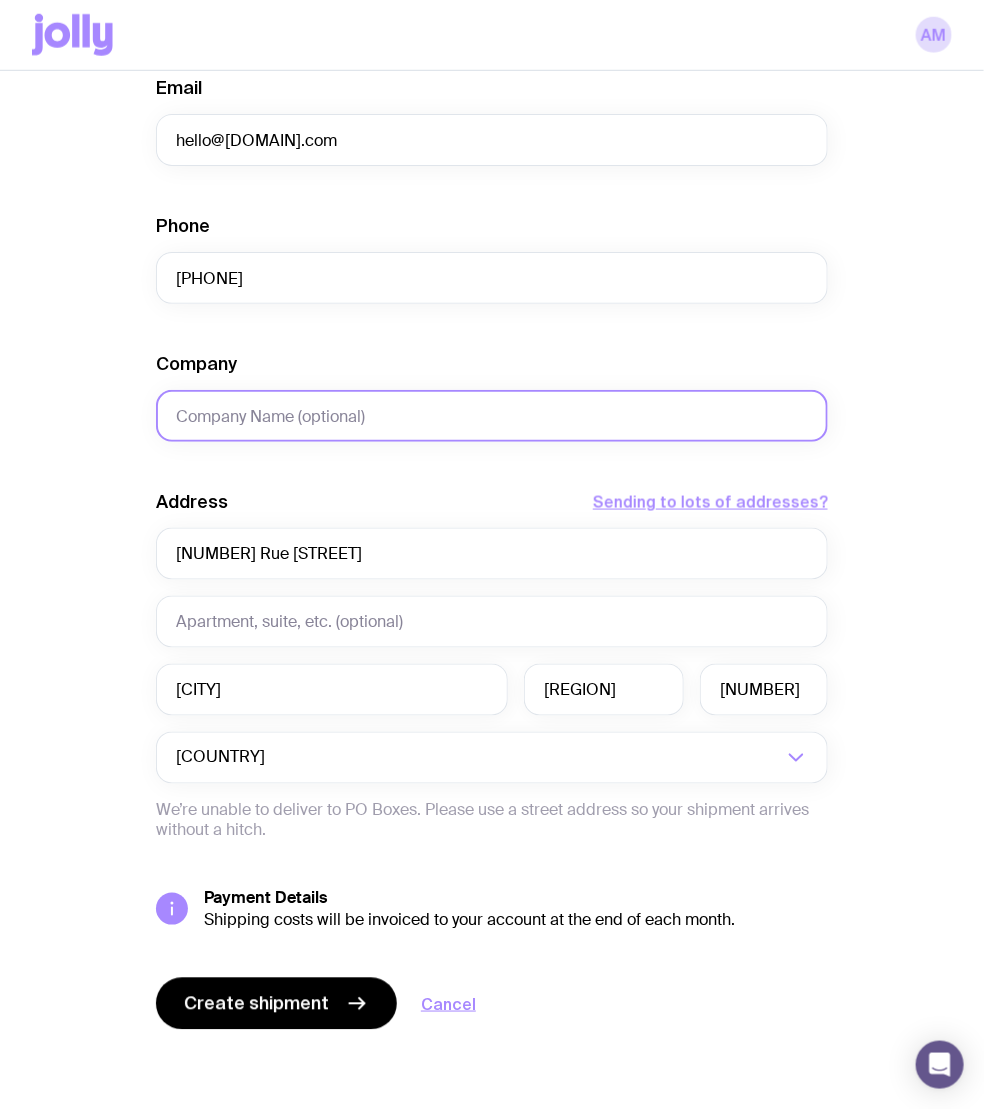 scroll, scrollTop: 0, scrollLeft: 0, axis: both 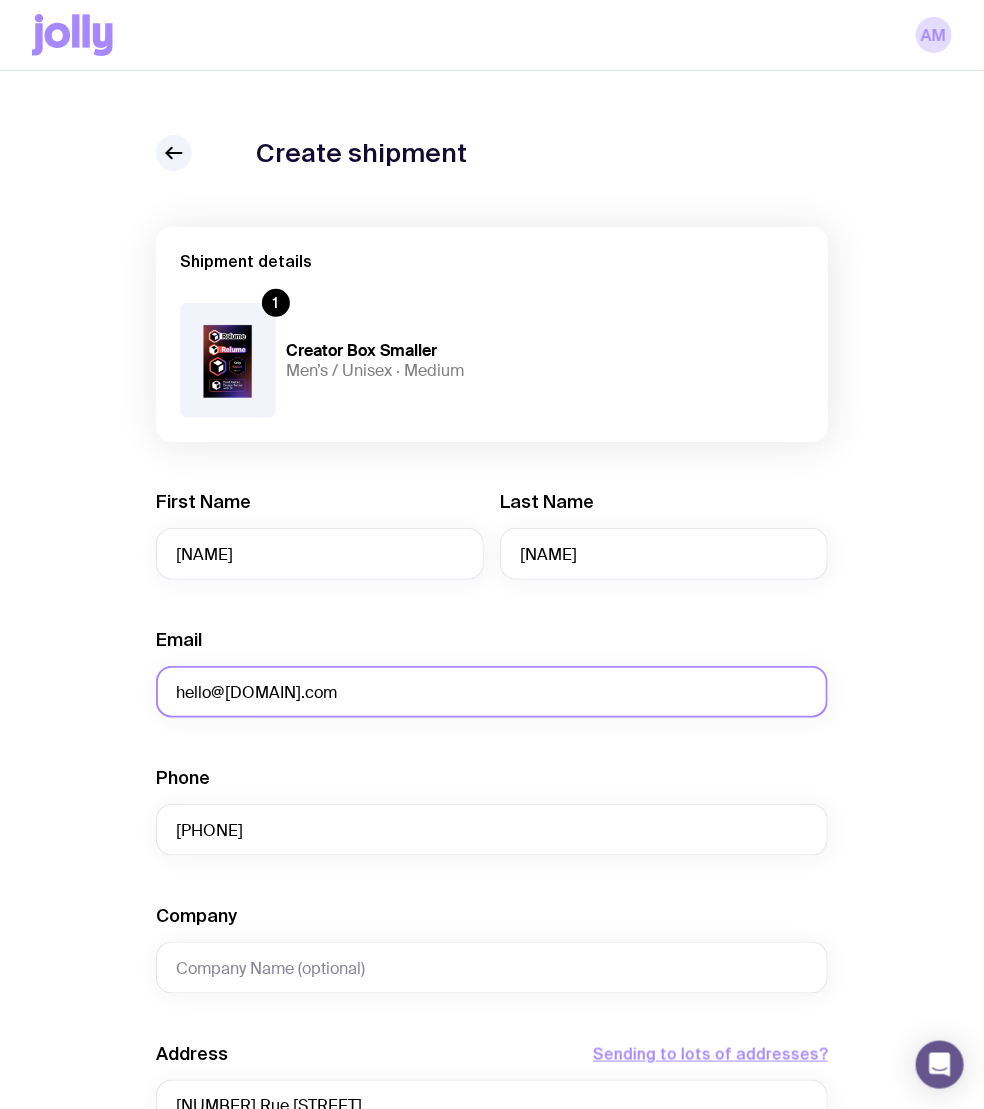 drag, startPoint x: 399, startPoint y: 703, endPoint x: 62, endPoint y: 695, distance: 337.09494 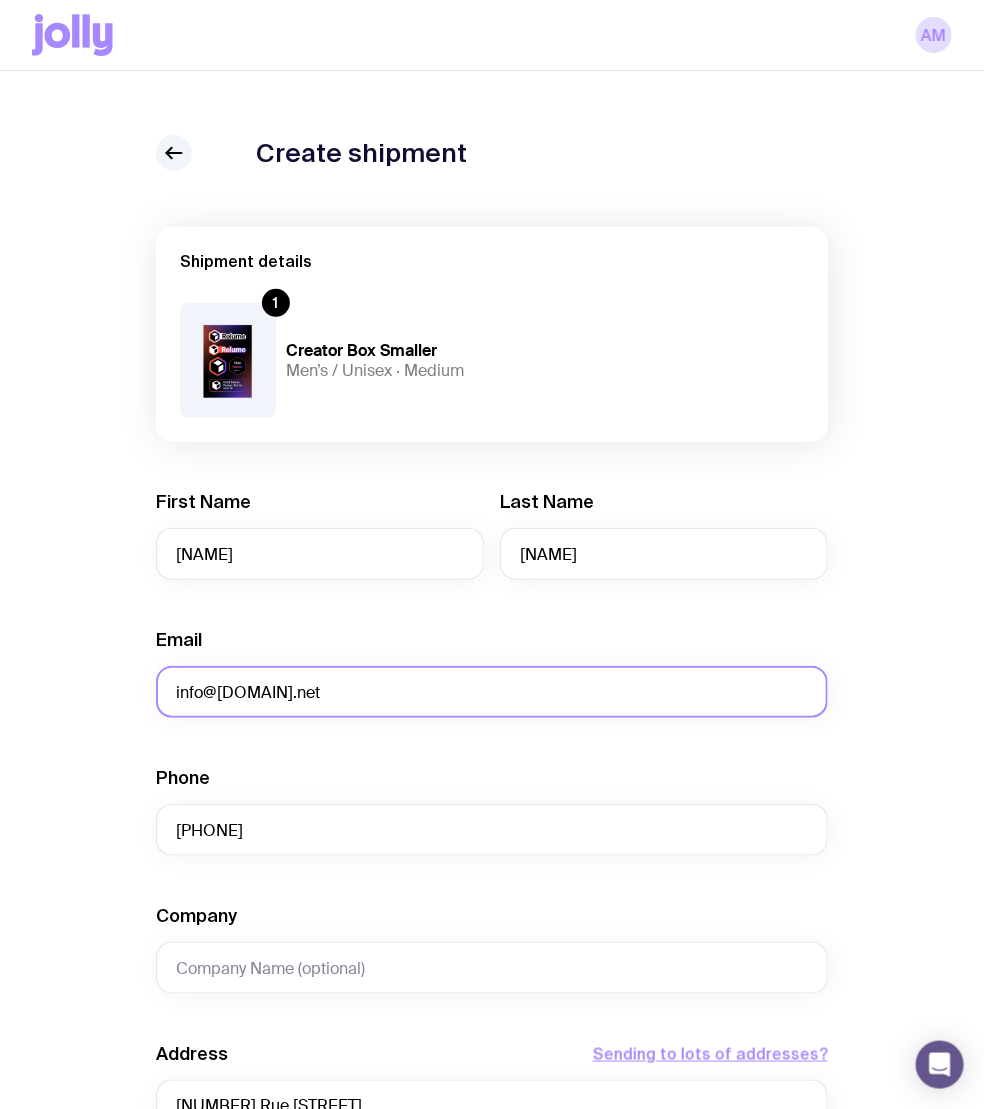 type on "info@[DOMAIN].net" 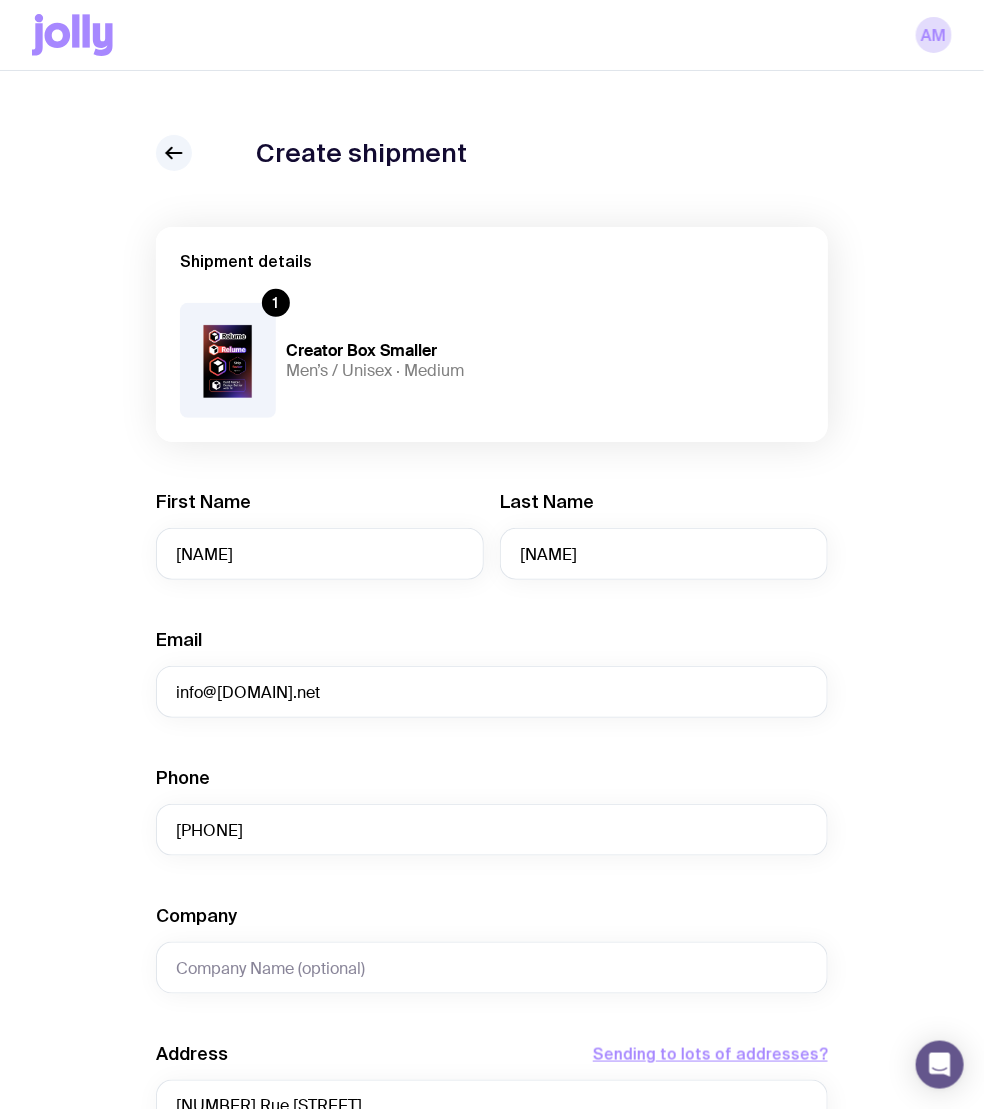 click on "Create shipment Shipment details 1 Creator Box Smaller Men’s / Unisex · Medium  First Name [FIRST] Last Name [LAST] Email [EMAIL] Phone [PHONE] Company Address  Sending to lots of addresses?  [NUMBER] [STREET] [CITY] [STATE] [POSTAL_CODE] [COUNTRY] Loading...  We’re unable to deliver to PO Boxes. Please use a street address so your shipment arrives without a hitch.  Payment Details  Shipping costs will be invoiced to your account at the end of each month.  Create shipment  Cancel" 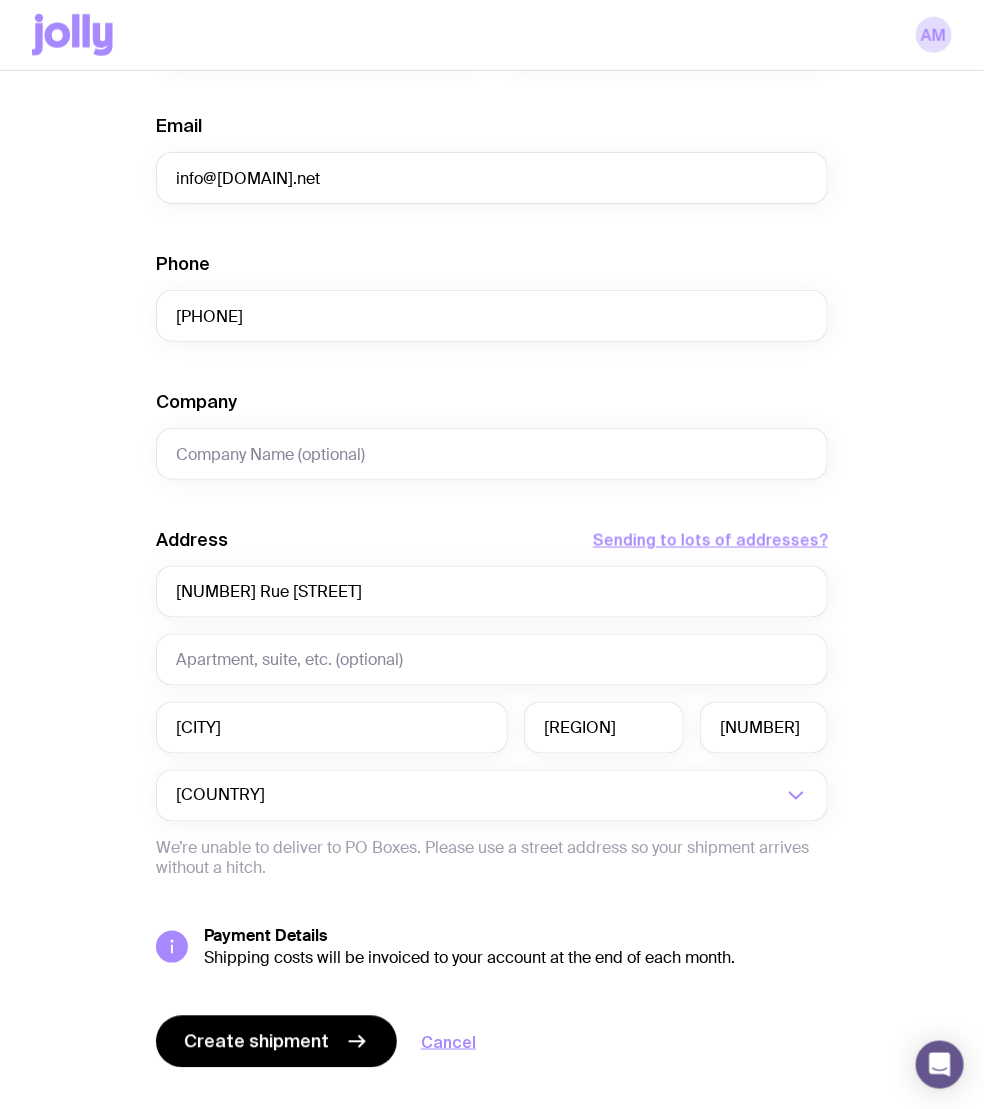 scroll, scrollTop: 552, scrollLeft: 0, axis: vertical 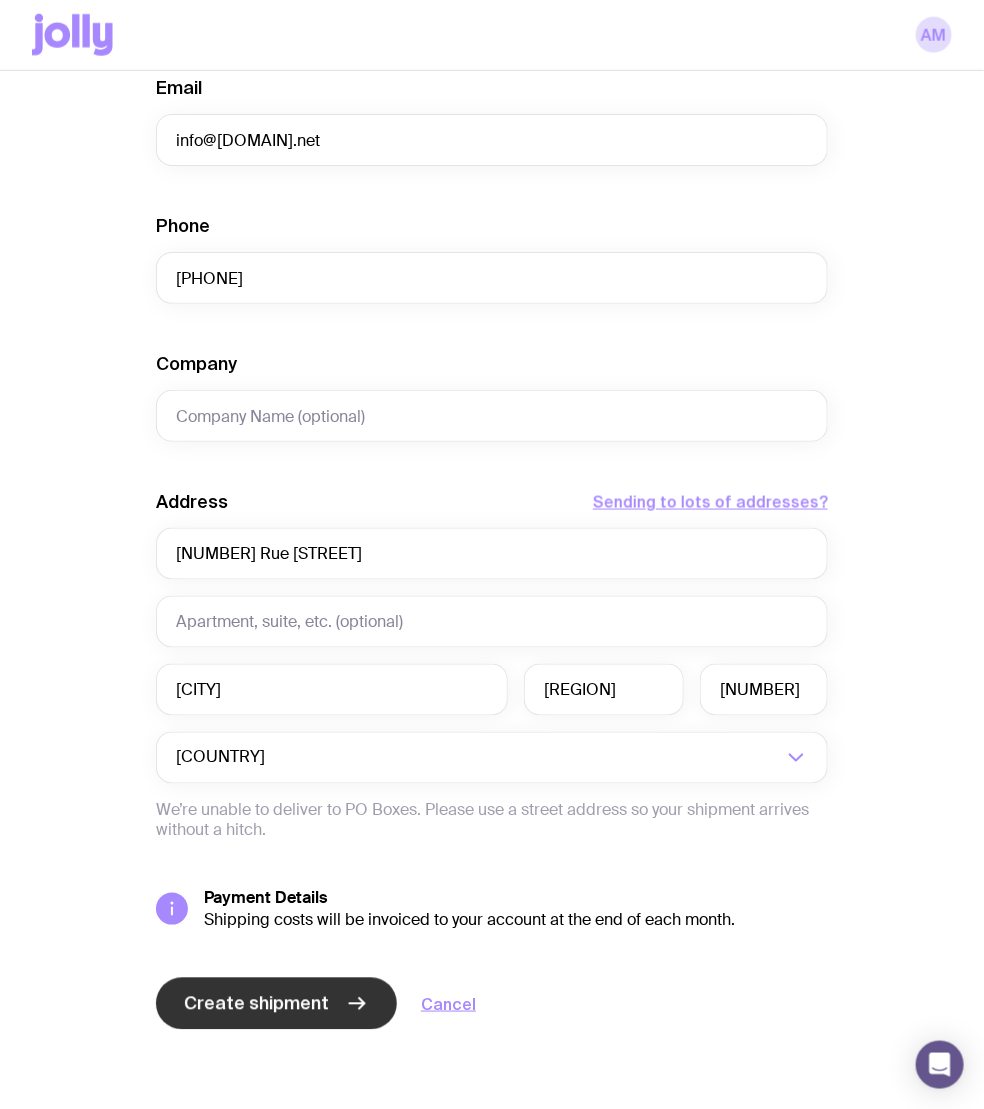 click on "Create shipment" 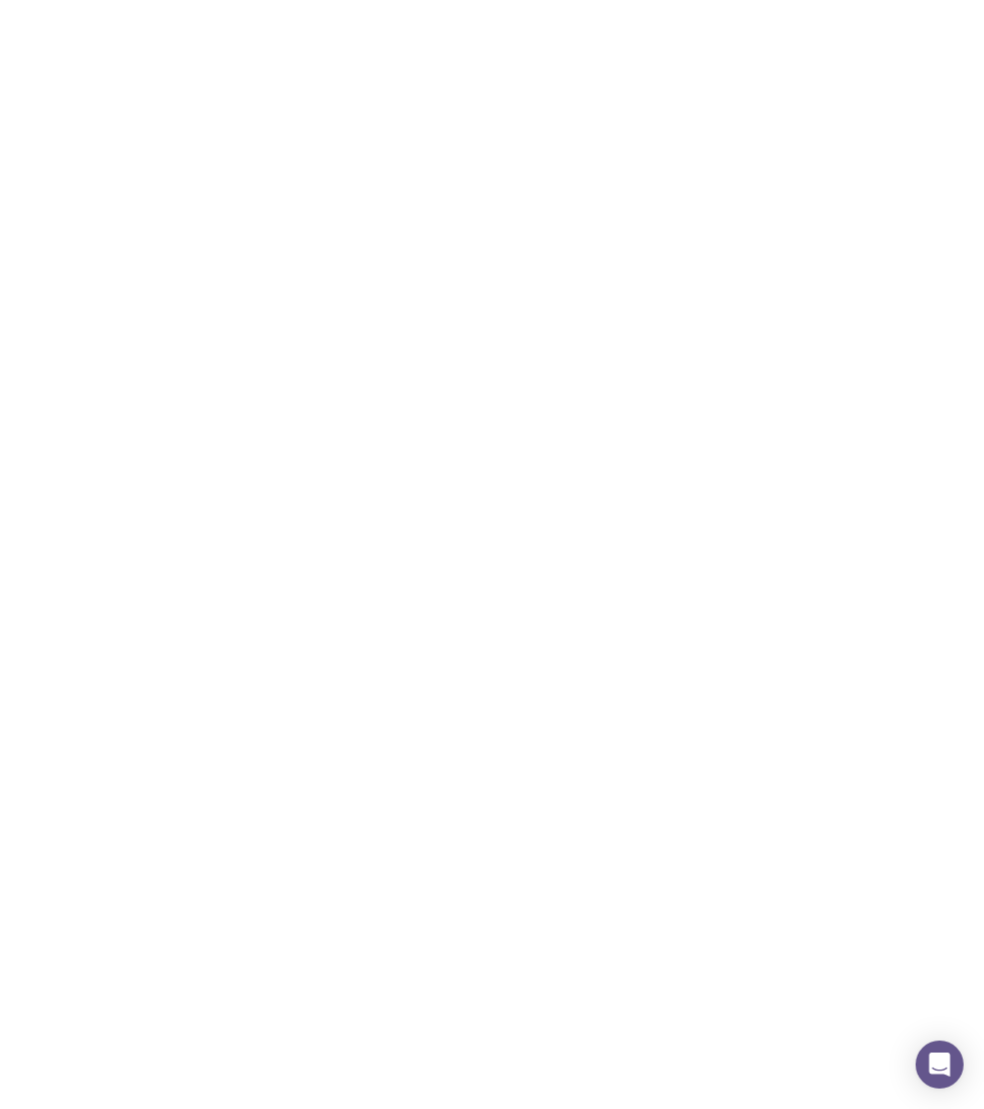 scroll, scrollTop: 0, scrollLeft: 0, axis: both 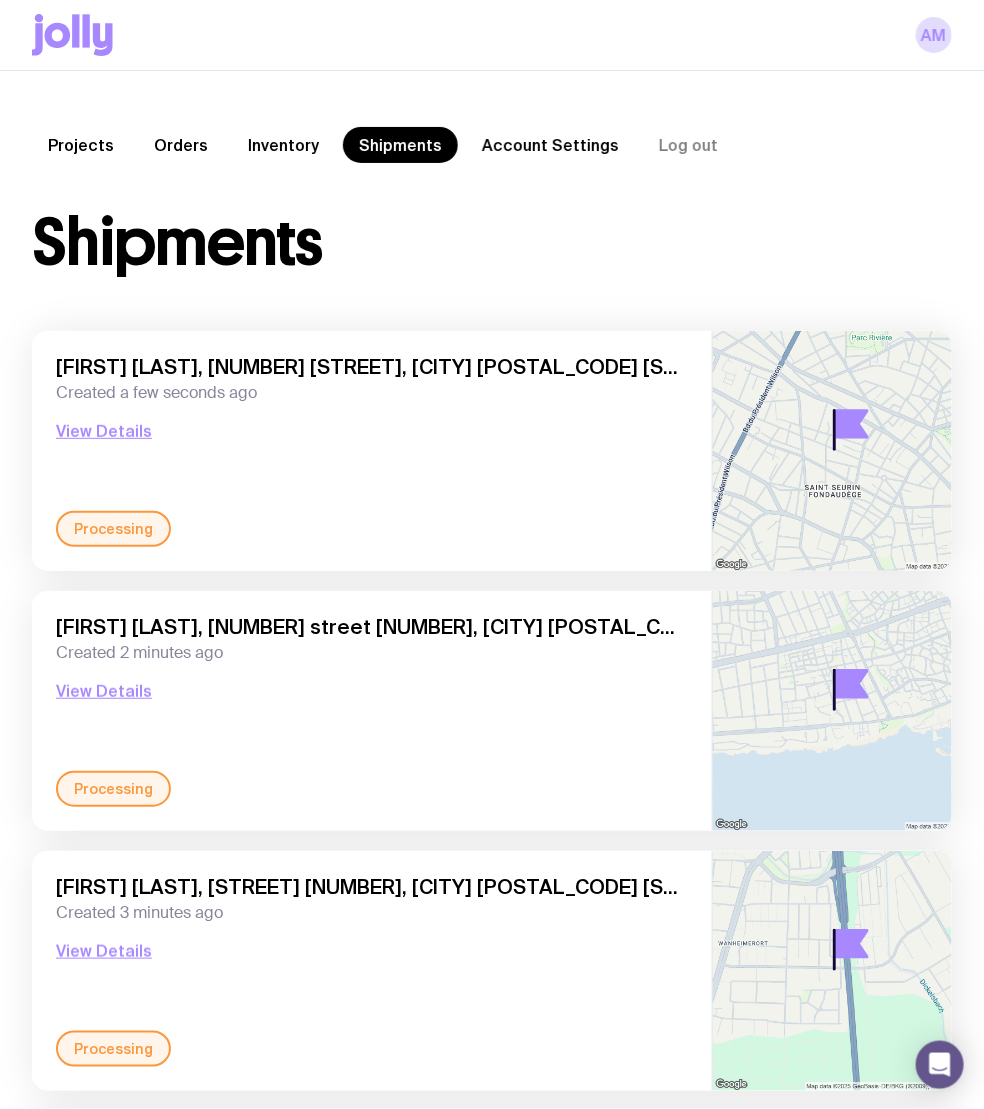 click on "Projects" 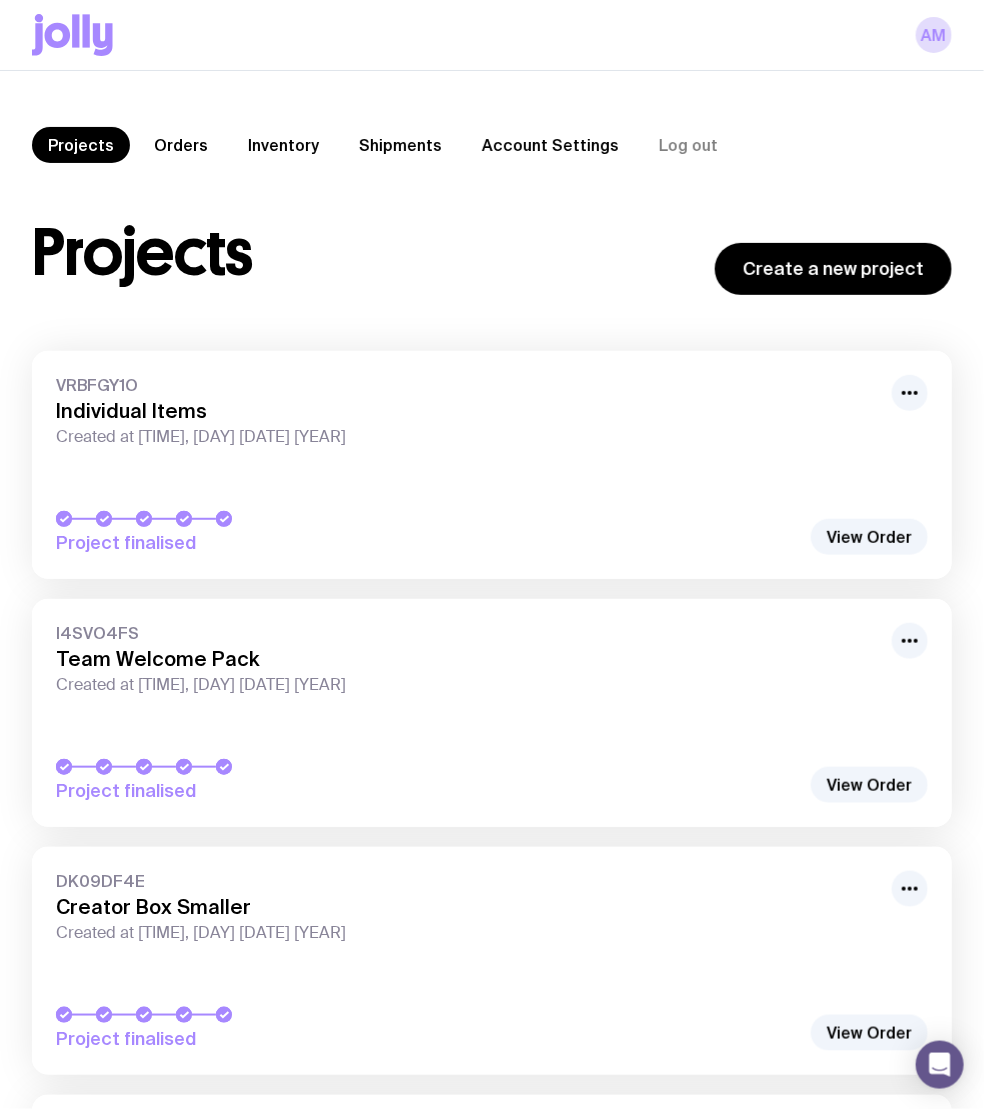 click on "Projects" 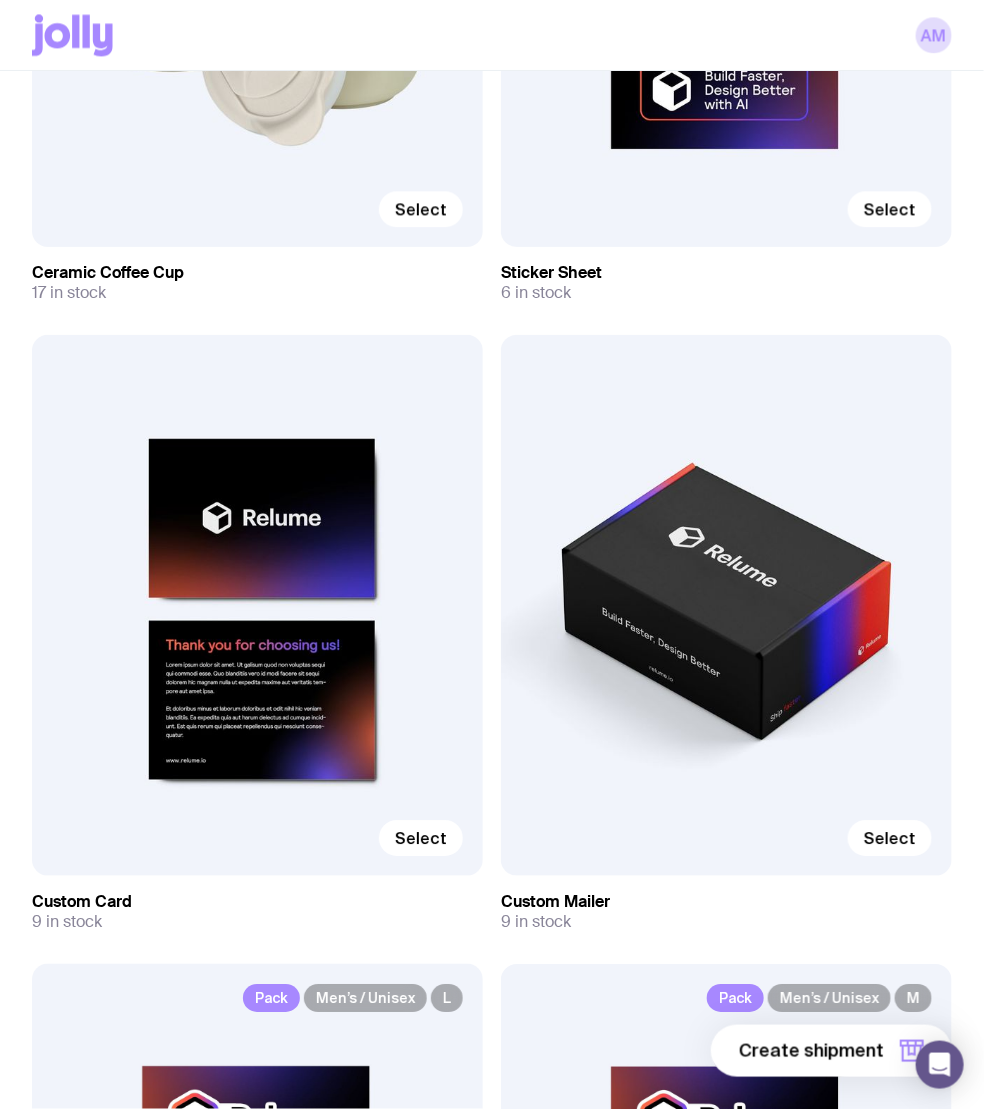 scroll, scrollTop: 6317, scrollLeft: 0, axis: vertical 